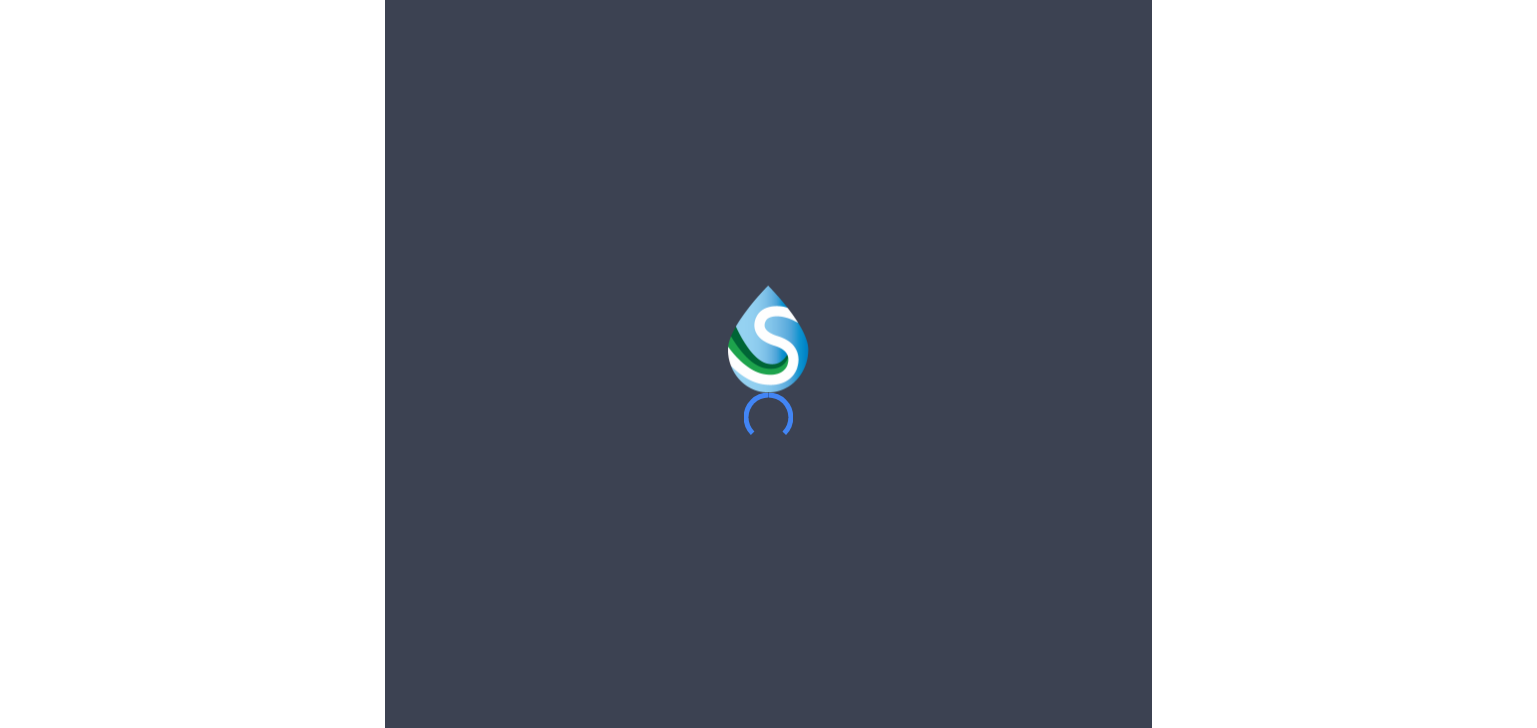 scroll, scrollTop: 0, scrollLeft: 0, axis: both 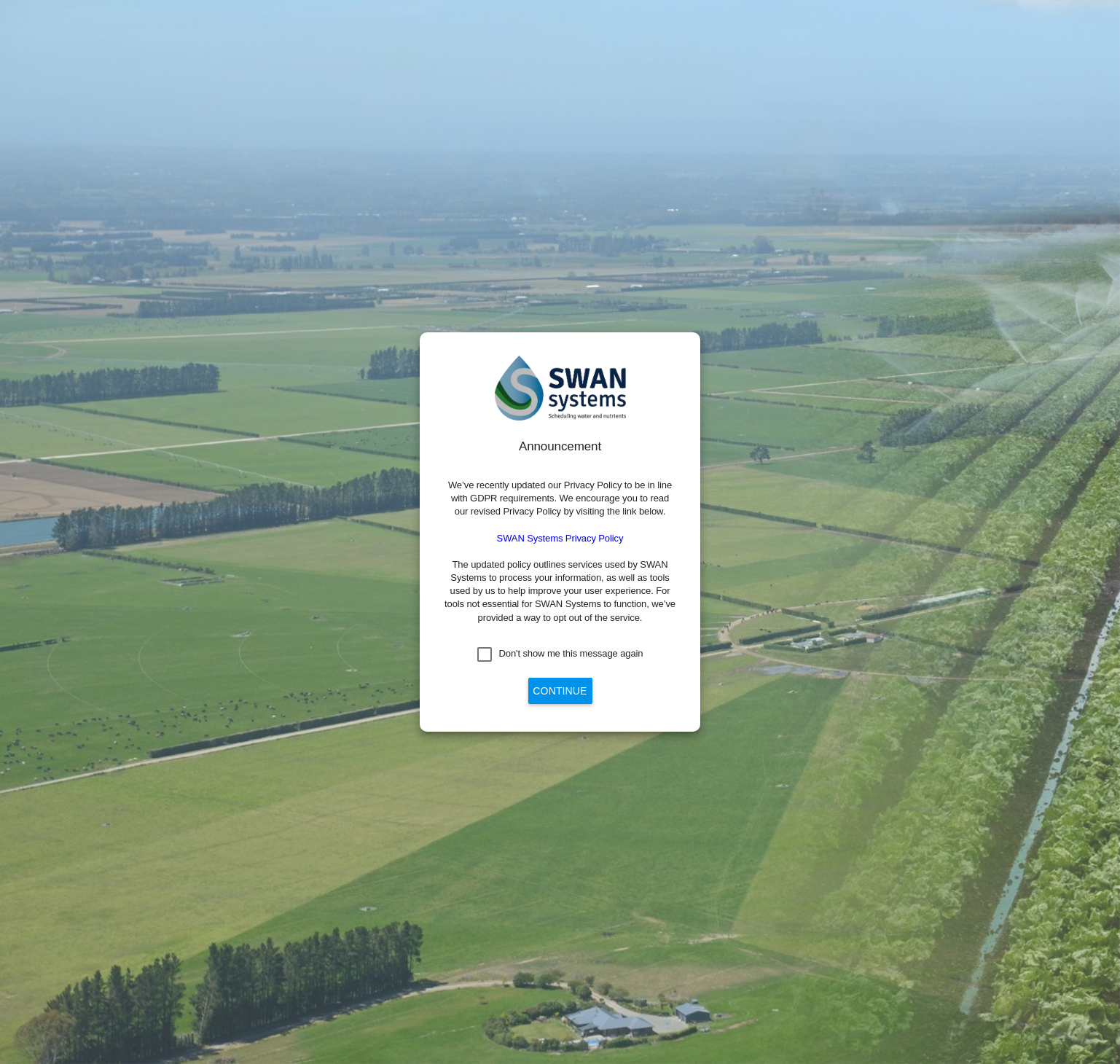 click on "Continue" at bounding box center (560, 691) 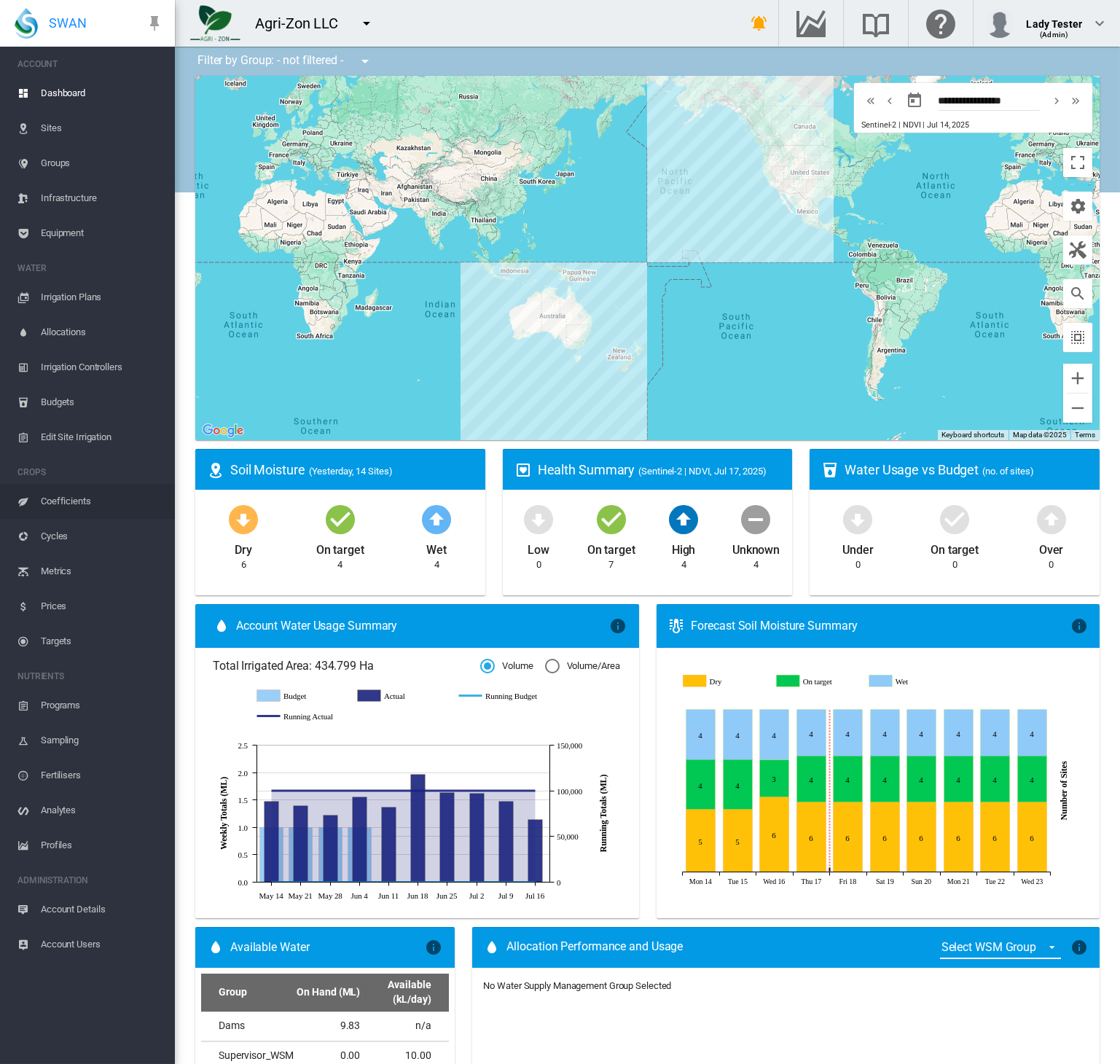 click on "Coefficients" at bounding box center [102, 501] 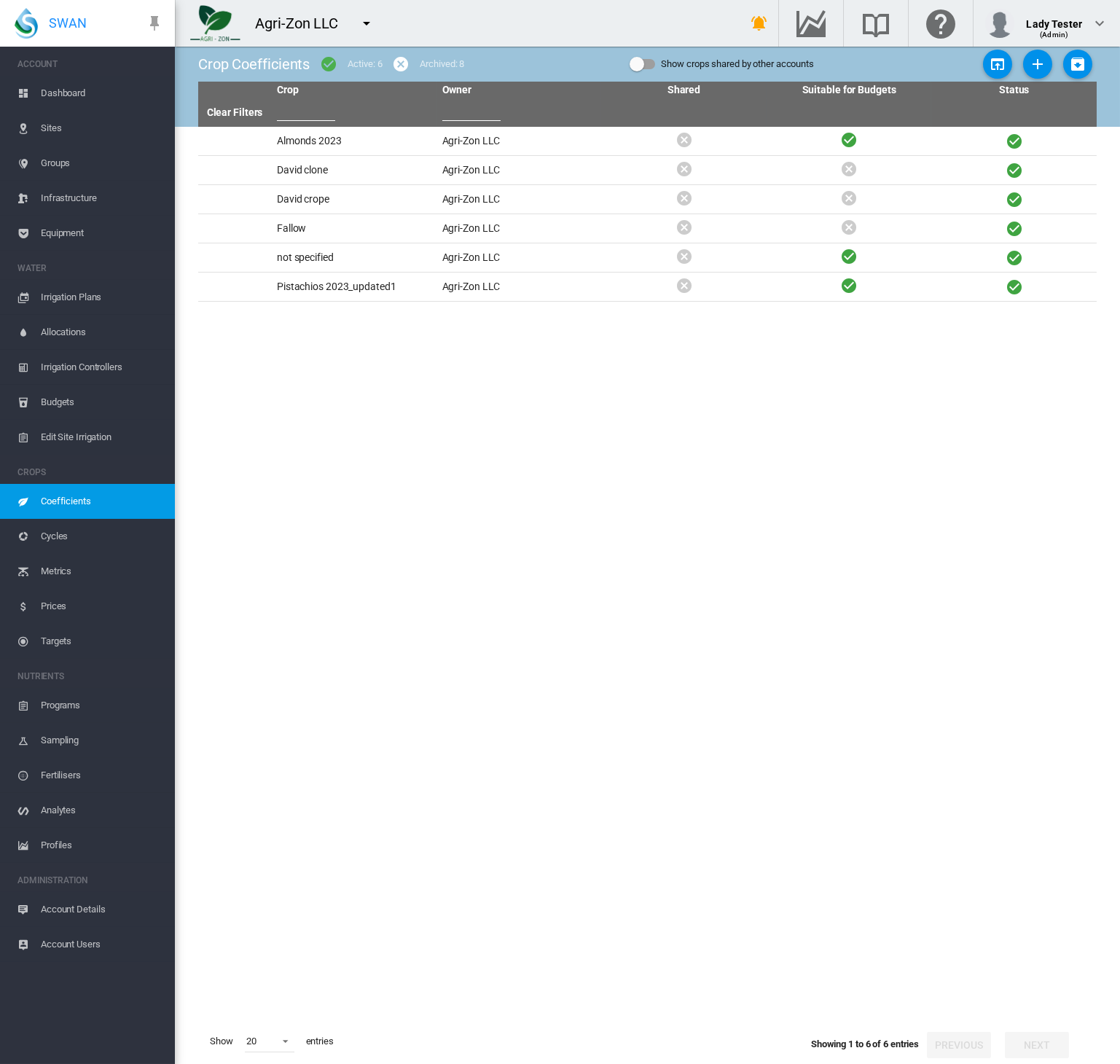 drag, startPoint x: 712, startPoint y: 541, endPoint x: 753, endPoint y: 487, distance: 67.80118 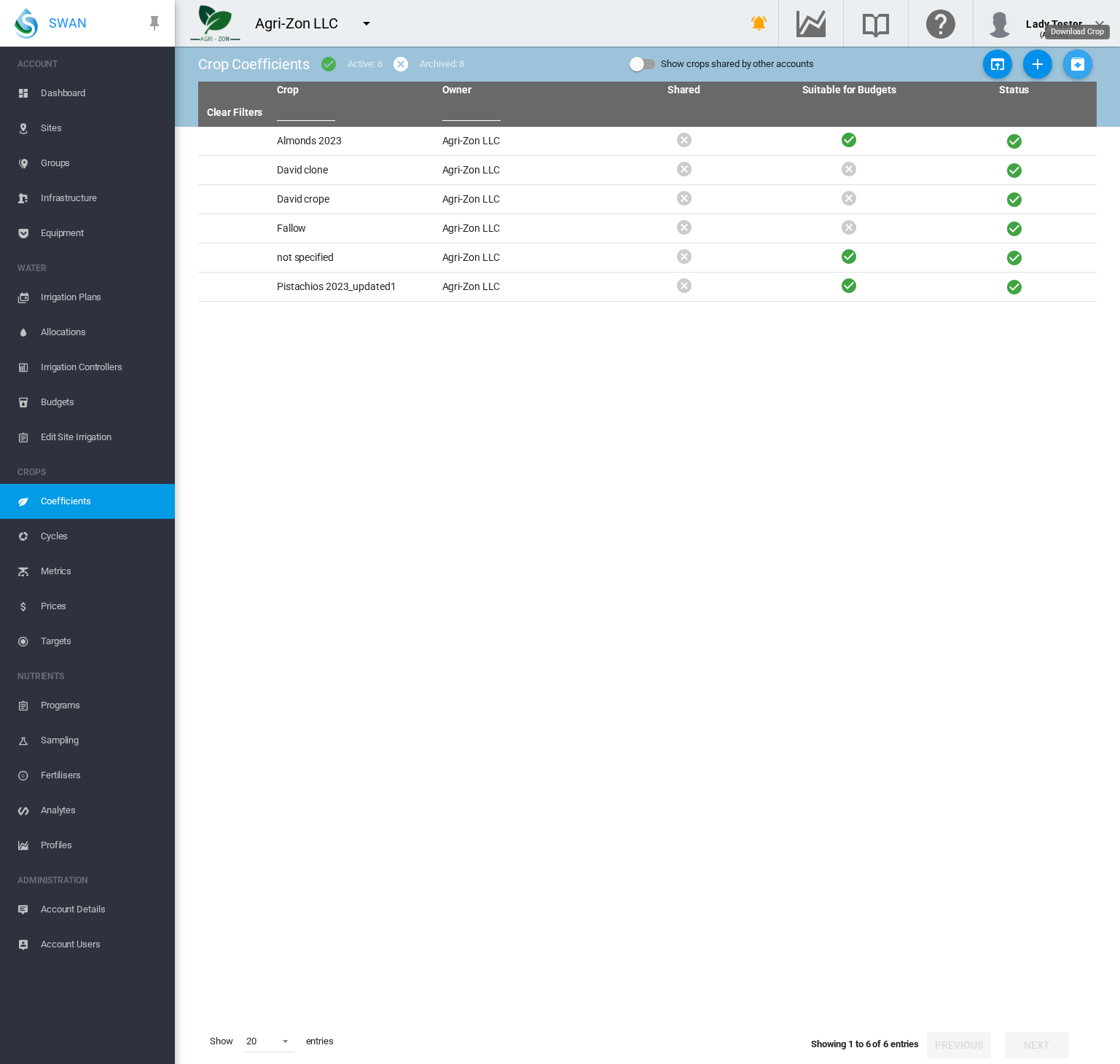 click at bounding box center (1078, 64) 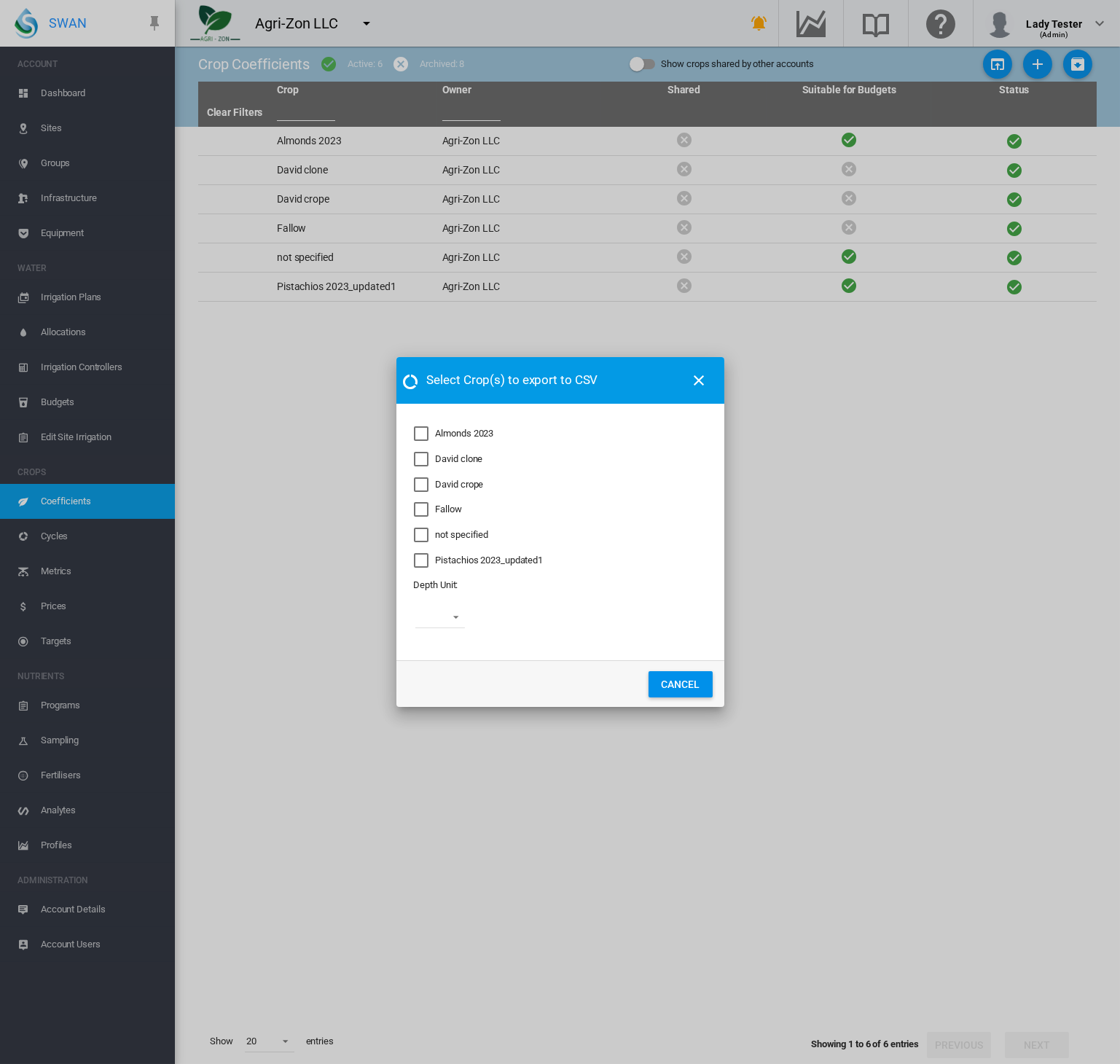 drag, startPoint x: 426, startPoint y: 430, endPoint x: 431, endPoint y: 444, distance: 14.866069 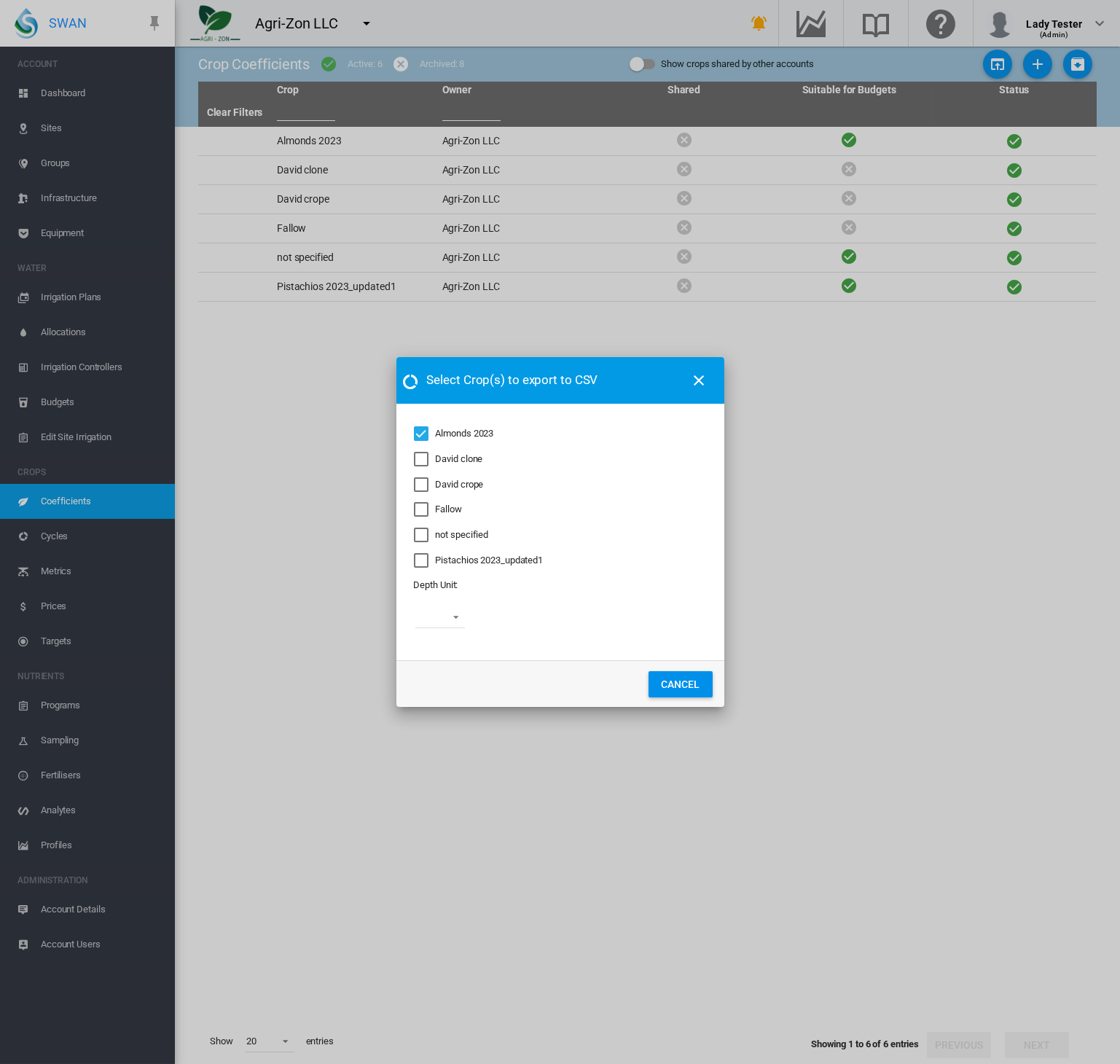 drag, startPoint x: 440, startPoint y: 615, endPoint x: 443, endPoint y: 634, distance: 19.235384 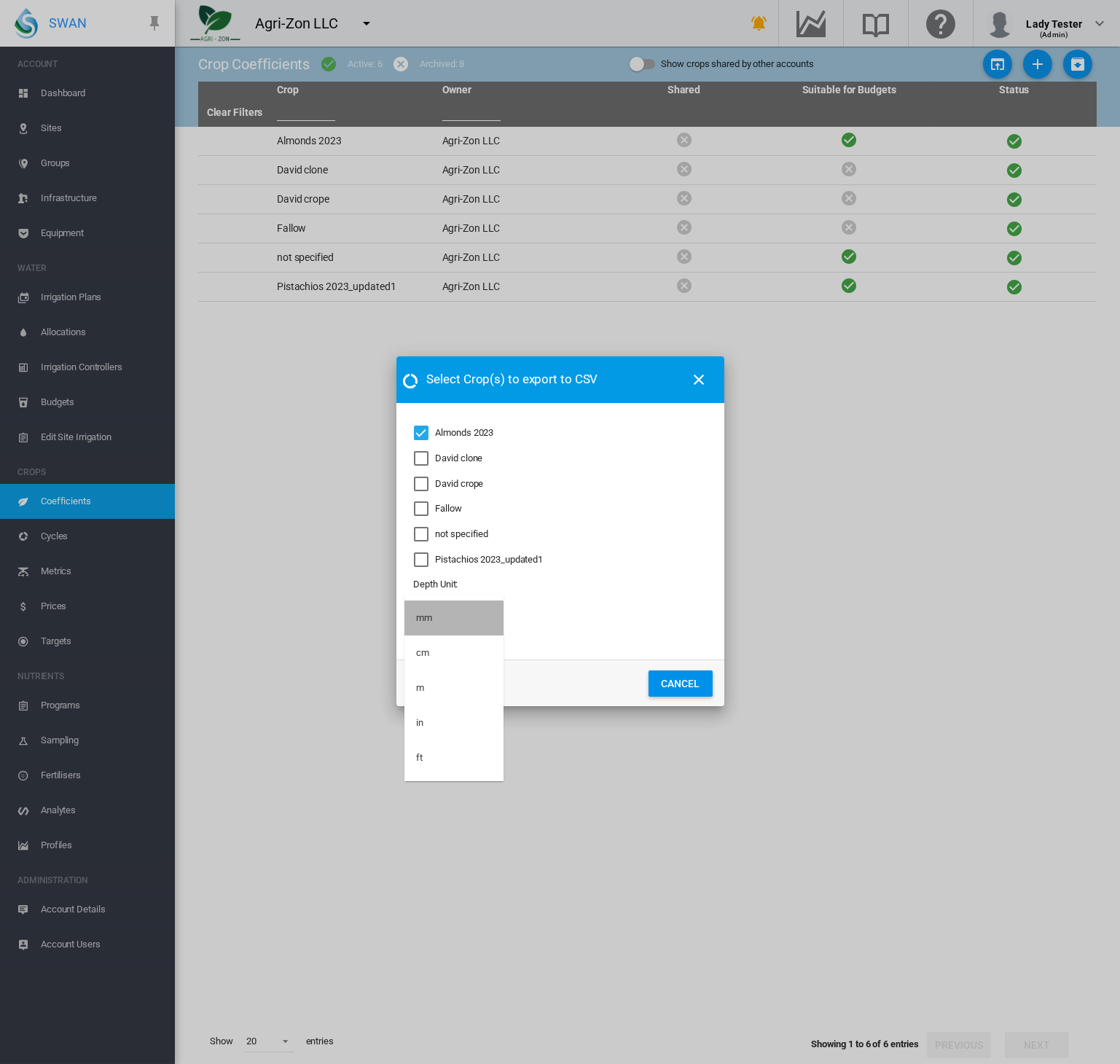 click on "mm" at bounding box center [454, 618] 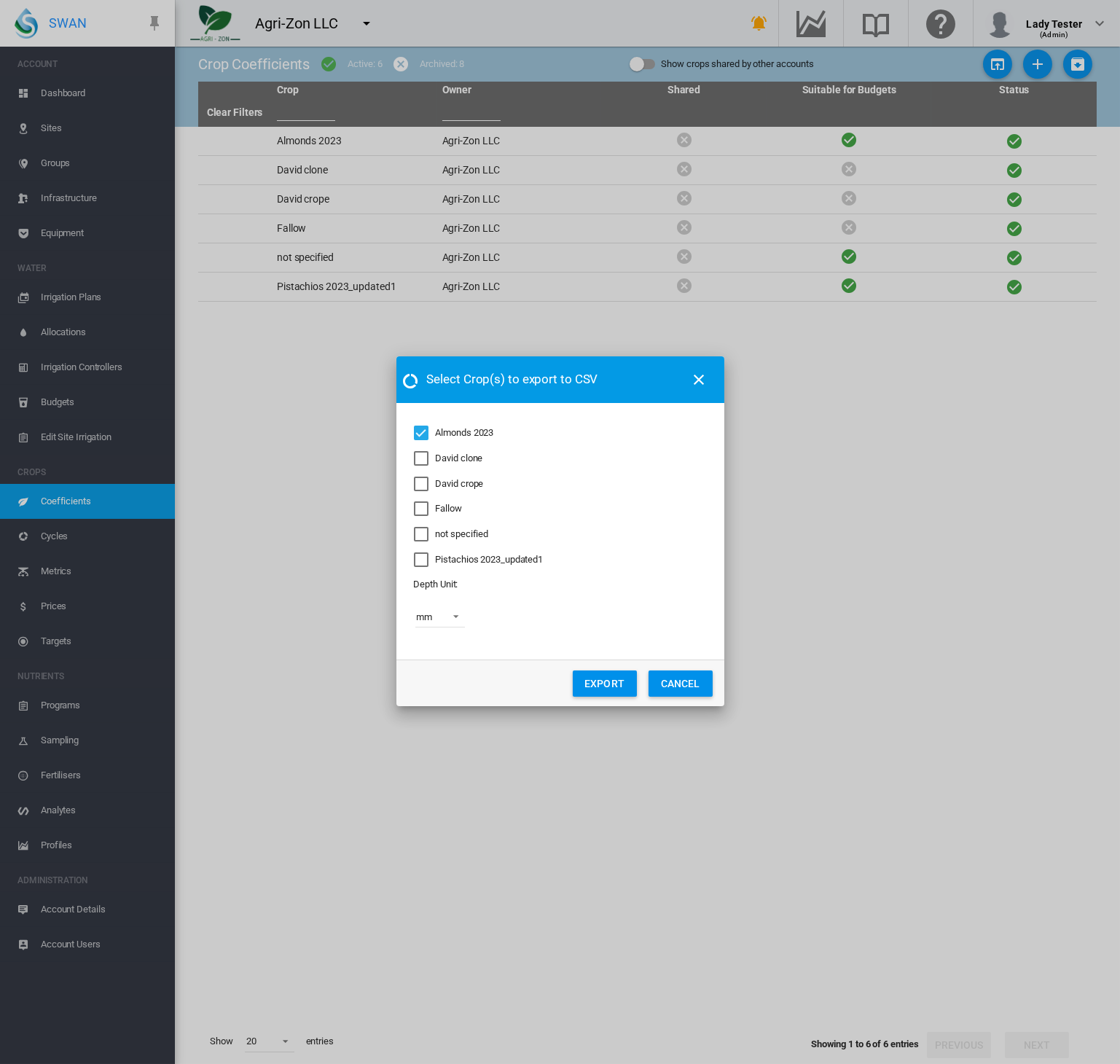click on "EXPORT" 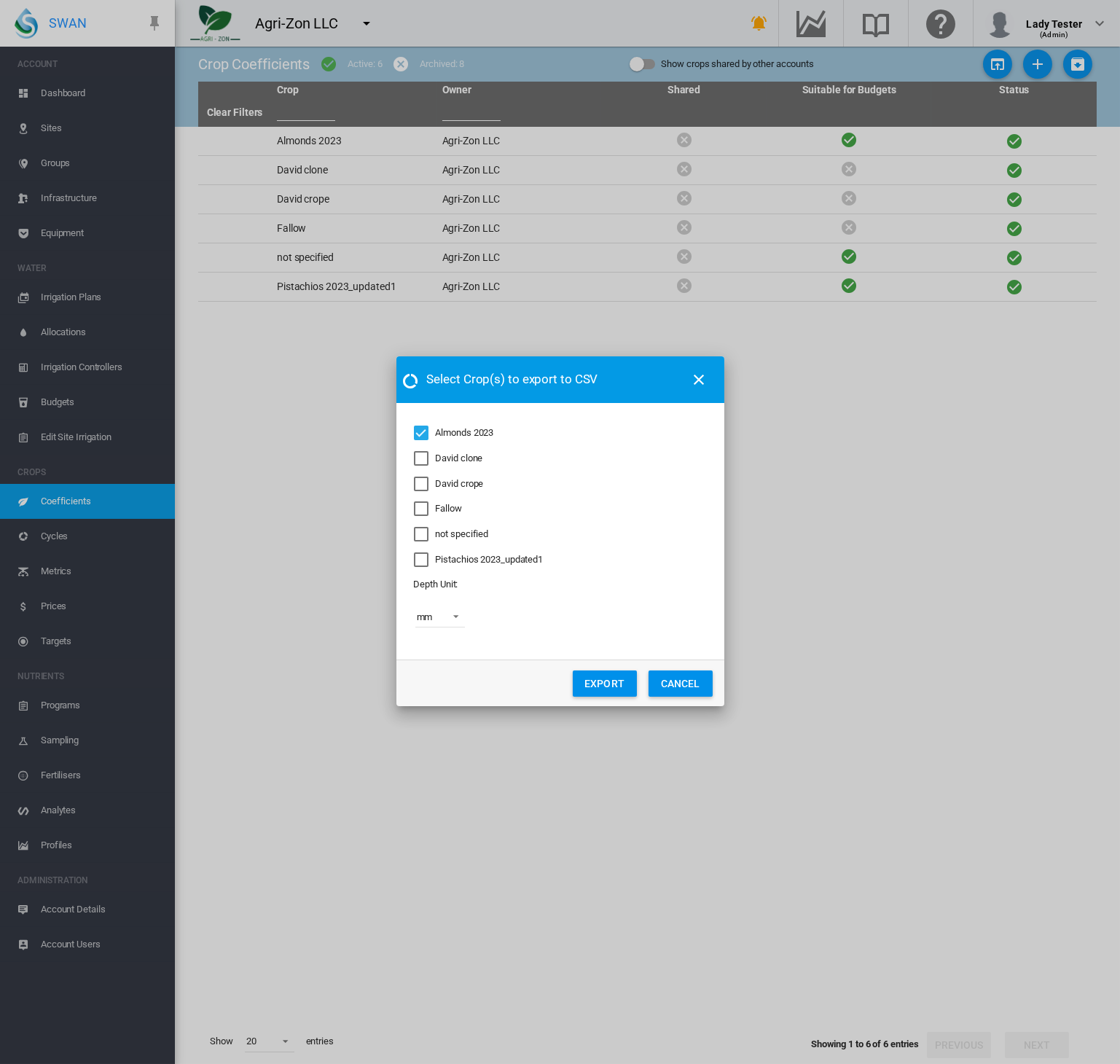 type 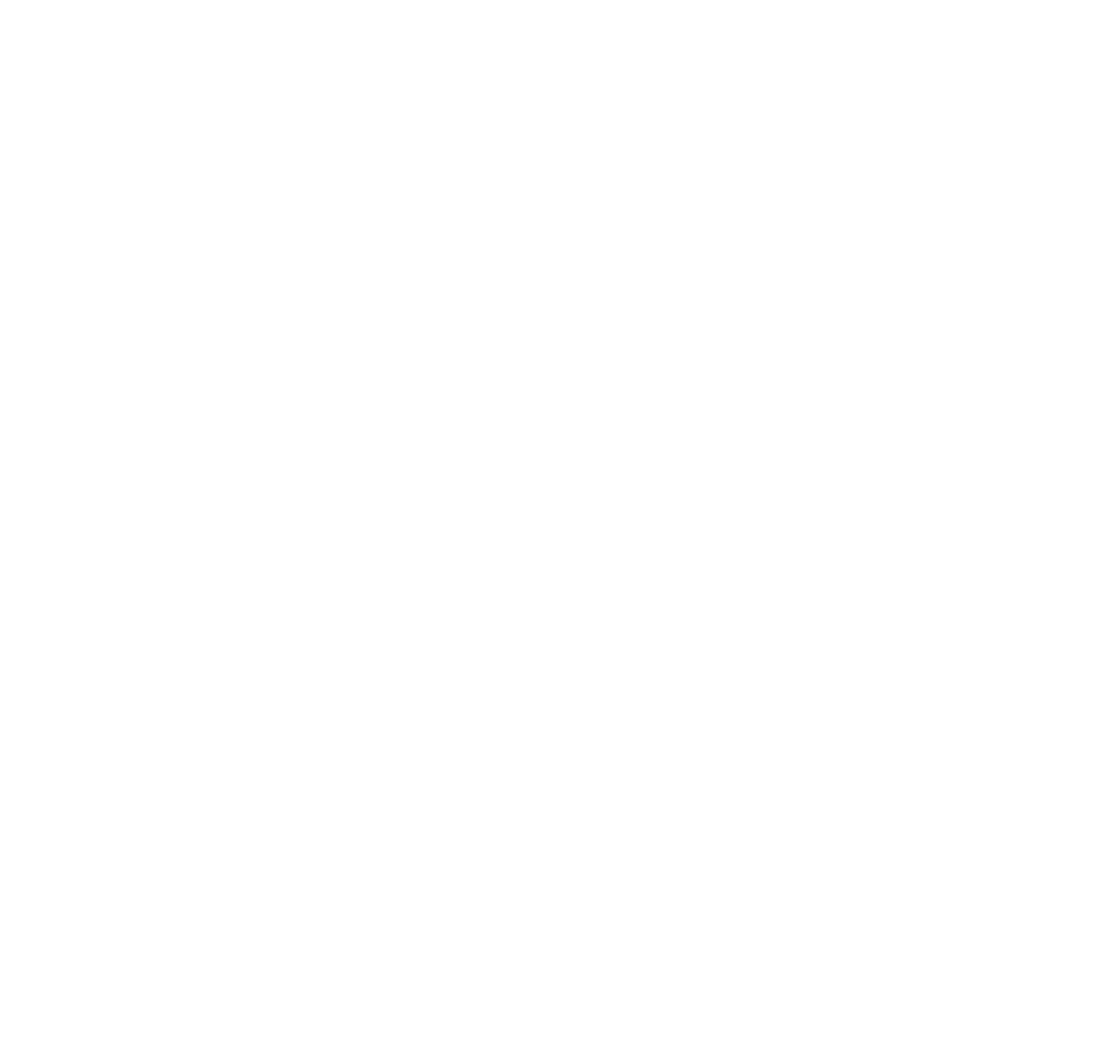 scroll, scrollTop: 0, scrollLeft: 0, axis: both 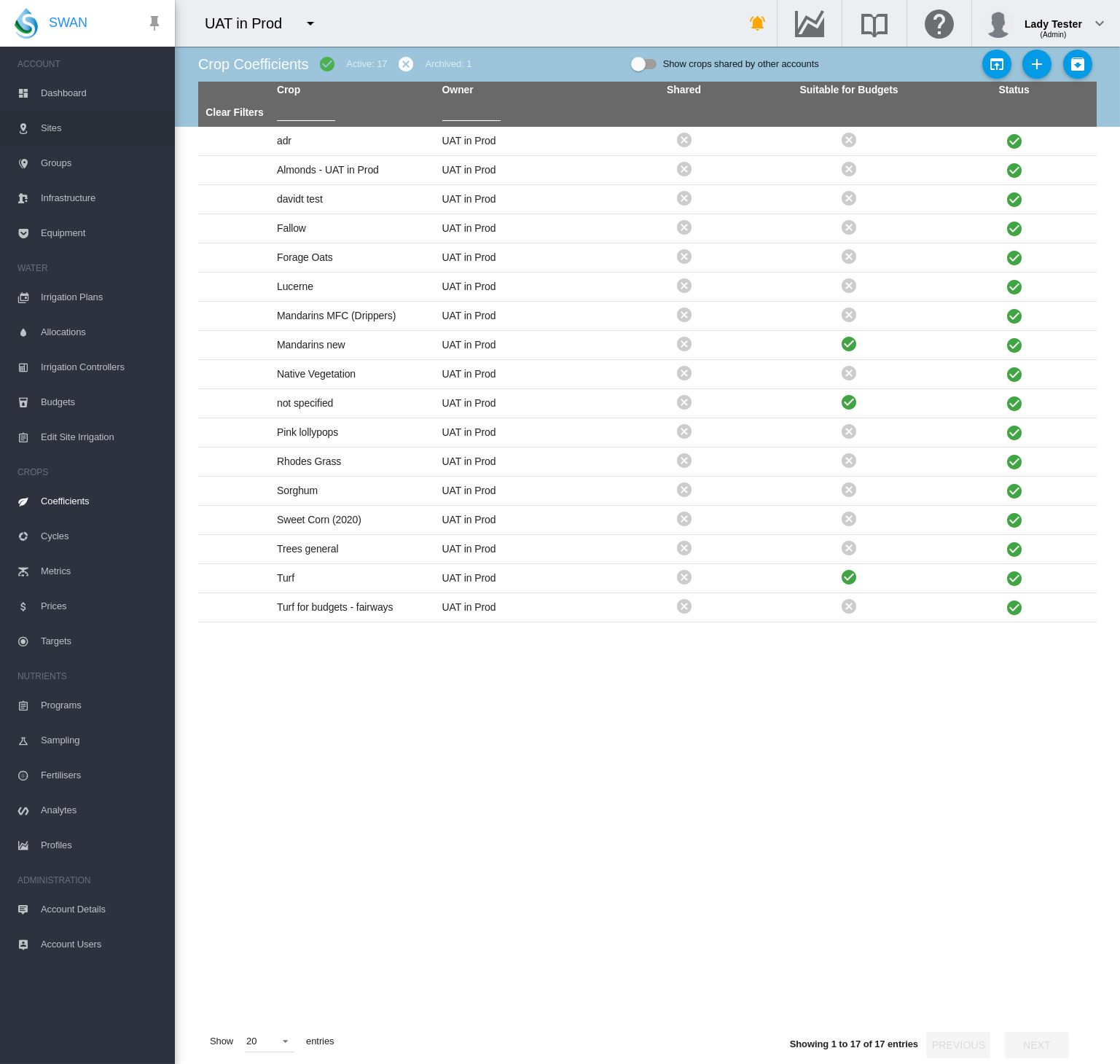 click on "Sites" at bounding box center [102, 128] 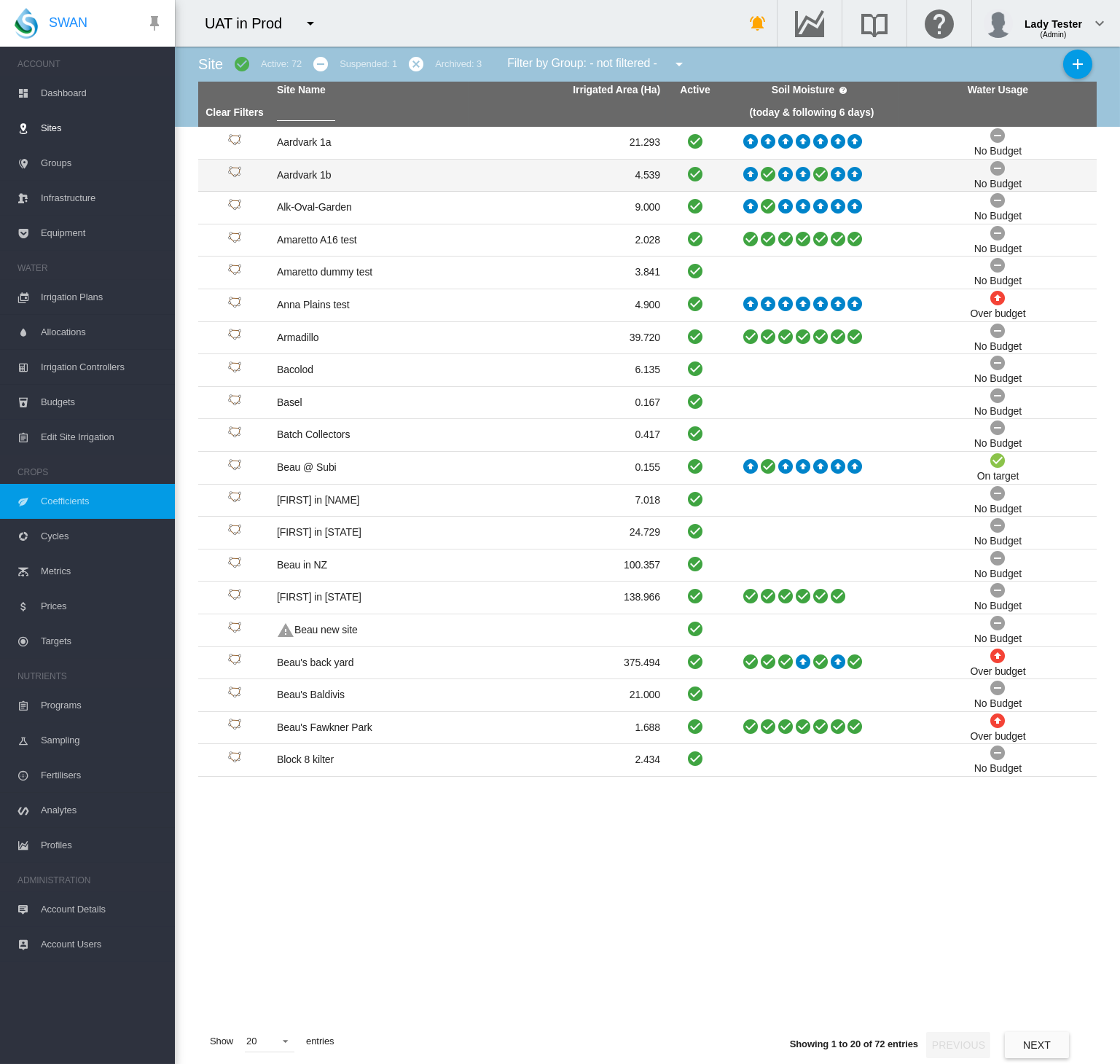 click on "Aardvark 1b" at bounding box center [369, 176] 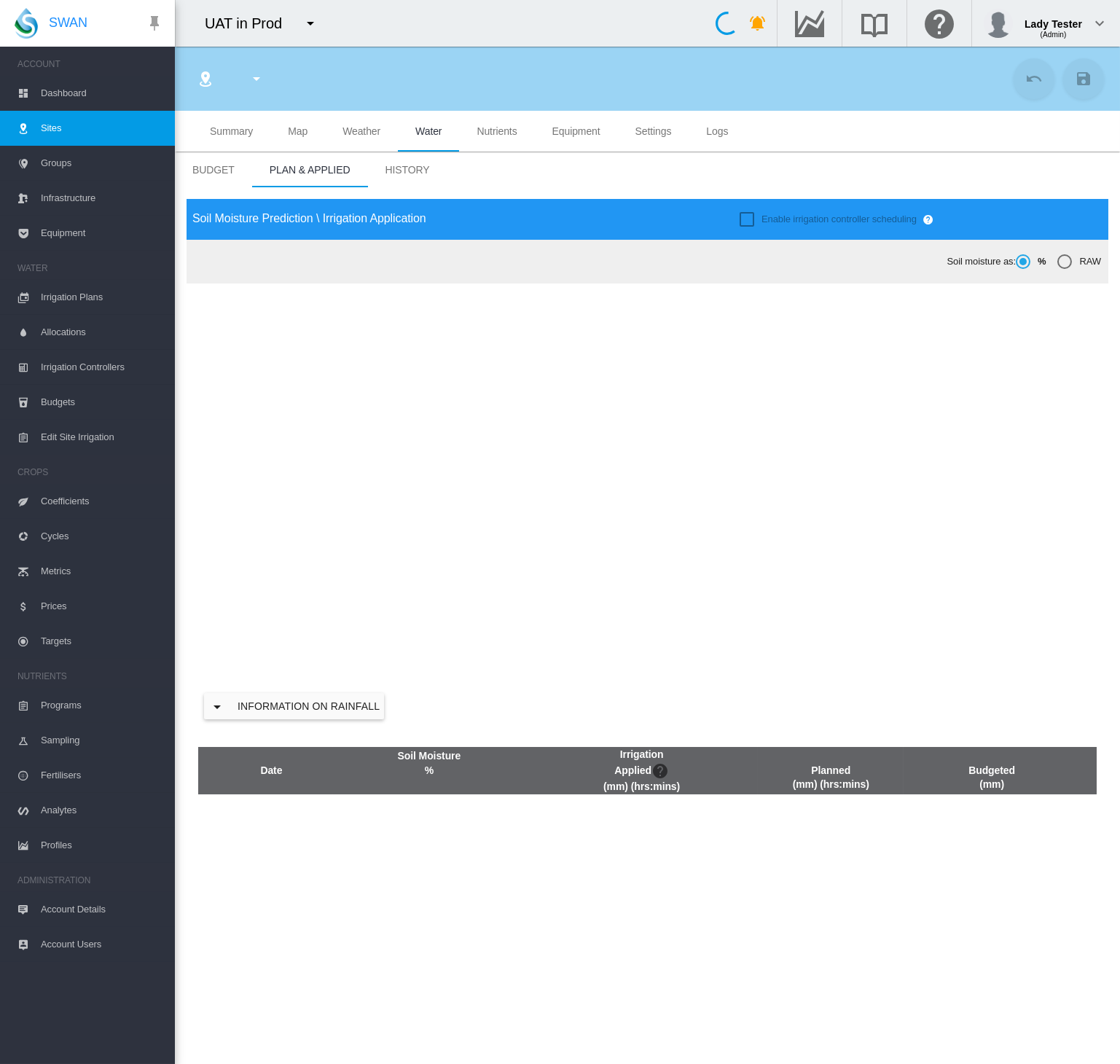 type on "**********" 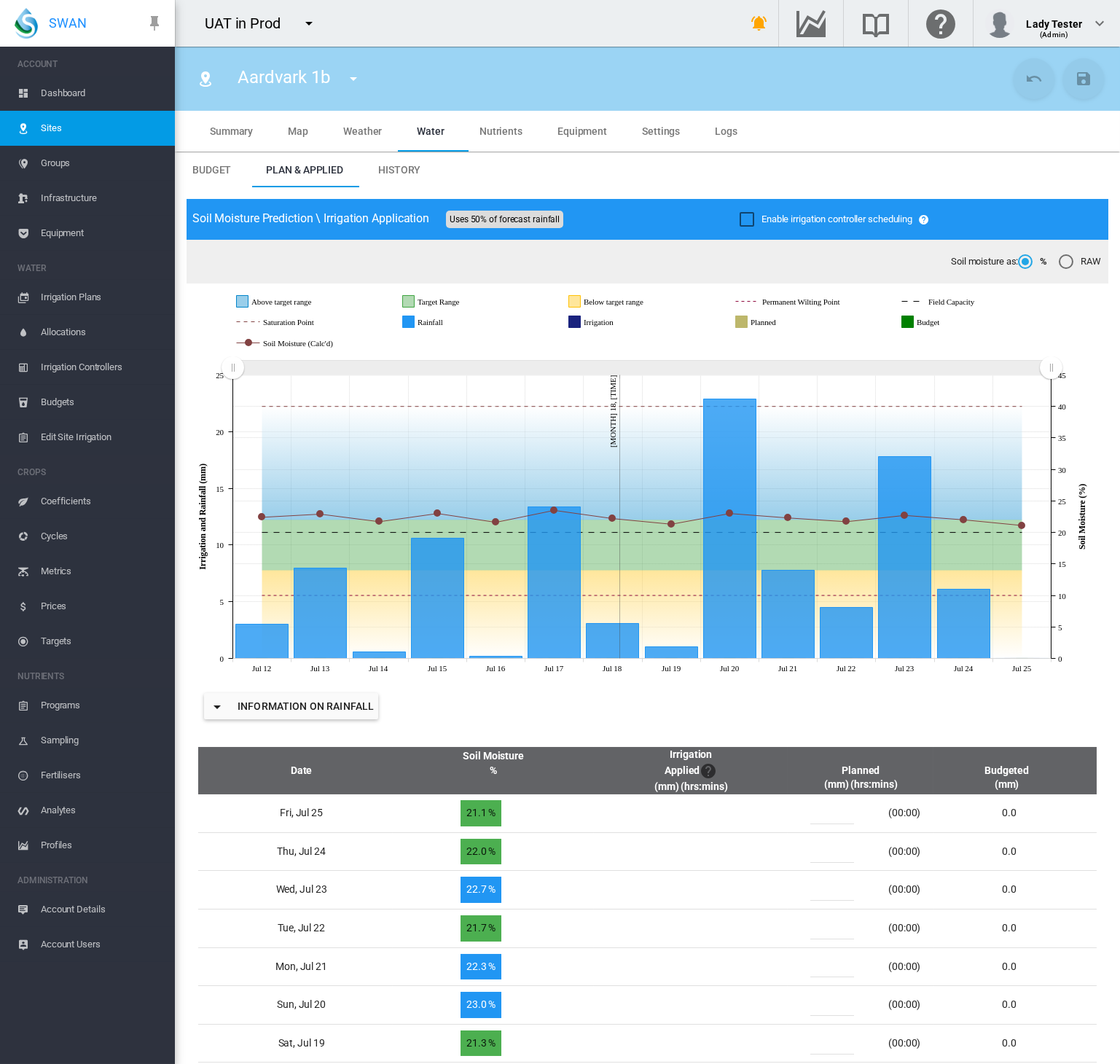 click at bounding box center (1066, 262) 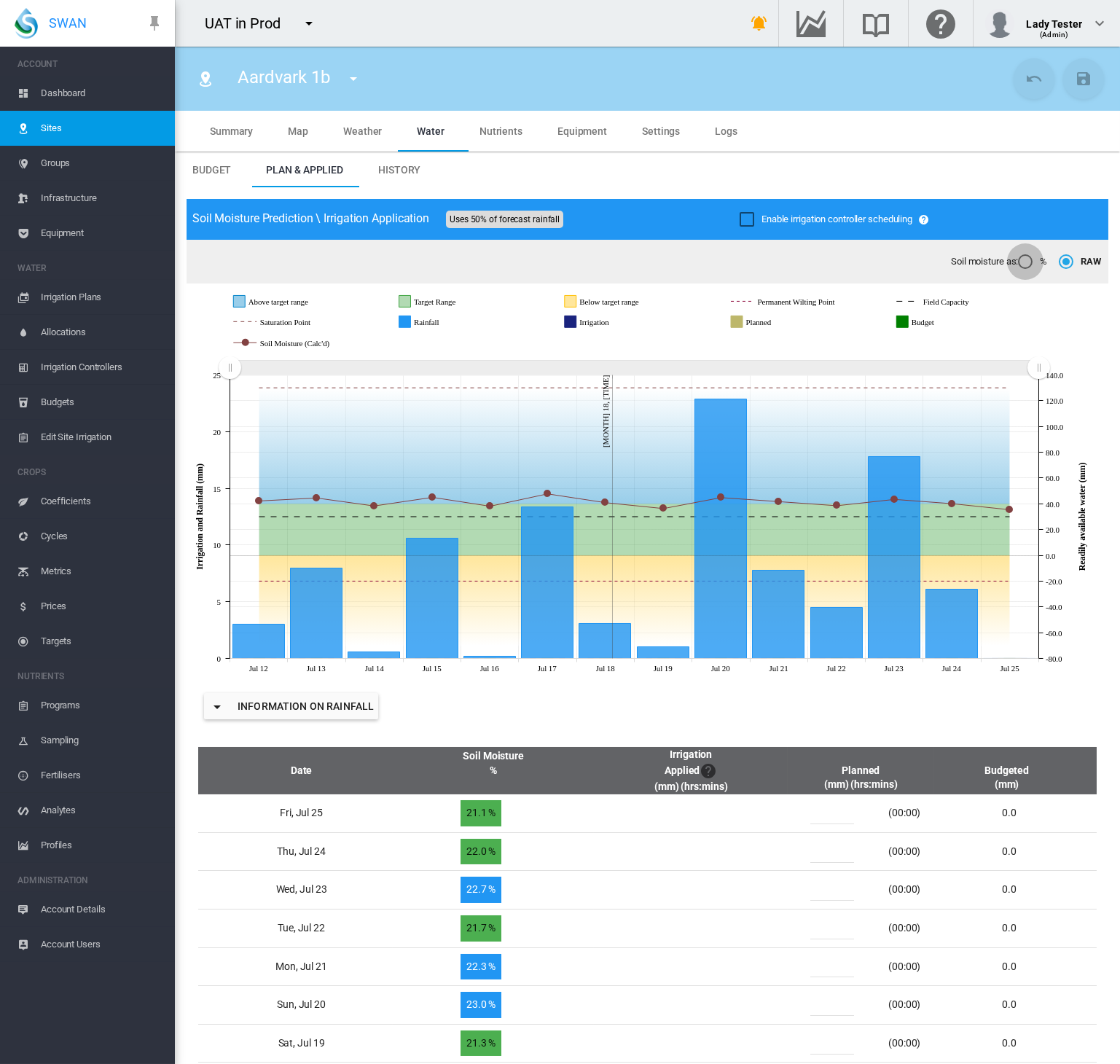 click at bounding box center [1025, 262] 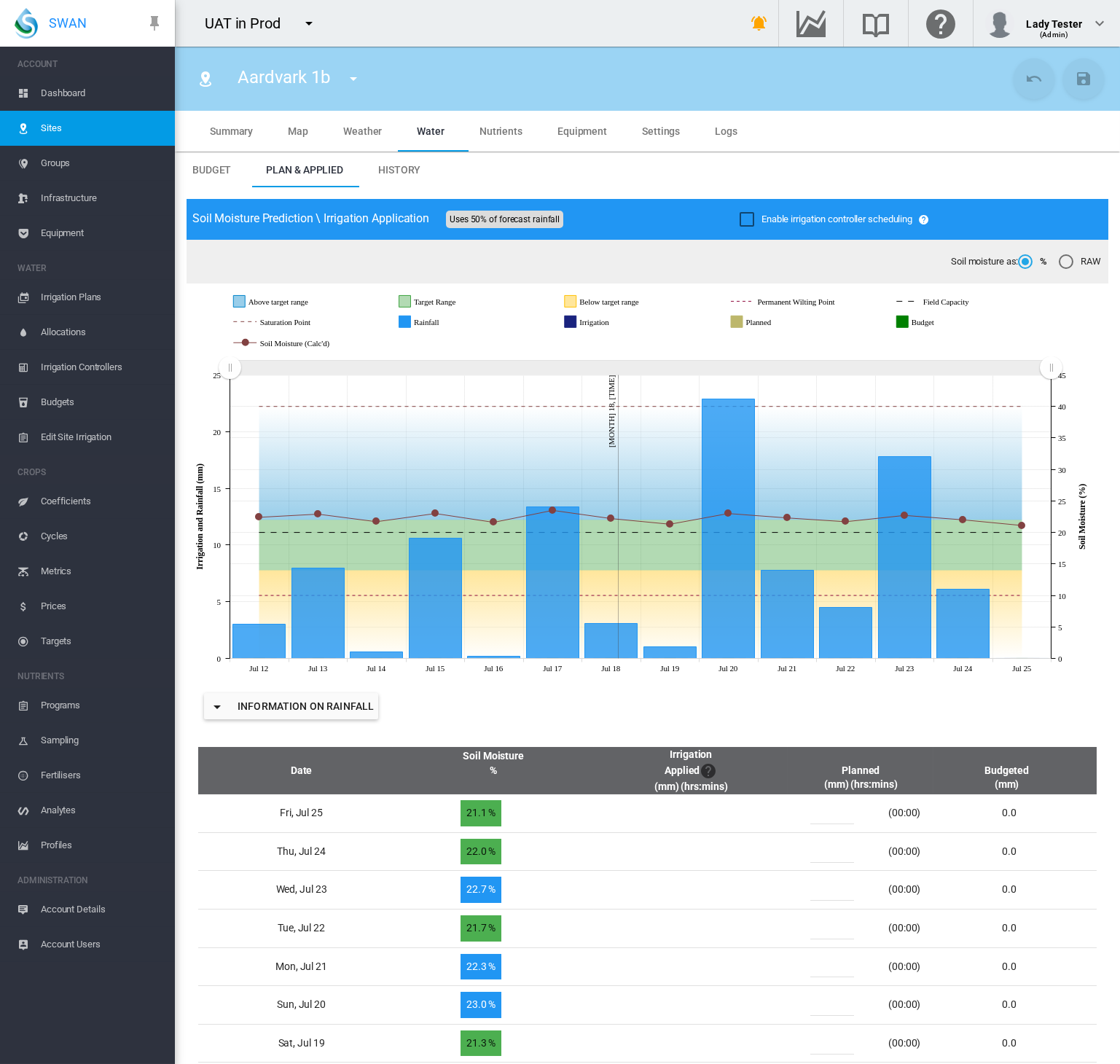scroll, scrollTop: 296, scrollLeft: 0, axis: vertical 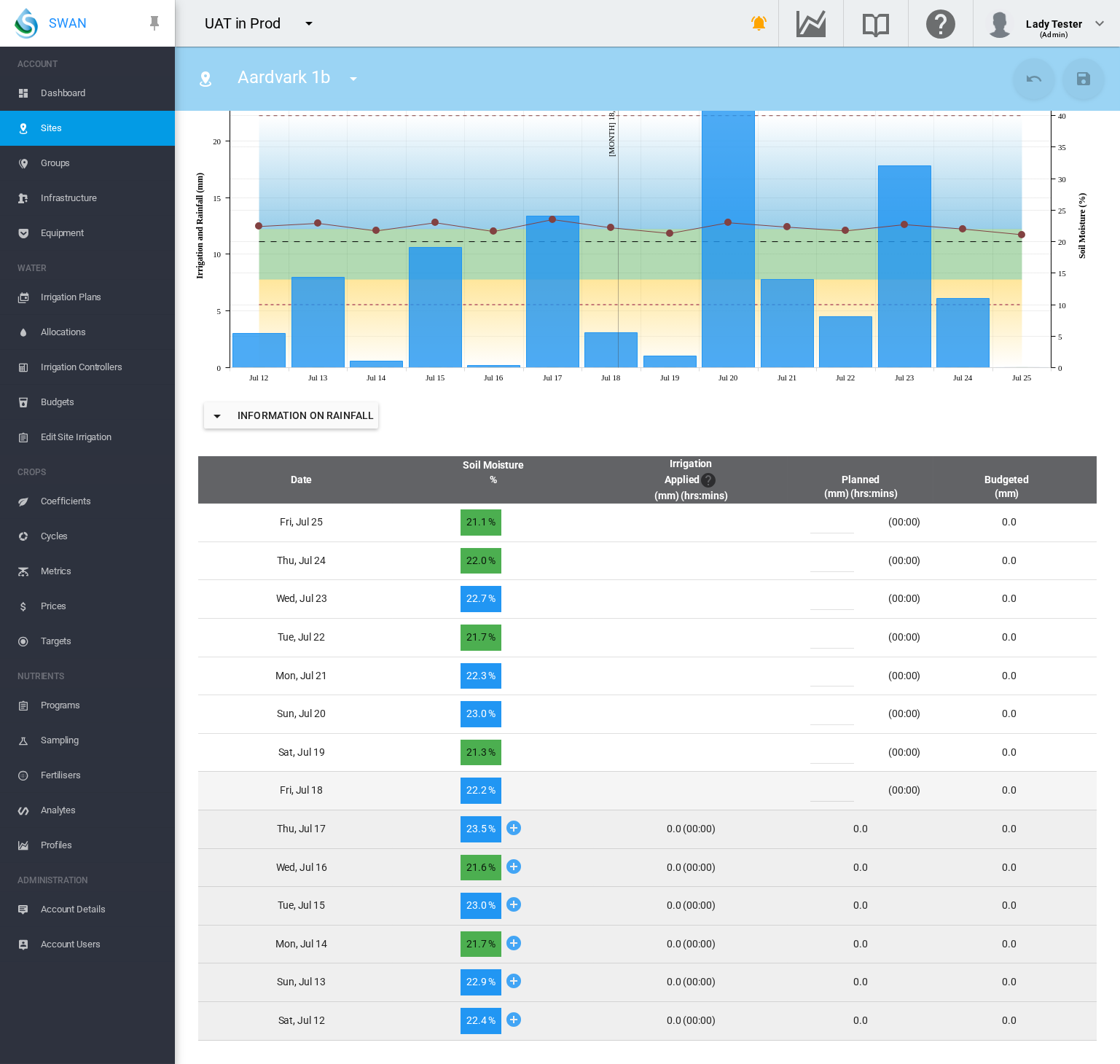 drag, startPoint x: 818, startPoint y: 794, endPoint x: 783, endPoint y: 794, distance: 35 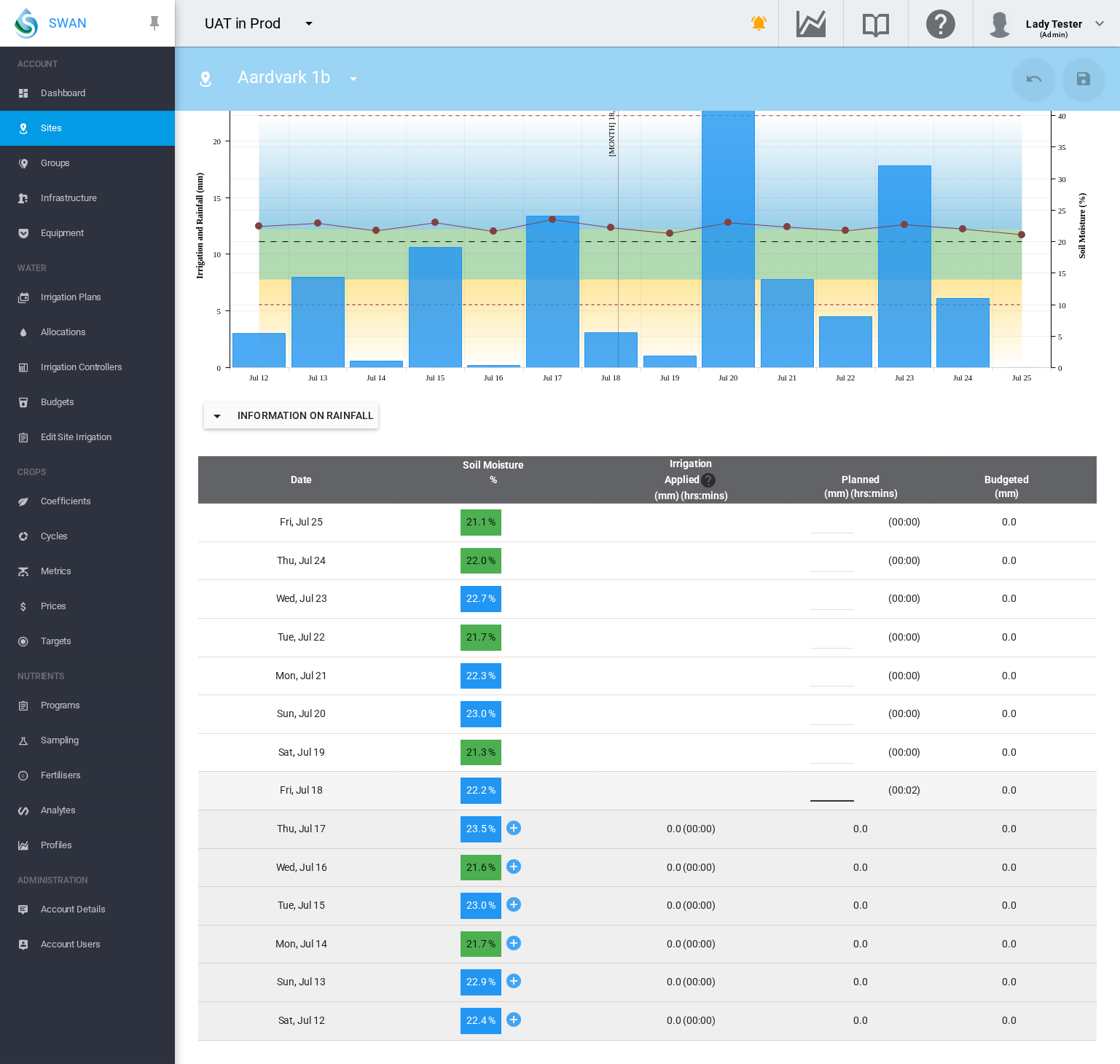 type on "*" 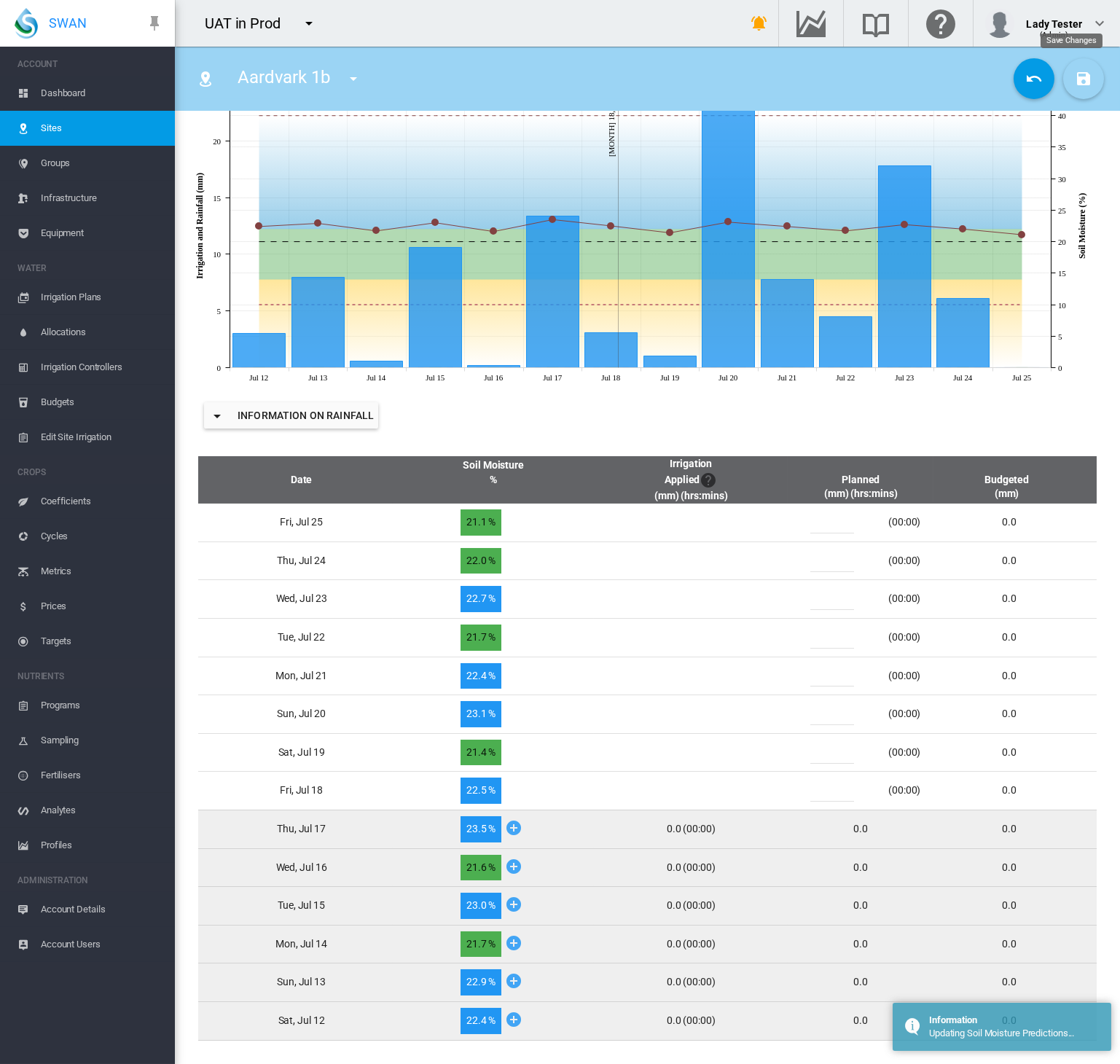 click at bounding box center (1084, 79) 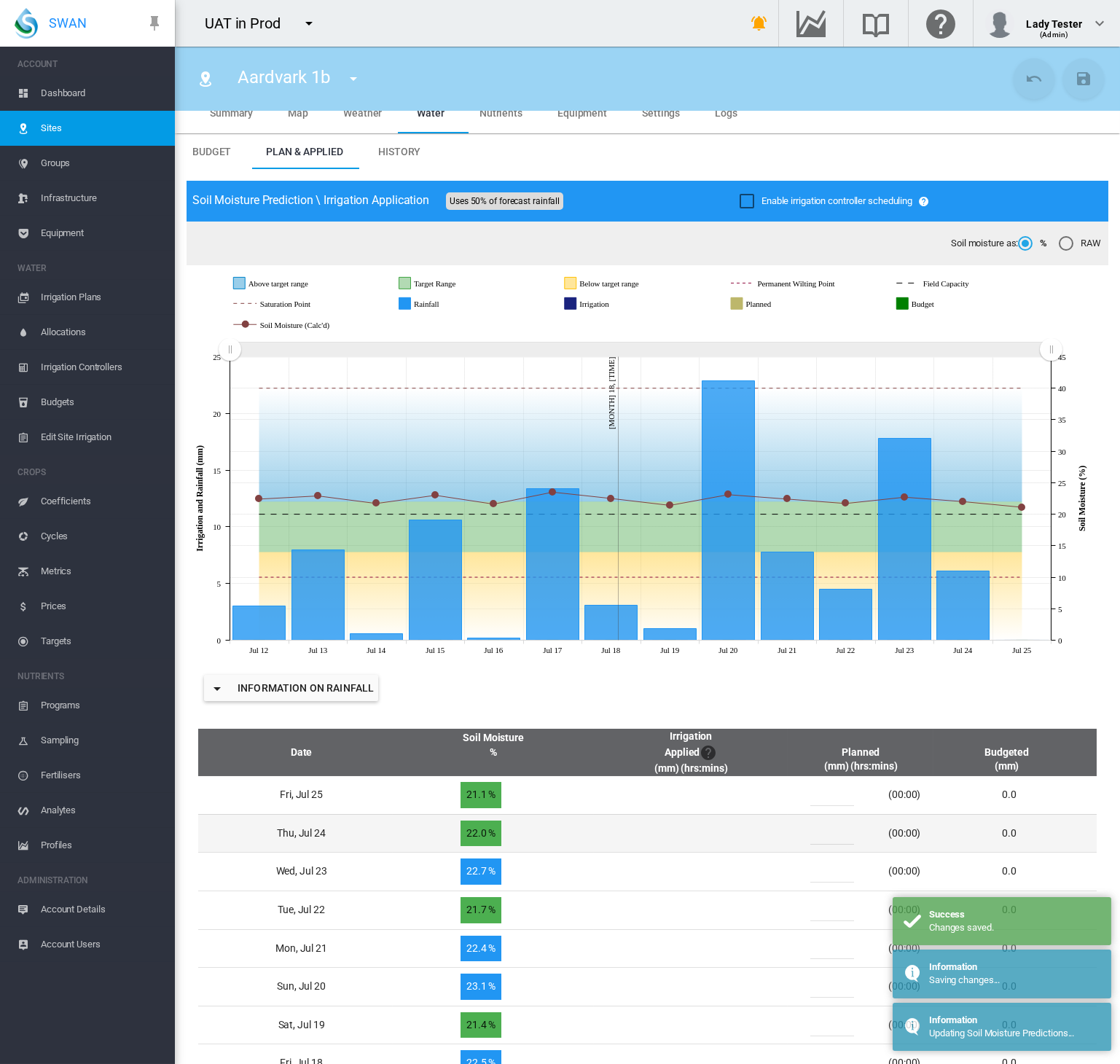 scroll, scrollTop: 0, scrollLeft: 0, axis: both 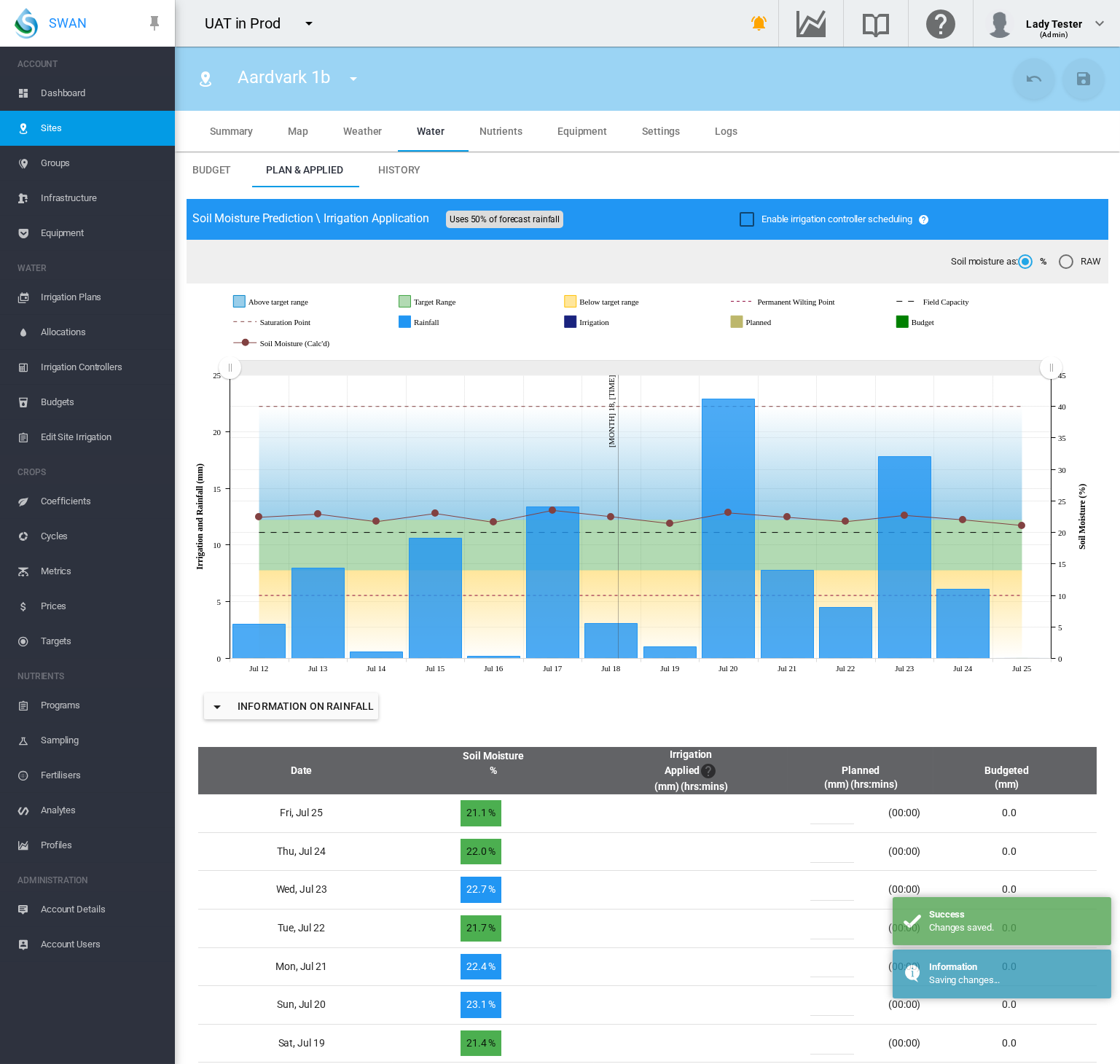 click on "Dashboard" at bounding box center [102, 93] 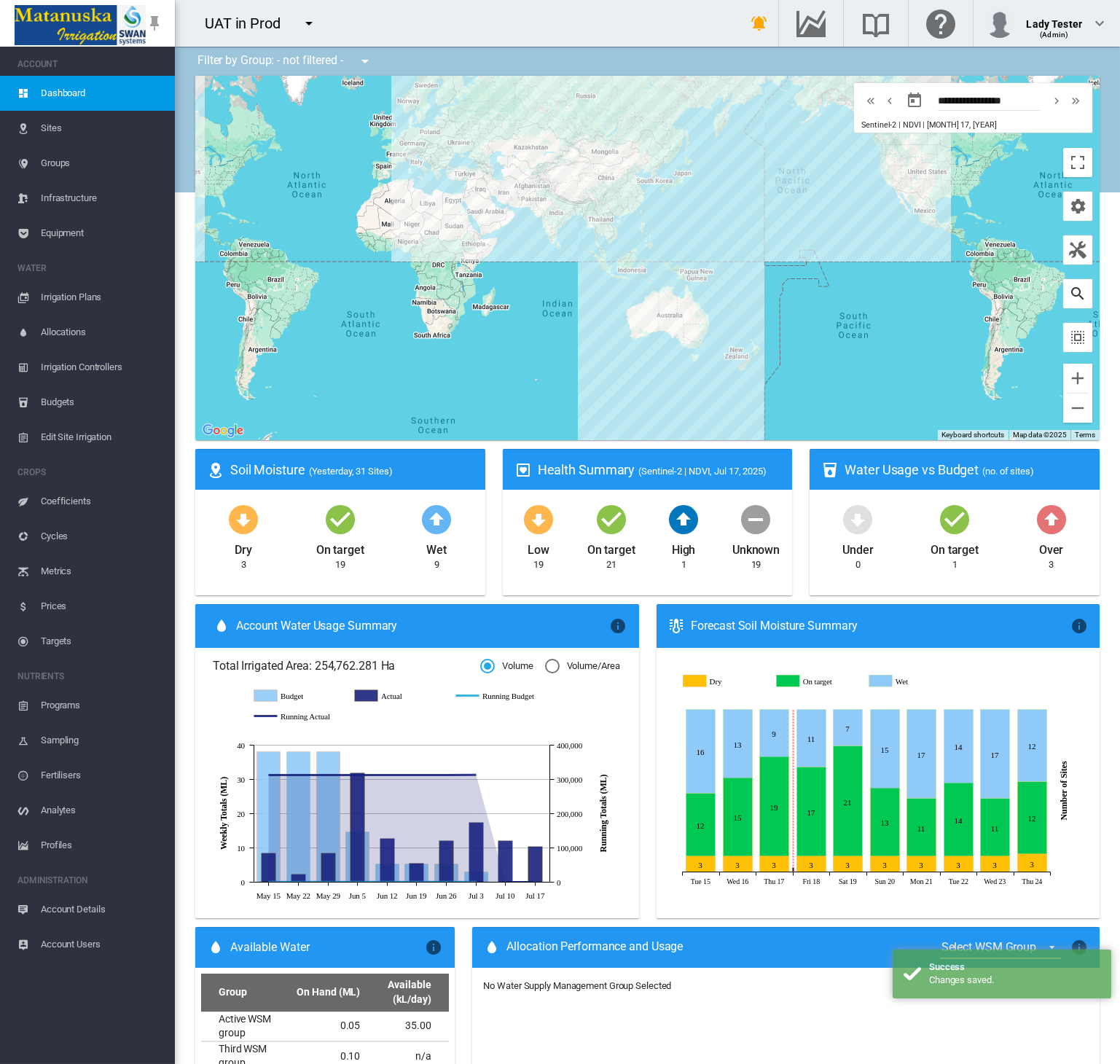 click at bounding box center (1078, 294) 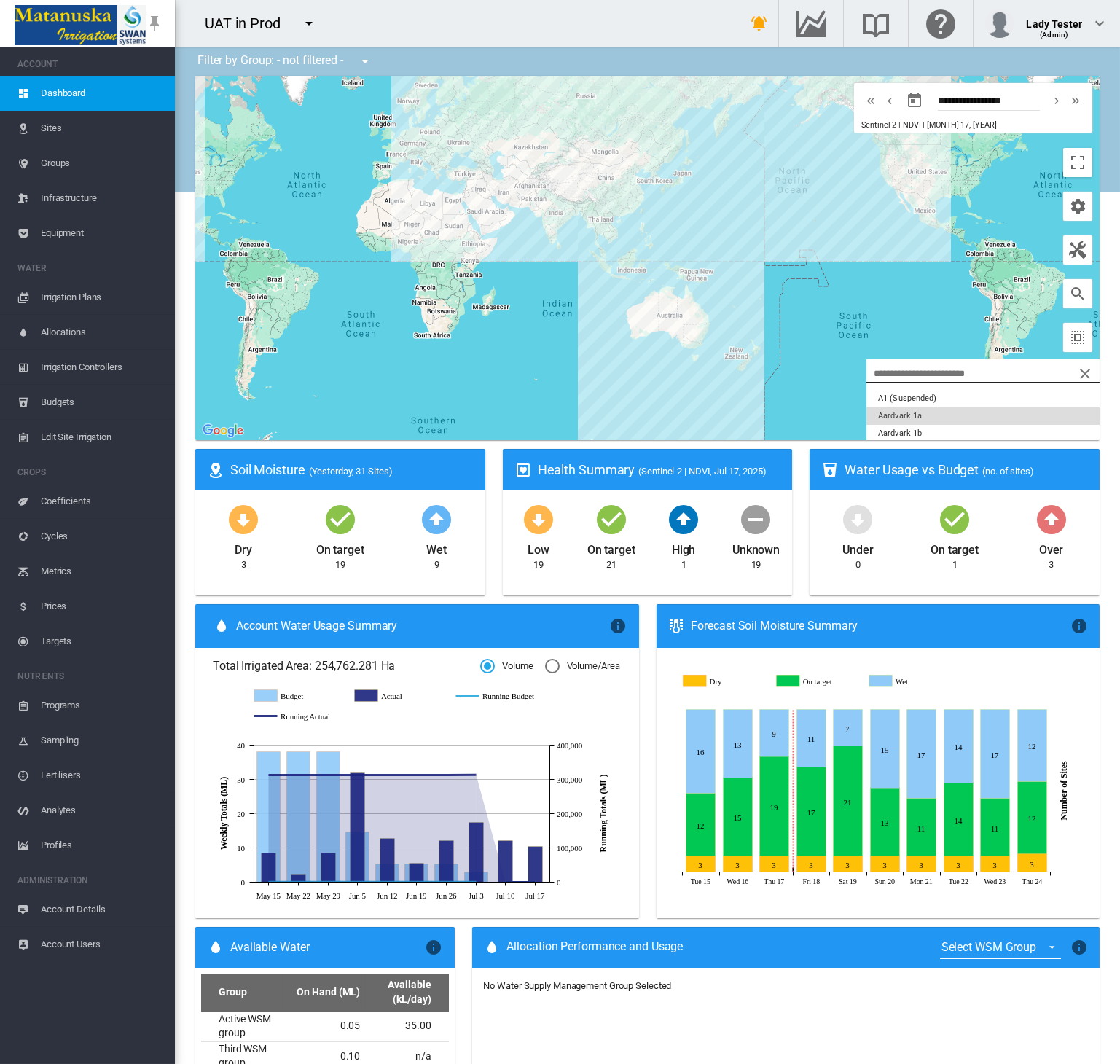 scroll, scrollTop: 0, scrollLeft: 0, axis: both 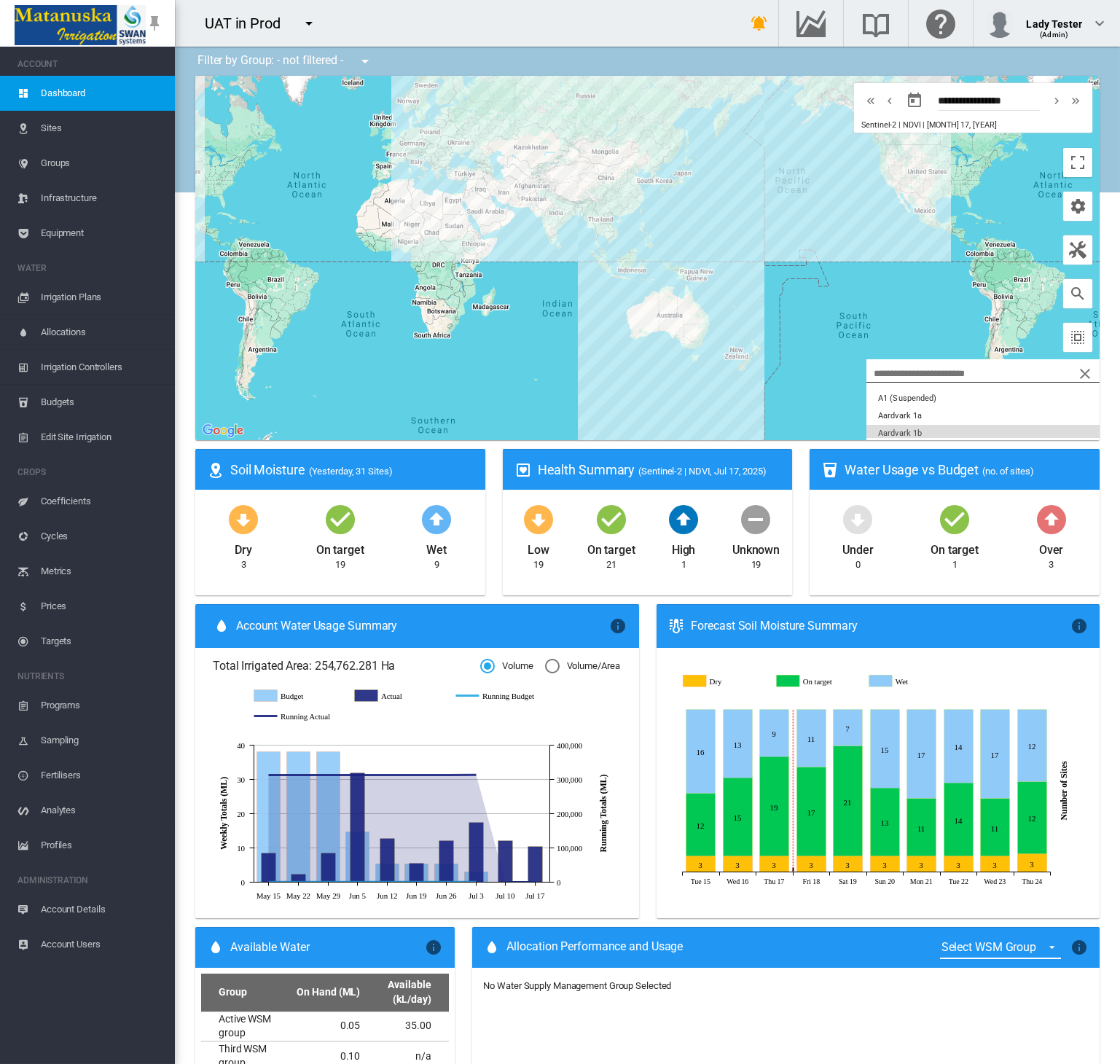 click at bounding box center [983, 434] 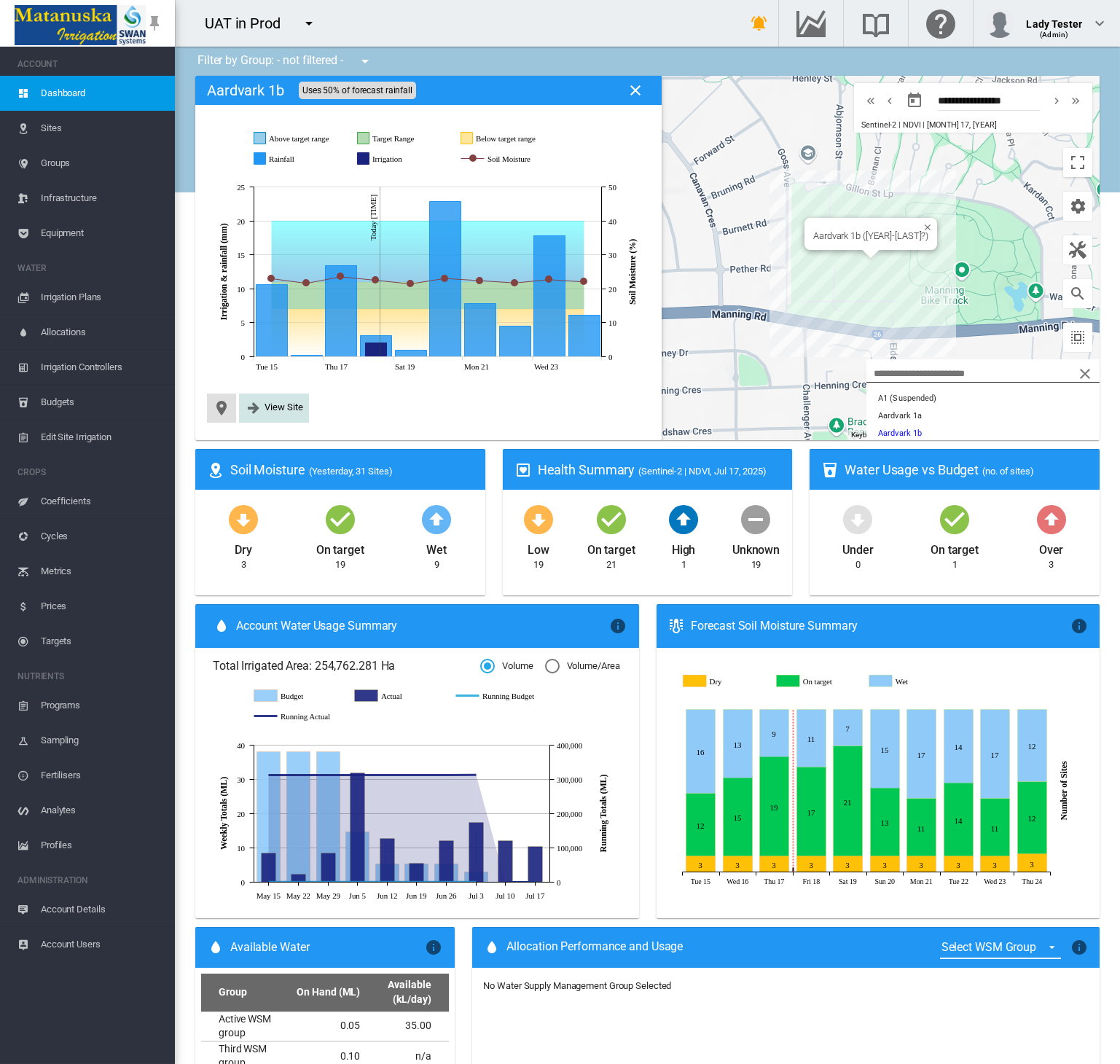 click on "View Site" 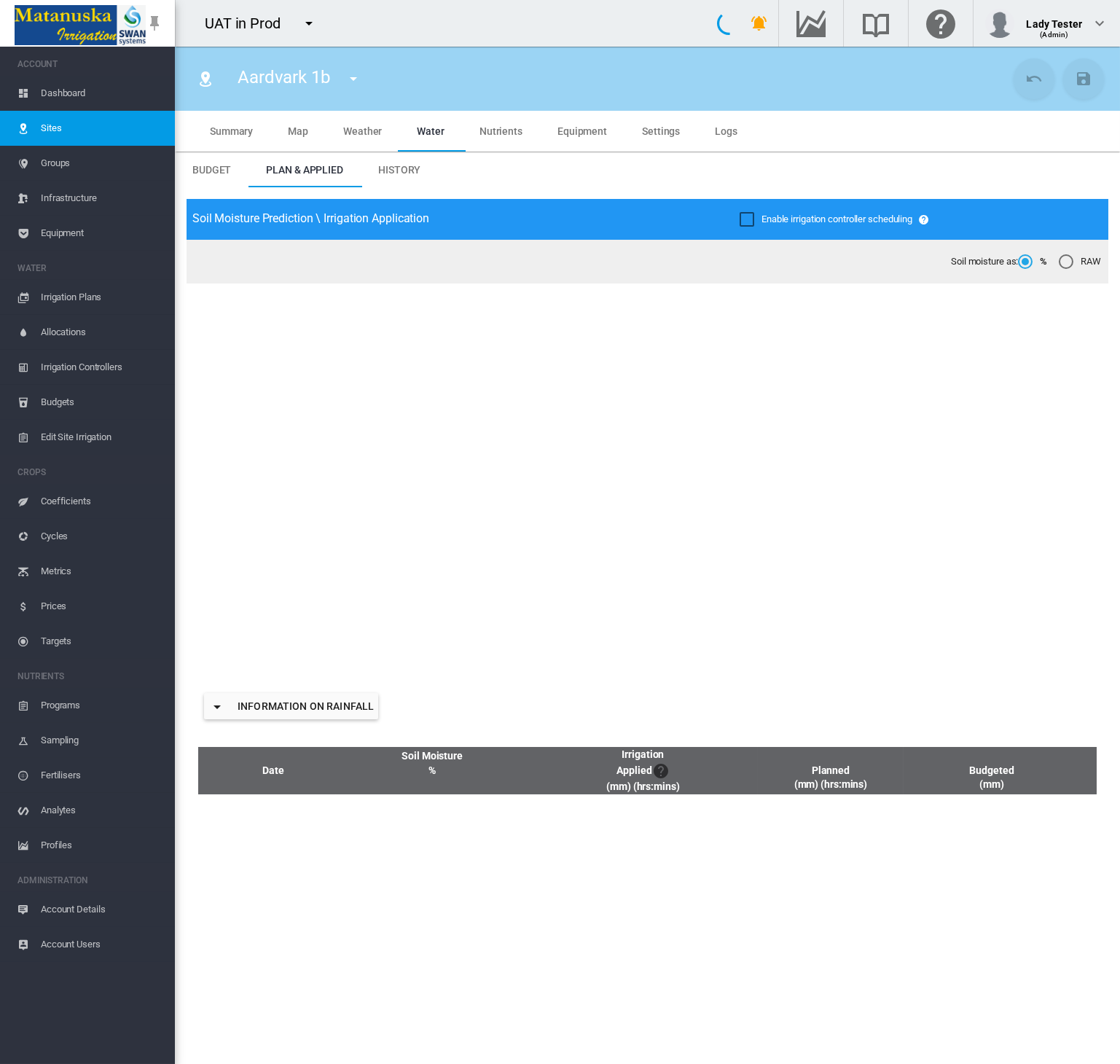 type on "*****" 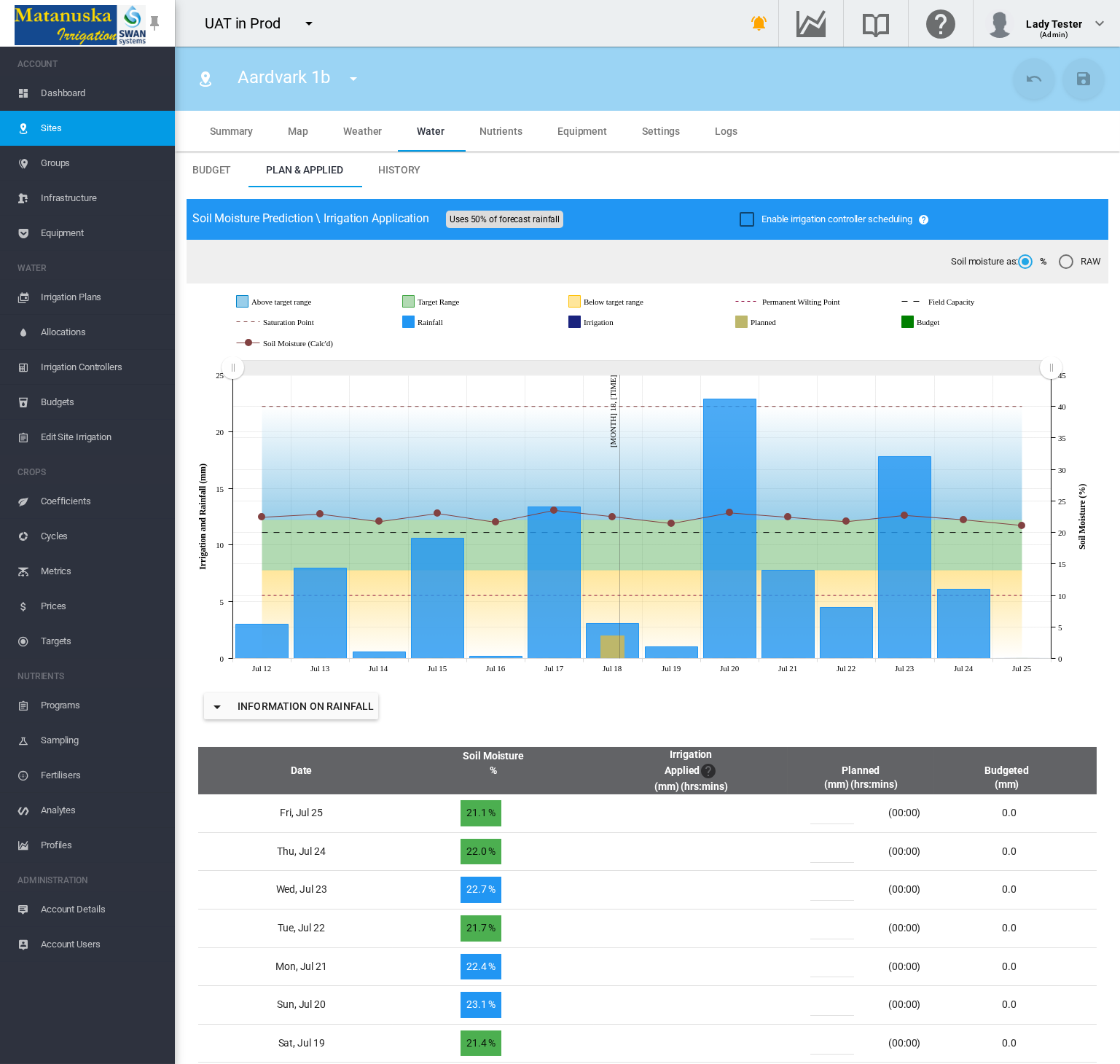 scroll, scrollTop: 296, scrollLeft: 0, axis: vertical 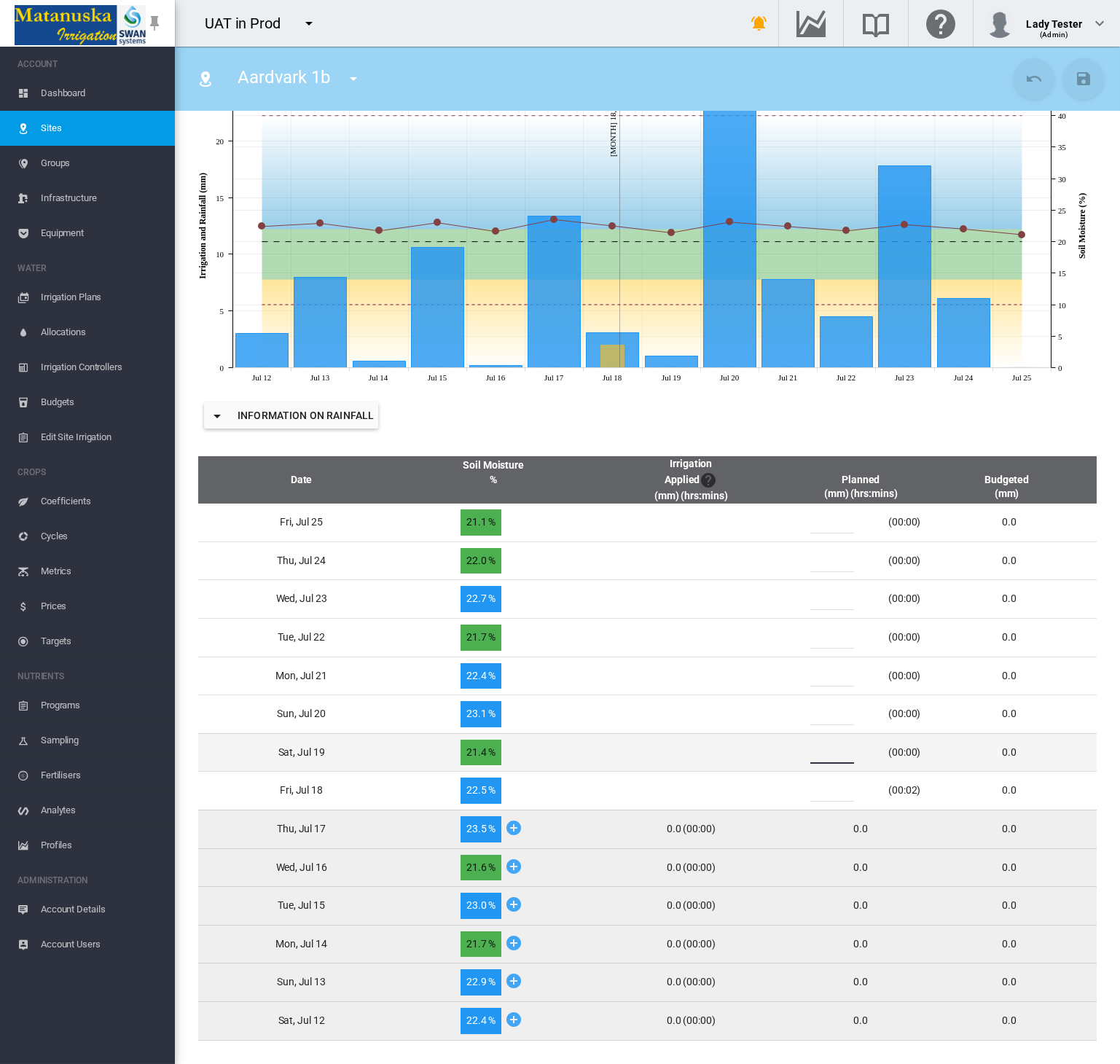 drag, startPoint x: 820, startPoint y: 759, endPoint x: 769, endPoint y: 763, distance: 51.156622 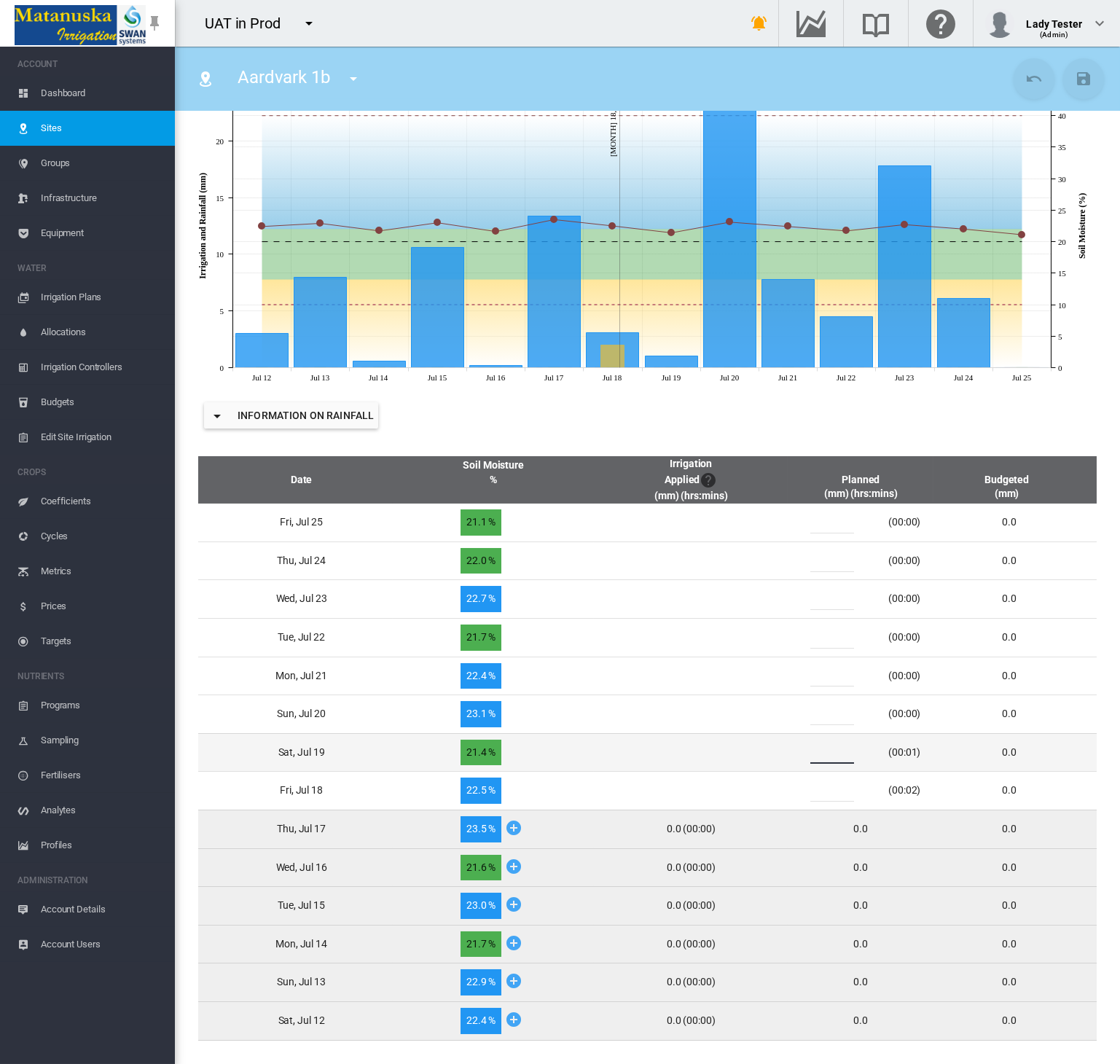 type on "*" 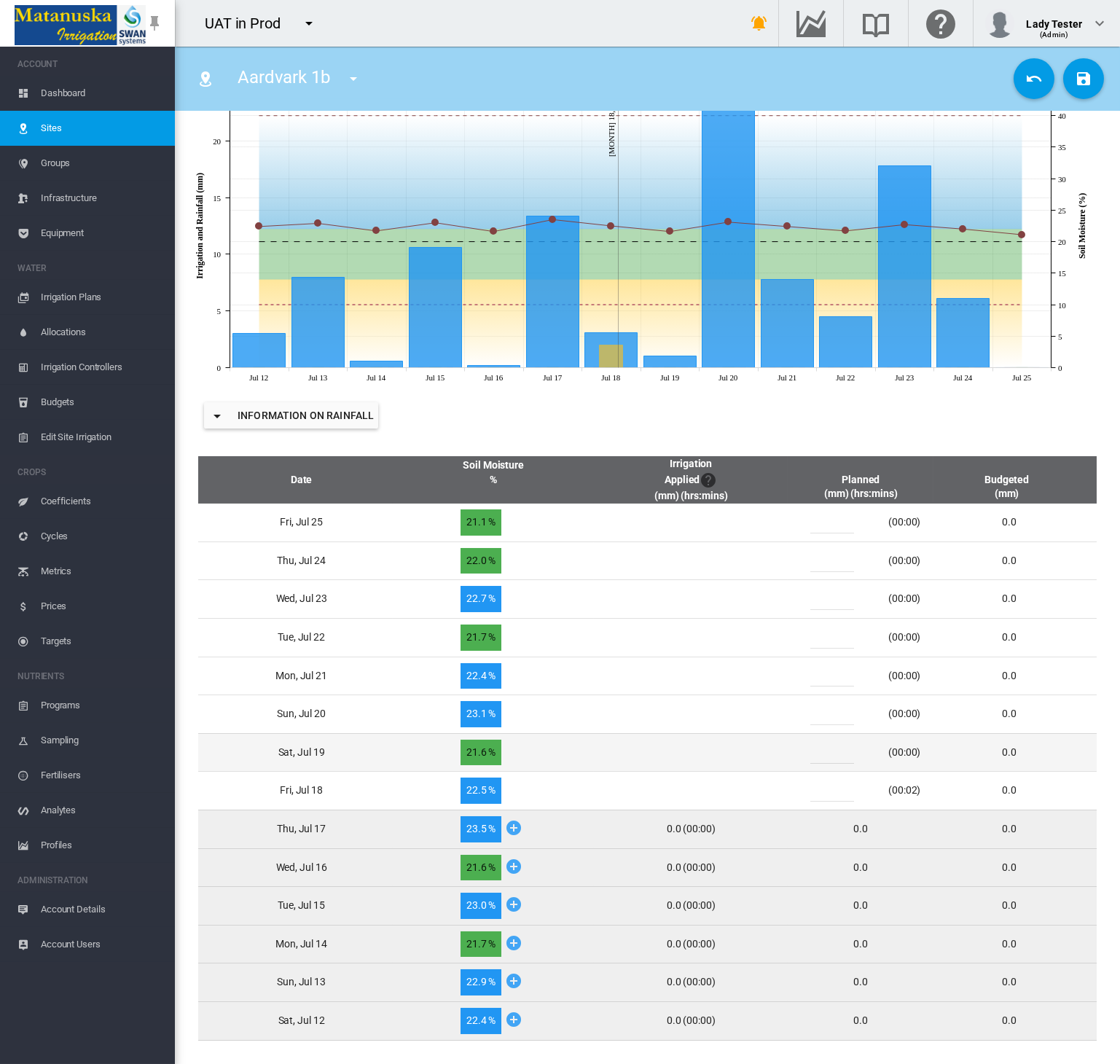 drag, startPoint x: 831, startPoint y: 751, endPoint x: 746, endPoint y: 753, distance: 85.02353 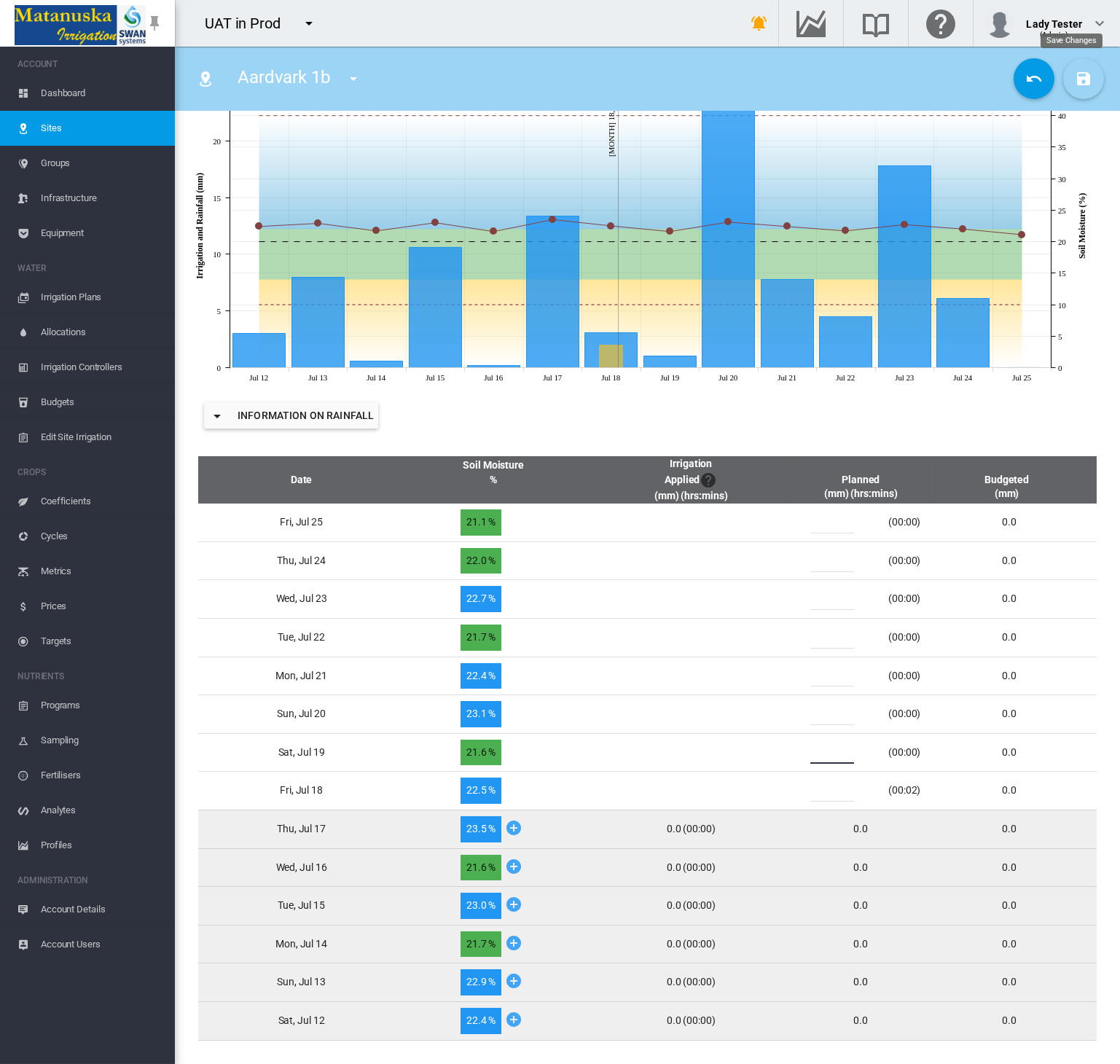 click at bounding box center [1084, 79] 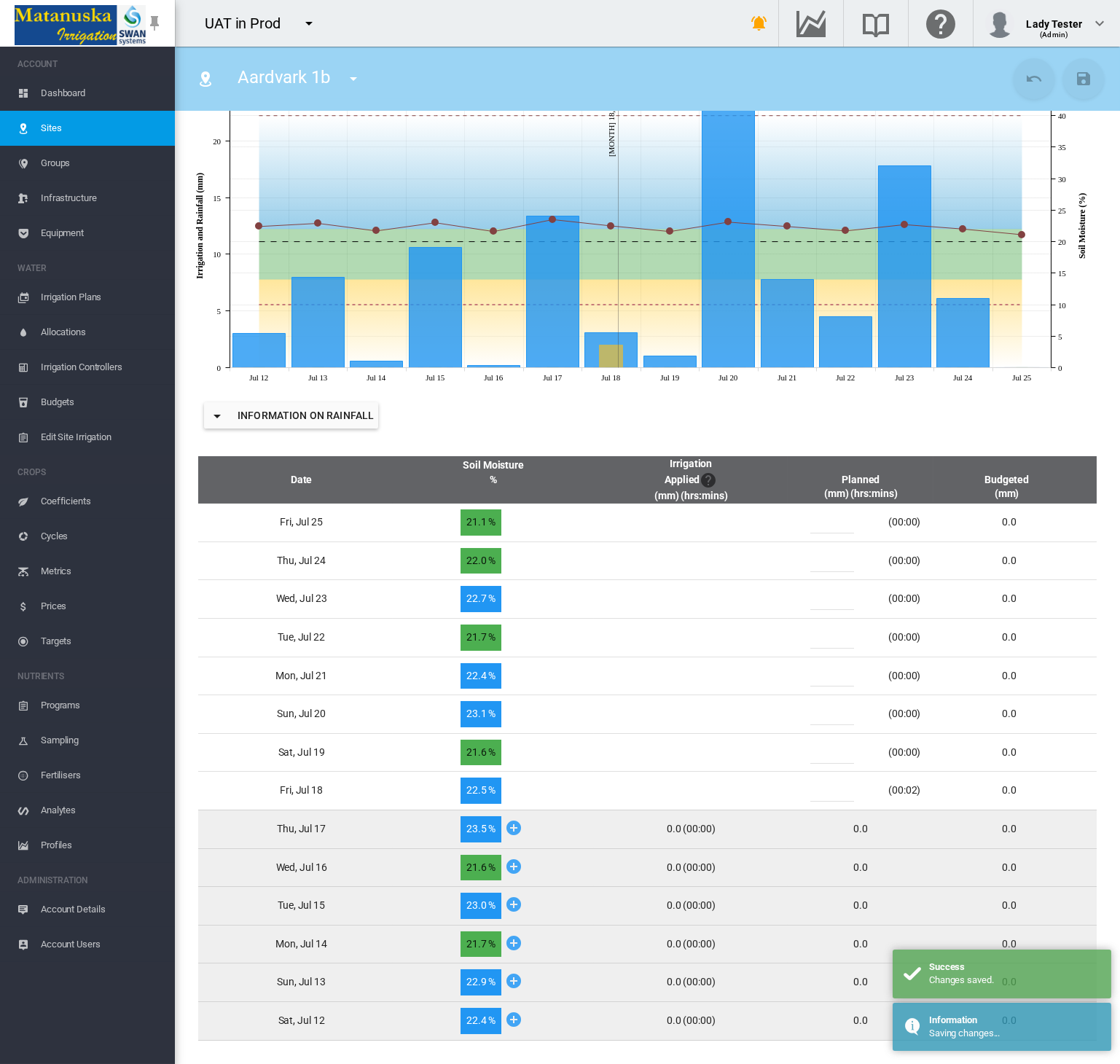 click on "Sites" at bounding box center (102, 128) 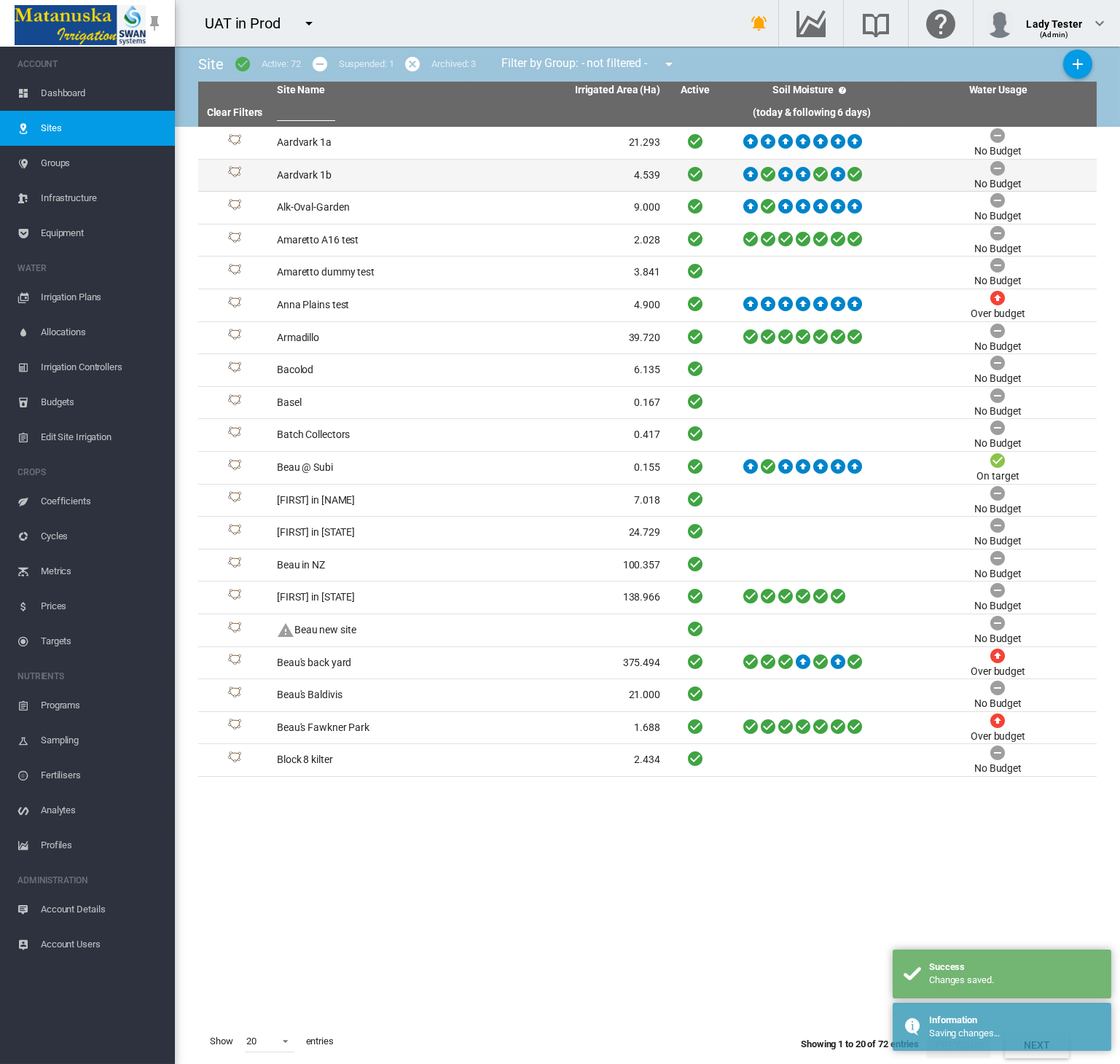 click on "Aardvark 1b" at bounding box center (369, 176) 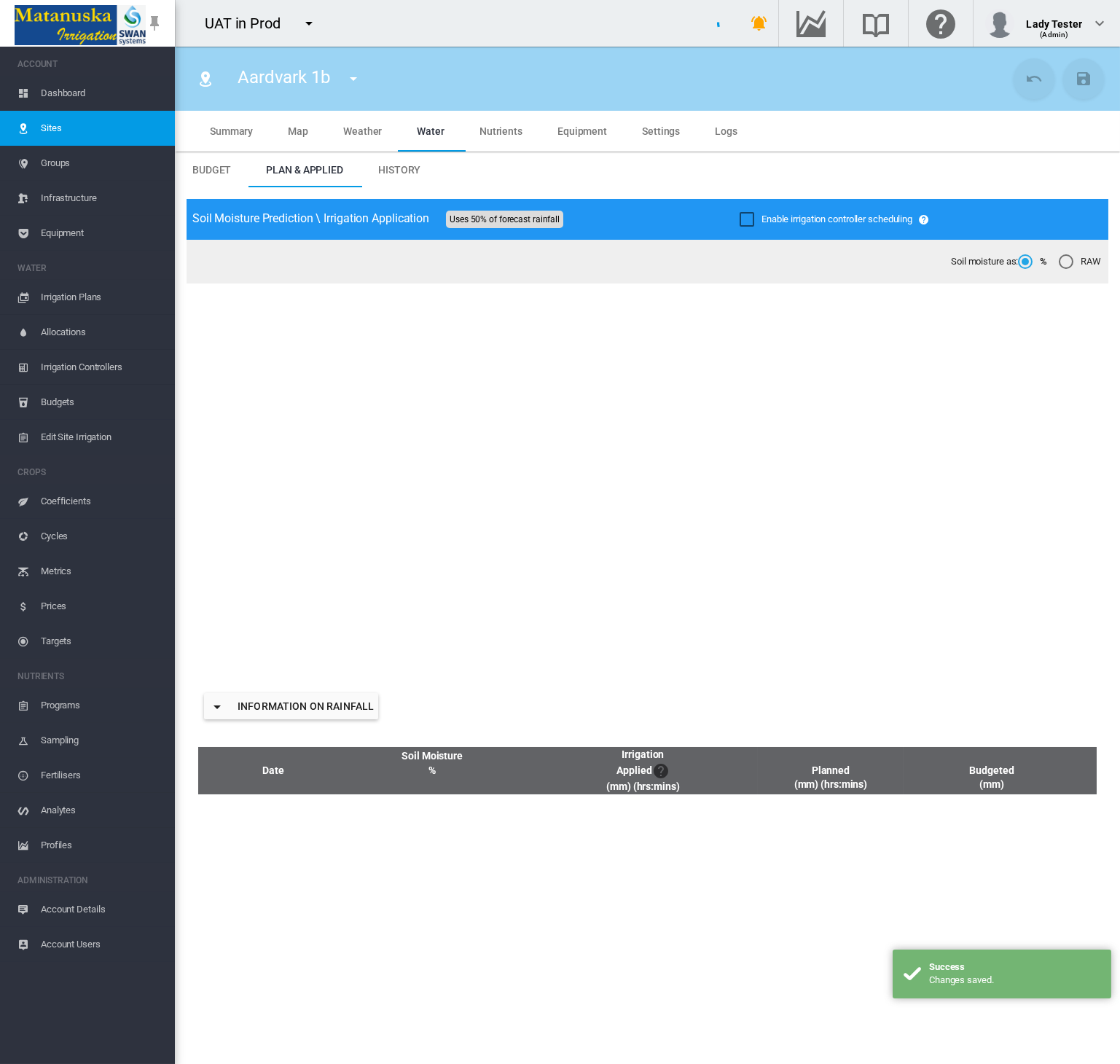 type on "**********" 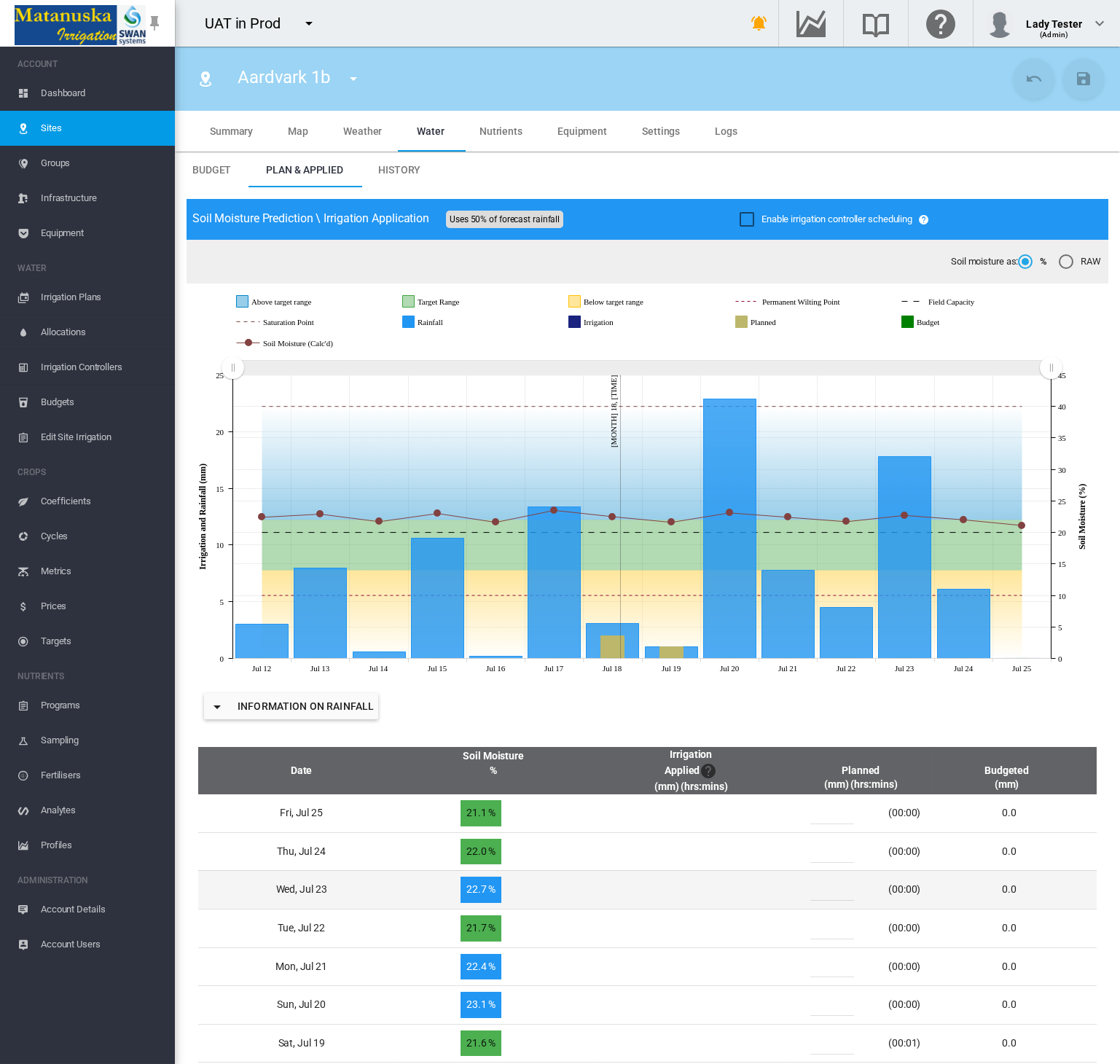 scroll, scrollTop: 162, scrollLeft: 0, axis: vertical 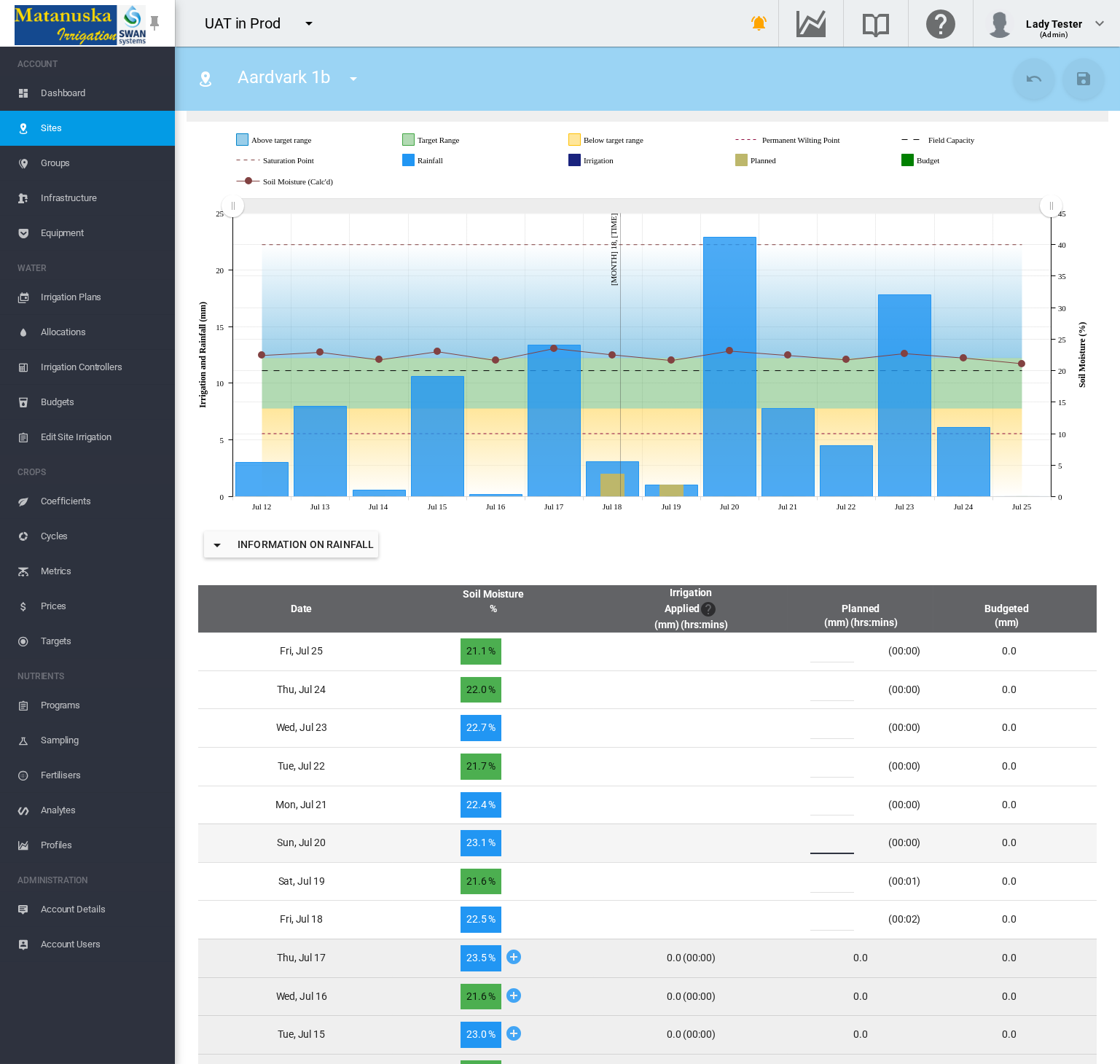 drag, startPoint x: 812, startPoint y: 858, endPoint x: 788, endPoint y: 854, distance: 24.33105 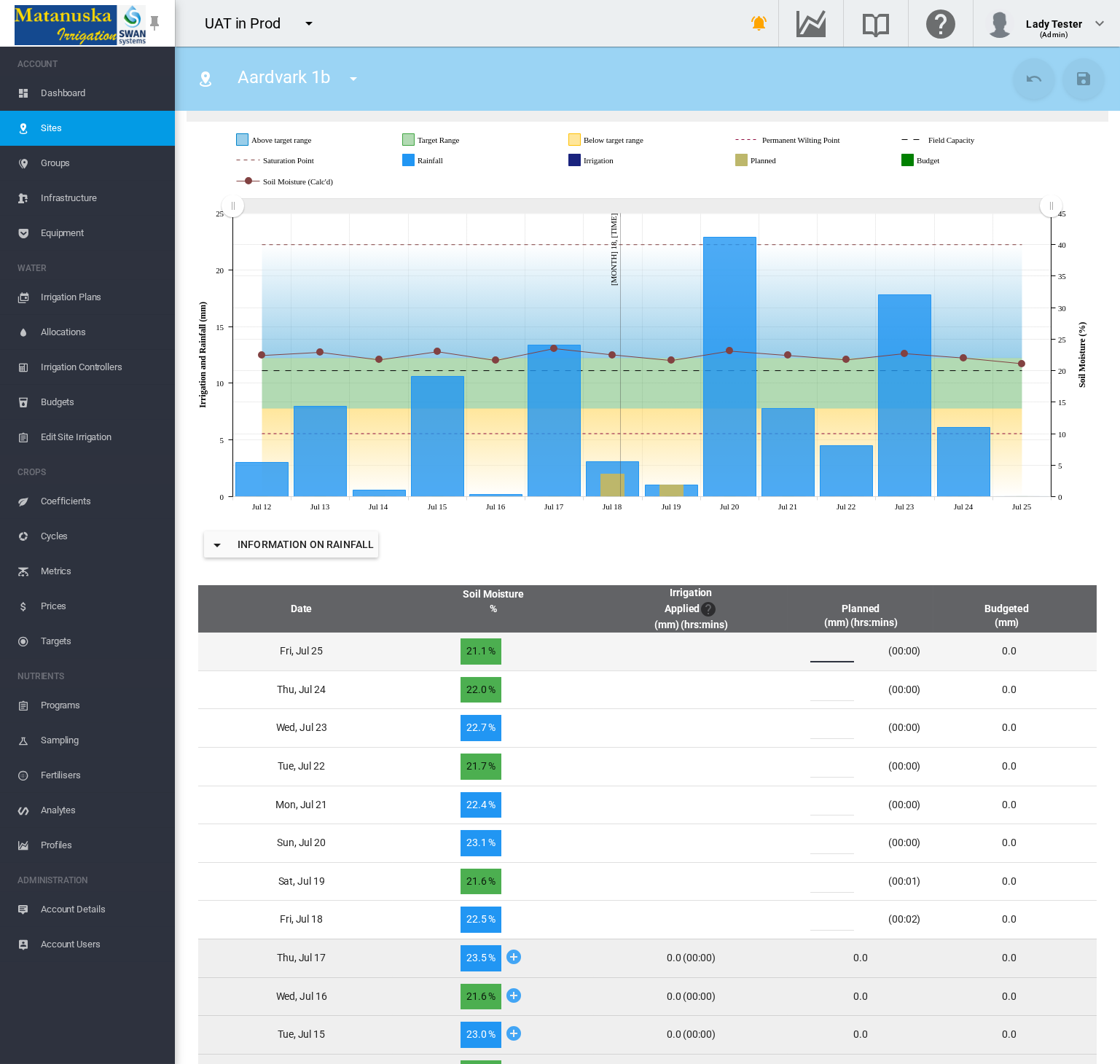 drag, startPoint x: 812, startPoint y: 661, endPoint x: 781, endPoint y: 663, distance: 31.064449 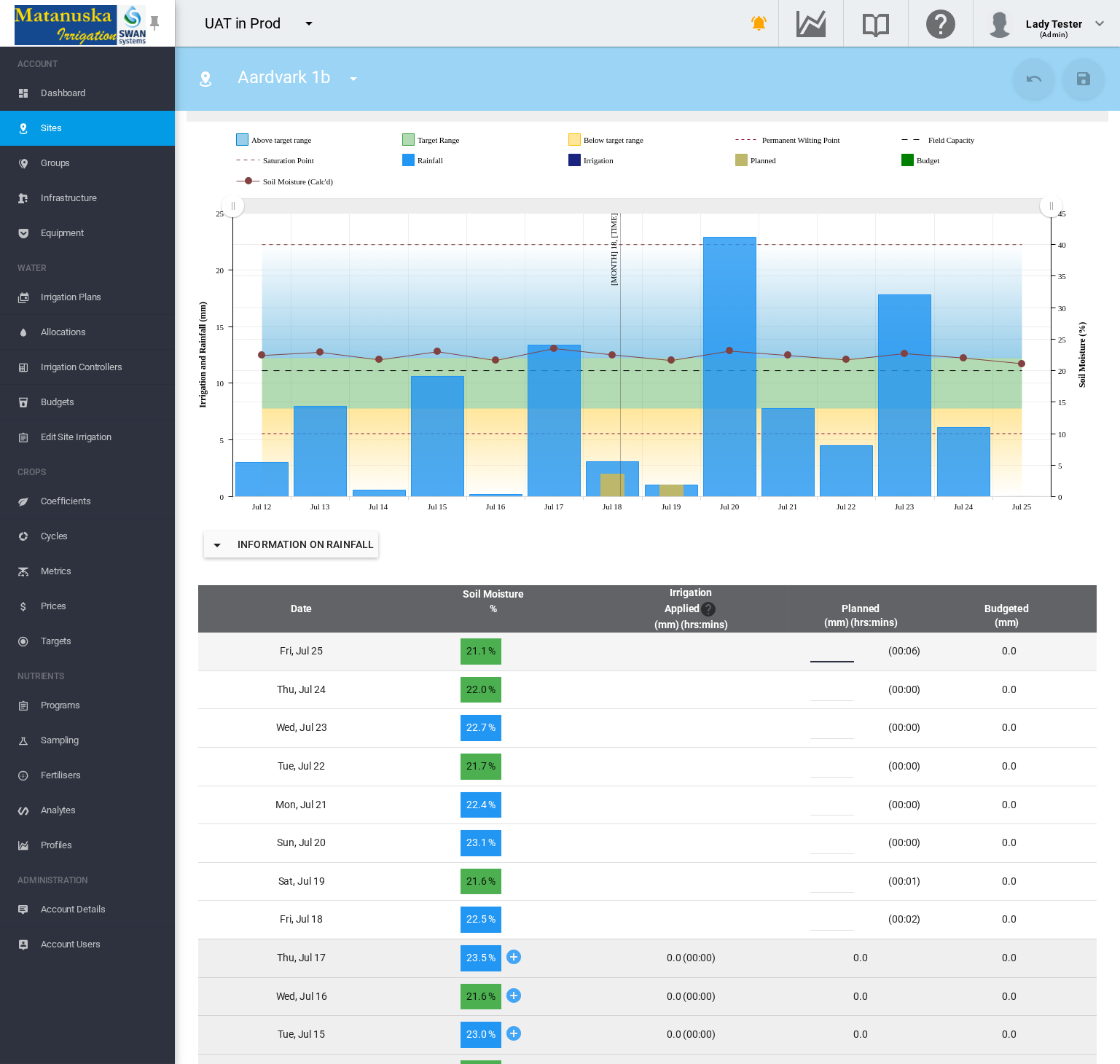 type on "*" 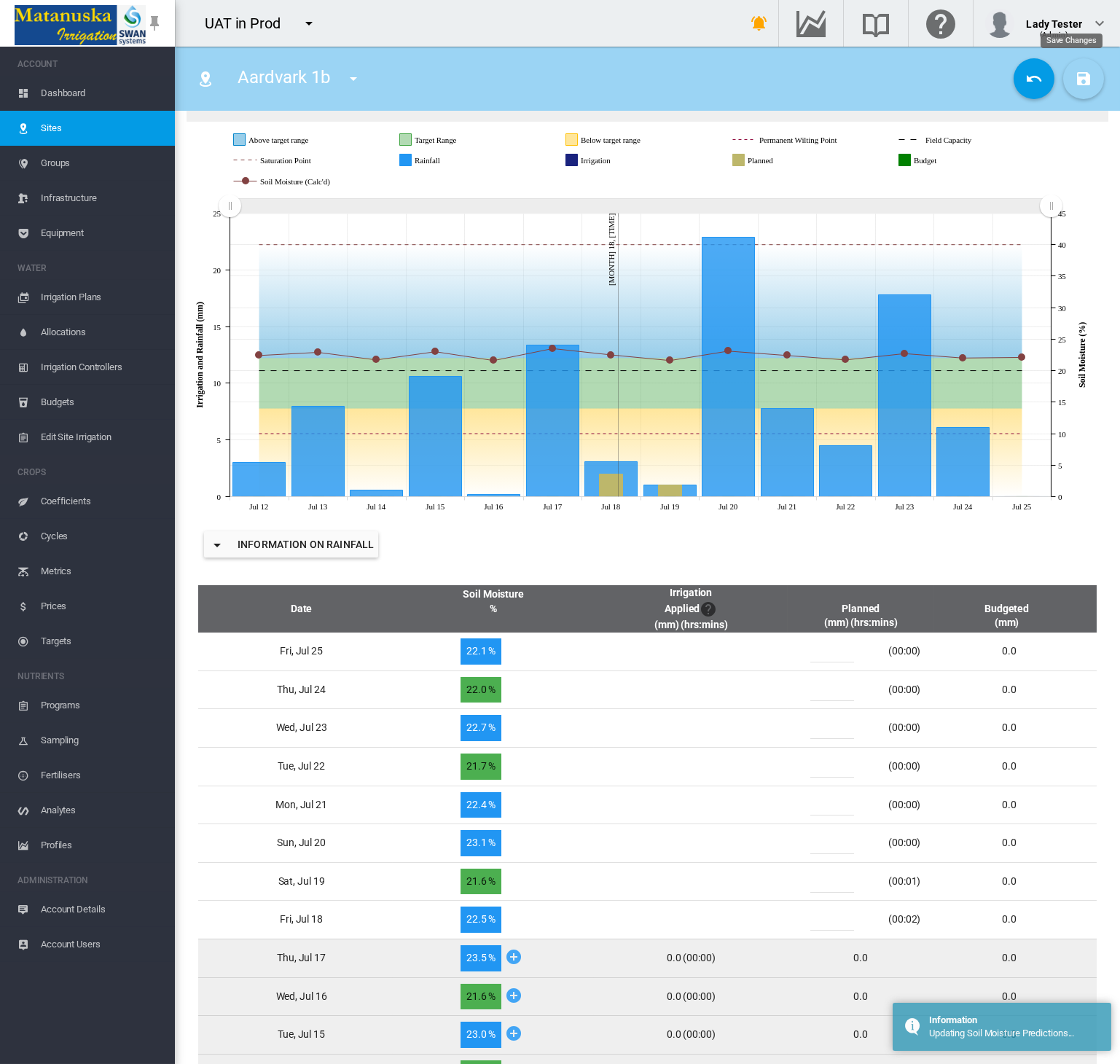 click at bounding box center (1084, 79) 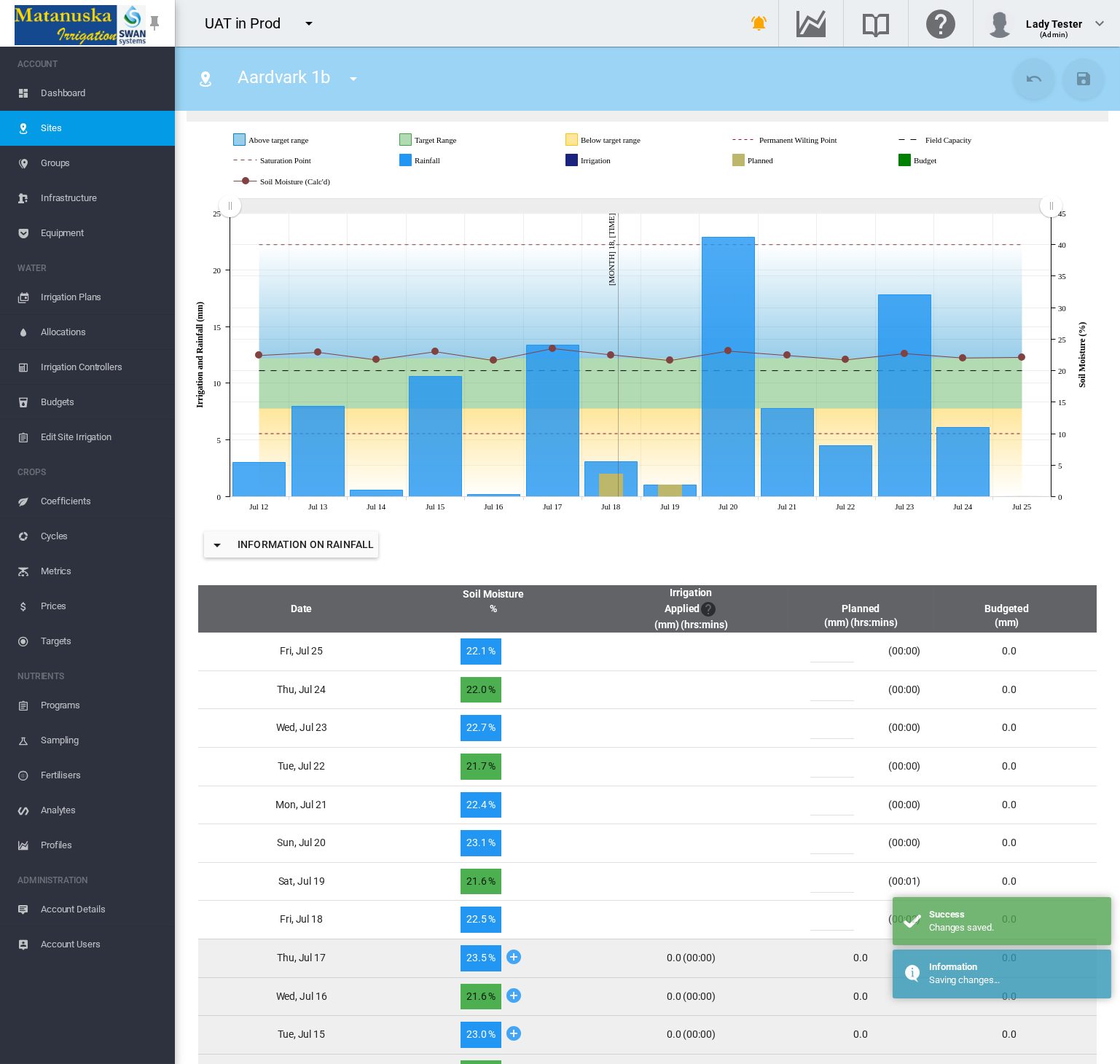 click on "Sites" at bounding box center [102, 128] 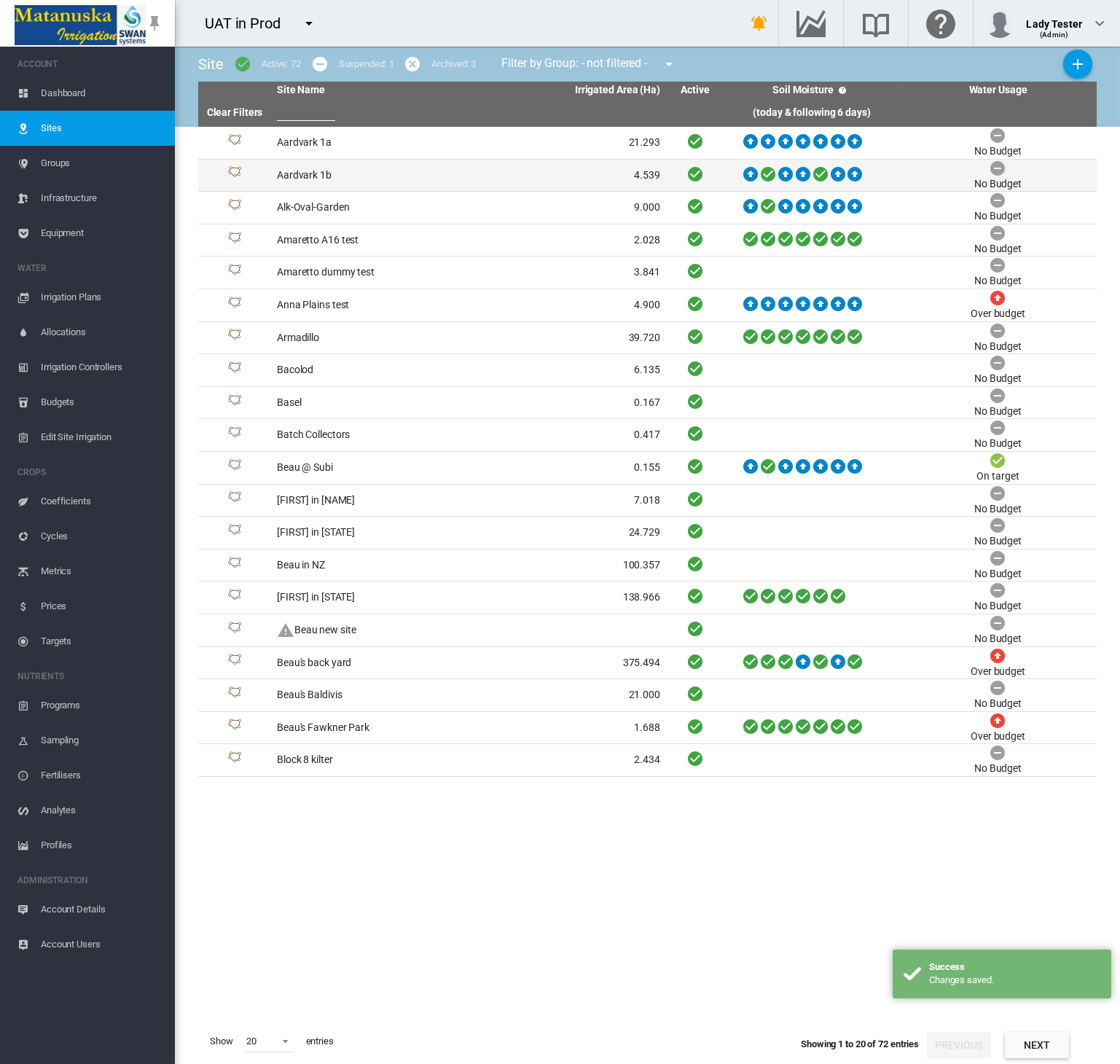 click on "Aardvark 1b" at bounding box center (369, 176) 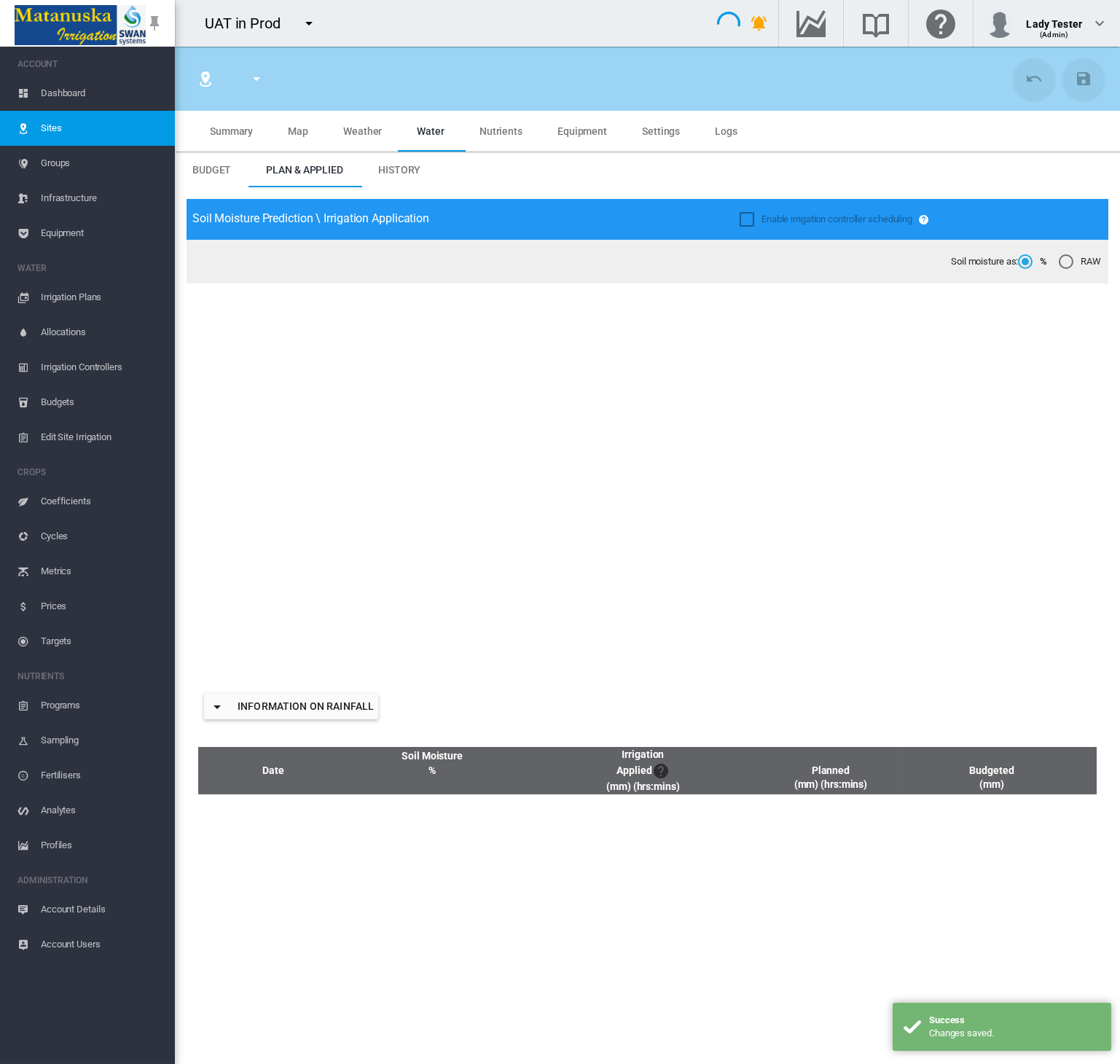 type on "**********" 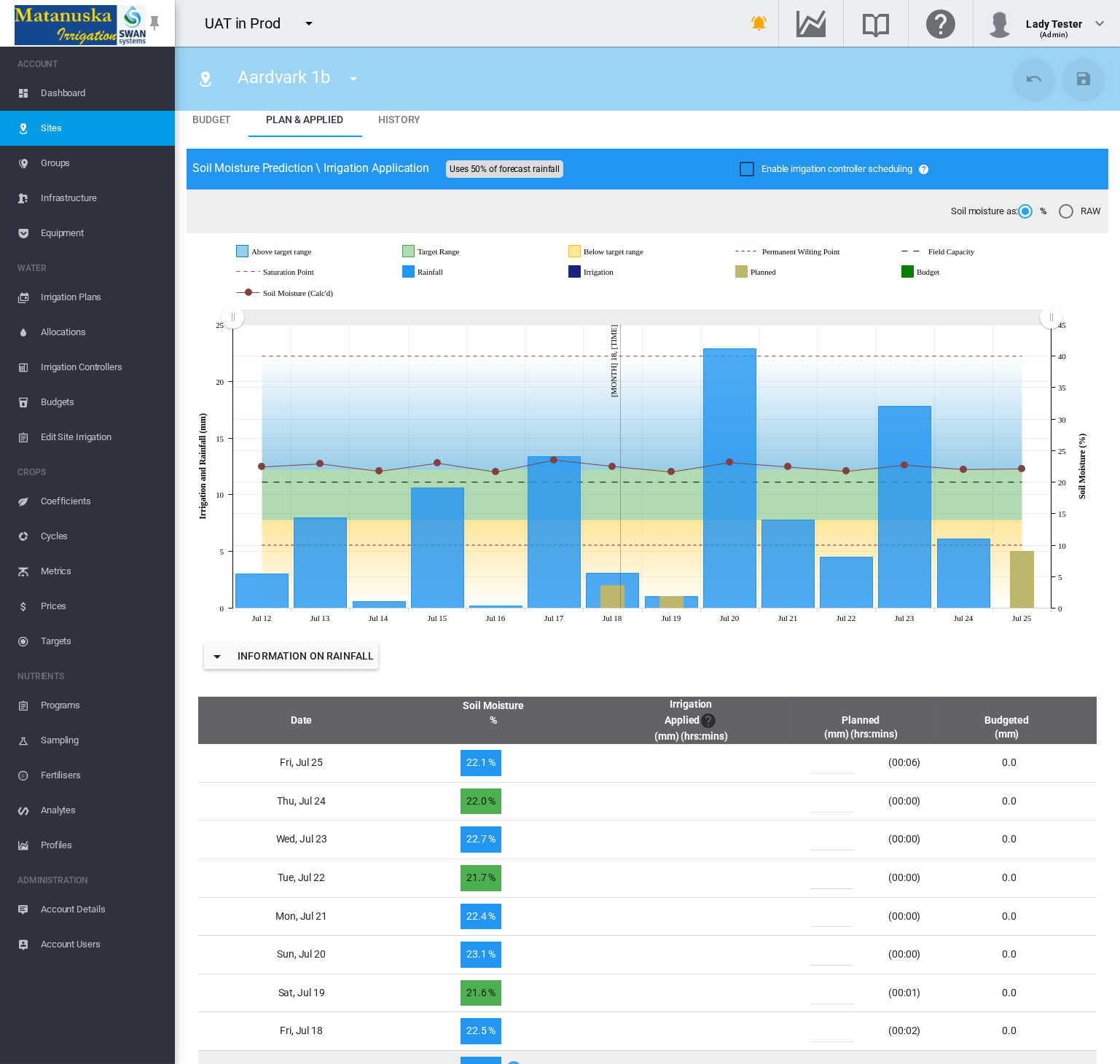 scroll, scrollTop: 59, scrollLeft: 0, axis: vertical 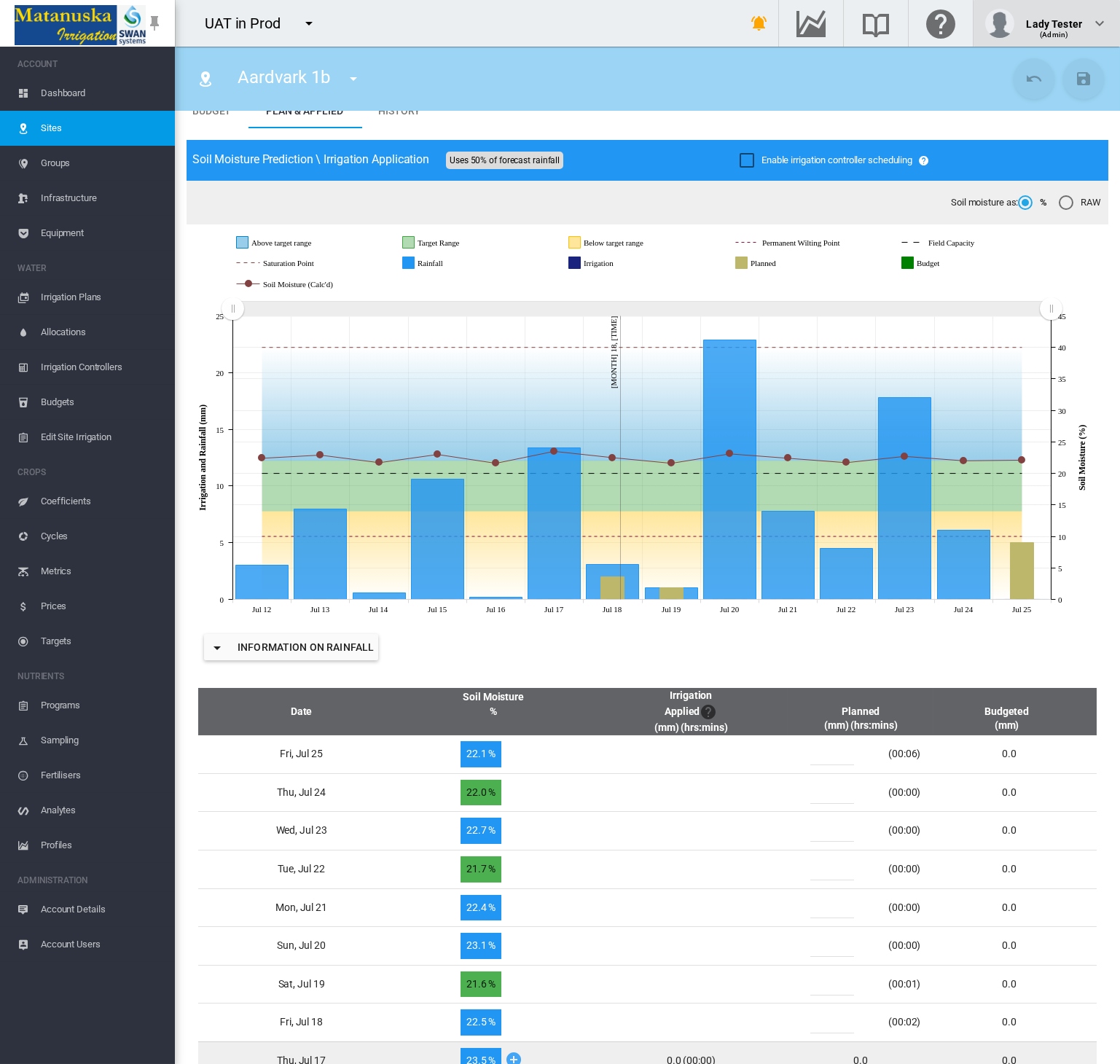 click at bounding box center [1100, 23] 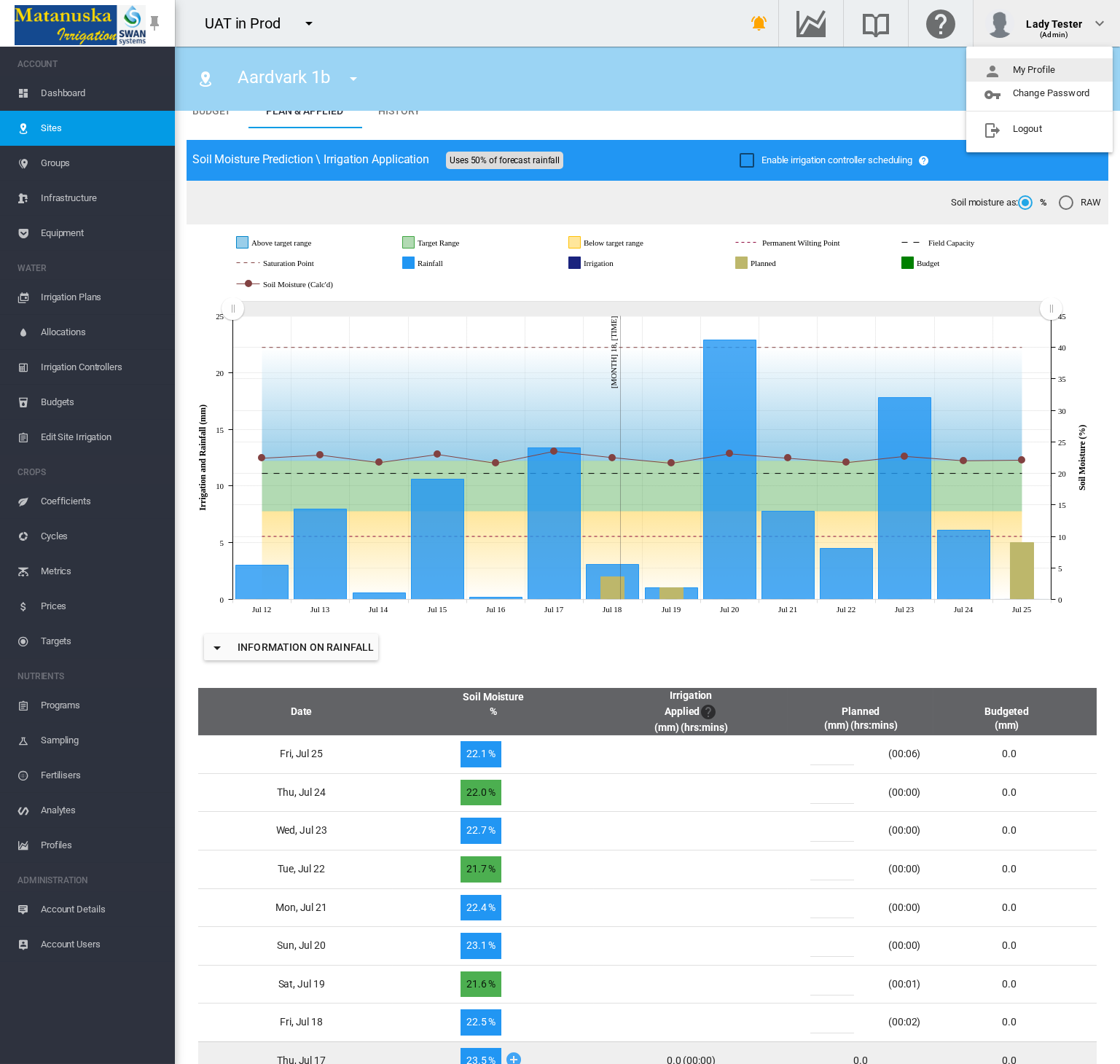 click on "My Profile" at bounding box center (1039, 70) 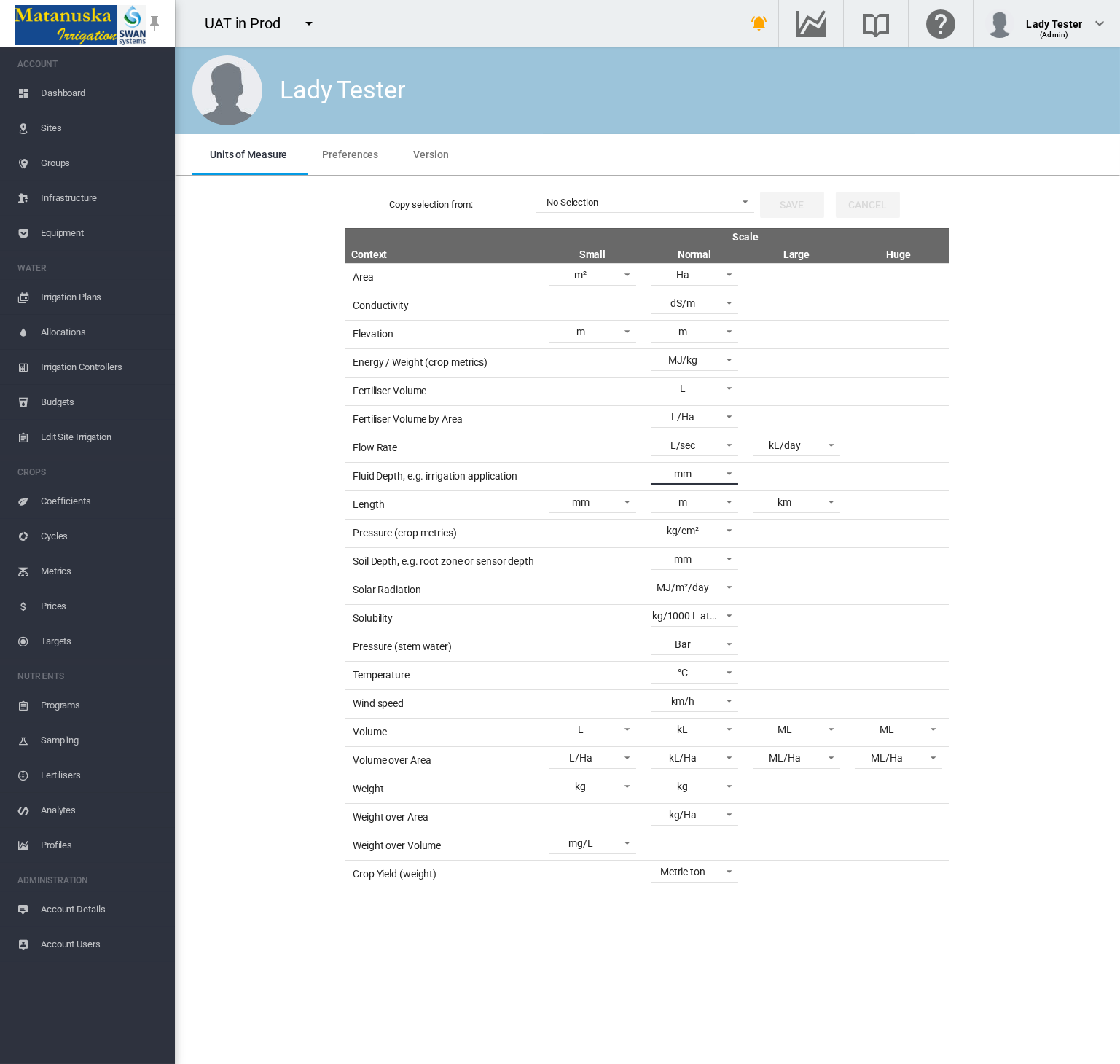 click on "mm" at bounding box center [683, 474] 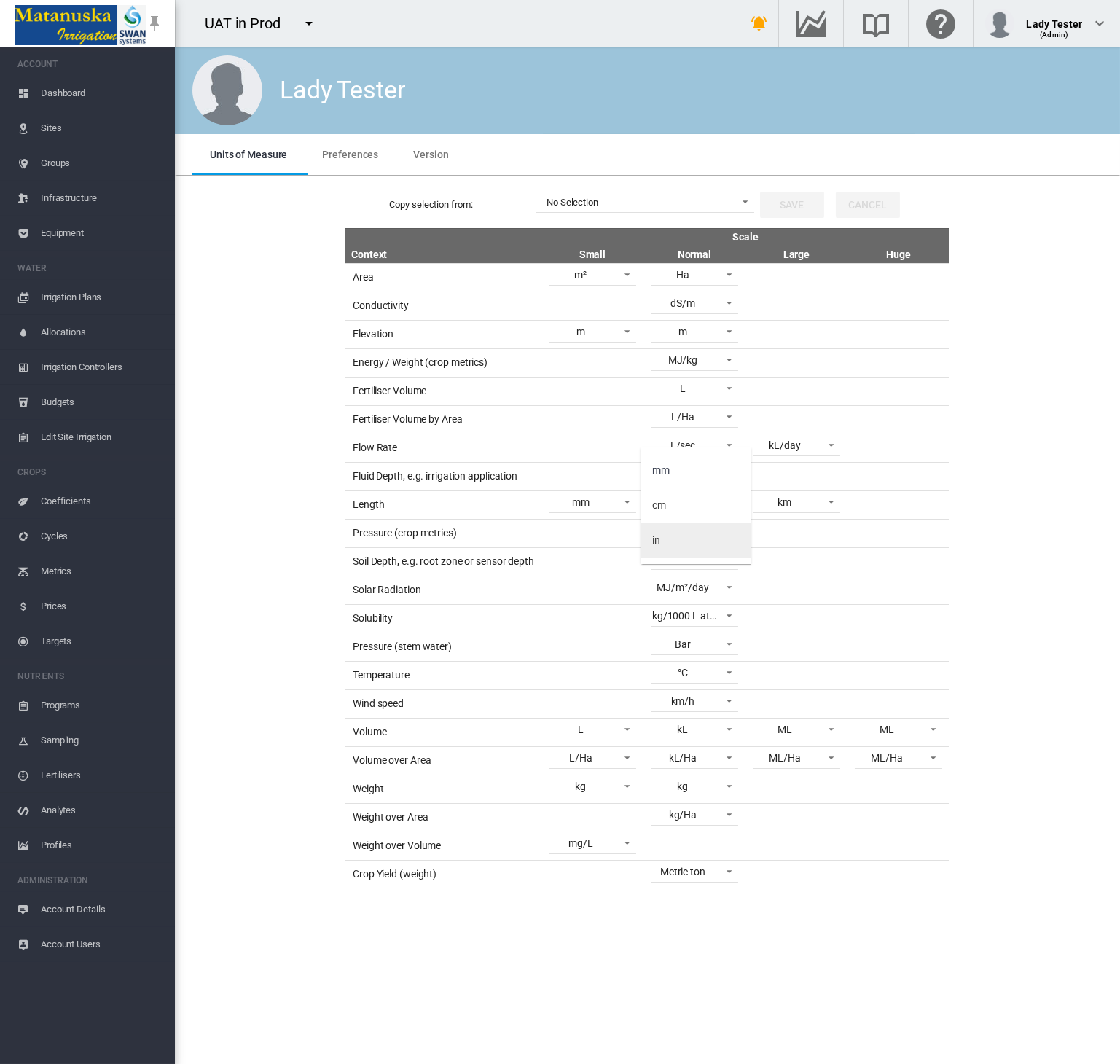 click on "in" at bounding box center (696, 541) 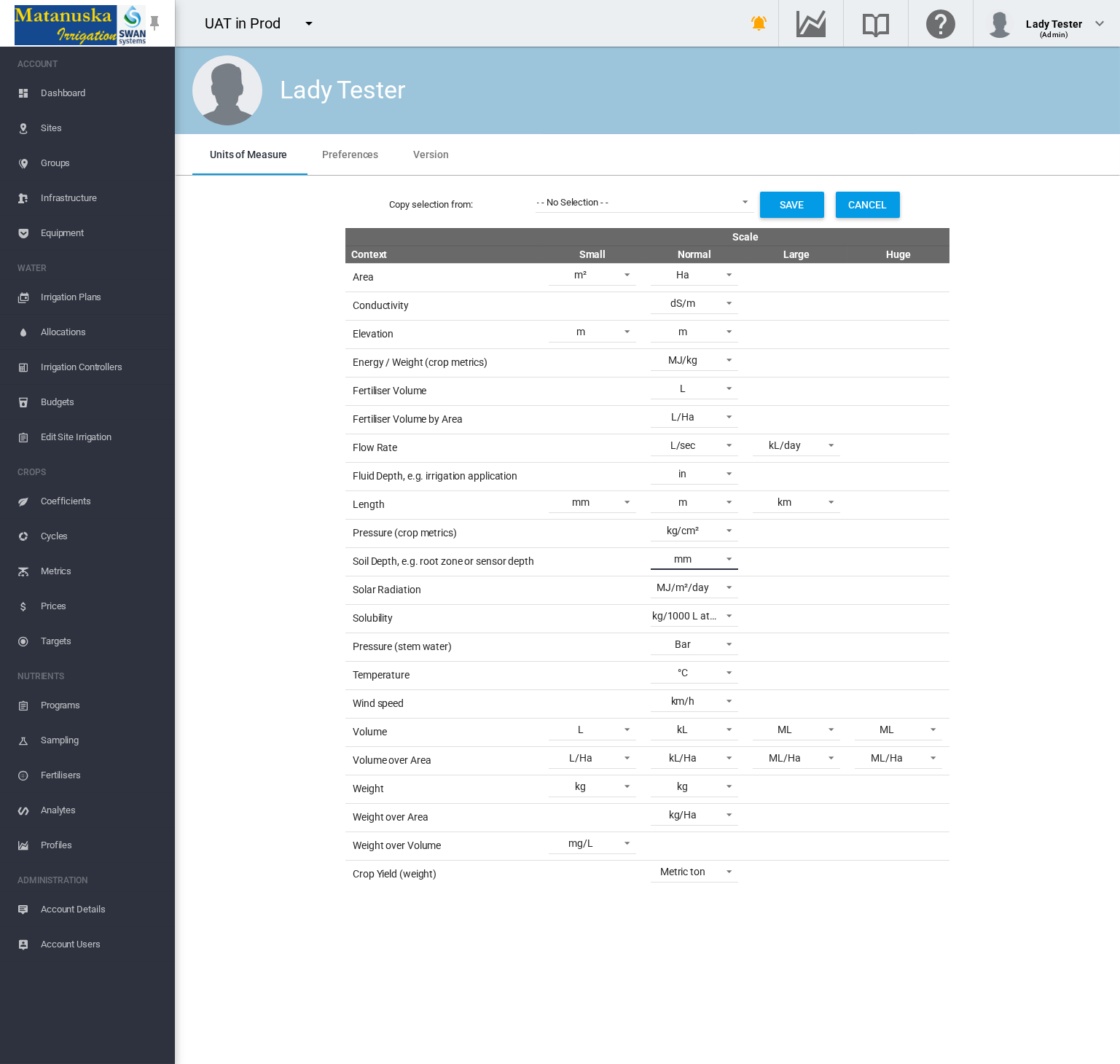 click on "mm" at bounding box center [683, 559] 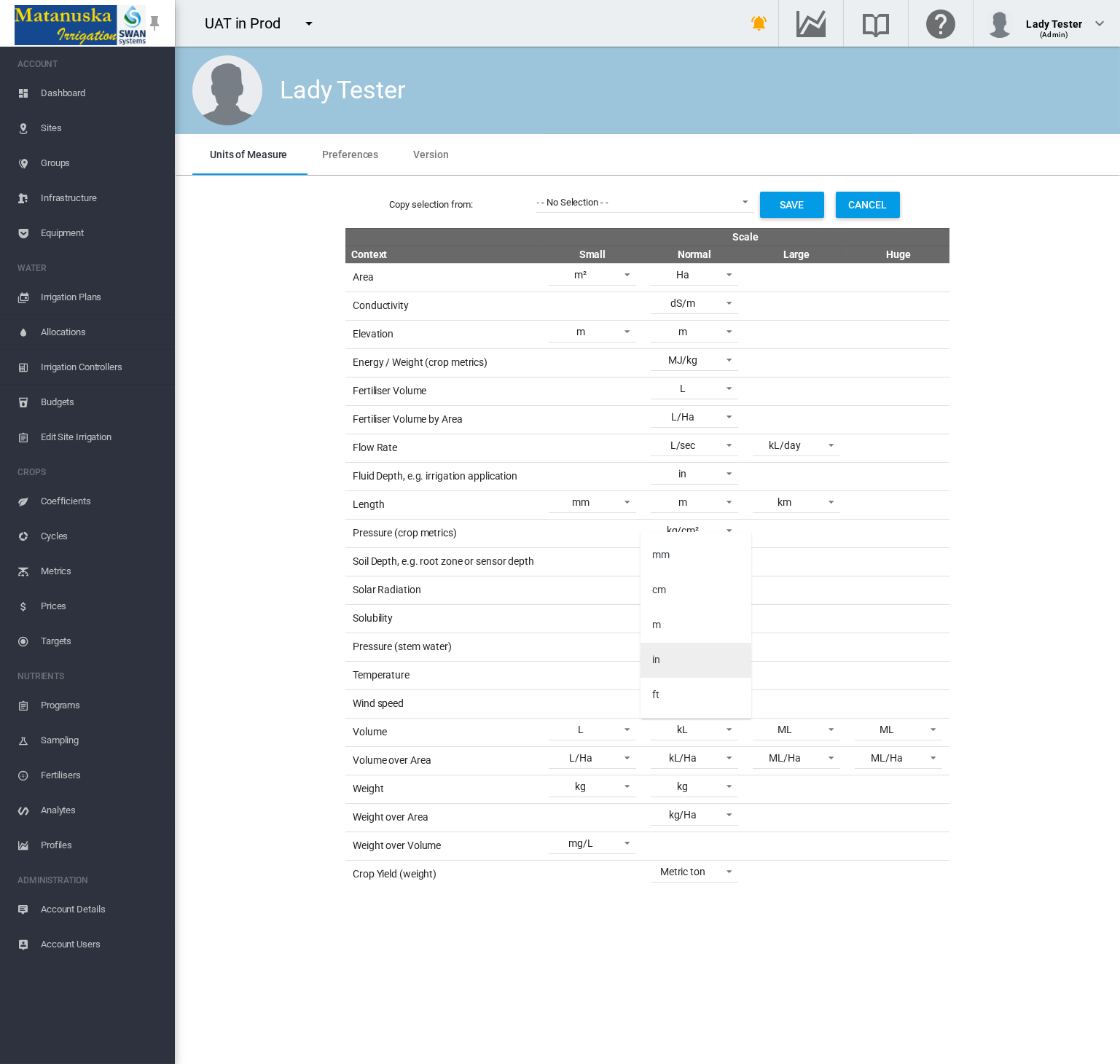 click on "in" at bounding box center (696, 660) 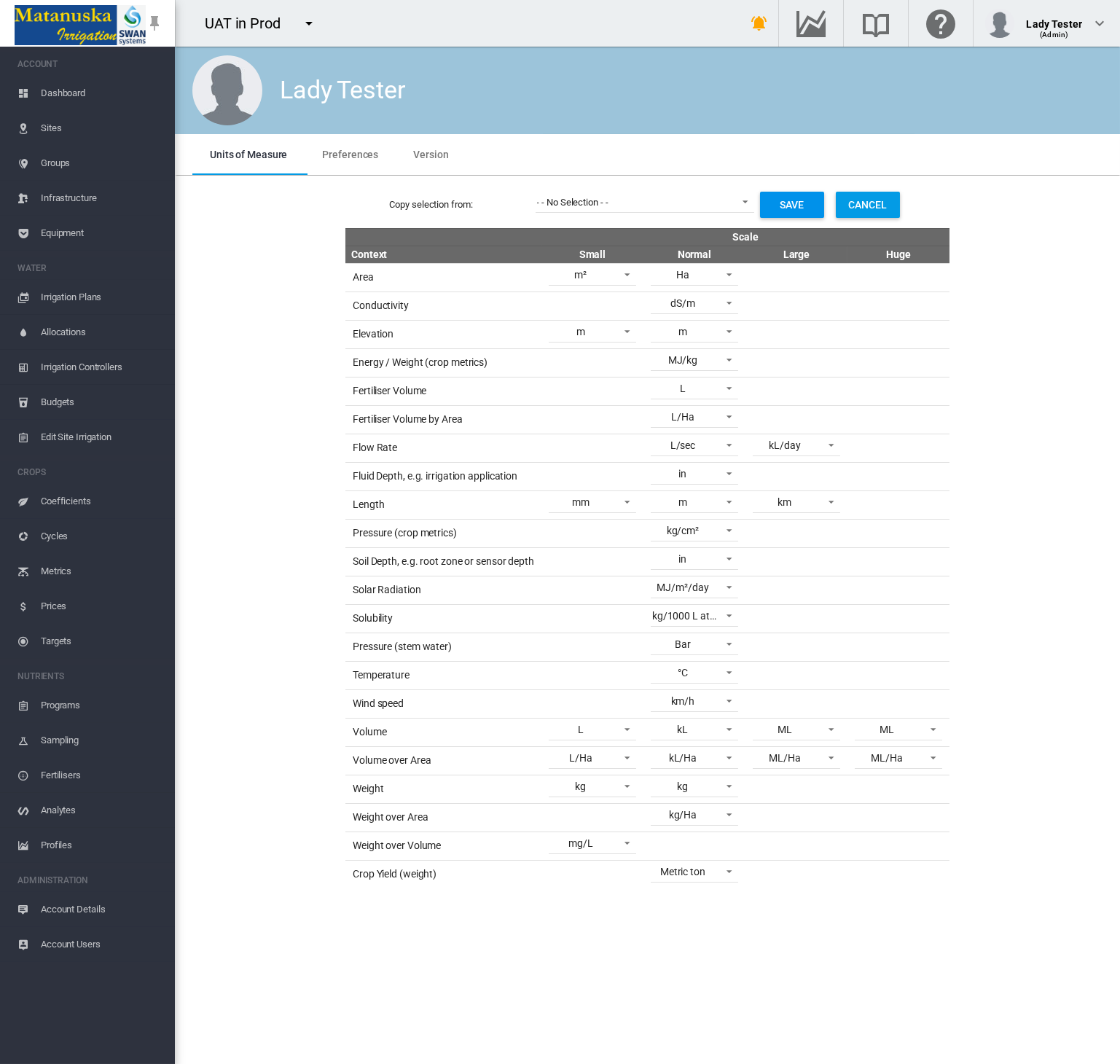 click on "Save" at bounding box center [792, 205] 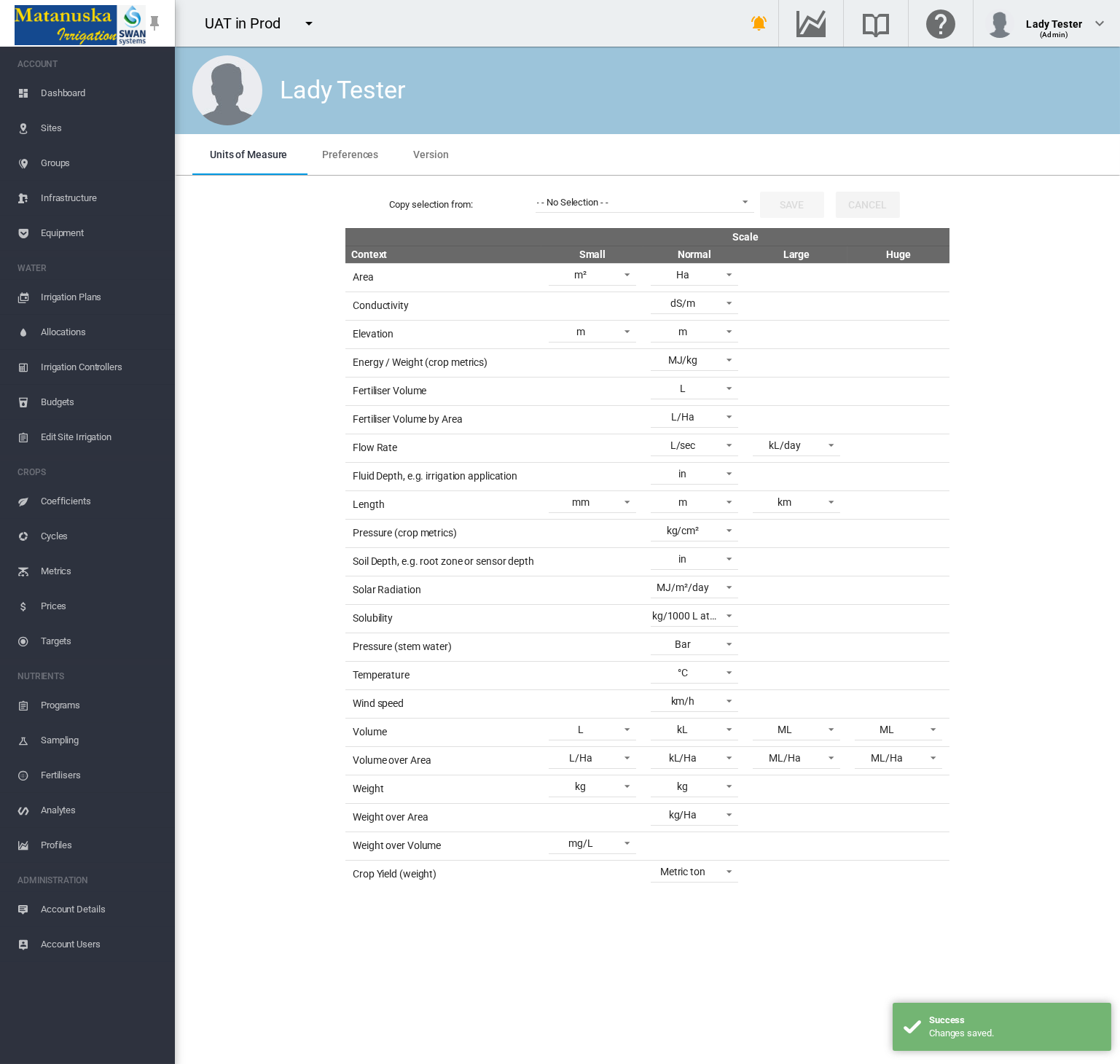 click on "Sites" at bounding box center (102, 128) 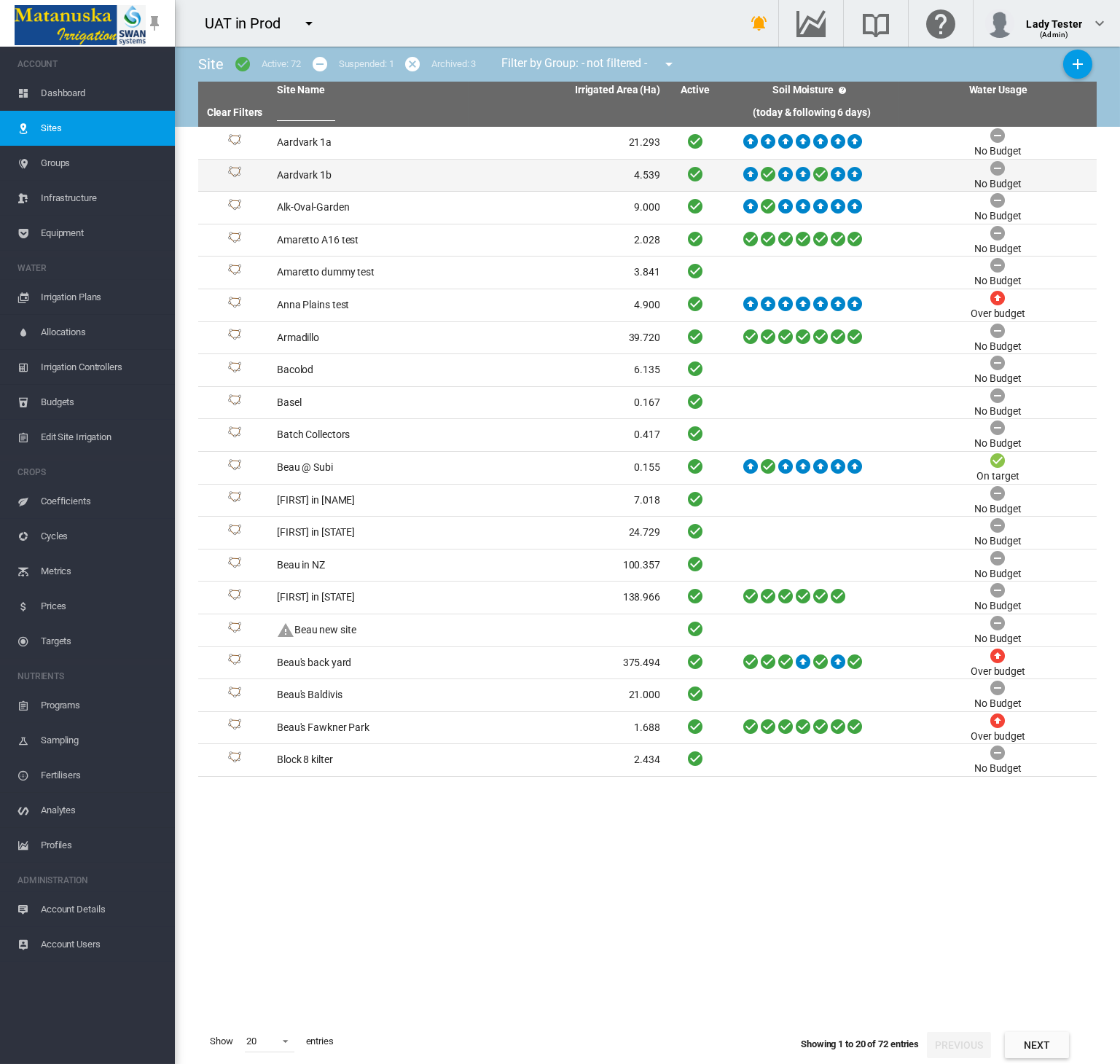 click on "Aardvark 1b" at bounding box center [369, 176] 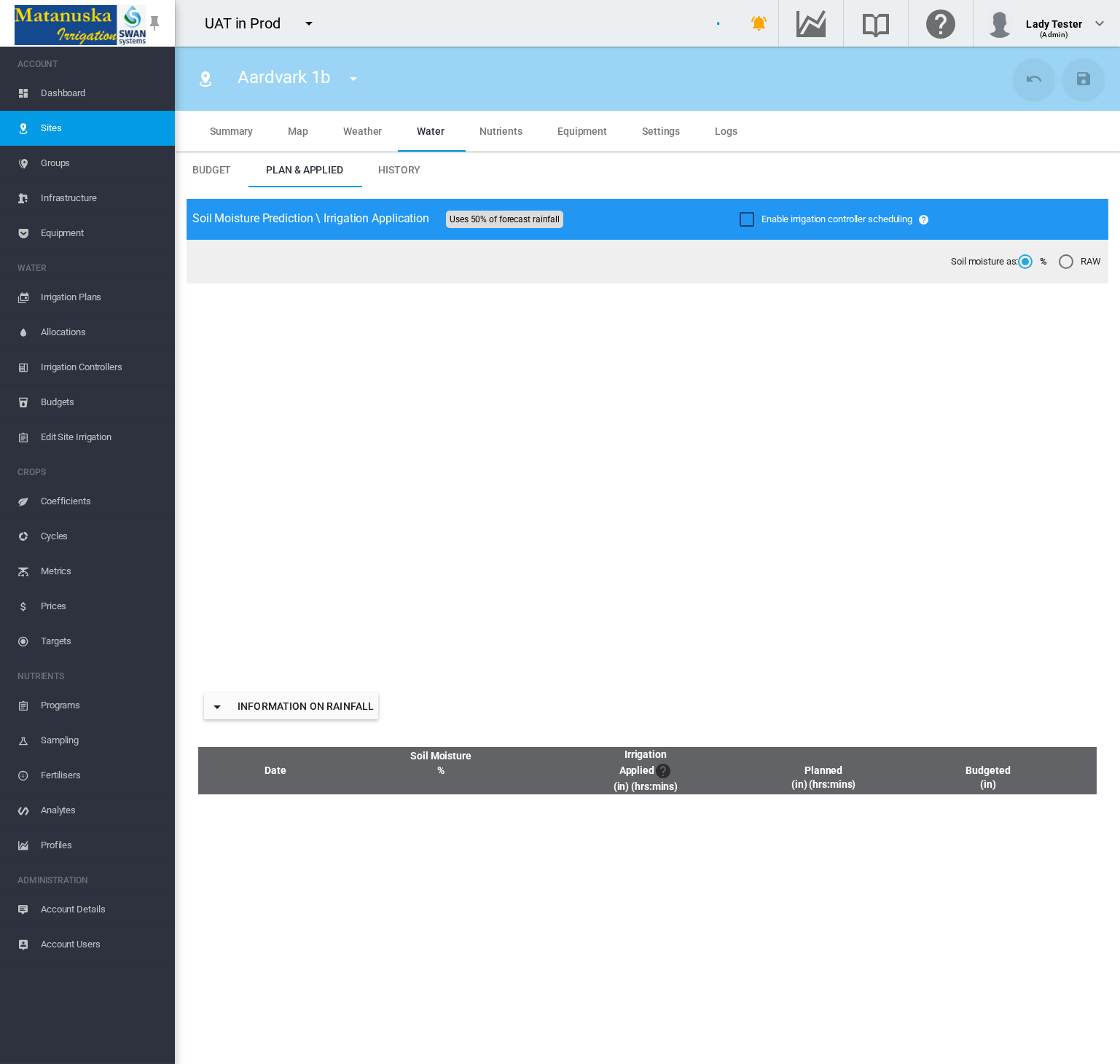 type on "**********" 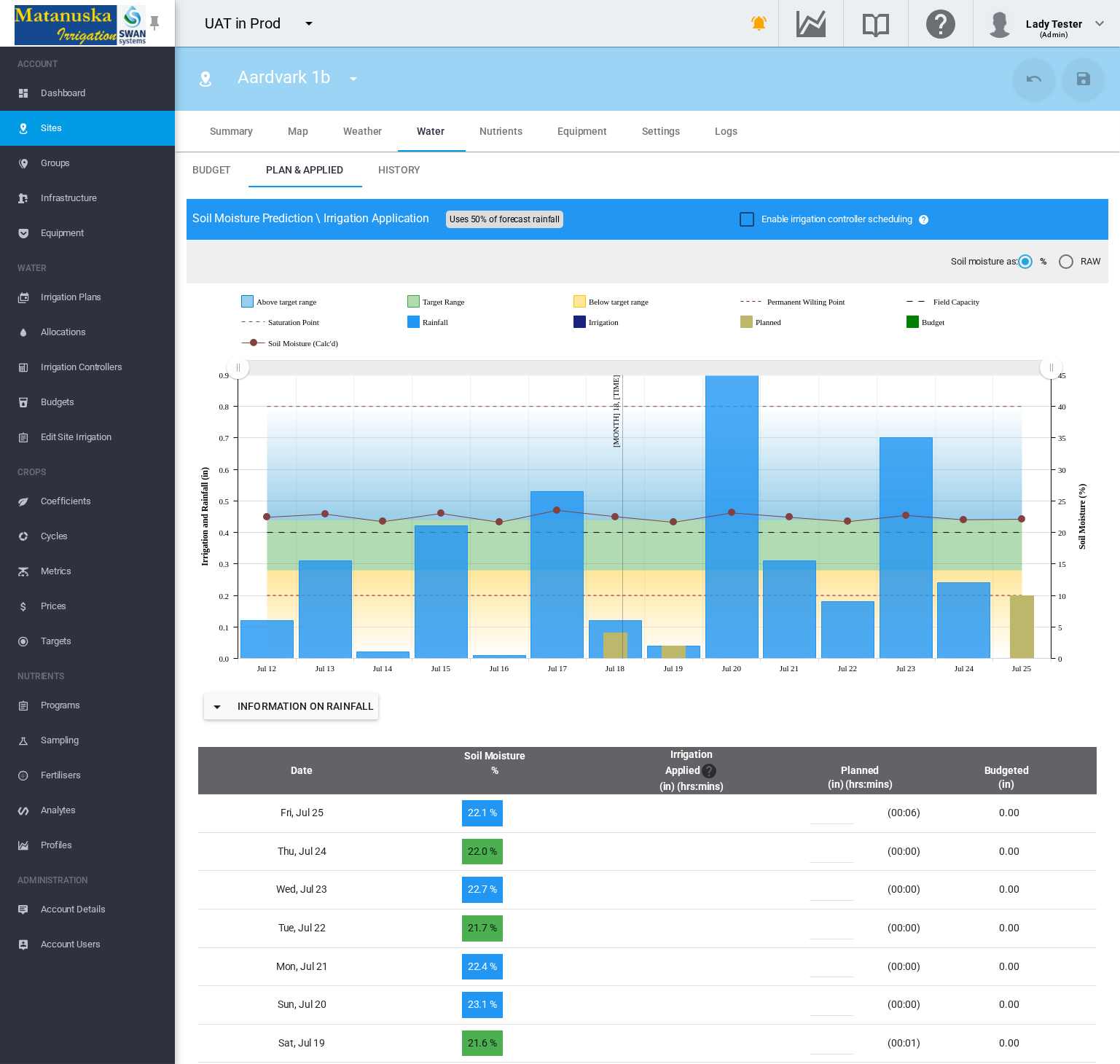scroll, scrollTop: 81, scrollLeft: 0, axis: vertical 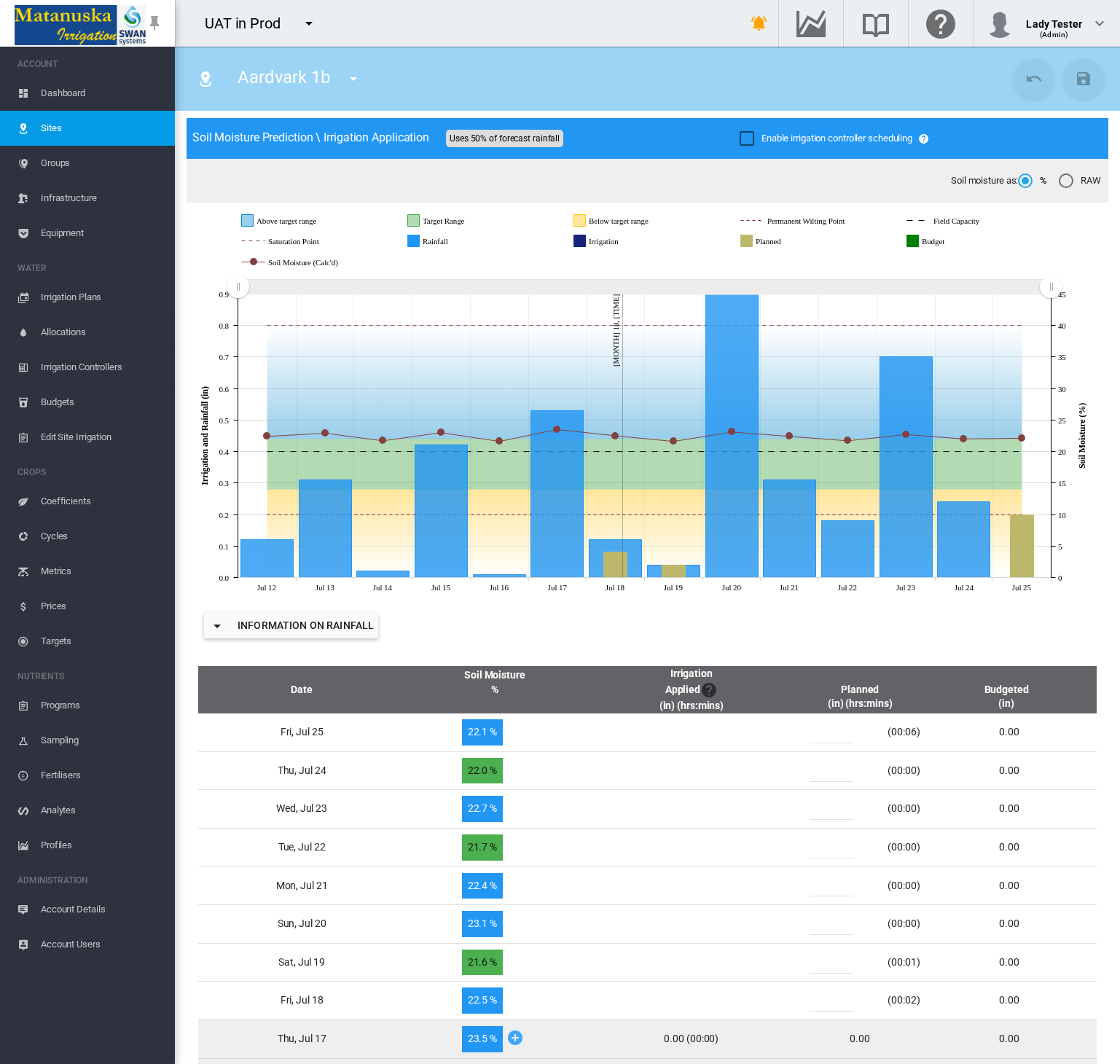 click at bounding box center [1066, 181] 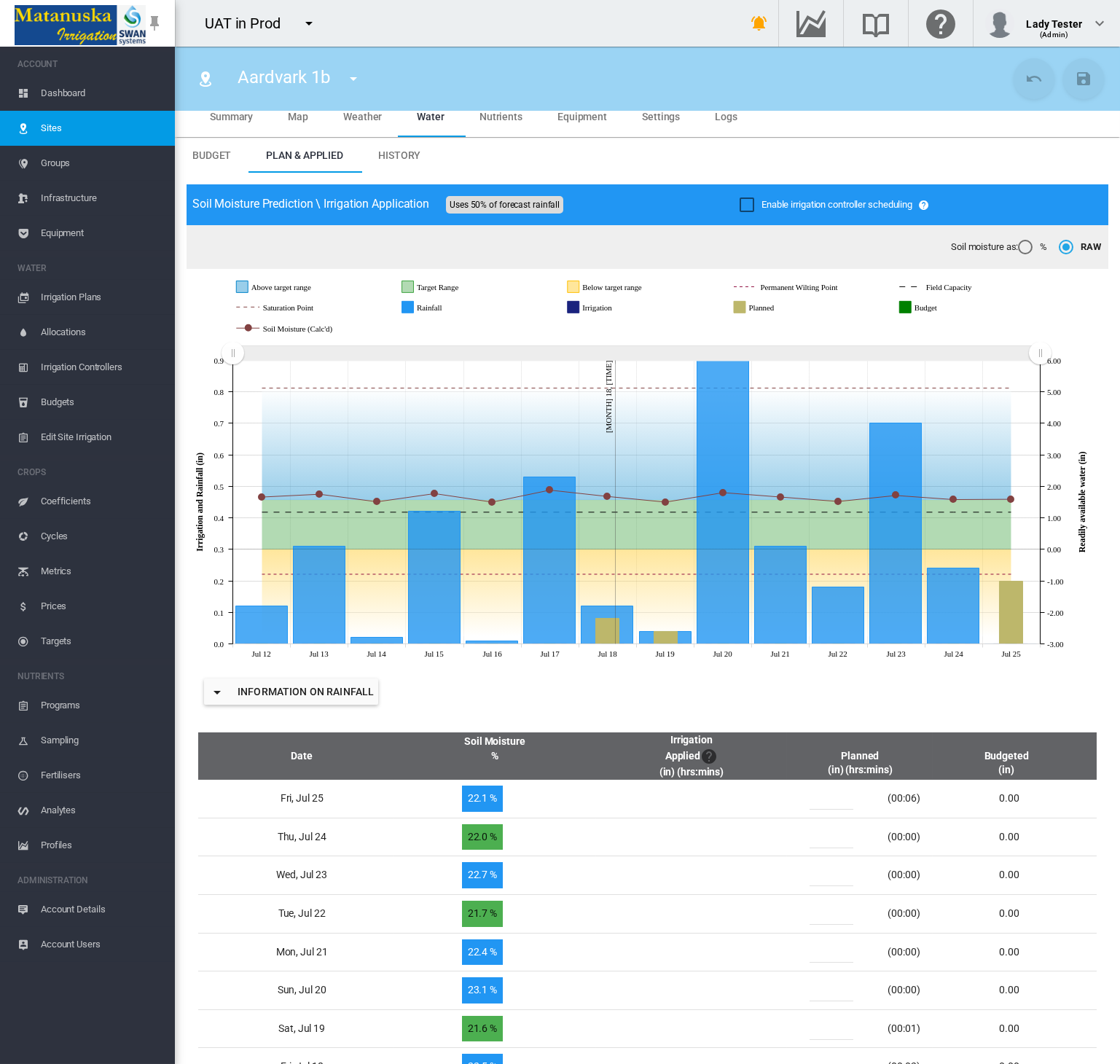 scroll, scrollTop: 0, scrollLeft: 0, axis: both 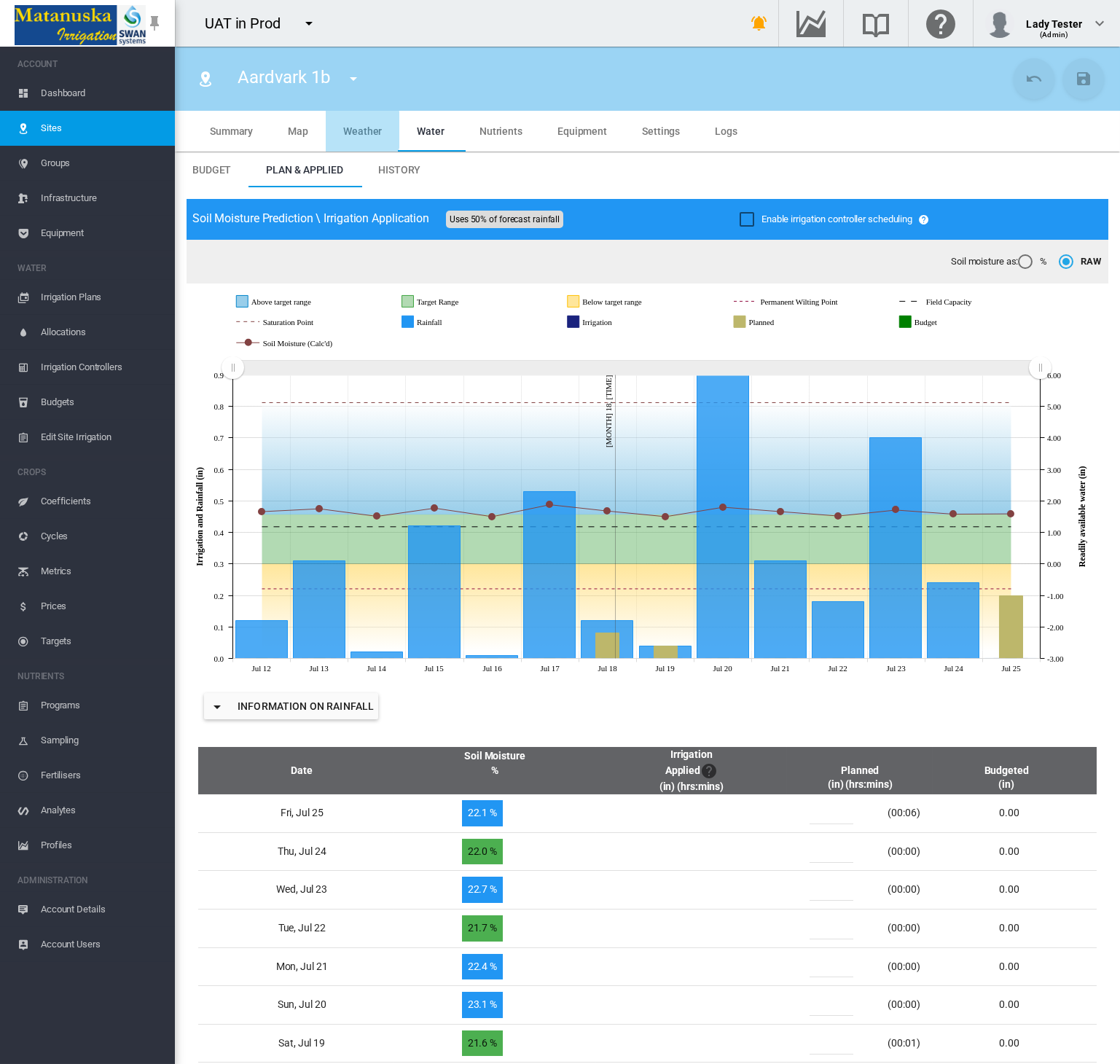 click on "Weather" at bounding box center [362, 131] 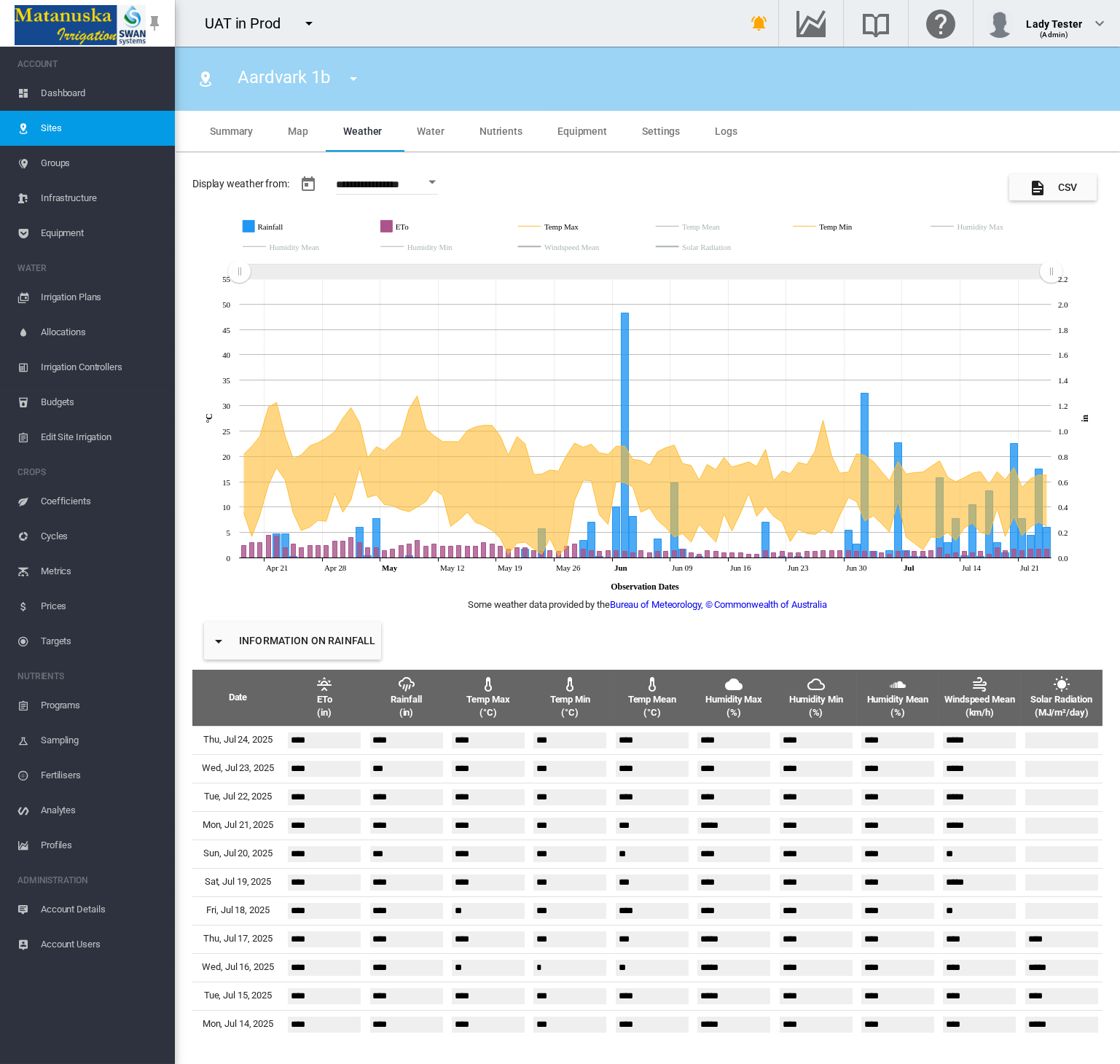 click on "Information on Rainfall" at bounding box center (647, 641) 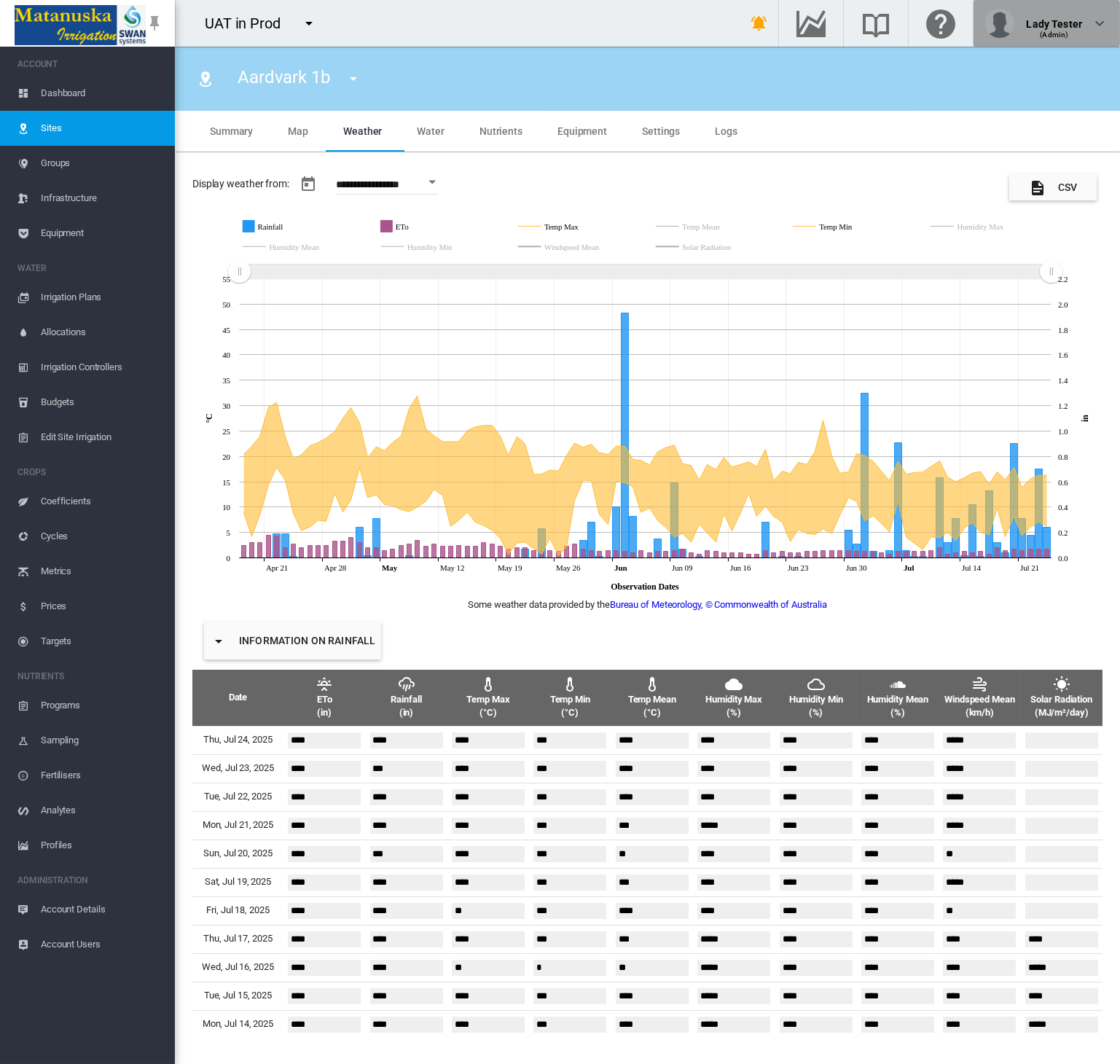 click on "(Admin)" at bounding box center (1054, 29) 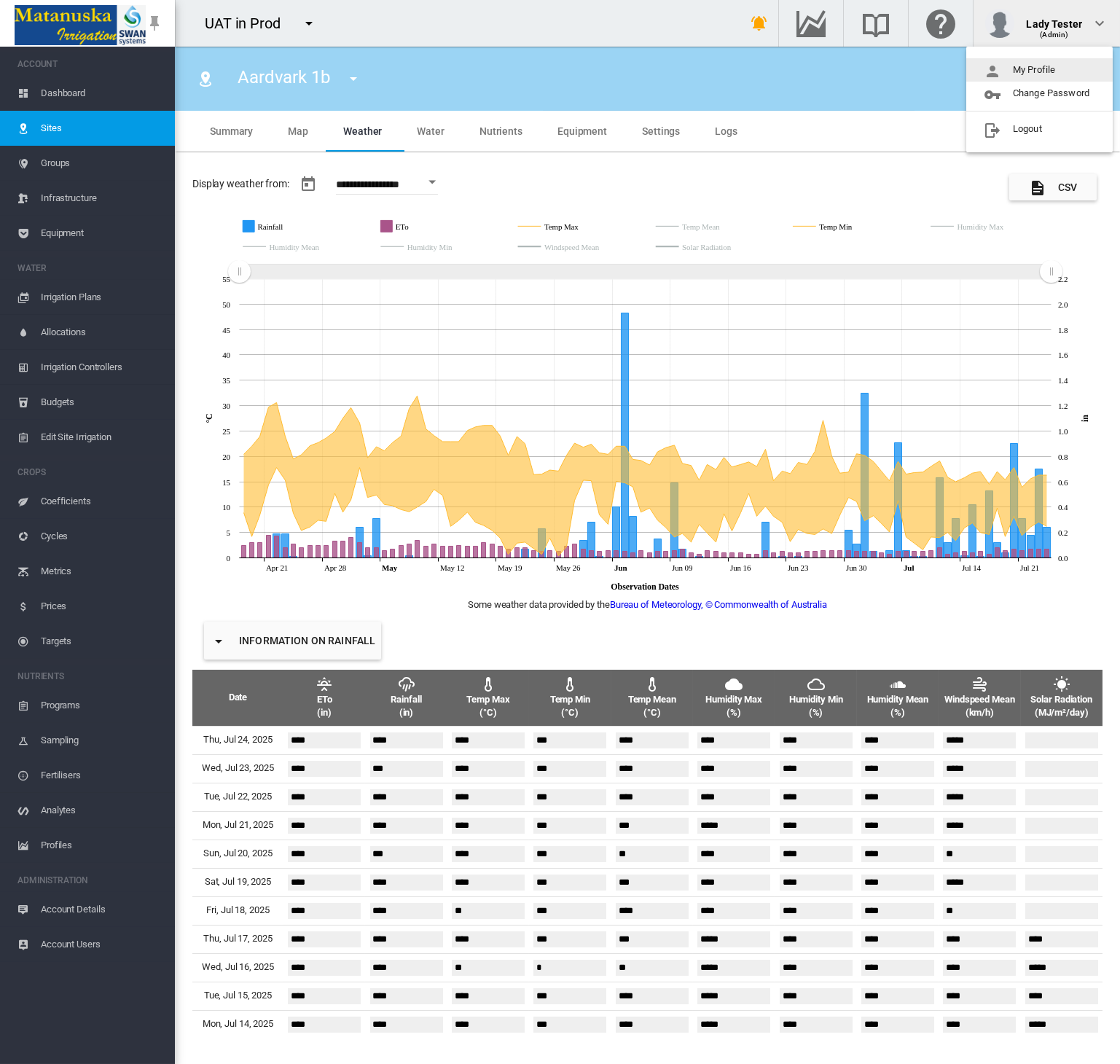 click on "My Profile" at bounding box center [1039, 70] 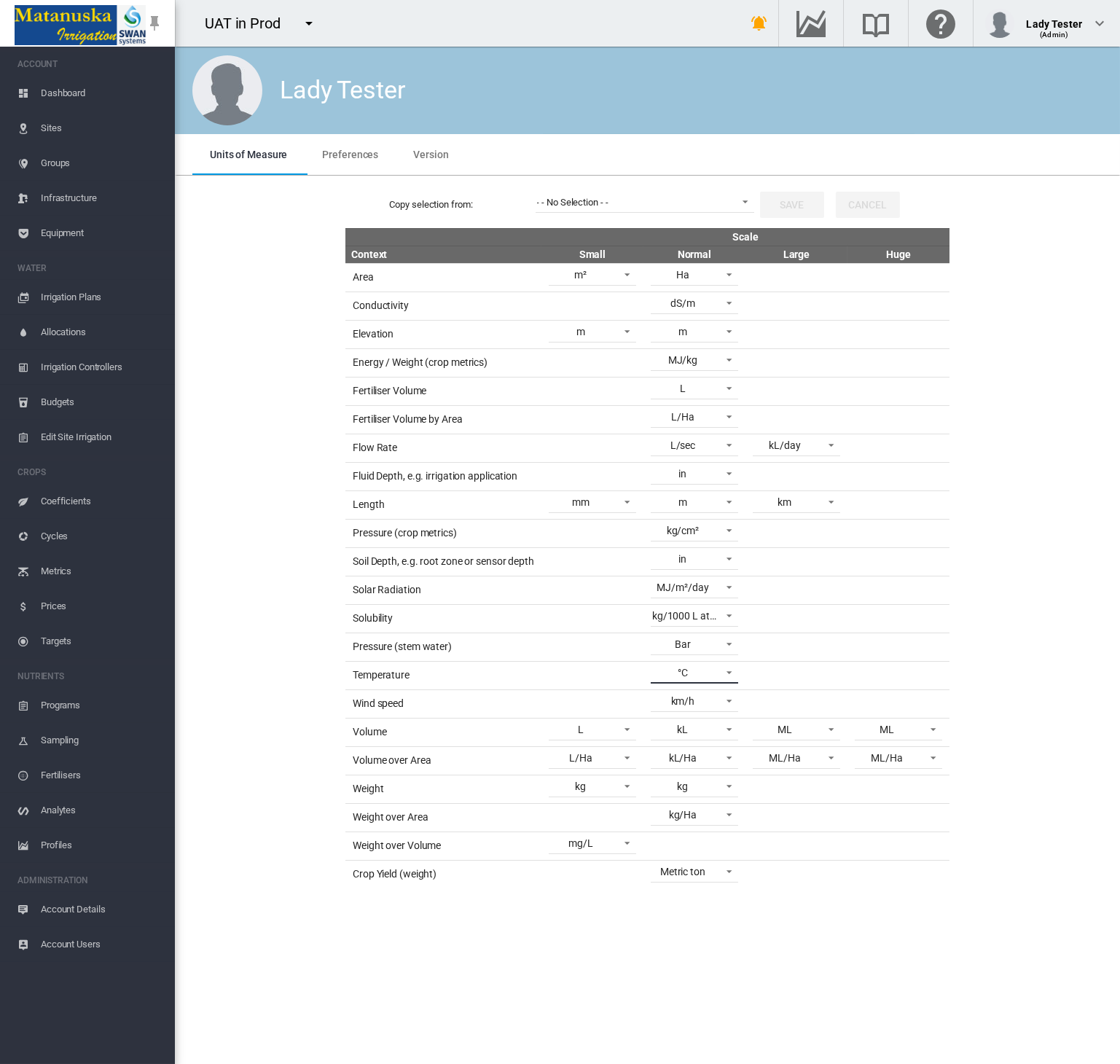 click on "°C" at bounding box center (683, 673) 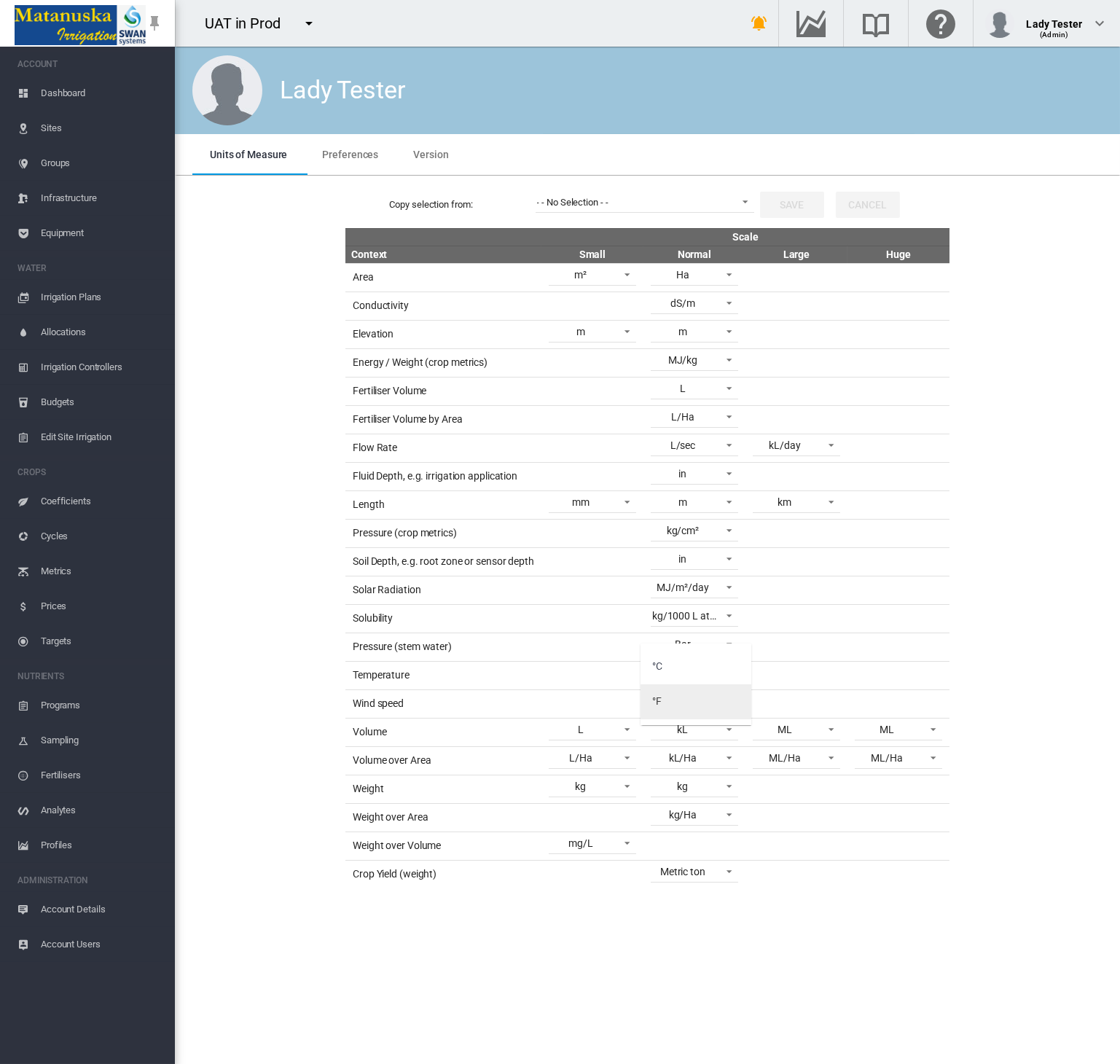 click on "°F" at bounding box center (696, 702) 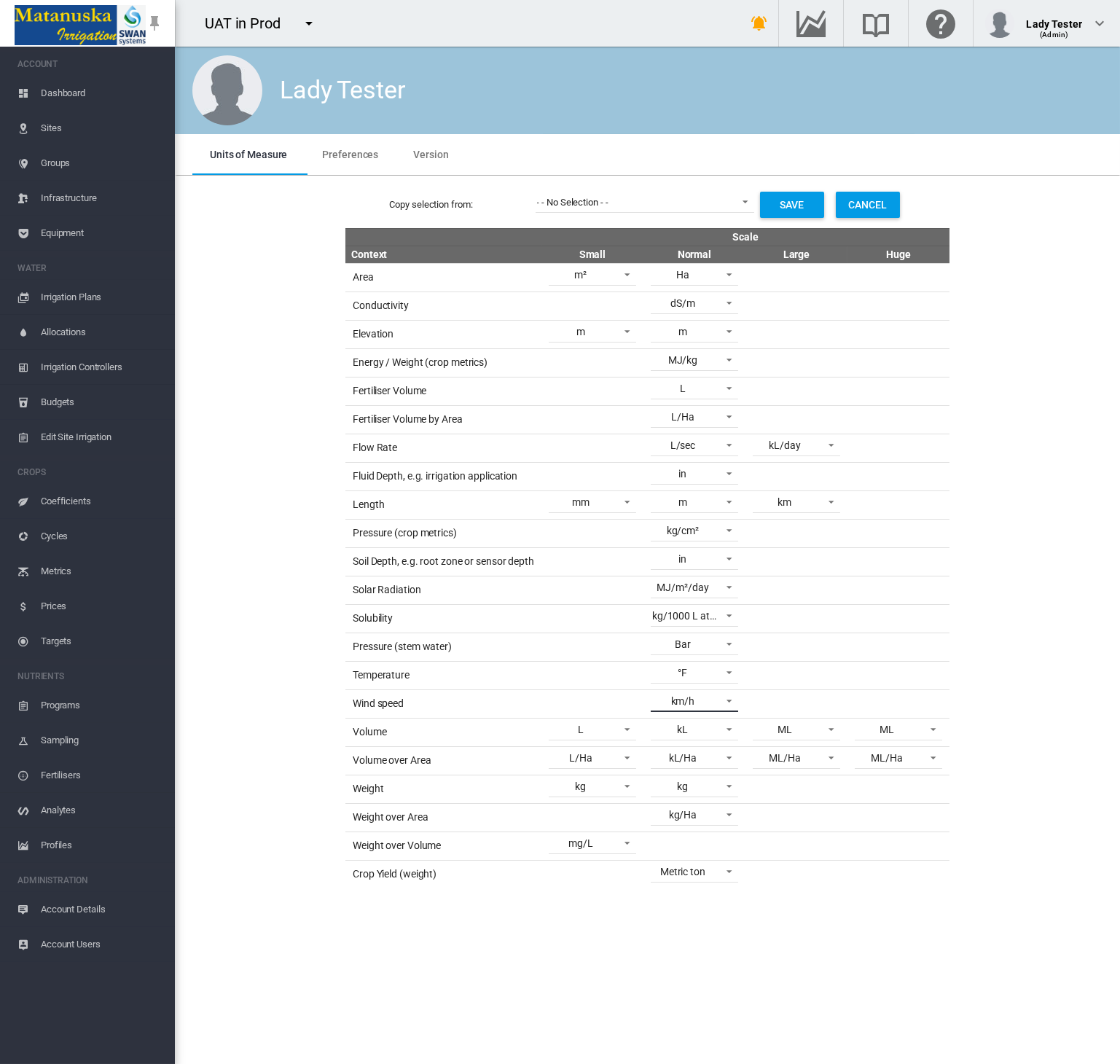 click on "km/h" at bounding box center [683, 702] 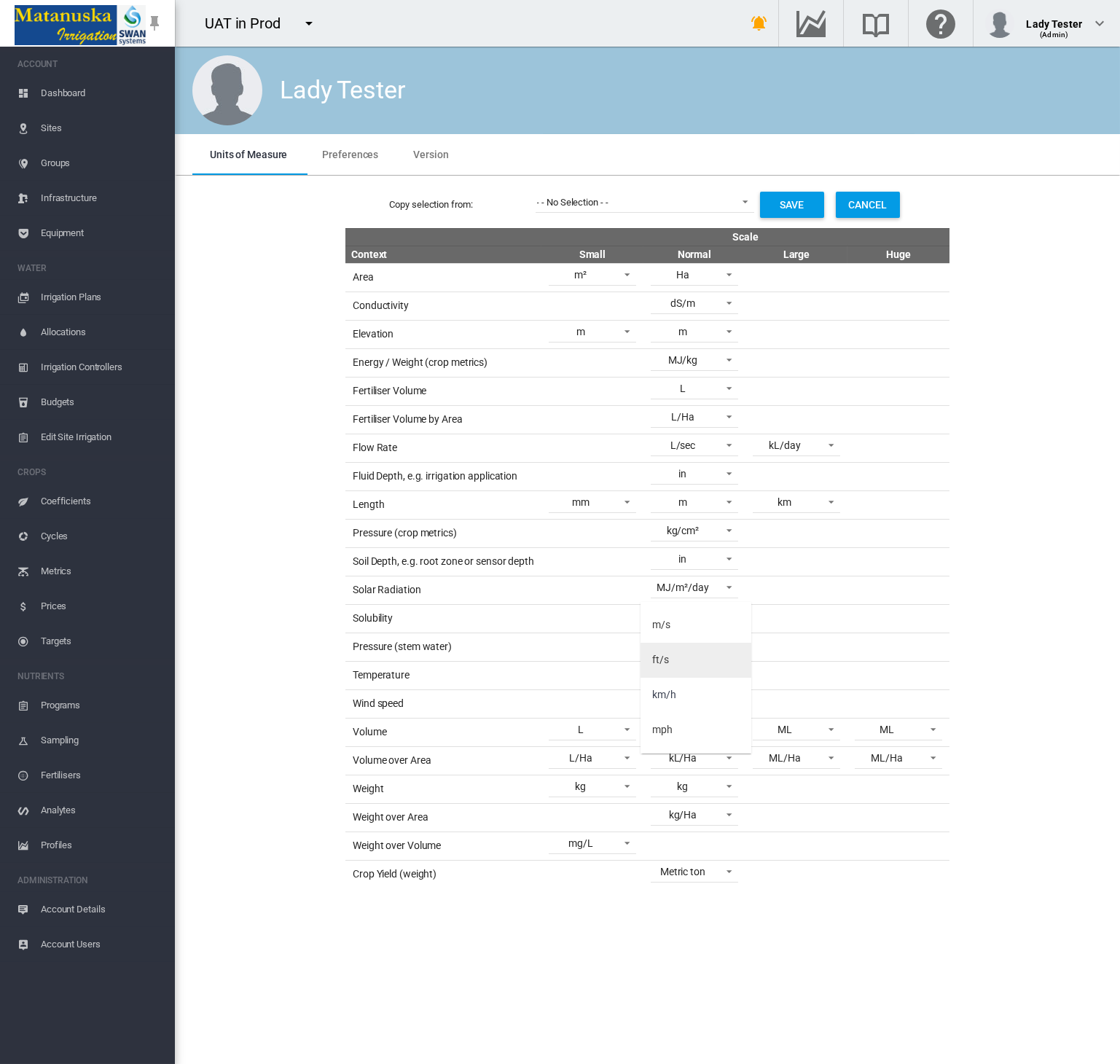 click on "ft/s" at bounding box center (696, 660) 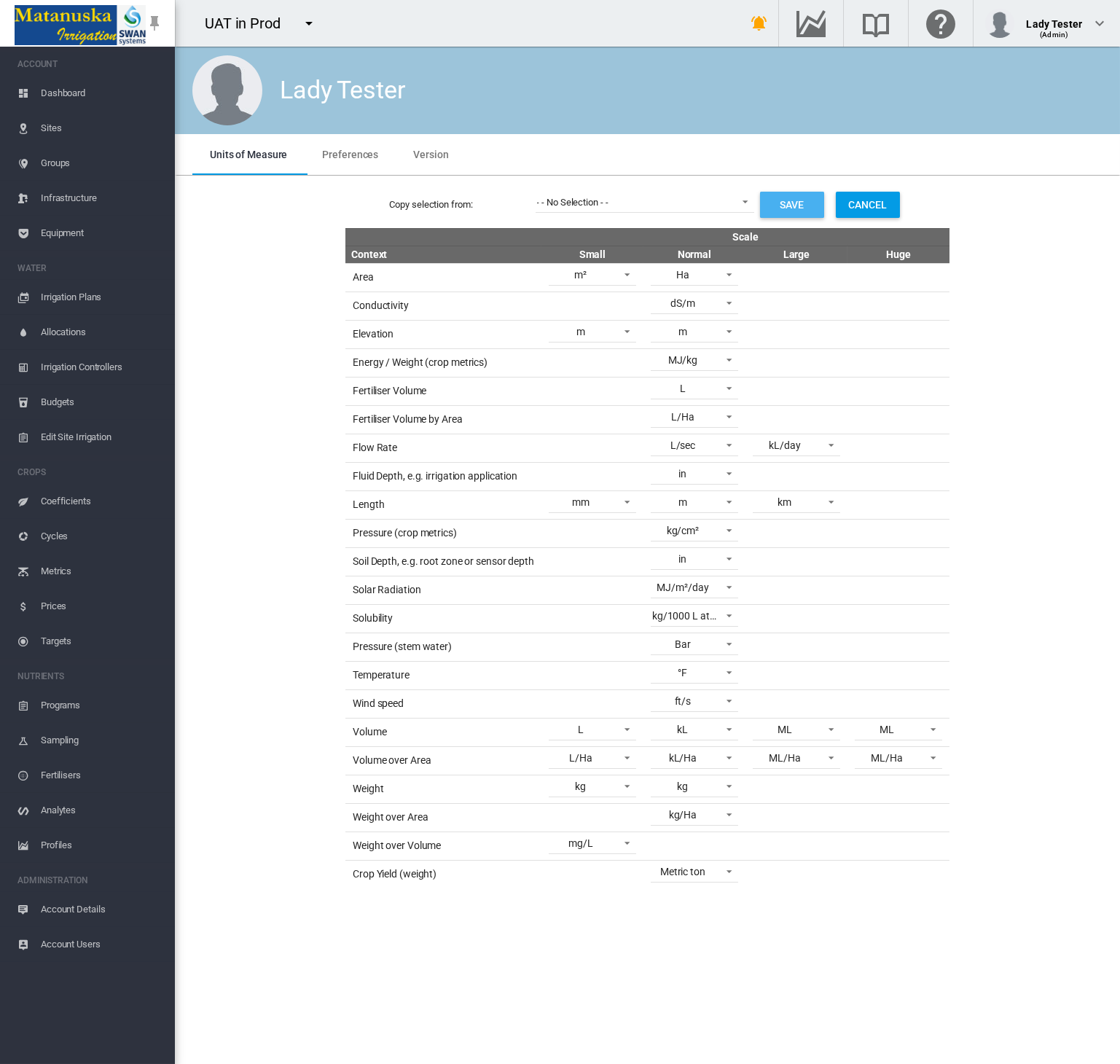 click on "Save" at bounding box center [792, 205] 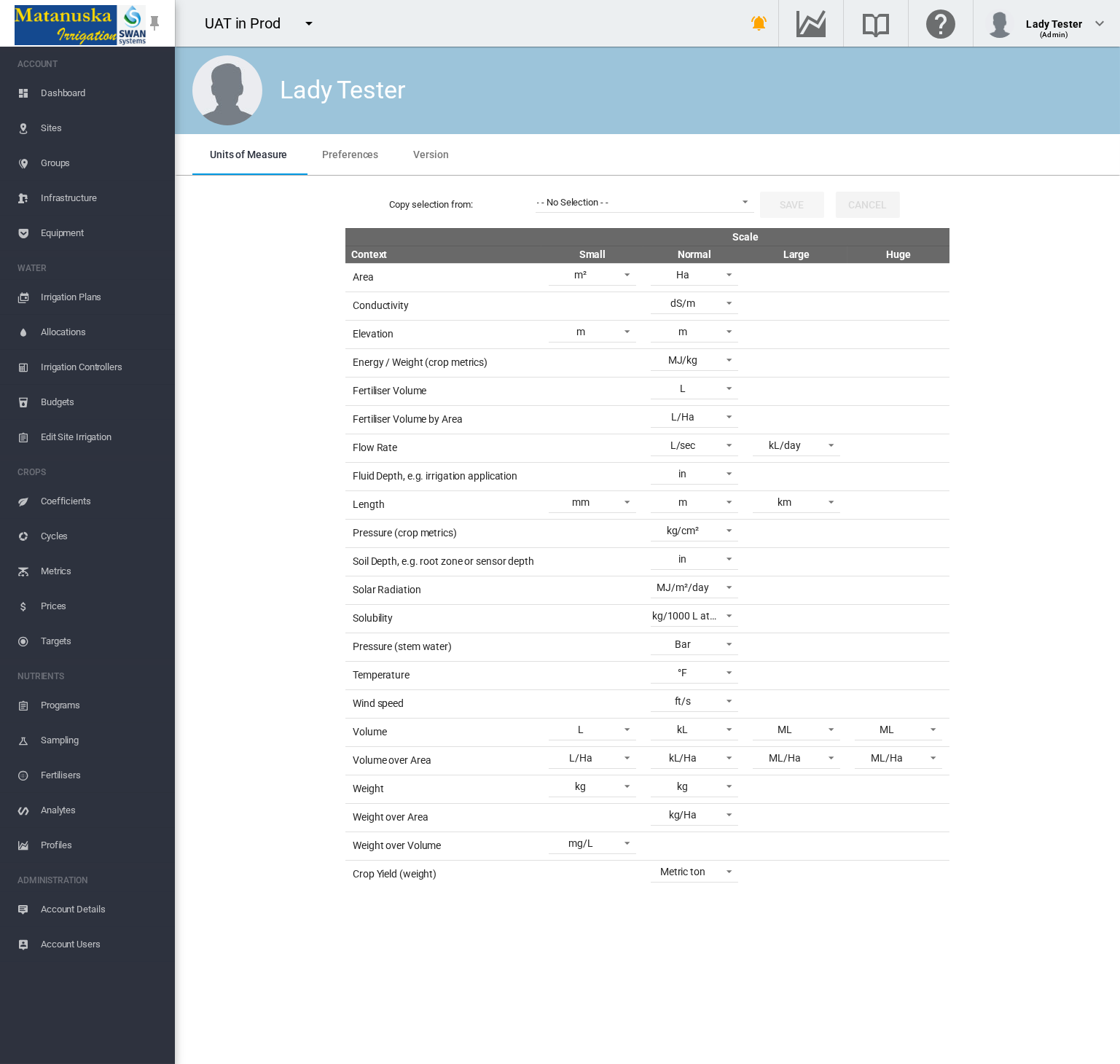 click on "Sites" at bounding box center [102, 128] 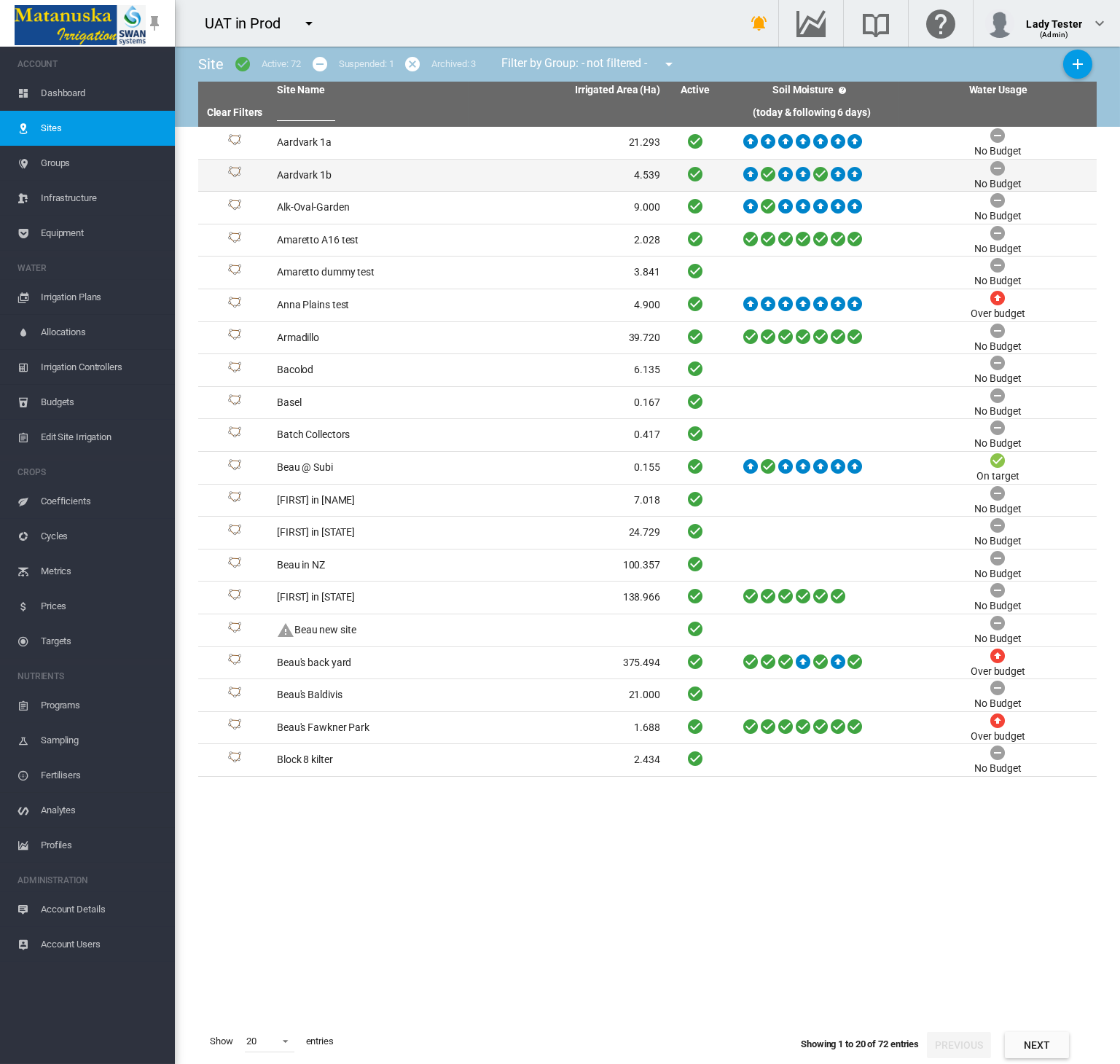 click on "Aardvark 1b" at bounding box center [369, 176] 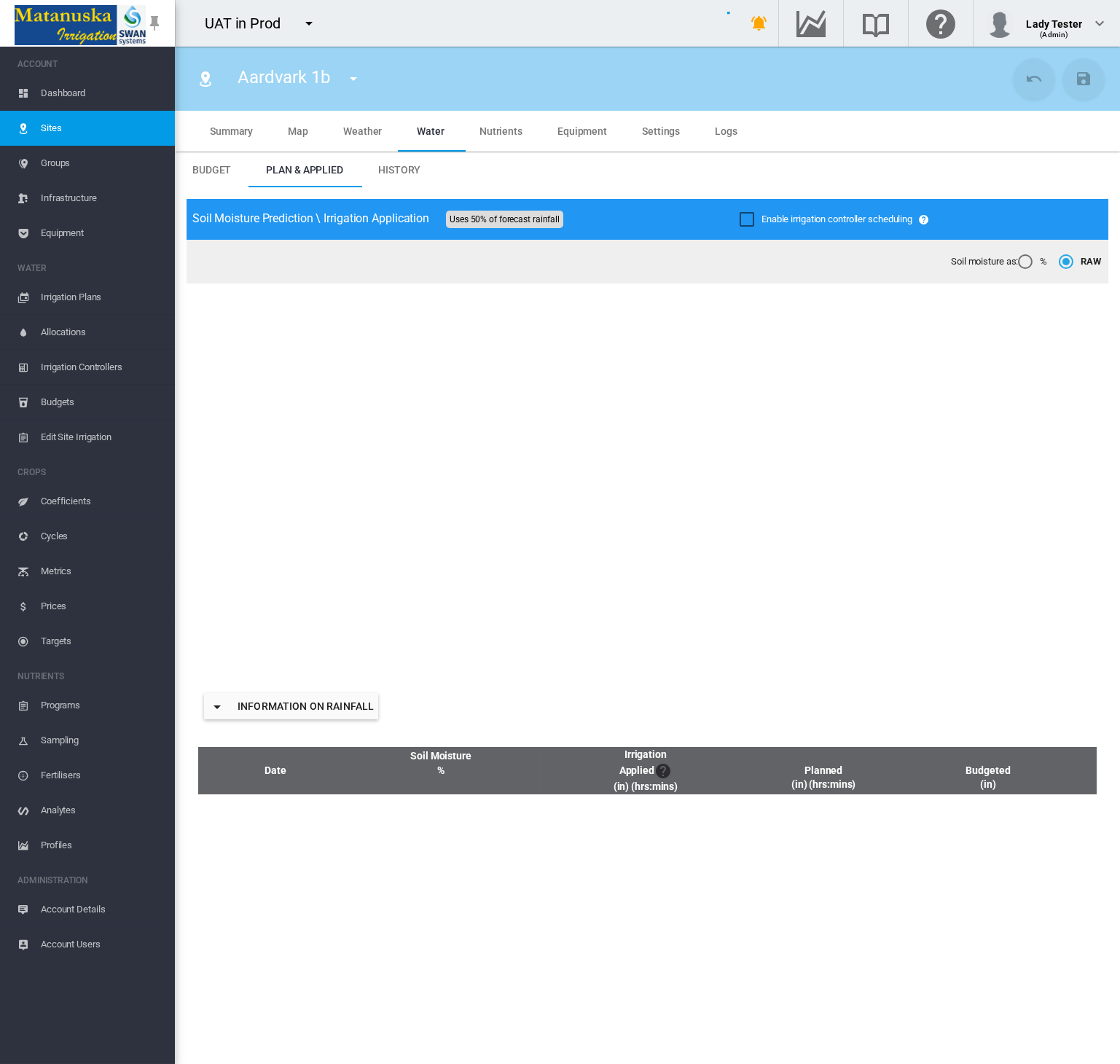 type on "**********" 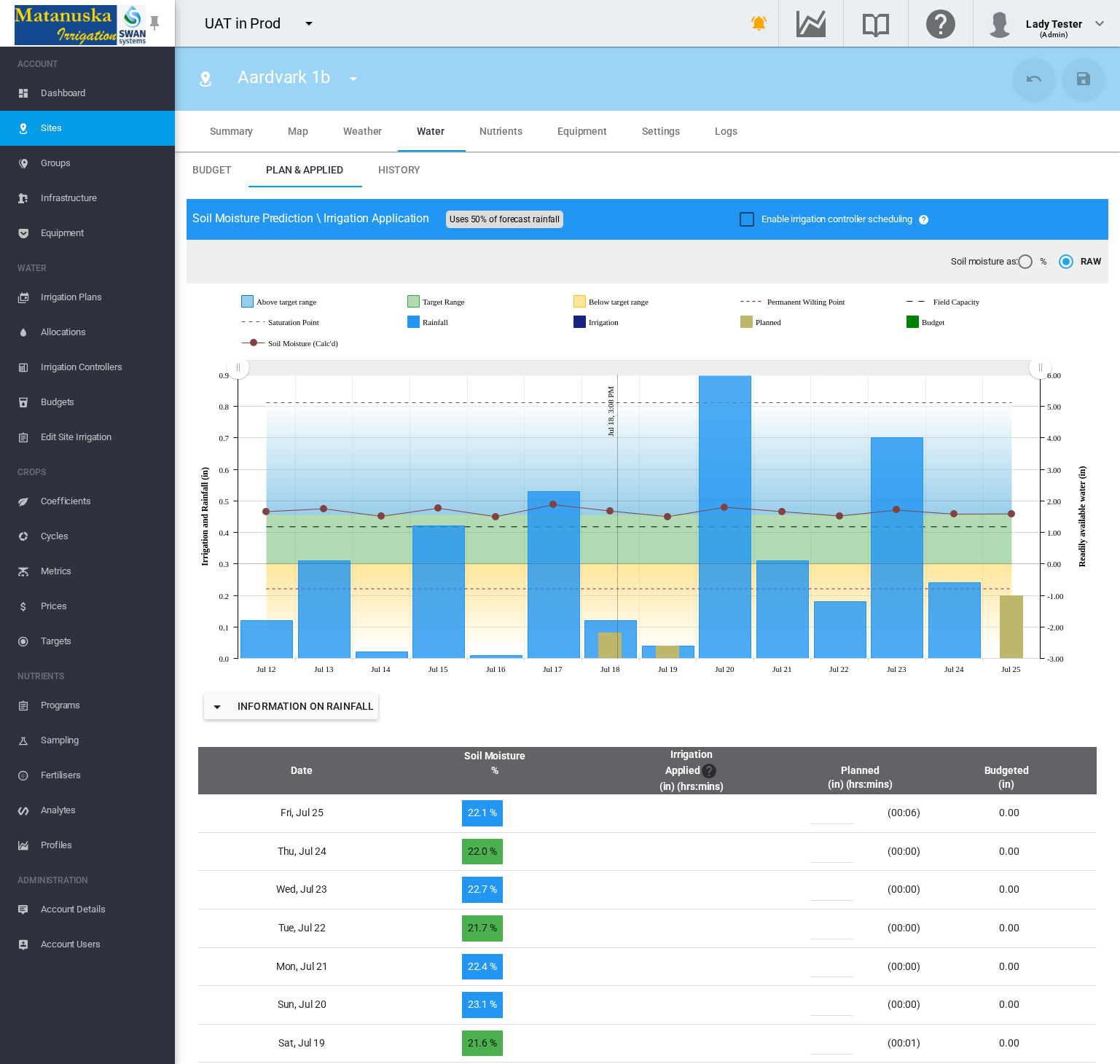 scroll, scrollTop: 0, scrollLeft: 0, axis: both 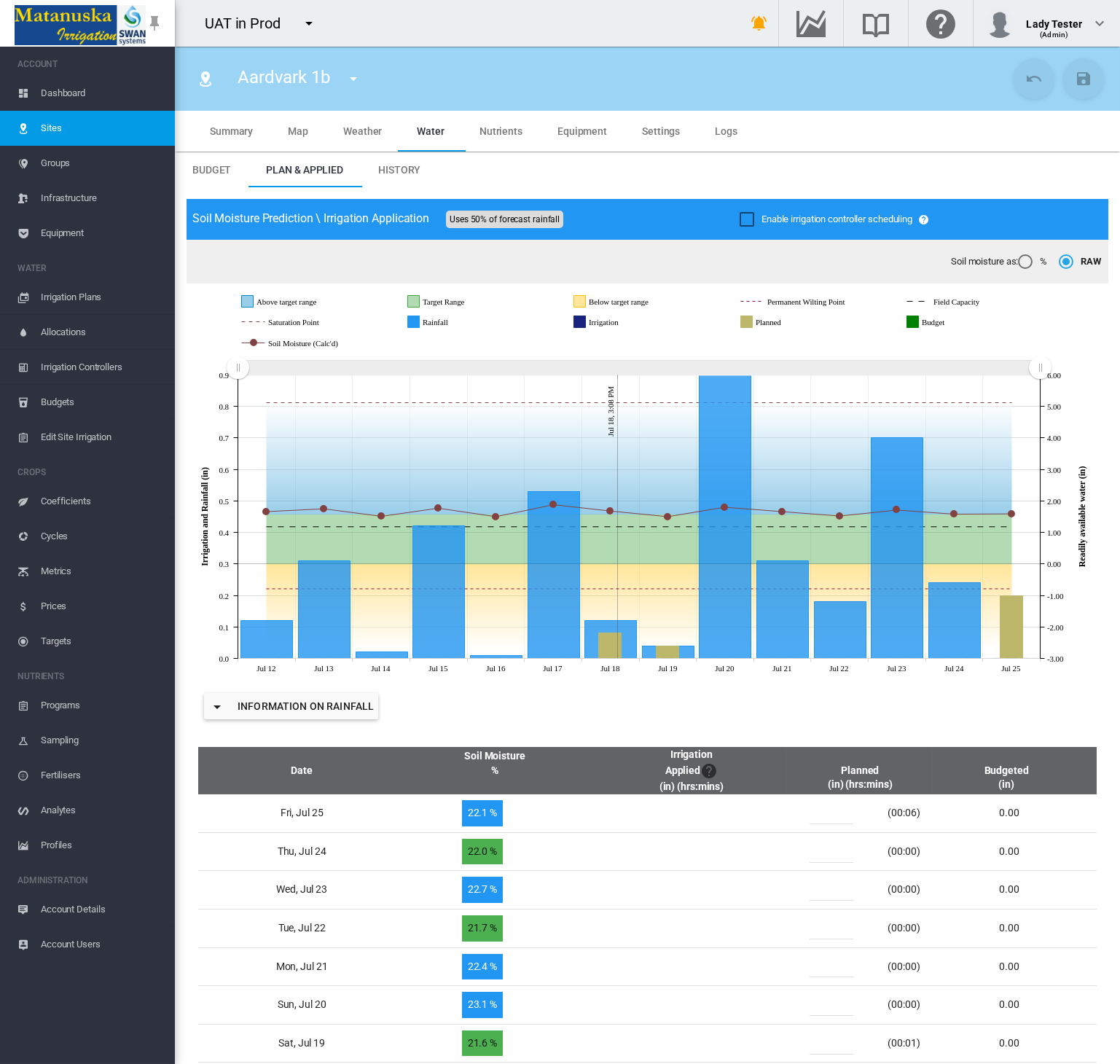 click on "Weather" at bounding box center [362, 131] 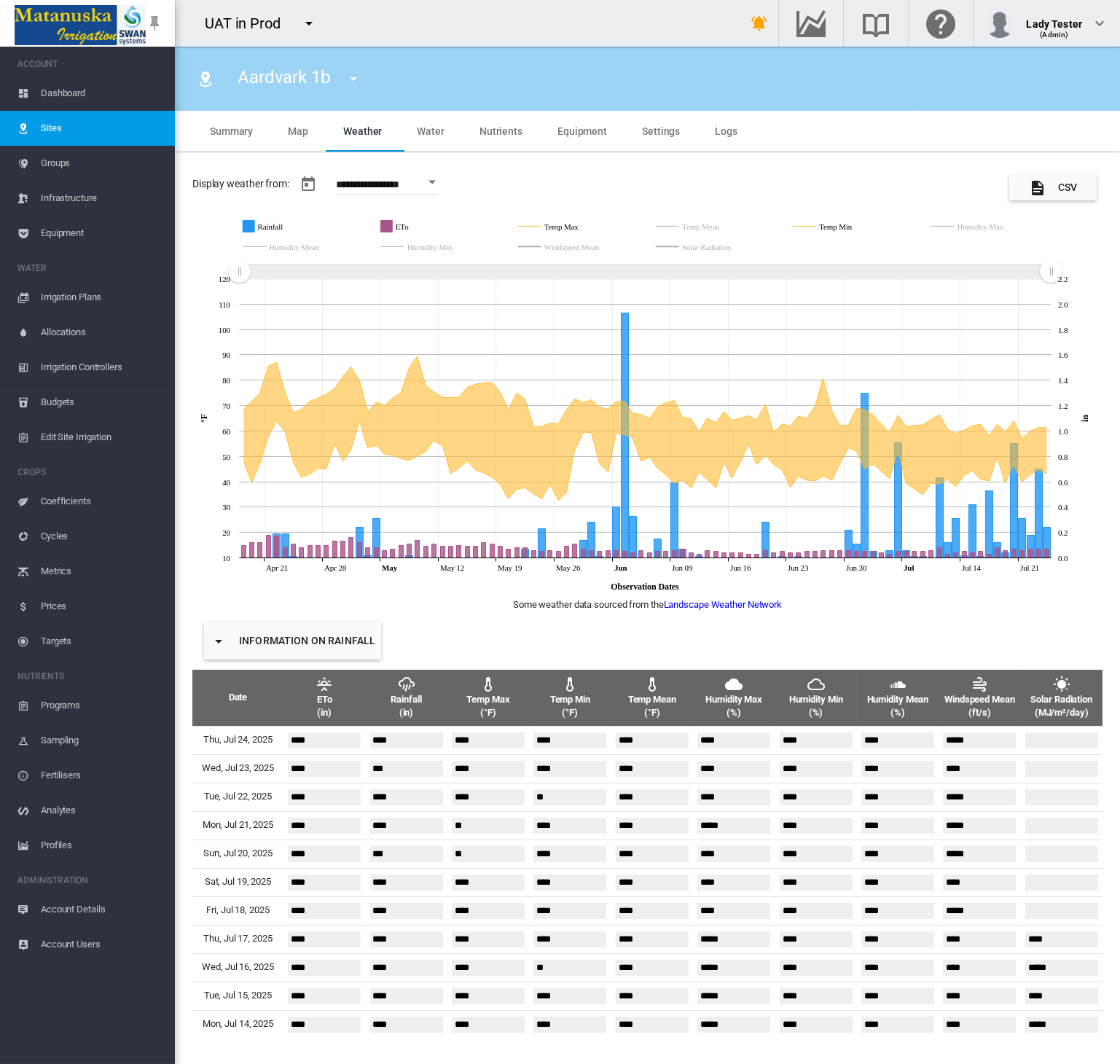 click on "Information on Rainfall" at bounding box center (647, 641) 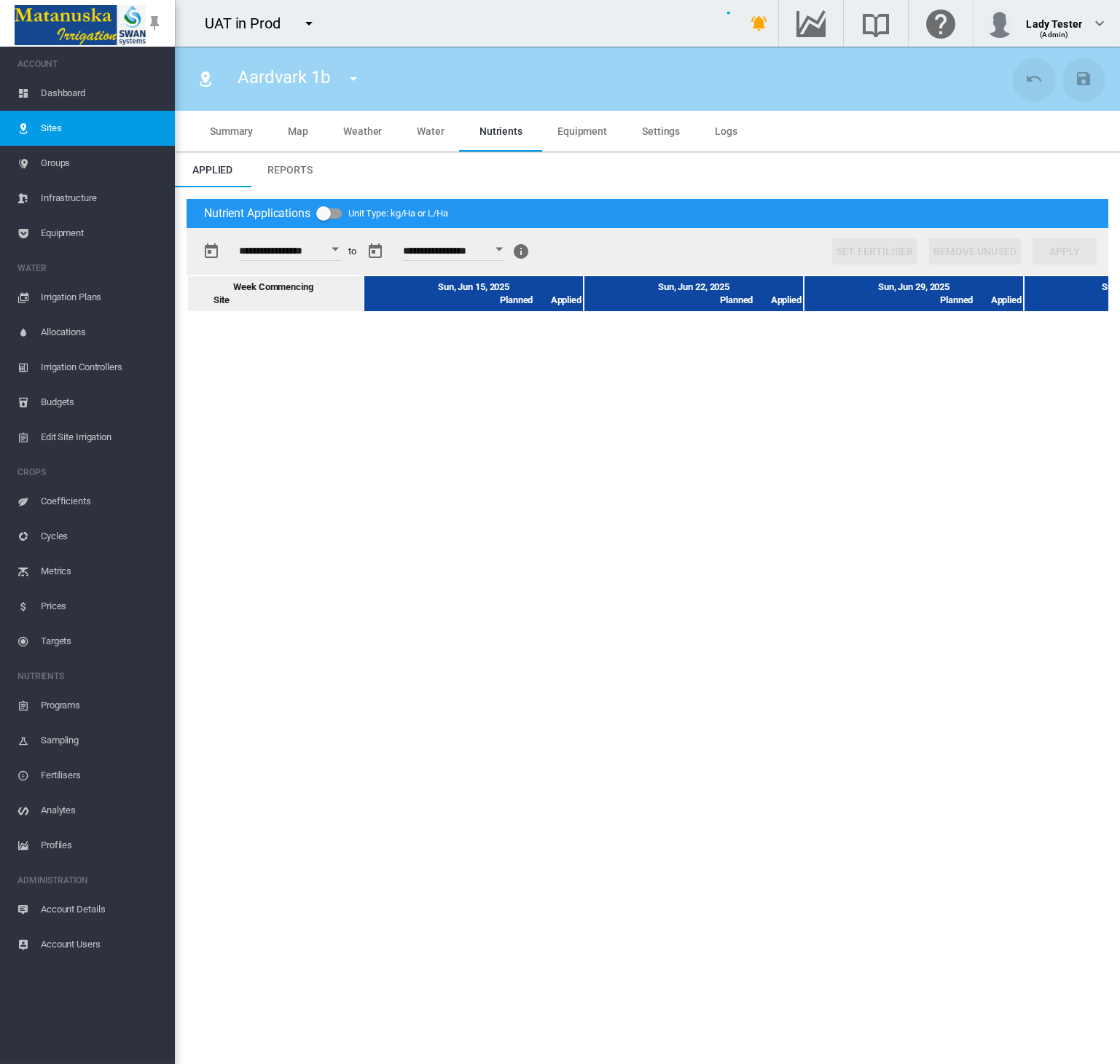 click on "Settings" at bounding box center (661, 131) 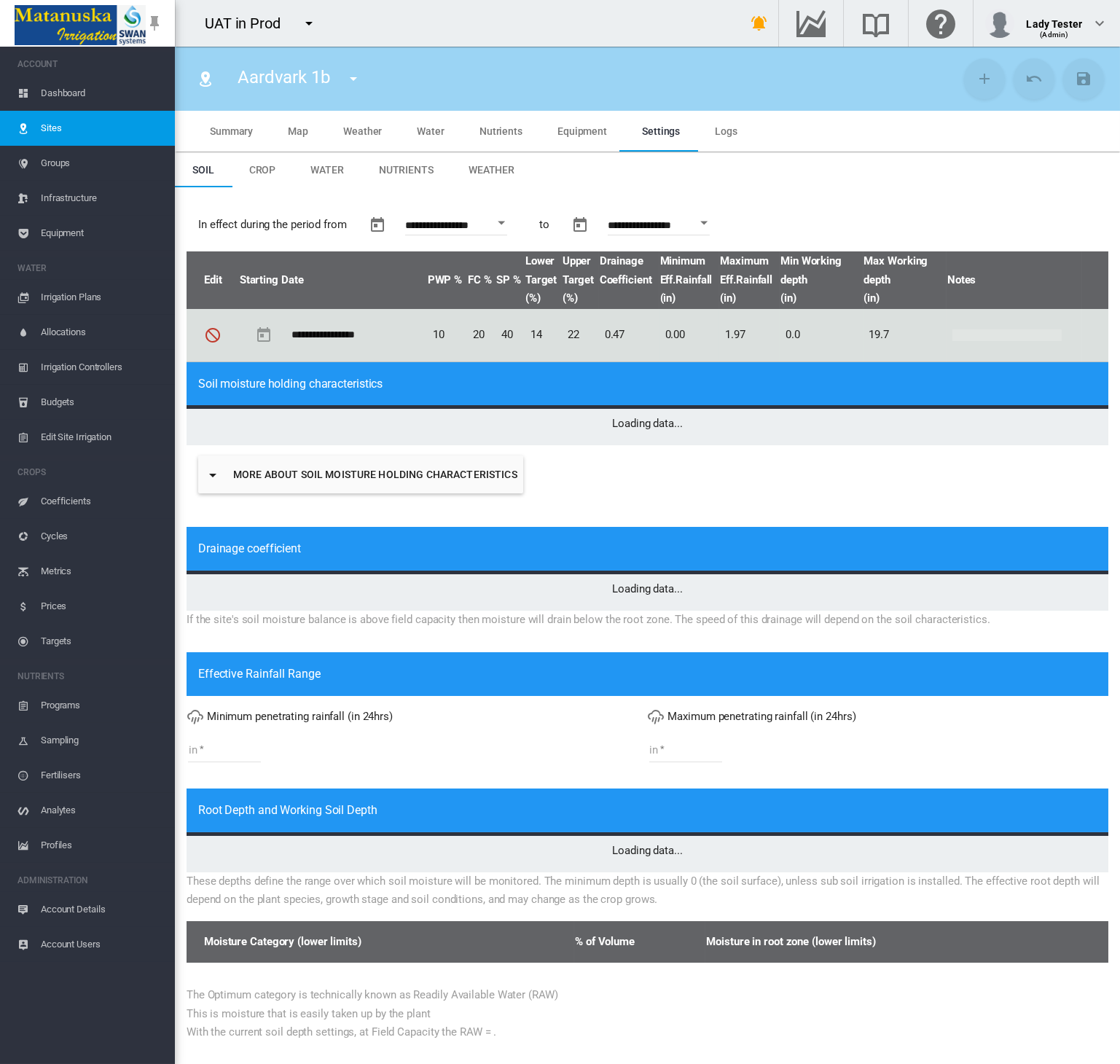 click on "Nutrients" at bounding box center [406, 170] 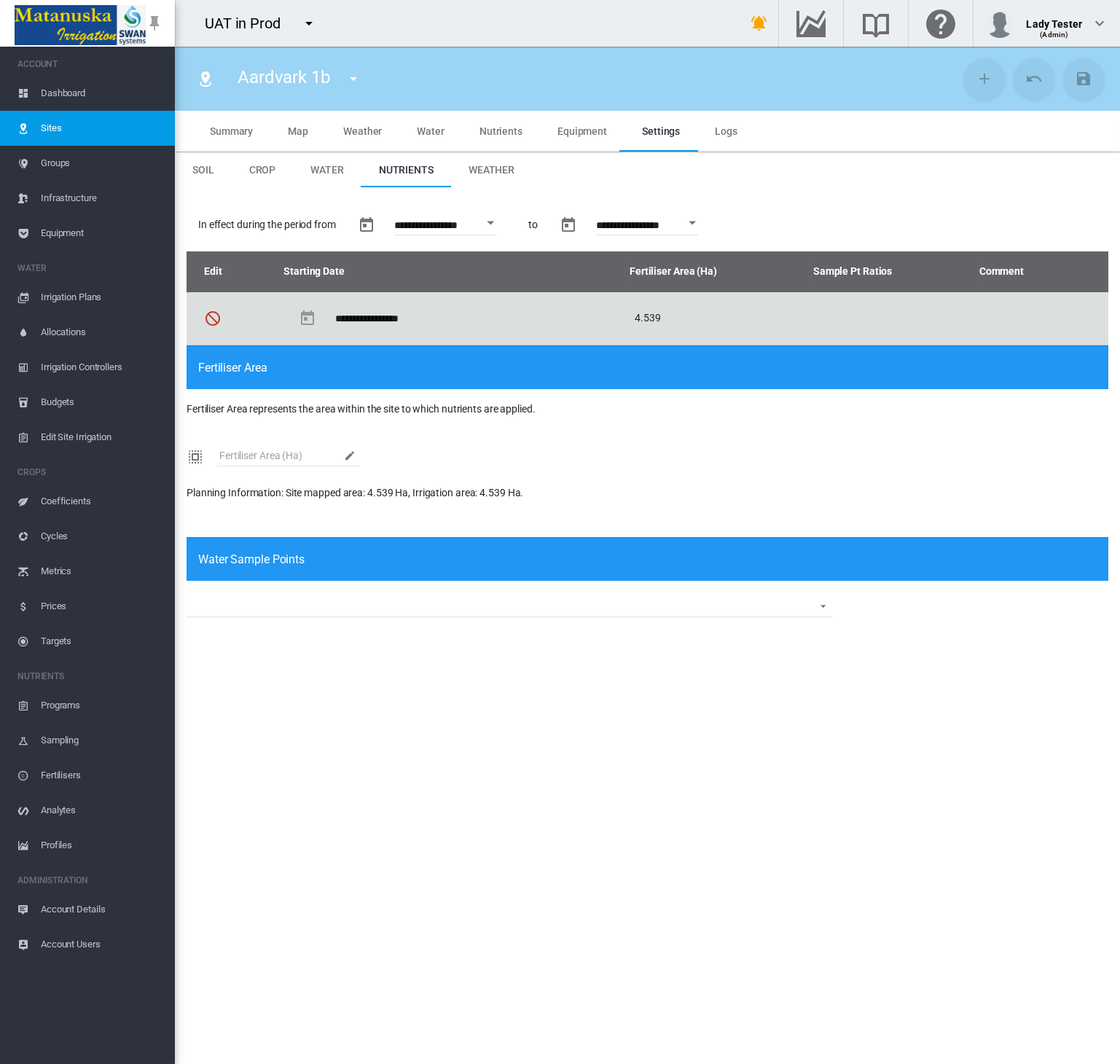 type on "*" 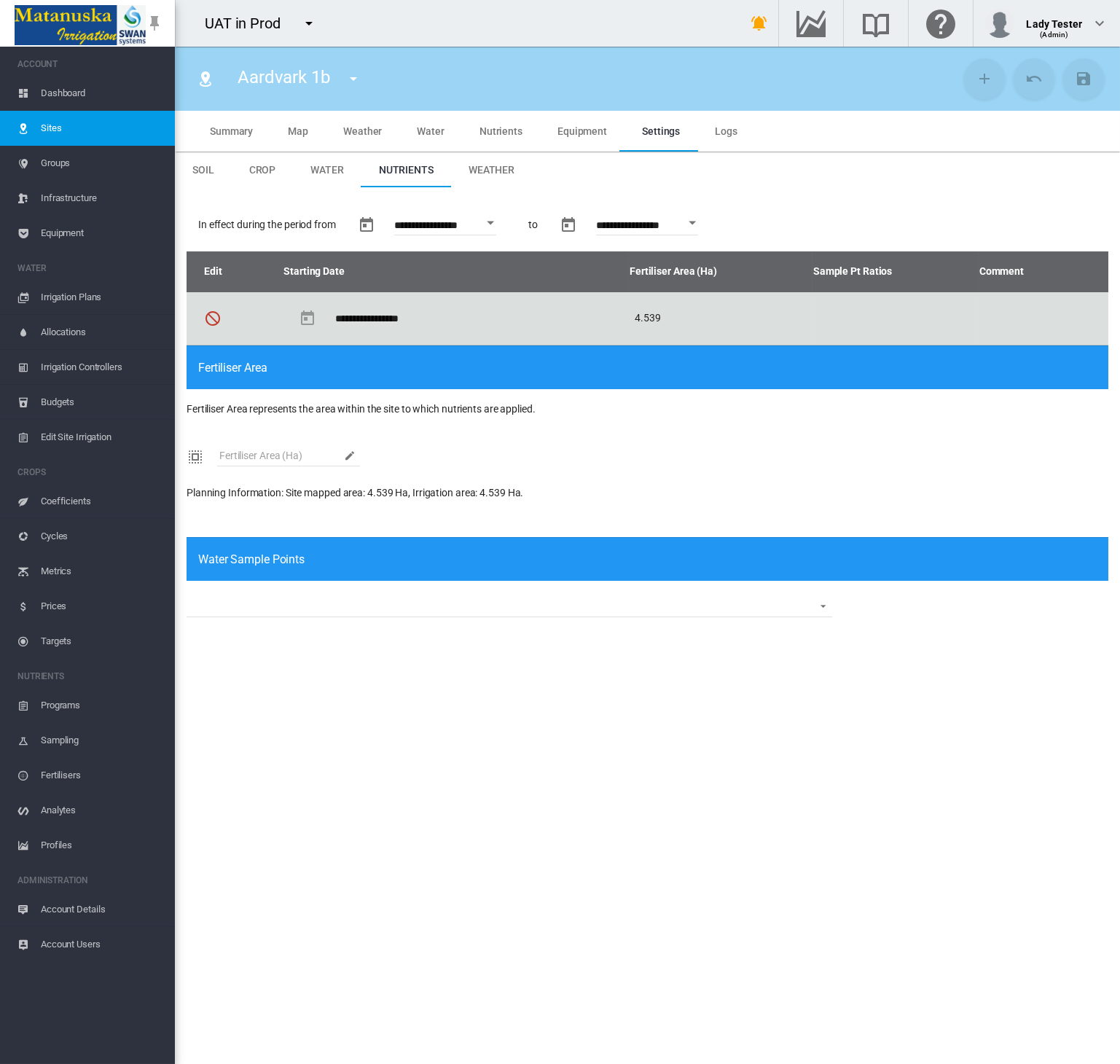 type on "****" 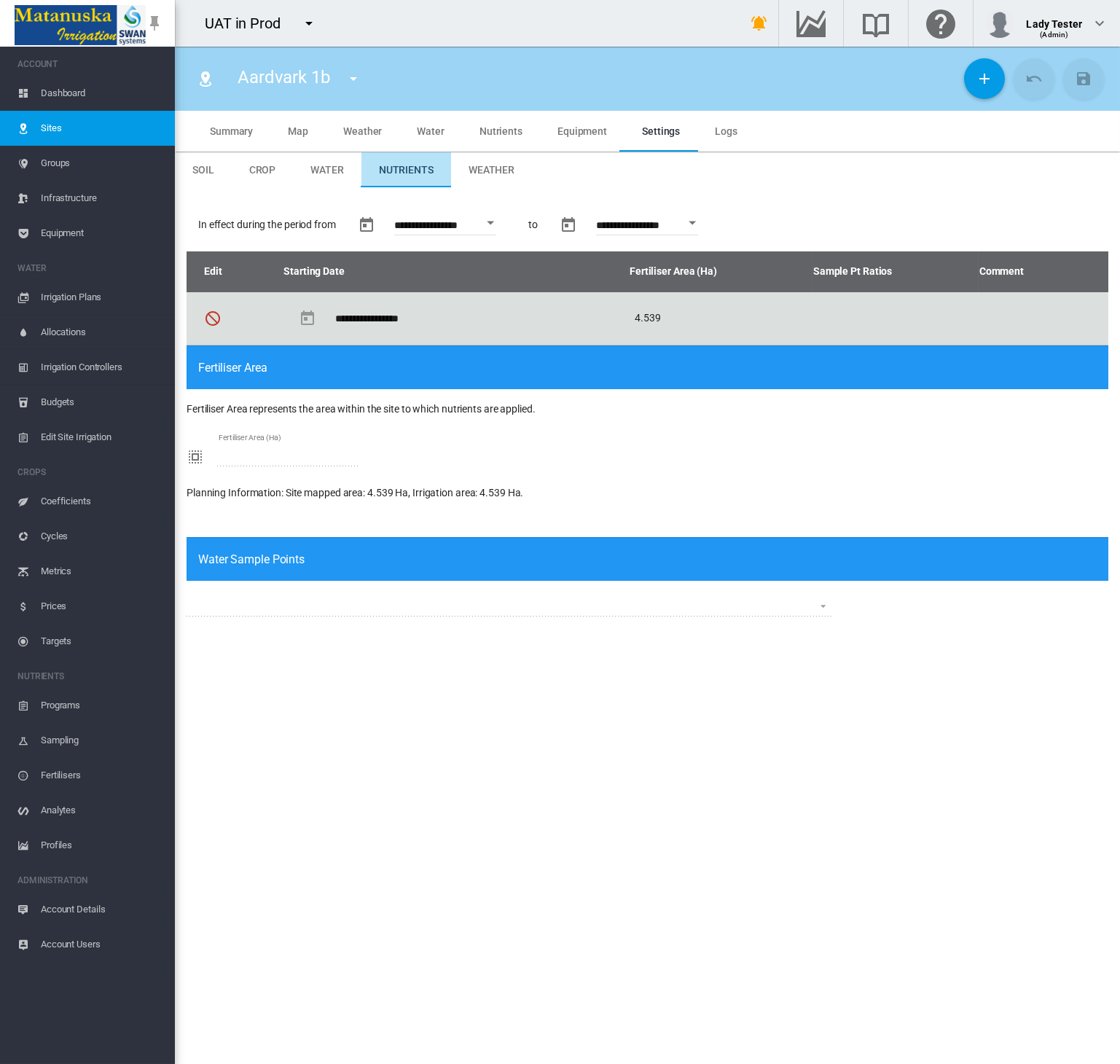 click on "Nutrients" at bounding box center (406, 170) 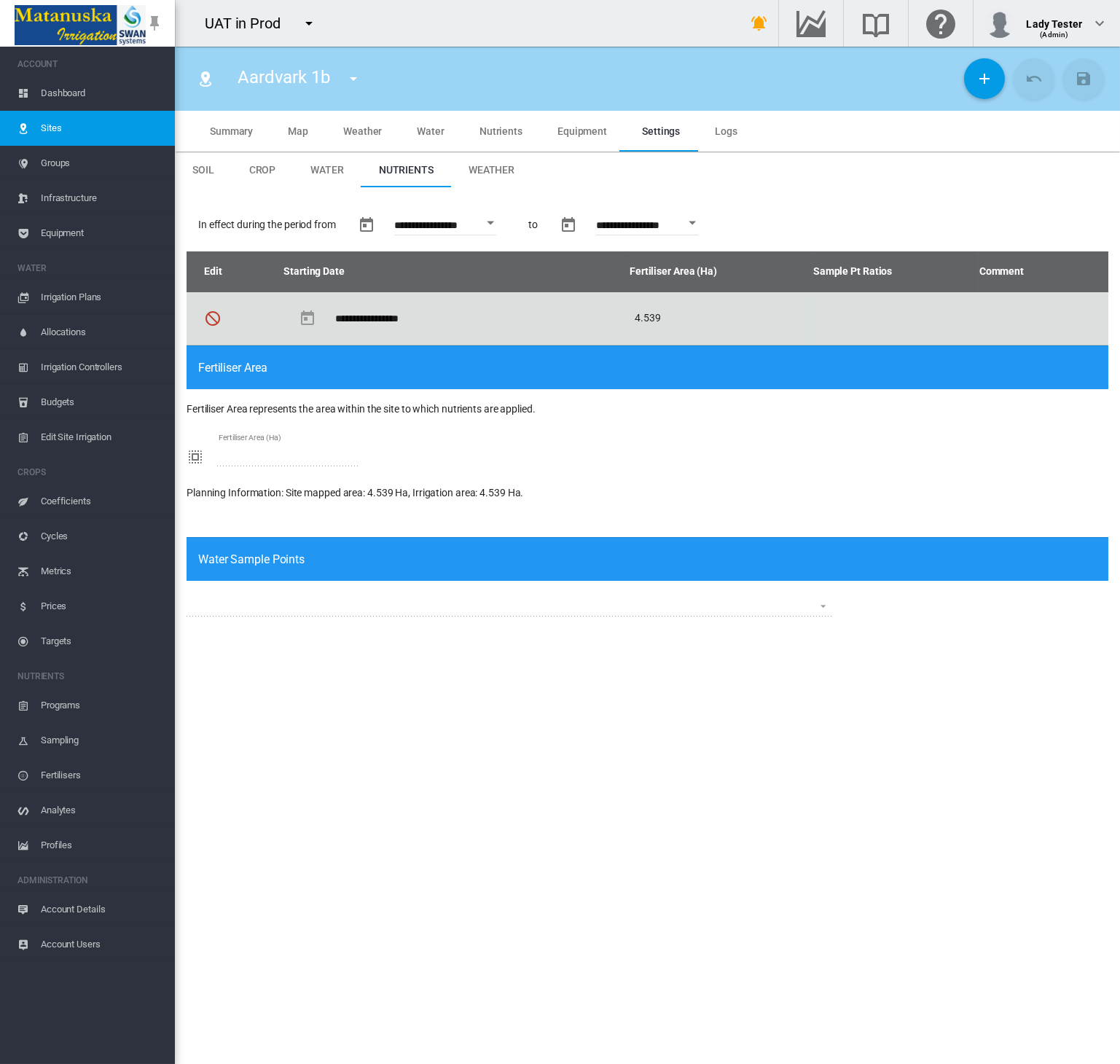click on "Sites" at bounding box center [102, 128] 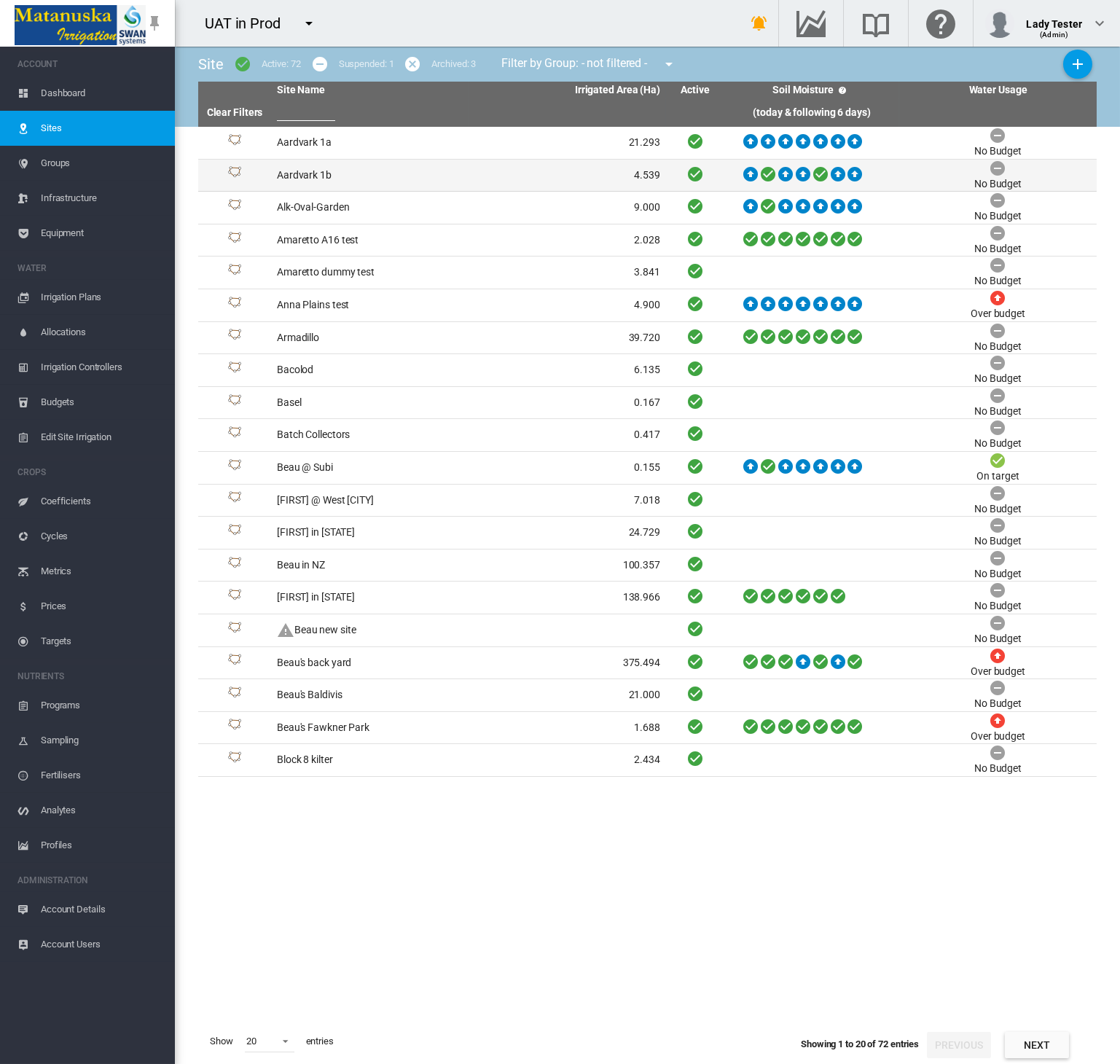 click on "Aardvark 1b" at bounding box center [369, 176] 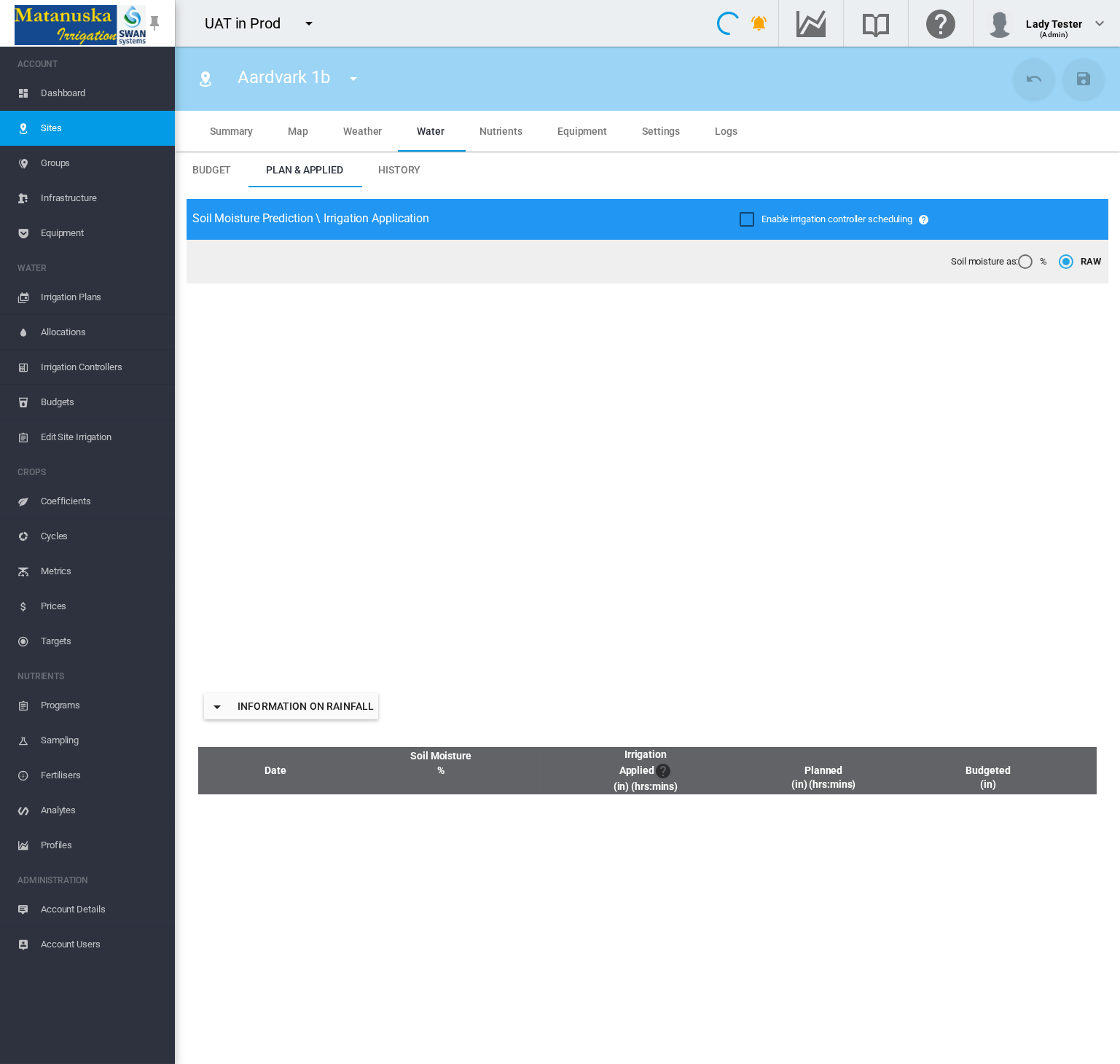 type on "*****" 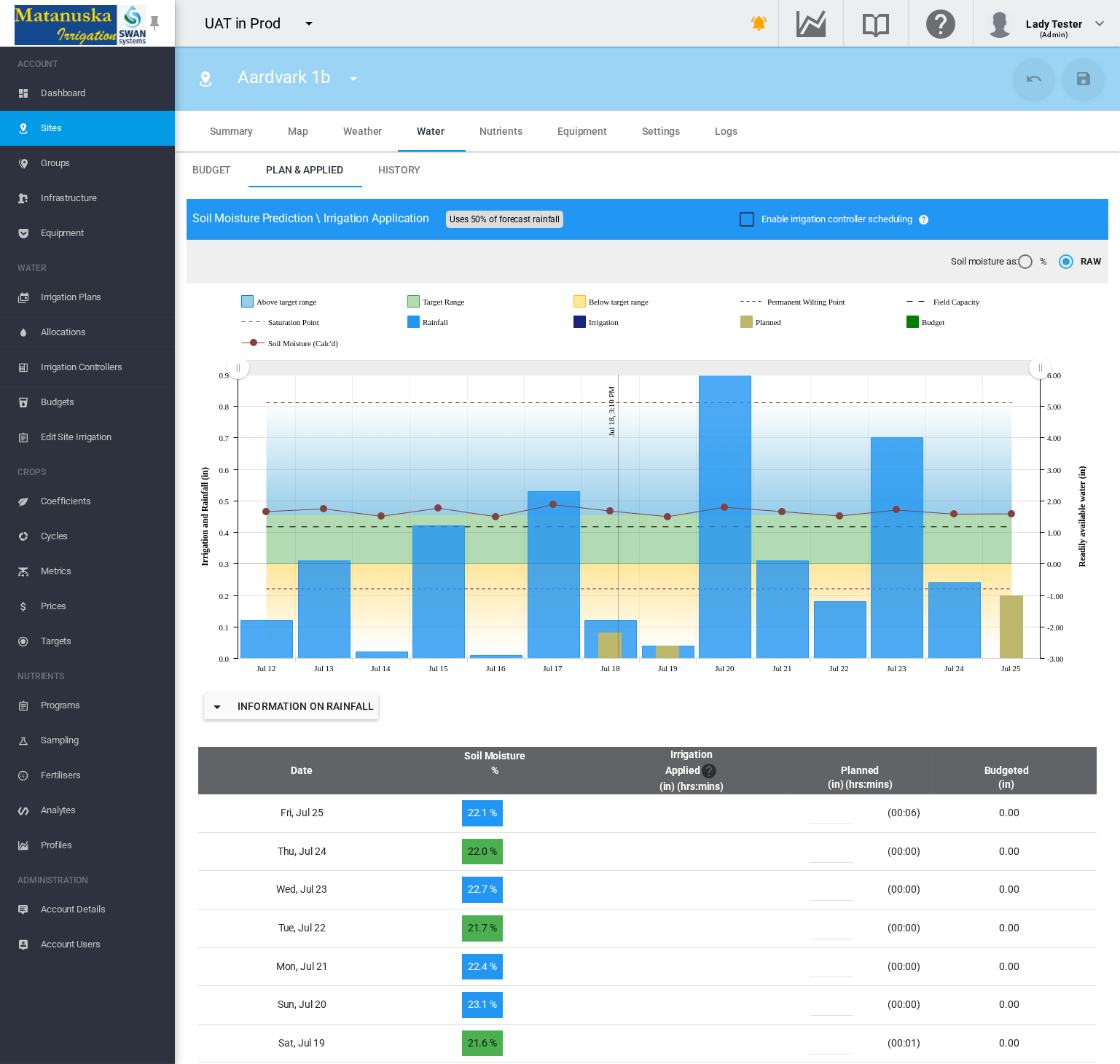 click on "Settings" at bounding box center [661, 131] 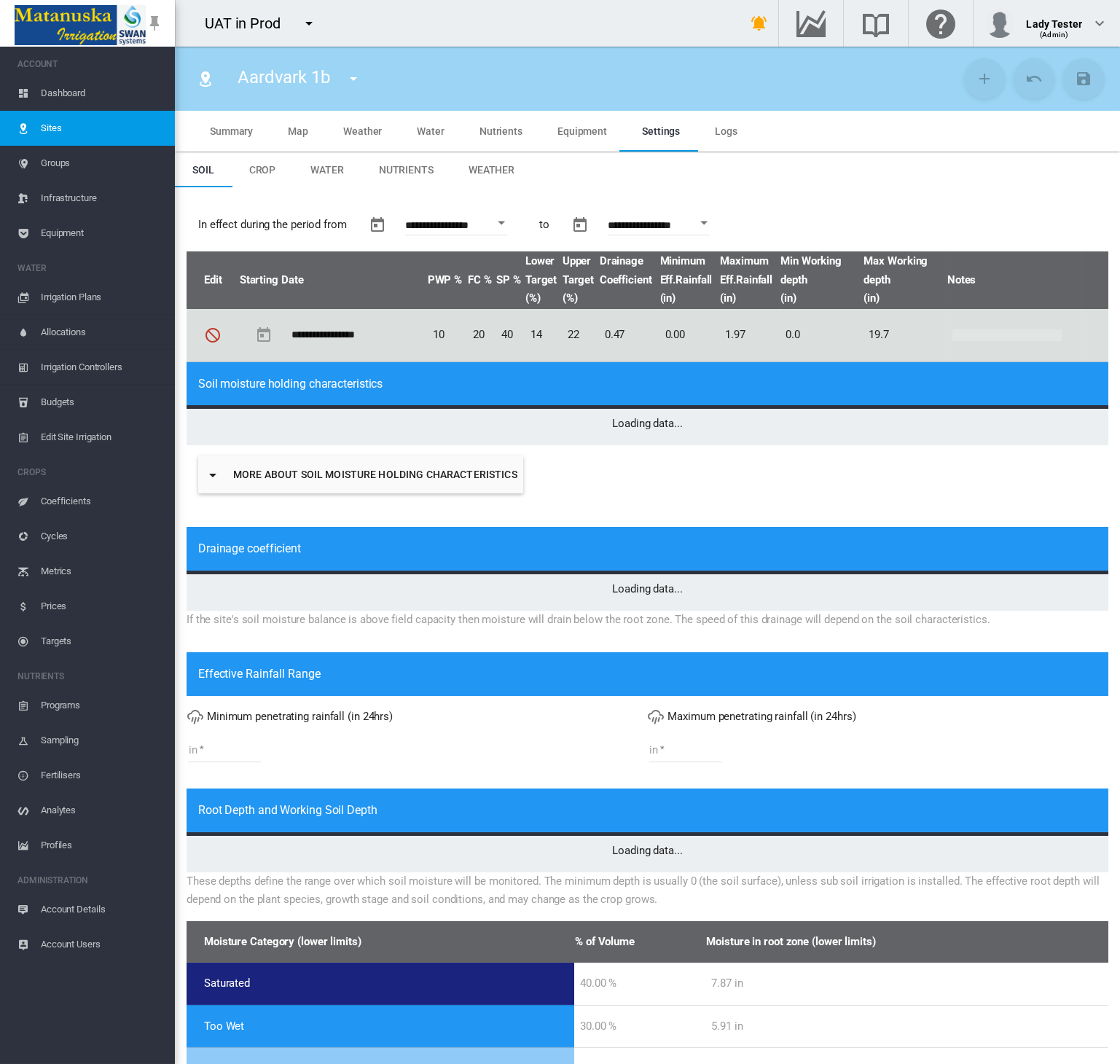 type on "*" 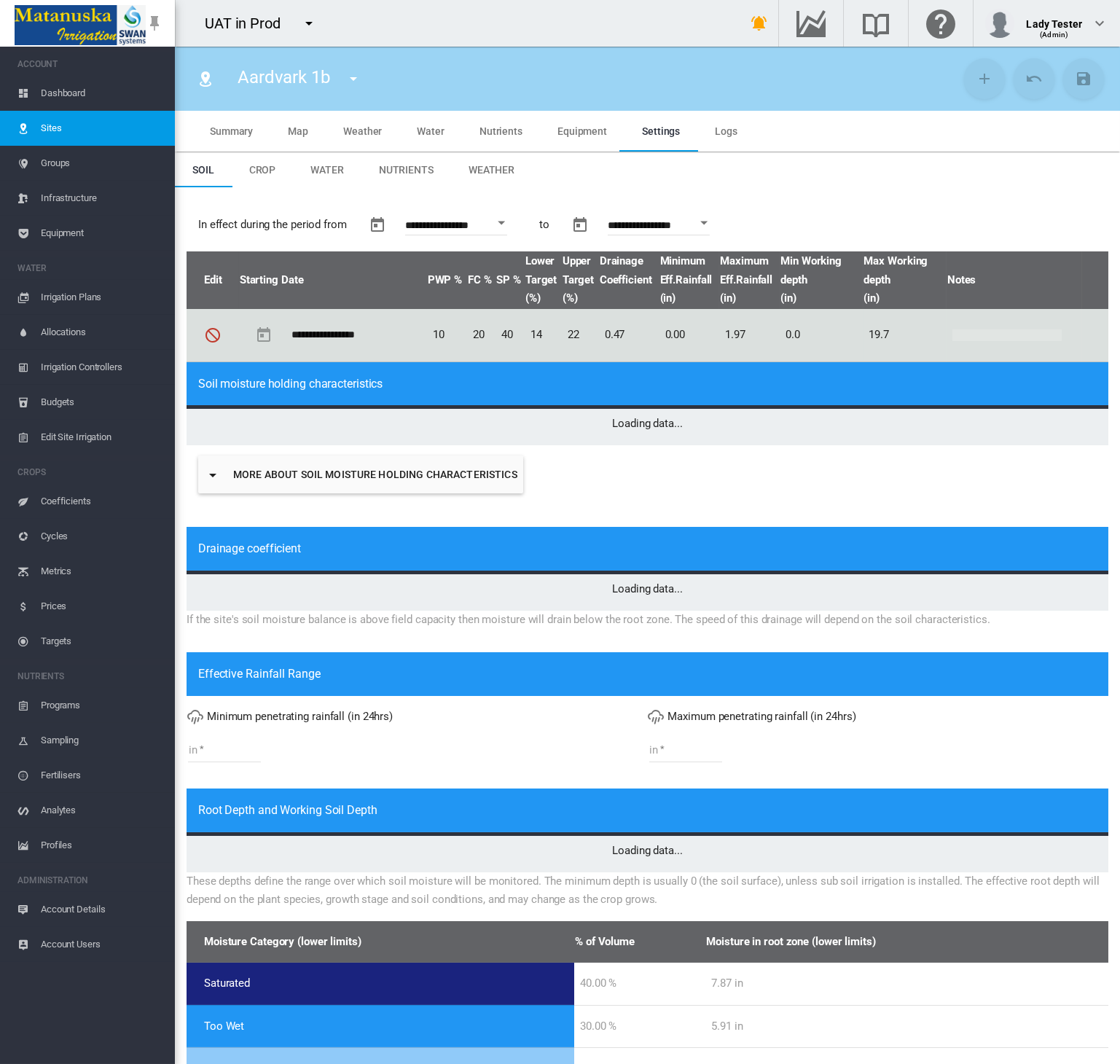 type on "****" 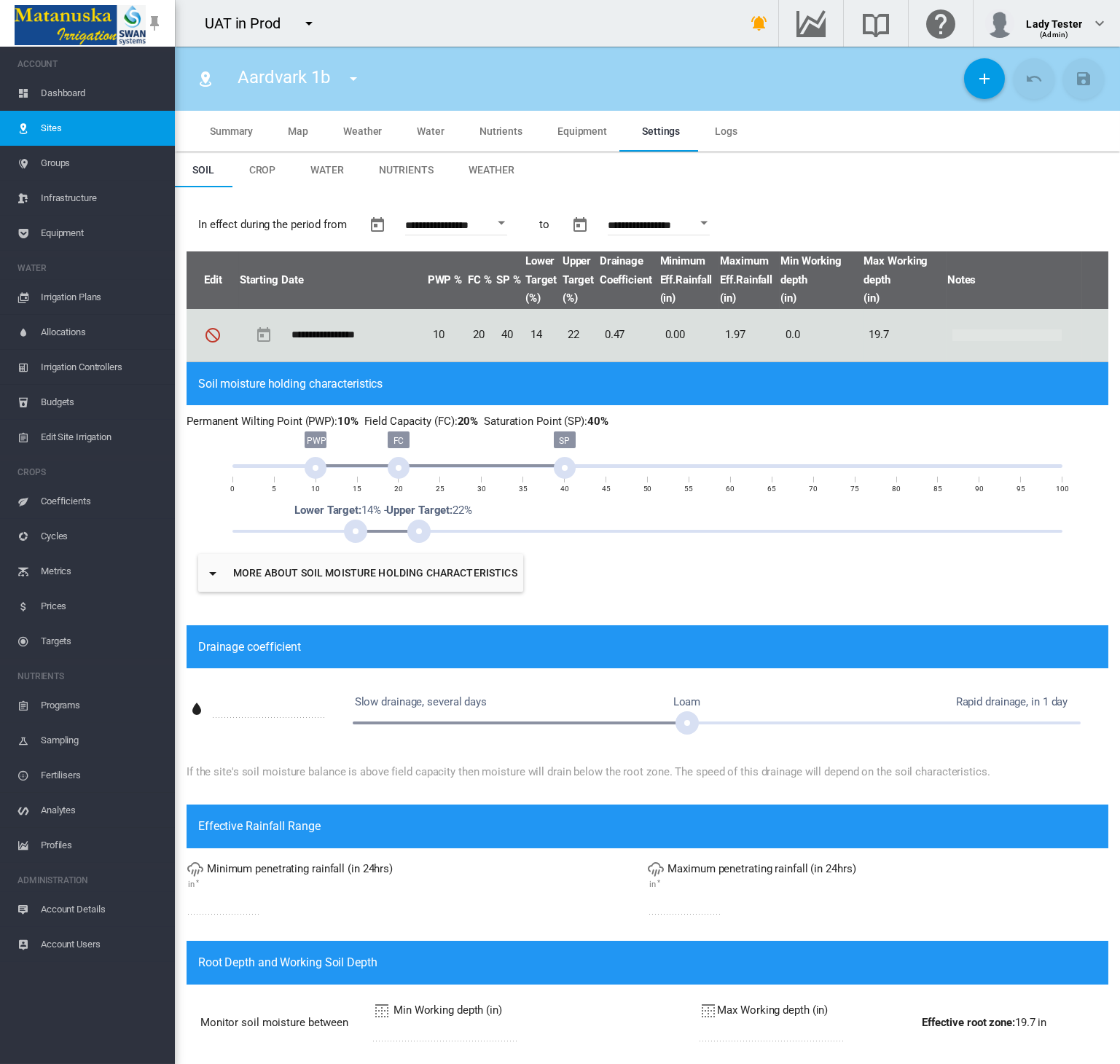 click on "Nutrients" at bounding box center (406, 170) 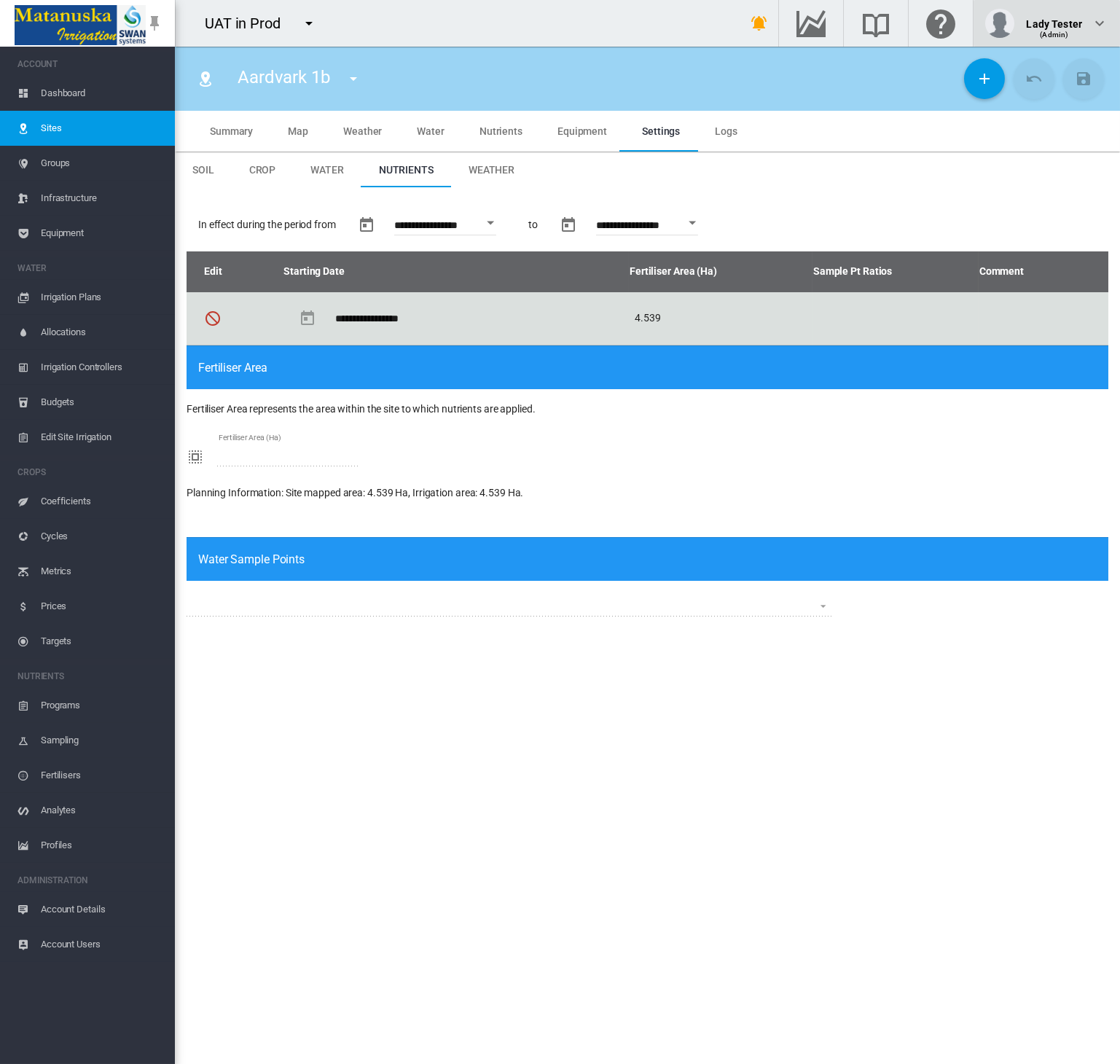 click on "(Admin)" at bounding box center (1054, 29) 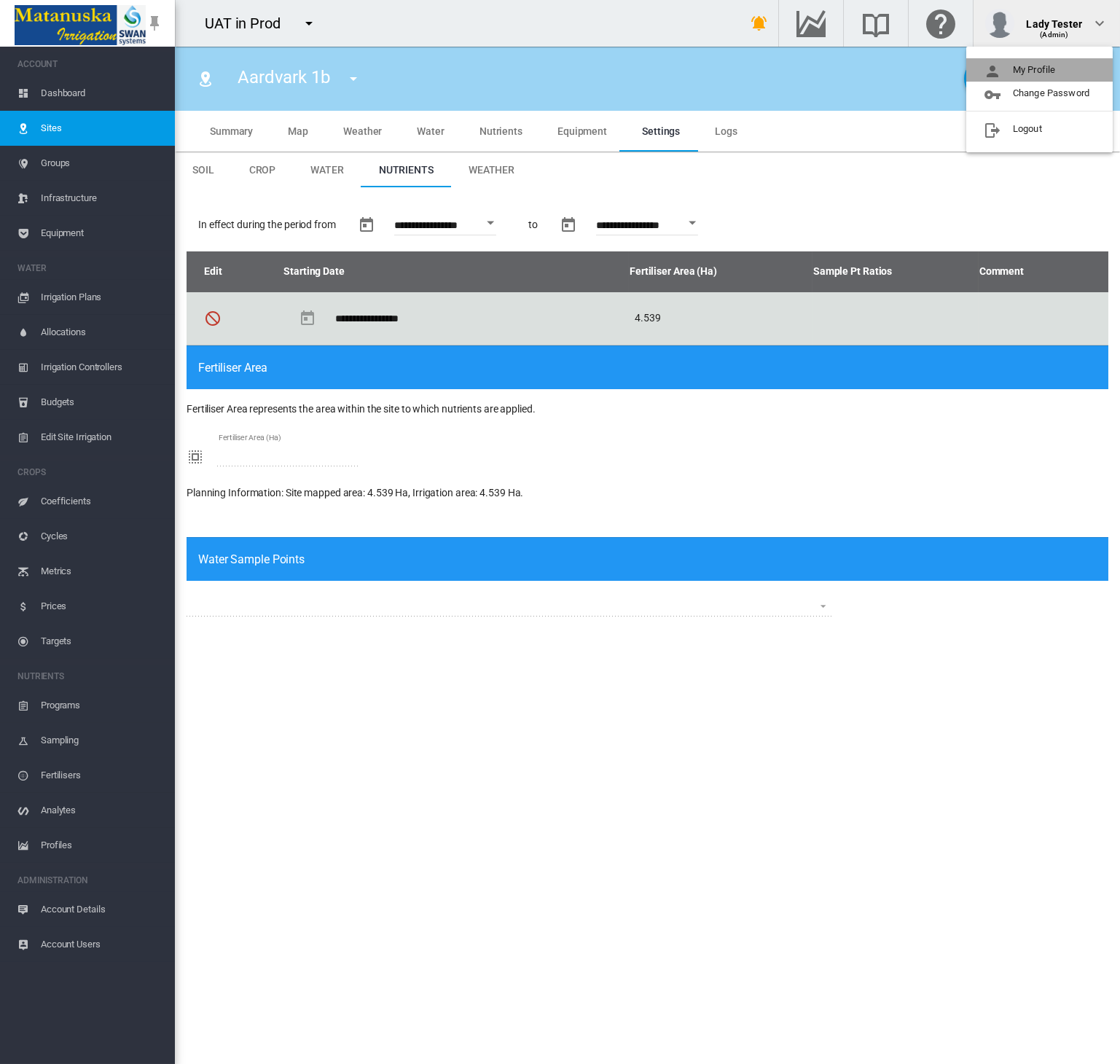 click on "My Profile" at bounding box center [1039, 70] 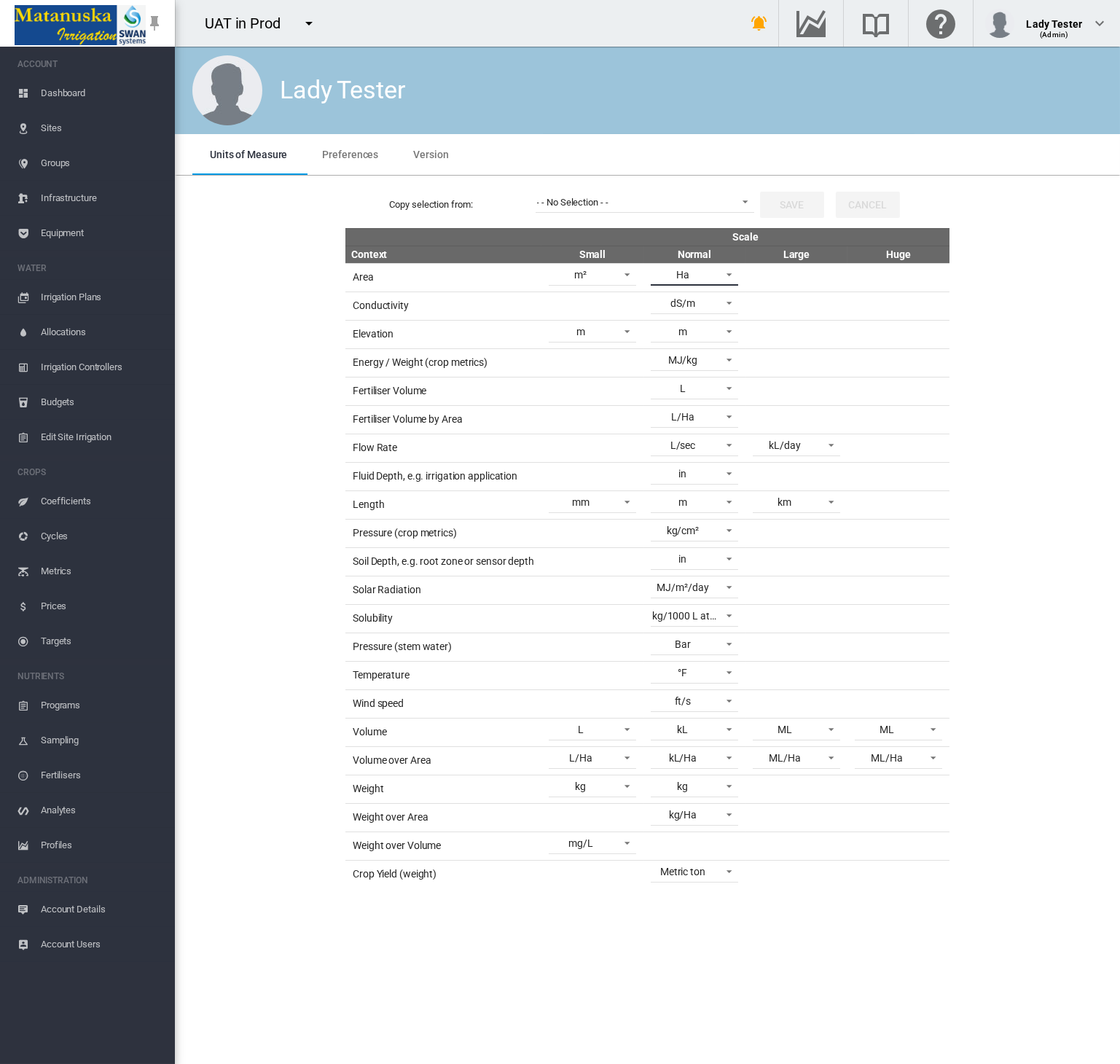 click on "Ha" at bounding box center [683, 275] 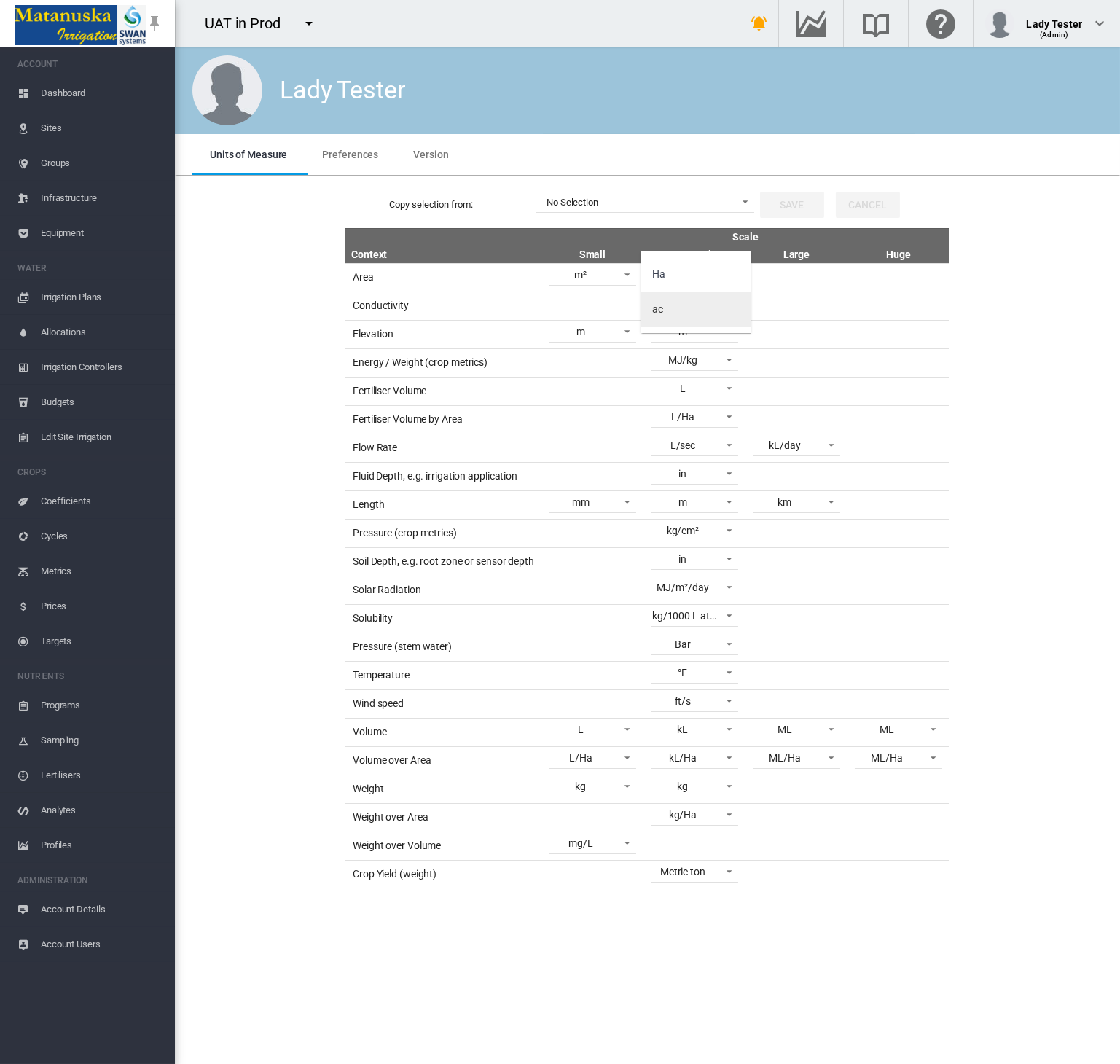 click on "ac" at bounding box center (696, 310) 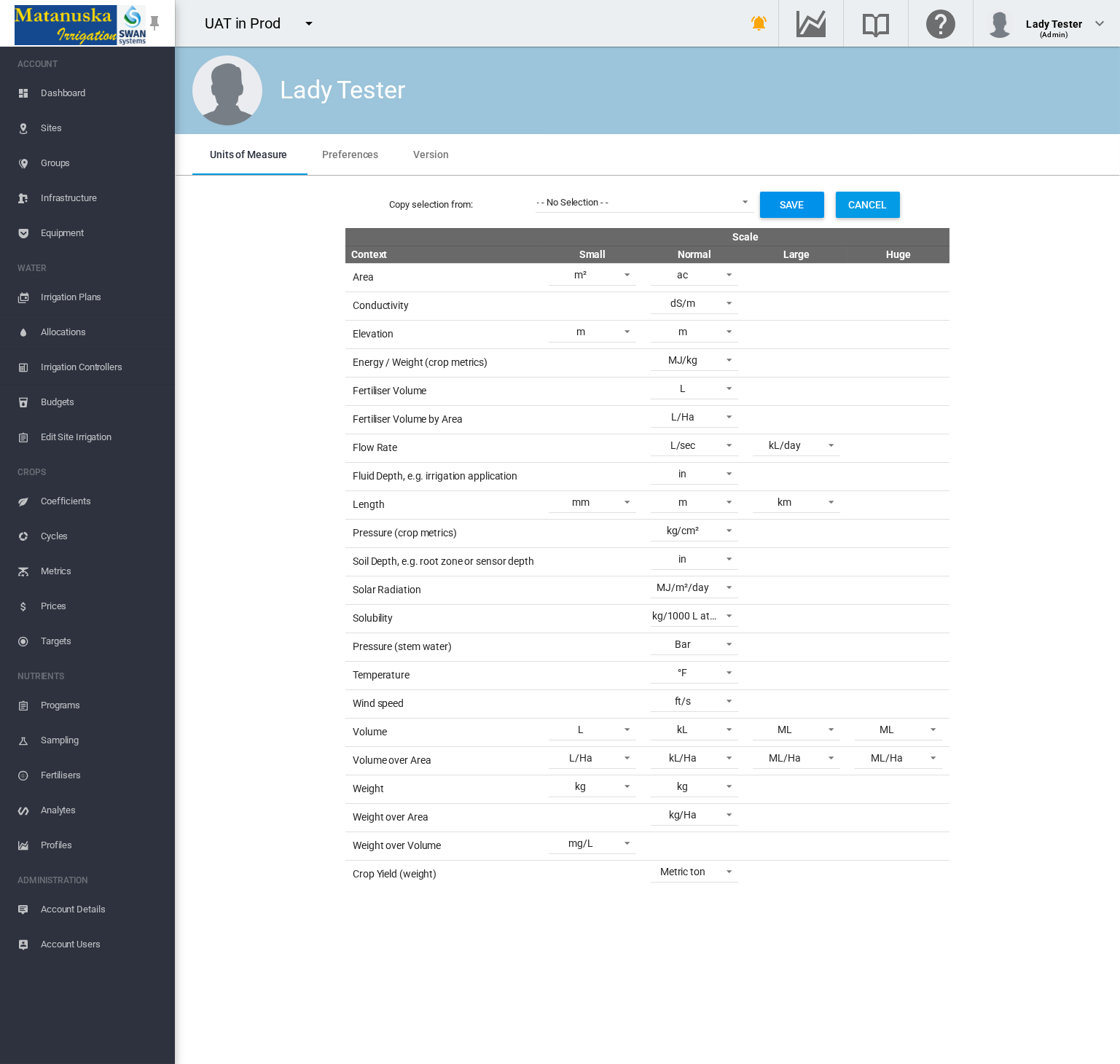 click on "Save" at bounding box center [792, 205] 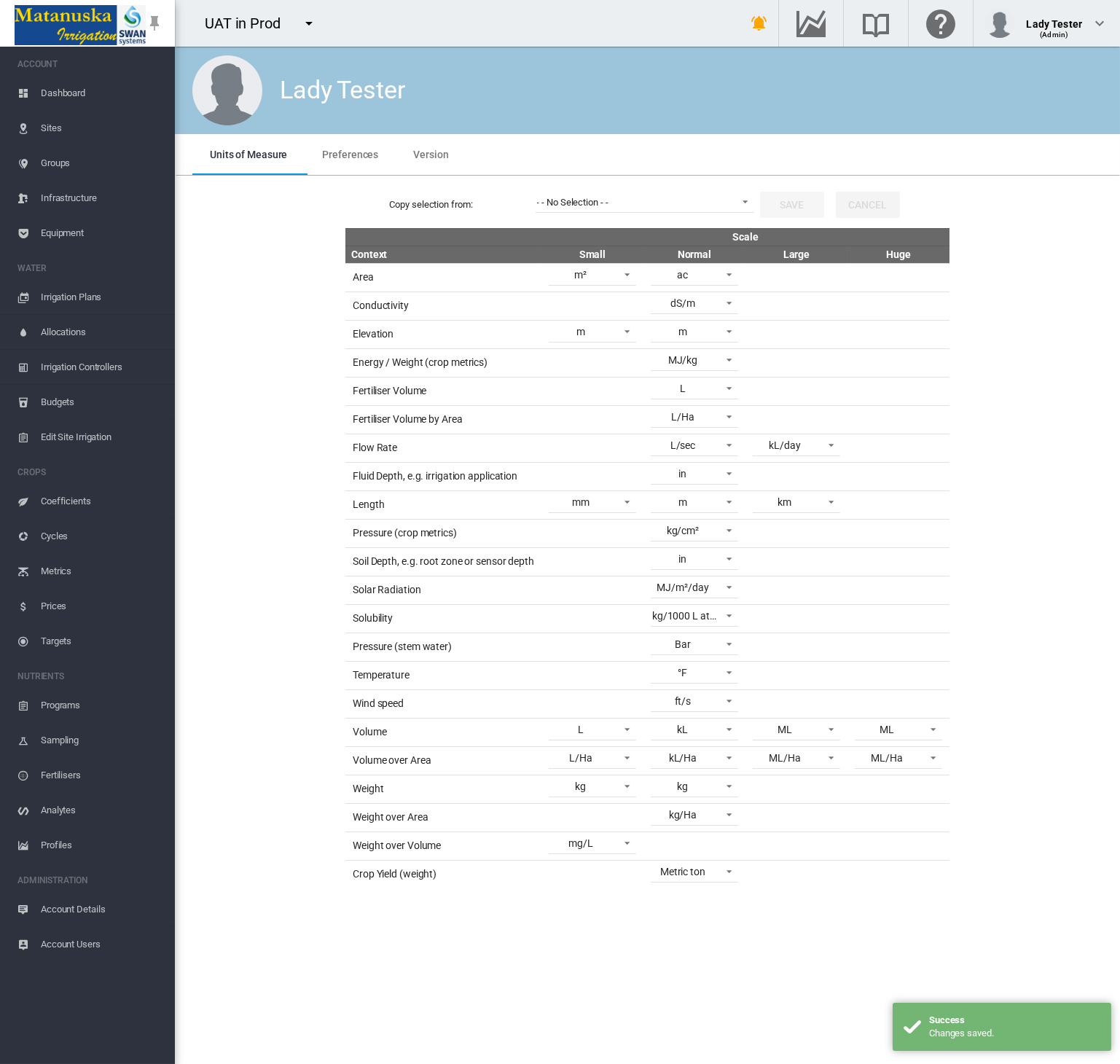 click on "Sites" at bounding box center [102, 128] 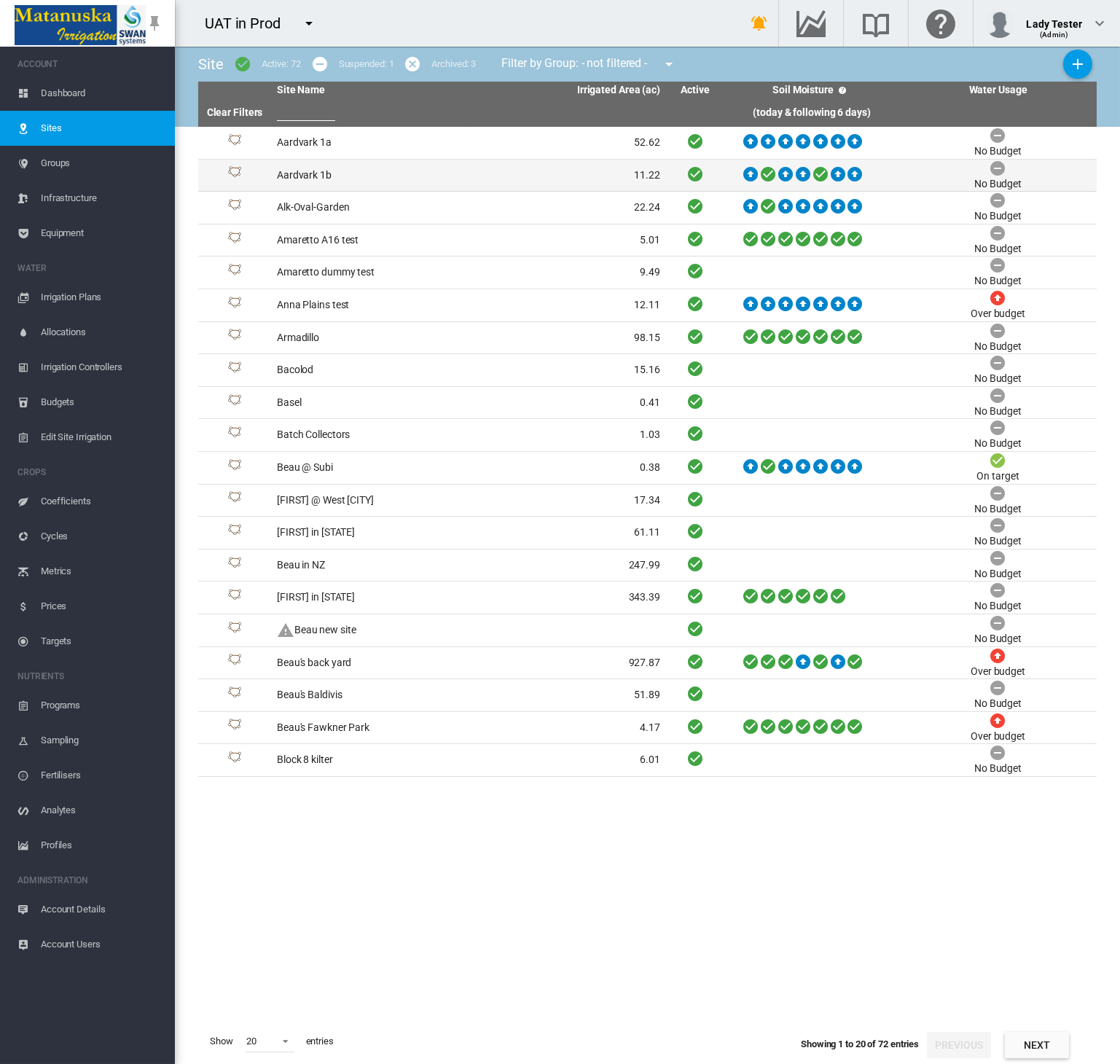 click on "Aardvark 1b" at bounding box center (369, 176) 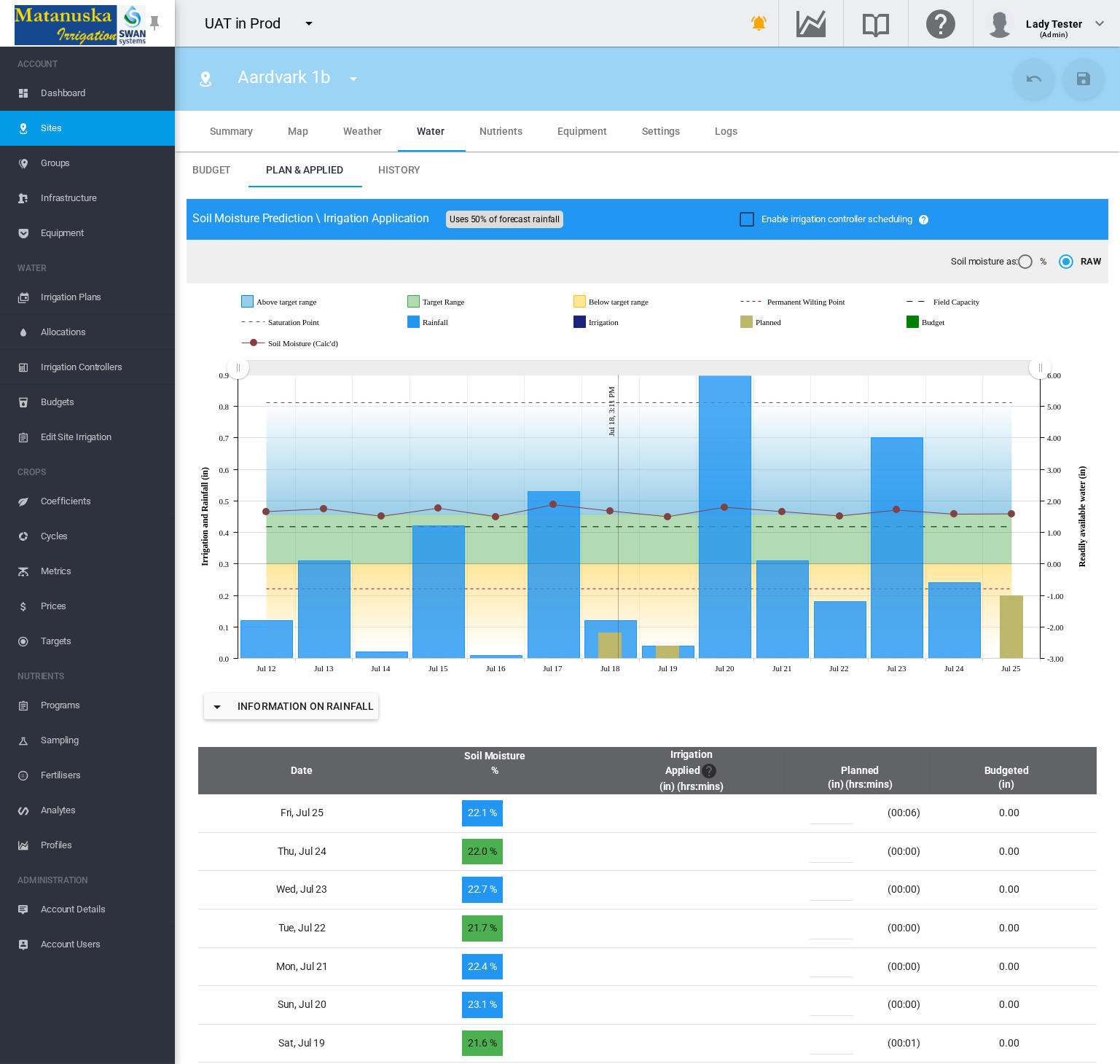 click on "Settings" at bounding box center (661, 131) 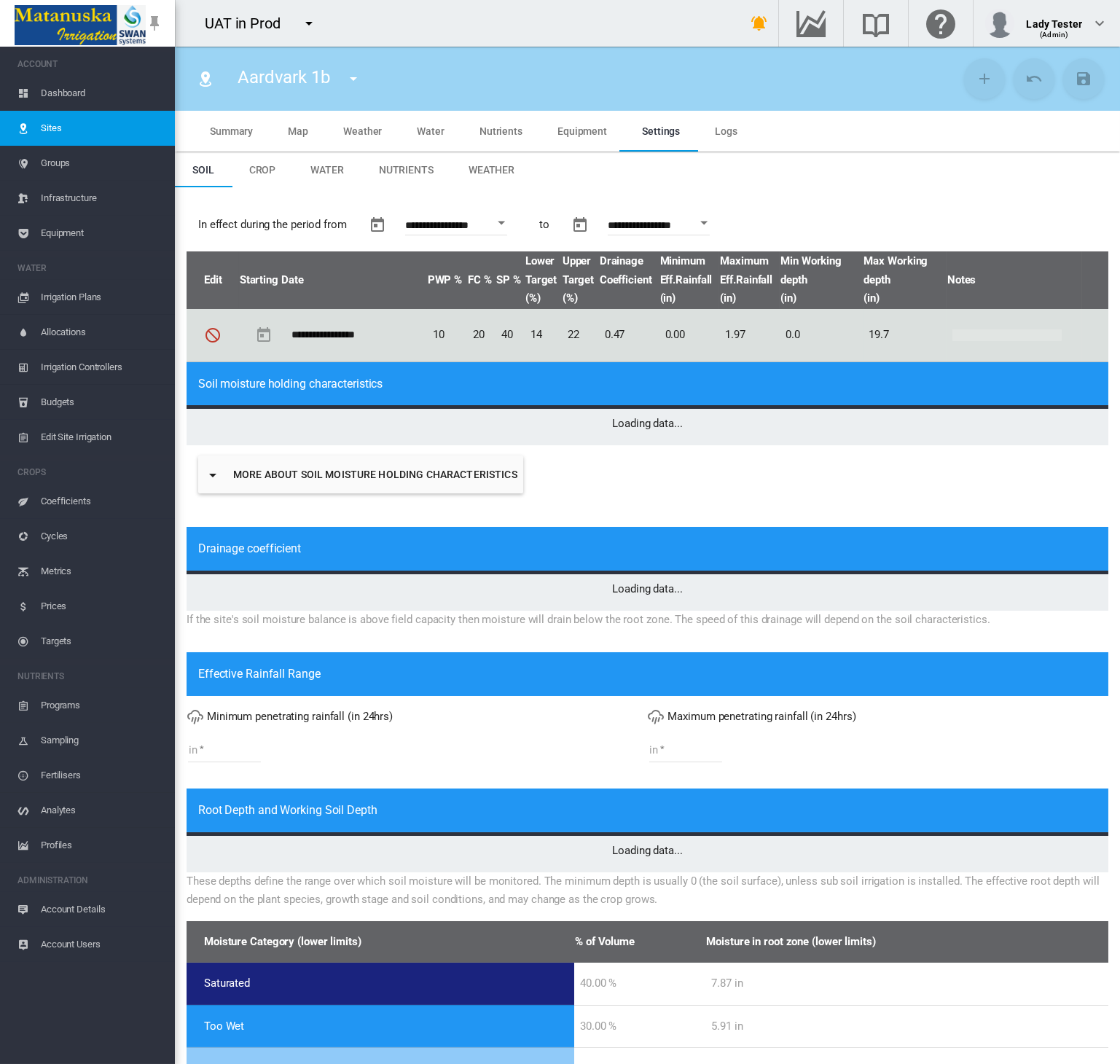 type on "*" 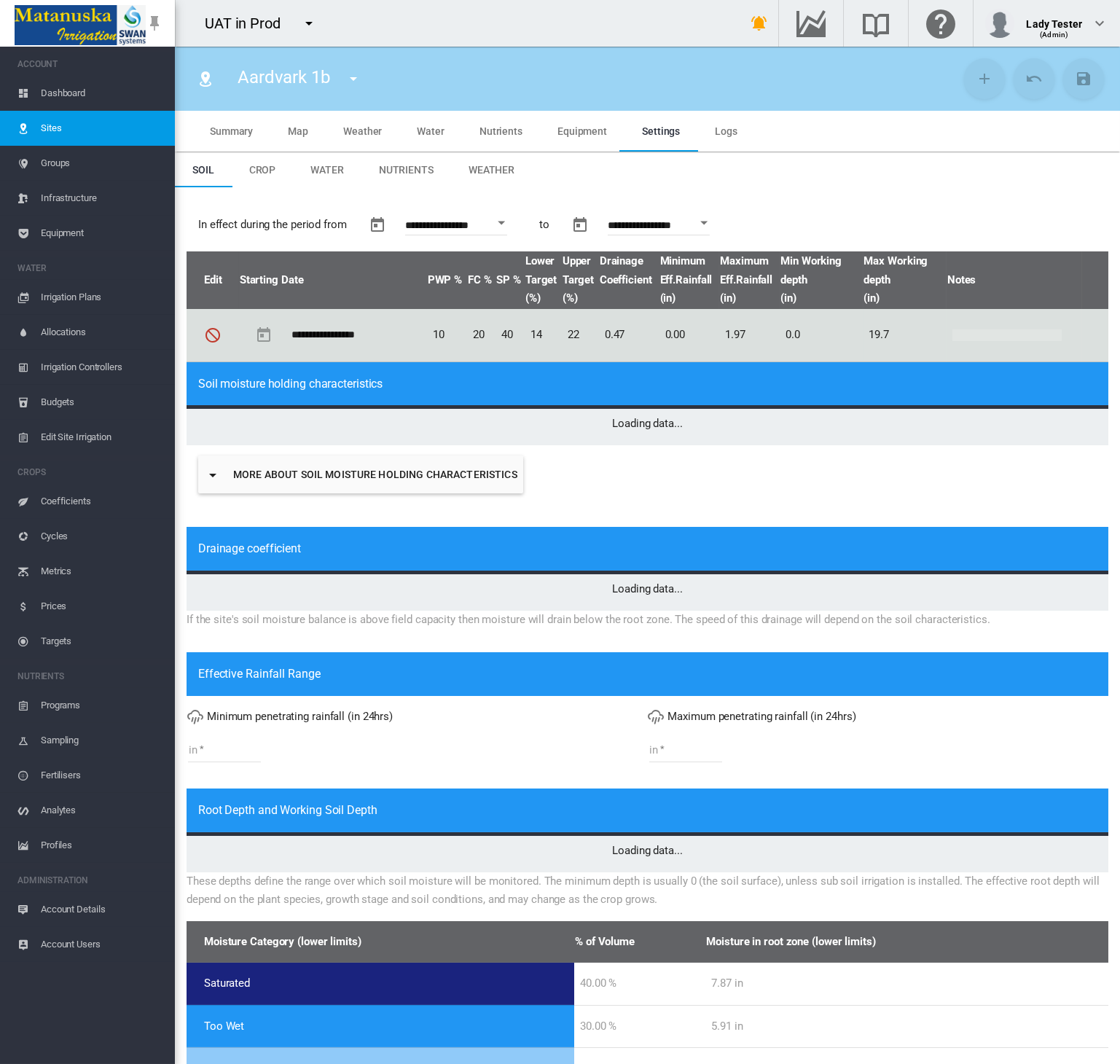 type on "****" 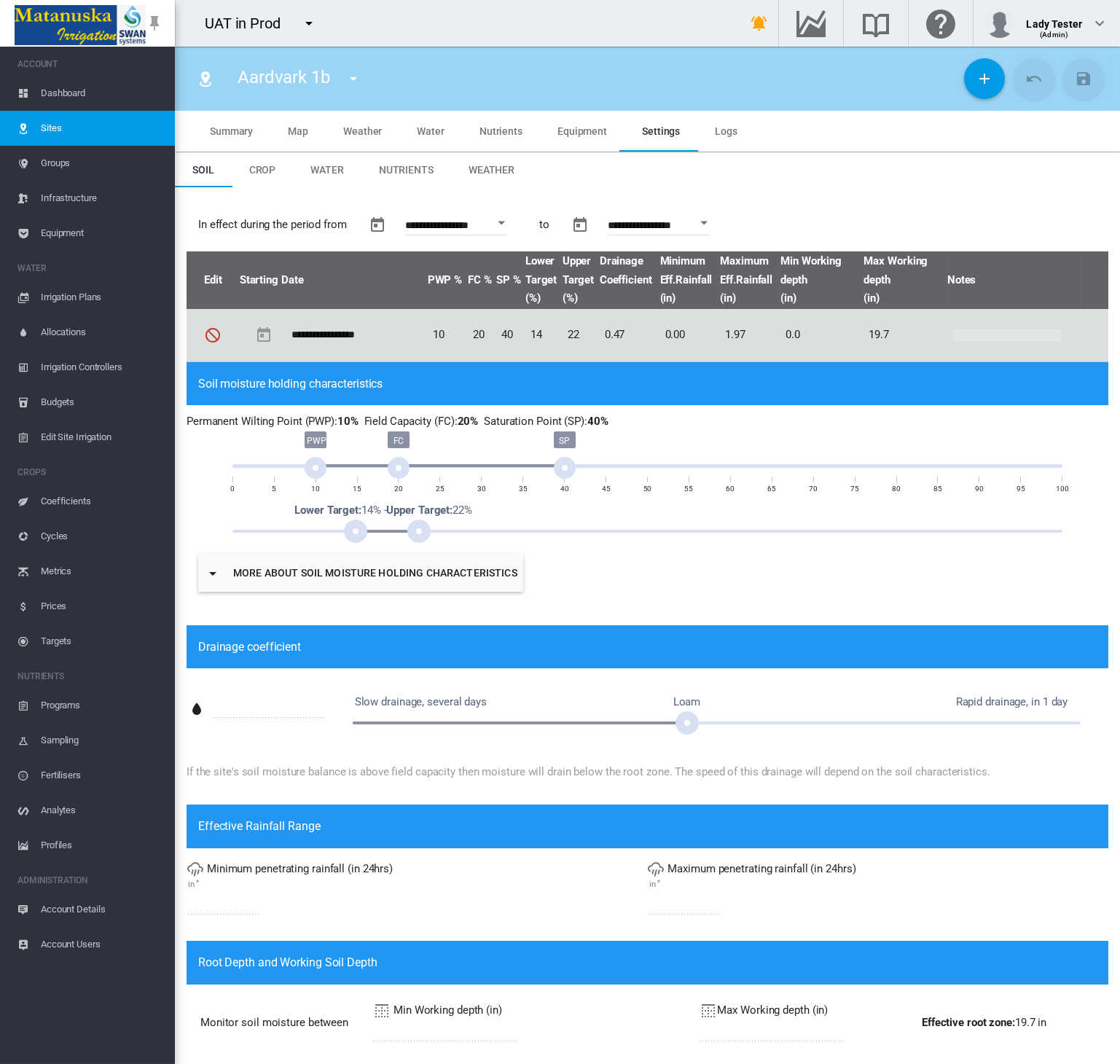 click on "Nutrients" at bounding box center (406, 170) 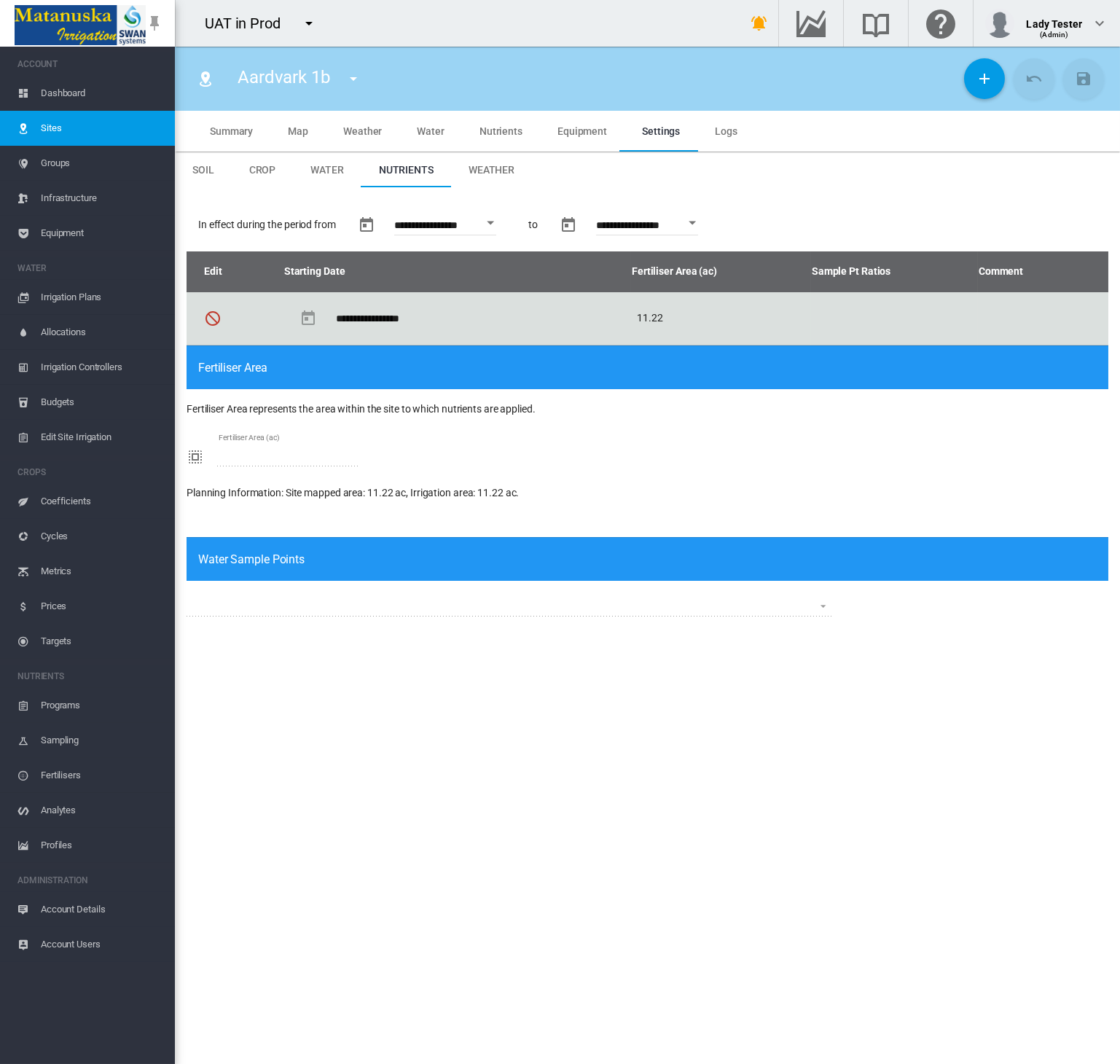 click on "Soil" at bounding box center [203, 170] 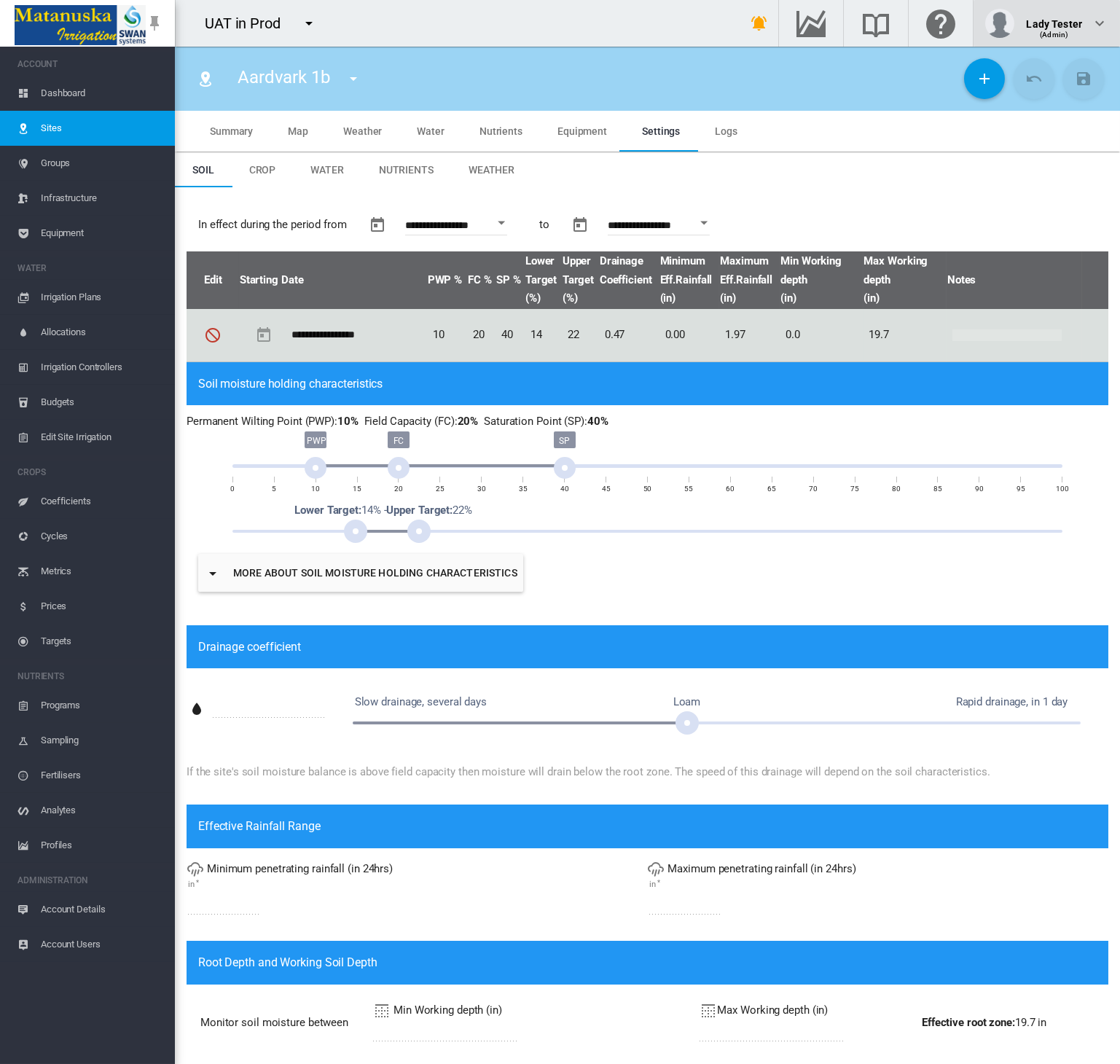 click on "Lady Tester" at bounding box center [1054, 18] 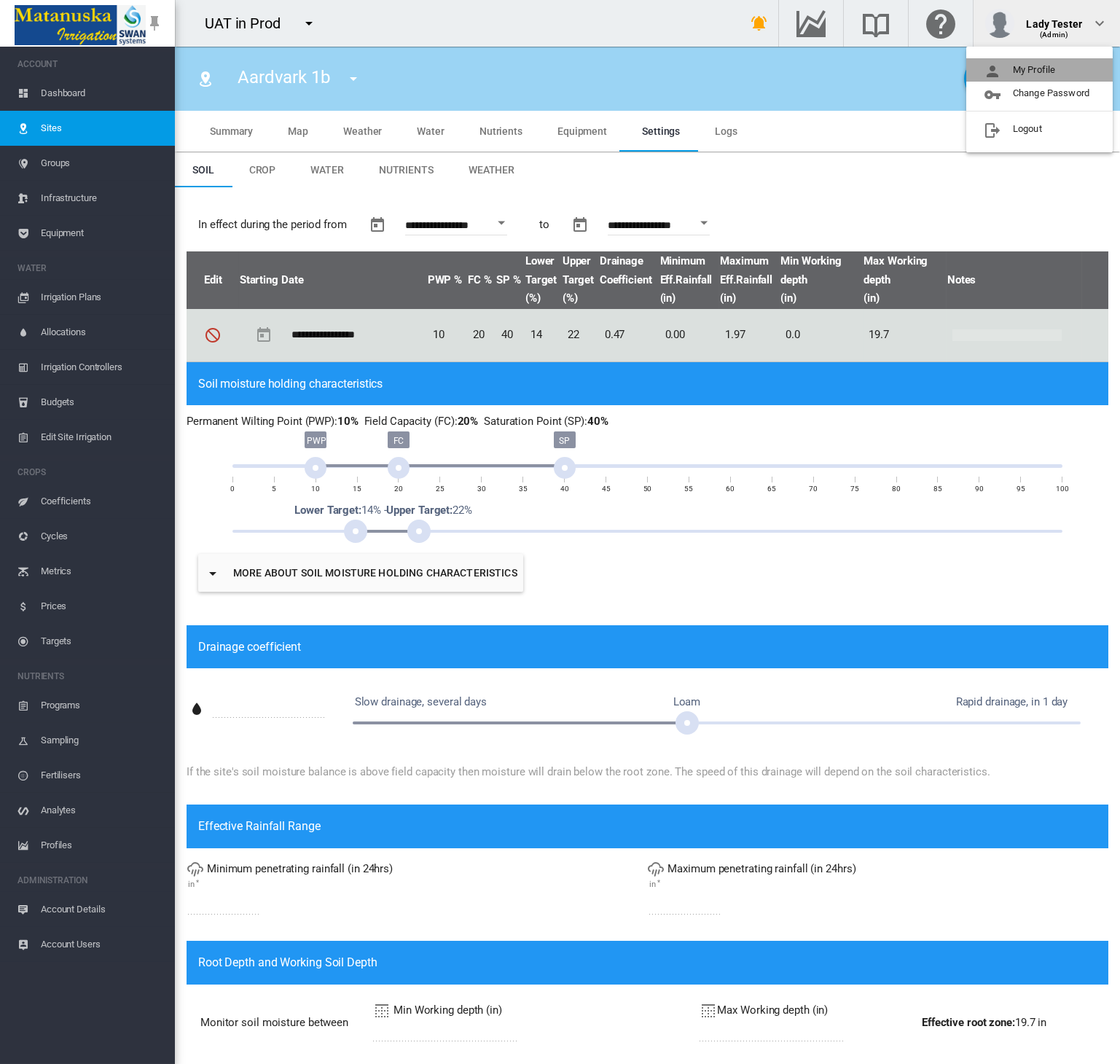click on "My Profile" at bounding box center [1039, 70] 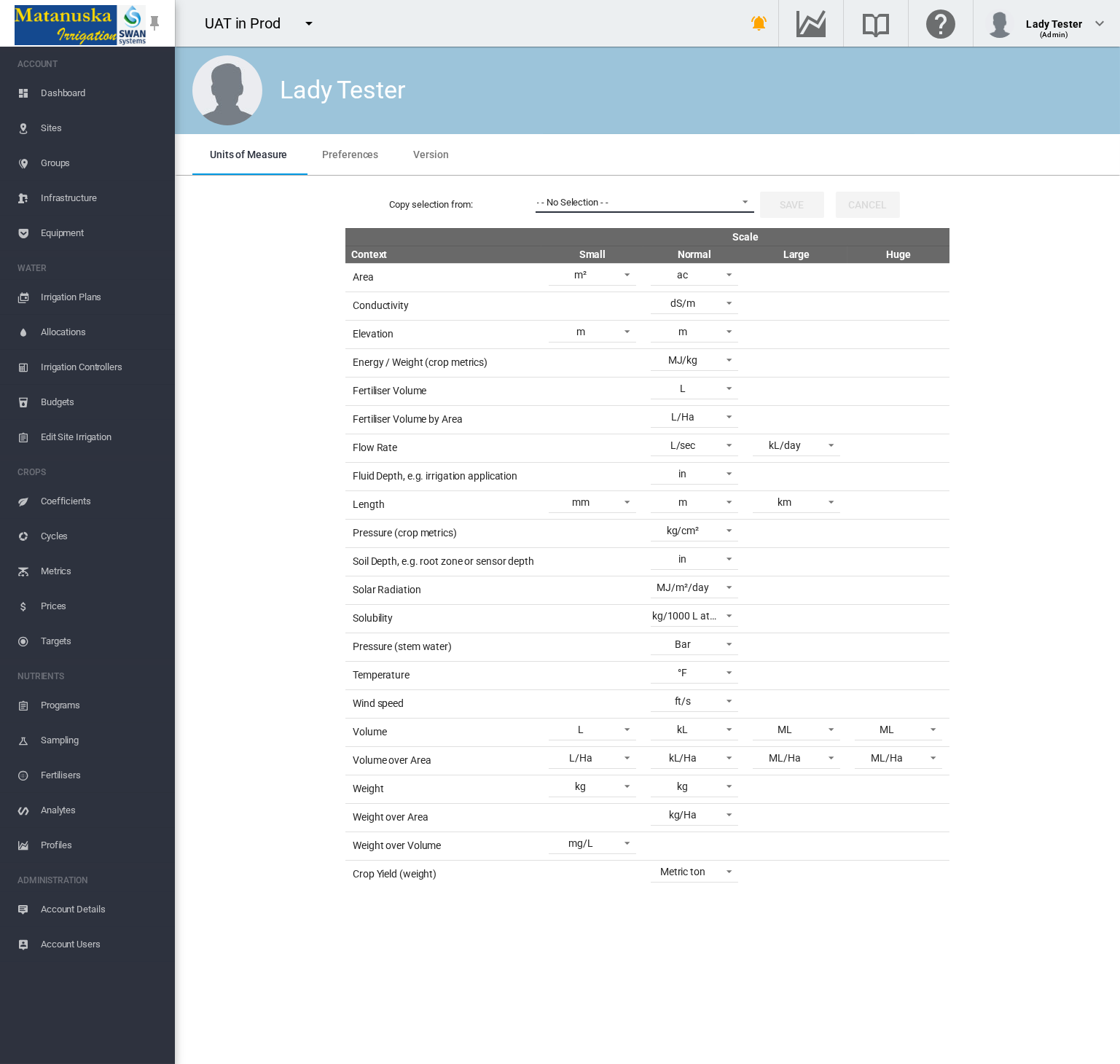 click on "- - No Selection - -" at bounding box center [633, 203] 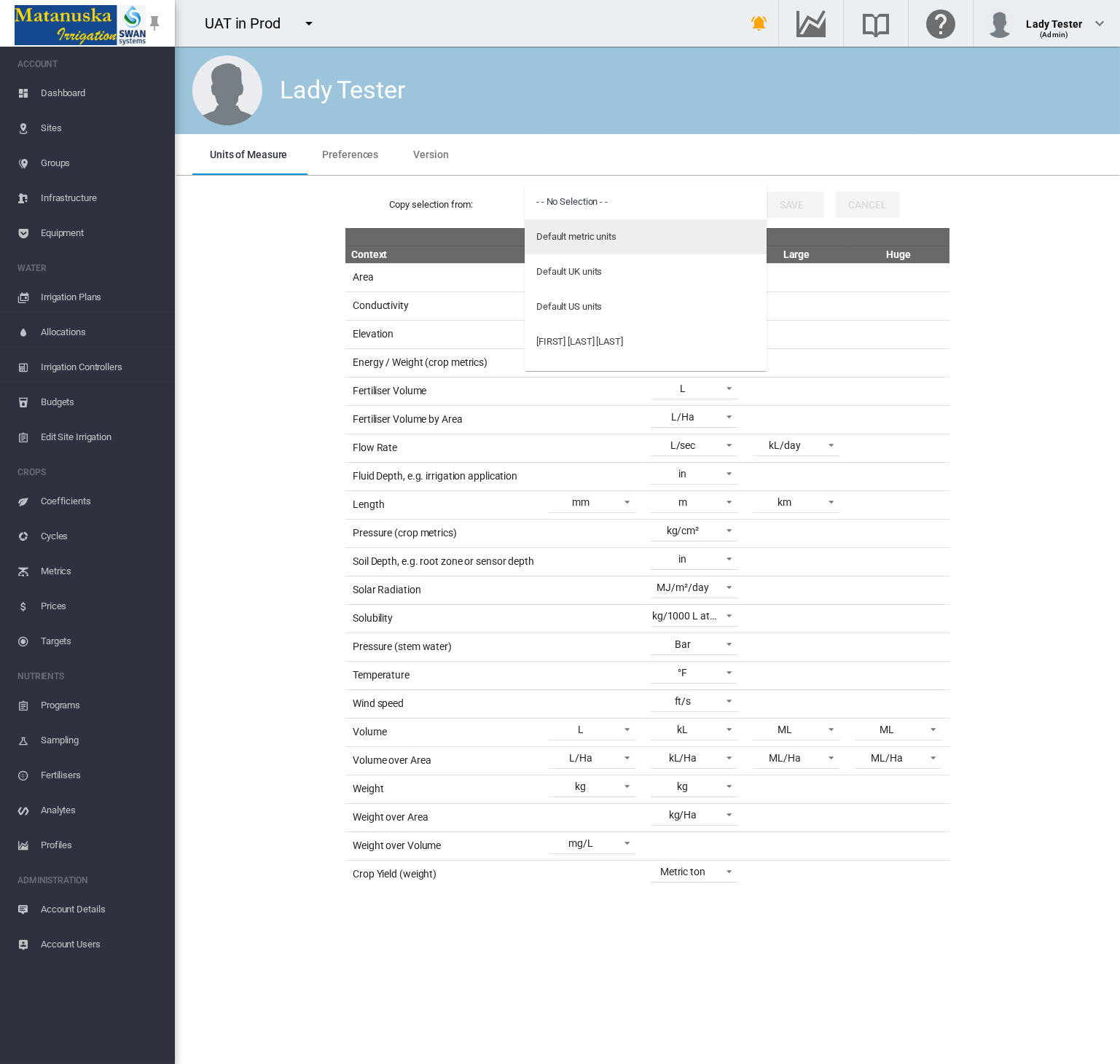 click on "Default metric units" at bounding box center (576, 237) 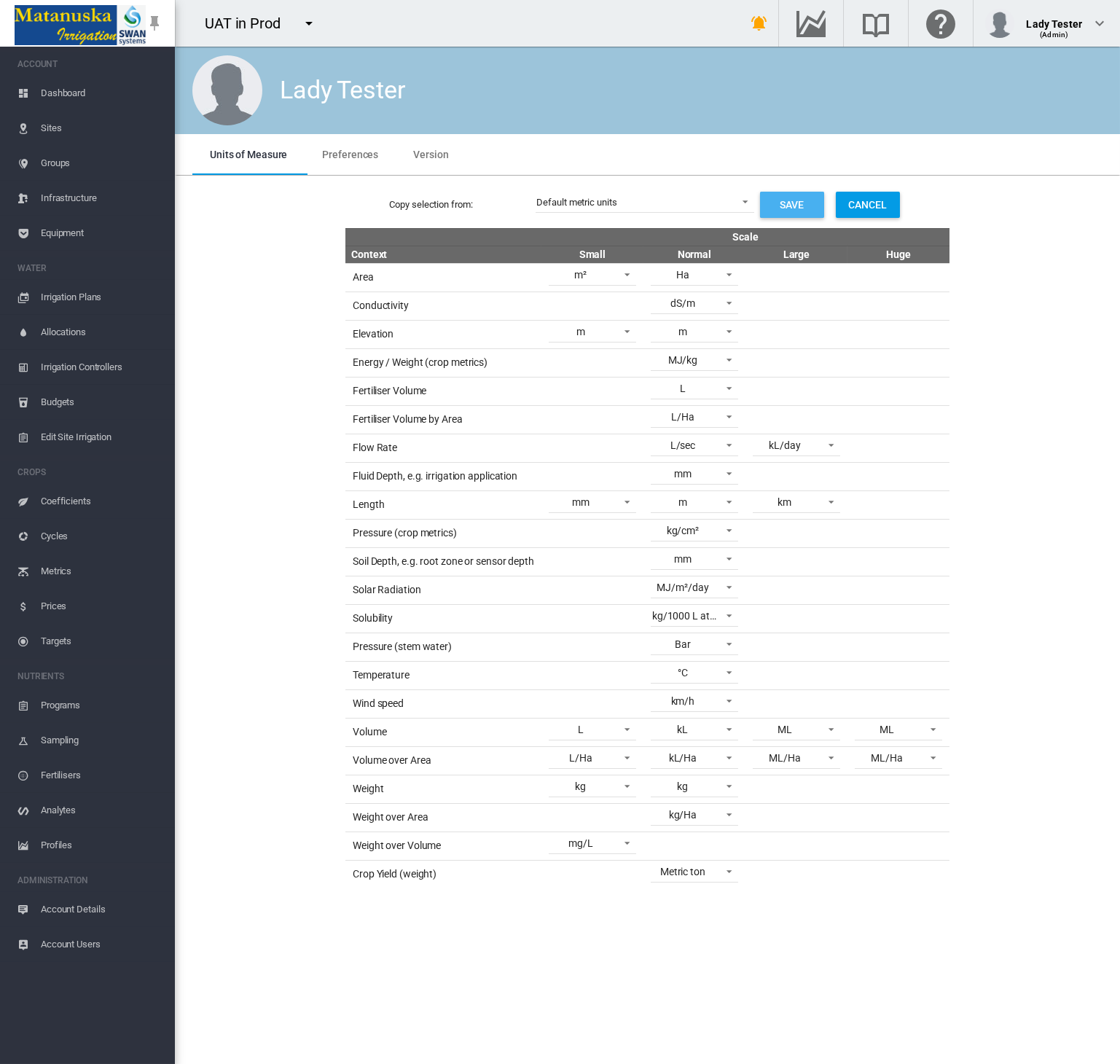 click on "Save" at bounding box center [792, 205] 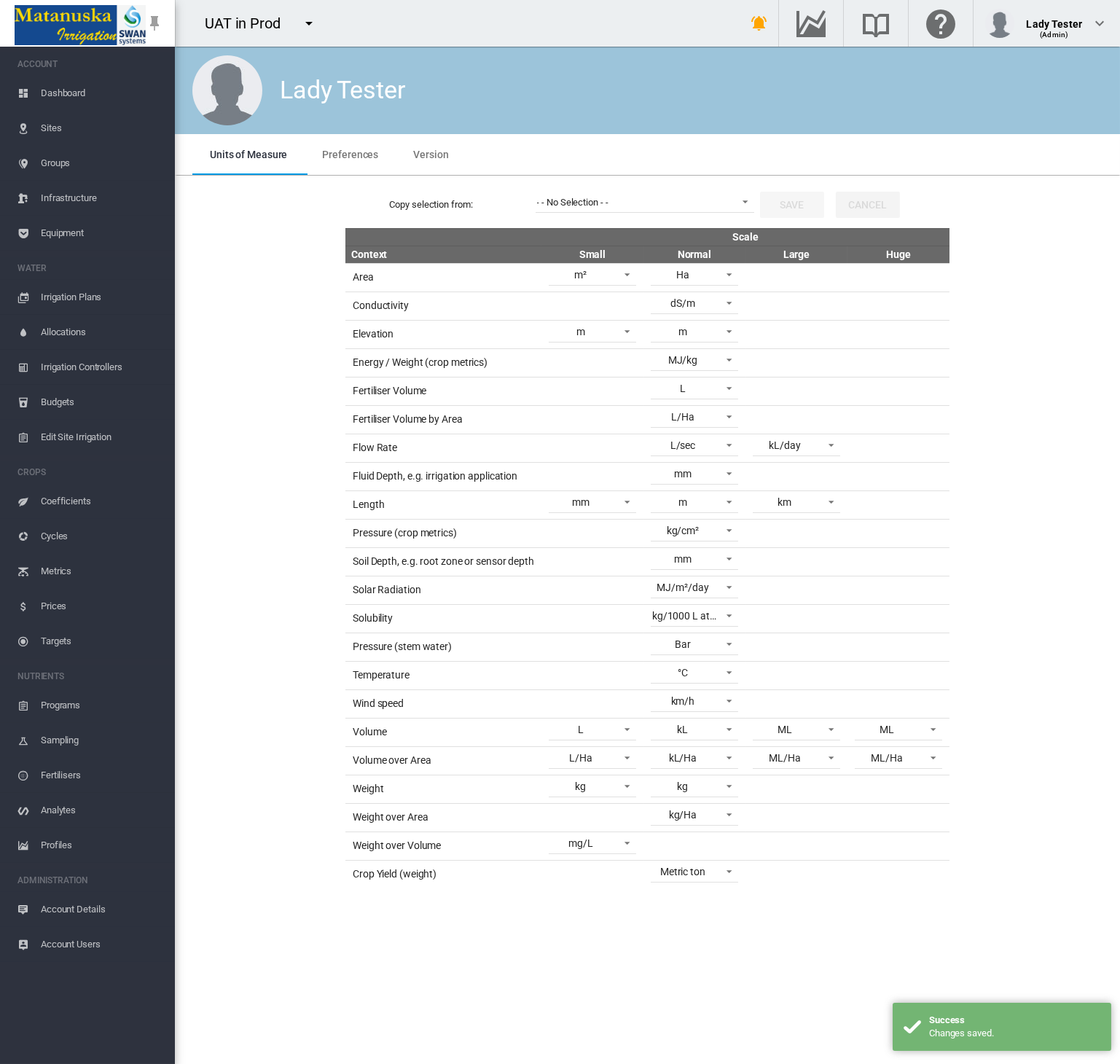 click on "Sites" at bounding box center [102, 128] 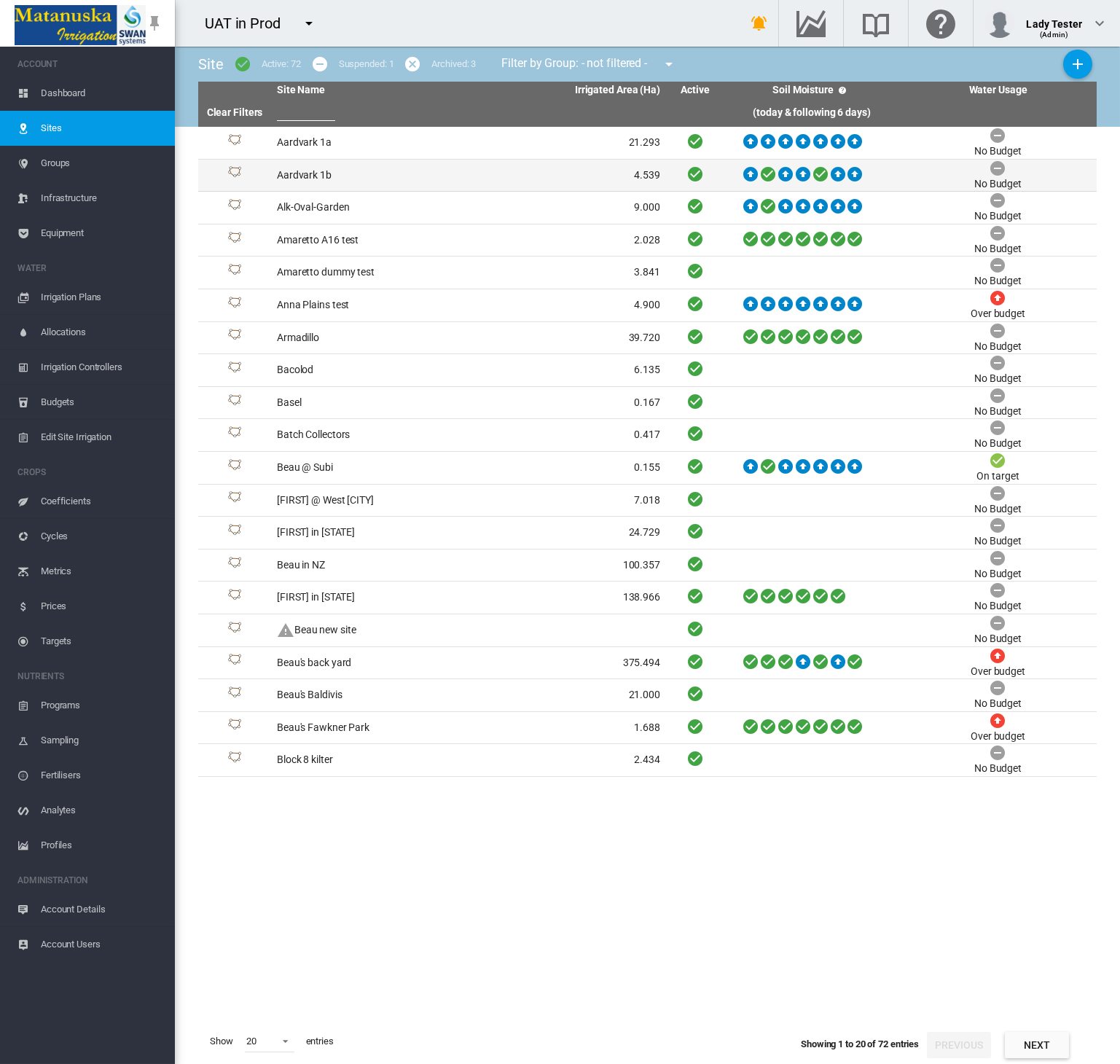 click on "Aardvark 1b" at bounding box center [369, 176] 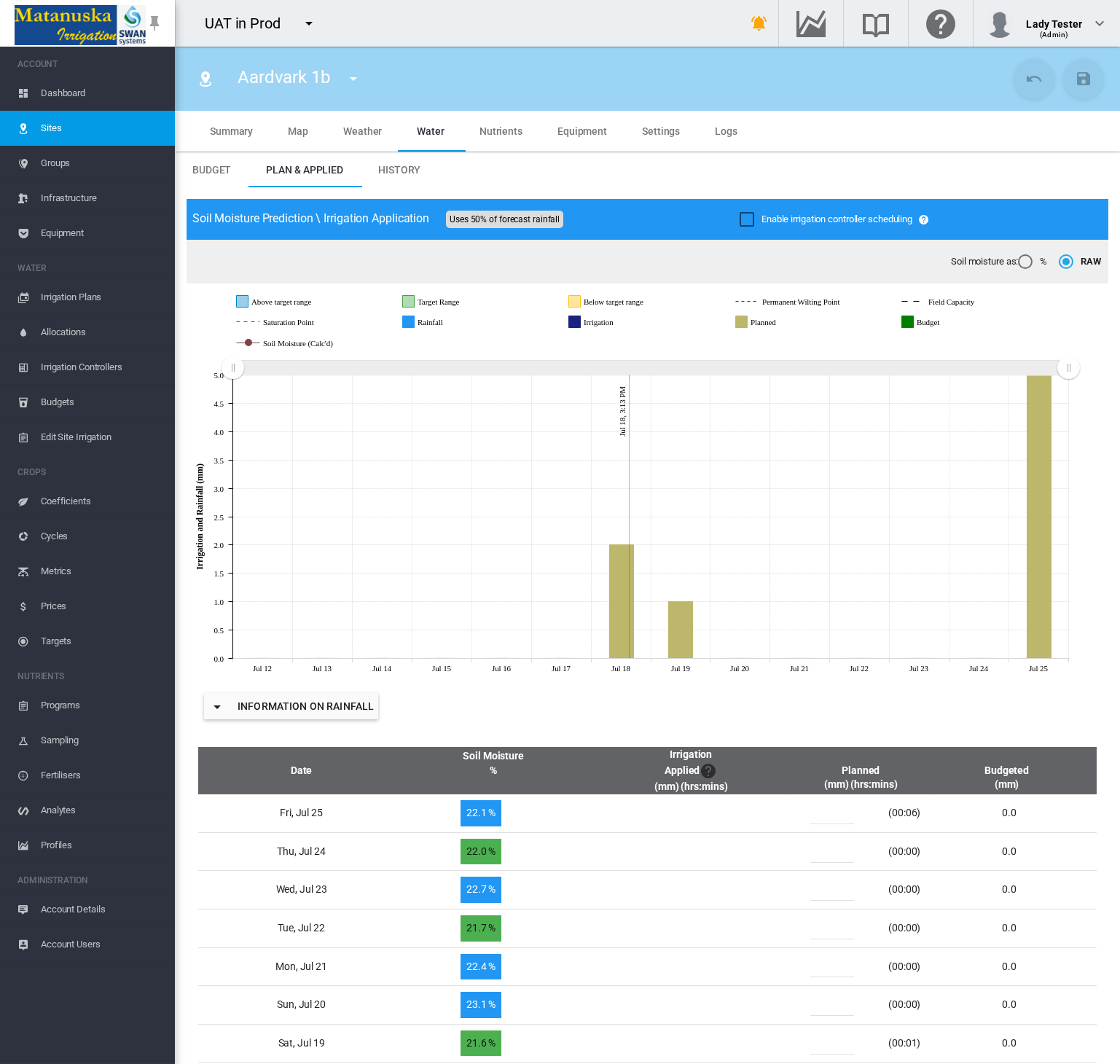 click on "Settings" at bounding box center (661, 131) 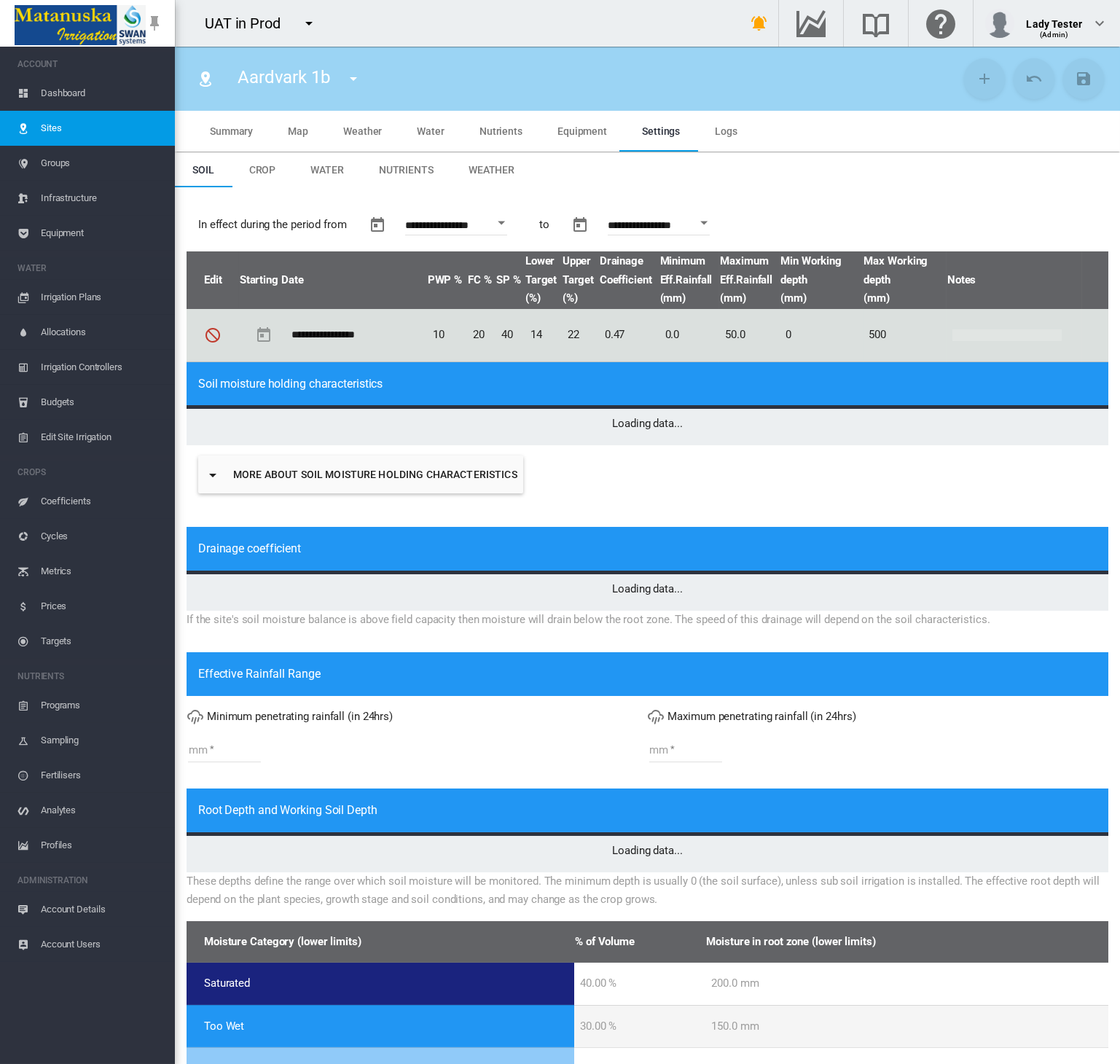 type on "*" 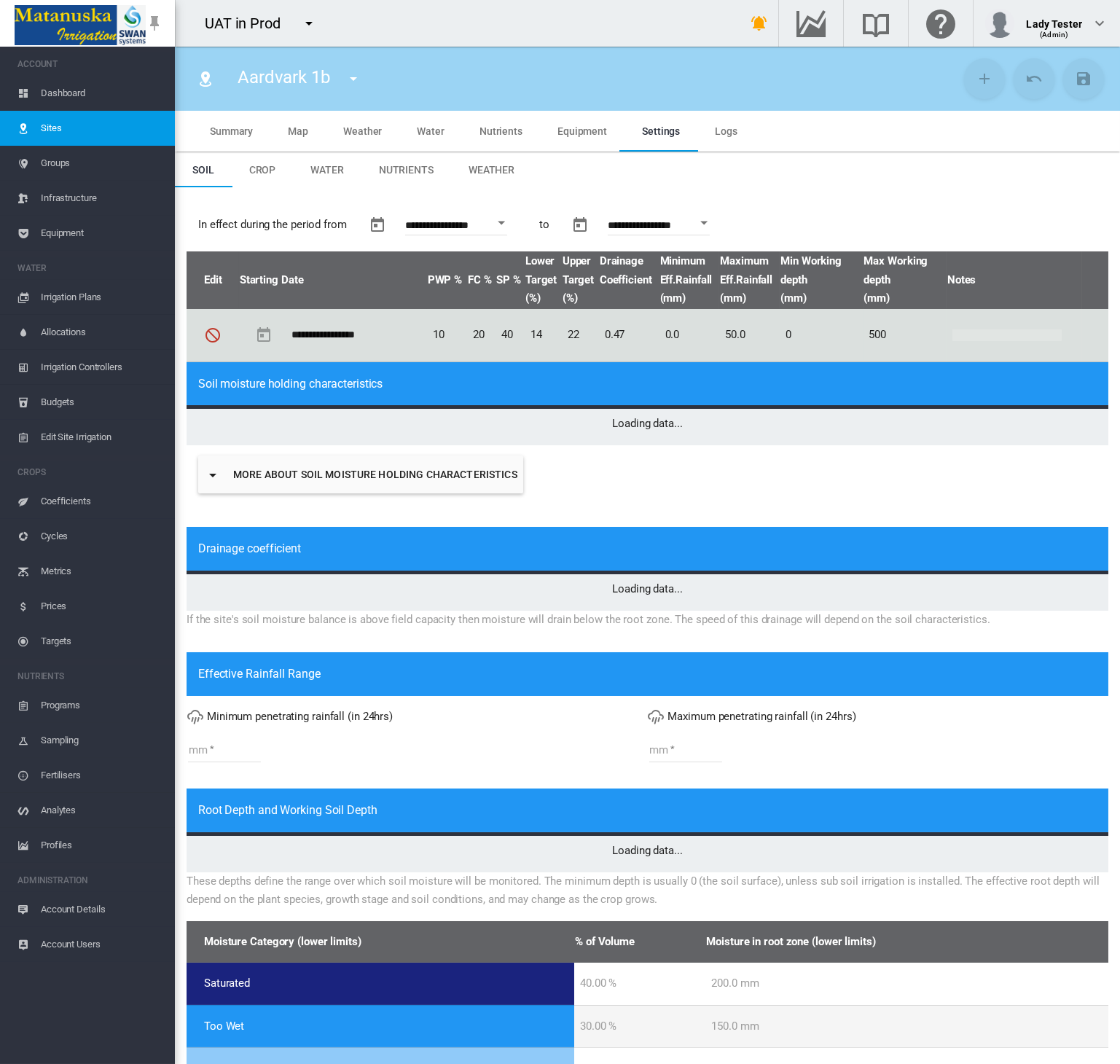 type on "**" 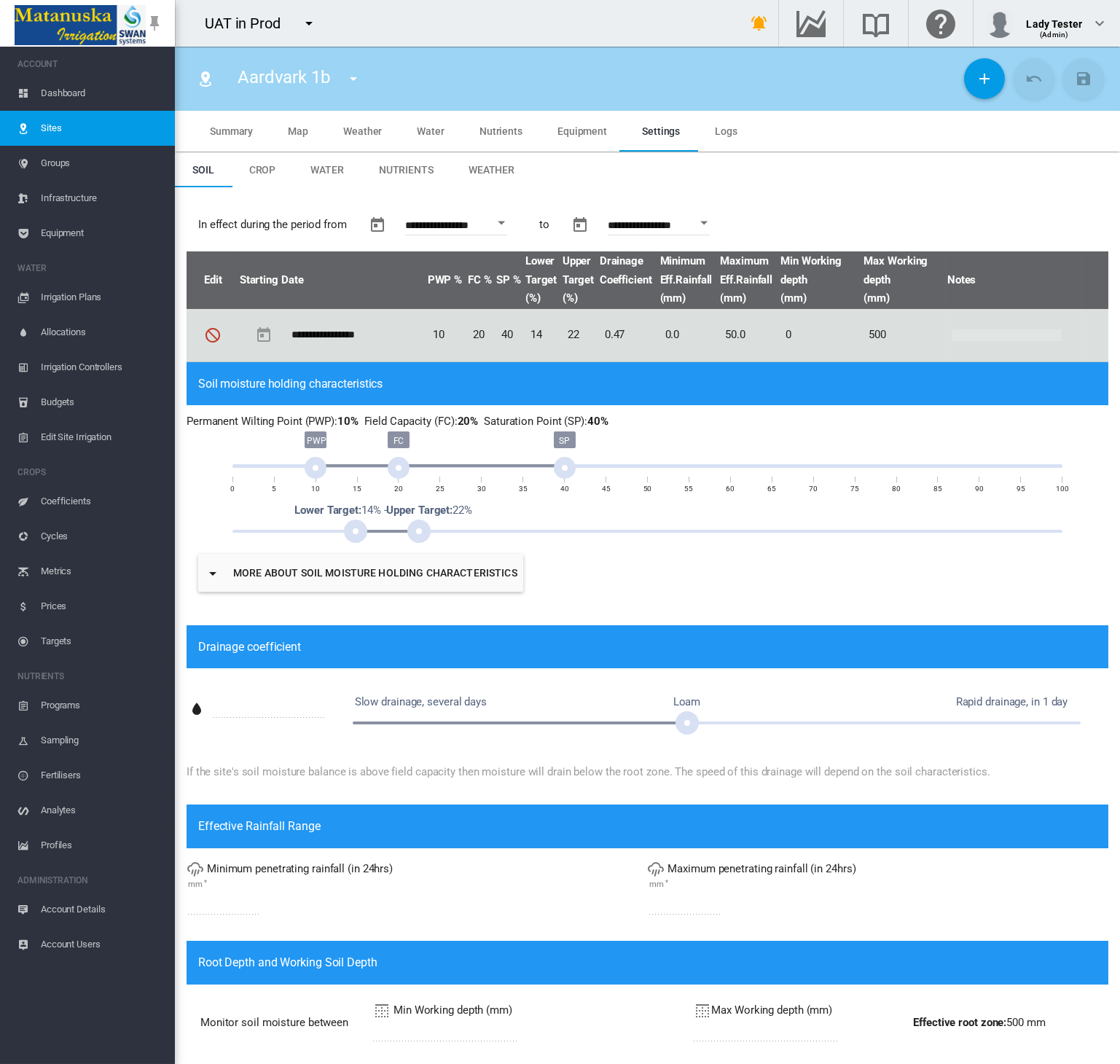 click on "Soil
Crop
Water
Nutrients
Weather
Soil
Crop
Water
Nutrients
Weather" 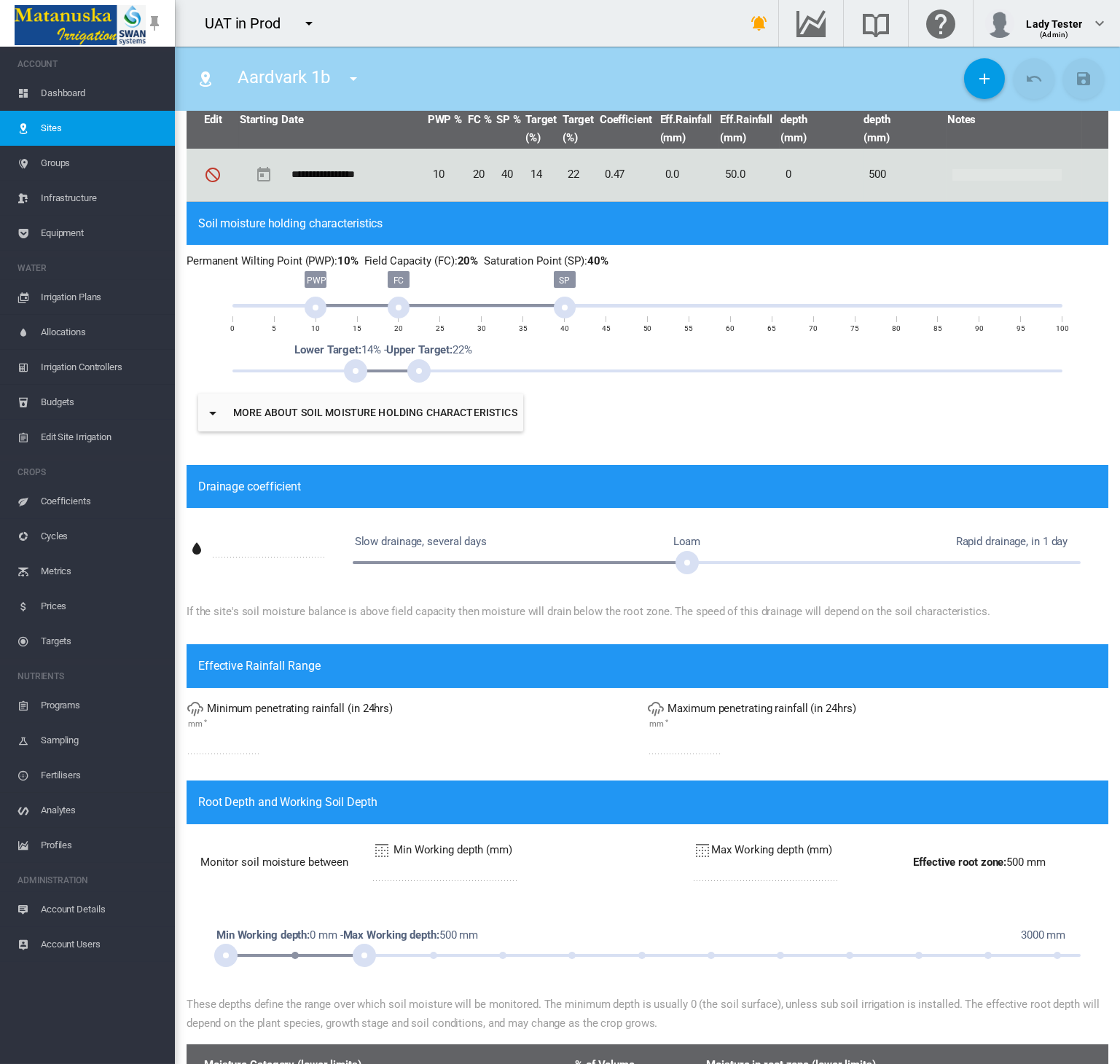 scroll, scrollTop: 0, scrollLeft: 0, axis: both 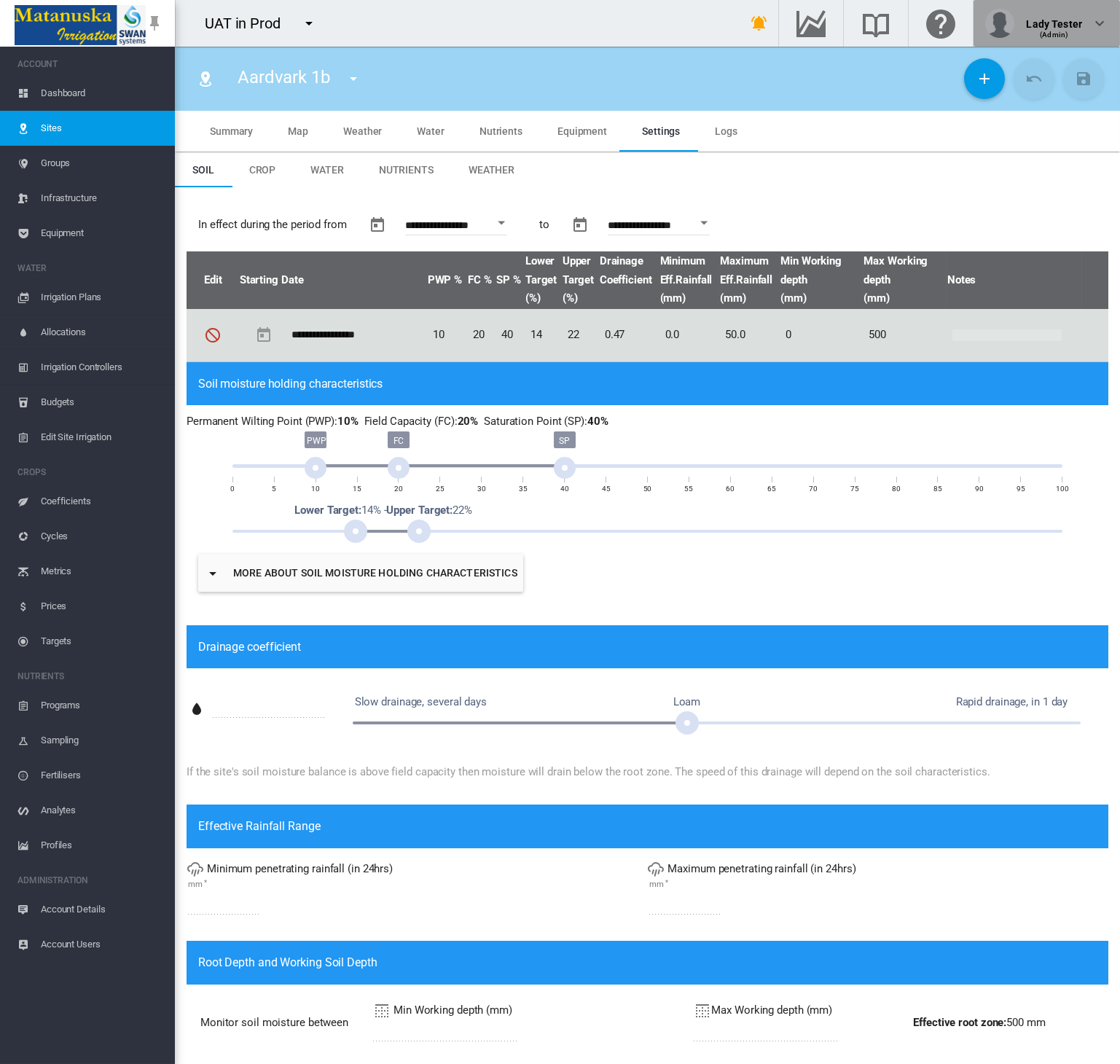 click on "Lady Tester
(Admin)" at bounding box center [1046, 23] 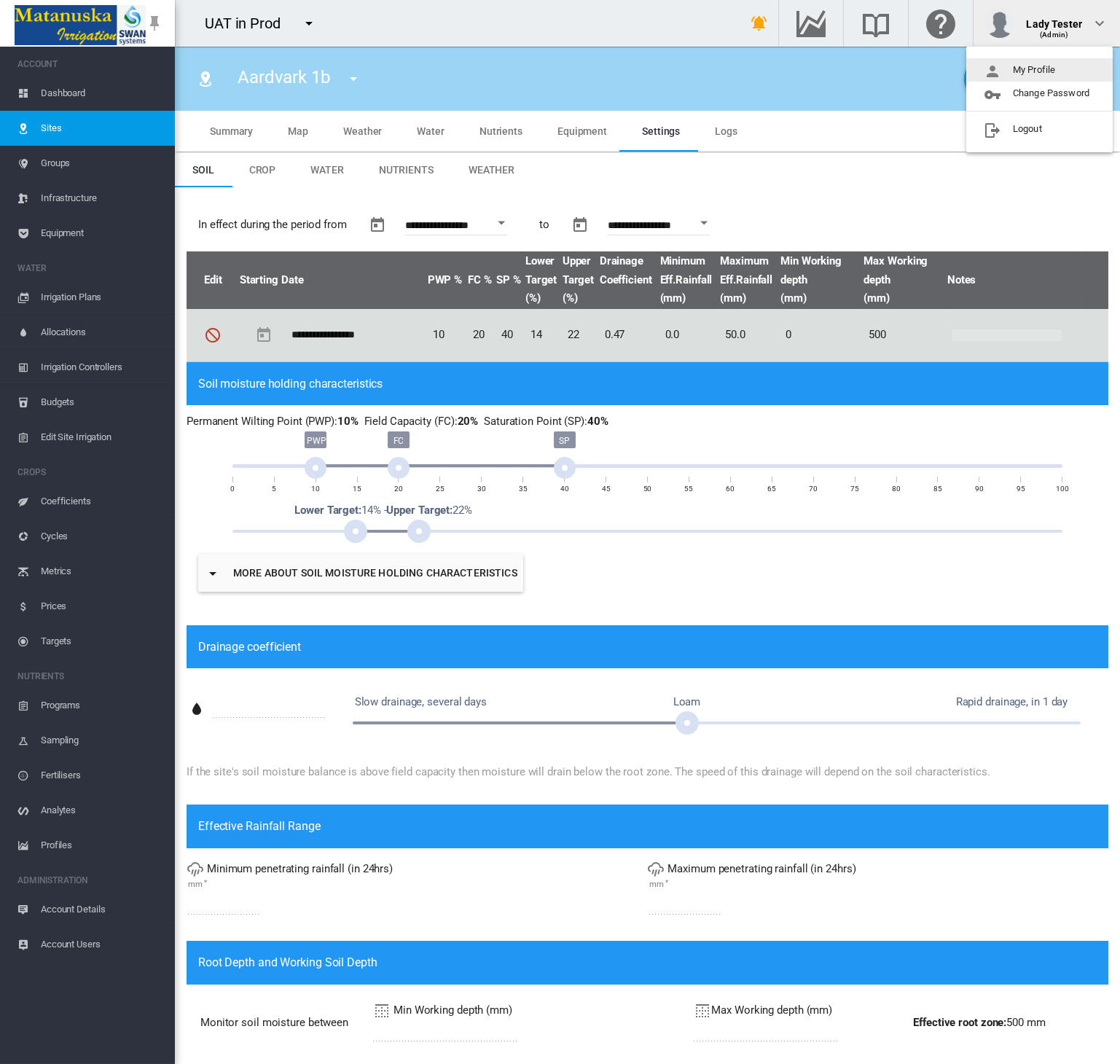 click on "My Profile" at bounding box center (1039, 70) 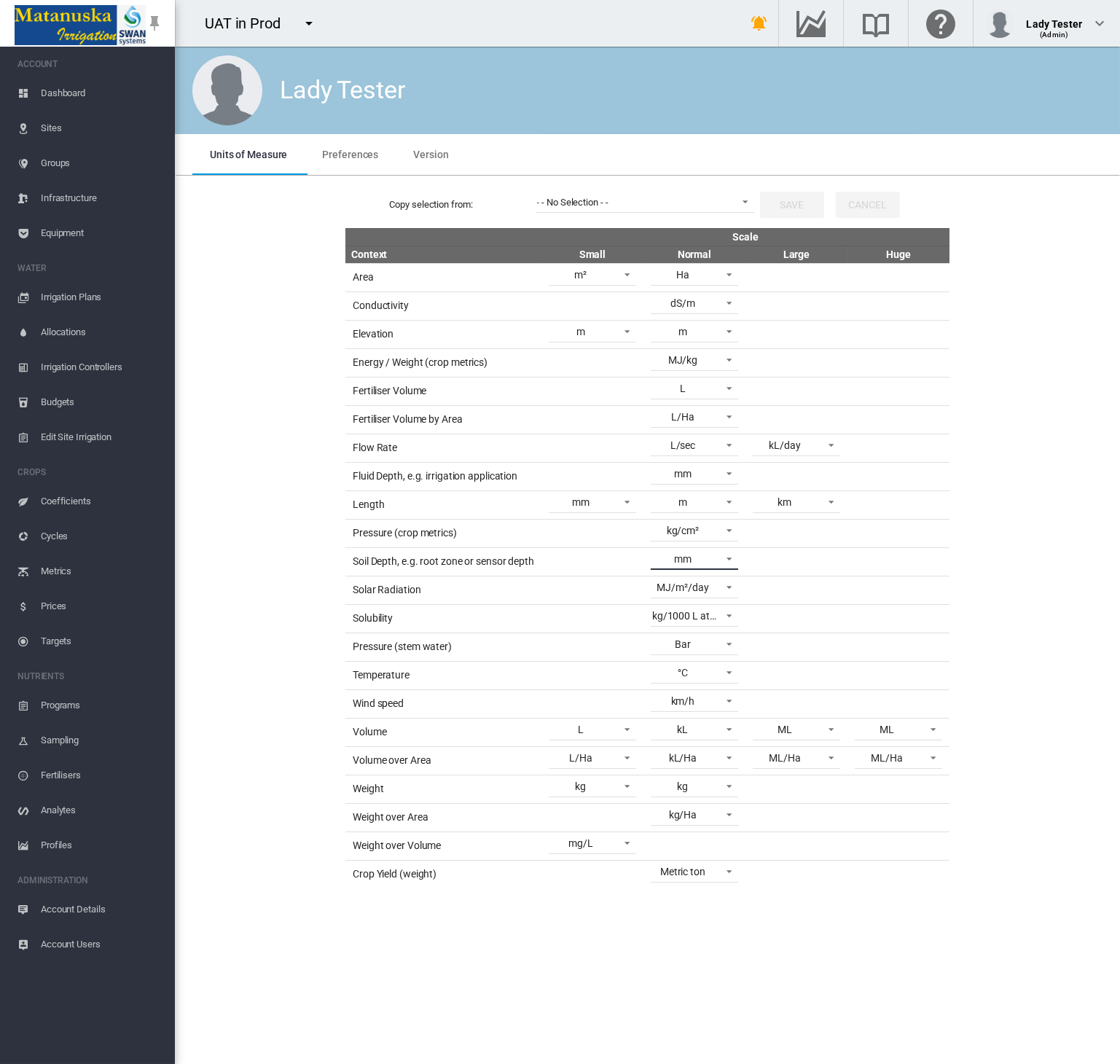 click on "mm" at bounding box center [683, 560] 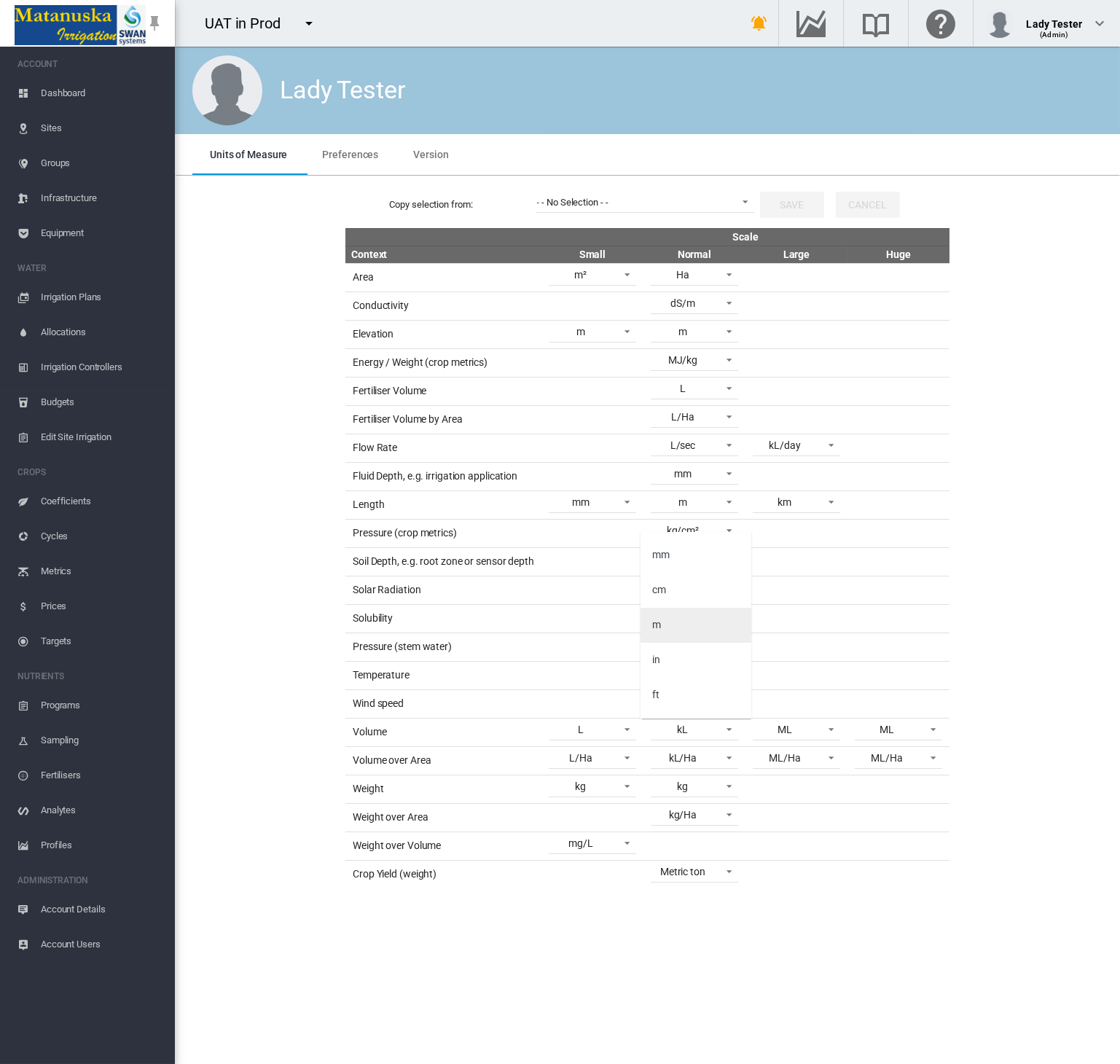 click on "m" at bounding box center [696, 625] 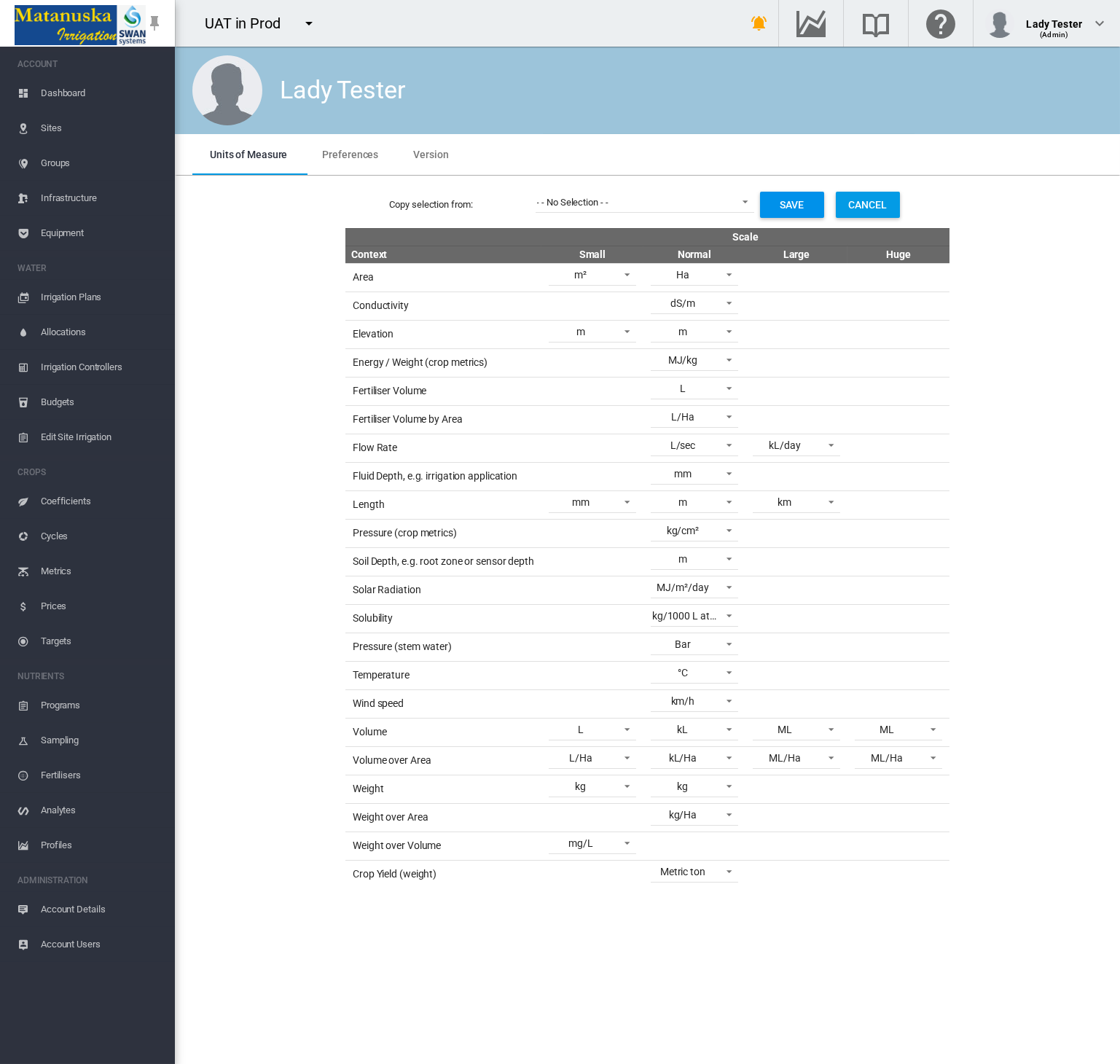 click on "Save" at bounding box center (792, 205) 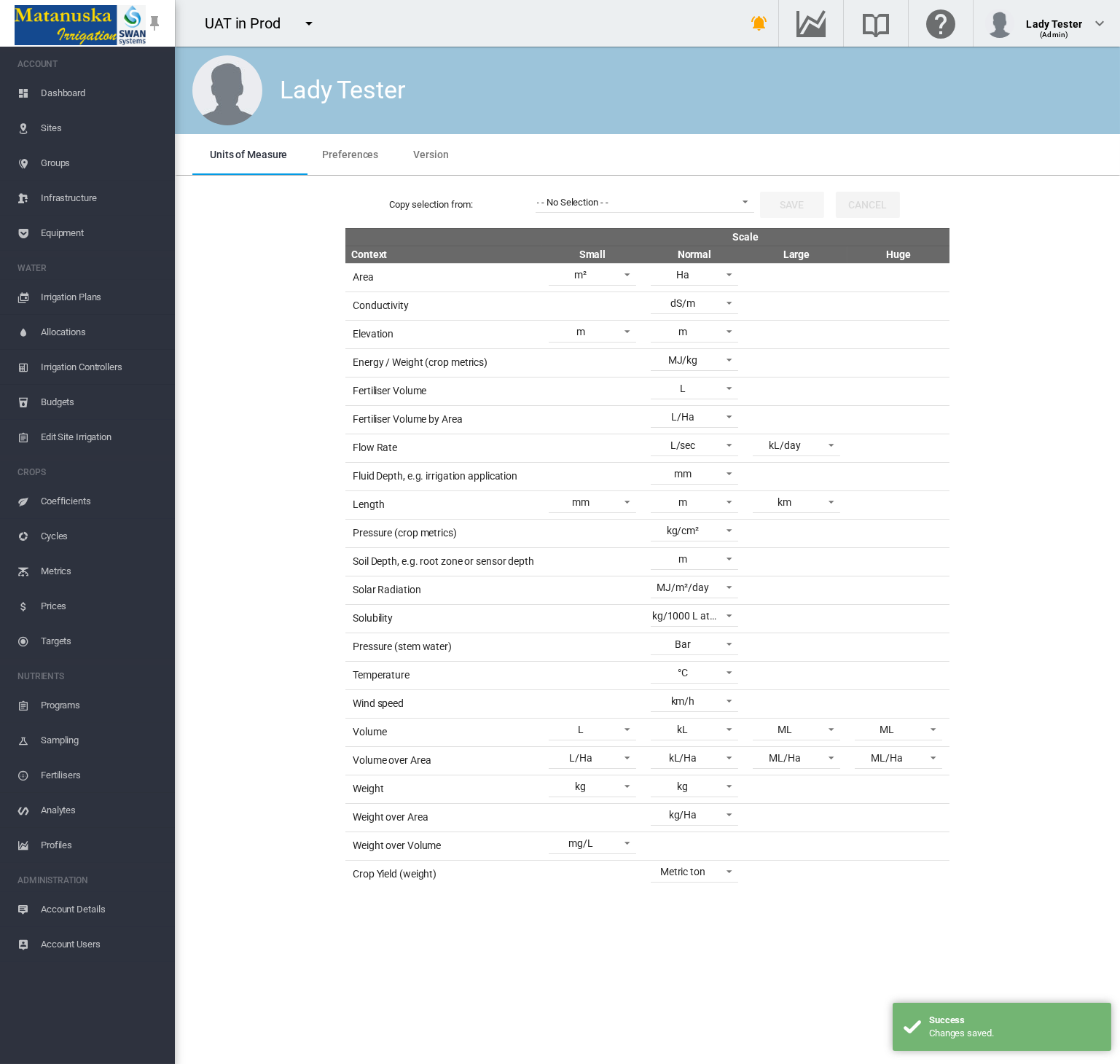 click on "Sites" at bounding box center (102, 128) 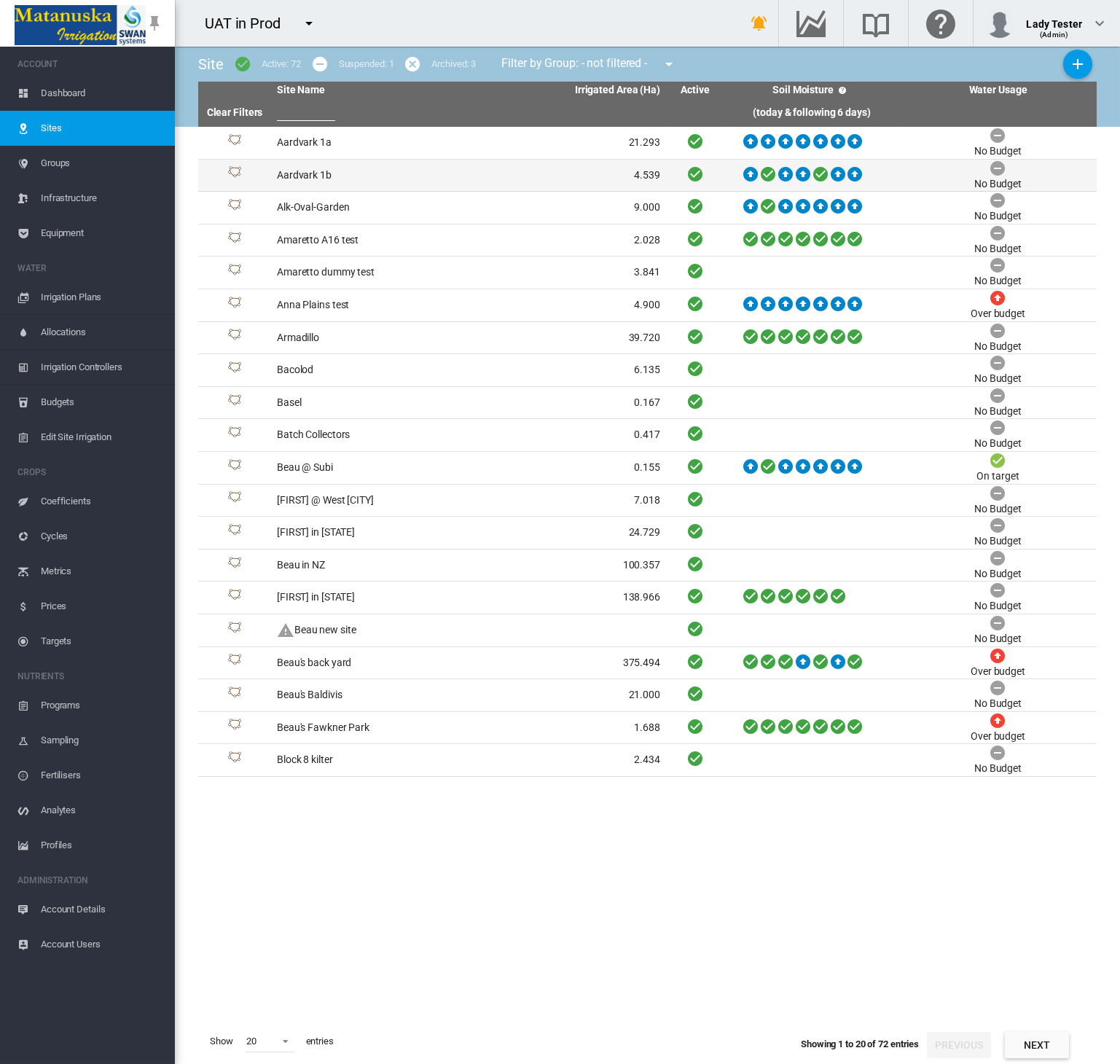 click on "Aardvark 1b" at bounding box center (369, 176) 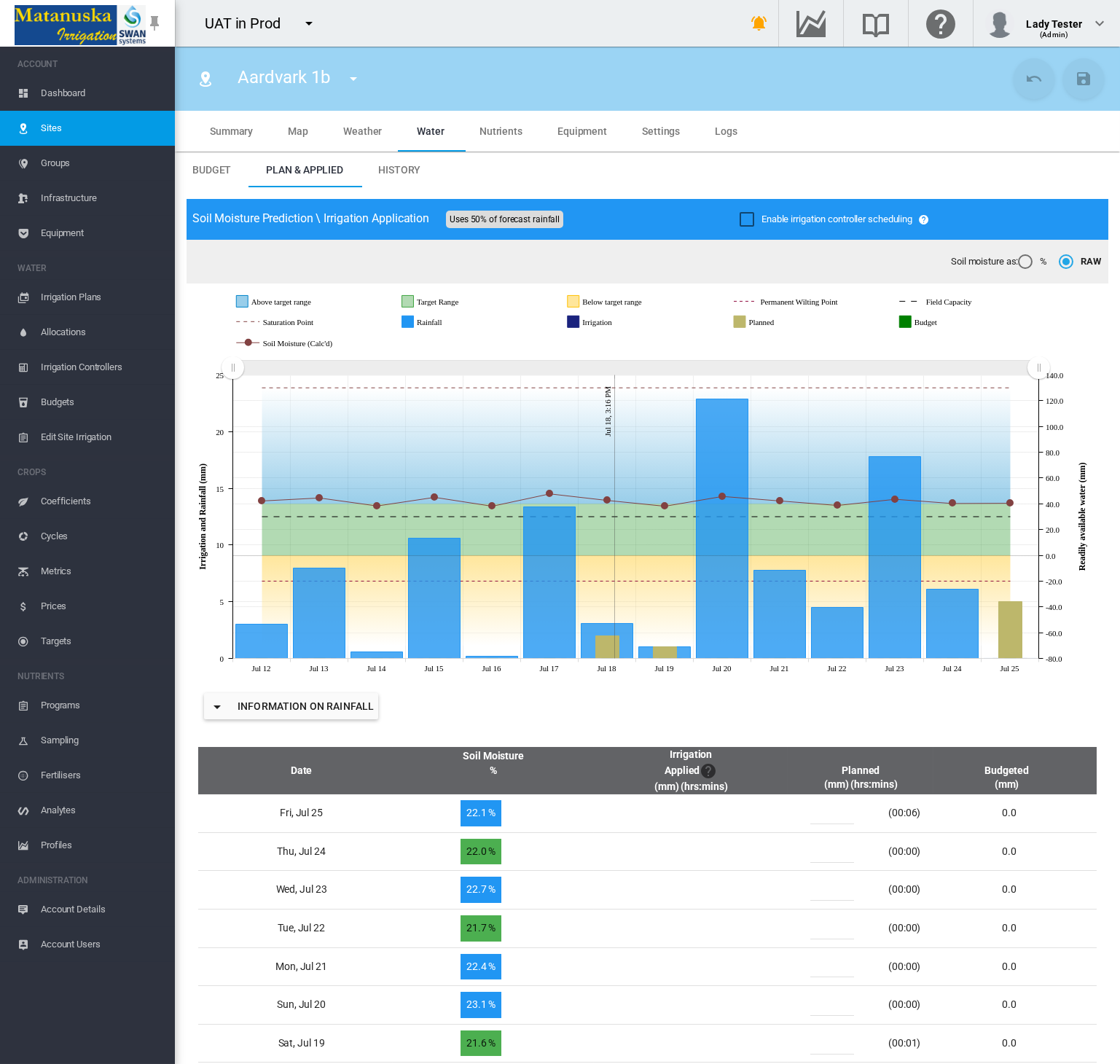 click on "Settings" at bounding box center [661, 131] 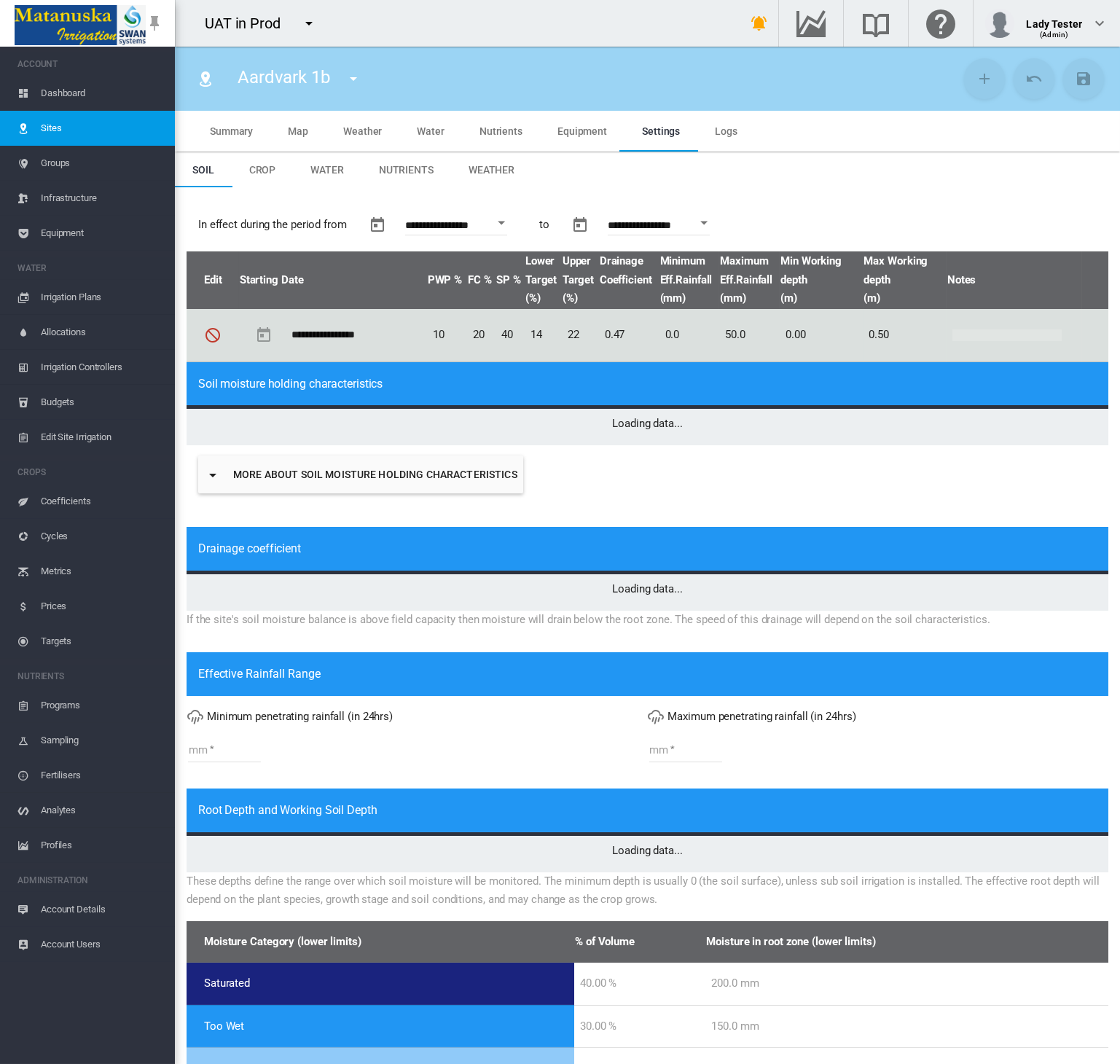 type on "*" 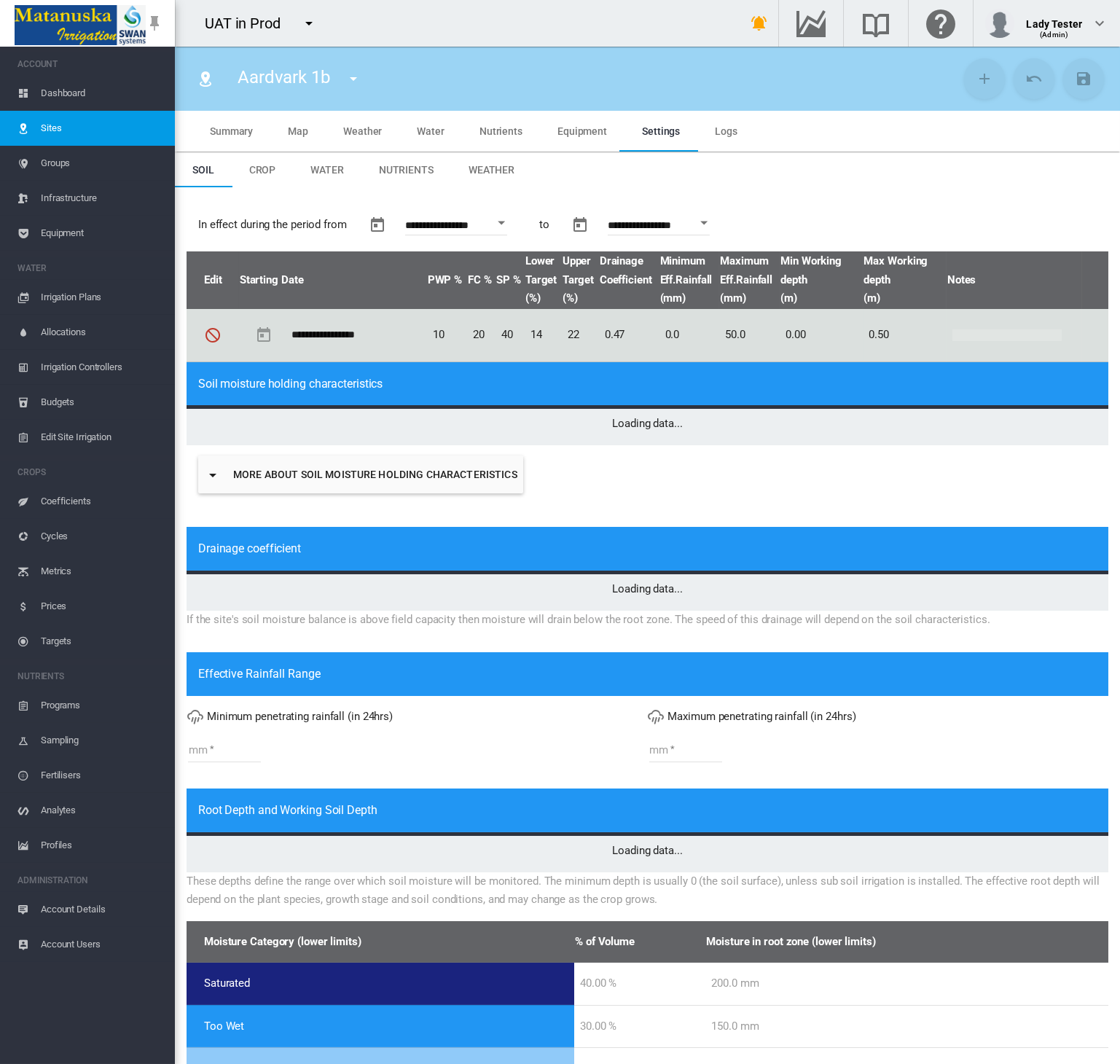type on "**" 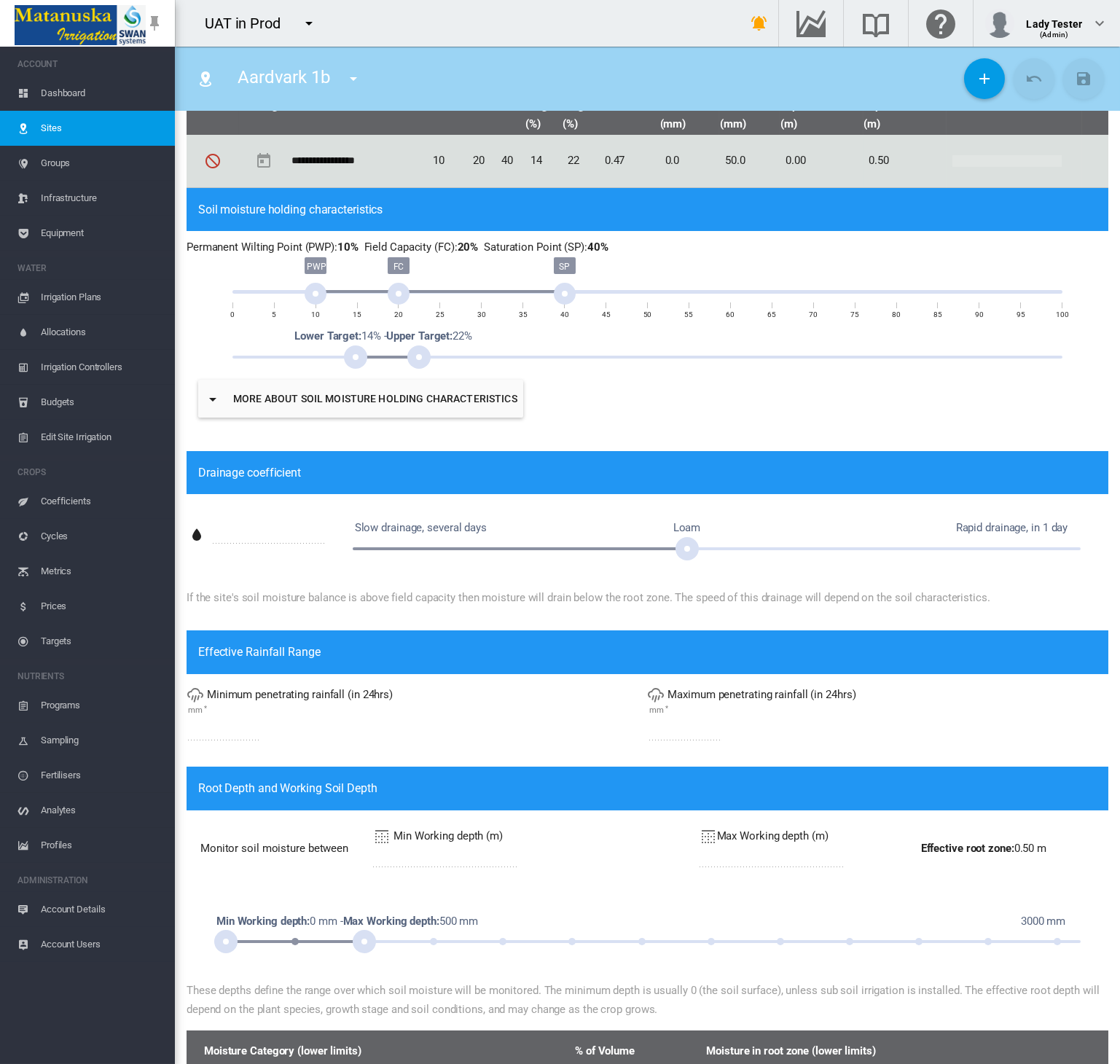 scroll, scrollTop: 243, scrollLeft: 0, axis: vertical 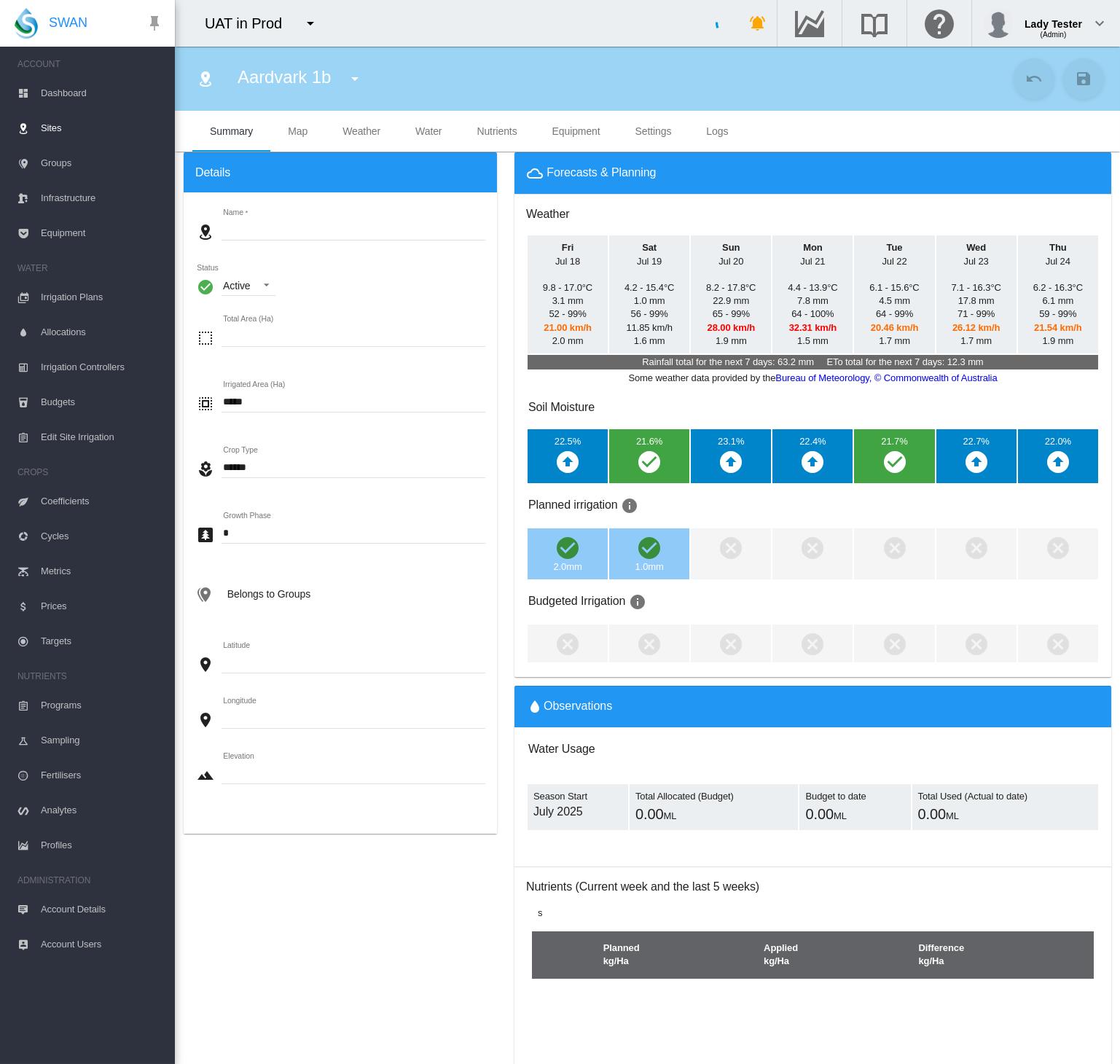 type on "**********" 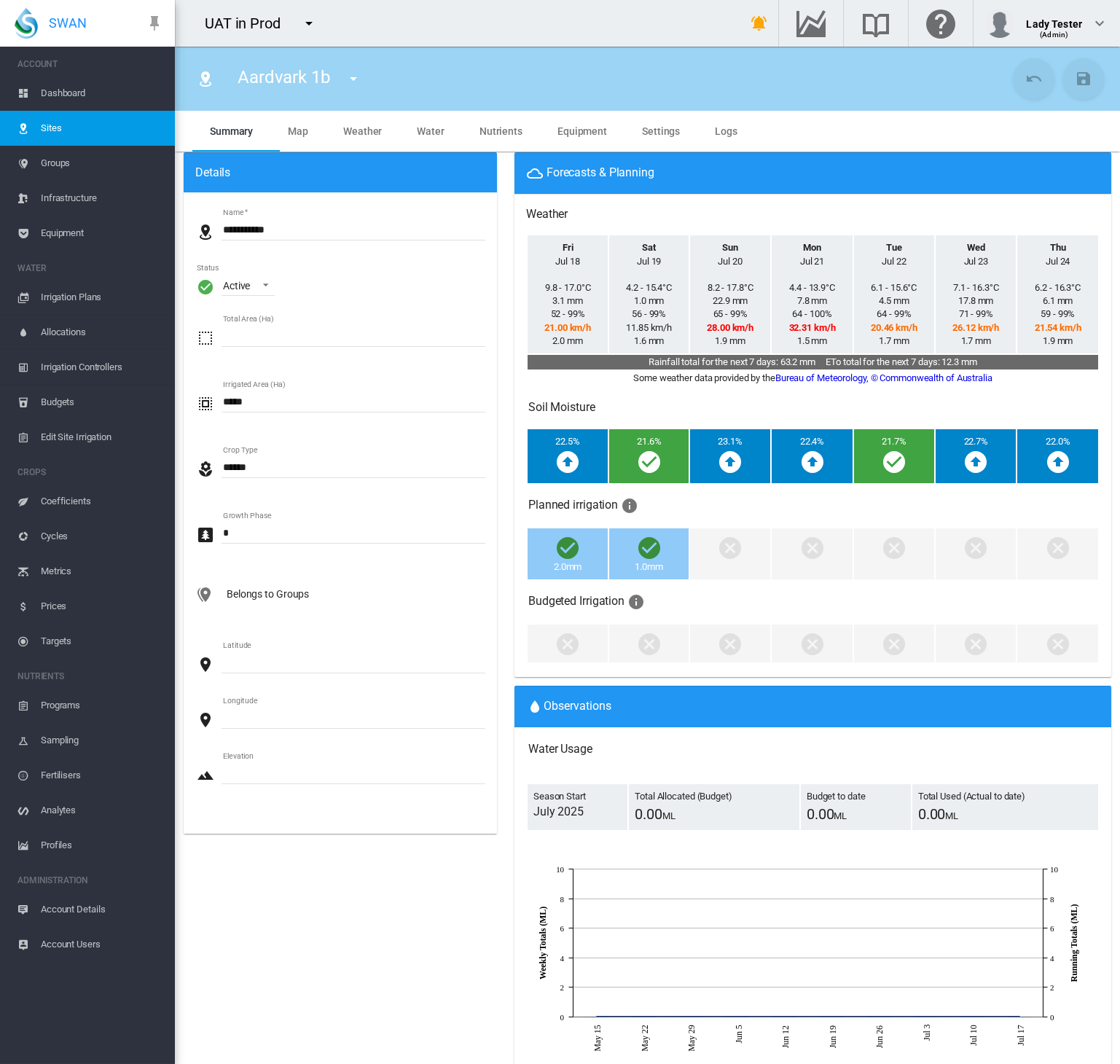 click on "Settings" at bounding box center [661, 131] 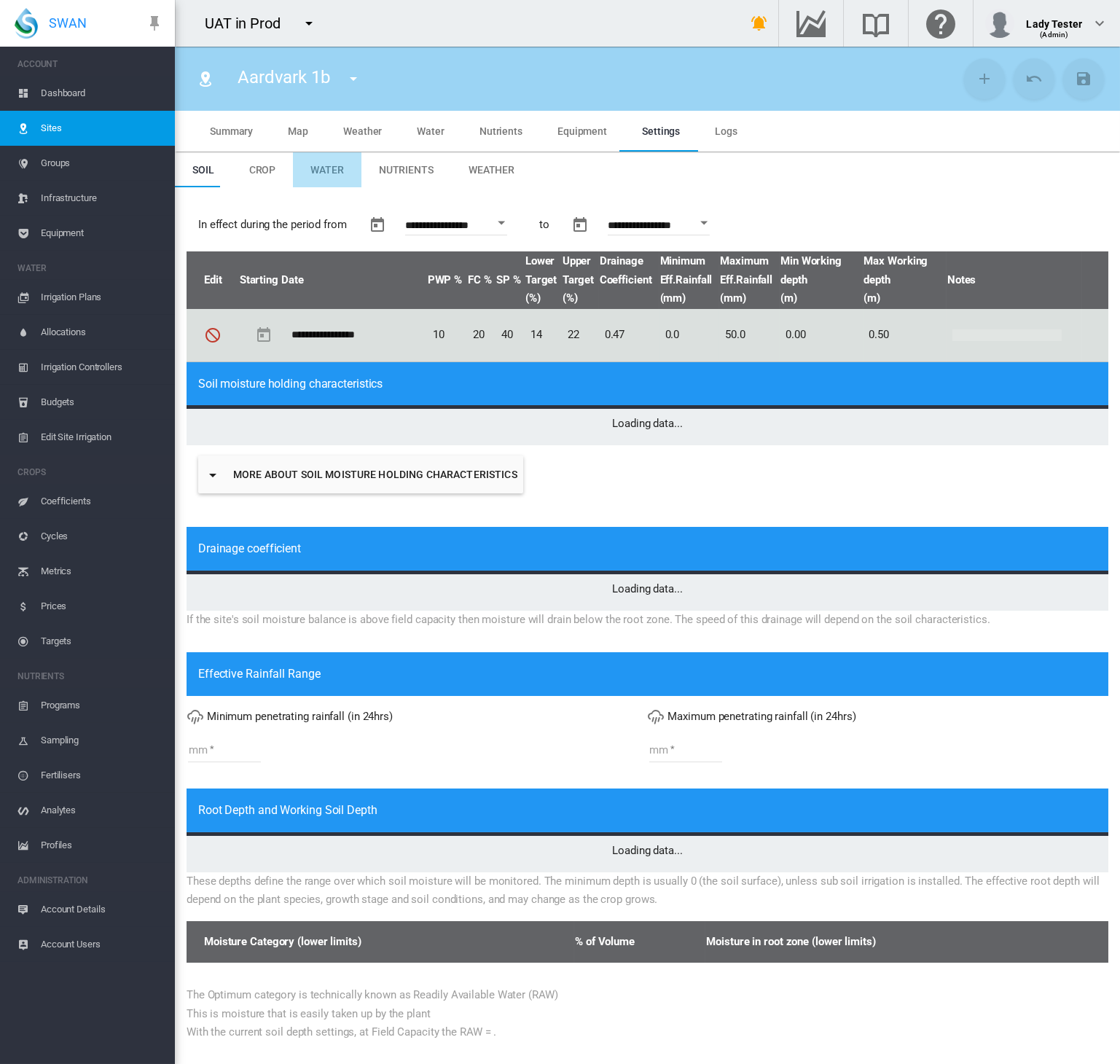 click on "Water" at bounding box center (327, 170) 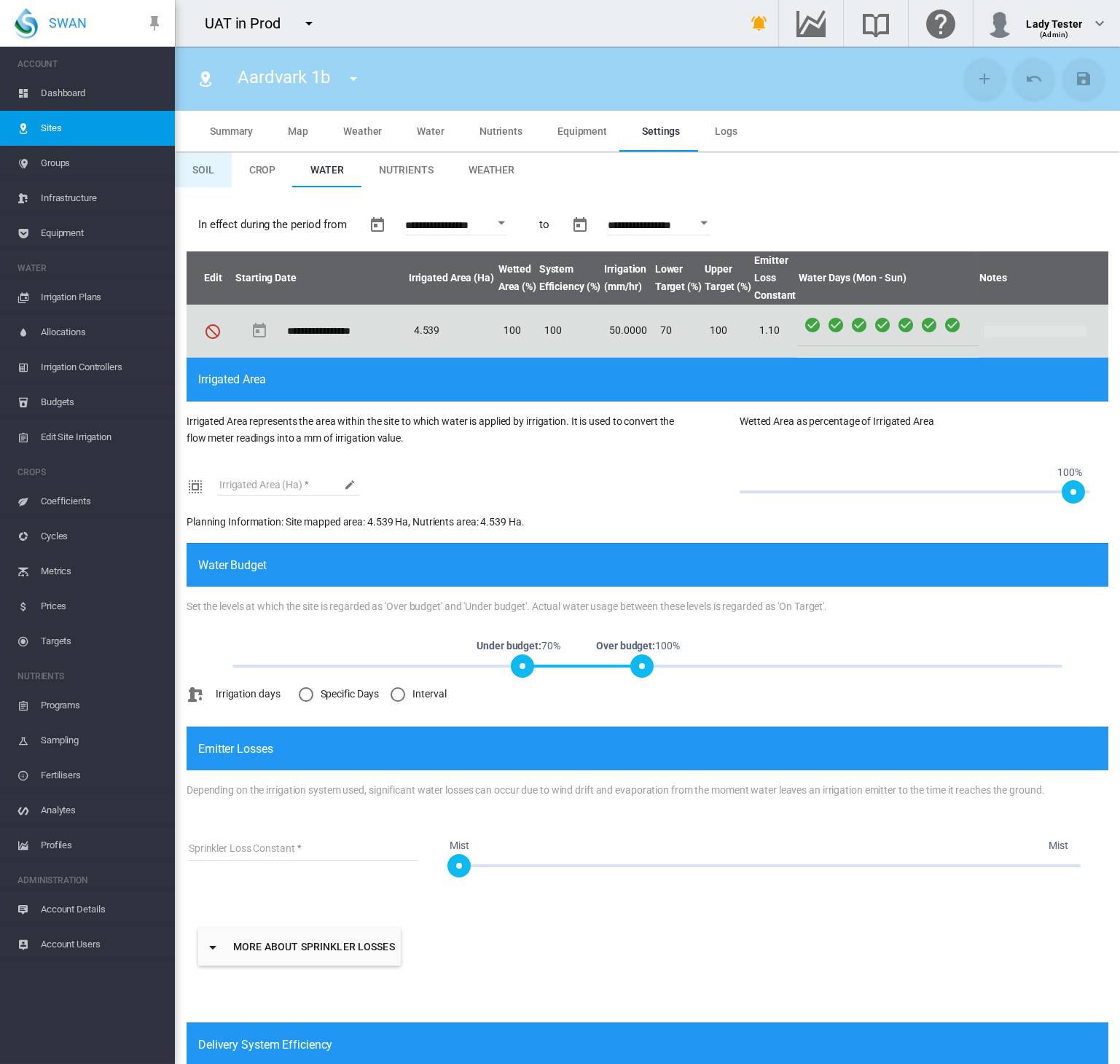 click on "Soil" at bounding box center (203, 170) 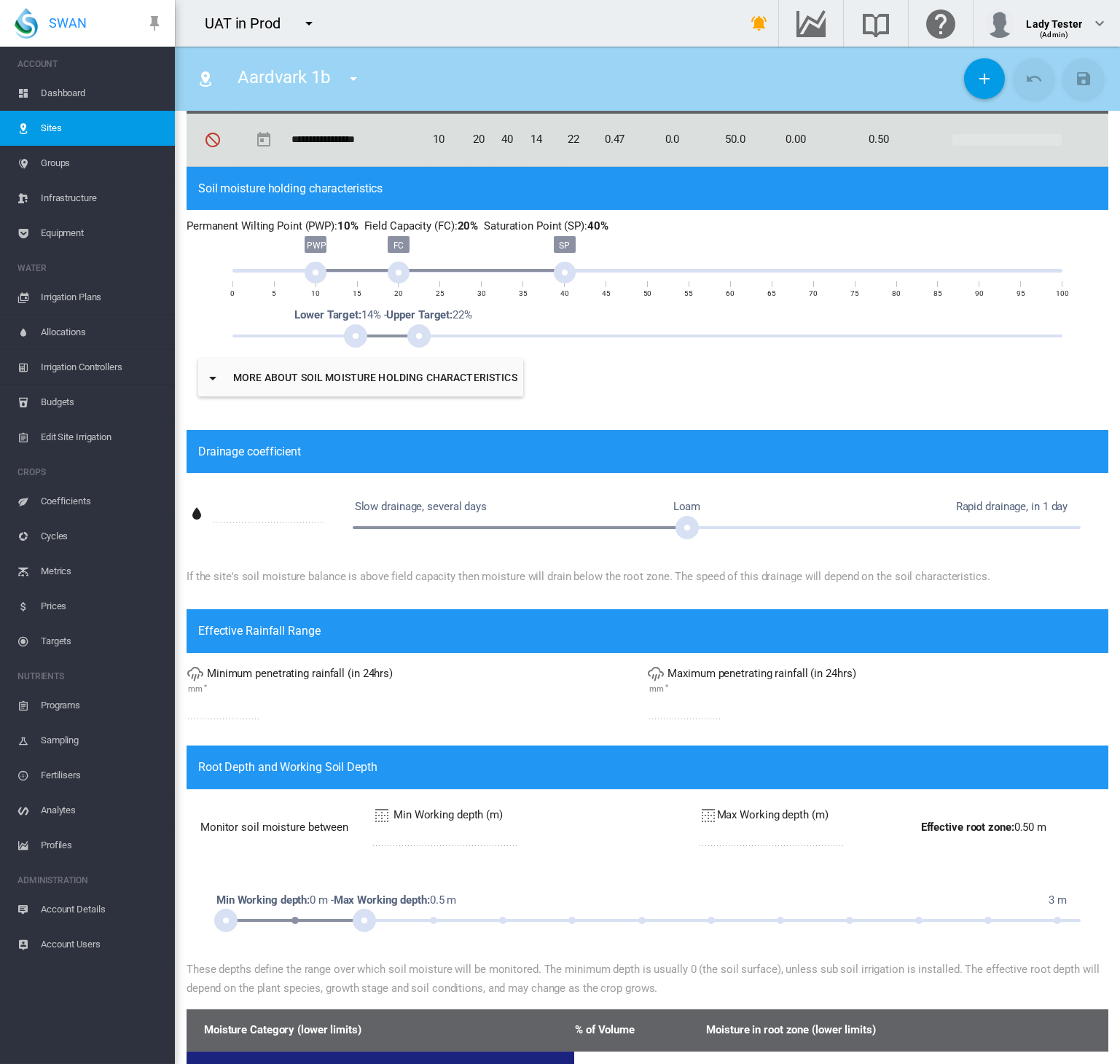 scroll, scrollTop: 0, scrollLeft: 0, axis: both 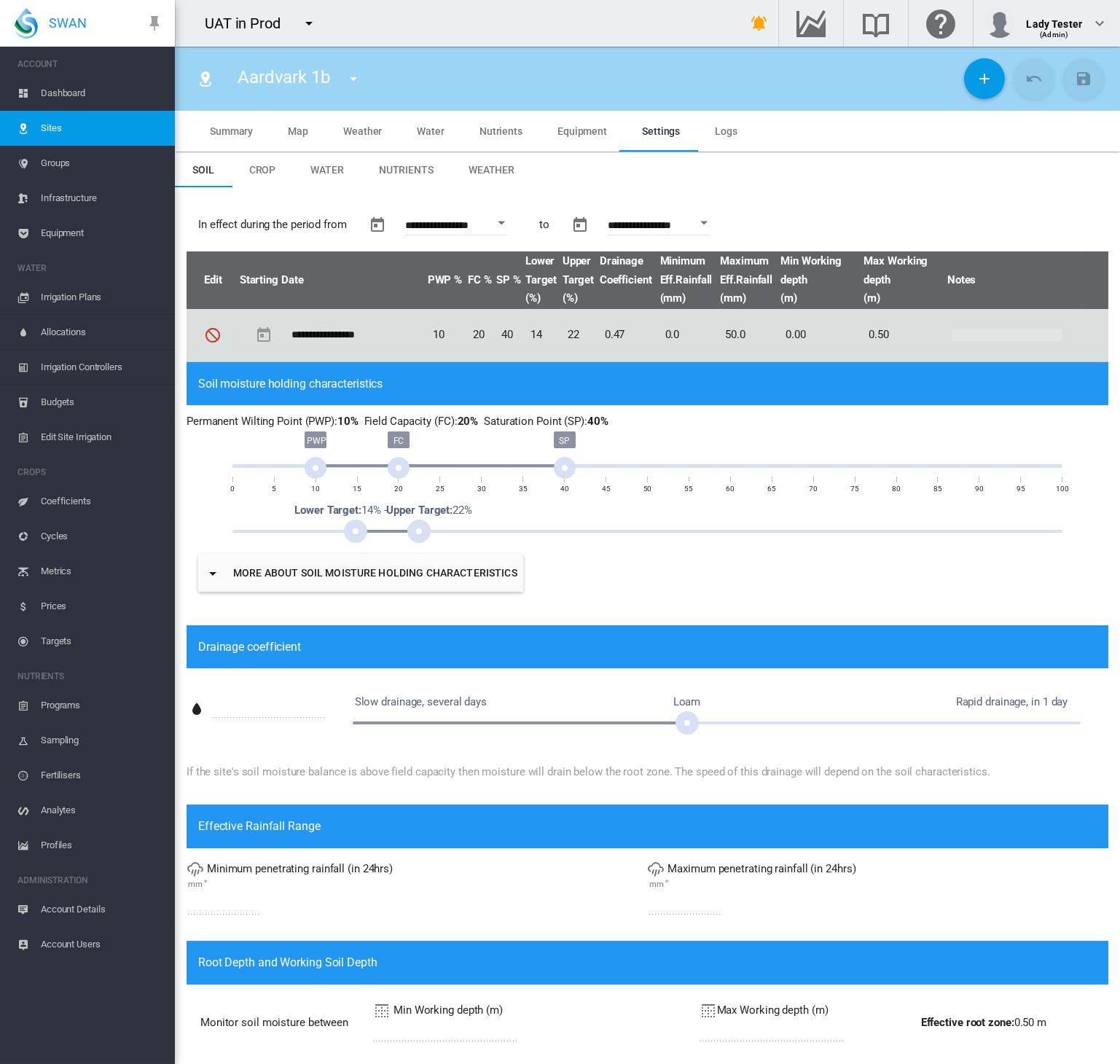 click on "Water" at bounding box center (327, 170) 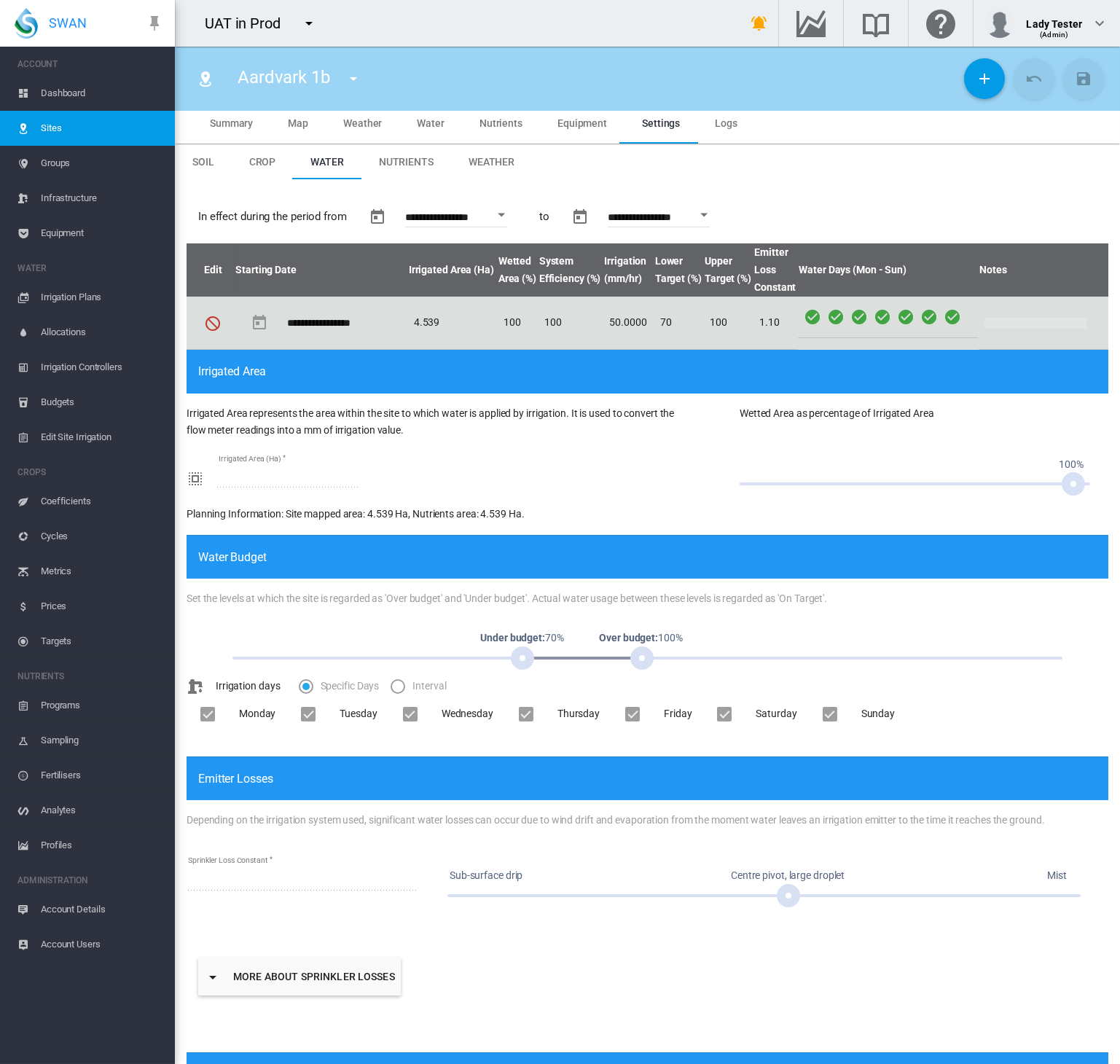 scroll, scrollTop: 0, scrollLeft: 0, axis: both 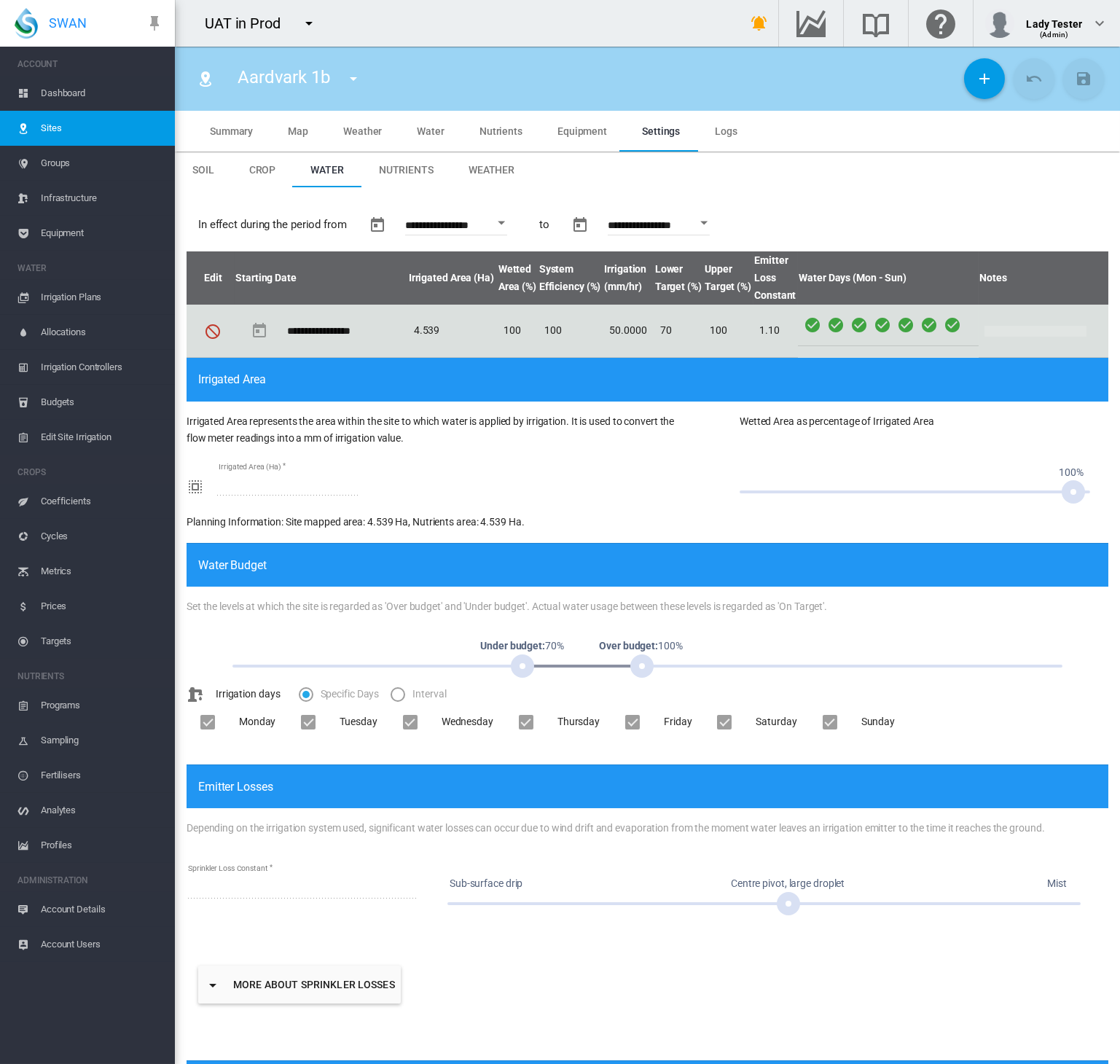 click on "**********" at bounding box center [647, 225] 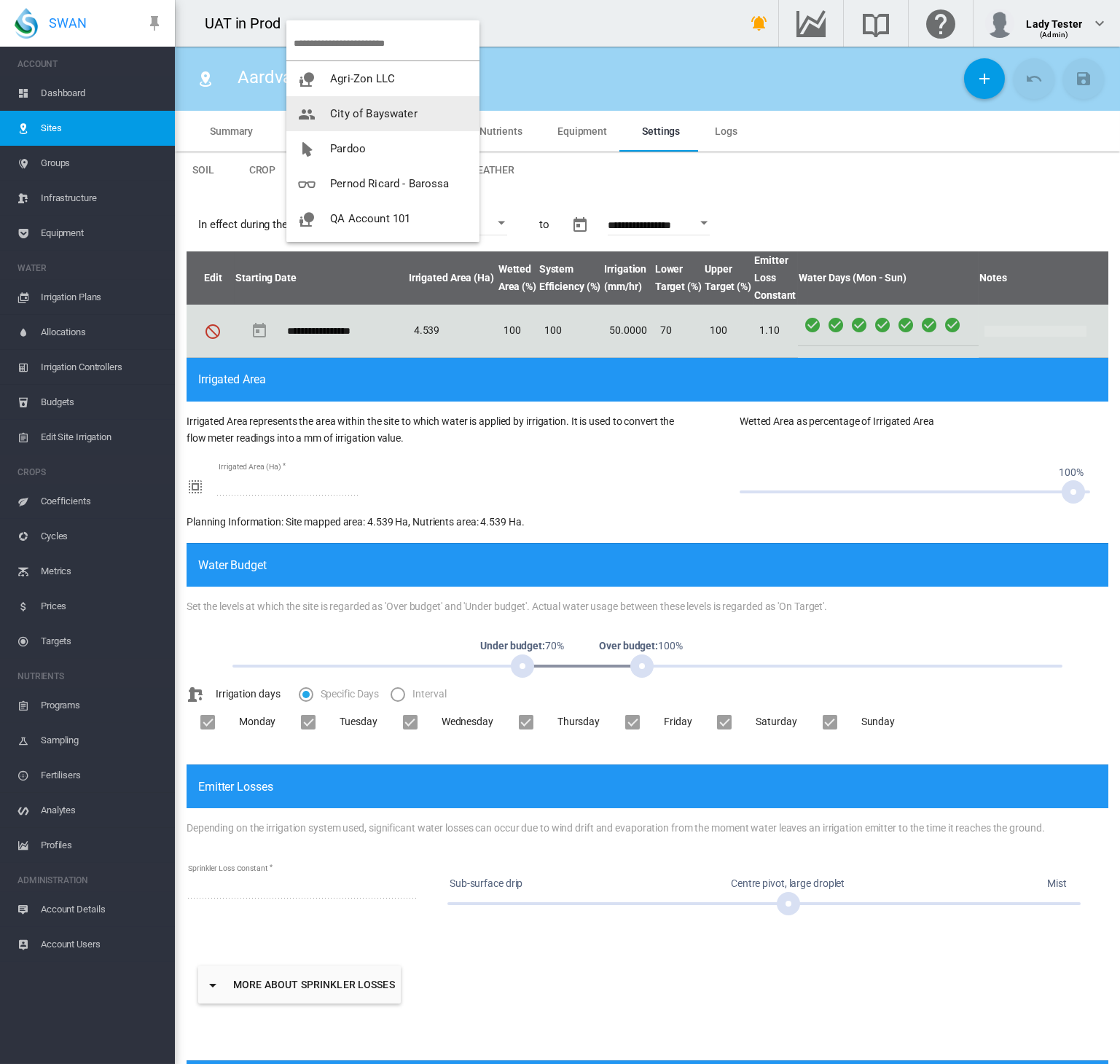click on "City of Bayswater" at bounding box center (383, 114) 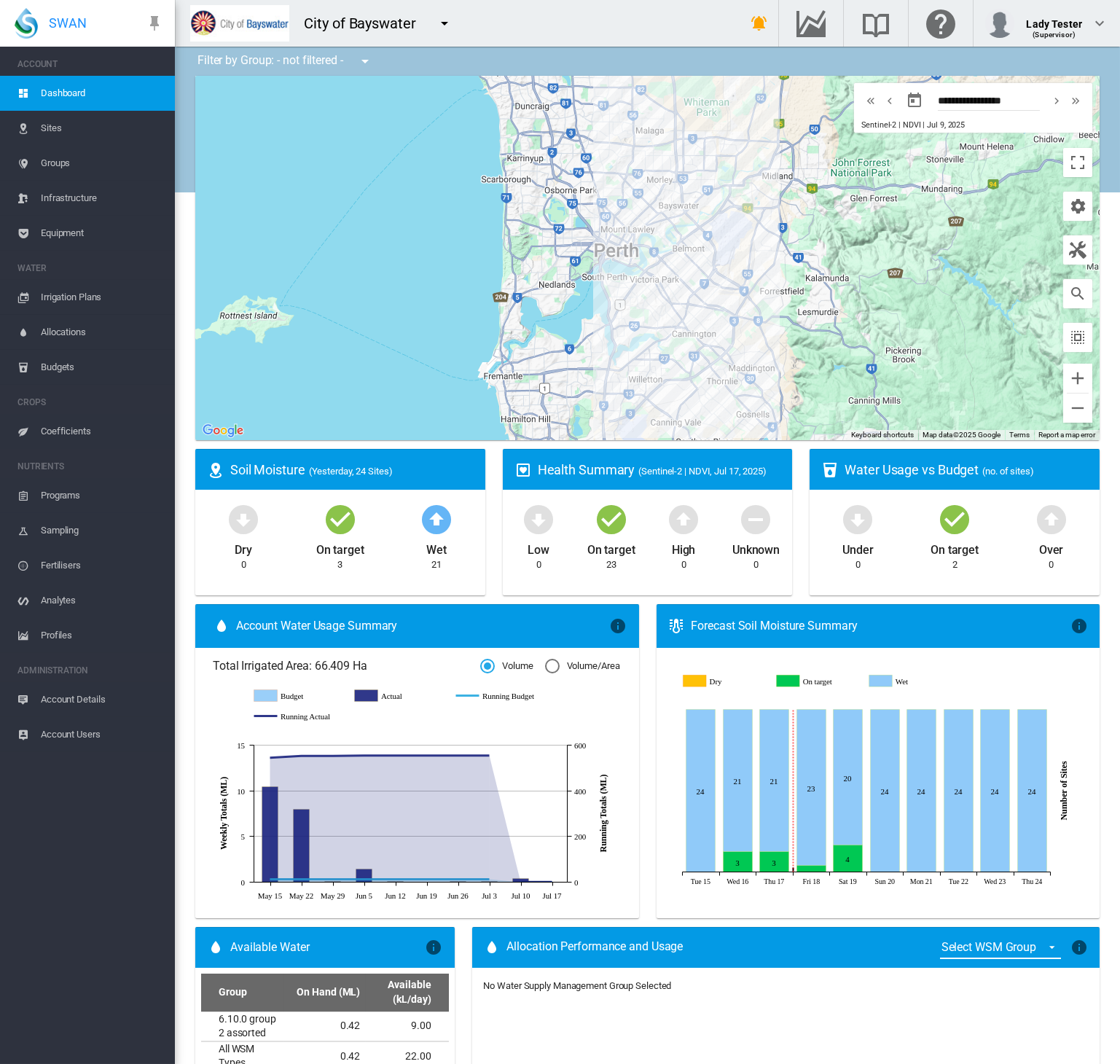 click on "Sites" at bounding box center (102, 128) 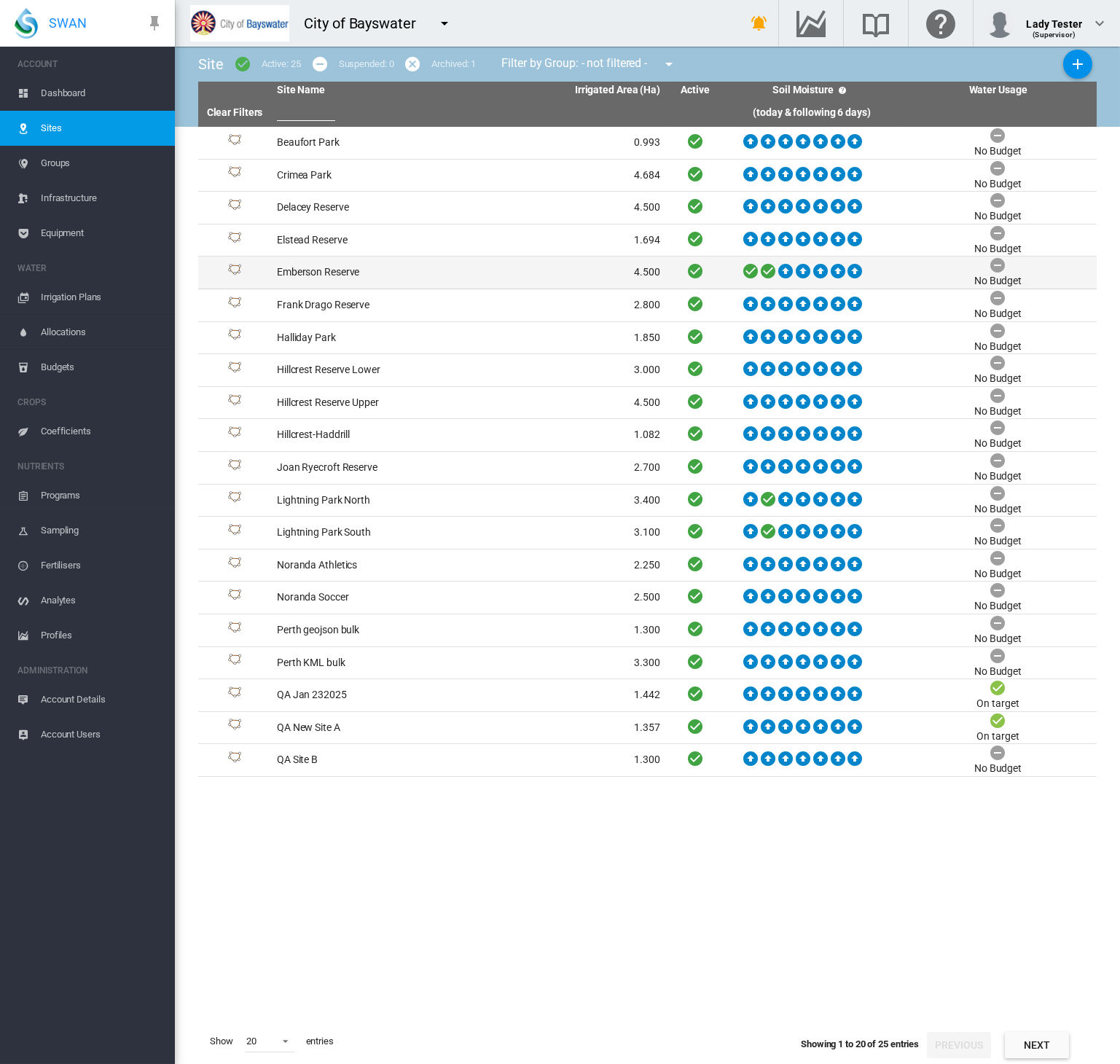 click on "Emberson Reserve" at bounding box center (369, 273) 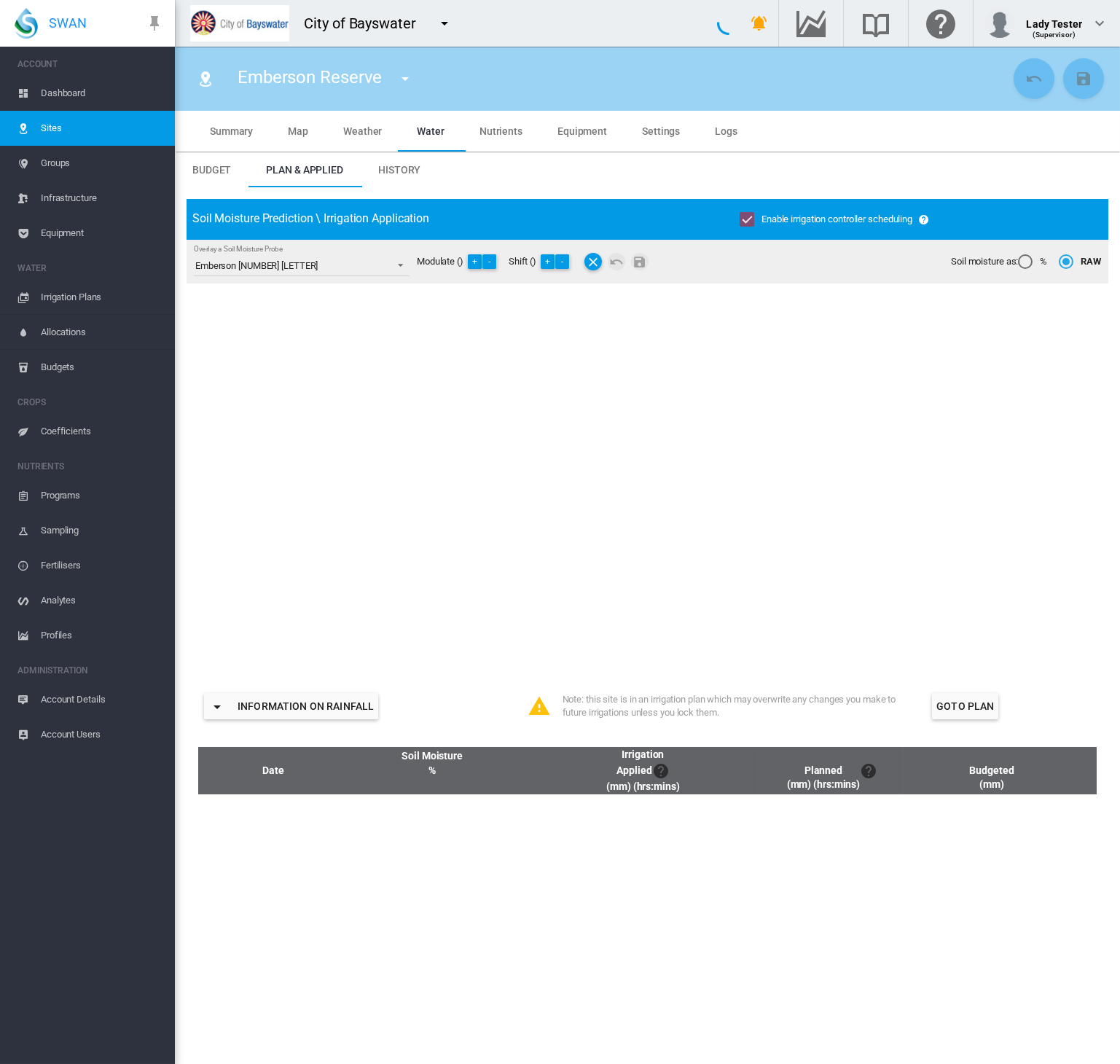 type on "**********" 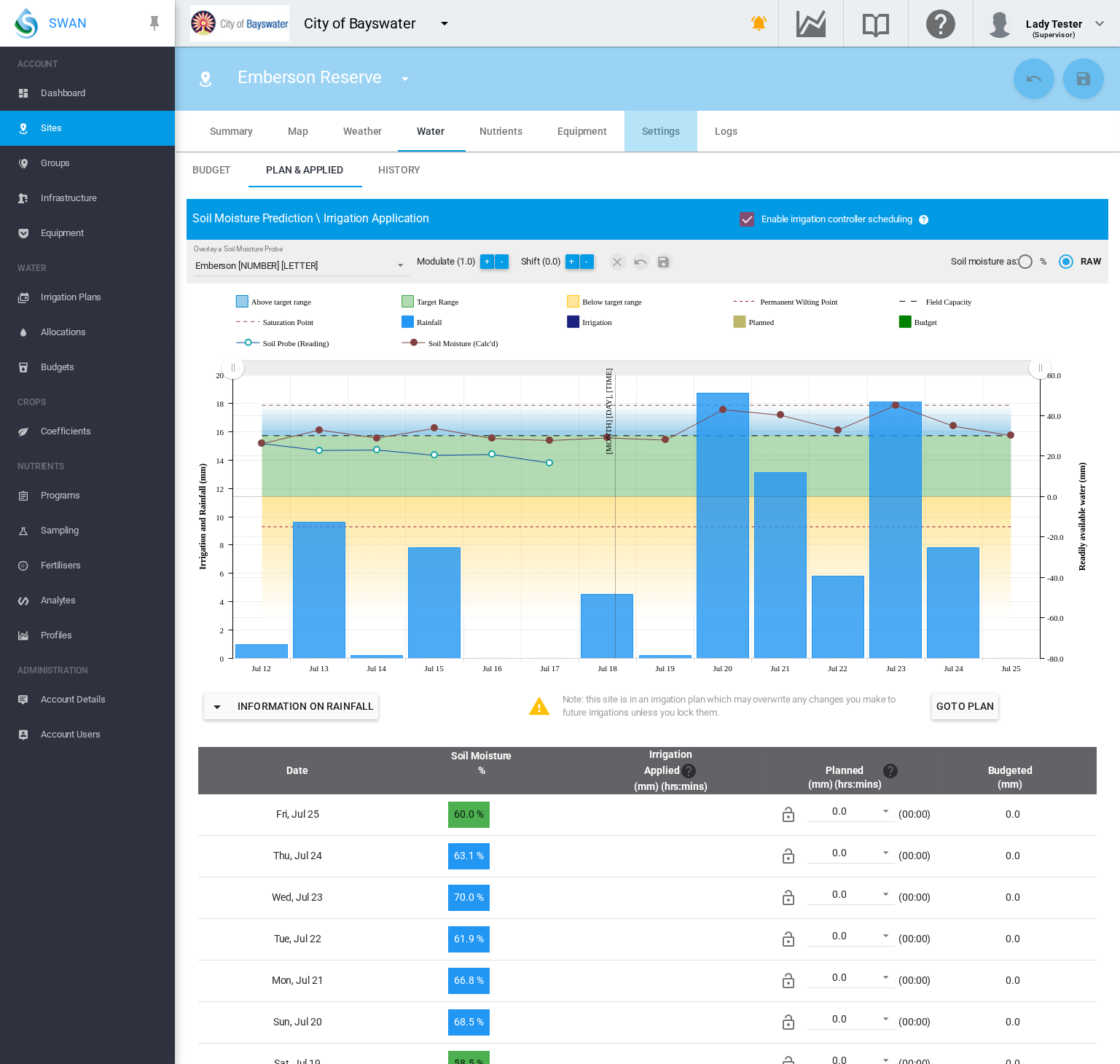 click on "Settings" at bounding box center [661, 131] 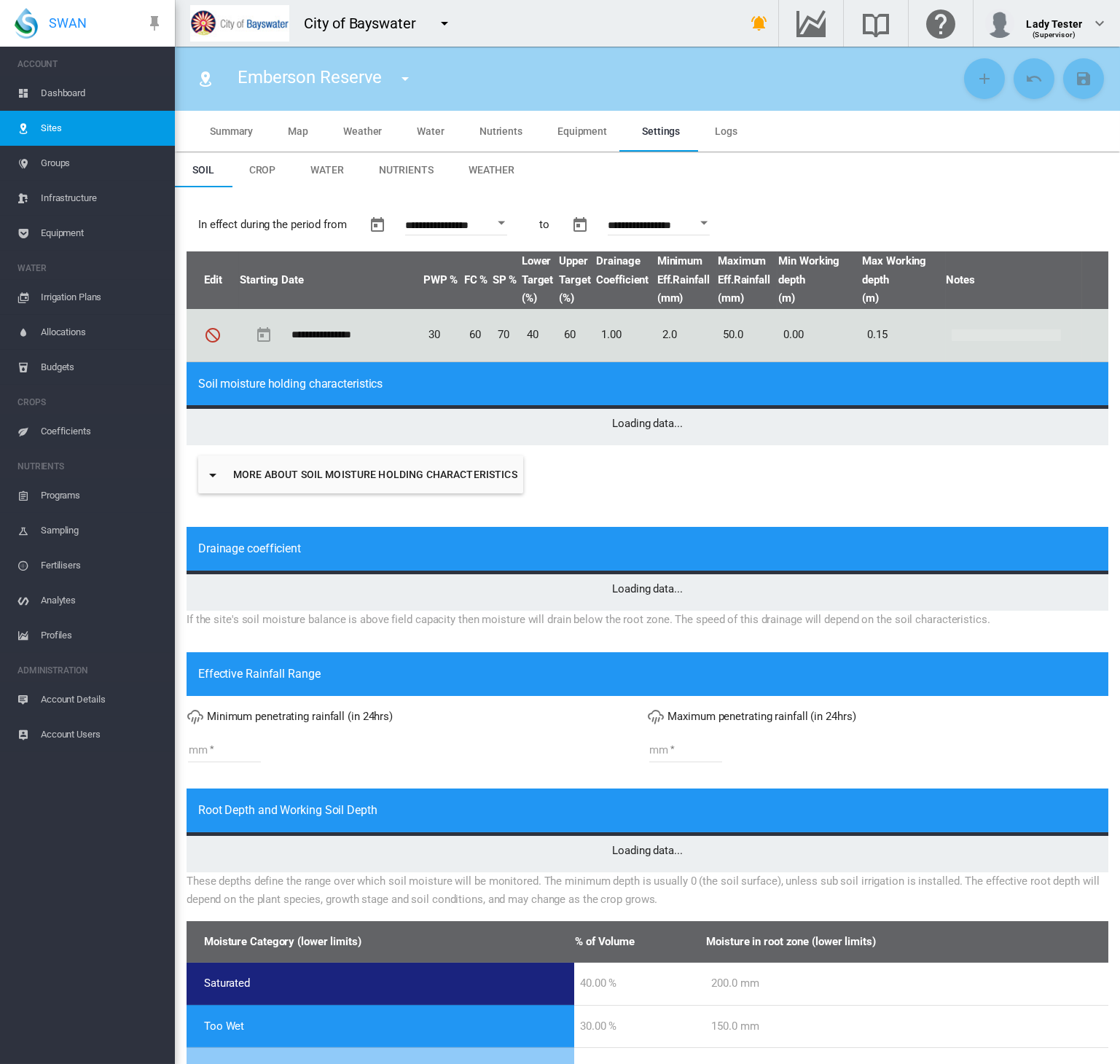 type on "*" 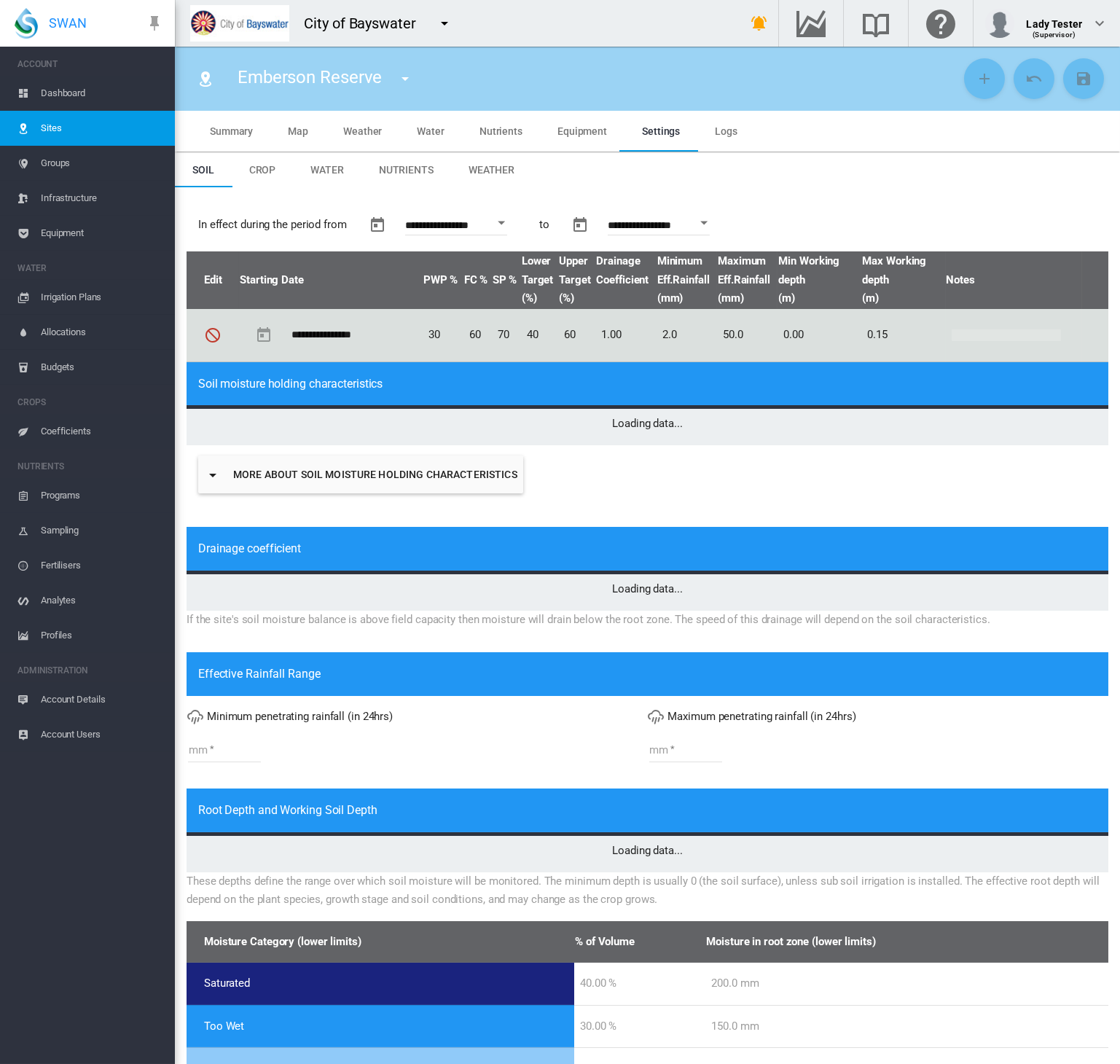 type on "**" 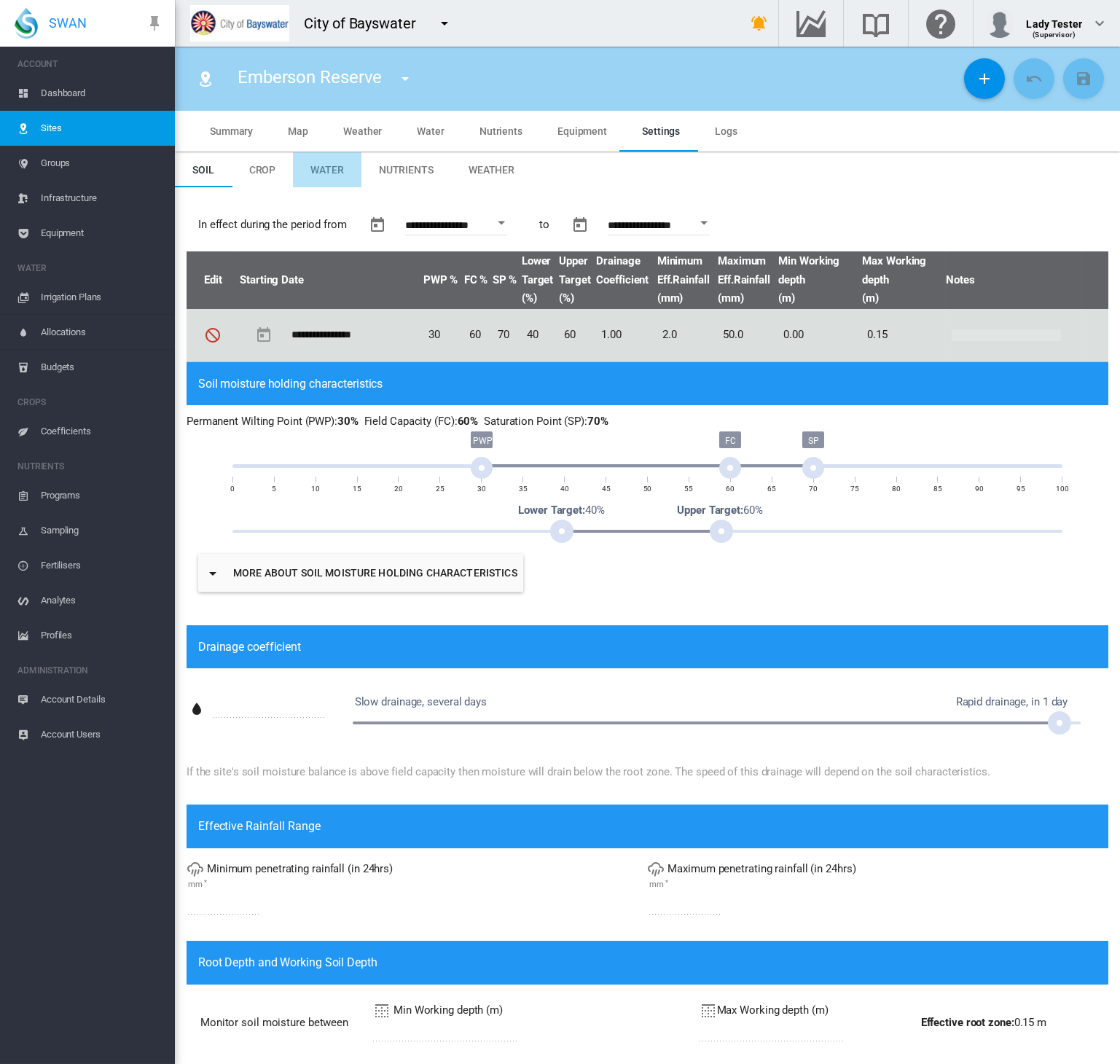 click on "Water" at bounding box center (327, 170) 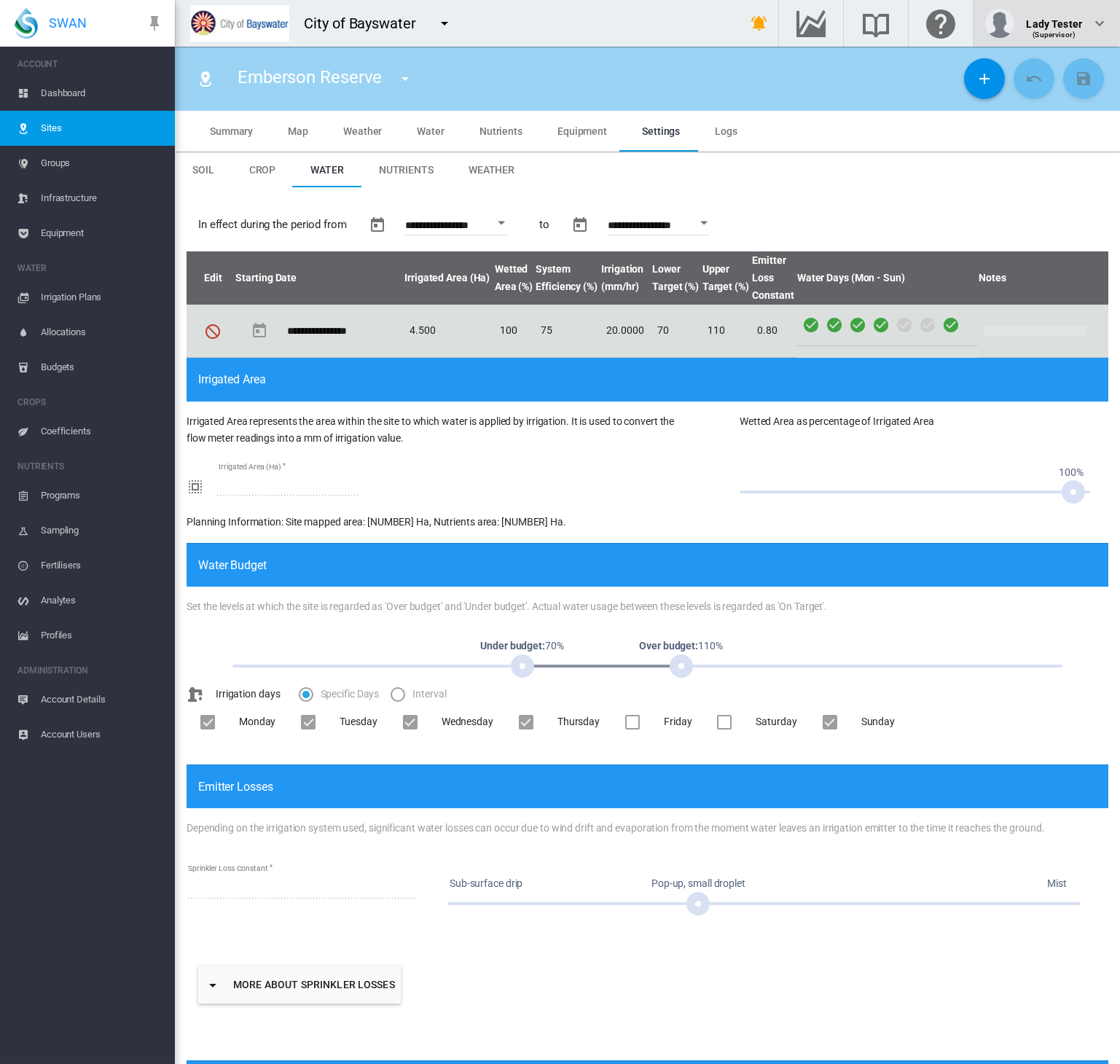 click at bounding box center (1100, 23) 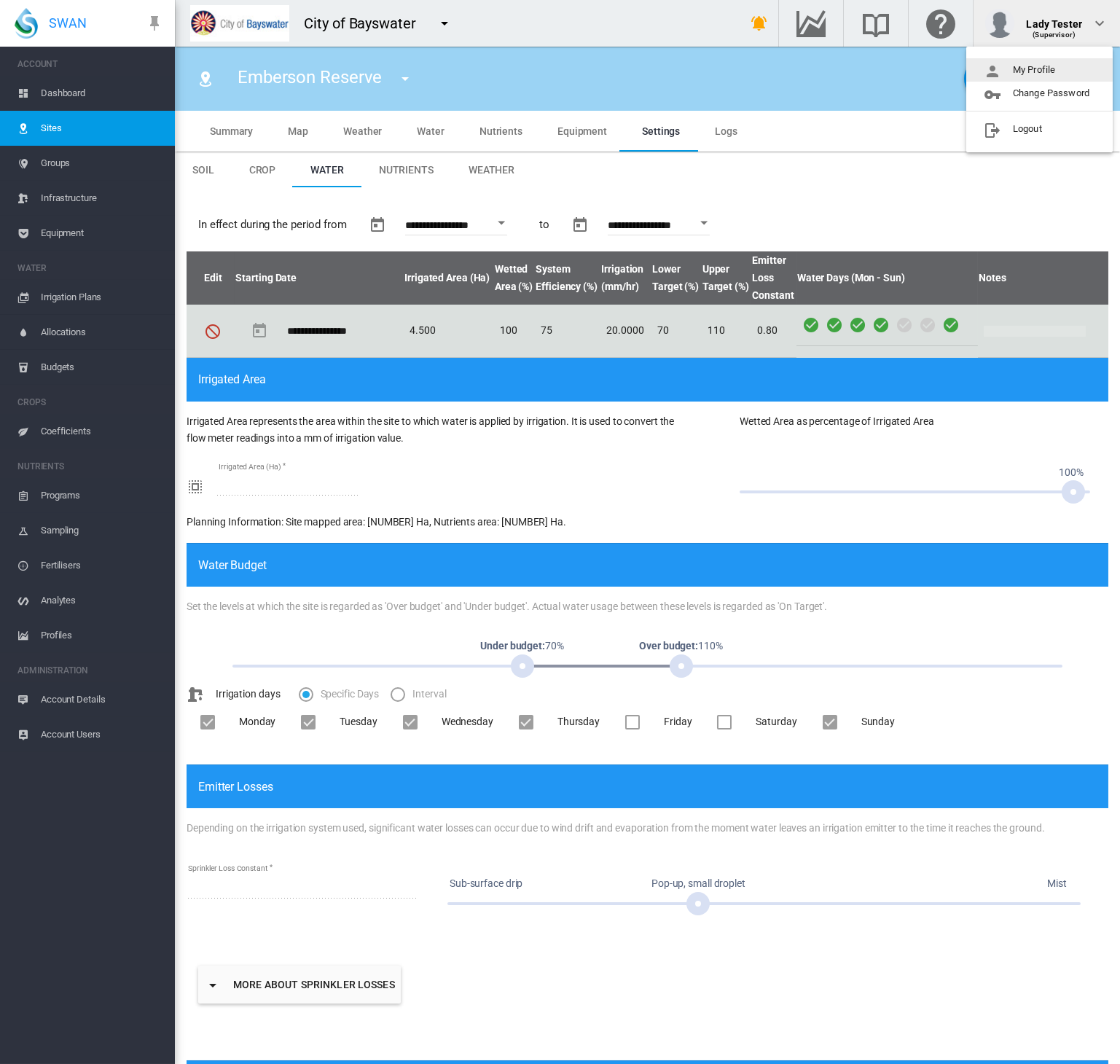 click on "My Profile" at bounding box center [1039, 70] 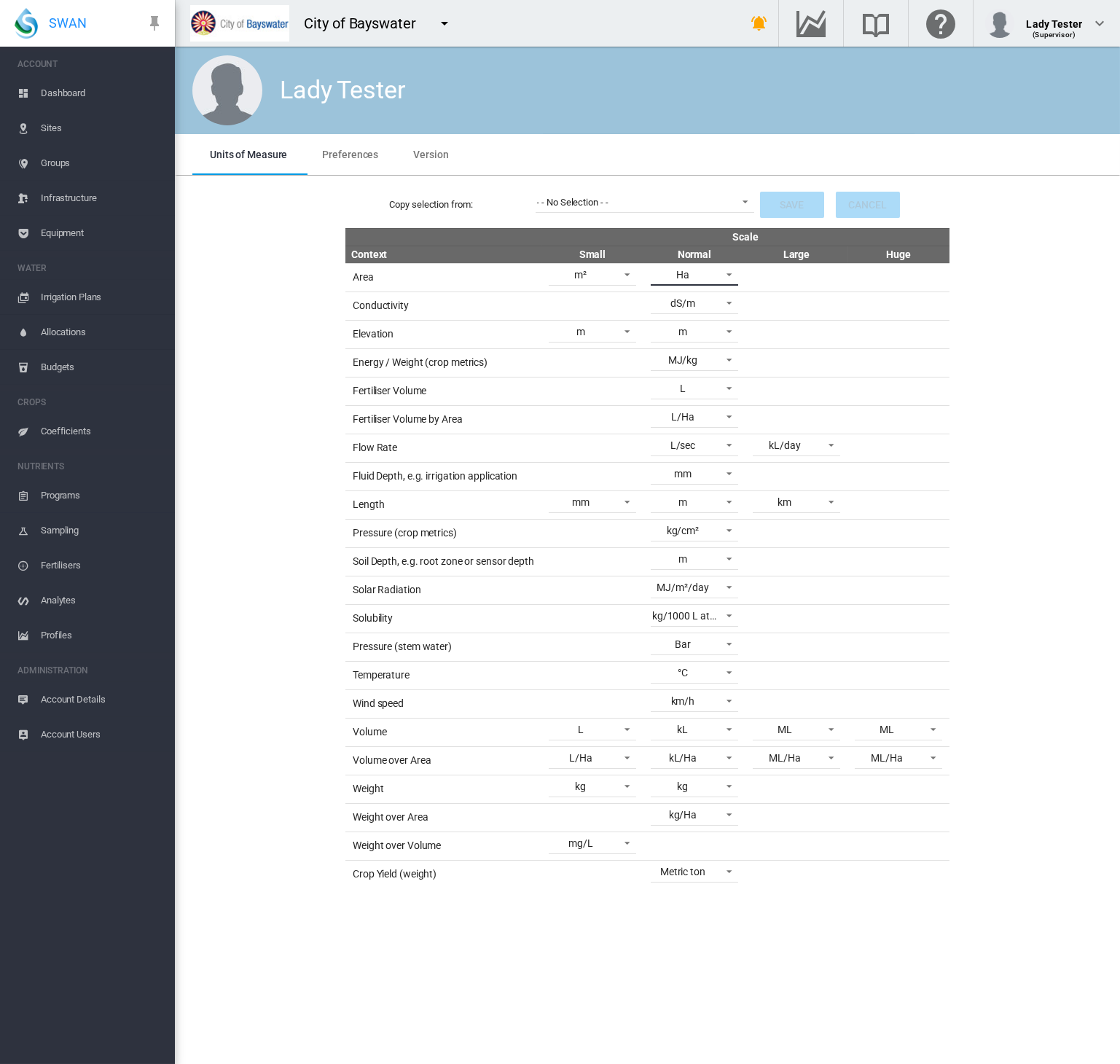 click on "Ha" at bounding box center (683, 275) 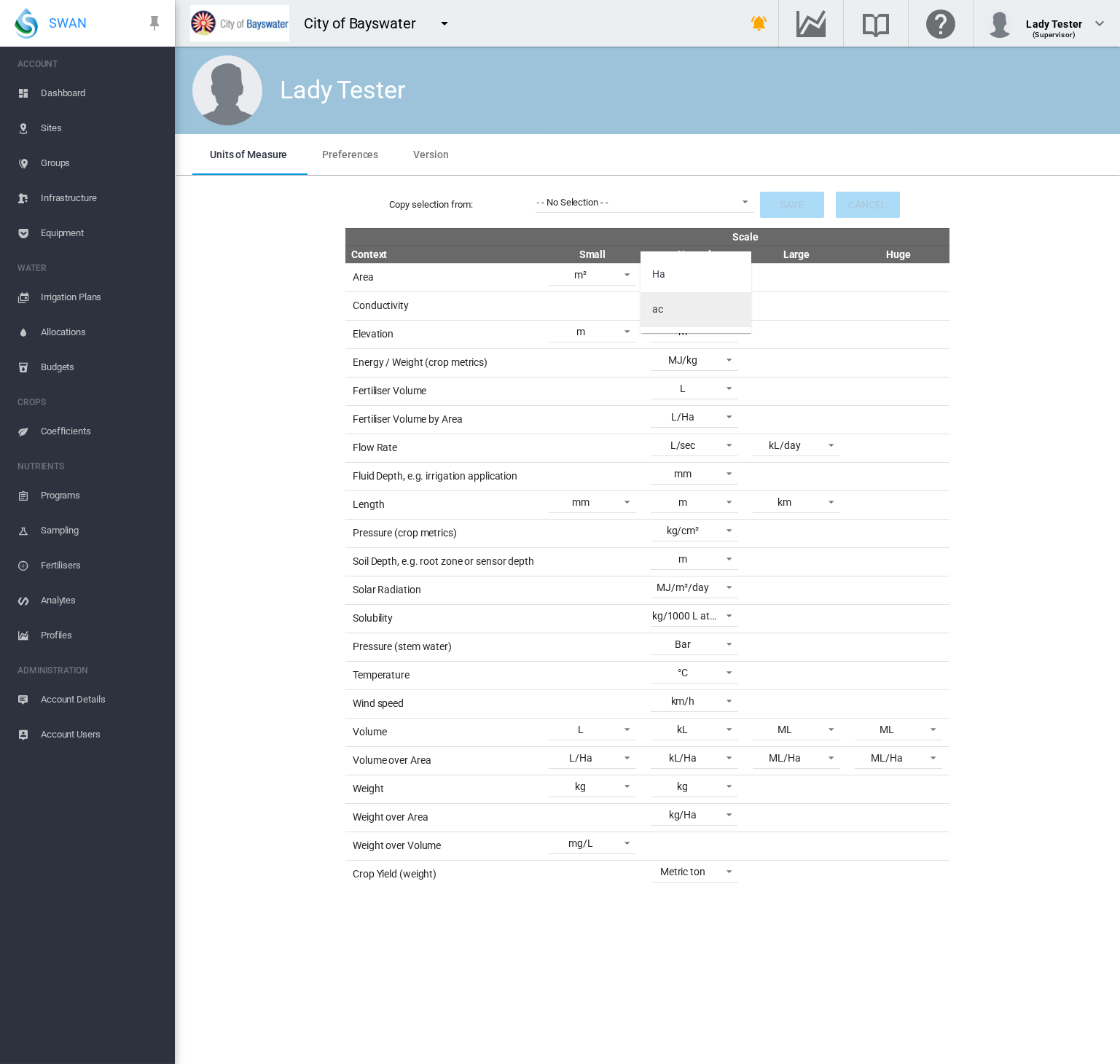 click on "ac" at bounding box center [696, 310] 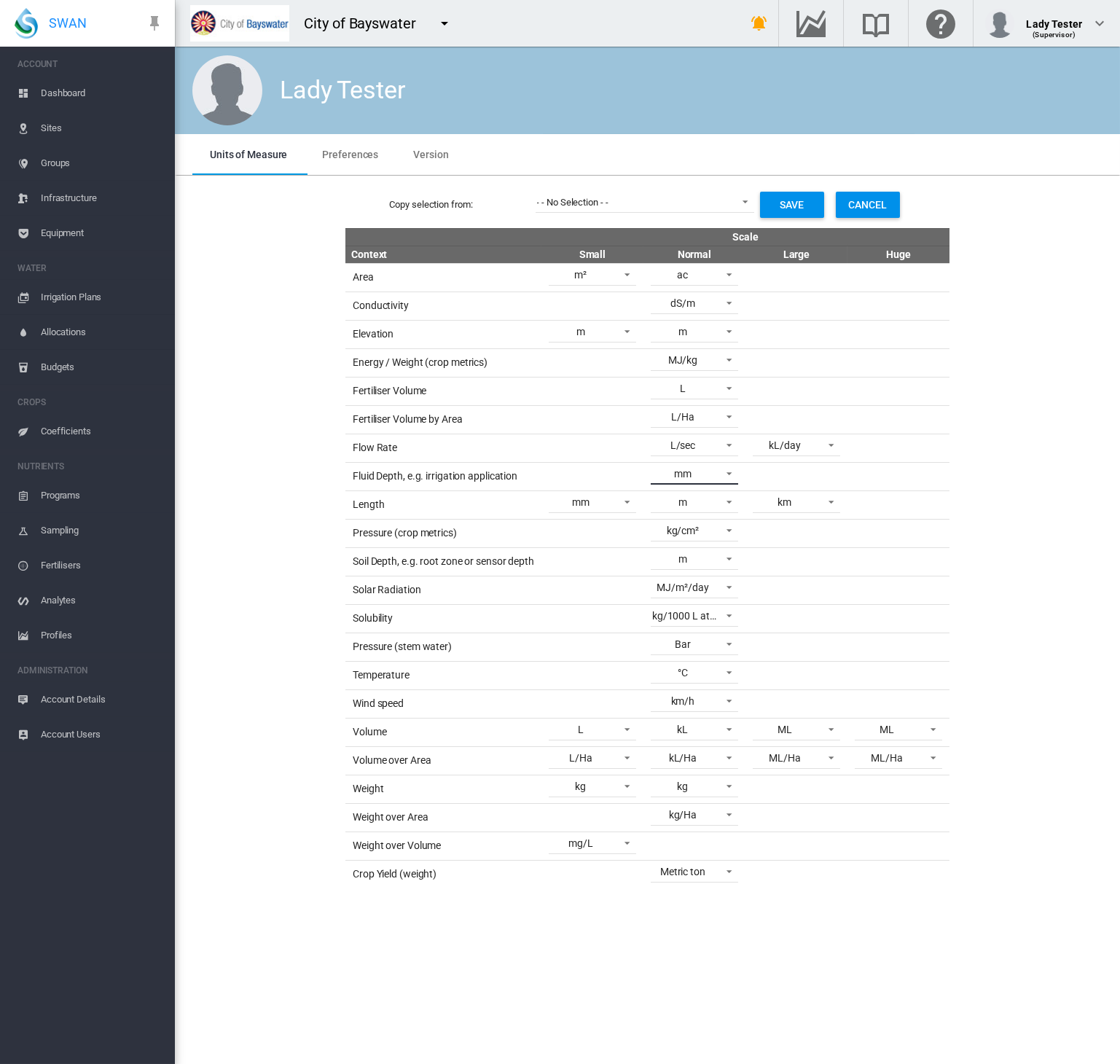 click on "mm" at bounding box center [683, 474] 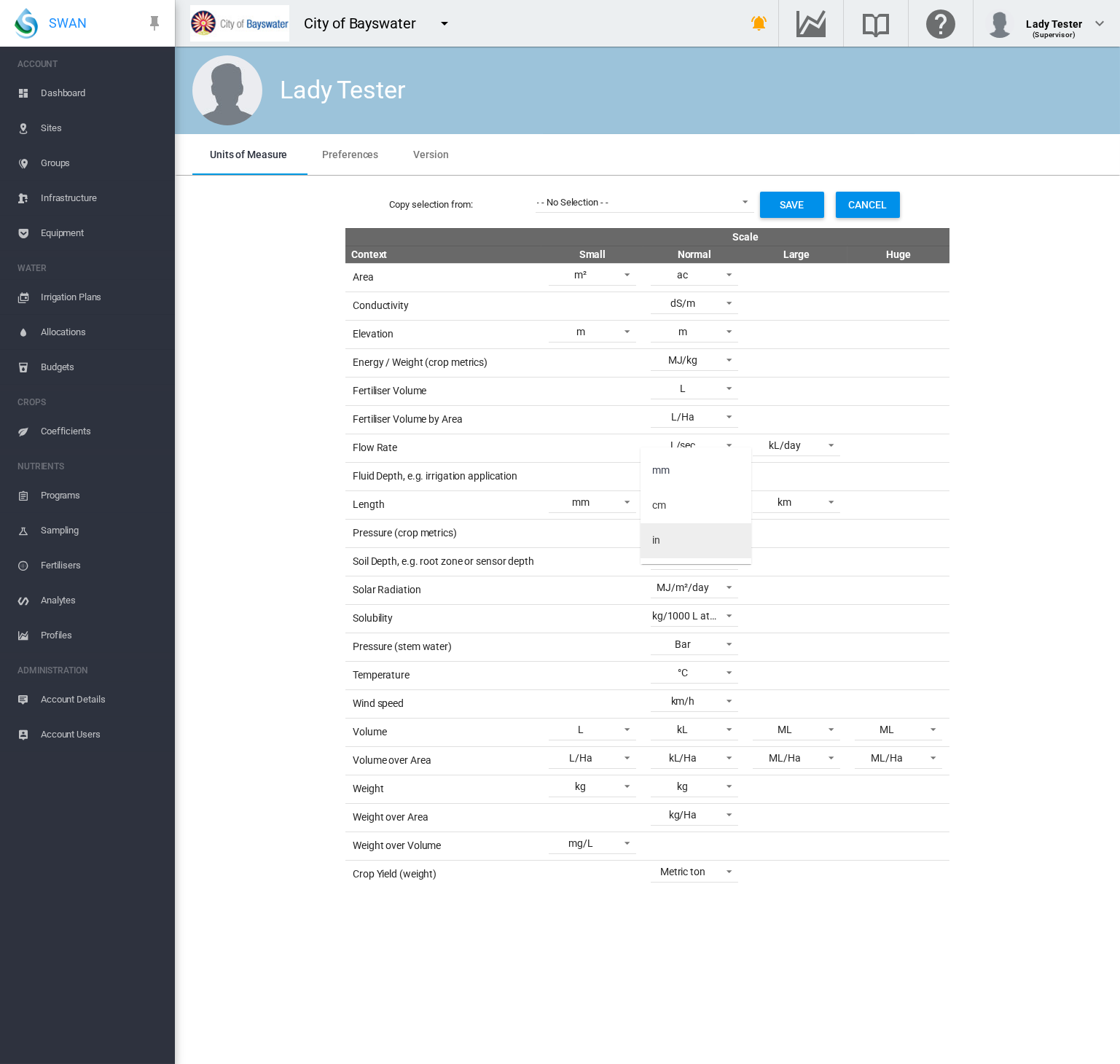 click on "in" at bounding box center [696, 541] 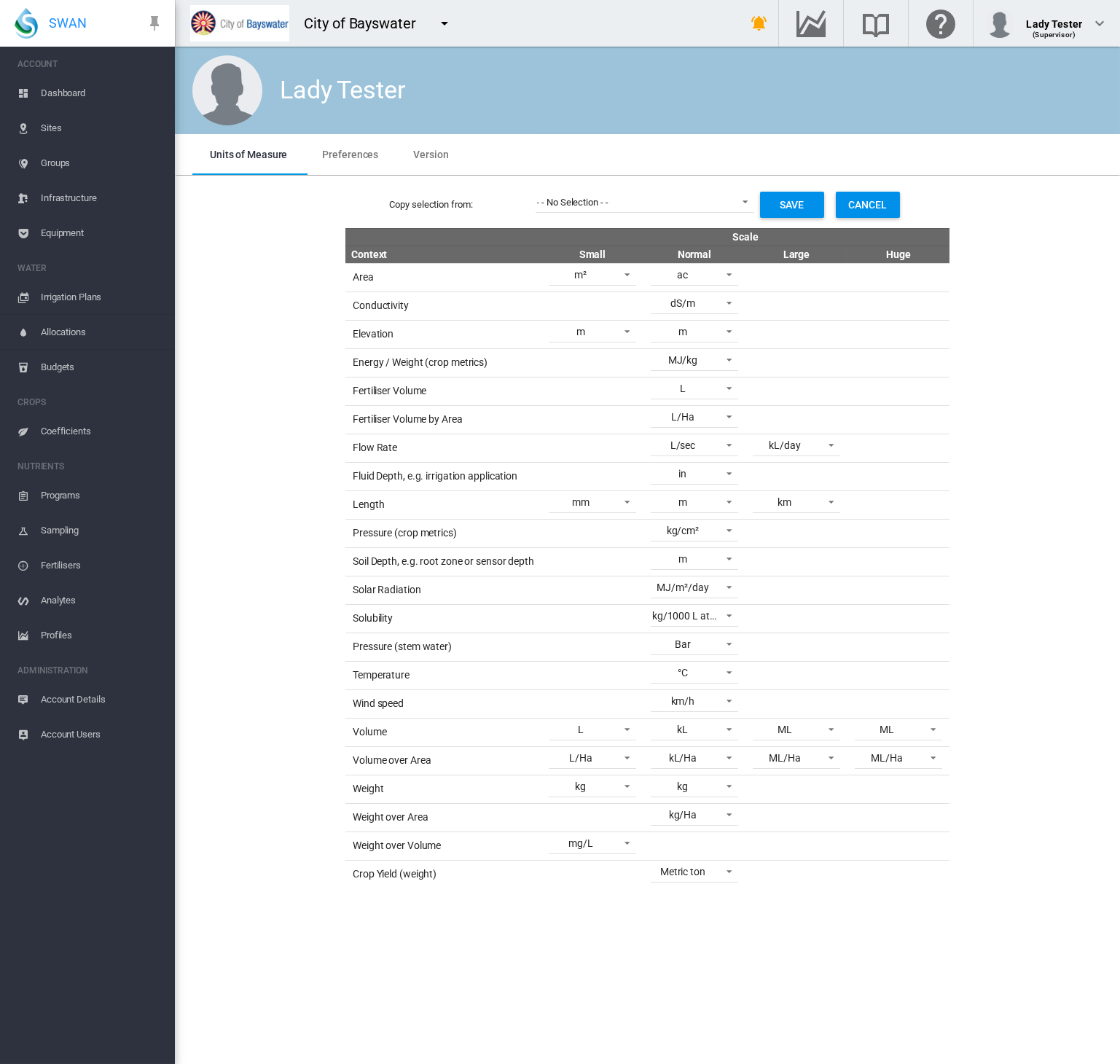 click on "Save" at bounding box center [792, 205] 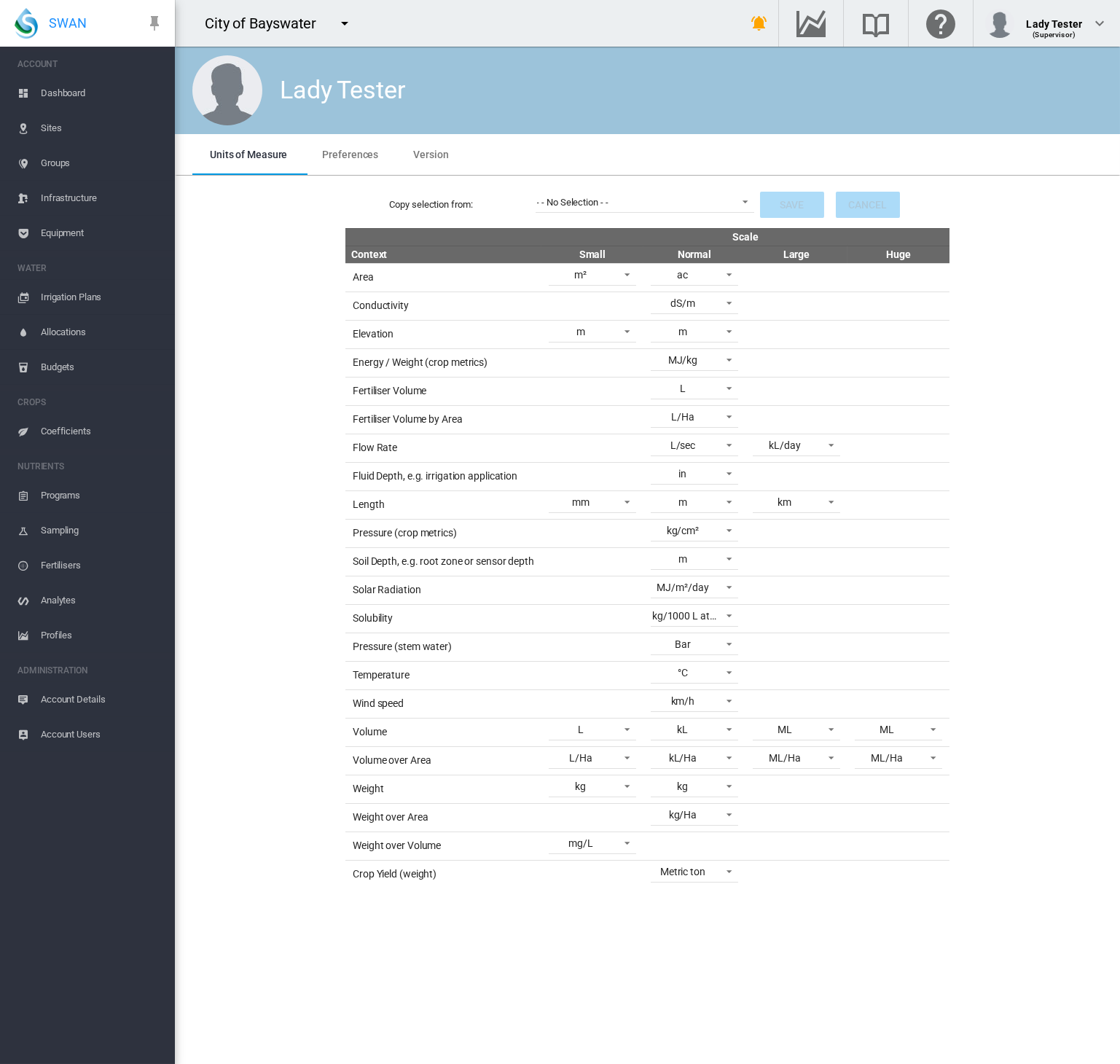 click on "Sites" at bounding box center [102, 128] 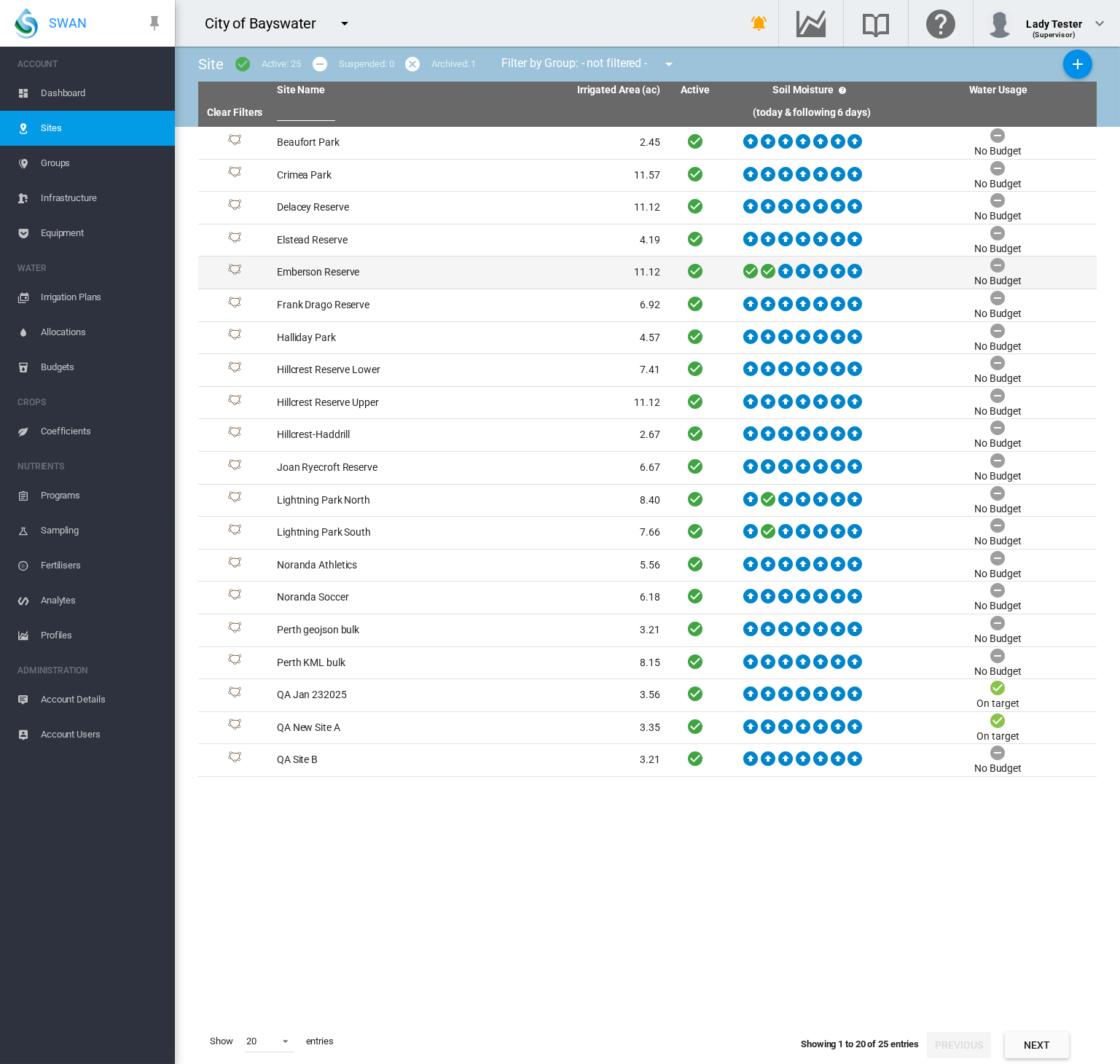 click on "Emberson Reserve" at bounding box center (369, 273) 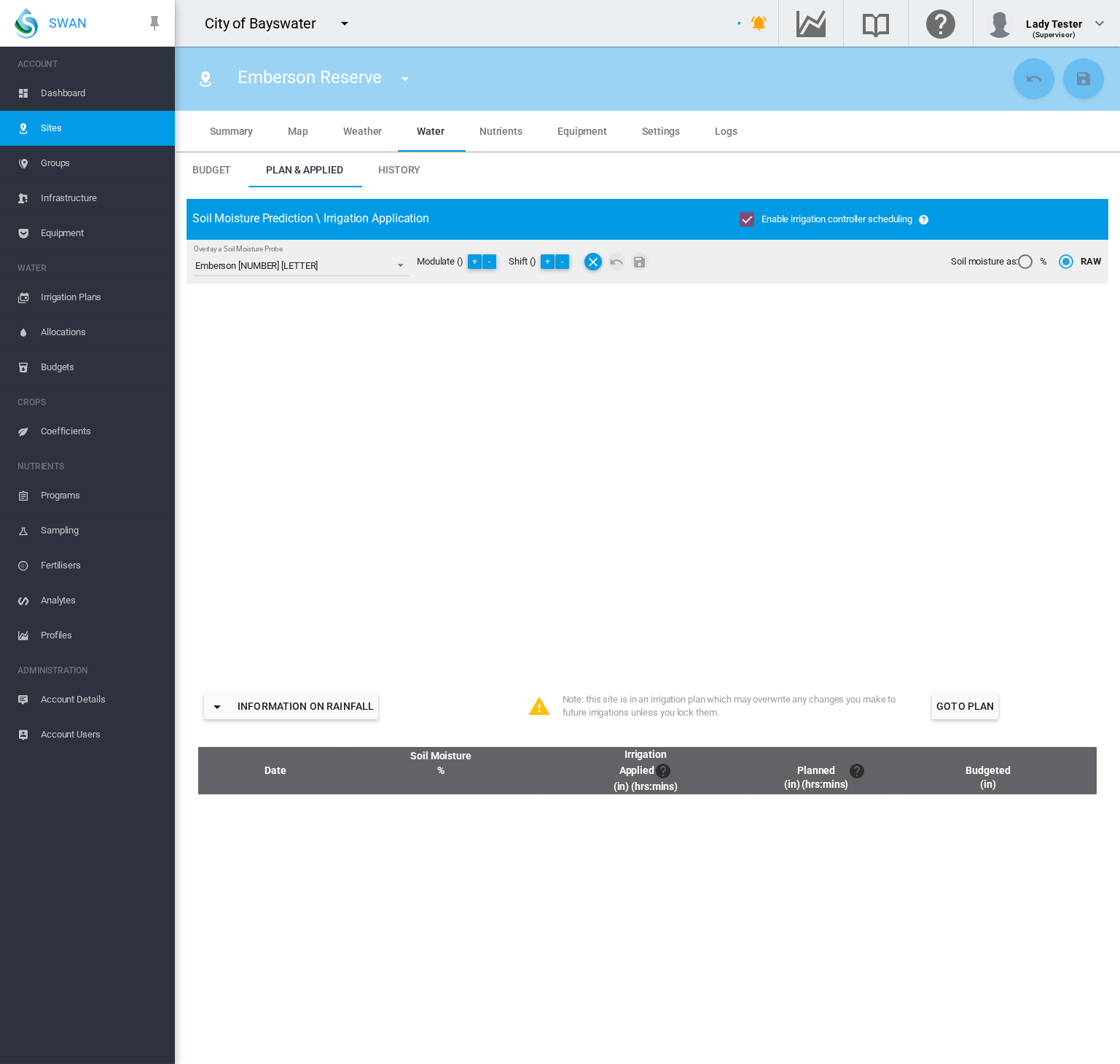 type on "**********" 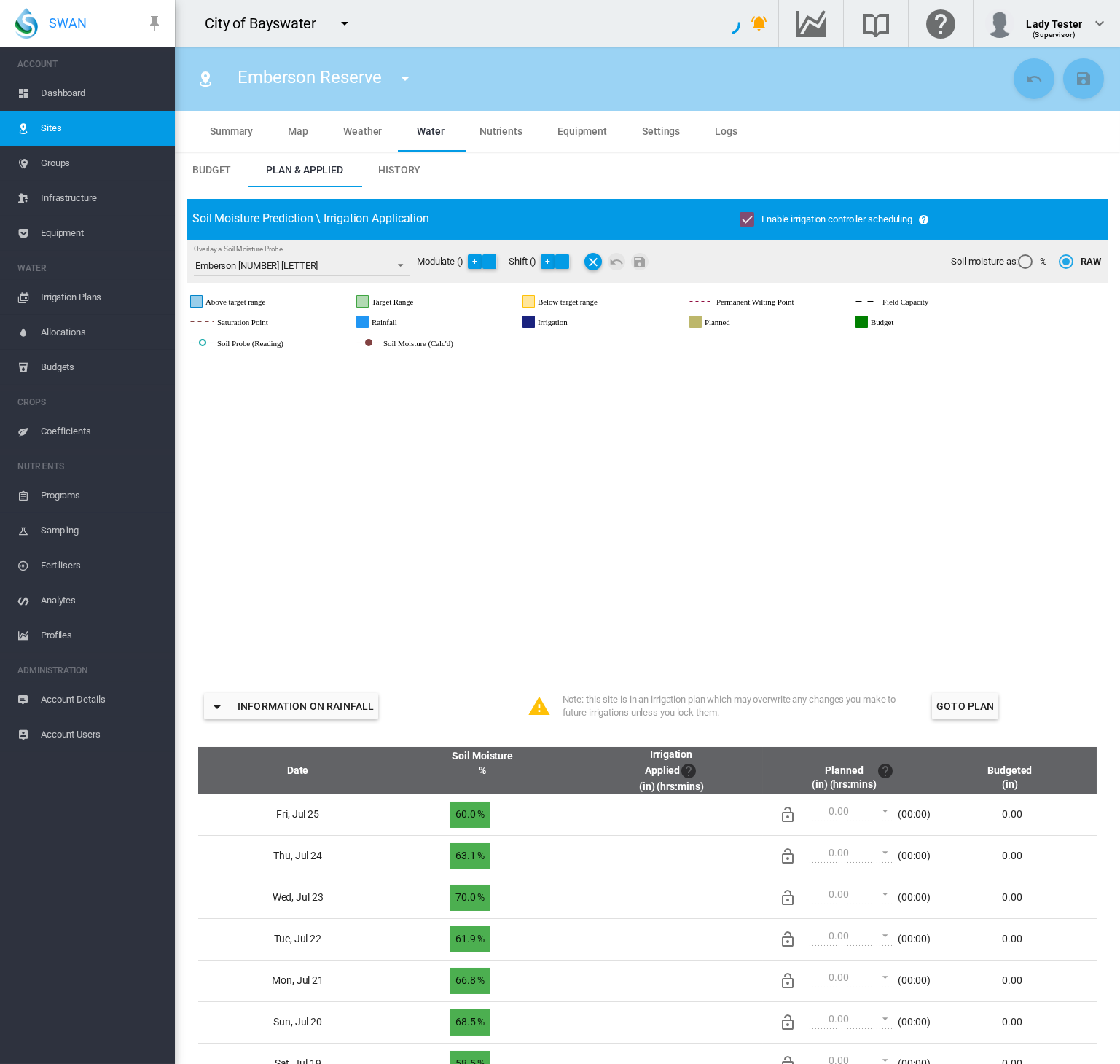 click on "Settings" at bounding box center (661, 131) 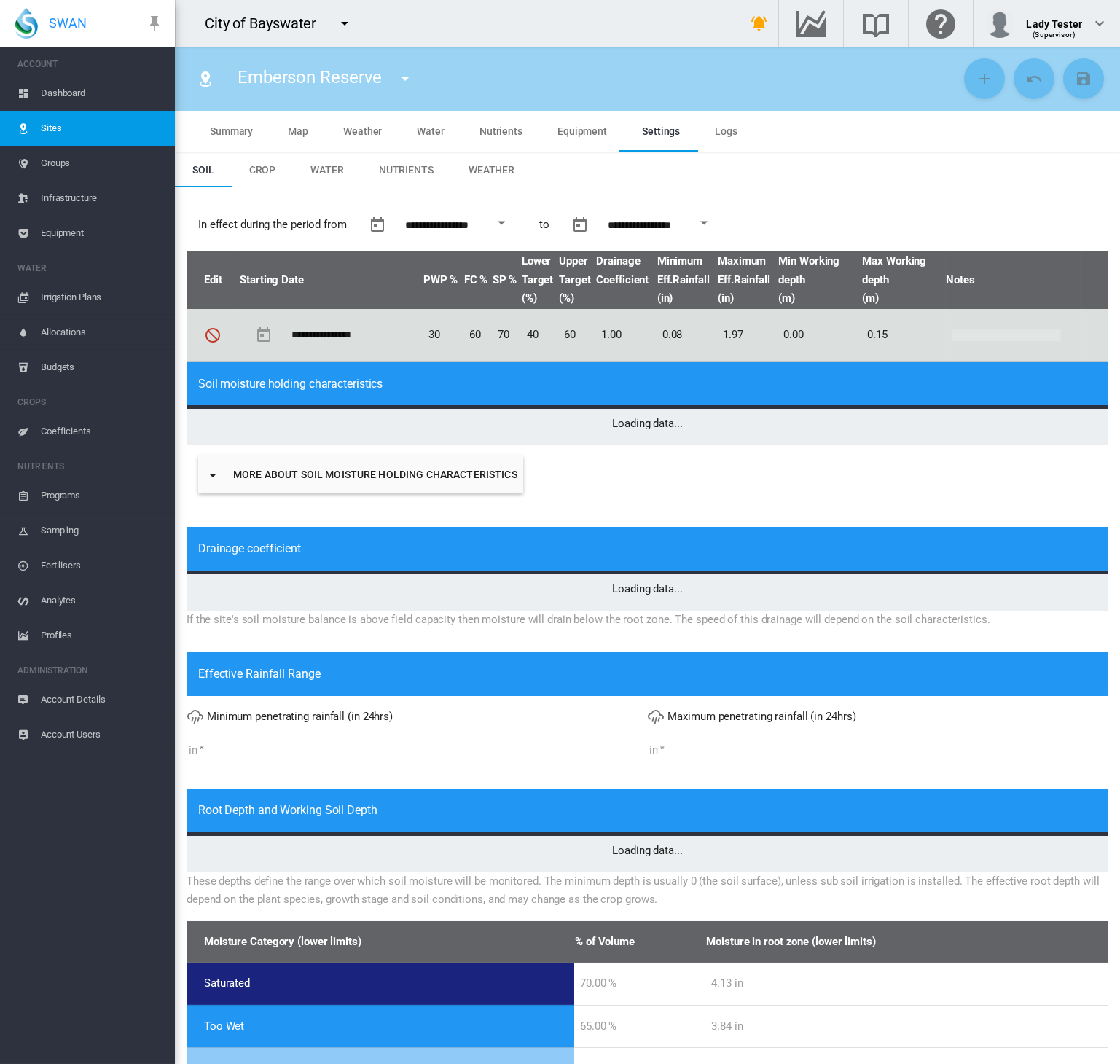 type on "****" 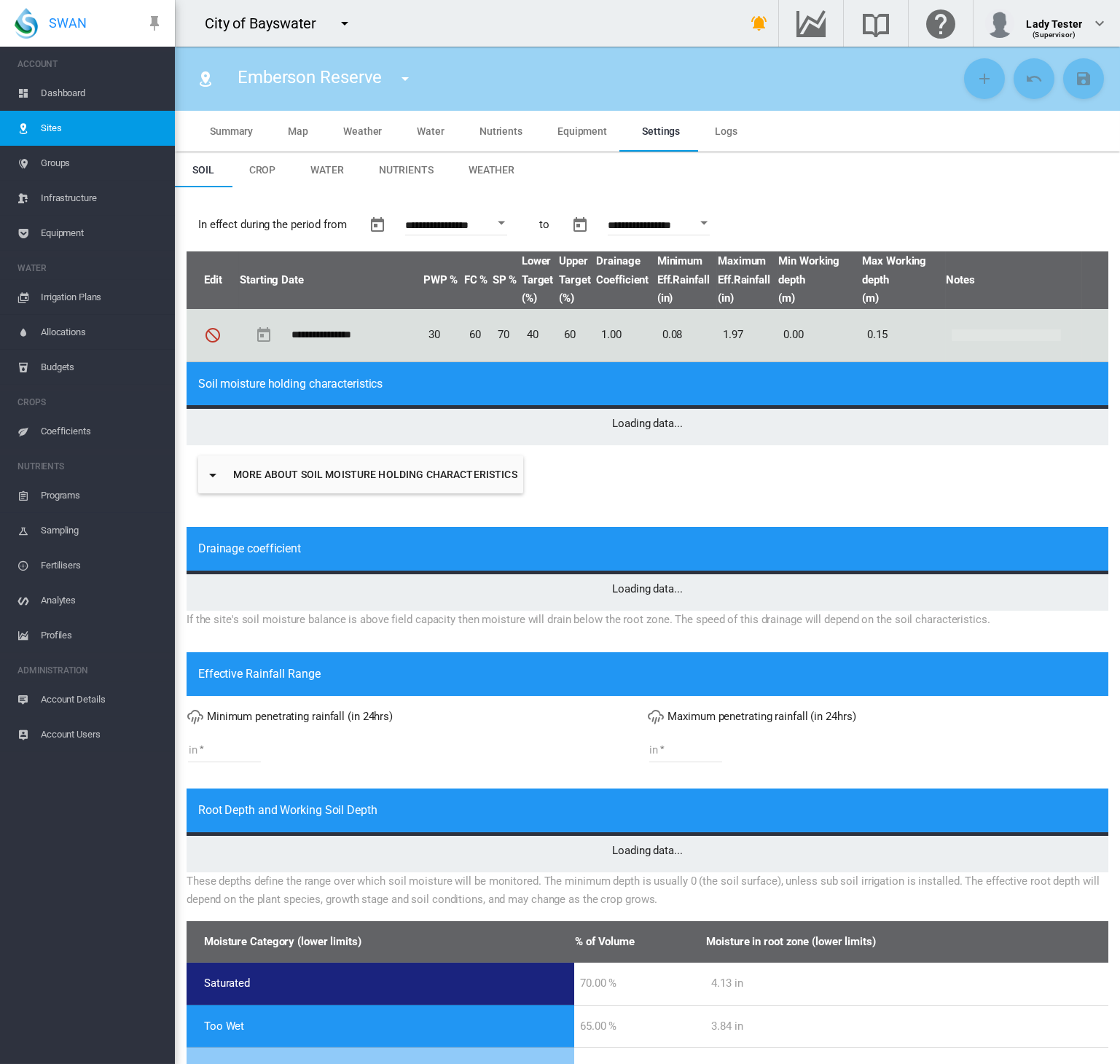 type on "****" 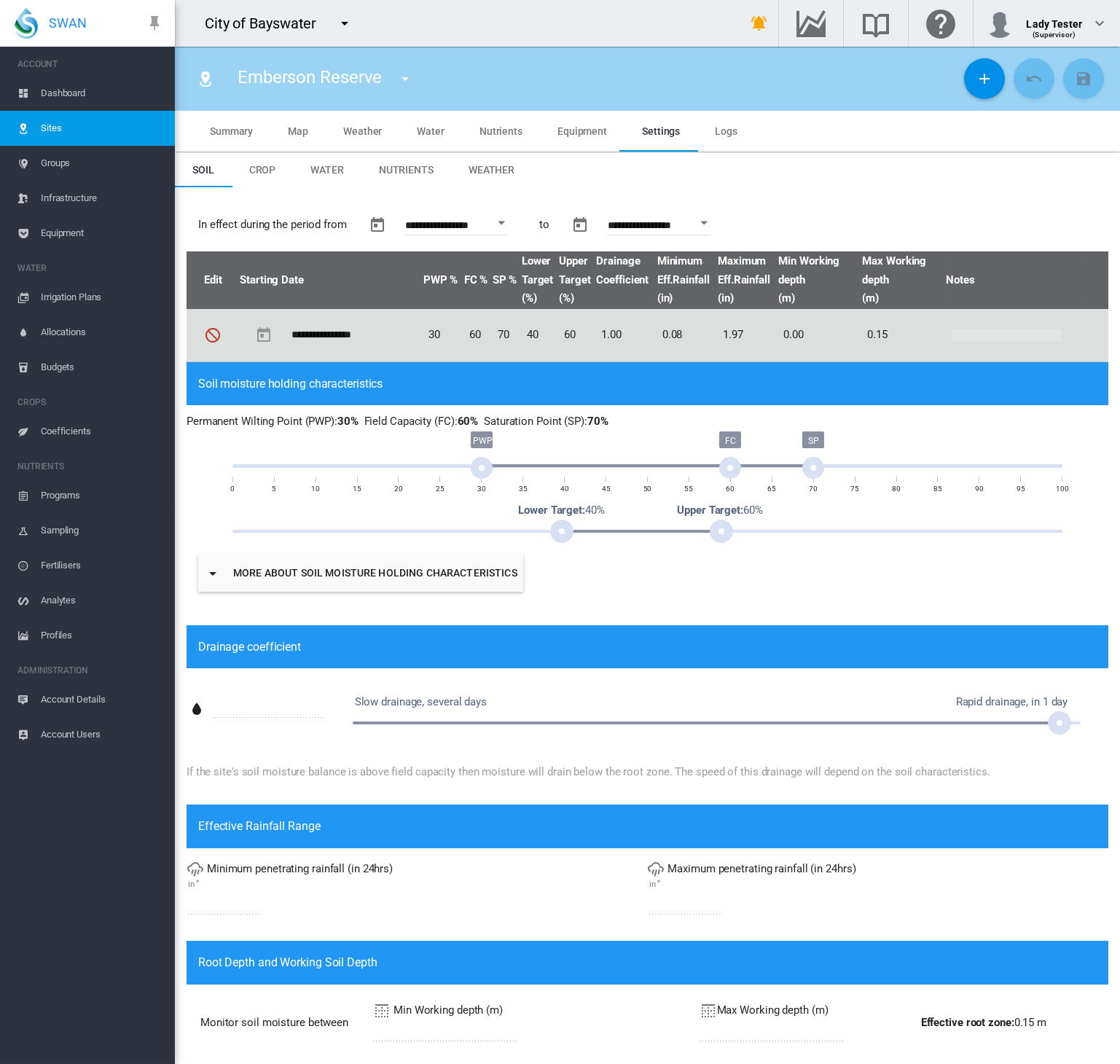 click on "Water" at bounding box center [327, 170] 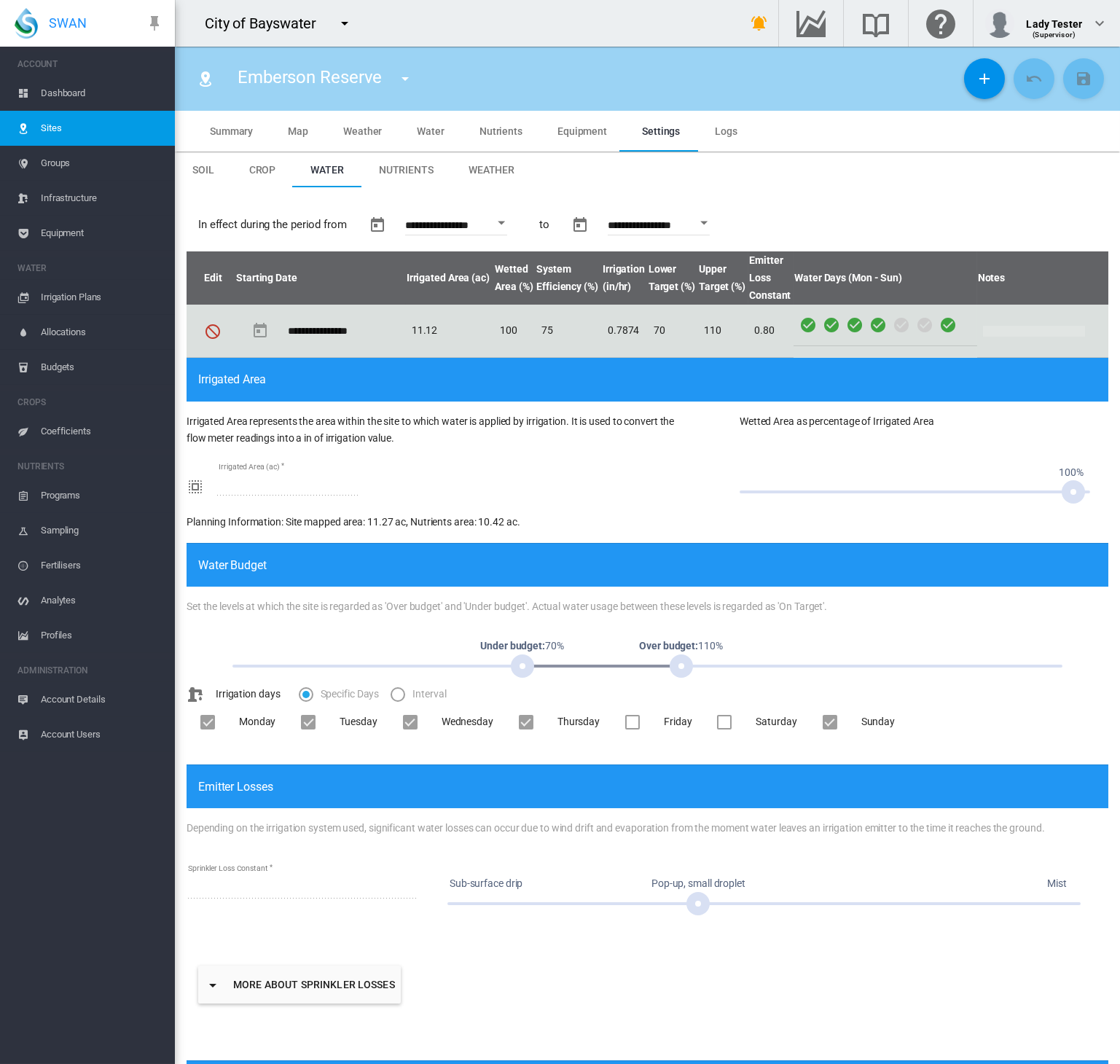 click on "Weather" at bounding box center (491, 170) 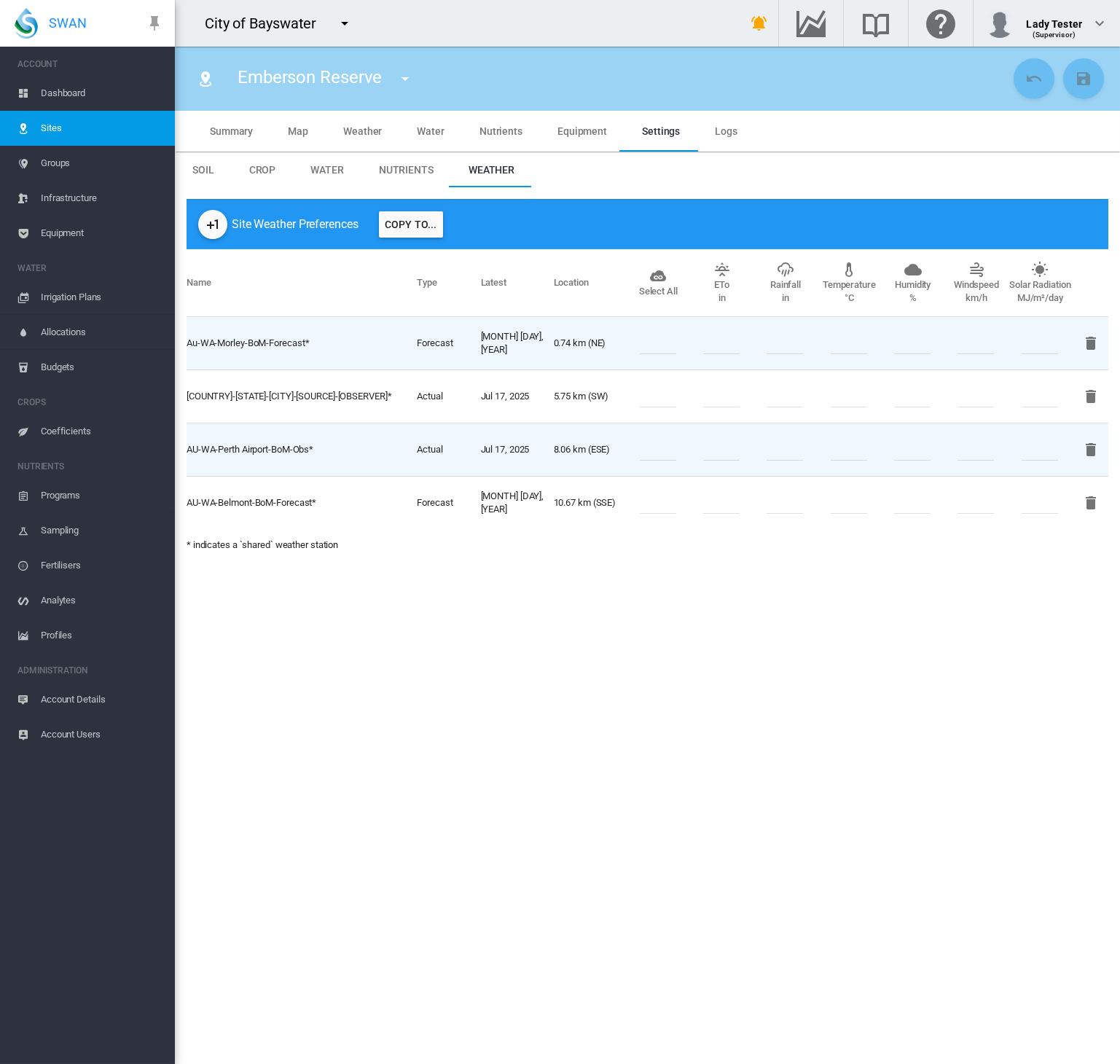 click on "Emberson Reserve
Beaufort Park
Crimea Park
Delacey Reserve
QA Site B" at bounding box center (647, 555) 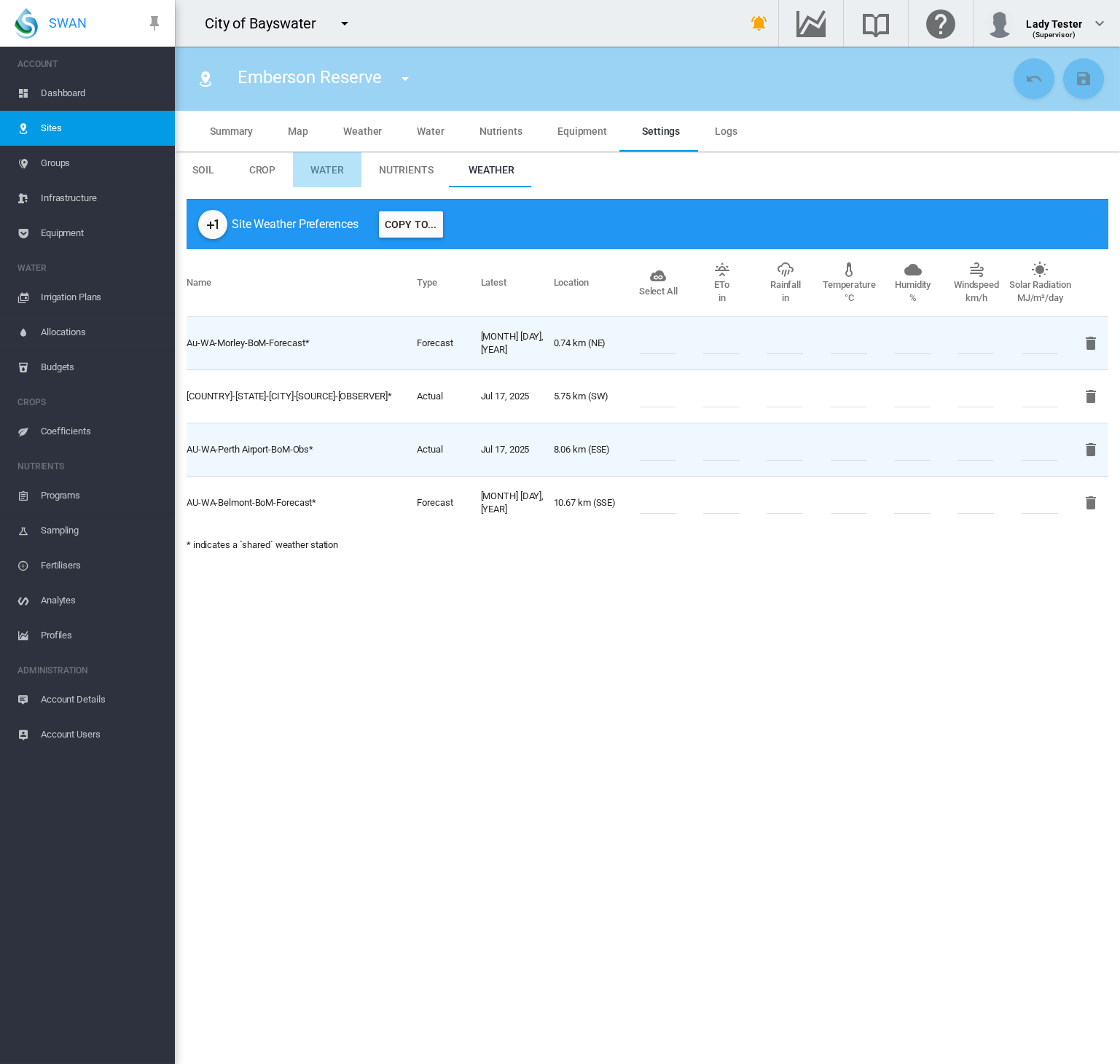 click on "Water" at bounding box center (327, 170) 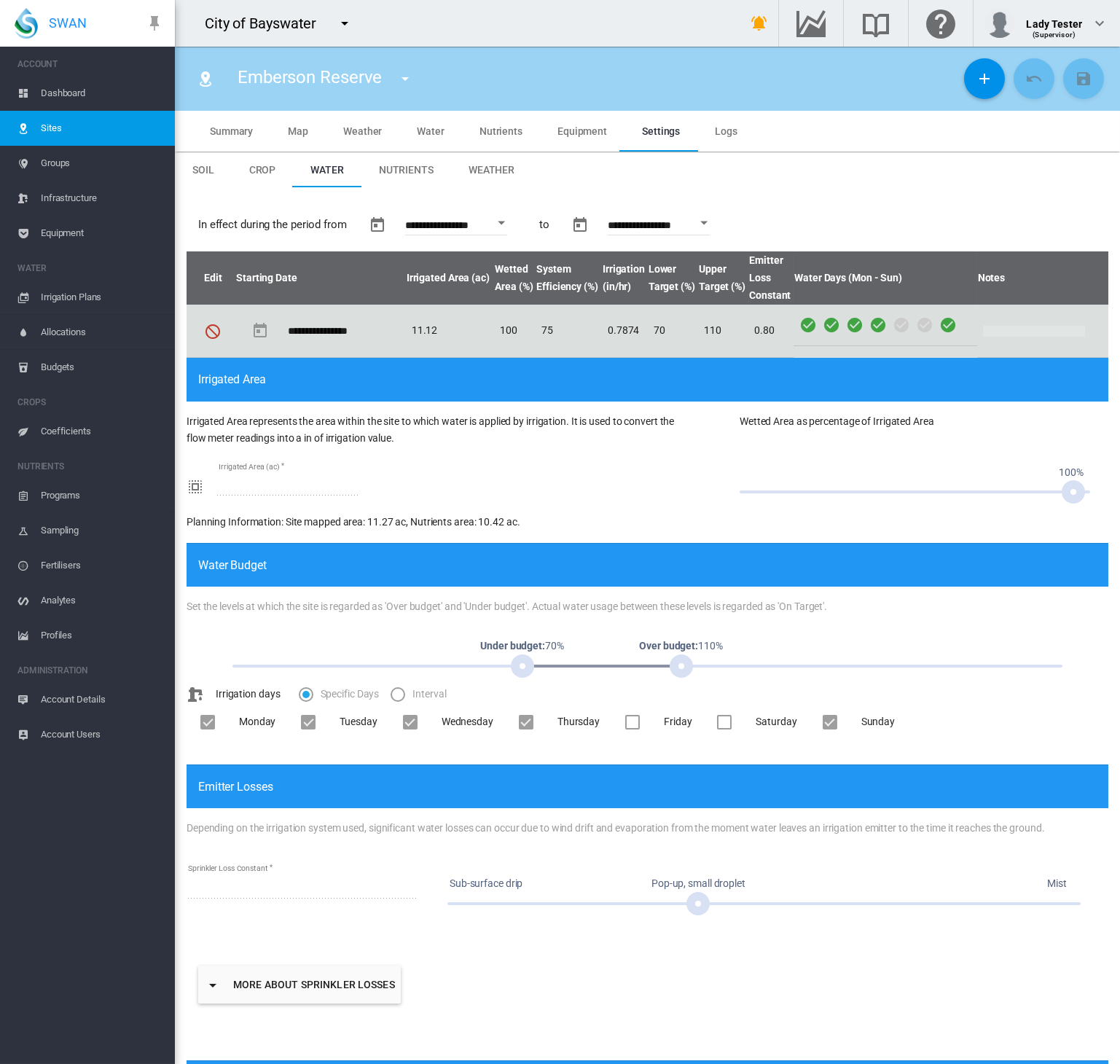 click on "More about sprinkler losses" at bounding box center (647, 985) 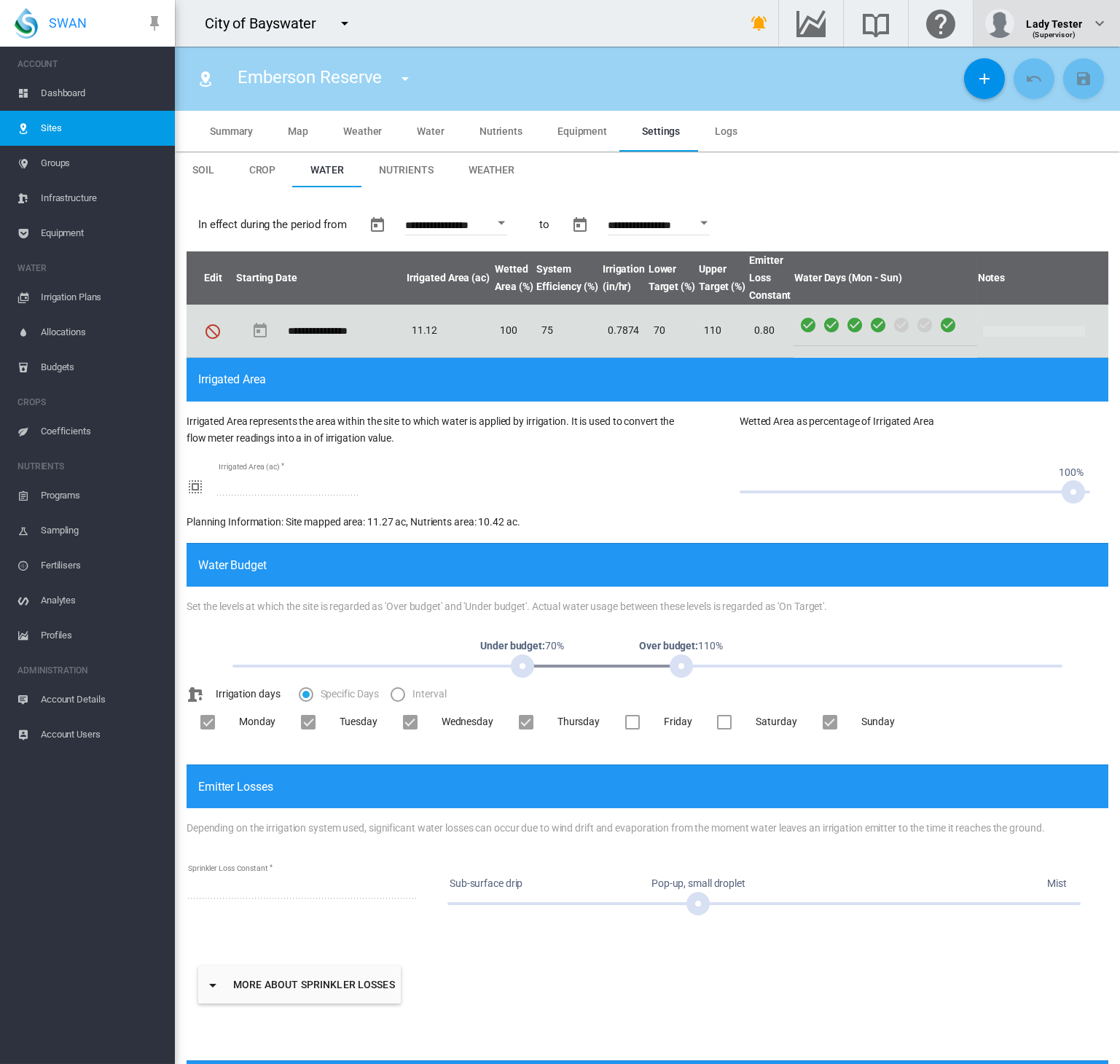 click on "Lady Tester" at bounding box center (1054, 18) 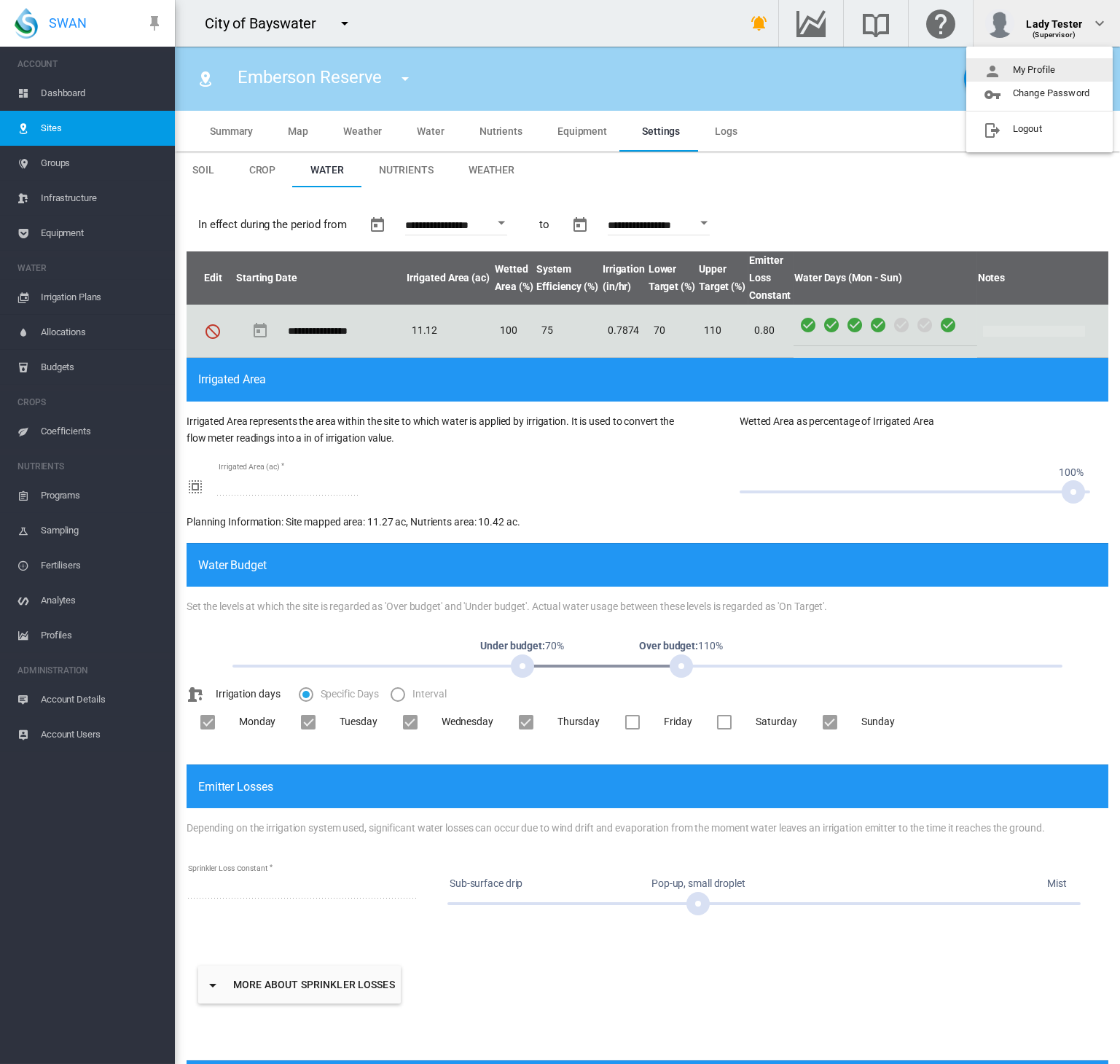 click on "My Profile" at bounding box center [1039, 70] 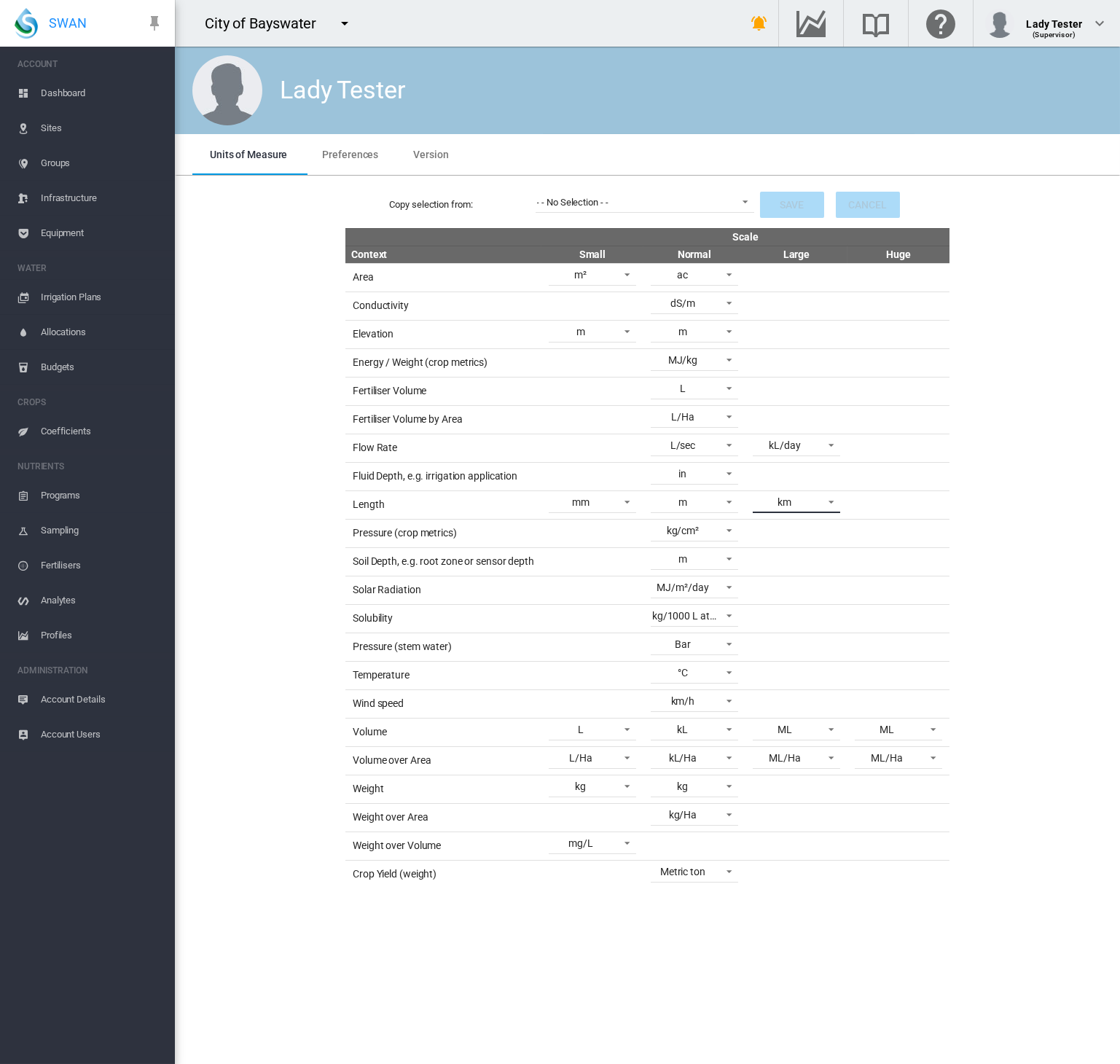 click on "km" at bounding box center (785, 503) 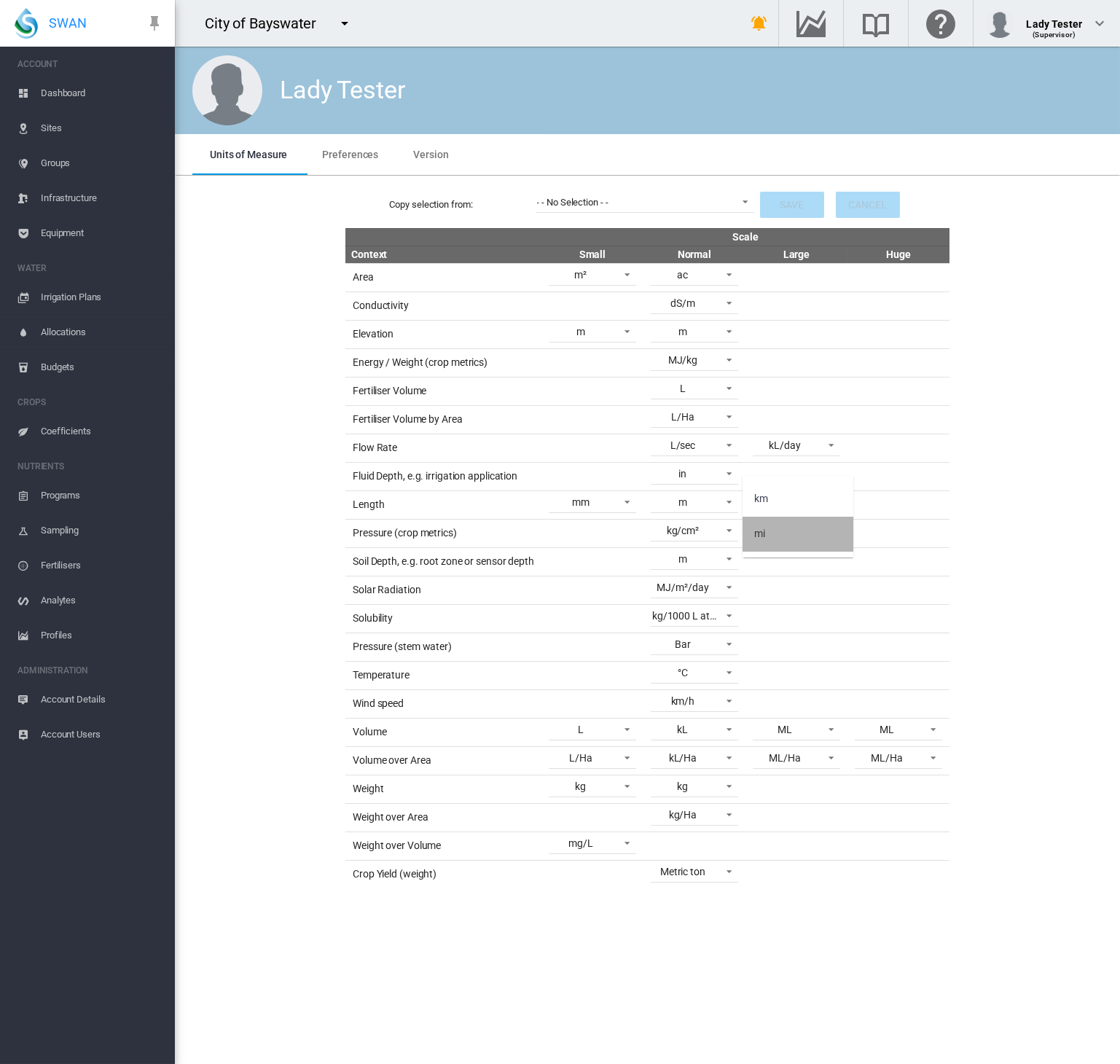 click on "mi" at bounding box center [798, 534] 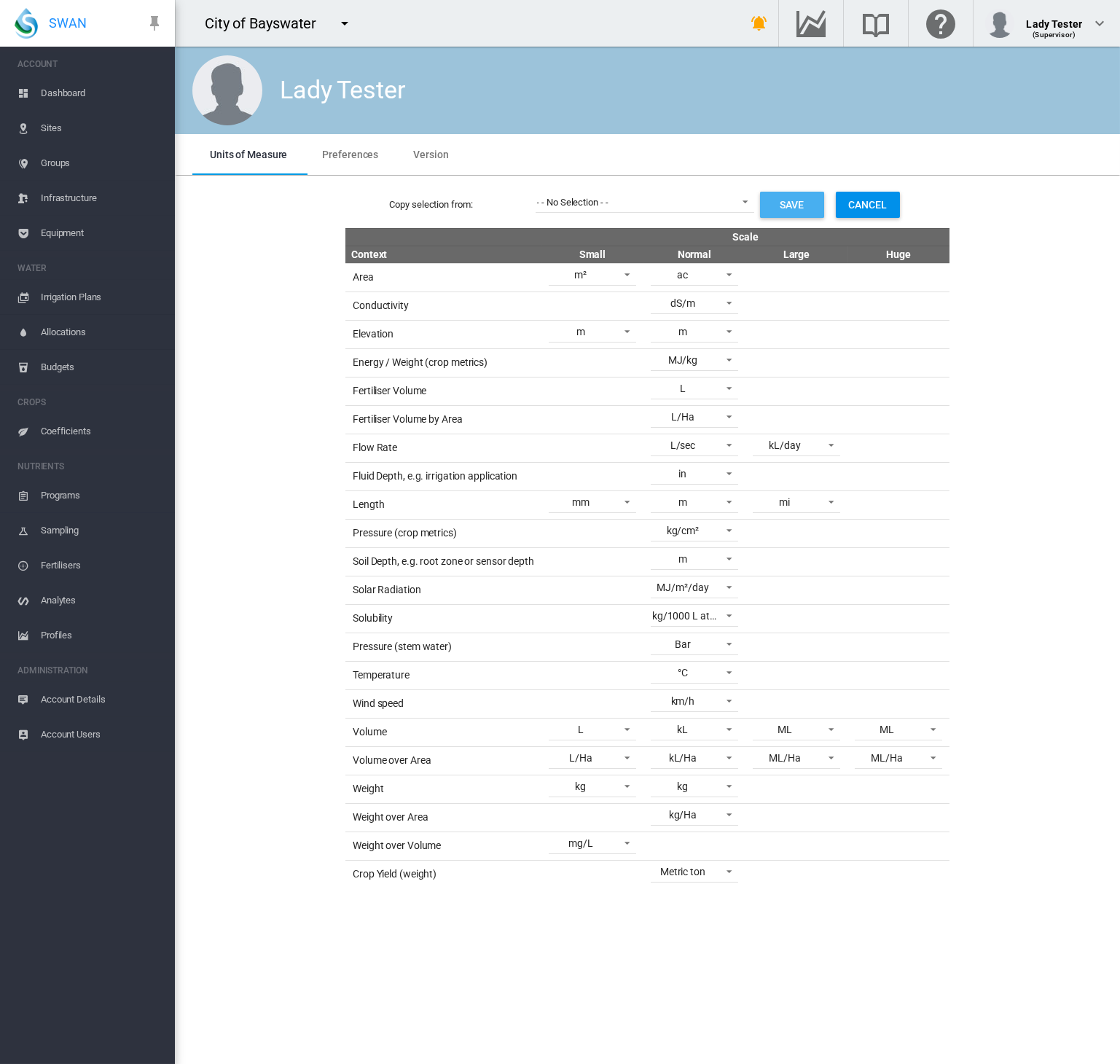 click on "Save" at bounding box center (792, 205) 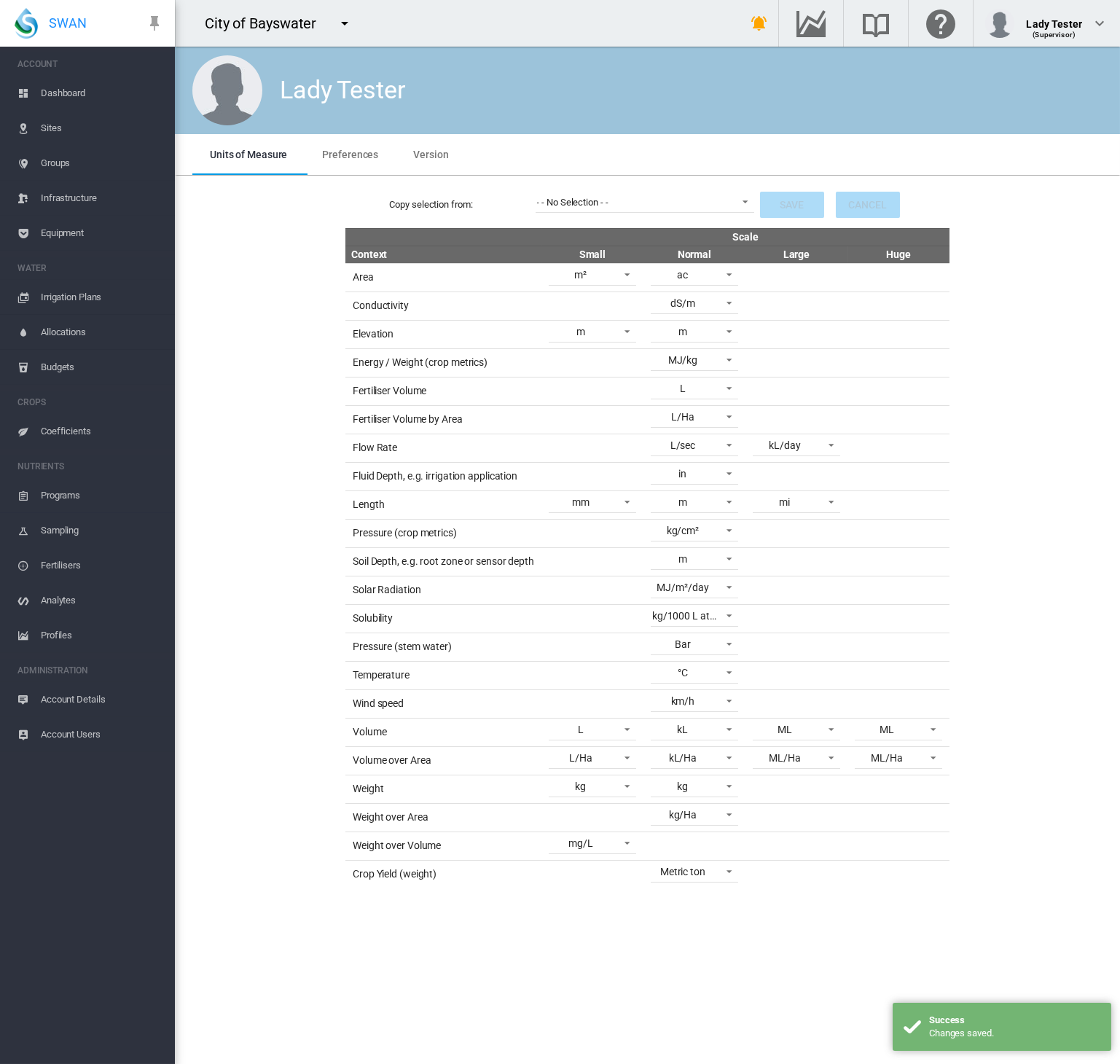 click on "Sites" at bounding box center [87, 128] 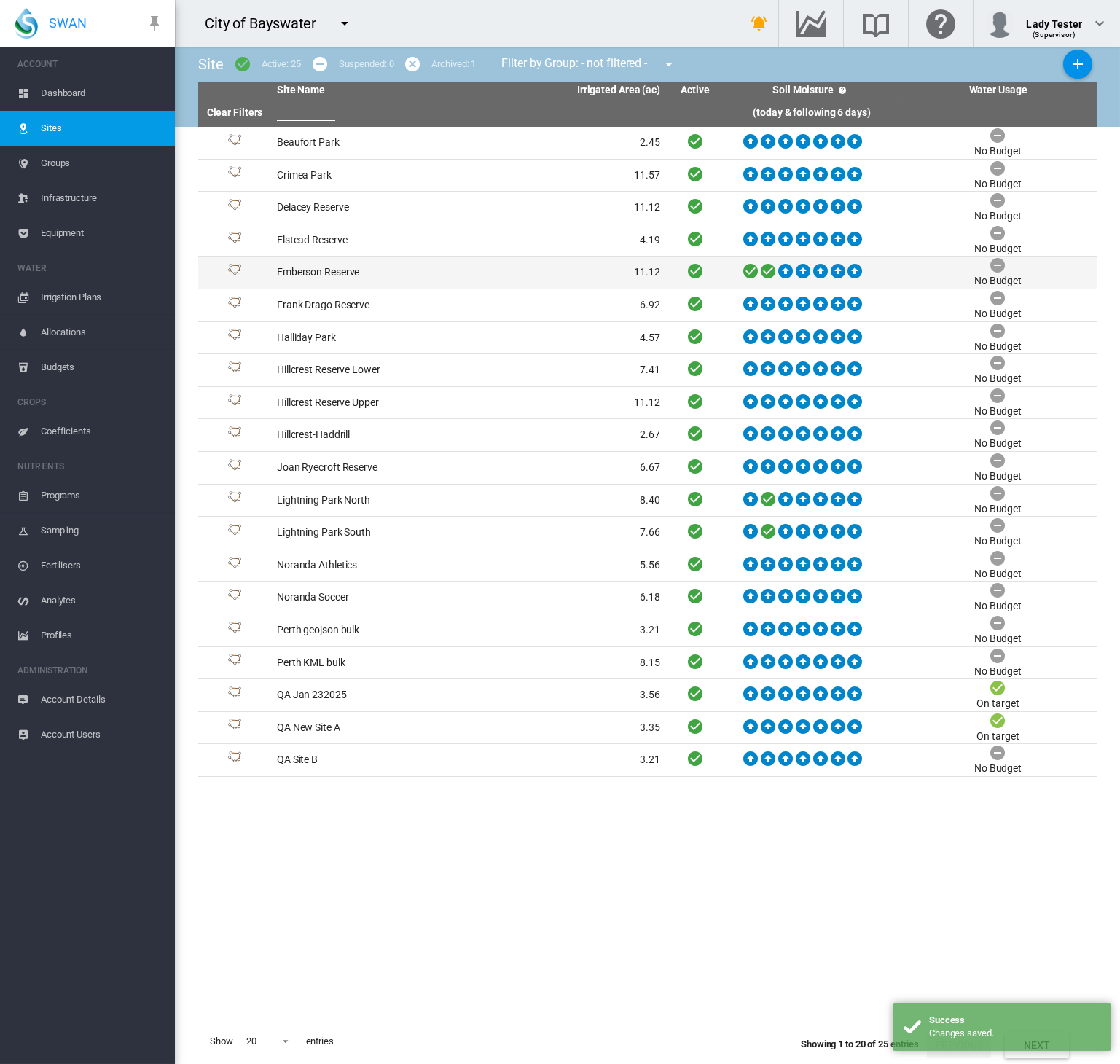 click on "Emberson Reserve" at bounding box center [369, 273] 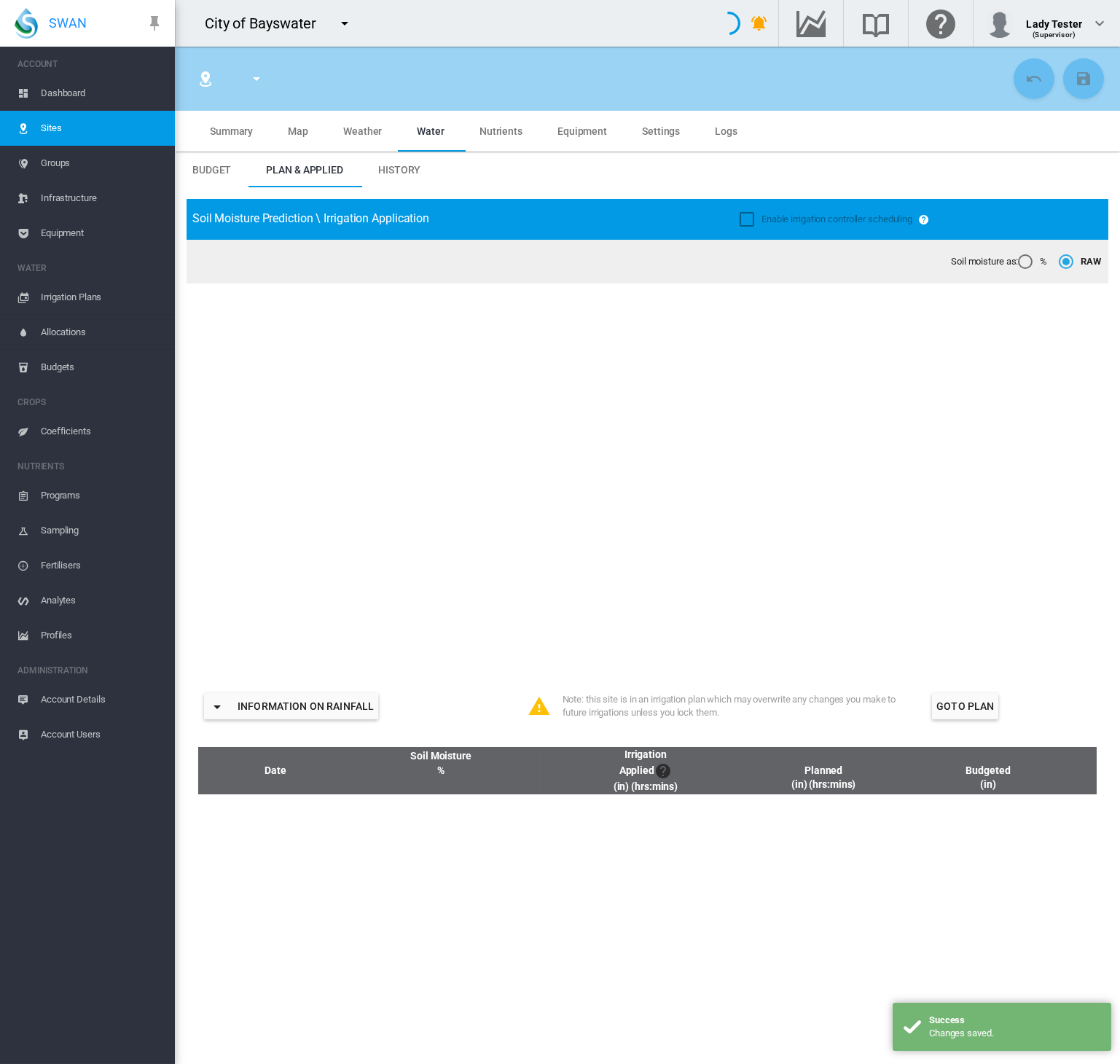 type on "**********" 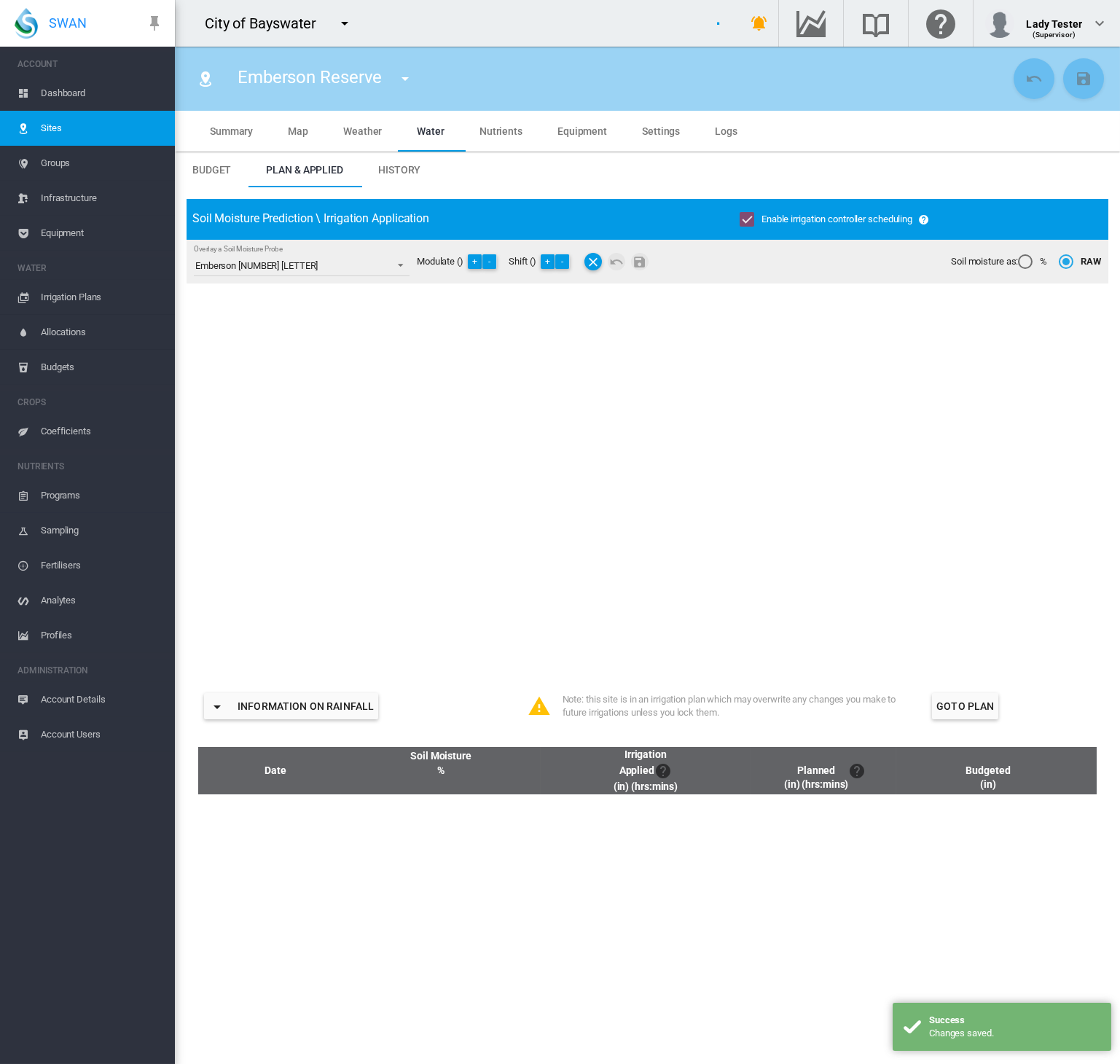 click on "Settings" at bounding box center [661, 131] 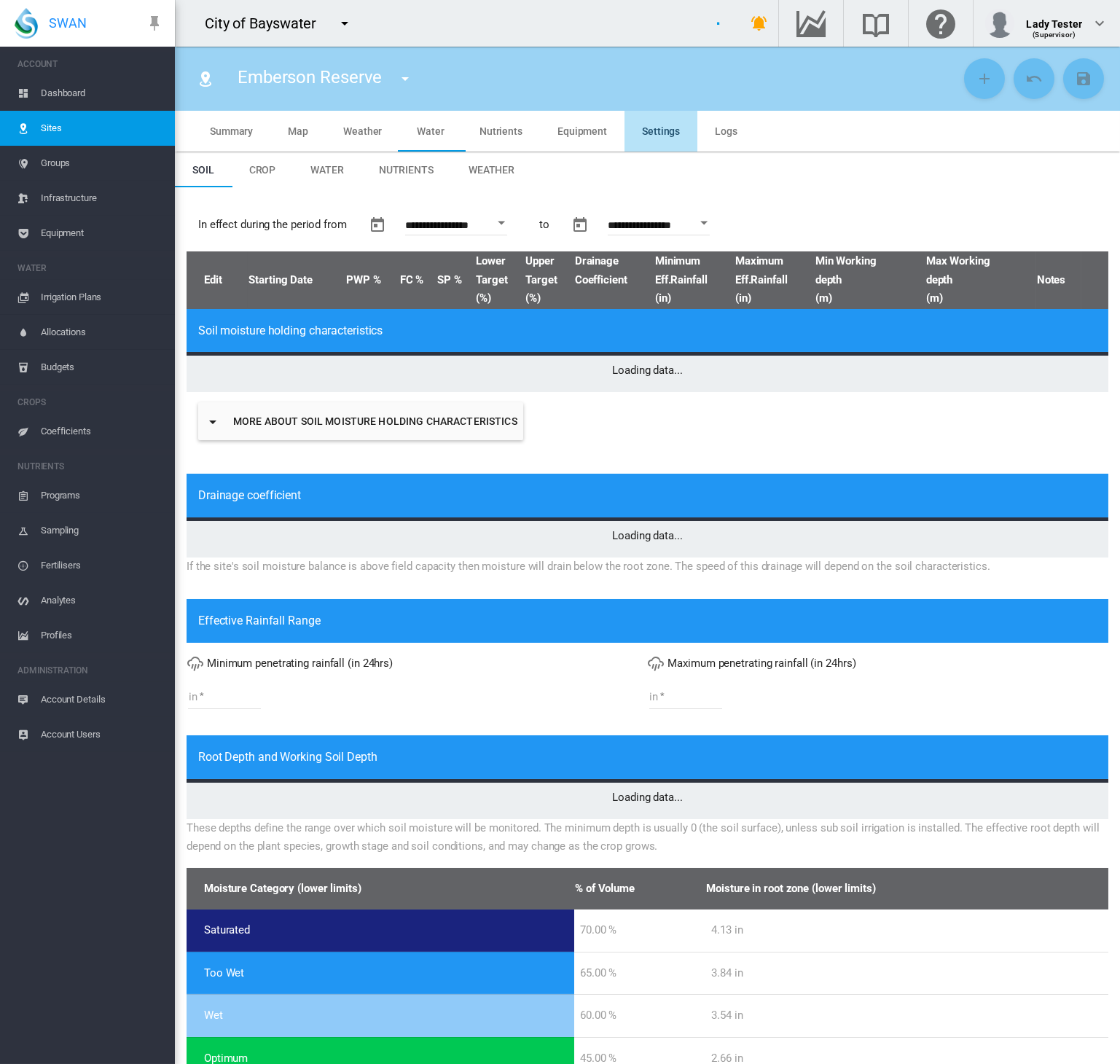 click on "Weather" at bounding box center (491, 170) 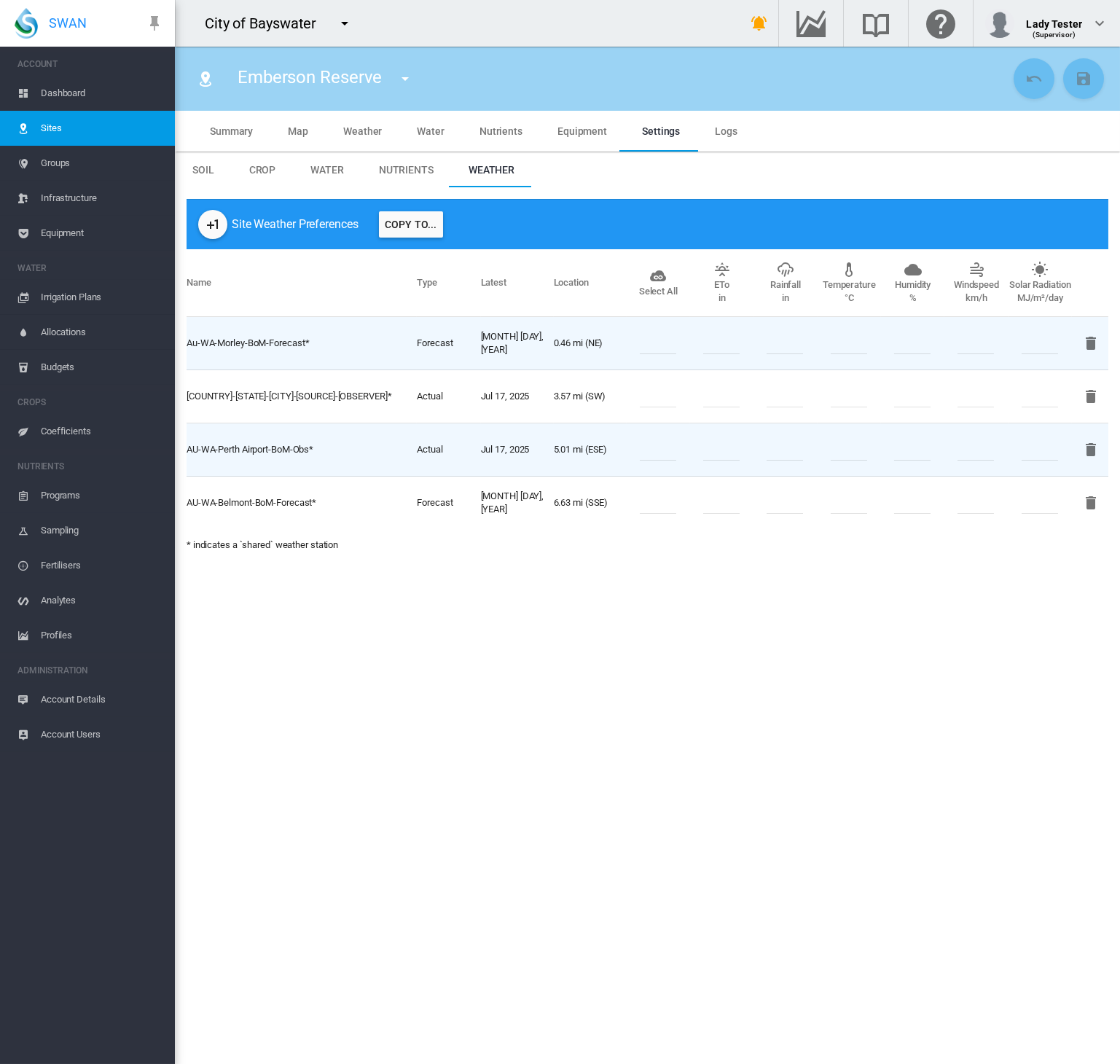 type on "****" 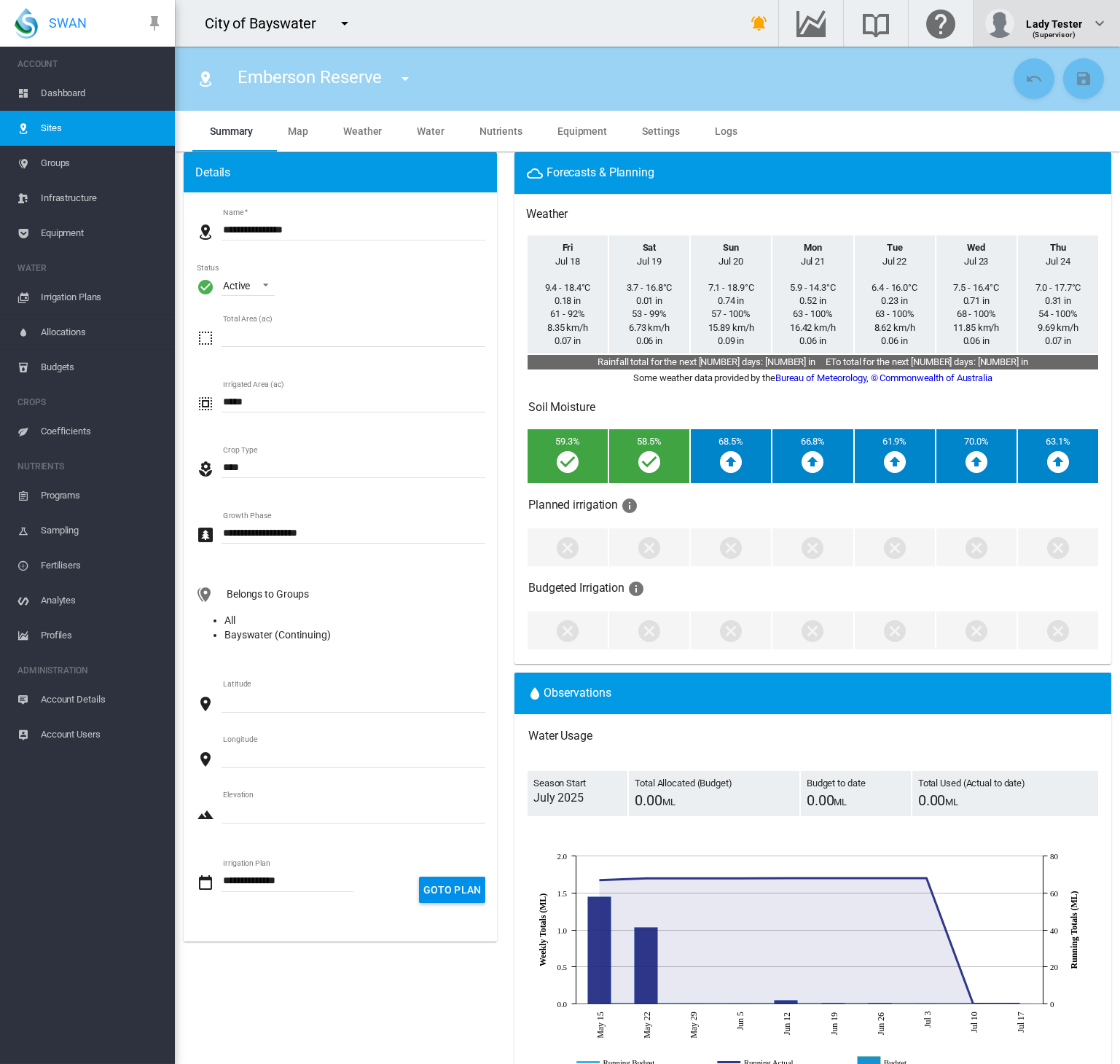 click on "(Supervisor)" at bounding box center (1054, 34) 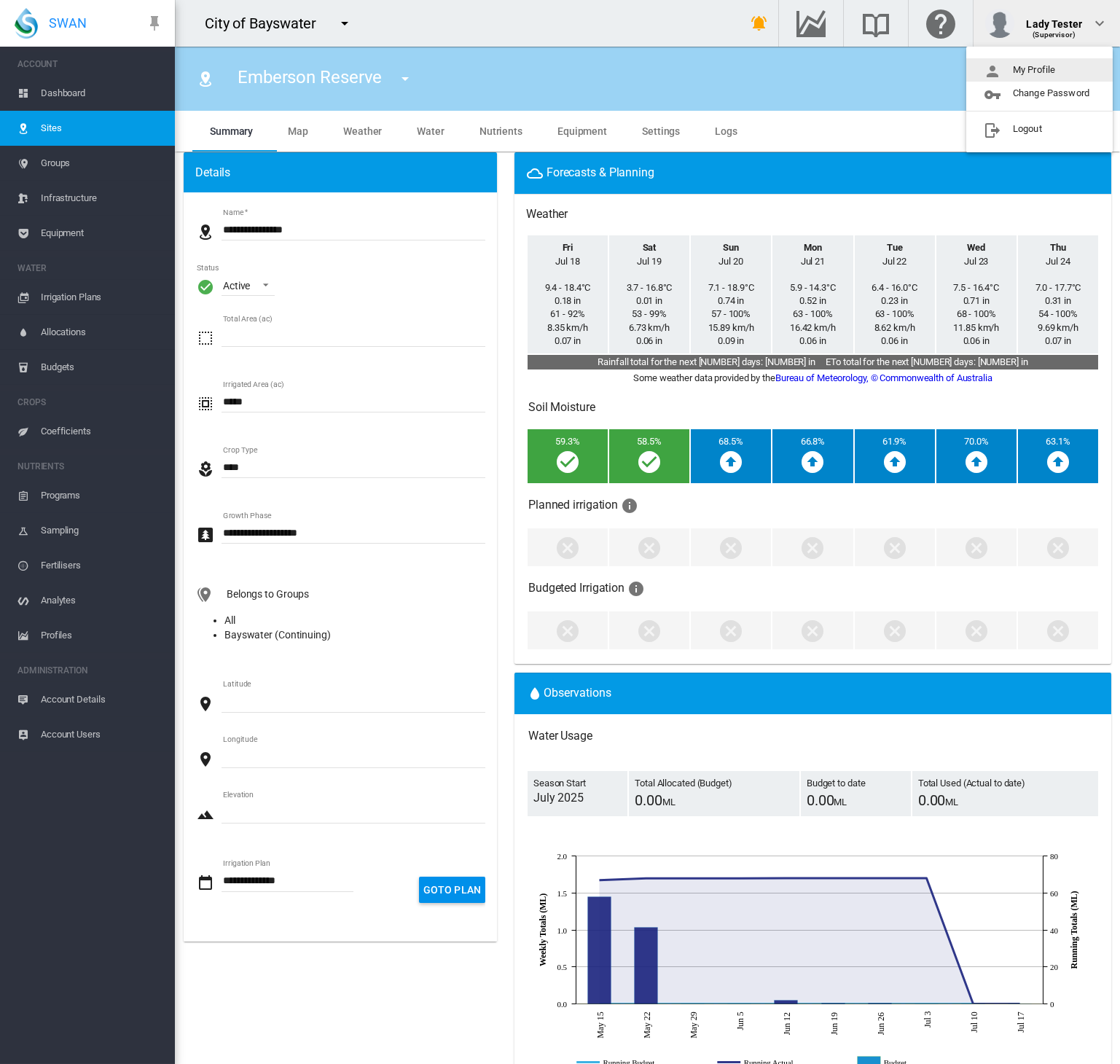 click on "My Profile" at bounding box center (1039, 70) 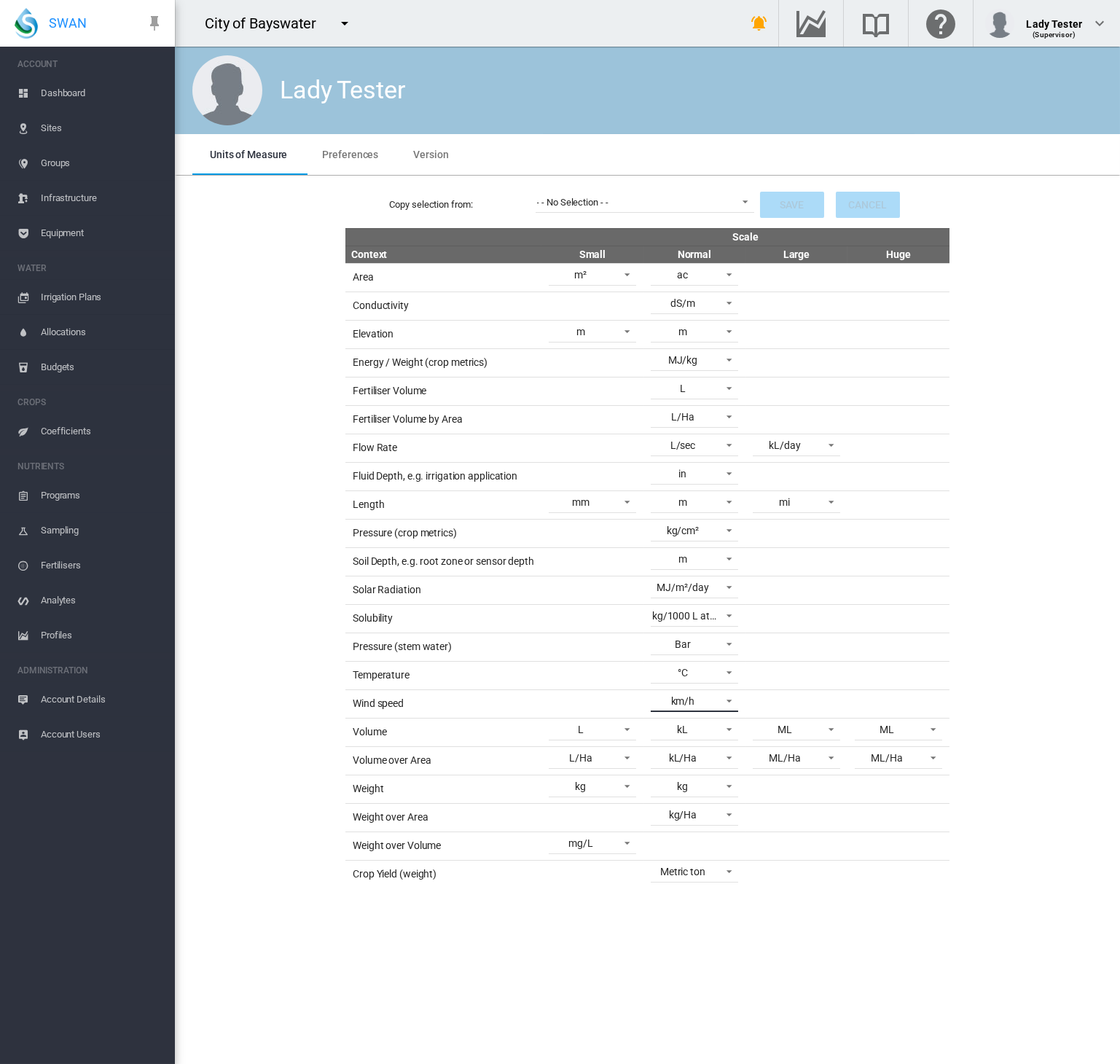 click on "km/h" at bounding box center (683, 702) 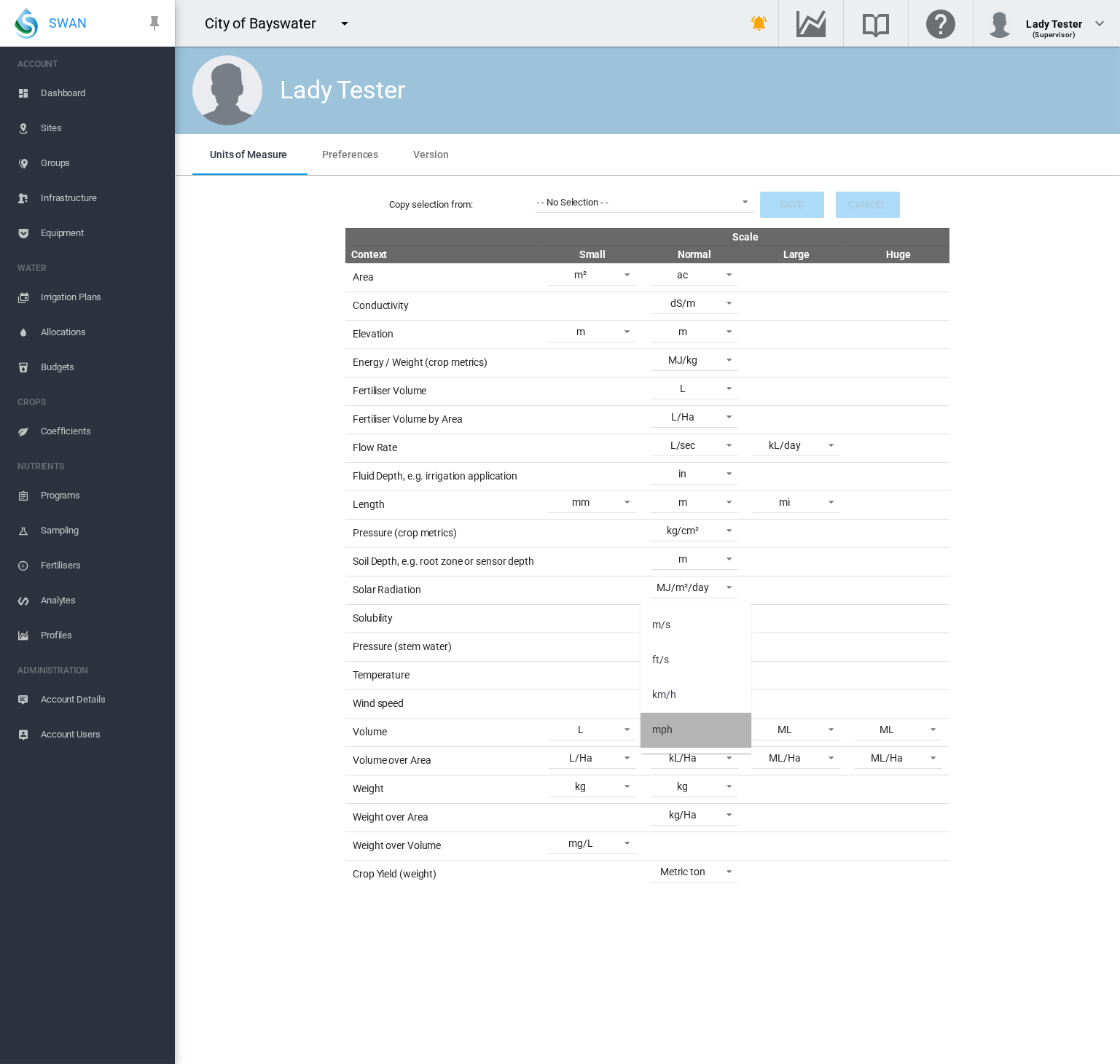 click on "mph" at bounding box center (696, 730) 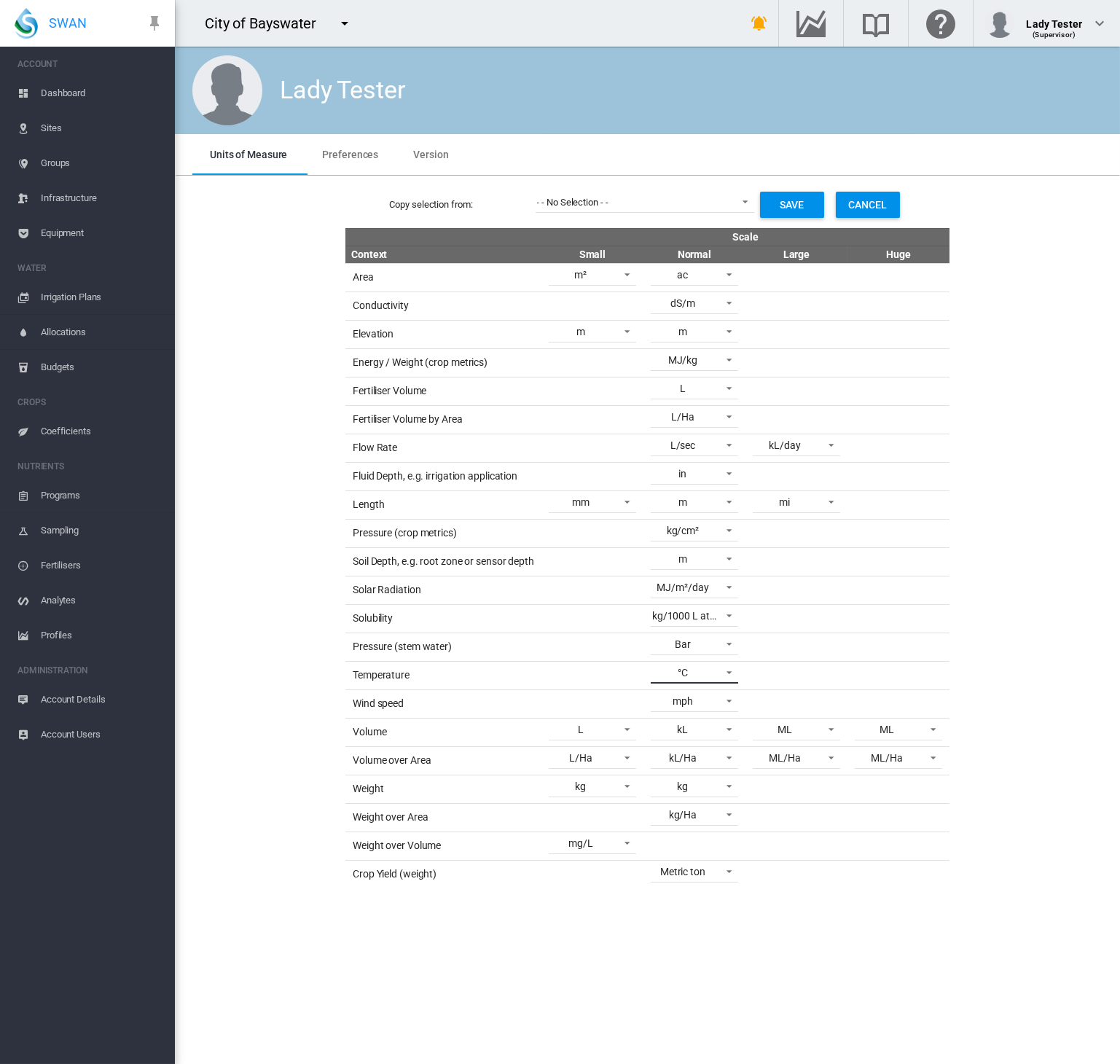 click on "°C" at bounding box center (683, 673) 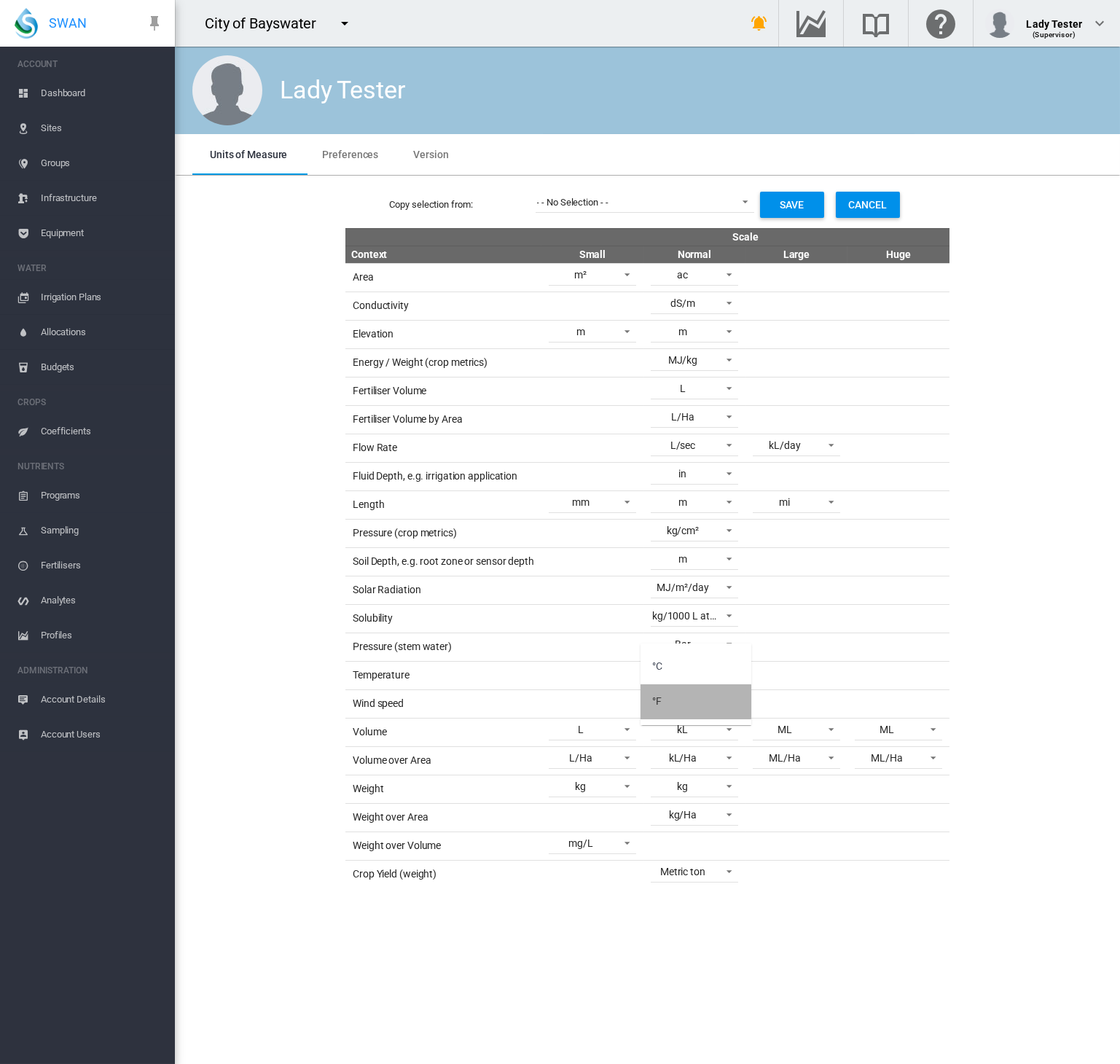 click on "°F" at bounding box center [696, 702] 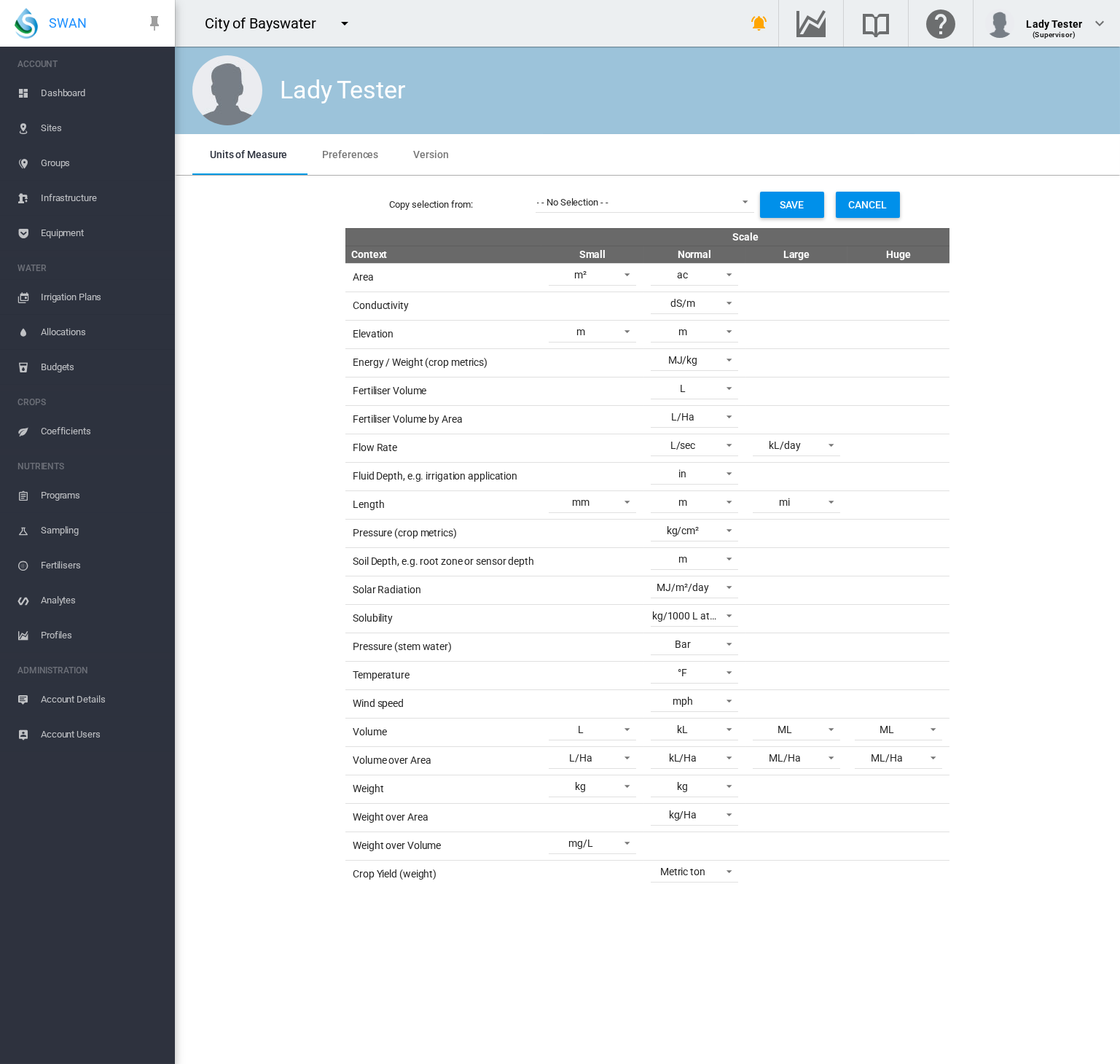 click on "Save" at bounding box center [792, 205] 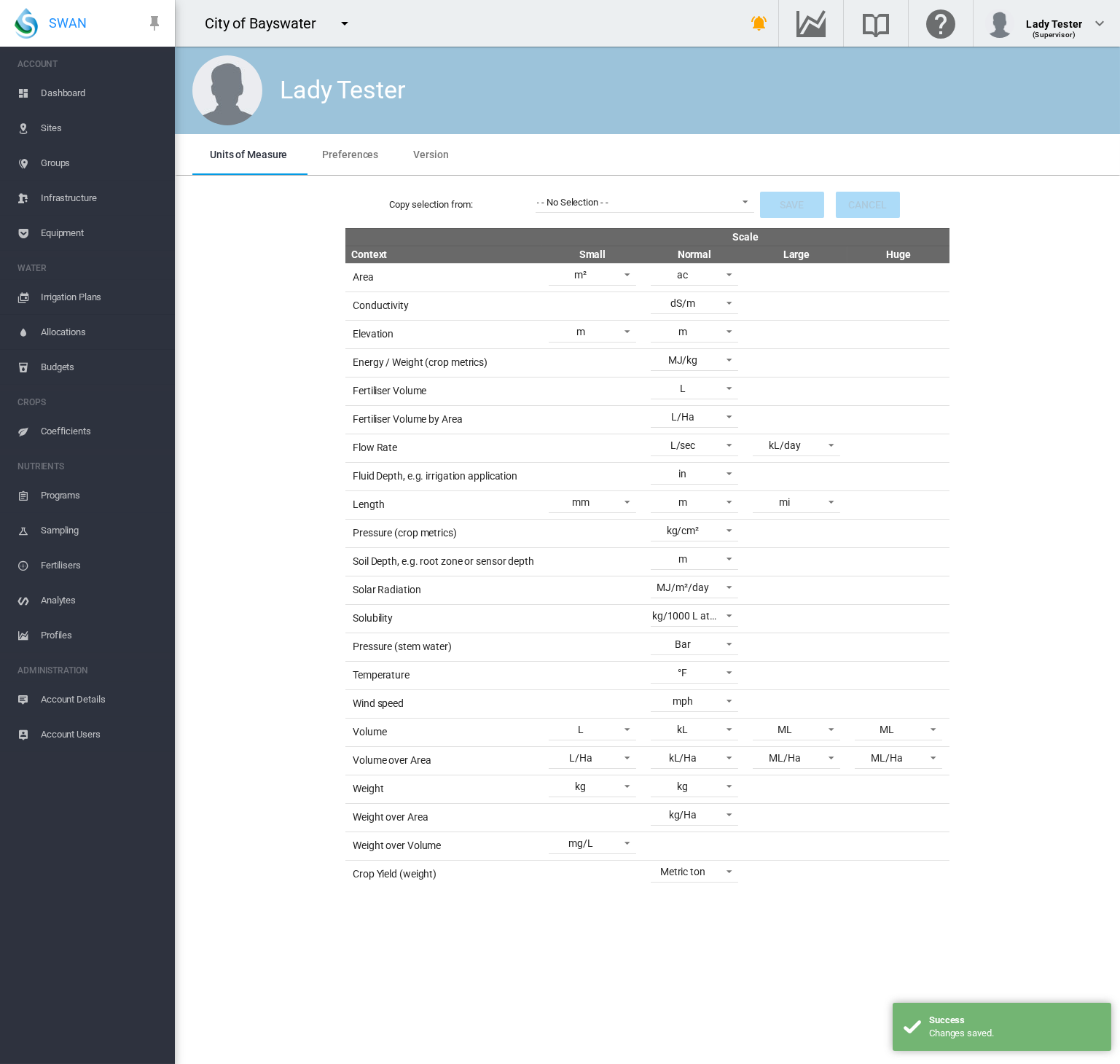 click on "Sites" at bounding box center (102, 128) 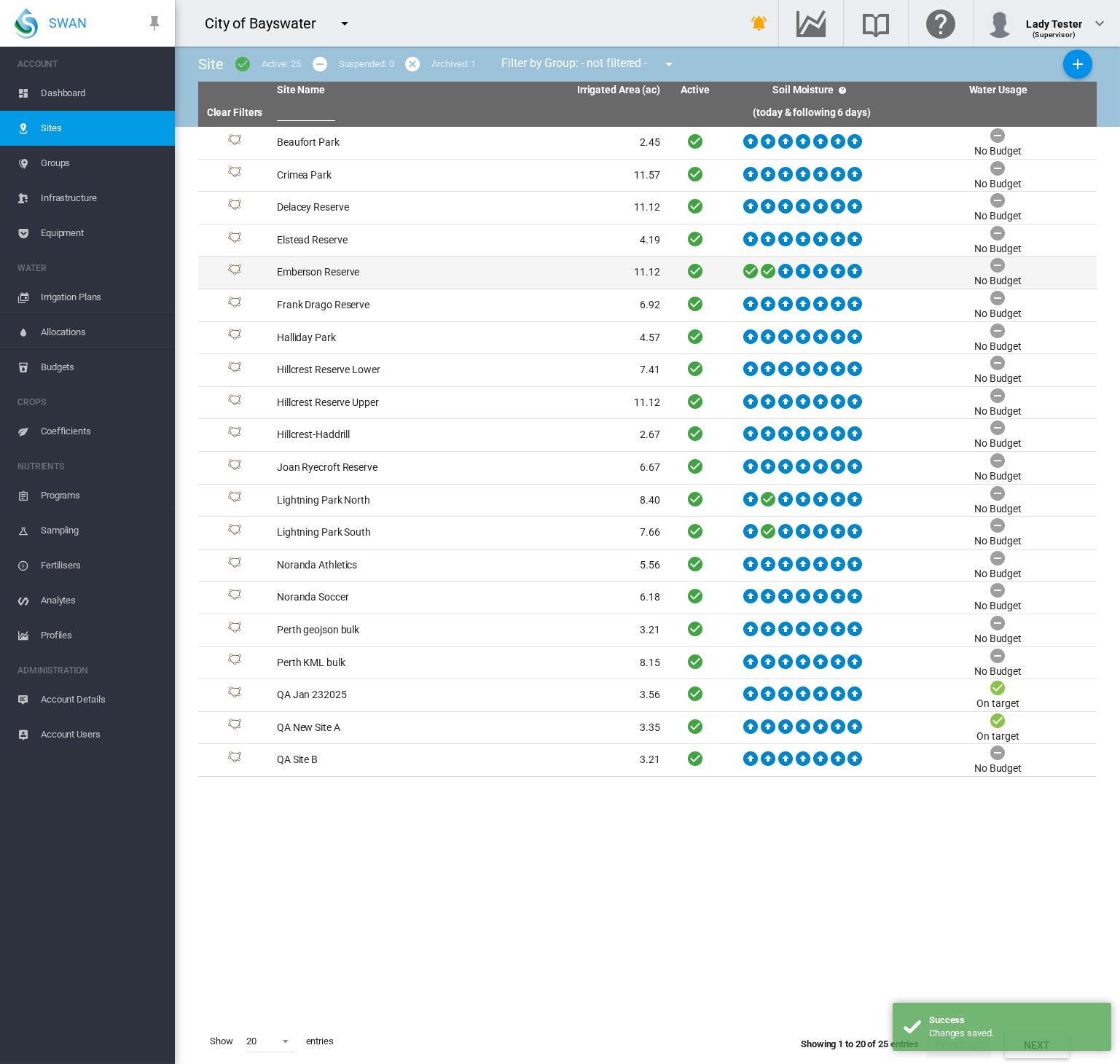 click on "Emberson Reserve" at bounding box center [369, 273] 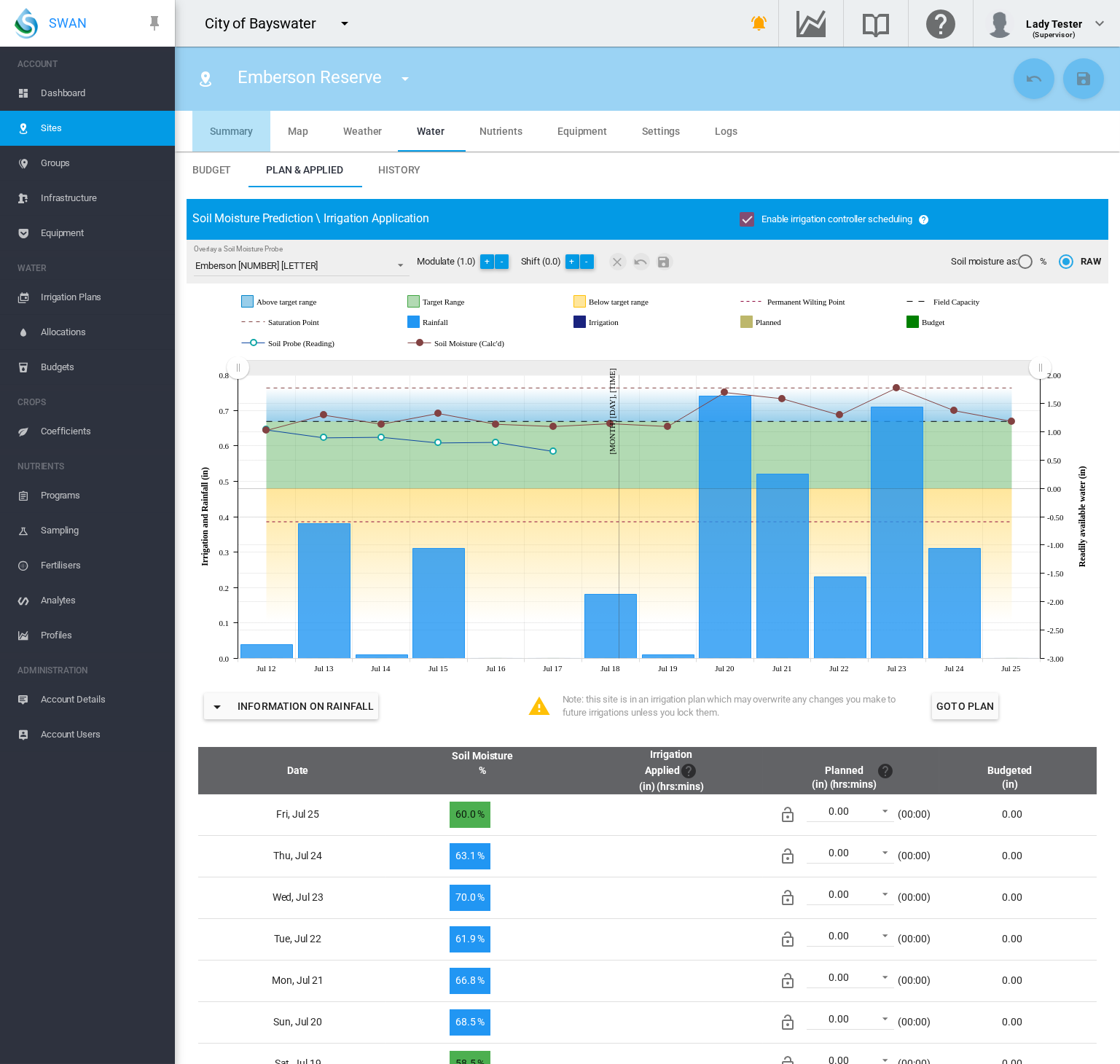 click on "Summary" at bounding box center [231, 131] 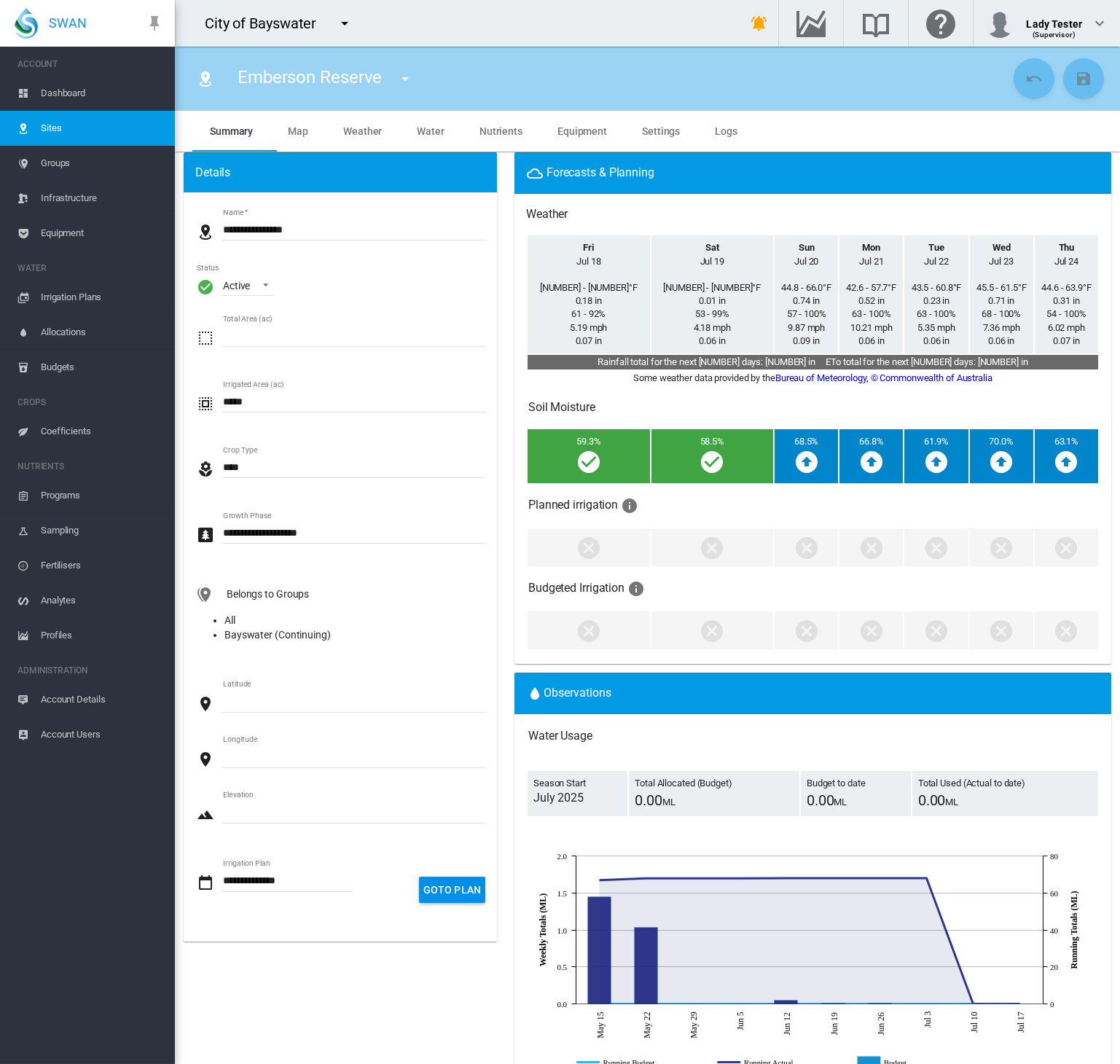 click at bounding box center (345, 23) 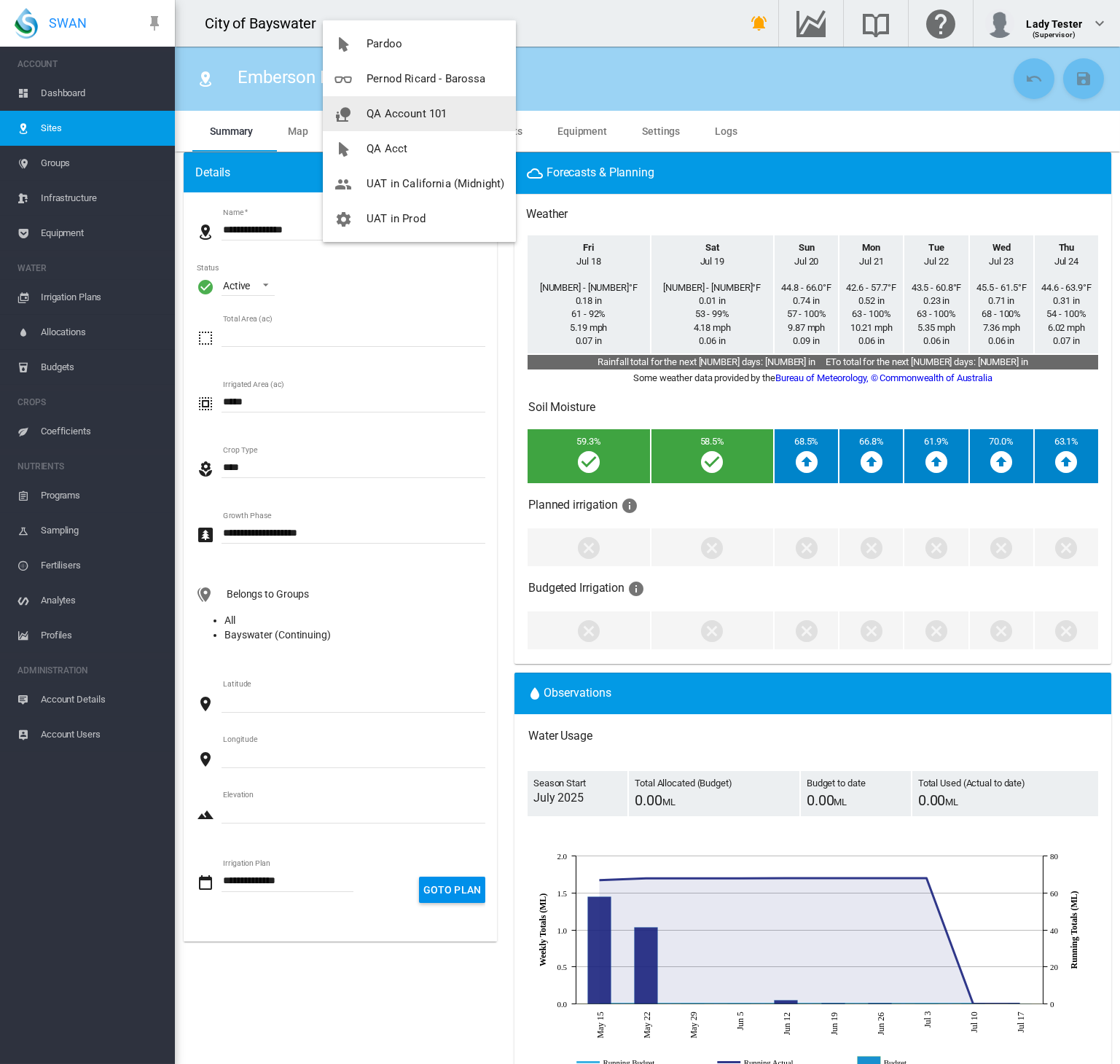 scroll, scrollTop: 0, scrollLeft: 0, axis: both 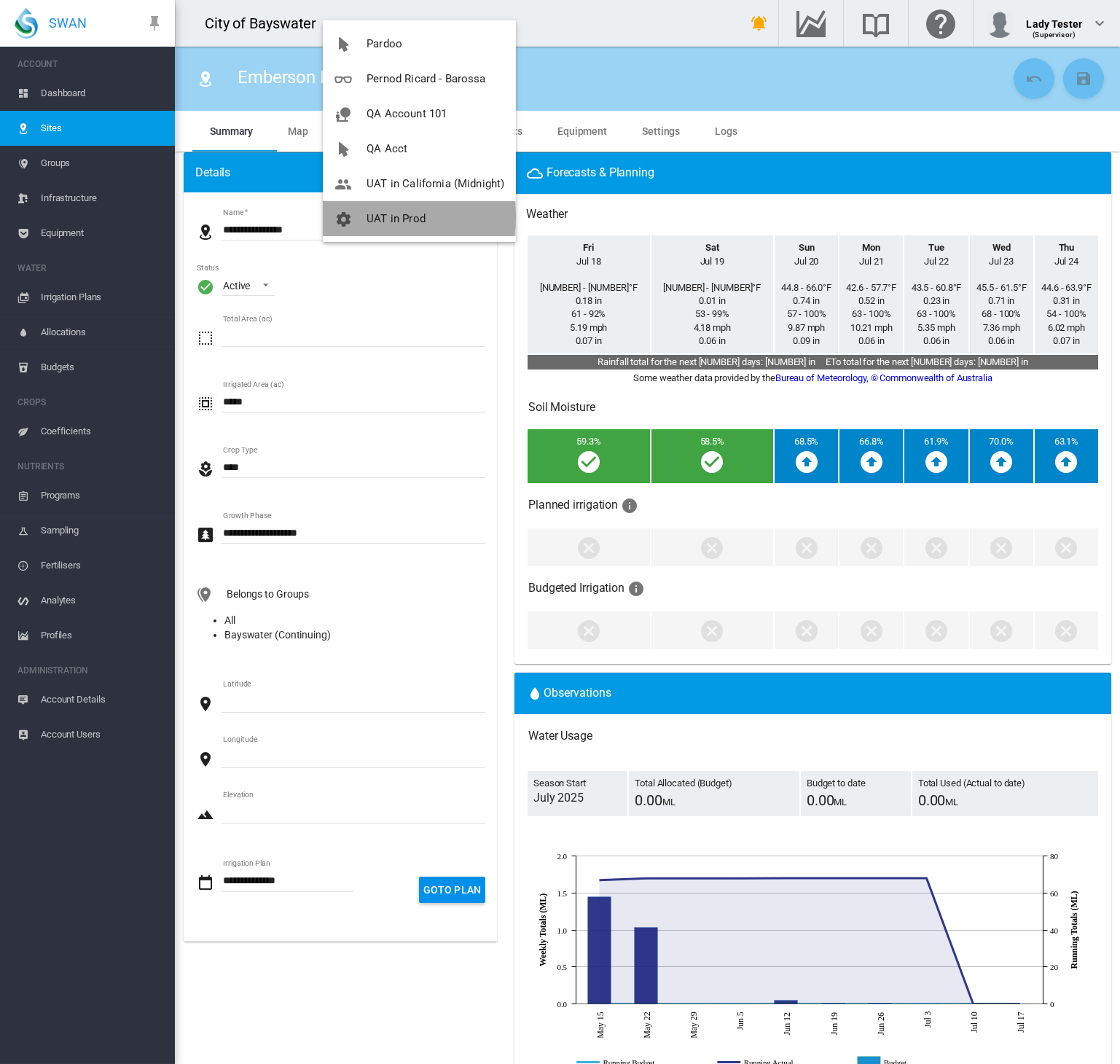 click on "UAT in Prod" at bounding box center (396, 219) 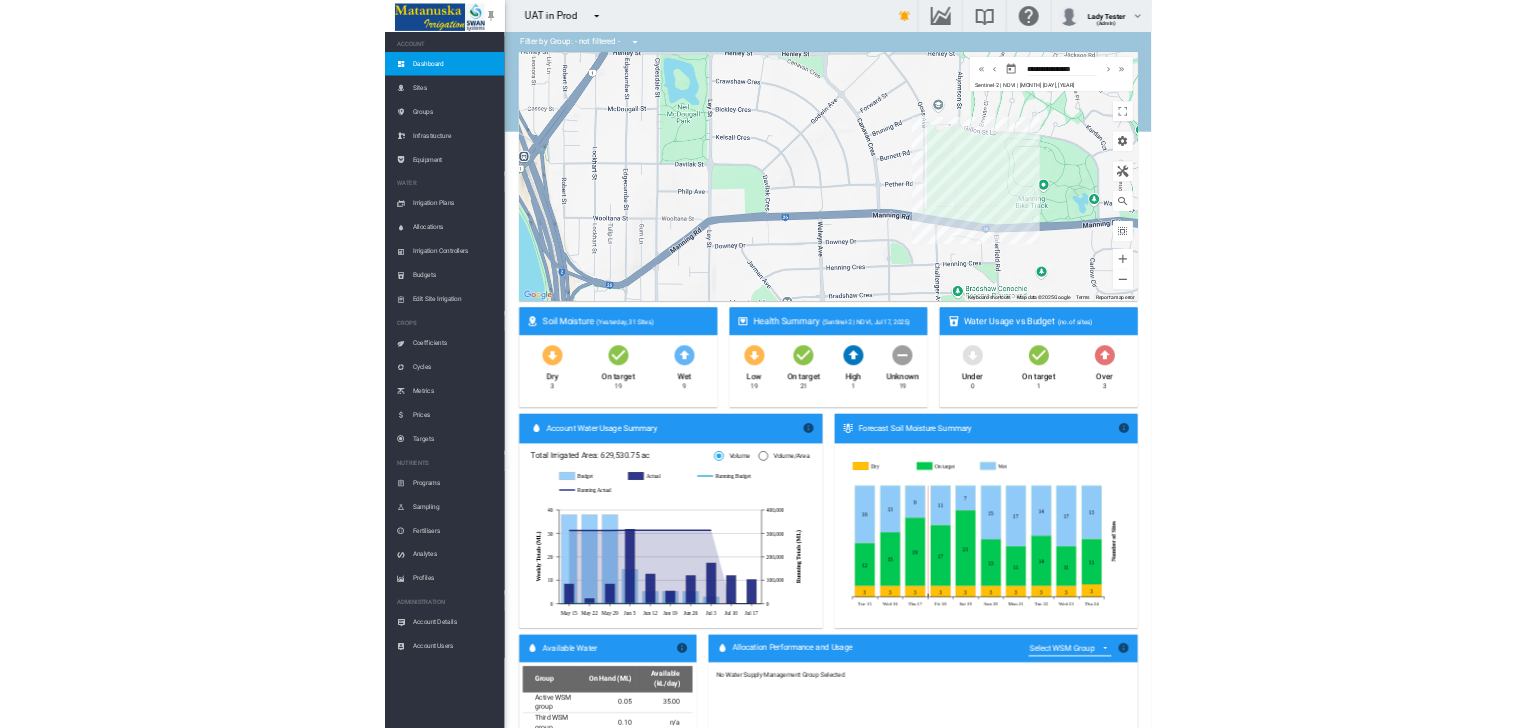 scroll, scrollTop: 0, scrollLeft: 0, axis: both 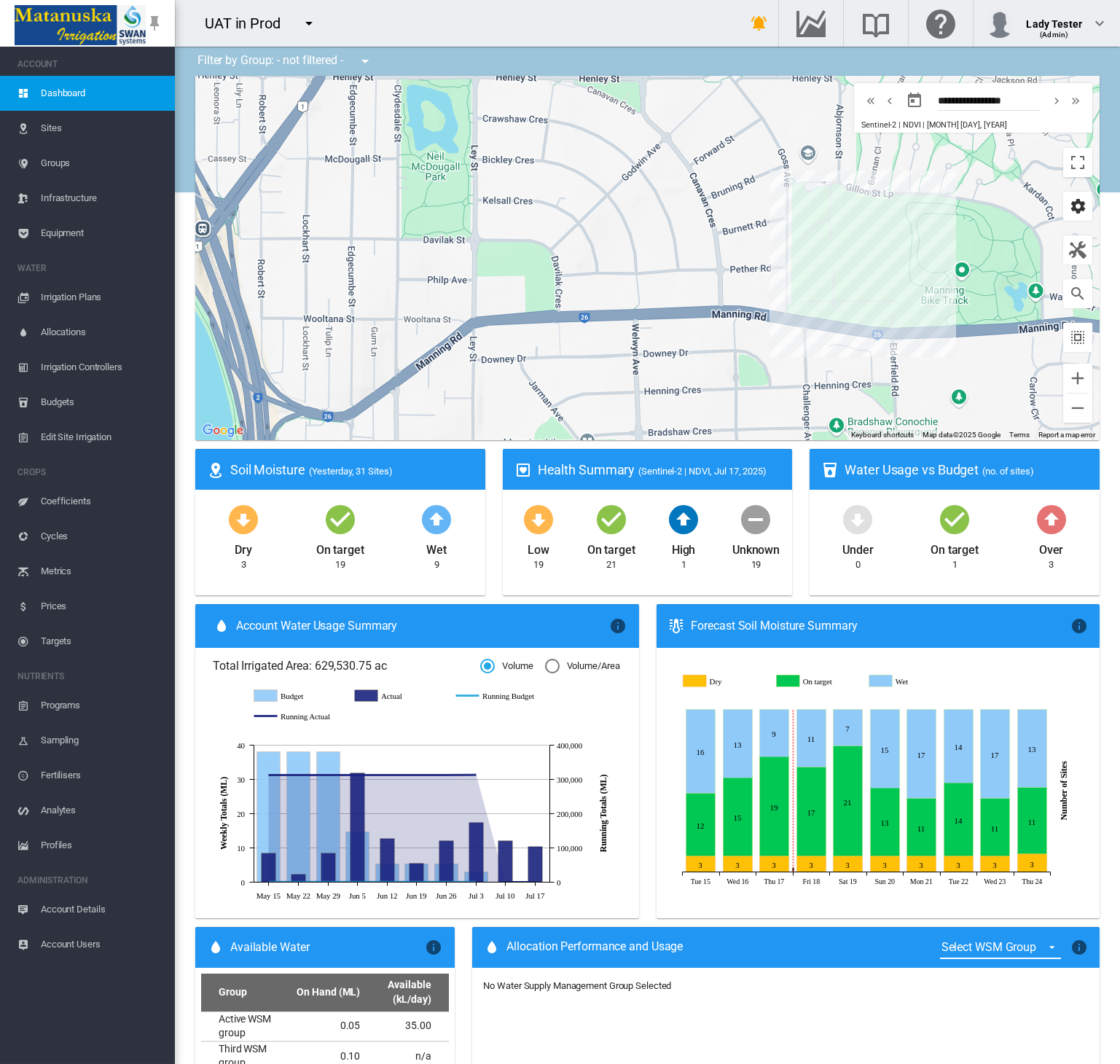 click at bounding box center (1078, 206) 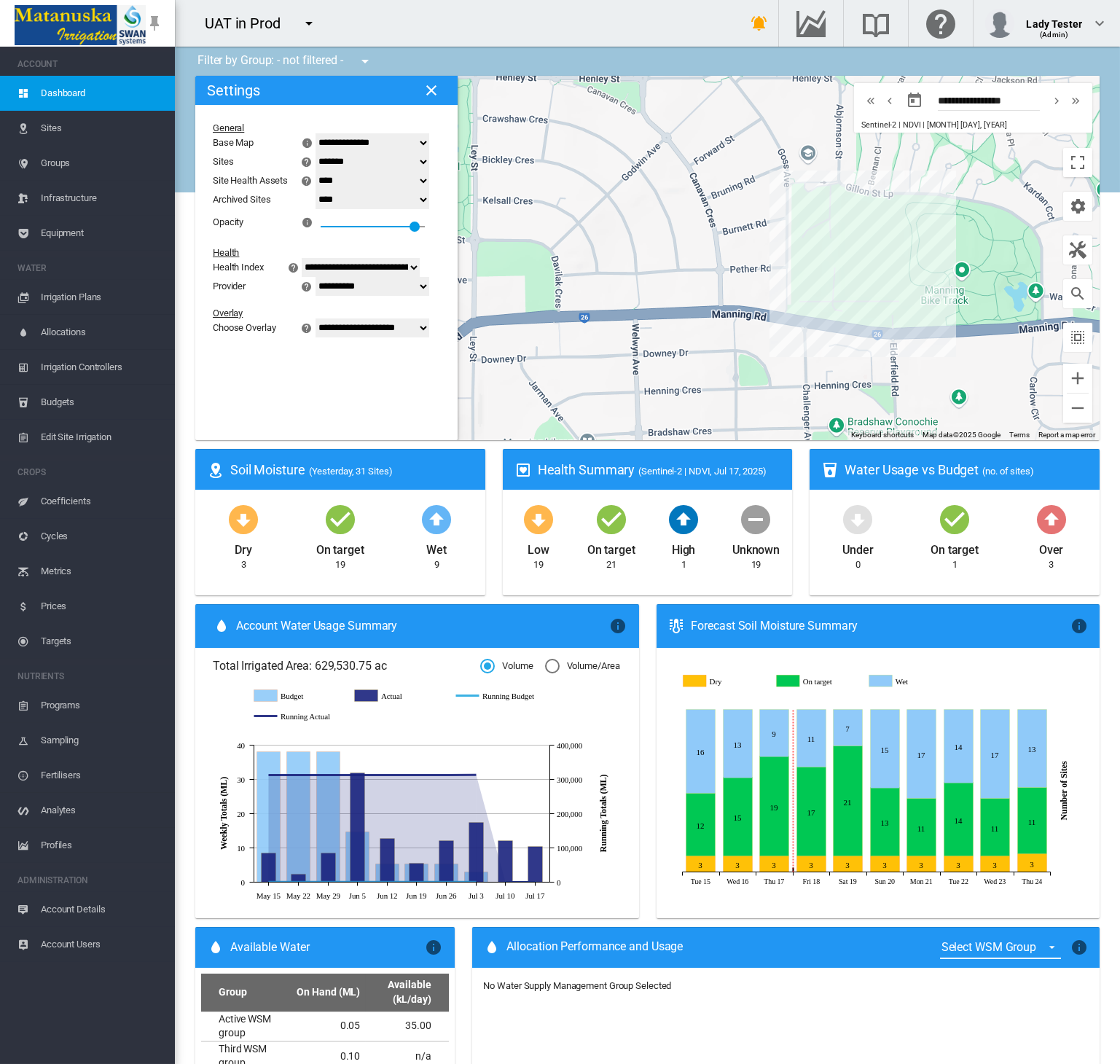 click on "*******
****
****" 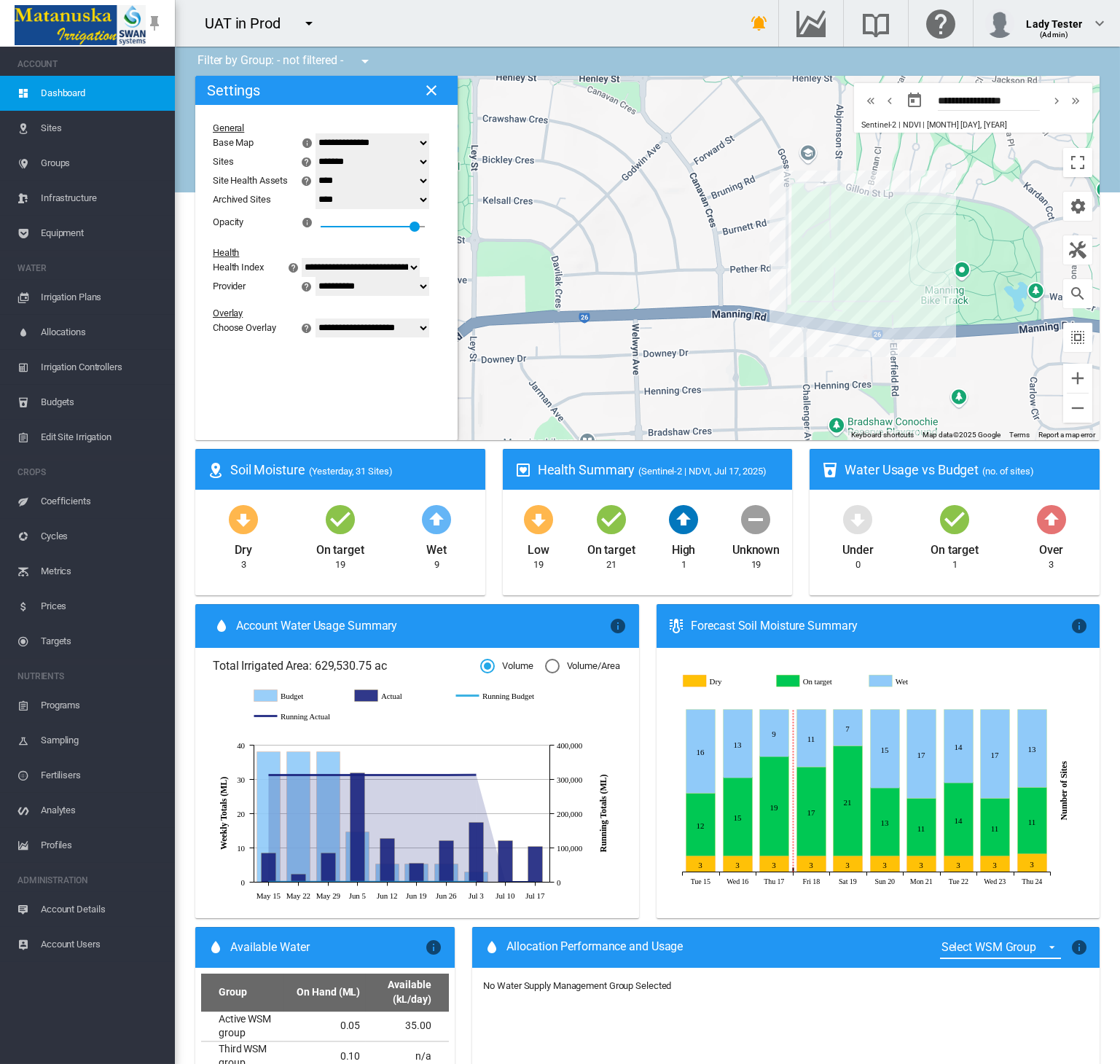click on "Cycles" at bounding box center [102, 536] 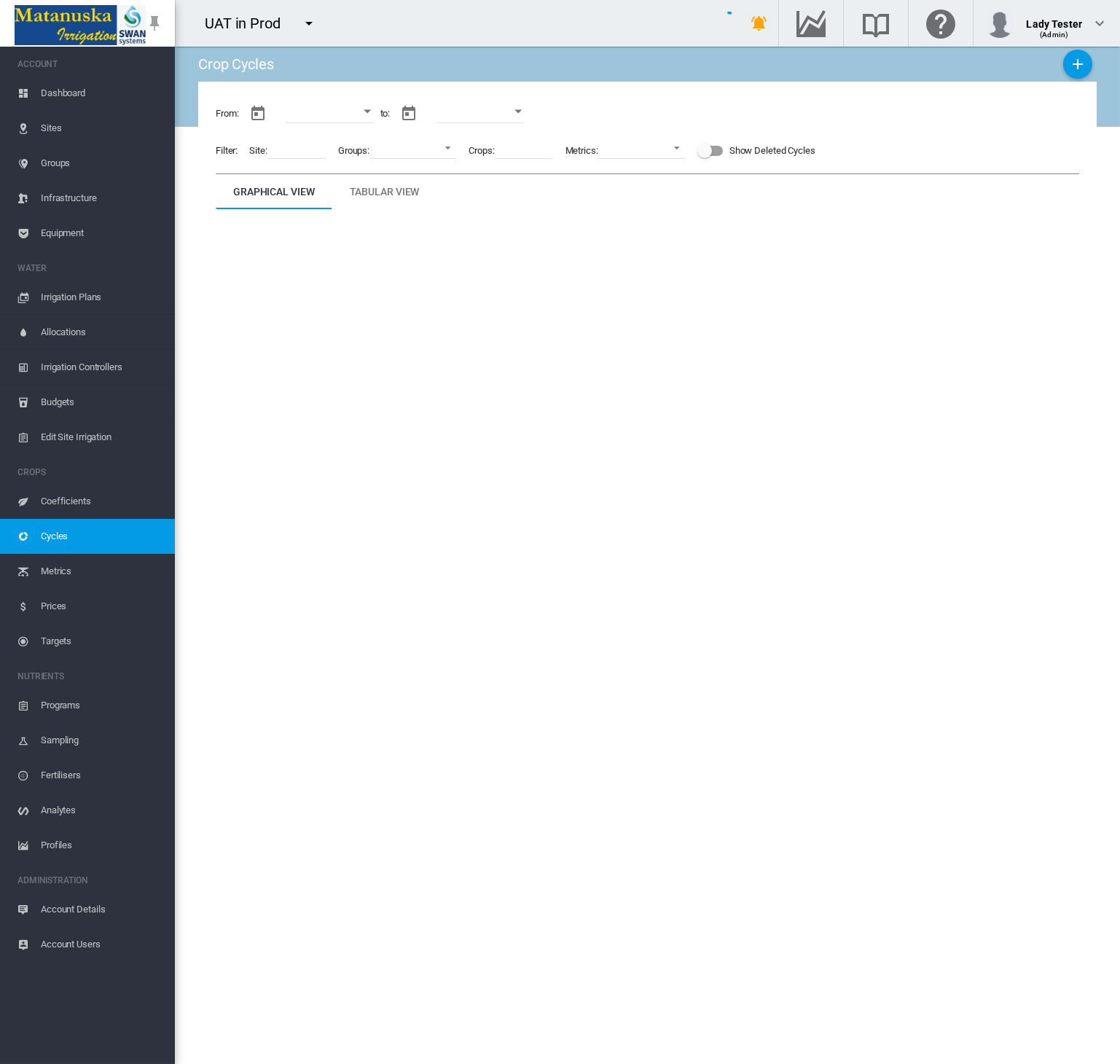 click on "Targets" at bounding box center [102, 641] 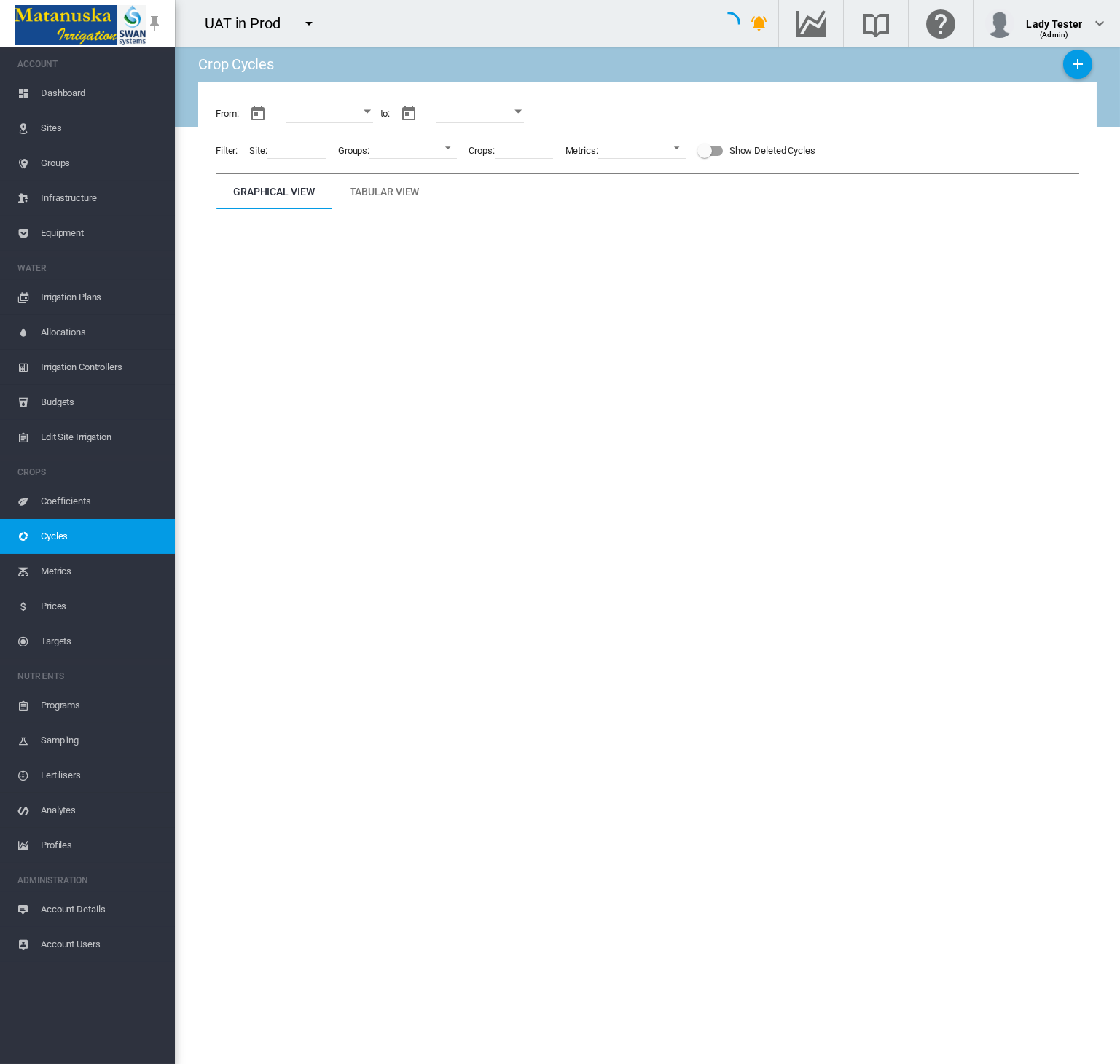 type on "**********" 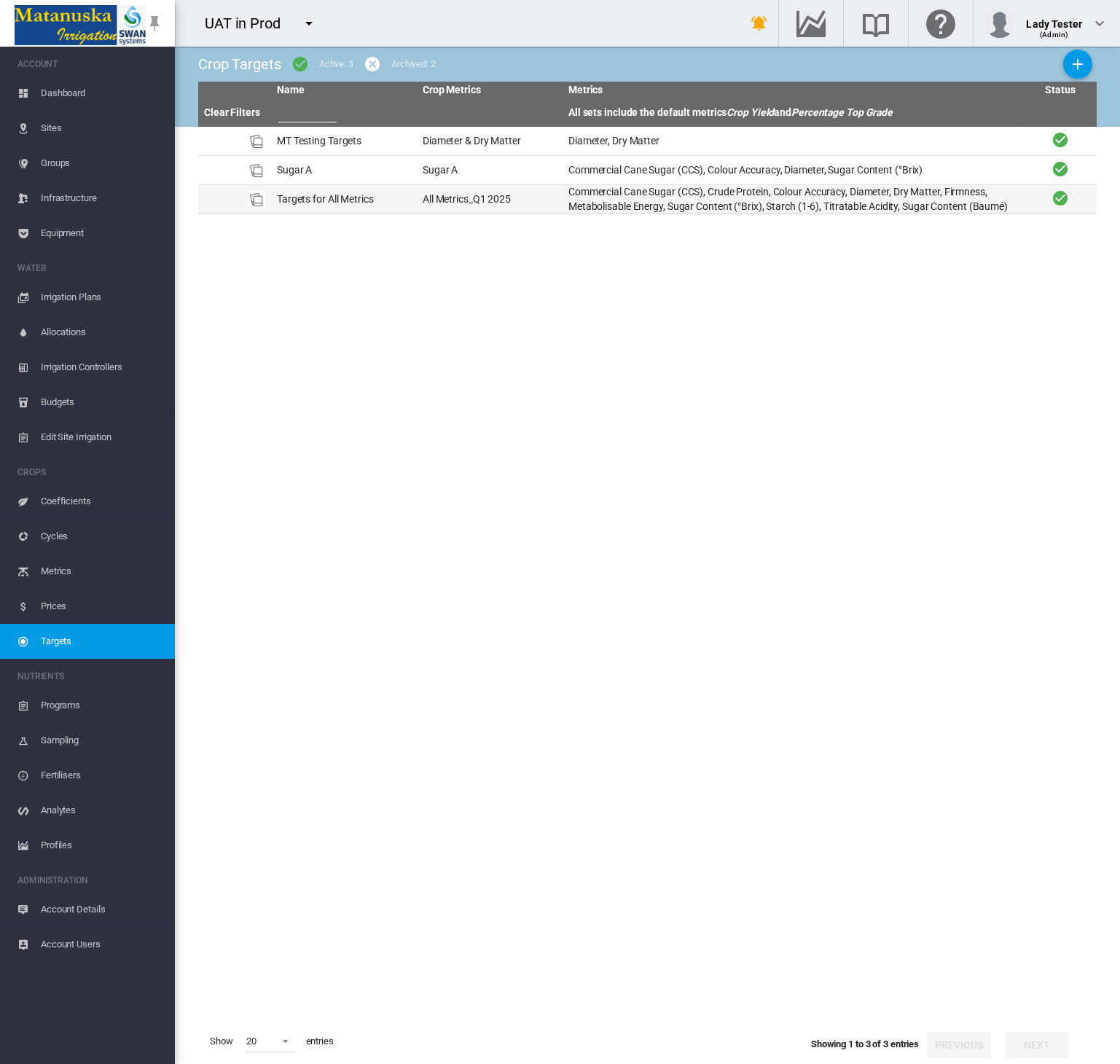 click on "Commercial Cane Sugar (CCS), Crude Protein, Colour Accuracy, Diameter, Dry Matter, Firmness, Metabolisable Energy, Sugar Content (°Brix), Starch (1-6), Titratable Acidity, Sugar Content (Baumé)" at bounding box center (793, 199) 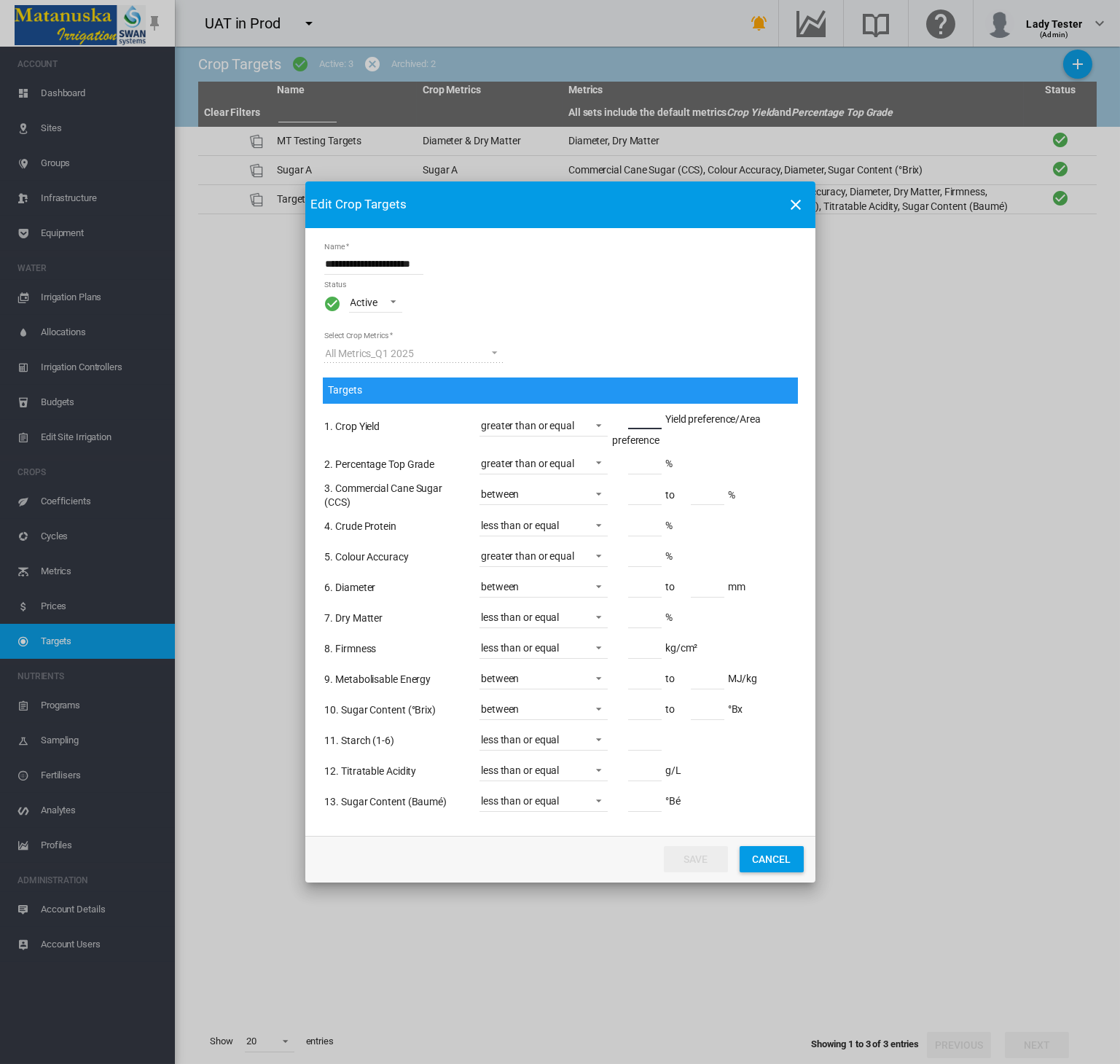 click at bounding box center (645, 418) 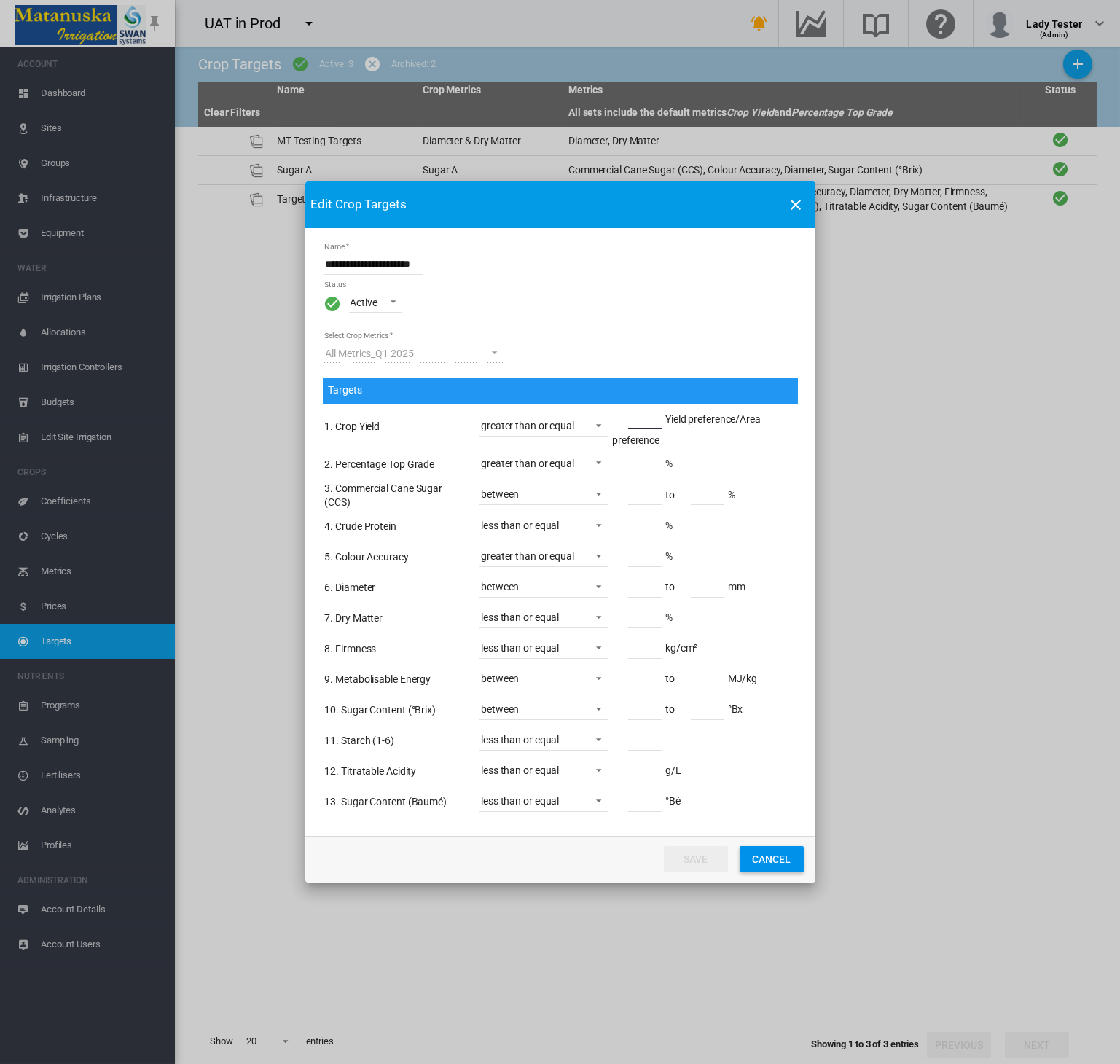 click on "**********" at bounding box center (560, 531) 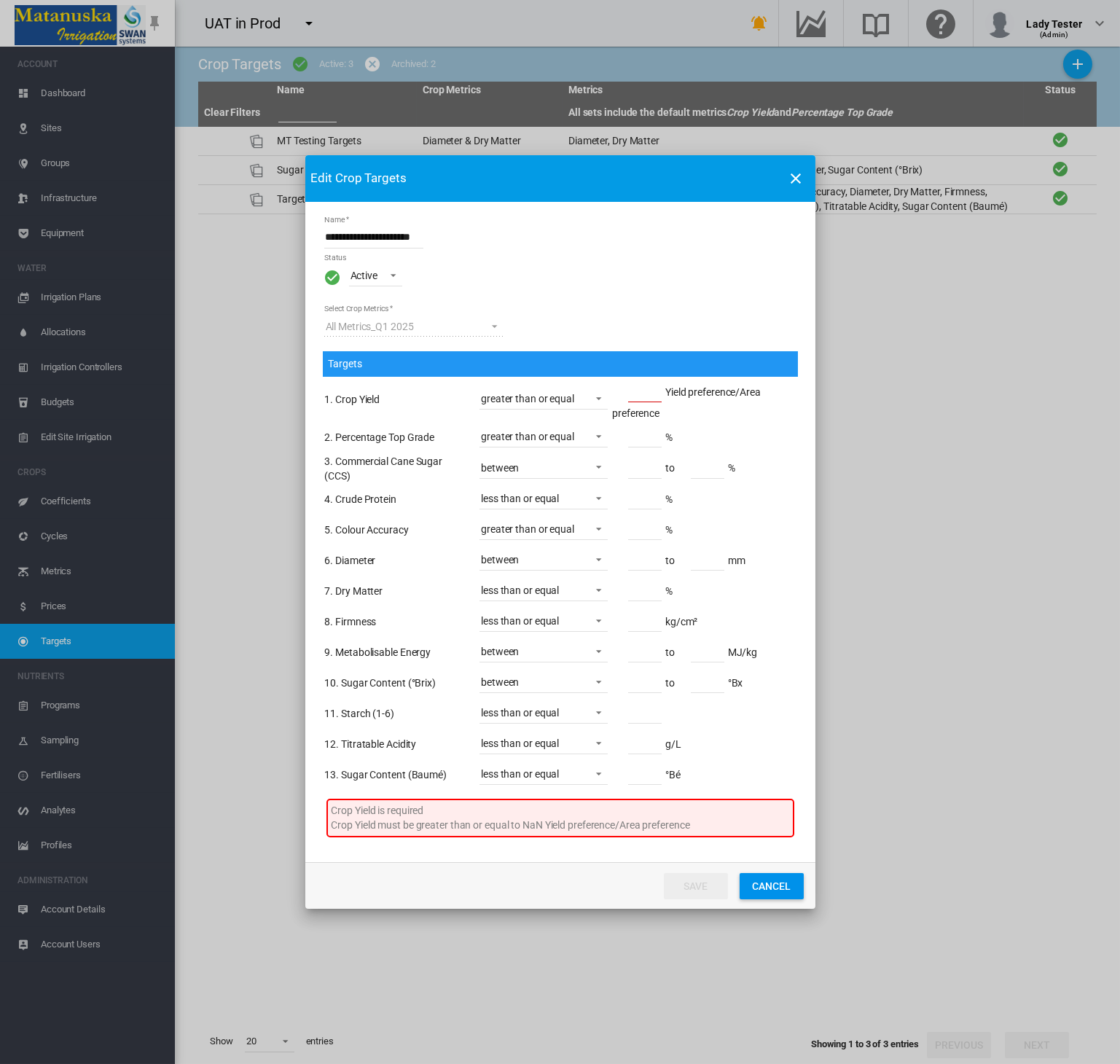 click on "Cancel" 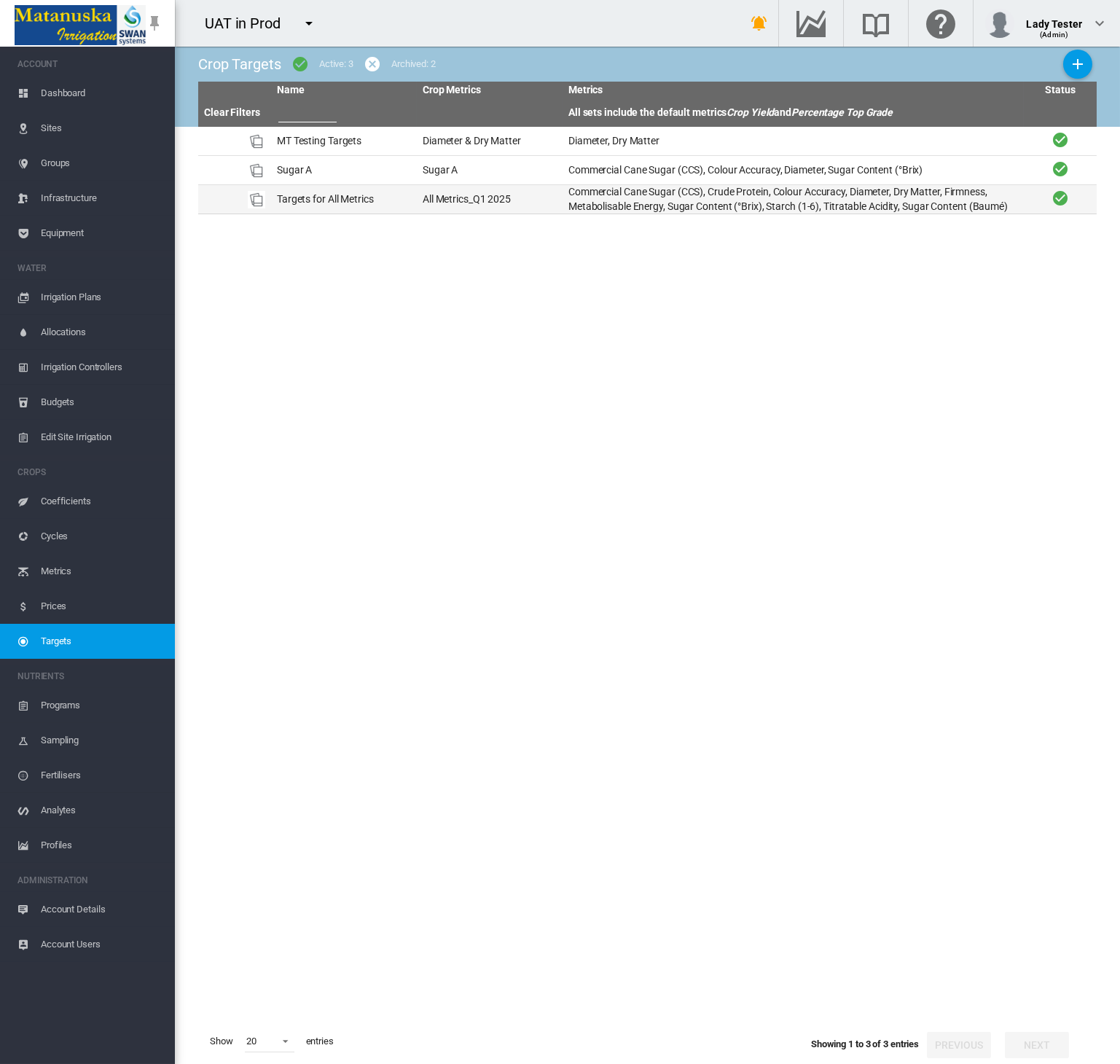 click on "Targets for All Metrics" at bounding box center (344, 199) 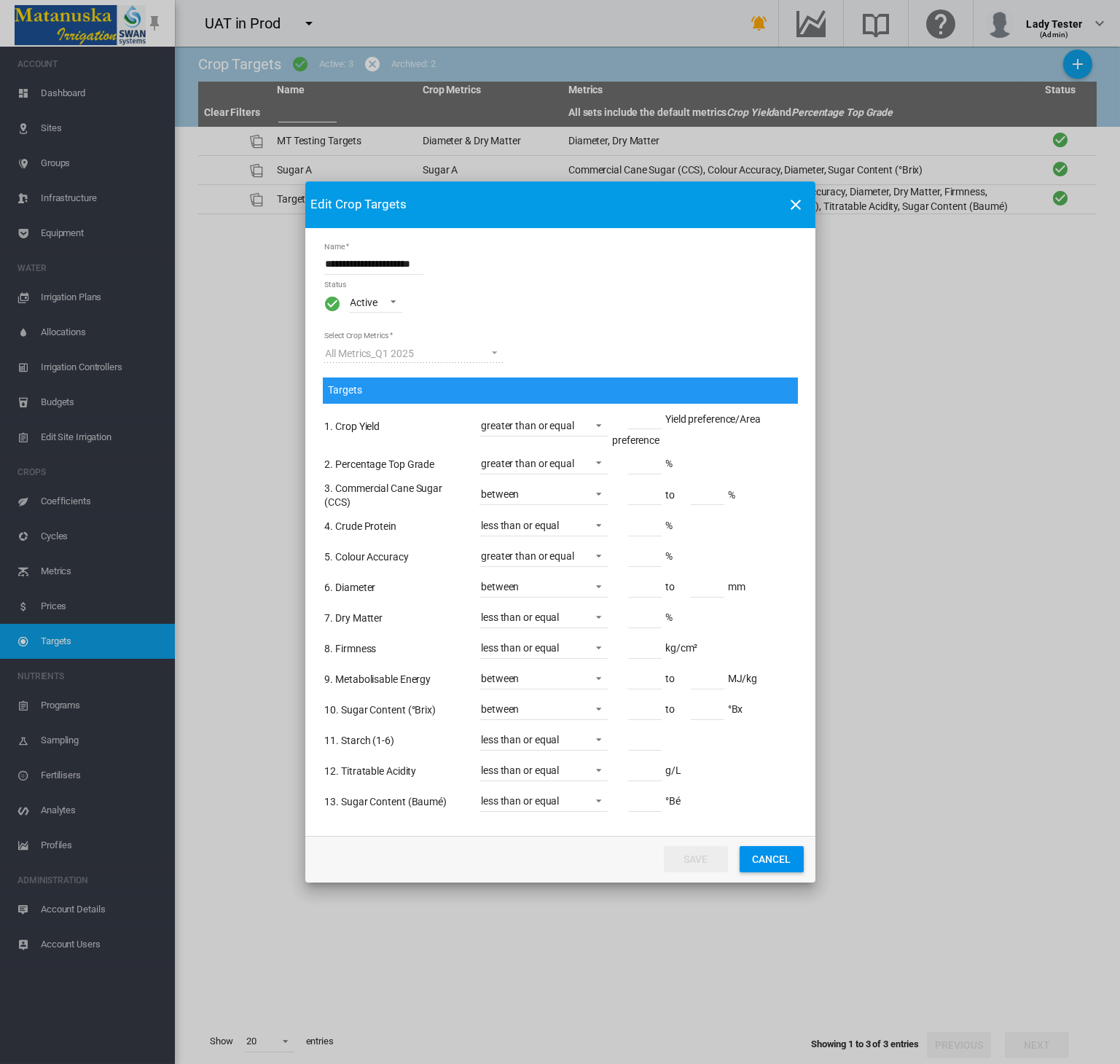 click on "Cancel" 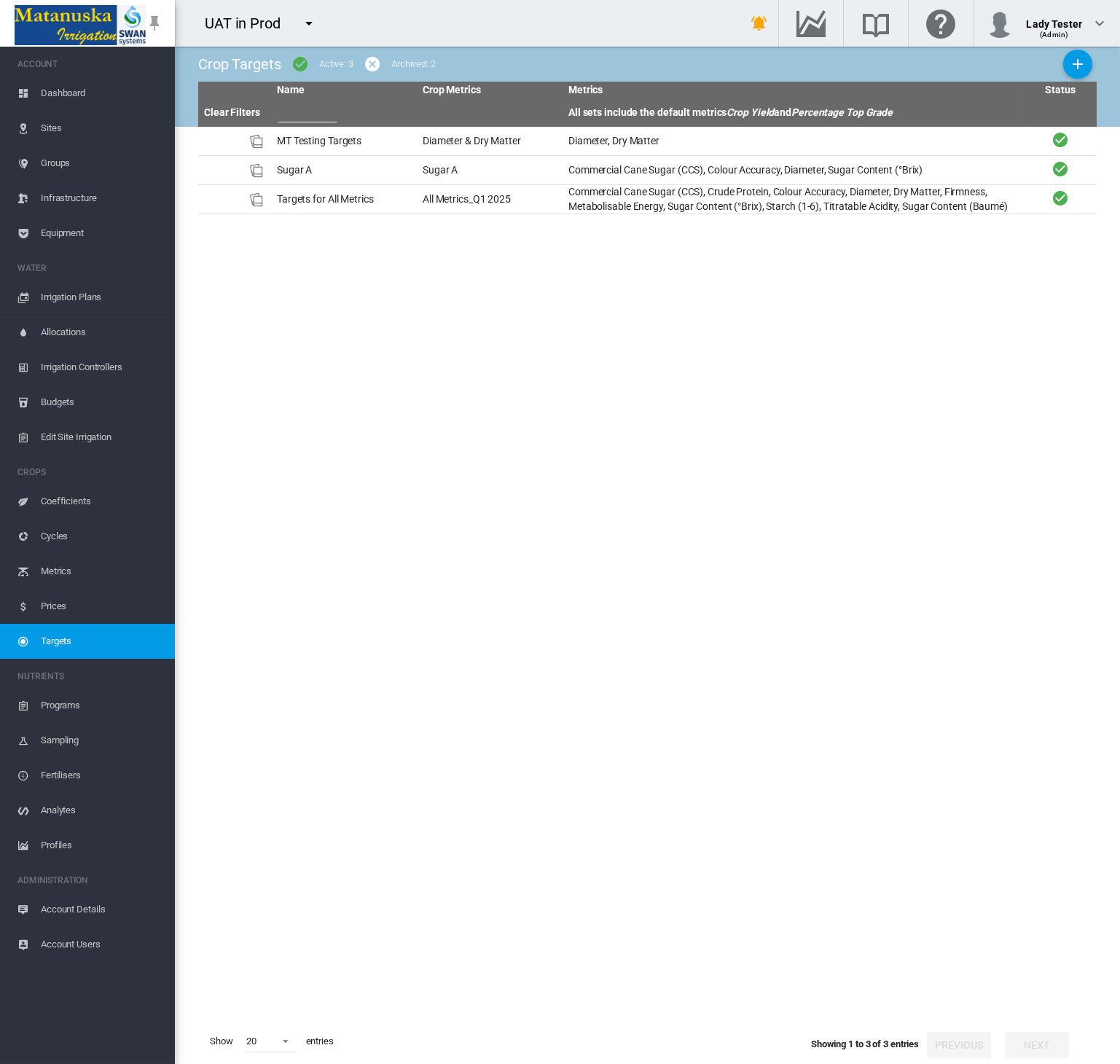click on "Metrics" at bounding box center (102, 571) 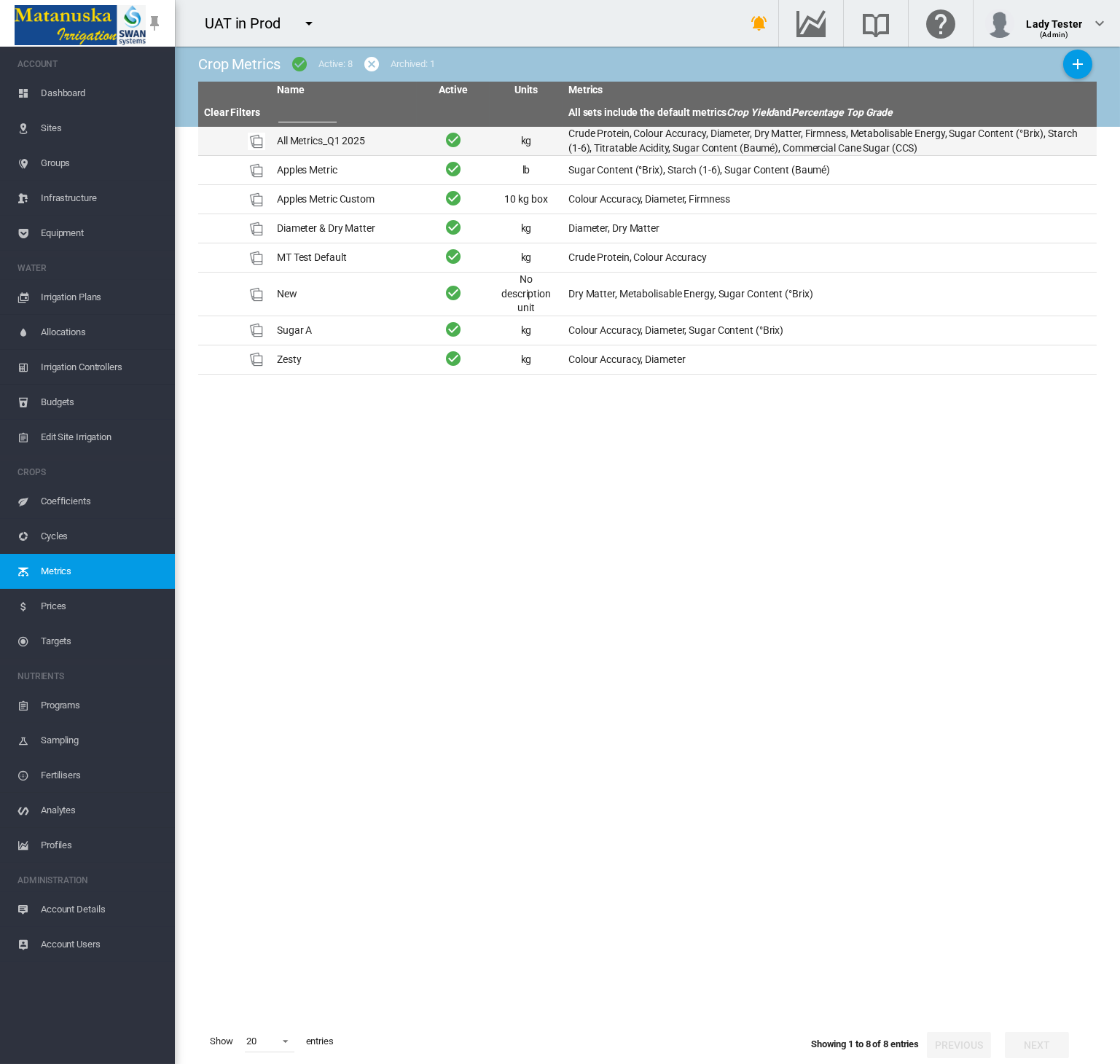 click on "All Metrics_Q1 2025" at bounding box center (344, 141) 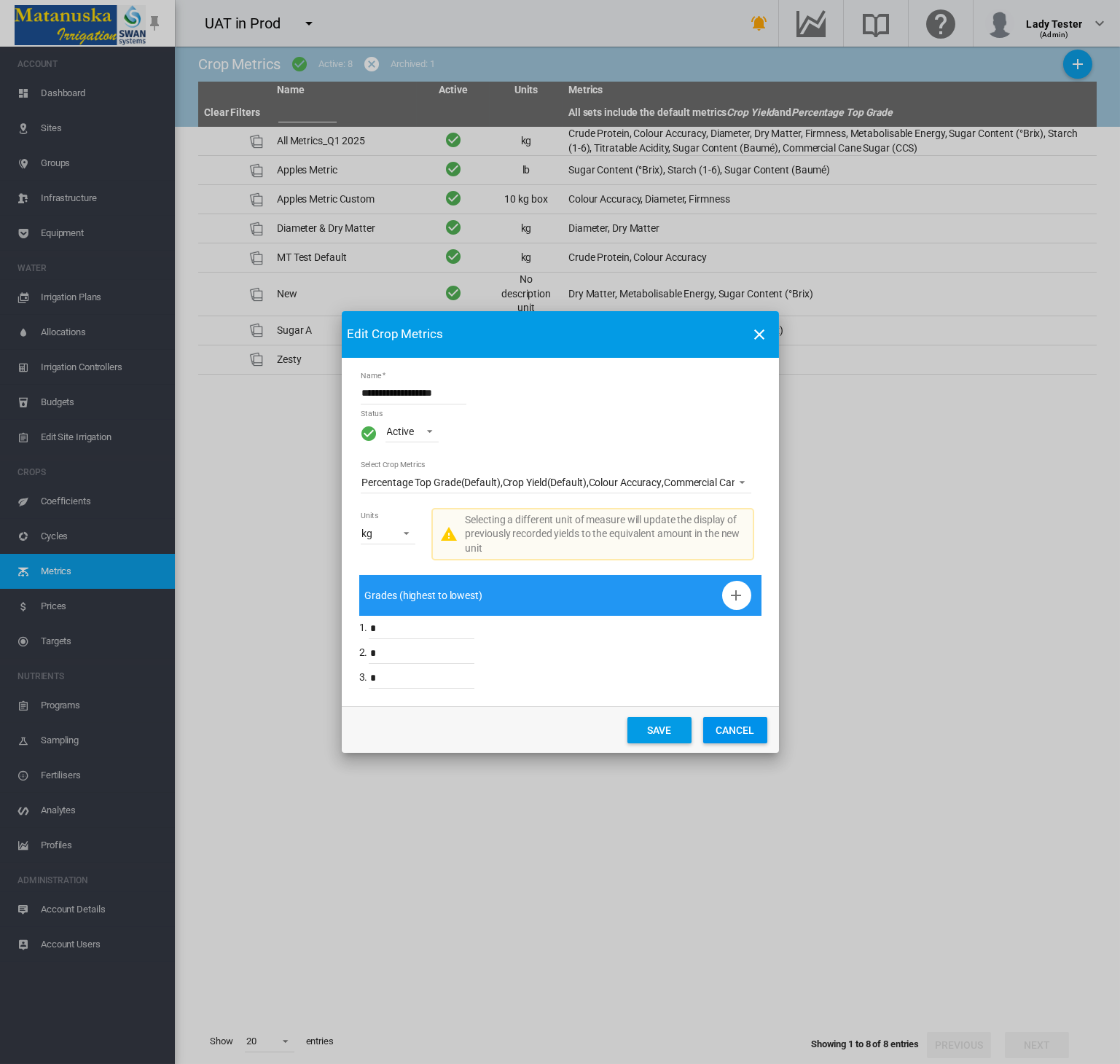 click on "Colour Accuracy" at bounding box center [625, 483] 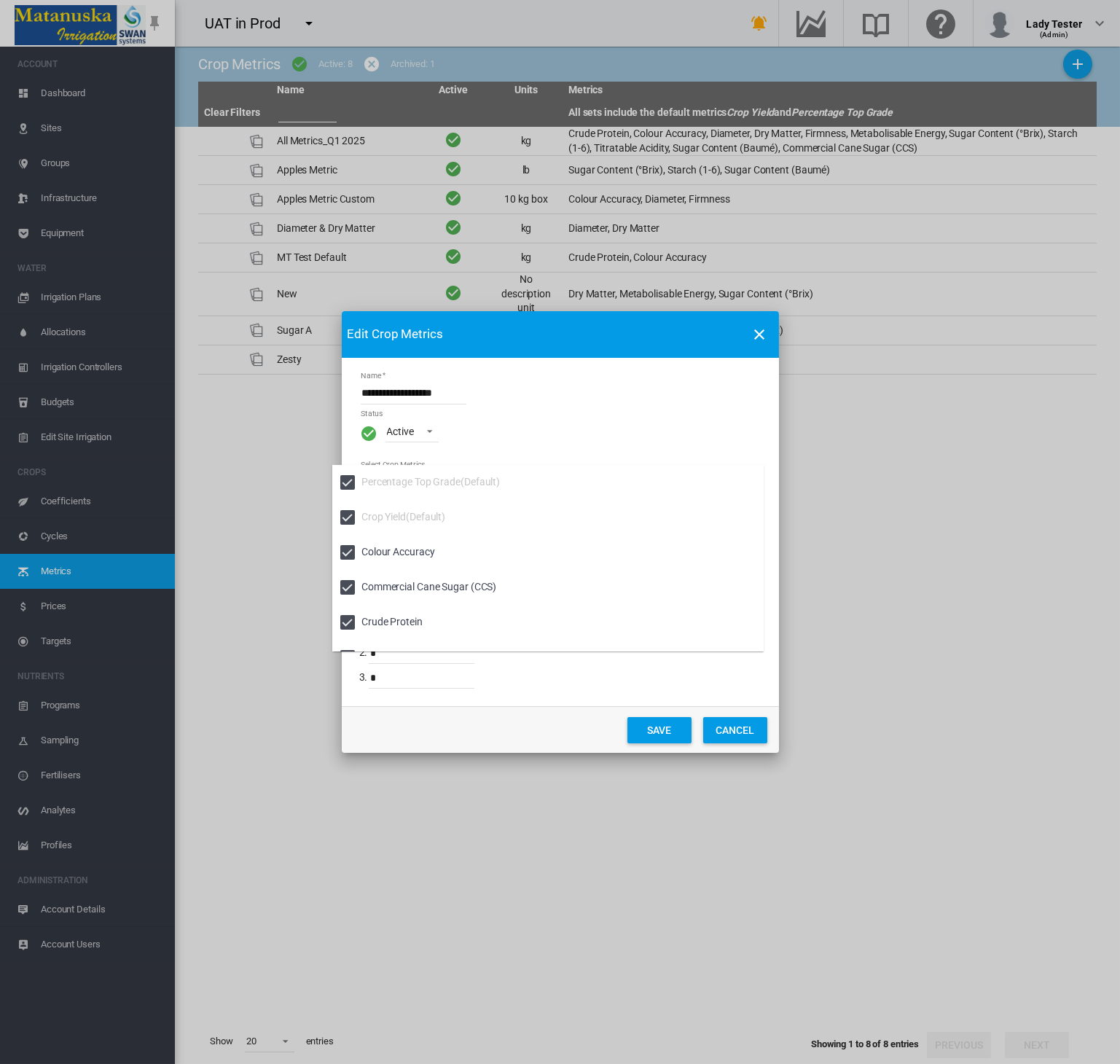 click at bounding box center (560, 532) 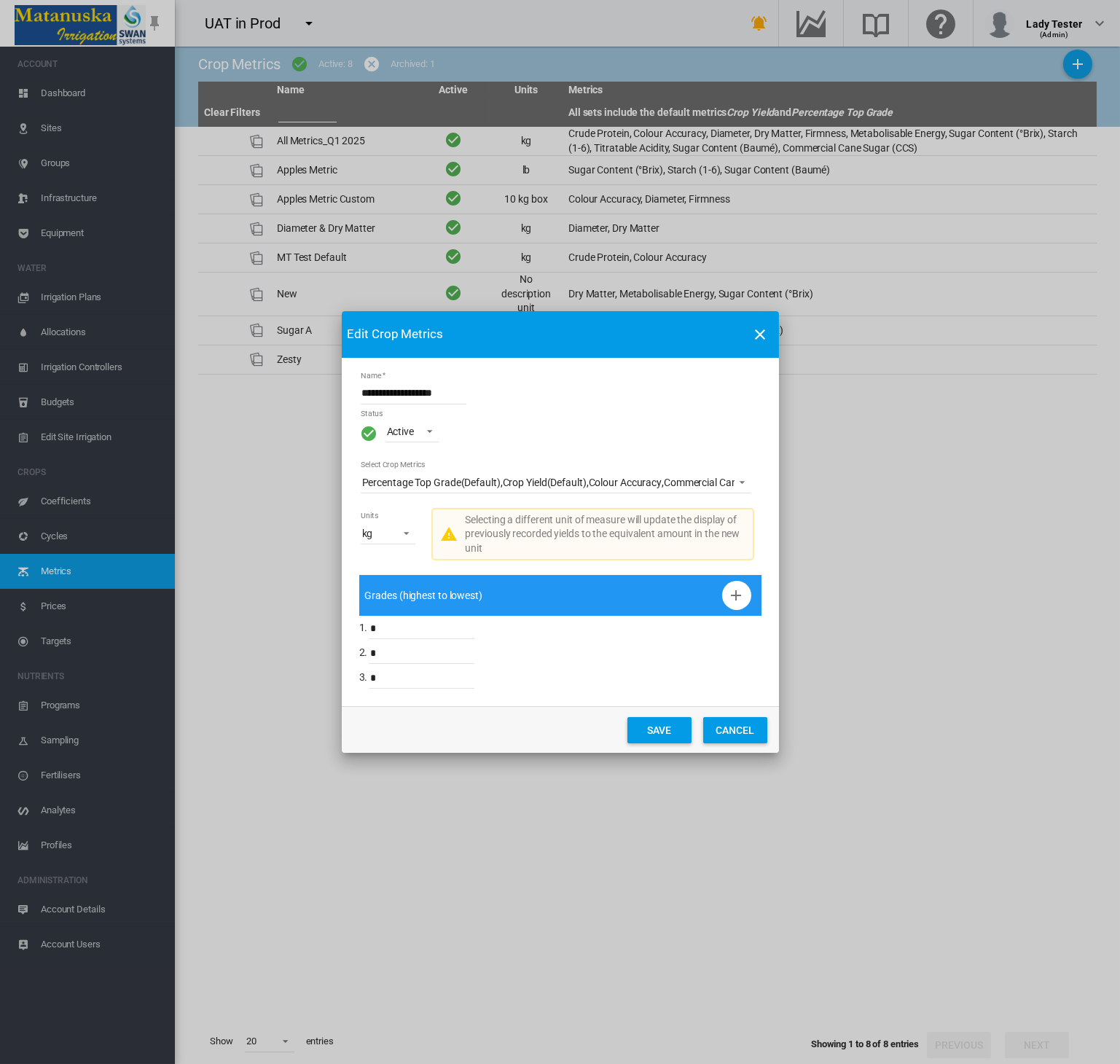 click on "Cancel" 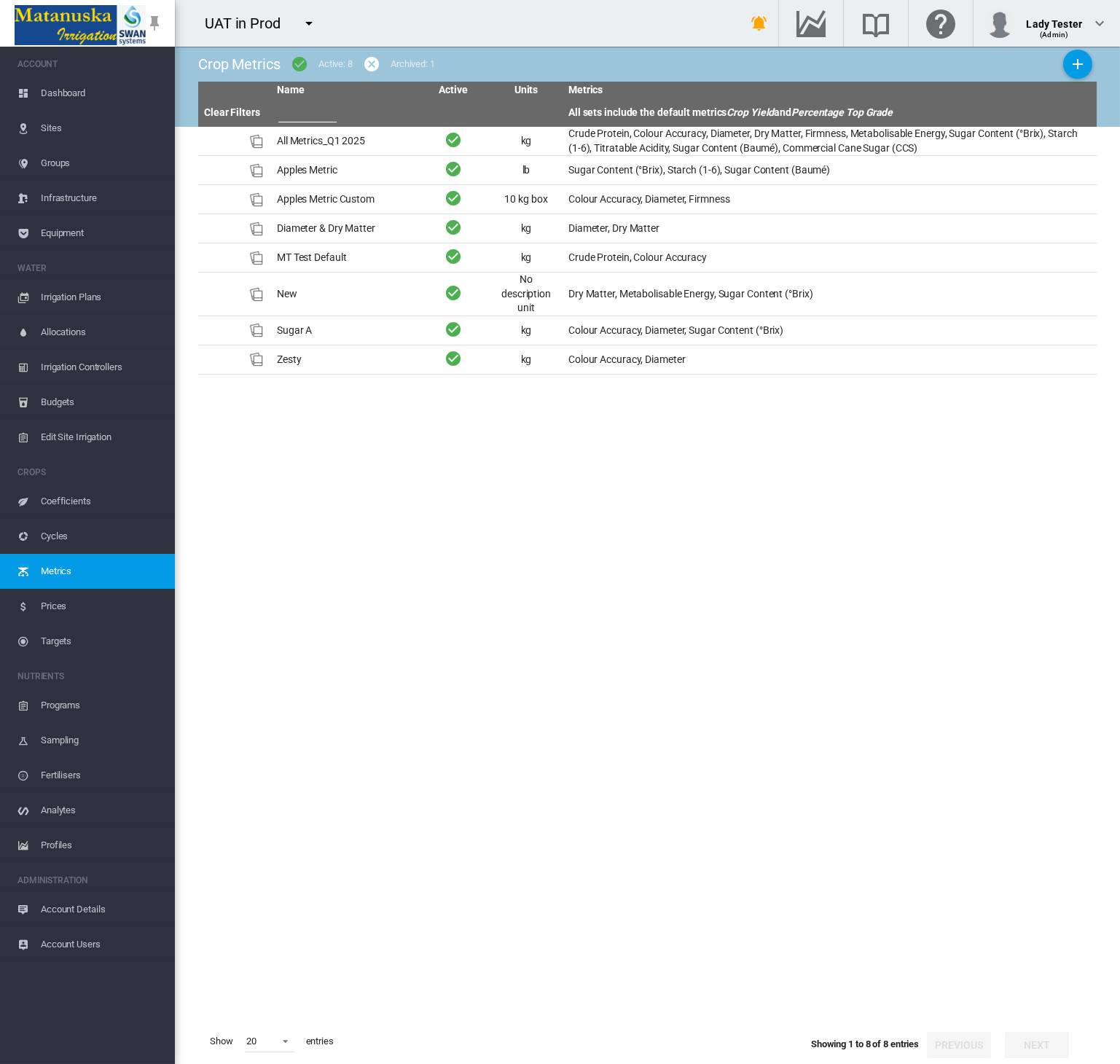 click on "Targets" at bounding box center (102, 641) 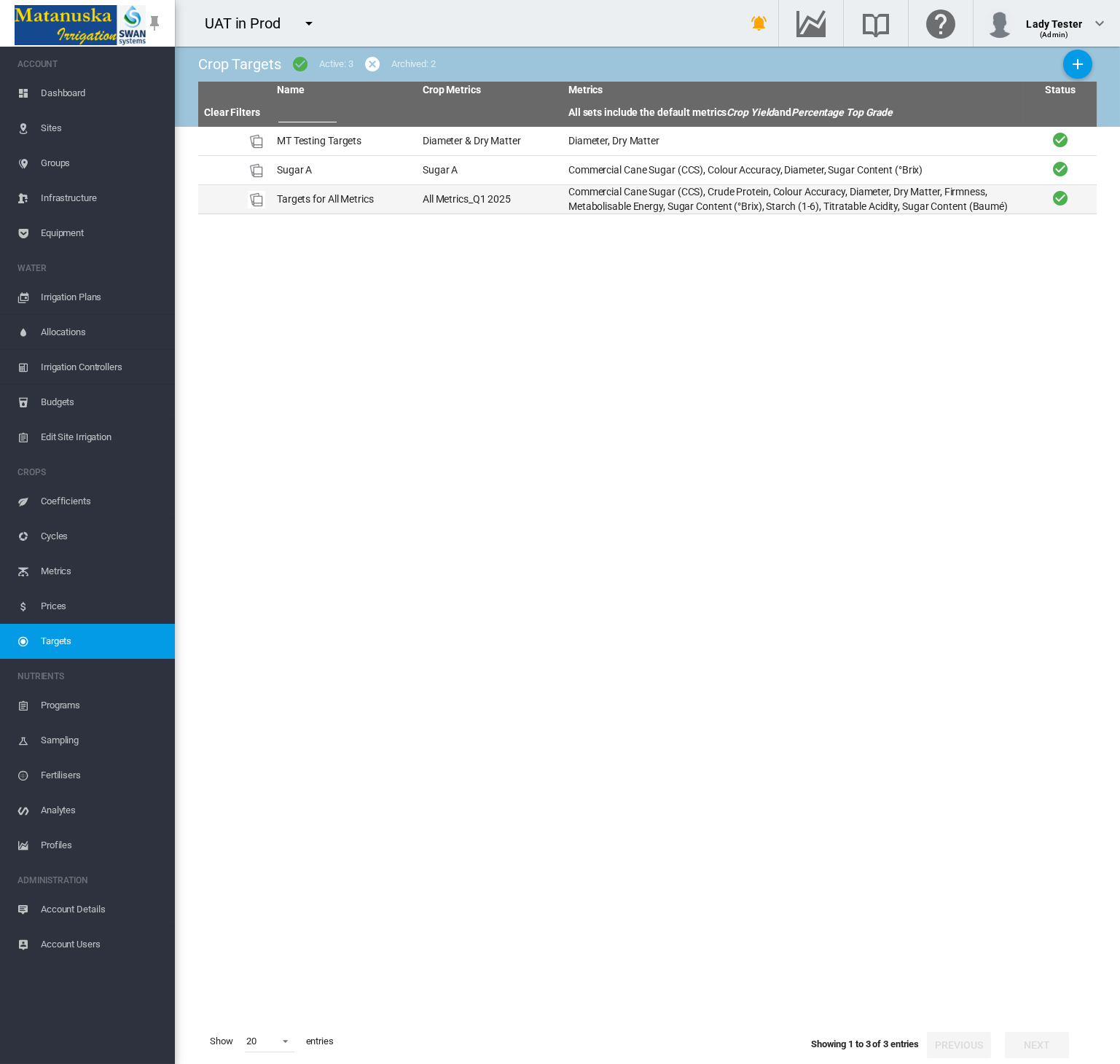 click on "Commercial Cane Sugar (CCS), Crude Protein, Colour Accuracy, Diameter, Dry Matter, Firmness, Metabolisable Energy, Sugar Content (°Brix), Starch (1-6), Titratable Acidity, Sugar Content (Baumé)" at bounding box center [793, 199] 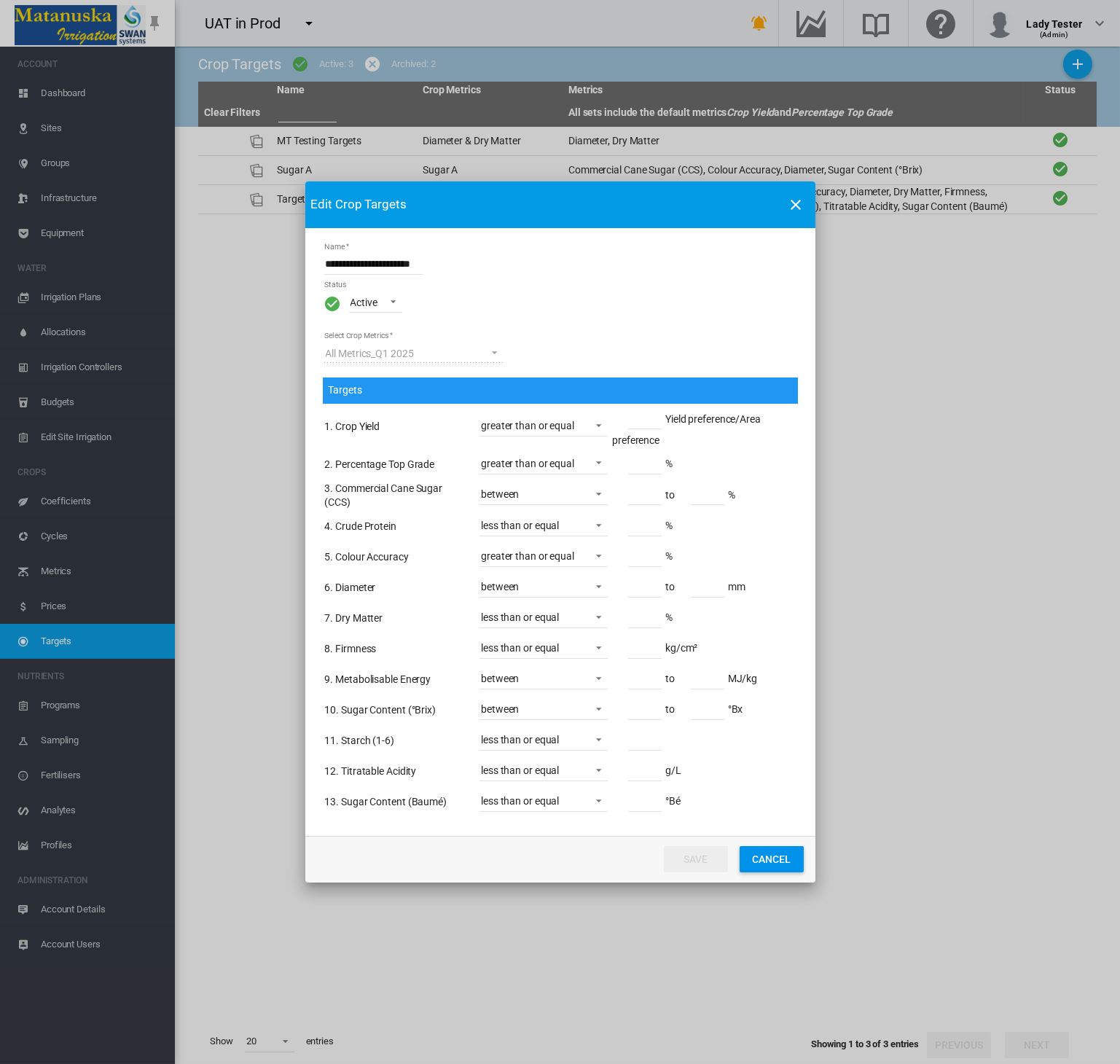 type 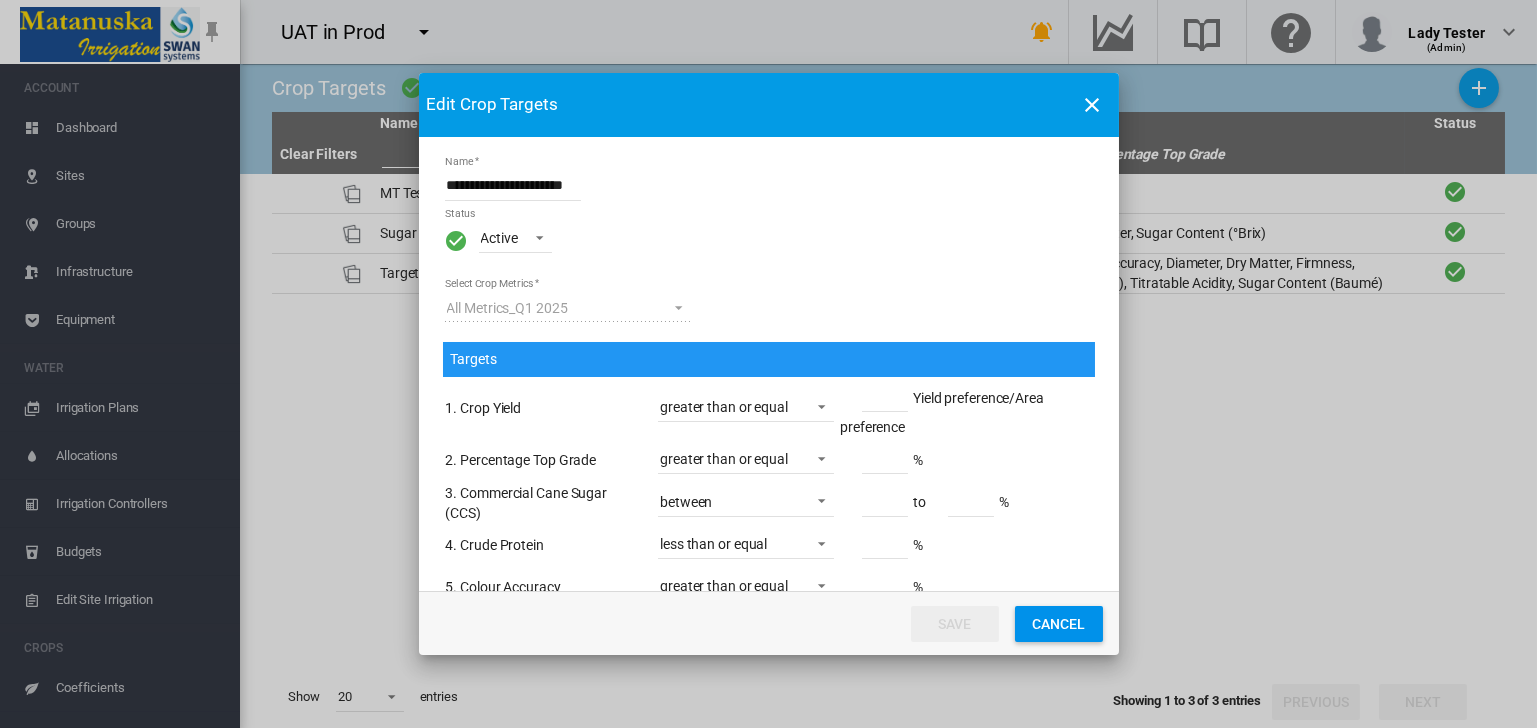 click on "Cancel" 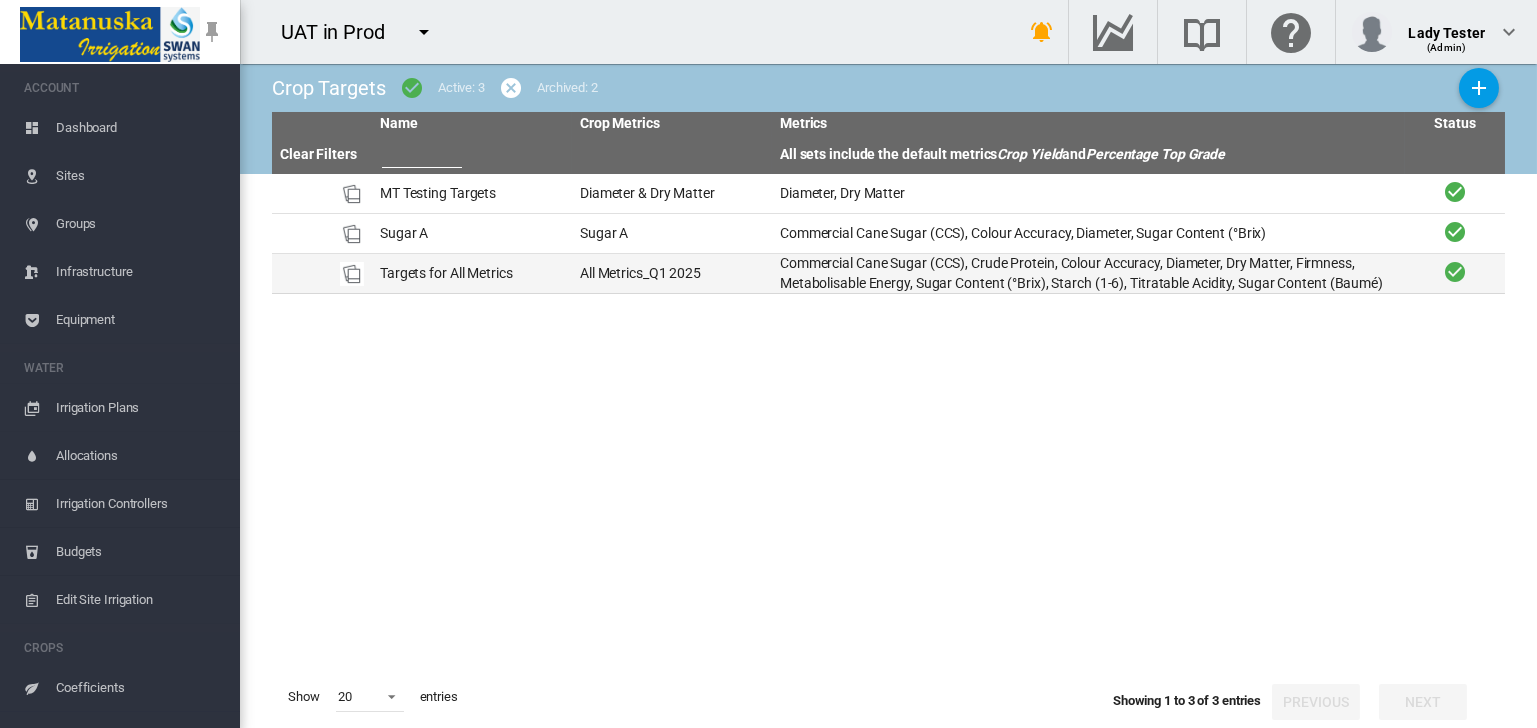 click on "All Metrics_Q1 2025" at bounding box center (672, 273) 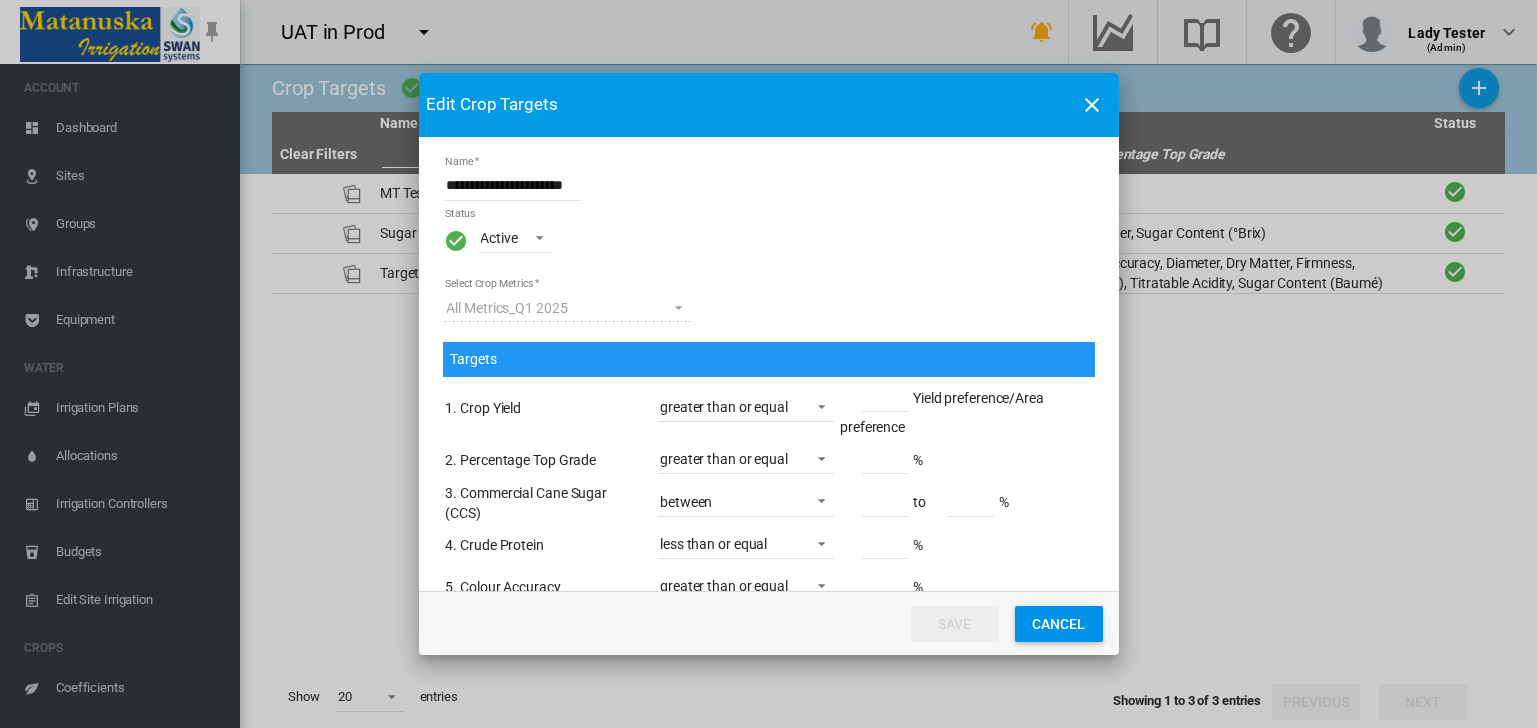 click at bounding box center (885, 397) 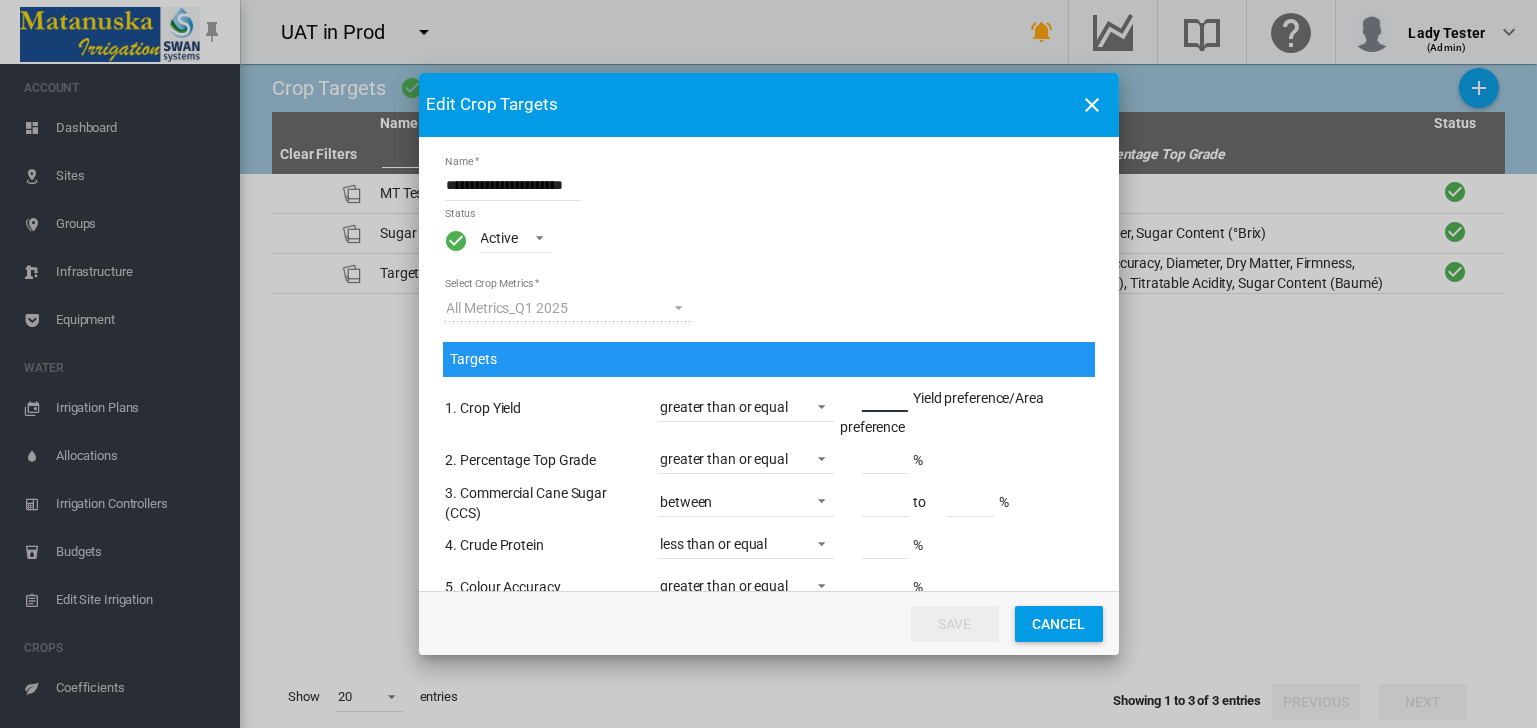 click on "**
%" at bounding box center [965, 461] 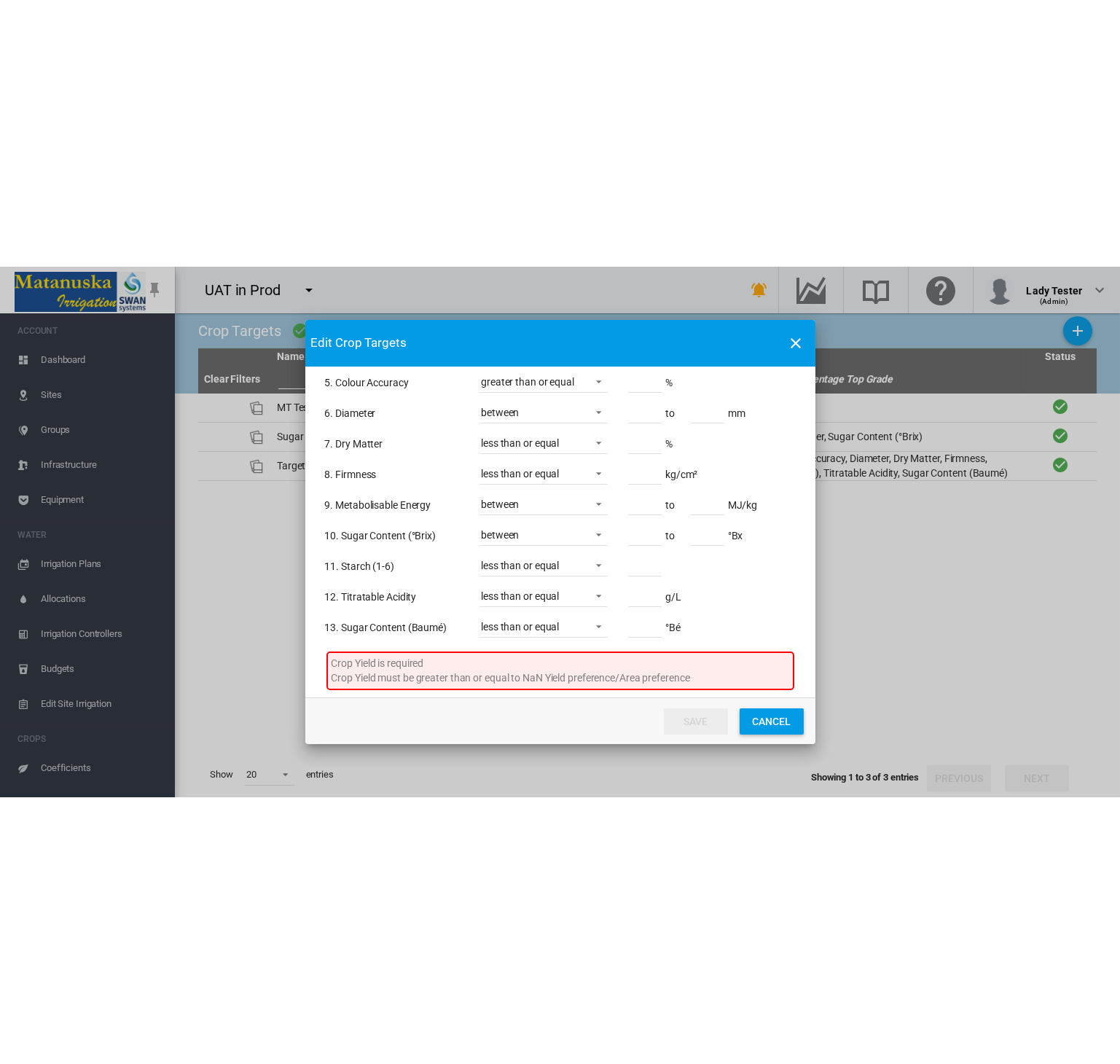 scroll, scrollTop: 313, scrollLeft: 0, axis: vertical 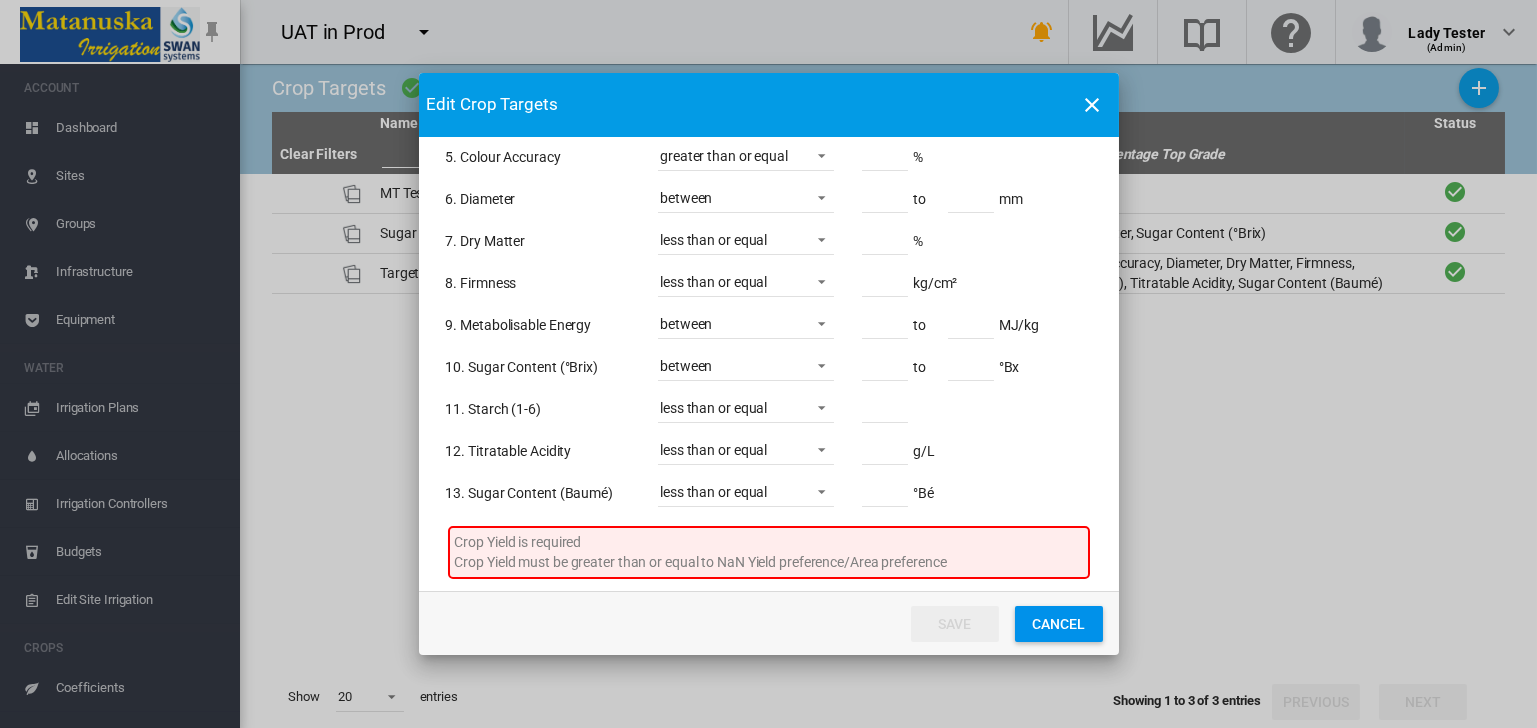 click on "Cancel" 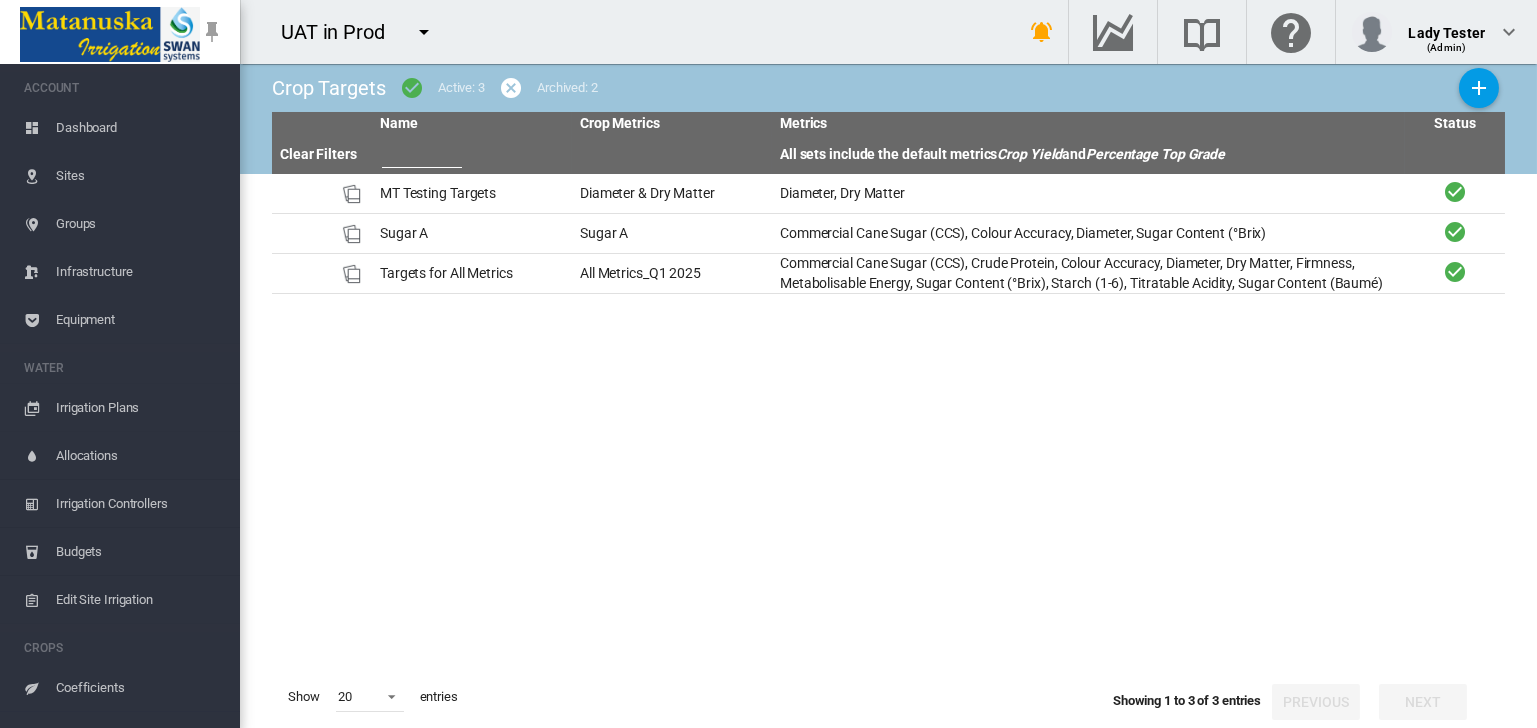 click on "**********" at bounding box center (768, 364) 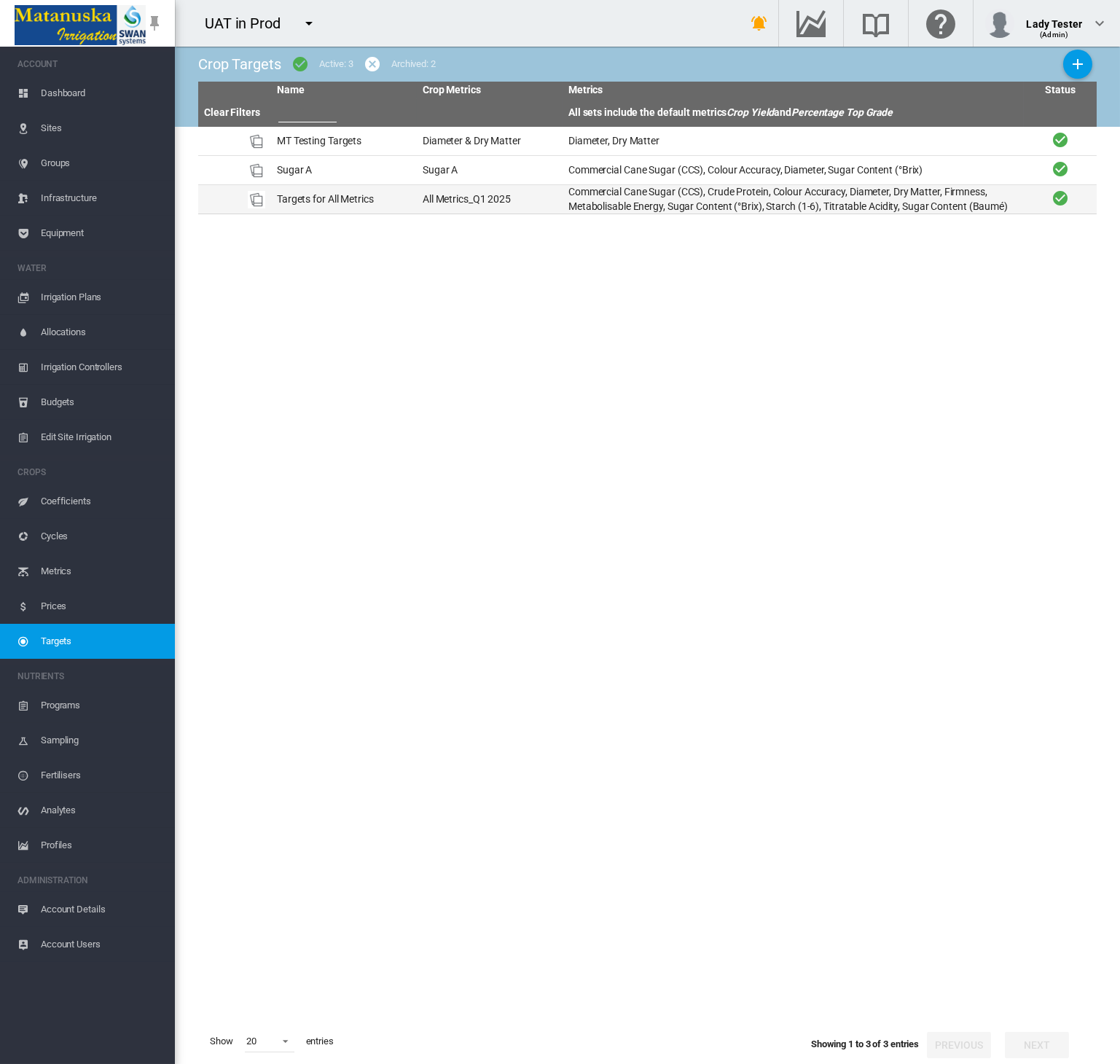 click on "Commercial Cane Sugar (CCS), Crude Protein, Colour Accuracy, Diameter, Dry Matter, Firmness, Metabolisable Energy, Sugar Content (°Brix), Starch (1-6), Titratable Acidity, Sugar Content (Baumé)" at bounding box center (793, 199) 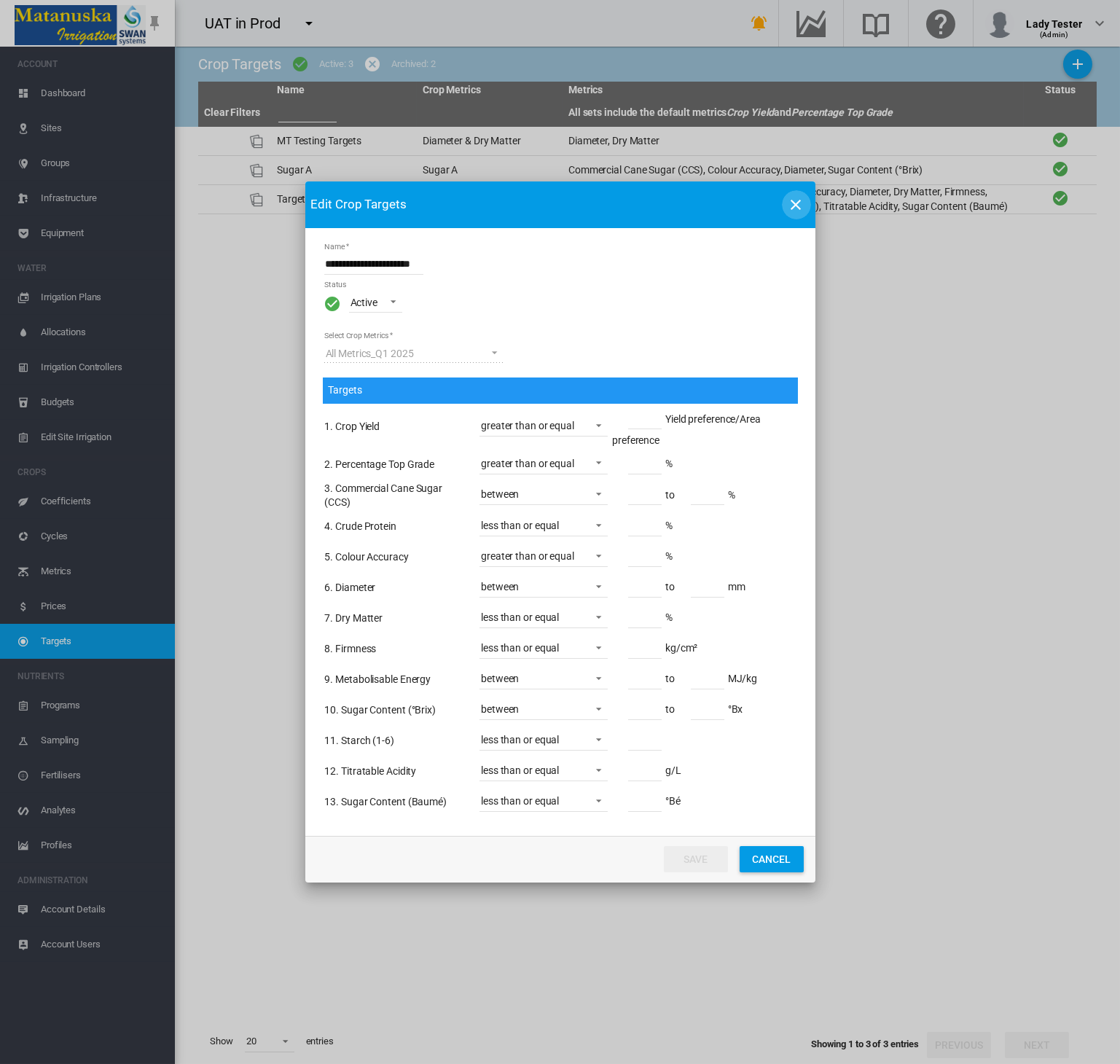 click at bounding box center [796, 205] 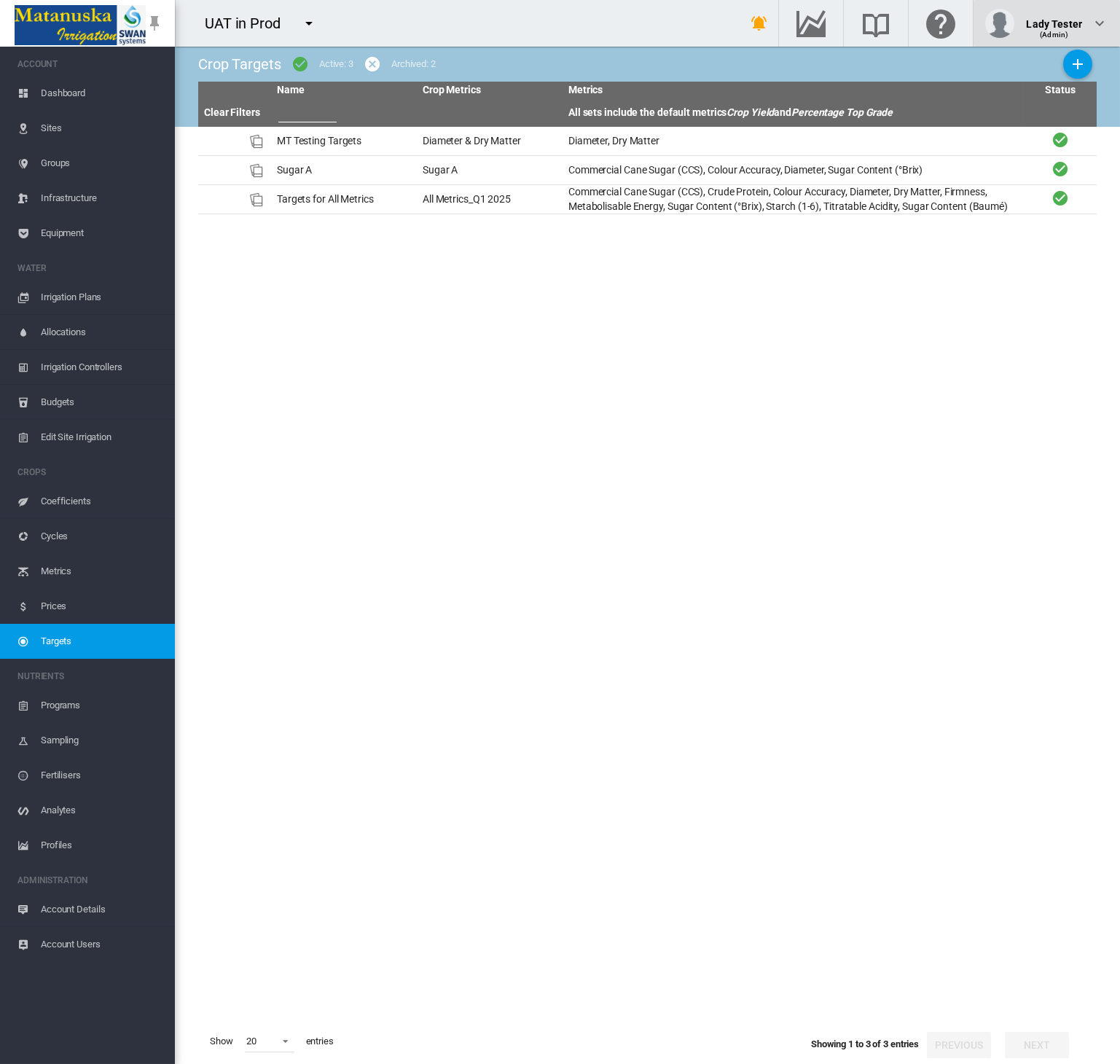 click on "Lady Tester" at bounding box center (1054, 18) 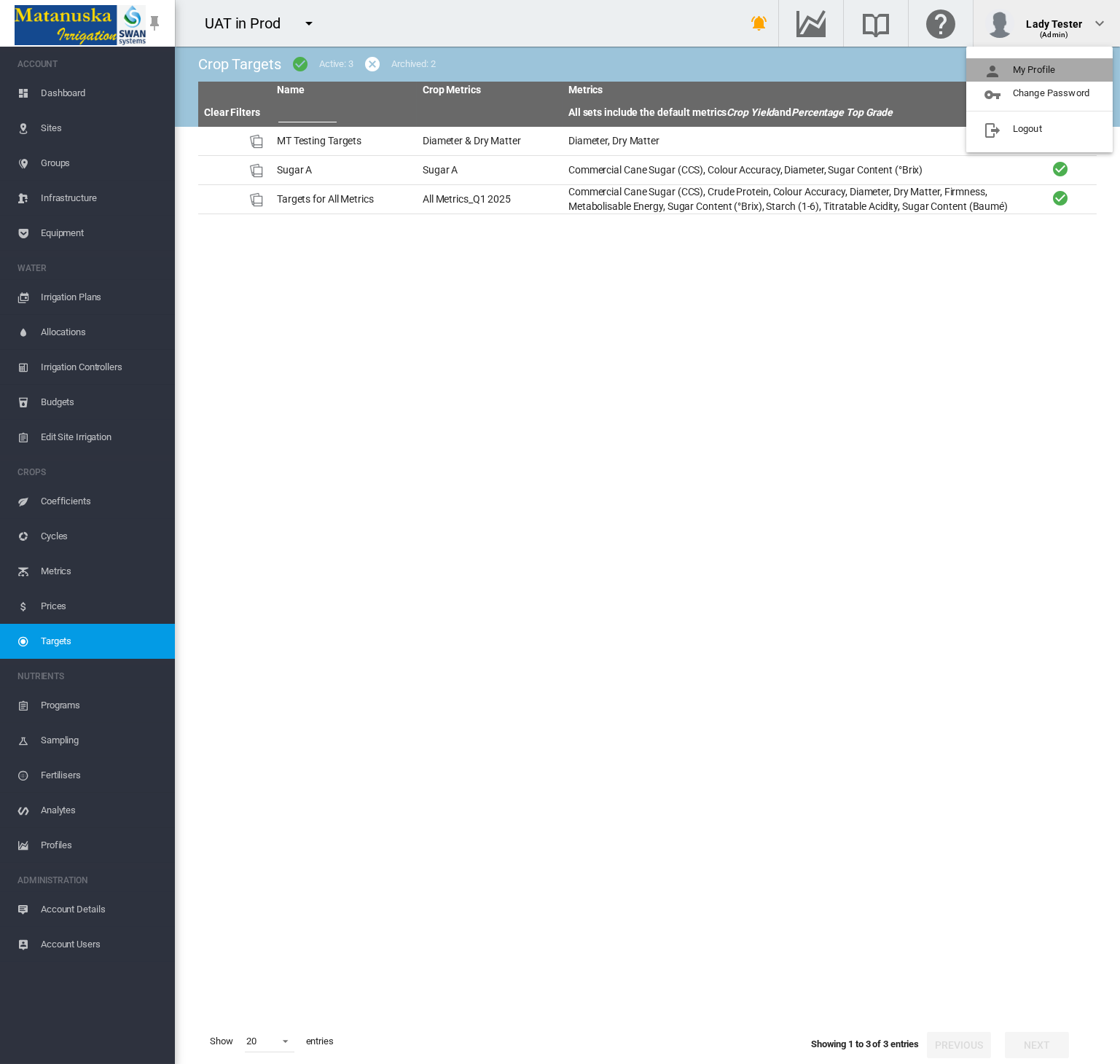 click on "My Profile" at bounding box center (1039, 70) 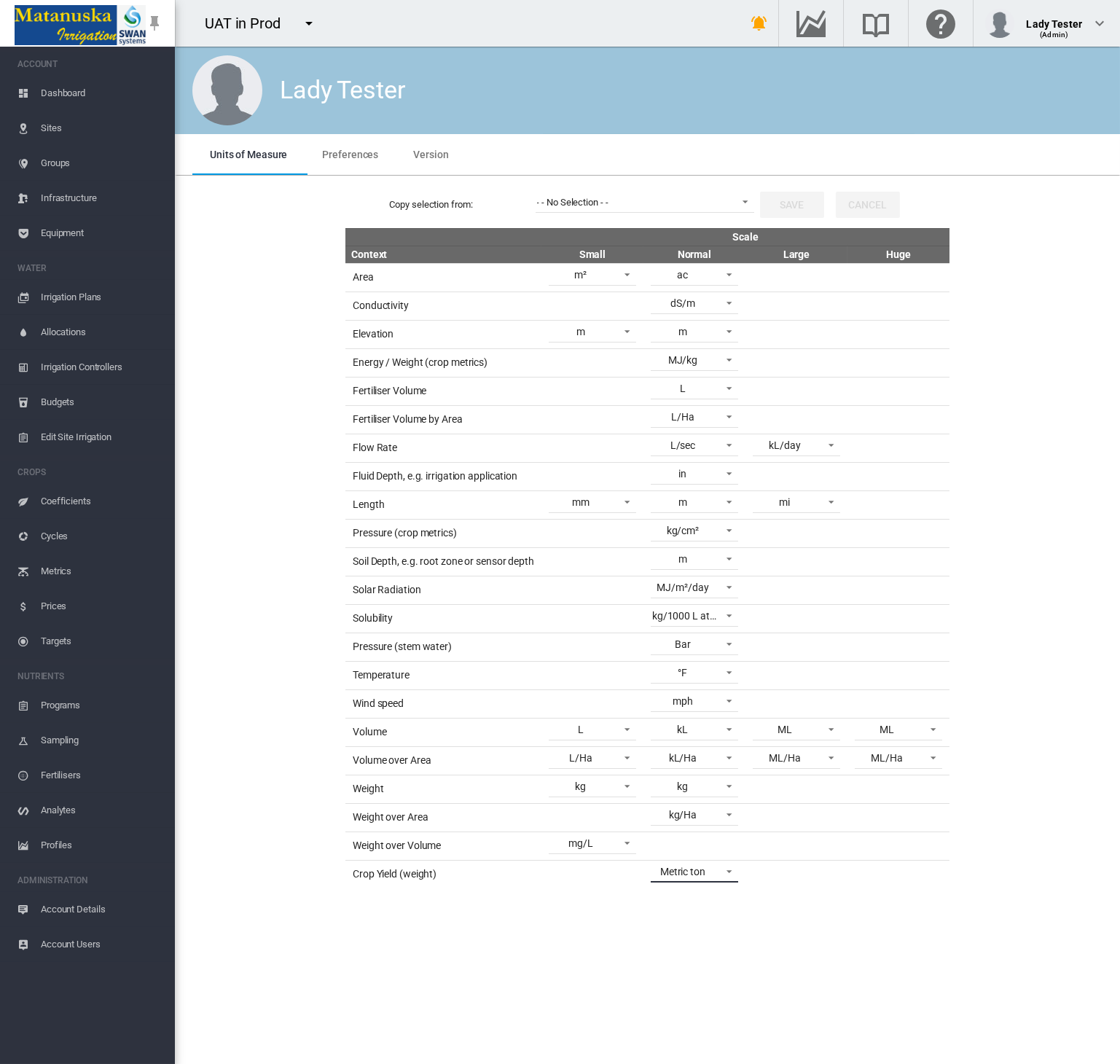 click on "Metric ton" at bounding box center [683, 872] 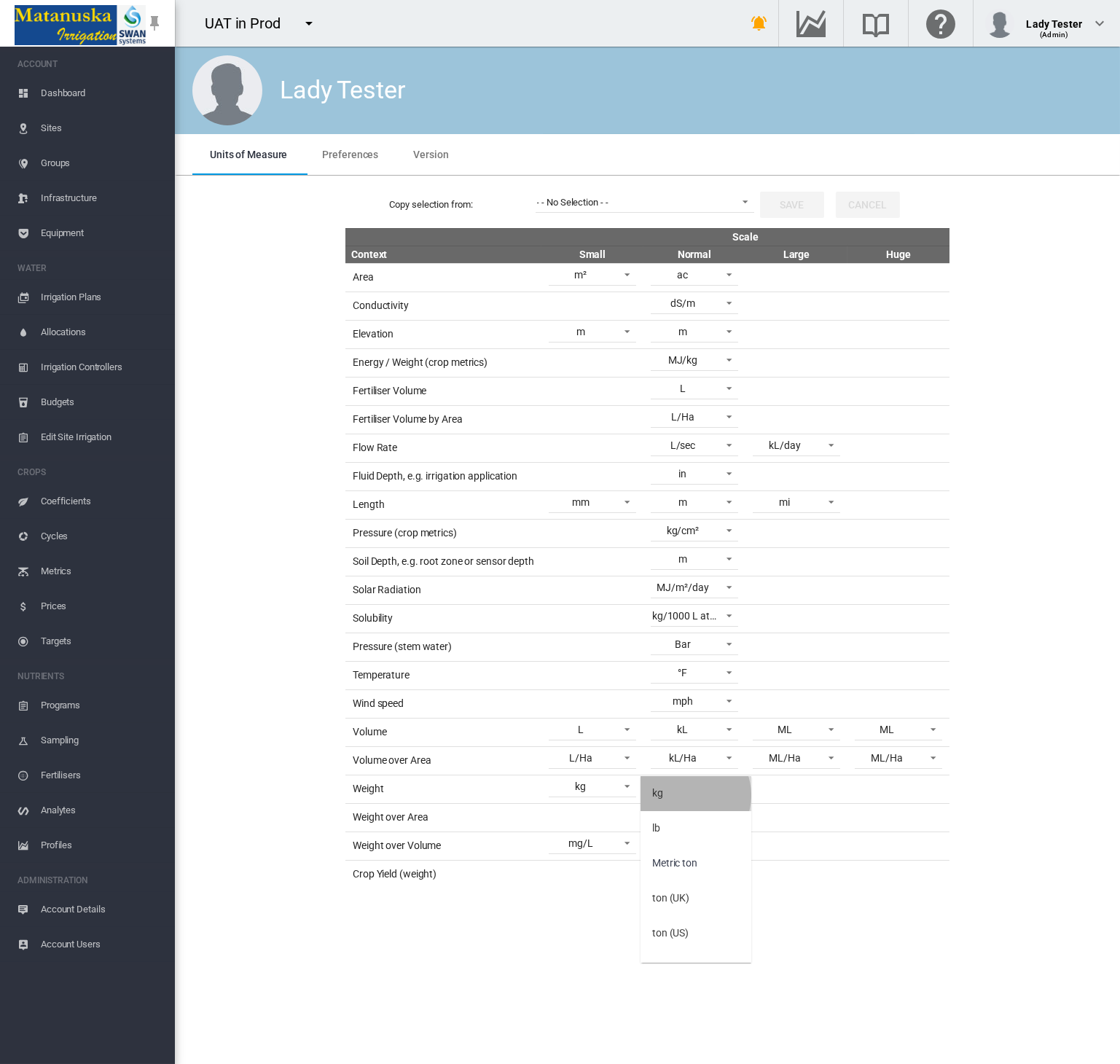 click on "kg" at bounding box center (696, 794) 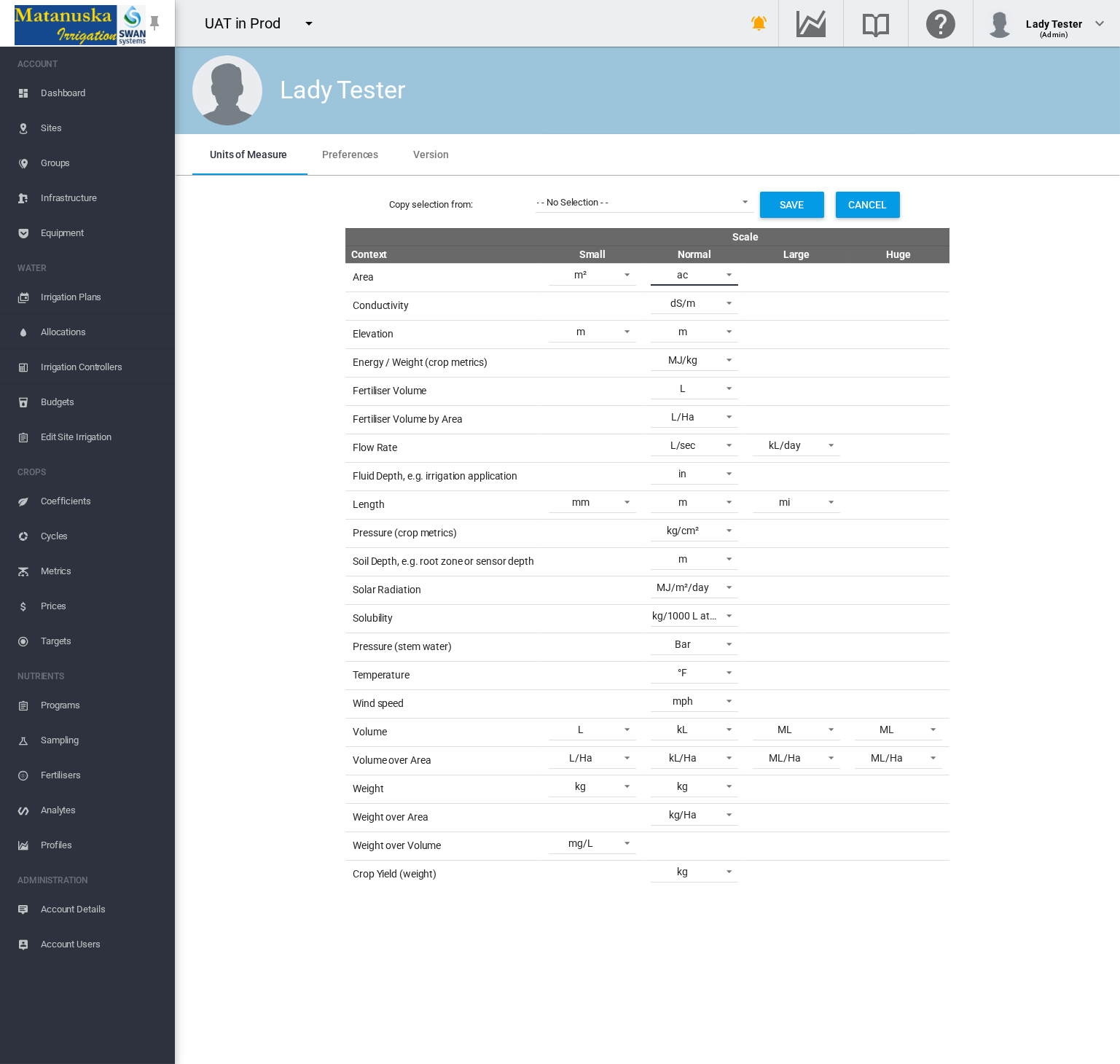click on "ac" at bounding box center [683, 275] 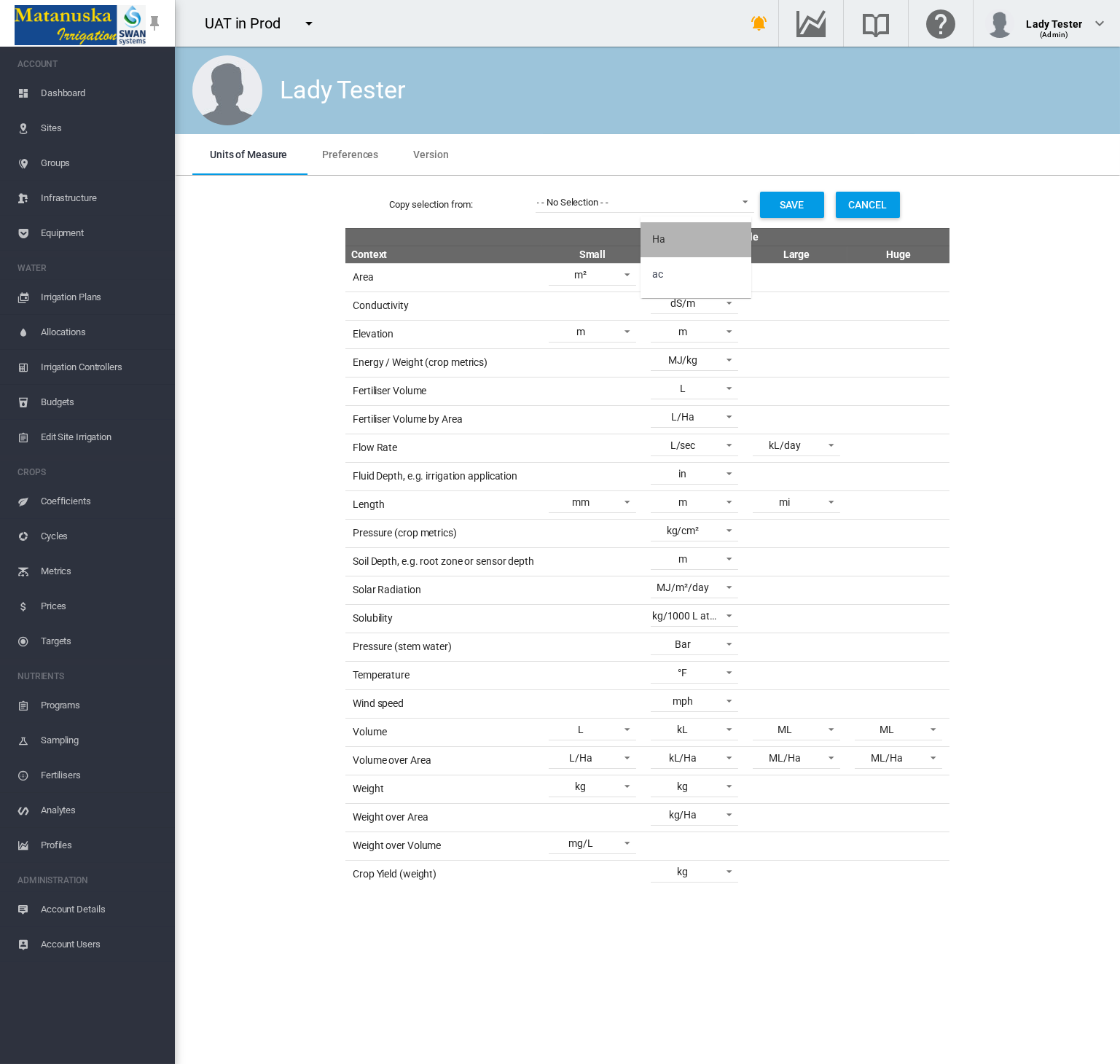 click on "Ha" at bounding box center (696, 240) 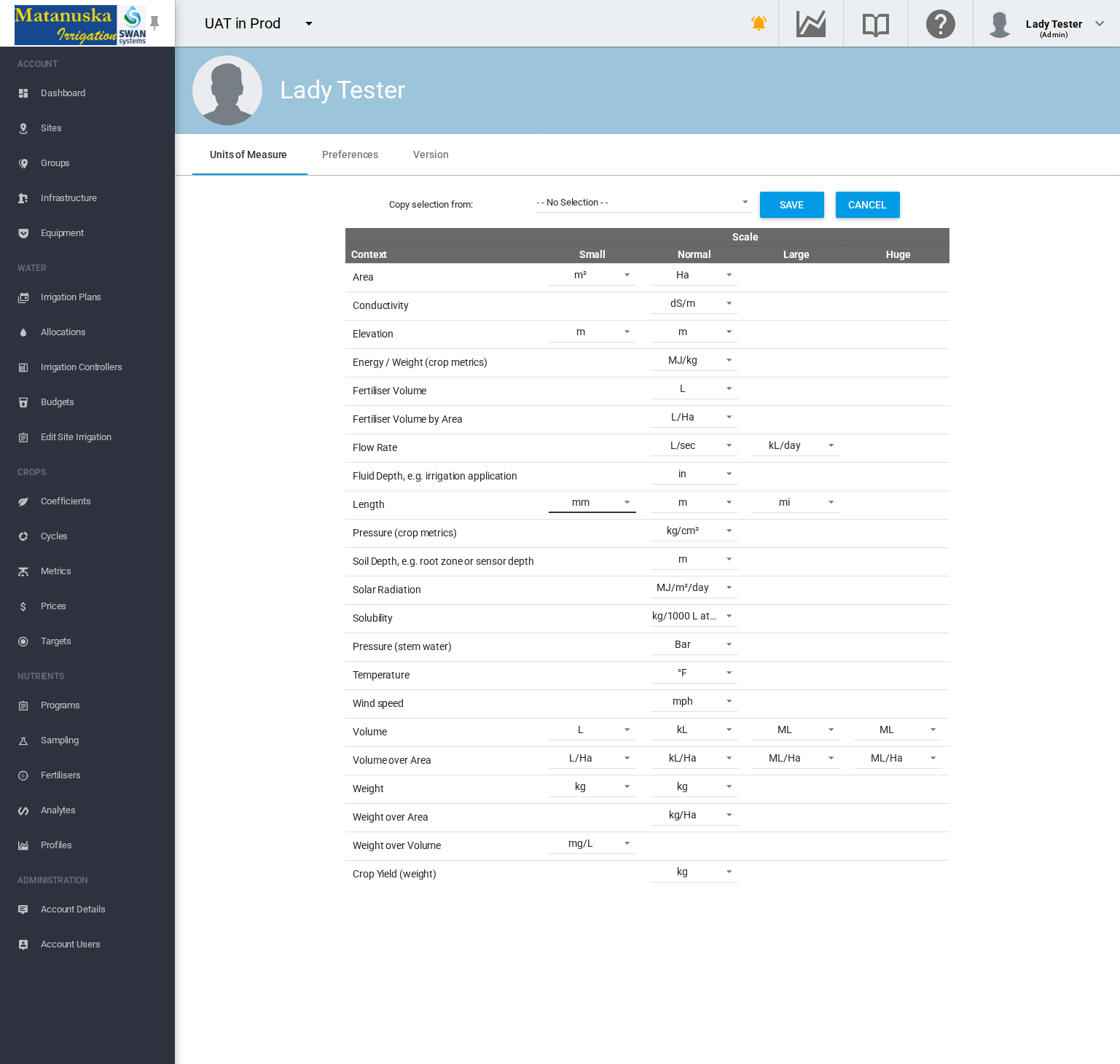 click at bounding box center (623, 501) 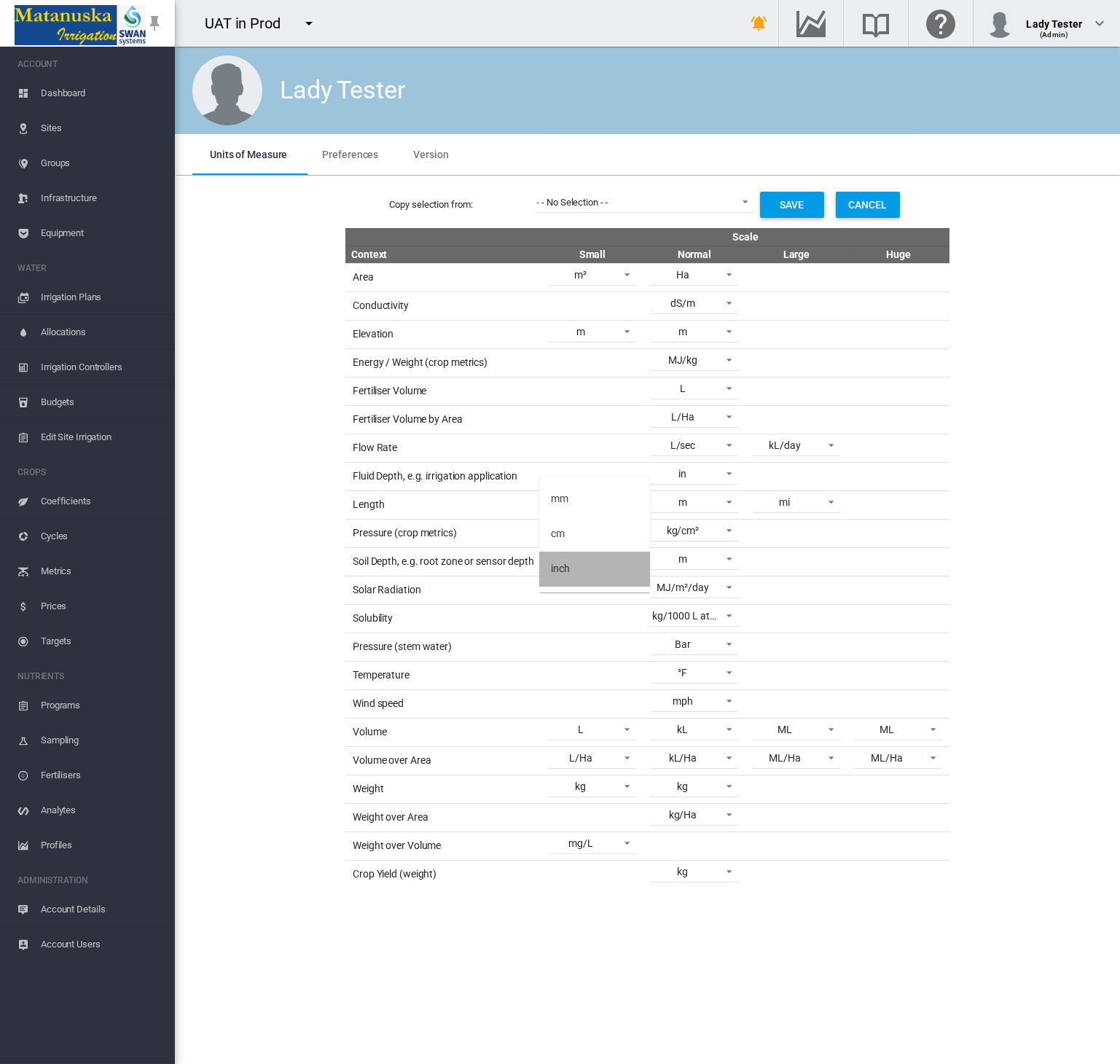 click on "inch" at bounding box center (595, 569) 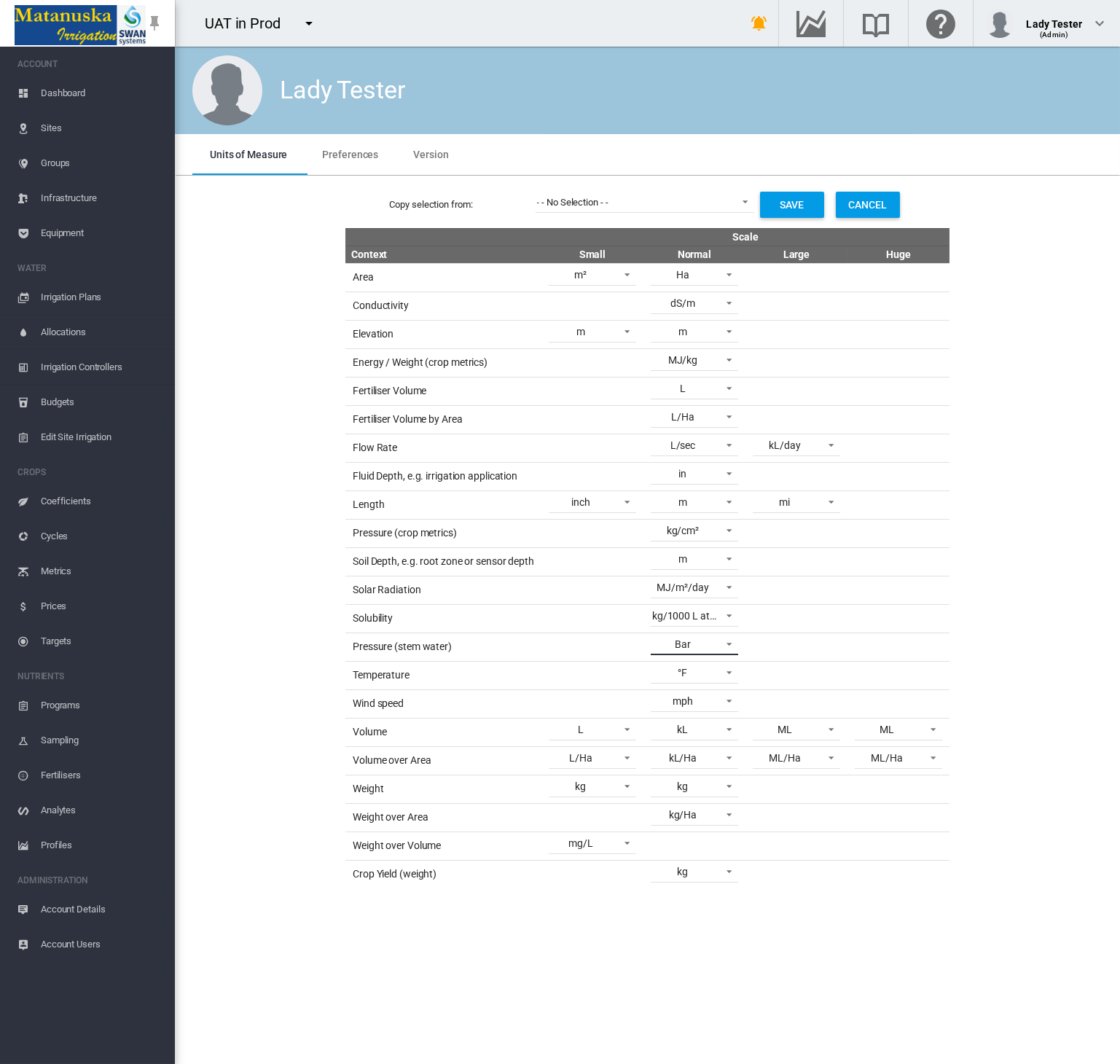 click on "Bar" at bounding box center [683, 645] 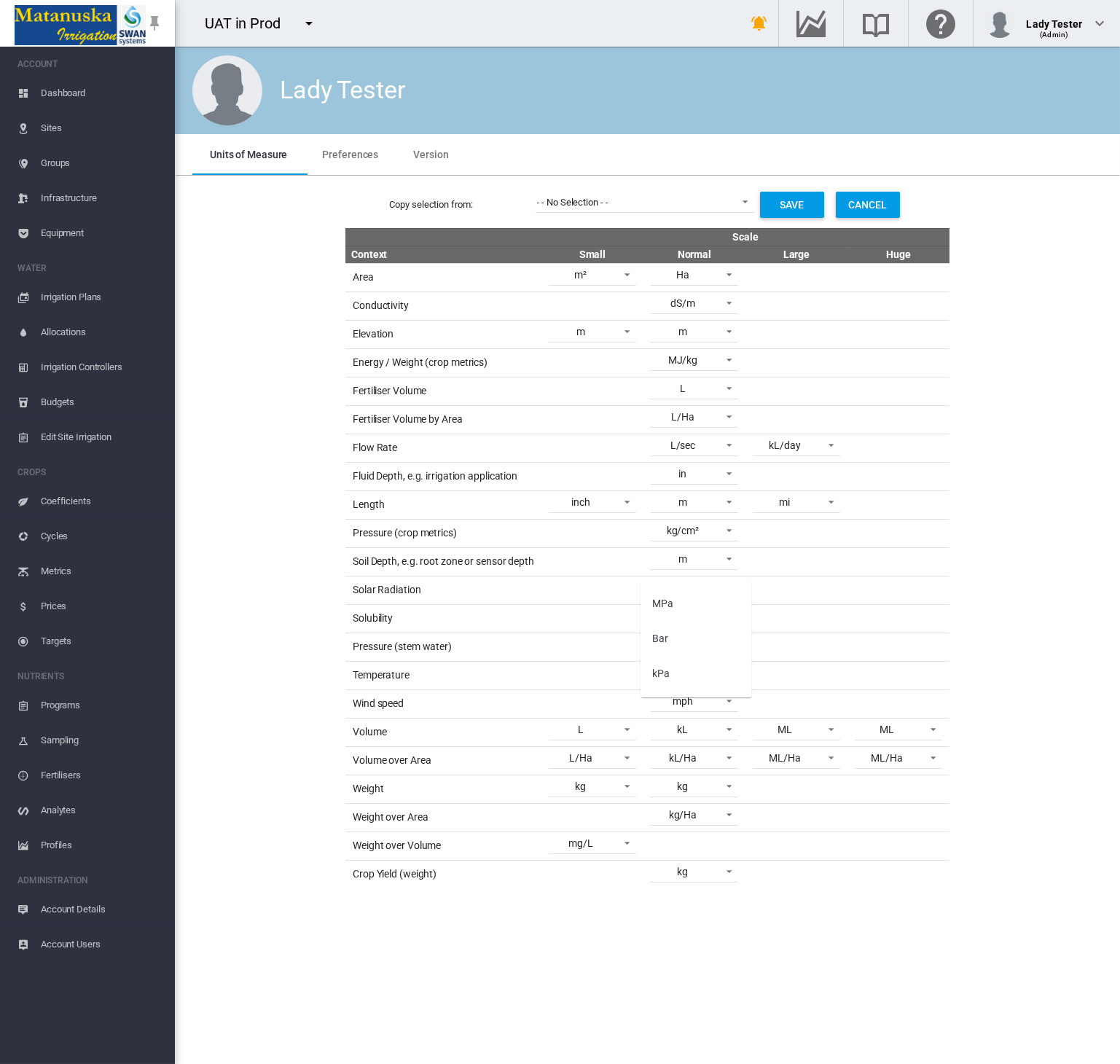click at bounding box center [560, 532] 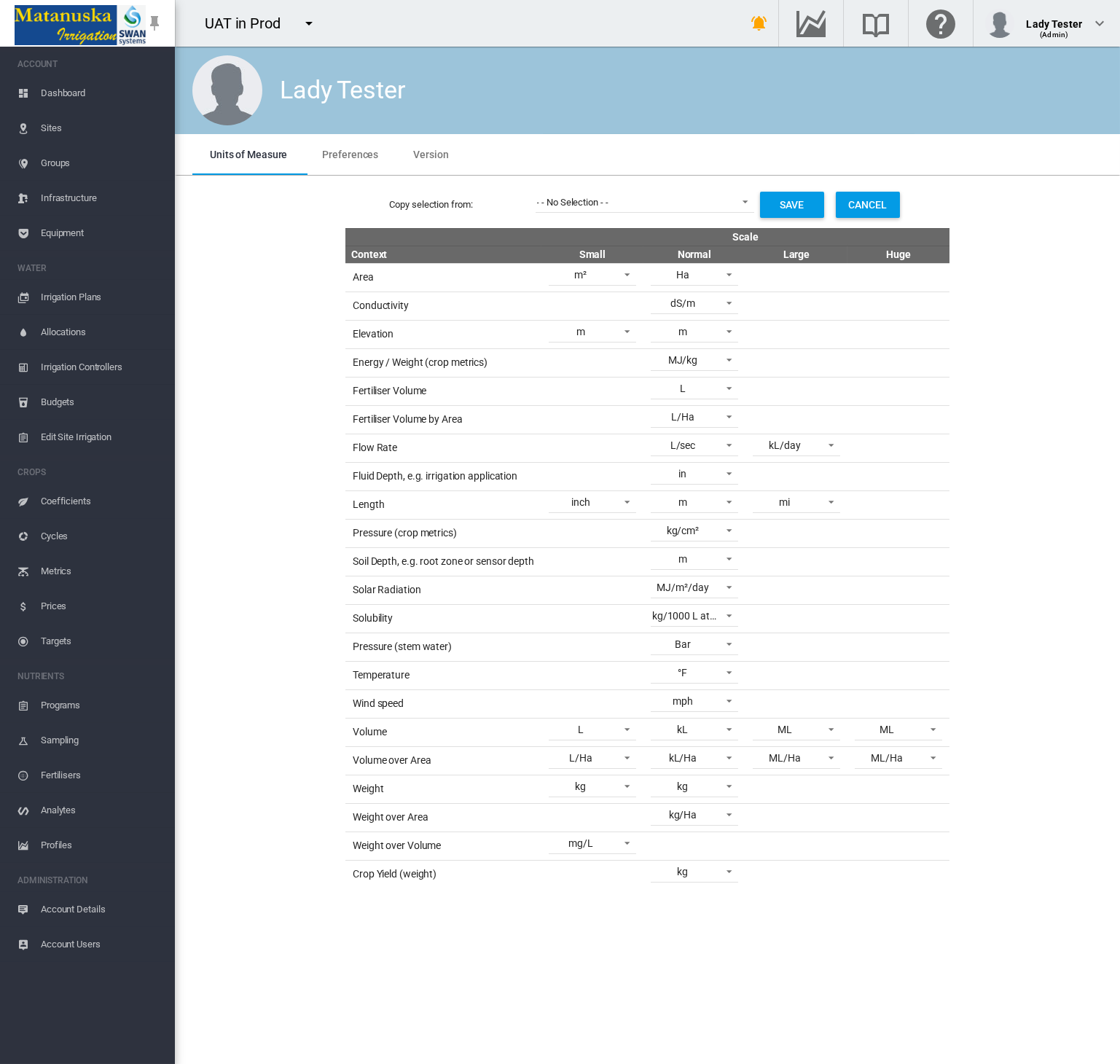 click on "Copy selection from:
- - No Selection - -
- - No Selection - -
Default metric units
Default UK units
Default US units
Alejandra Santos Rubiano
Automation Tester
B T
Beau @ gmail Tang
Beau Tang
Beau Tang
Brenda Powell
Cathy Rye
David Tang
David Test Tang
David W Wang
DuplicateCathy Rye
Giulianne Tostes
Harry Fisher
Ivor Gaylard
Jeff @NGIS
John Bussell
John Bussell
Lady Gmail
Lady Tester
Lady Uy
Maricel Tolentino
Martyn Roberts
Numpty Noo" at bounding box center [647, 535] 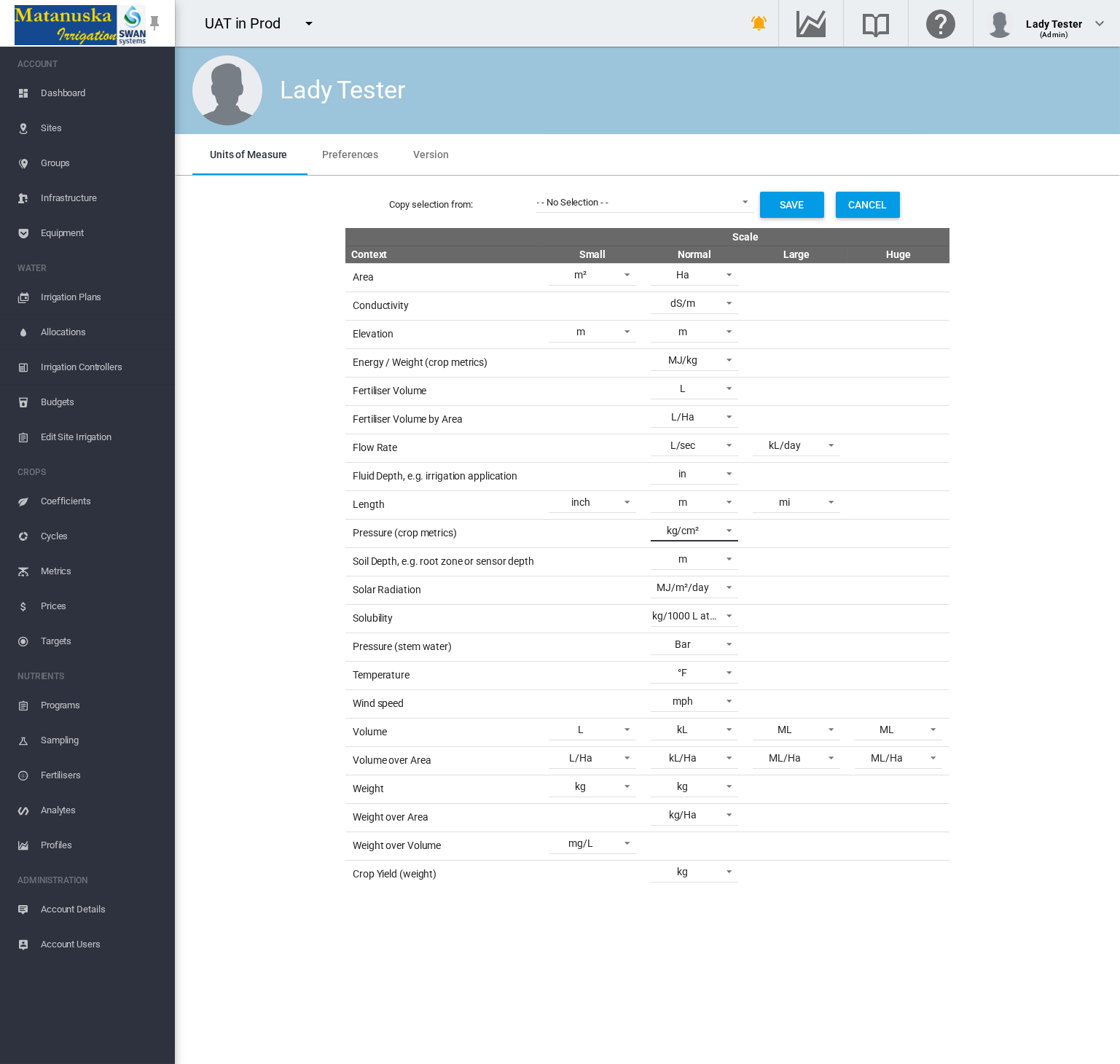 click at bounding box center [725, 529] 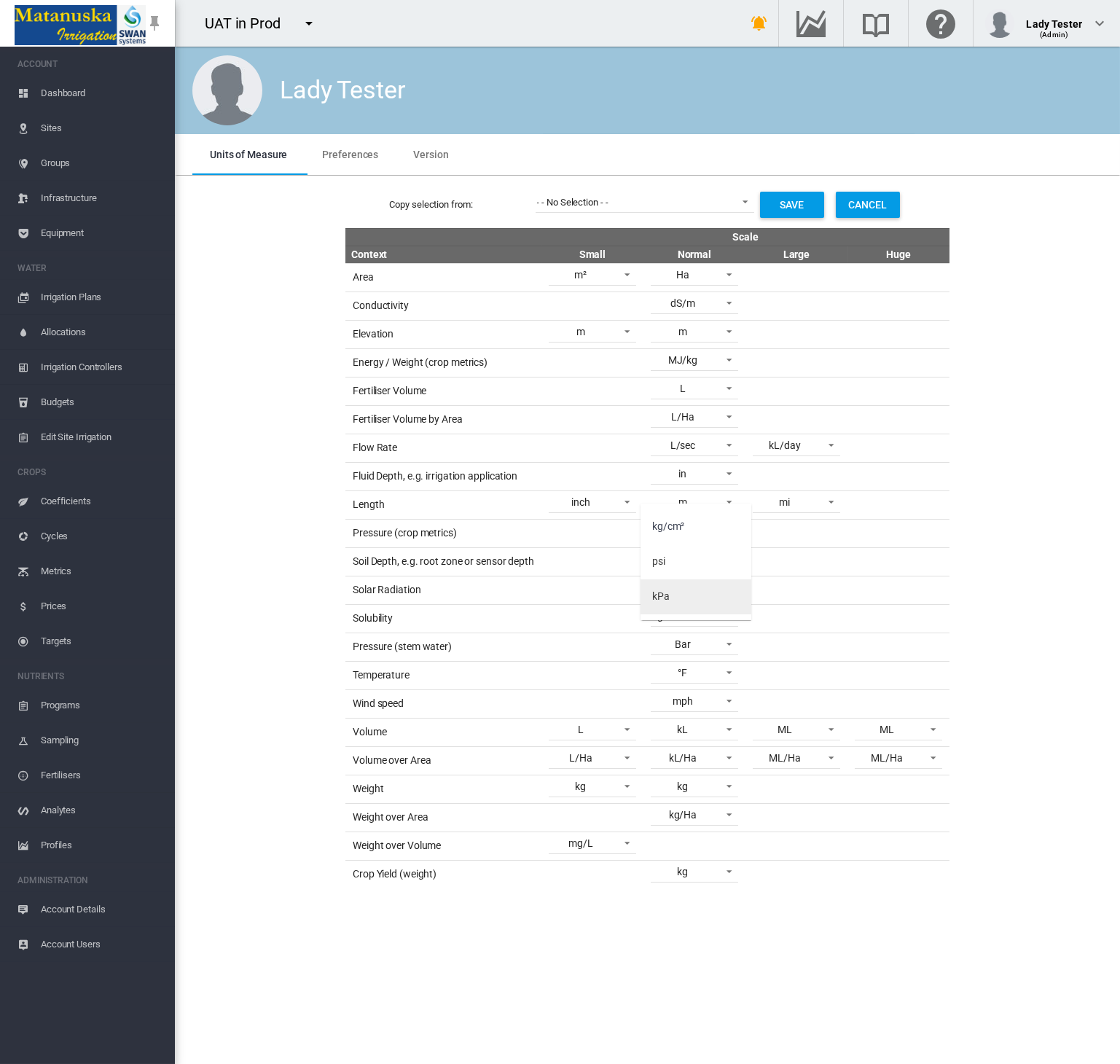click on "kPa" at bounding box center [696, 597] 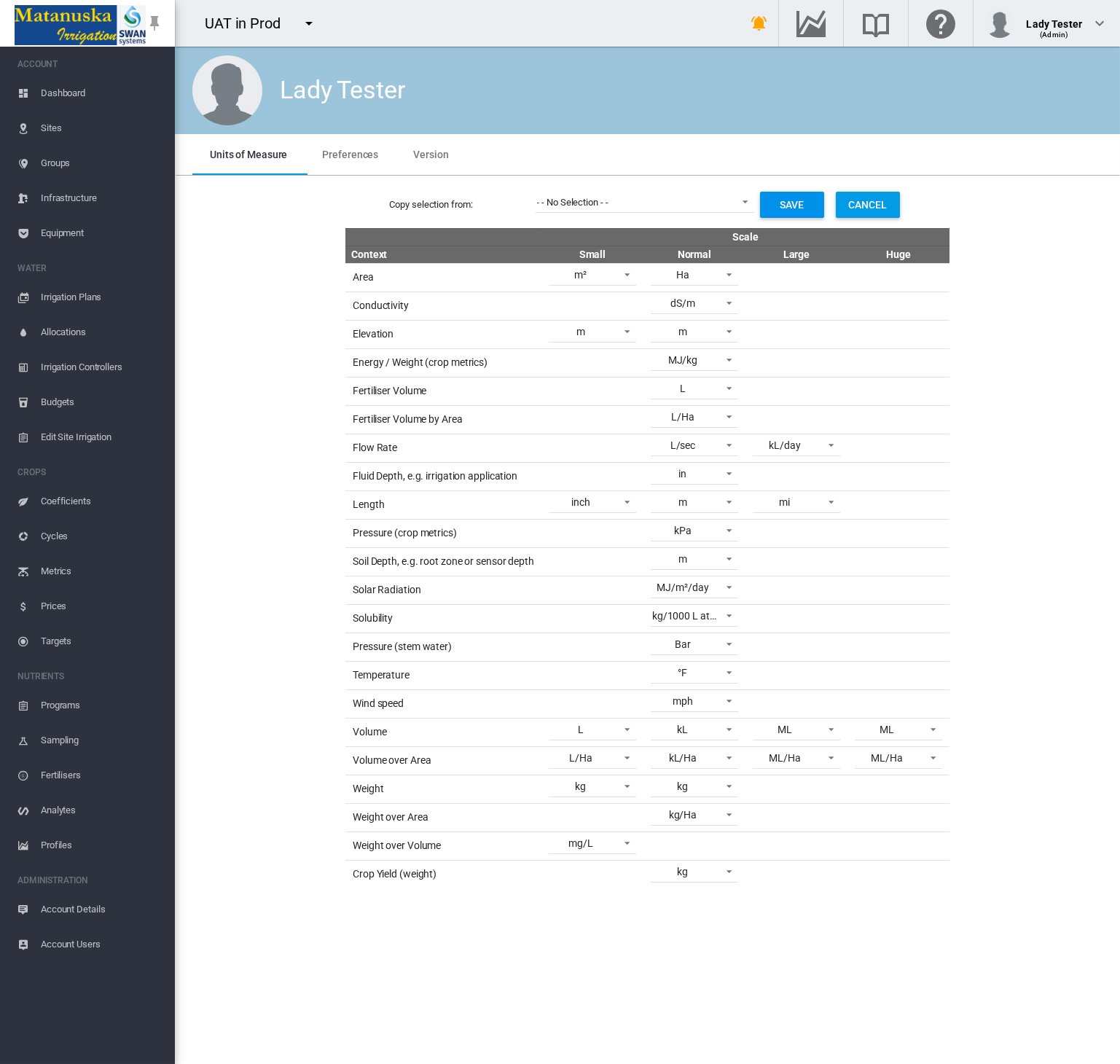click on "Save" at bounding box center [792, 205] 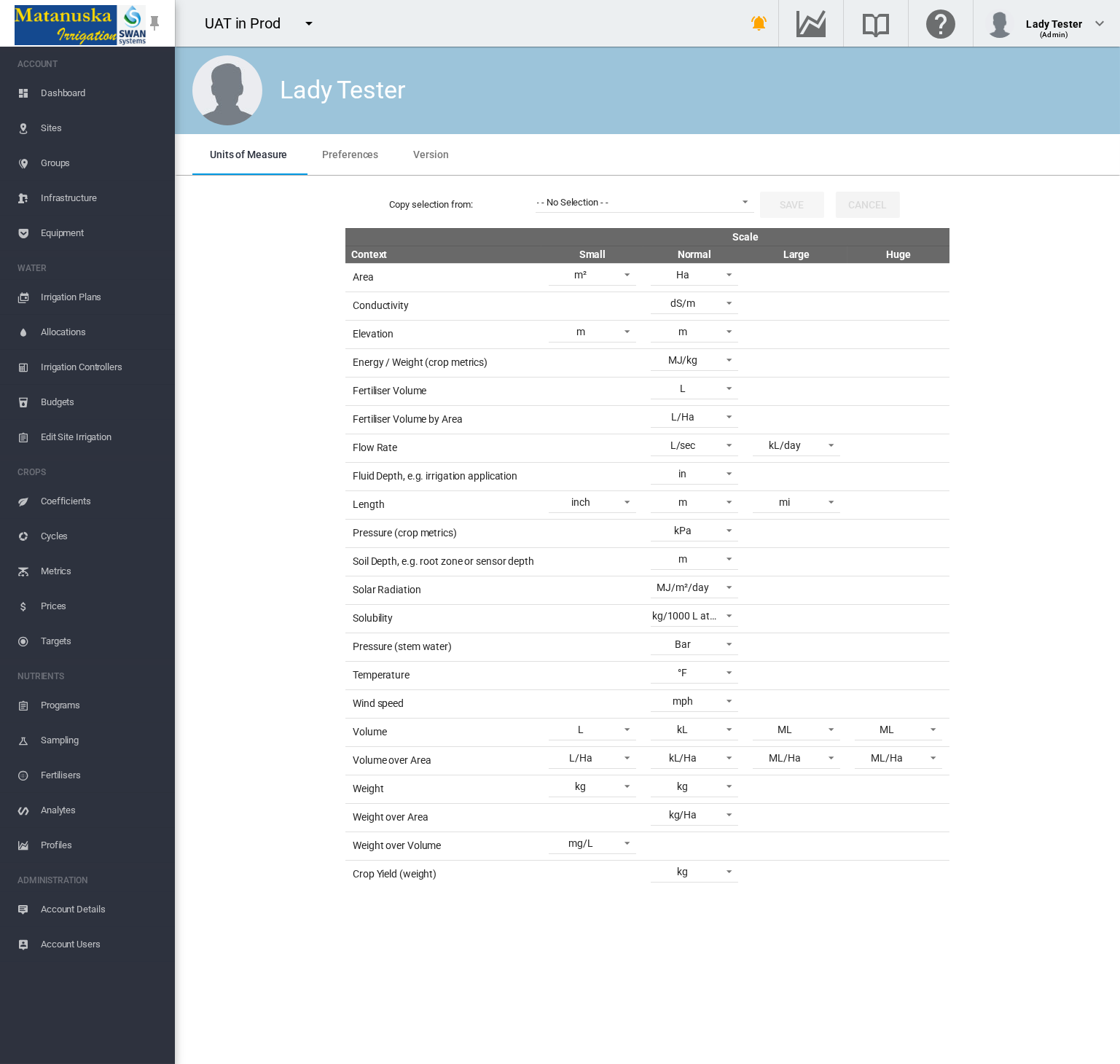 click on "Targets" at bounding box center (102, 641) 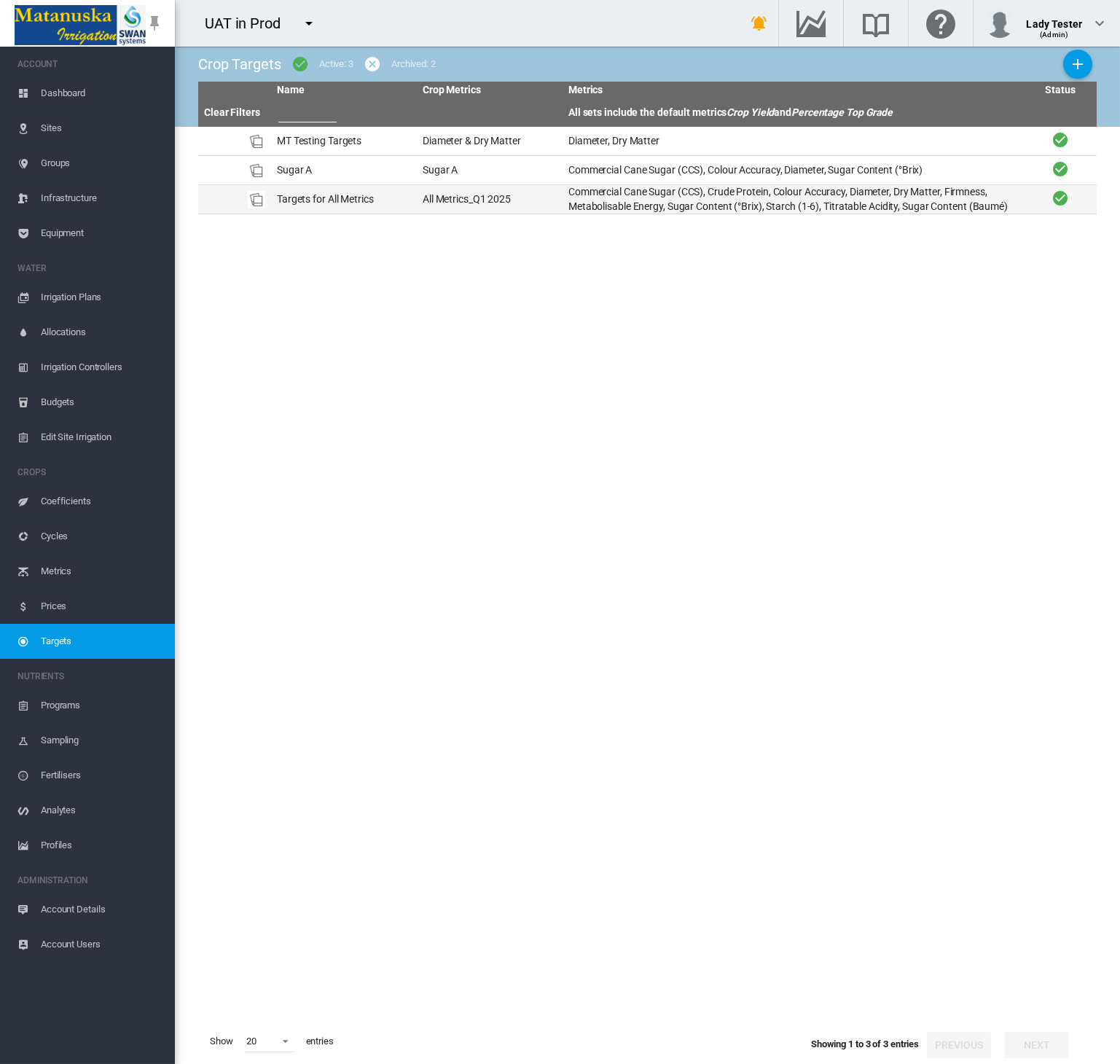 click on "Targets for All Metrics" at bounding box center [344, 199] 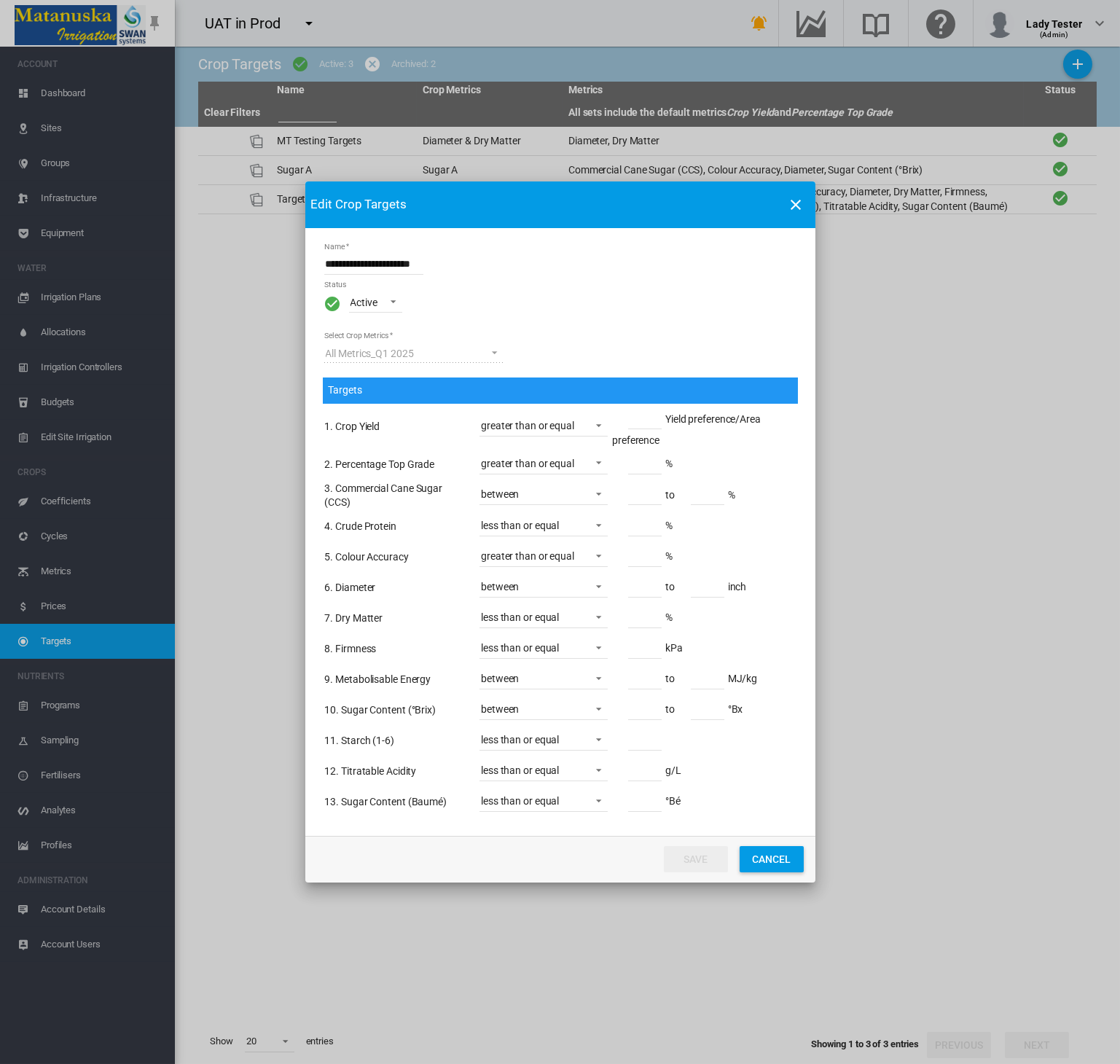 click at bounding box center (796, 205) 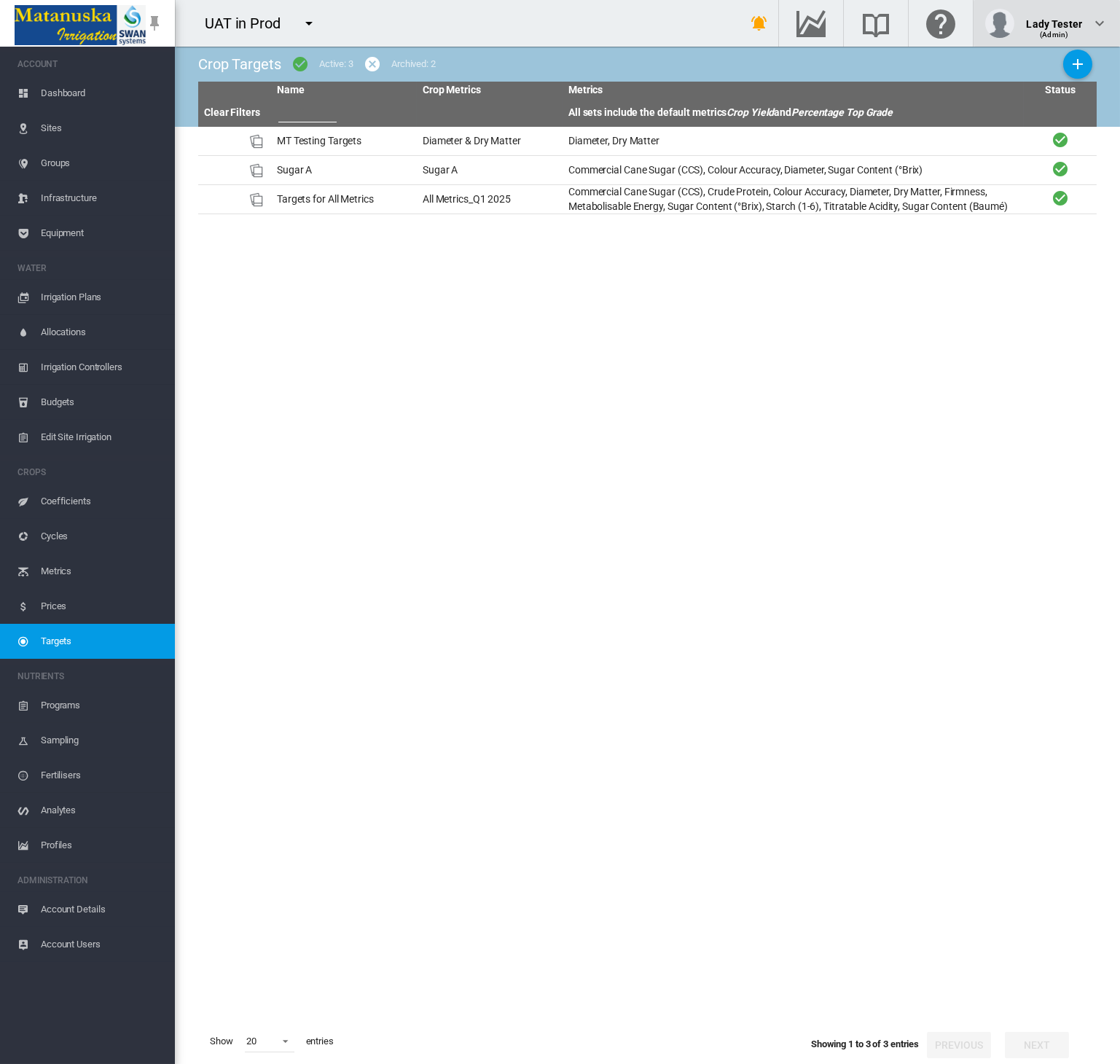 click on "(Admin)" at bounding box center (1054, 29) 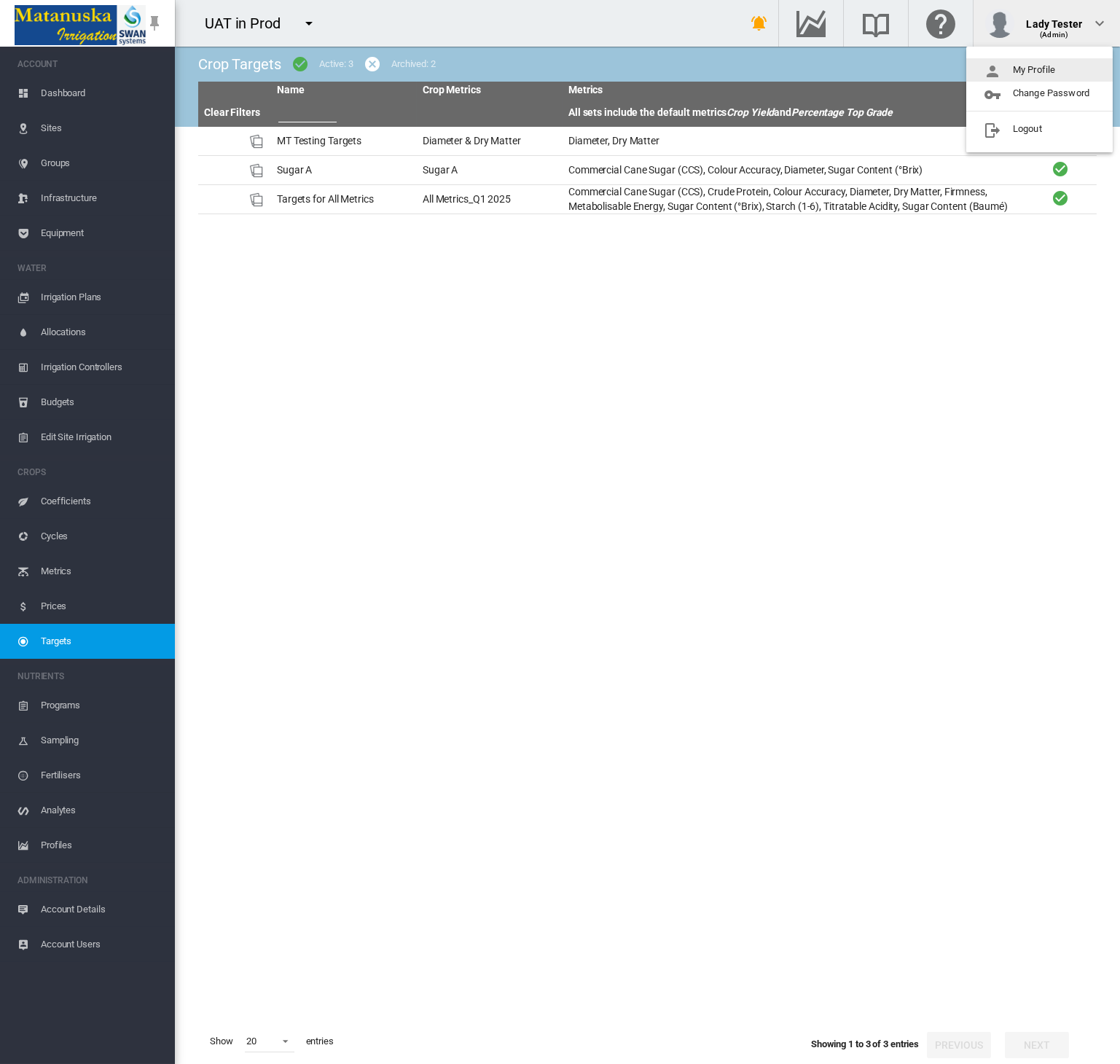 click on "My Profile" at bounding box center (1039, 70) 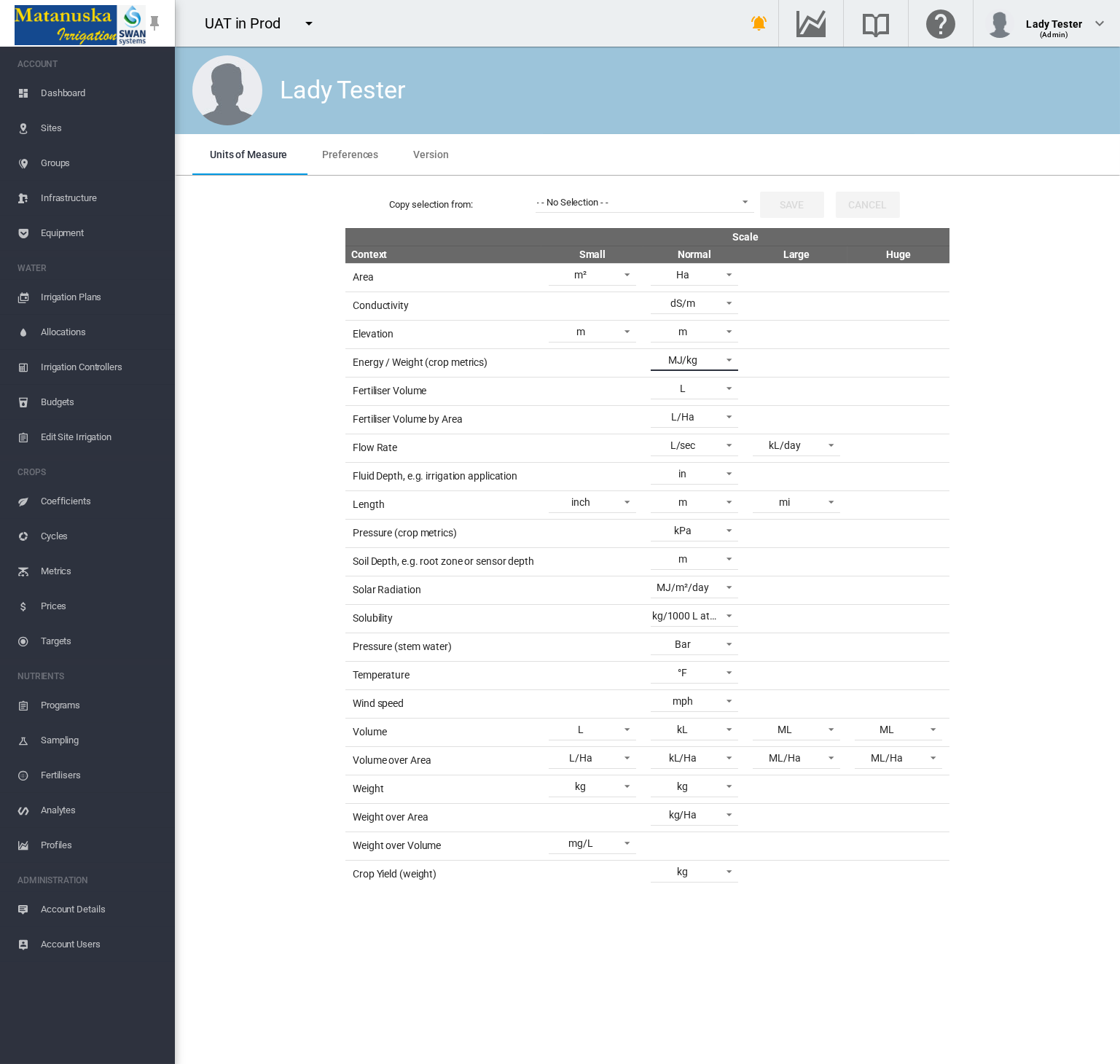 click on "MJ/kg" at bounding box center (683, 360) 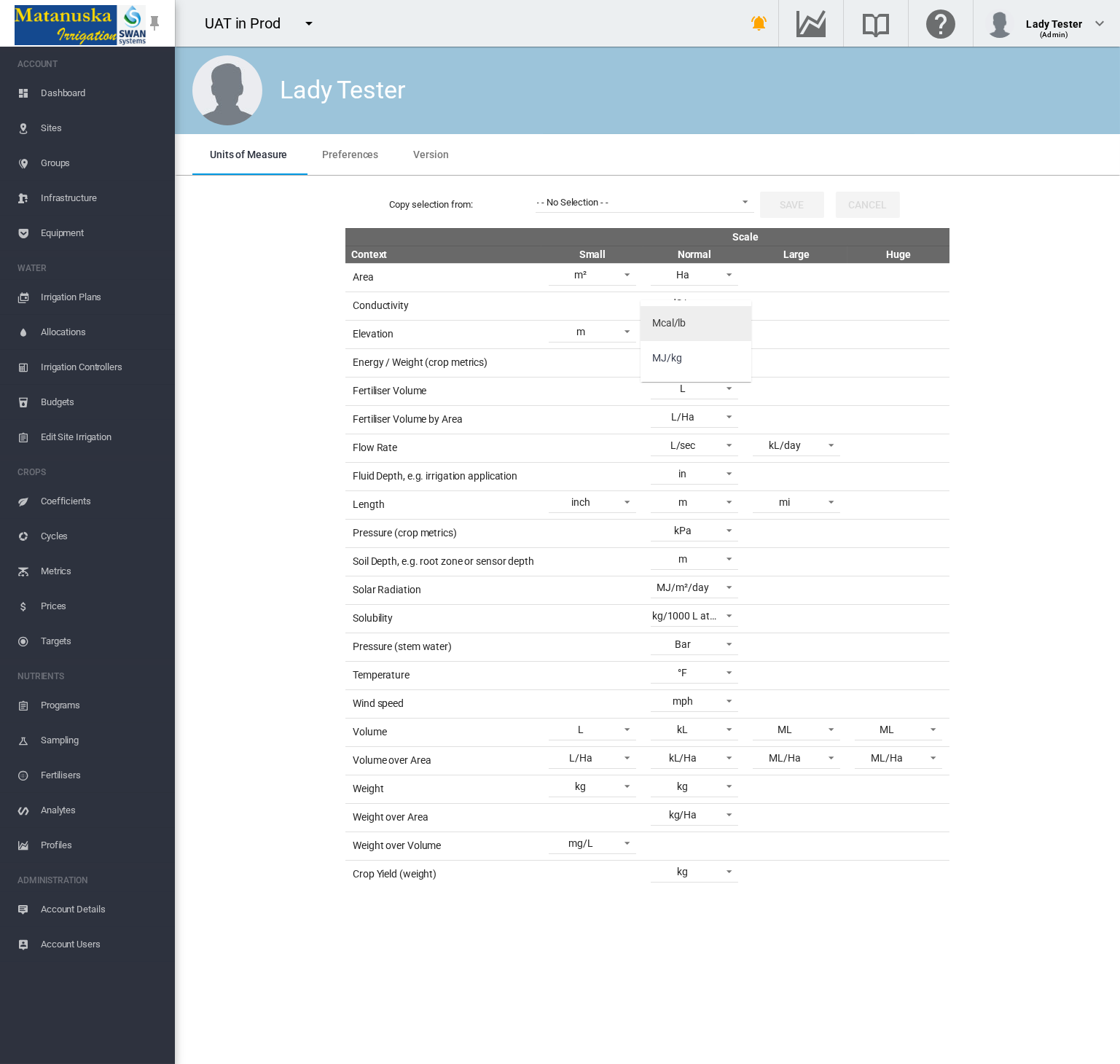 click on "Mcal/lb" at bounding box center (696, 324) 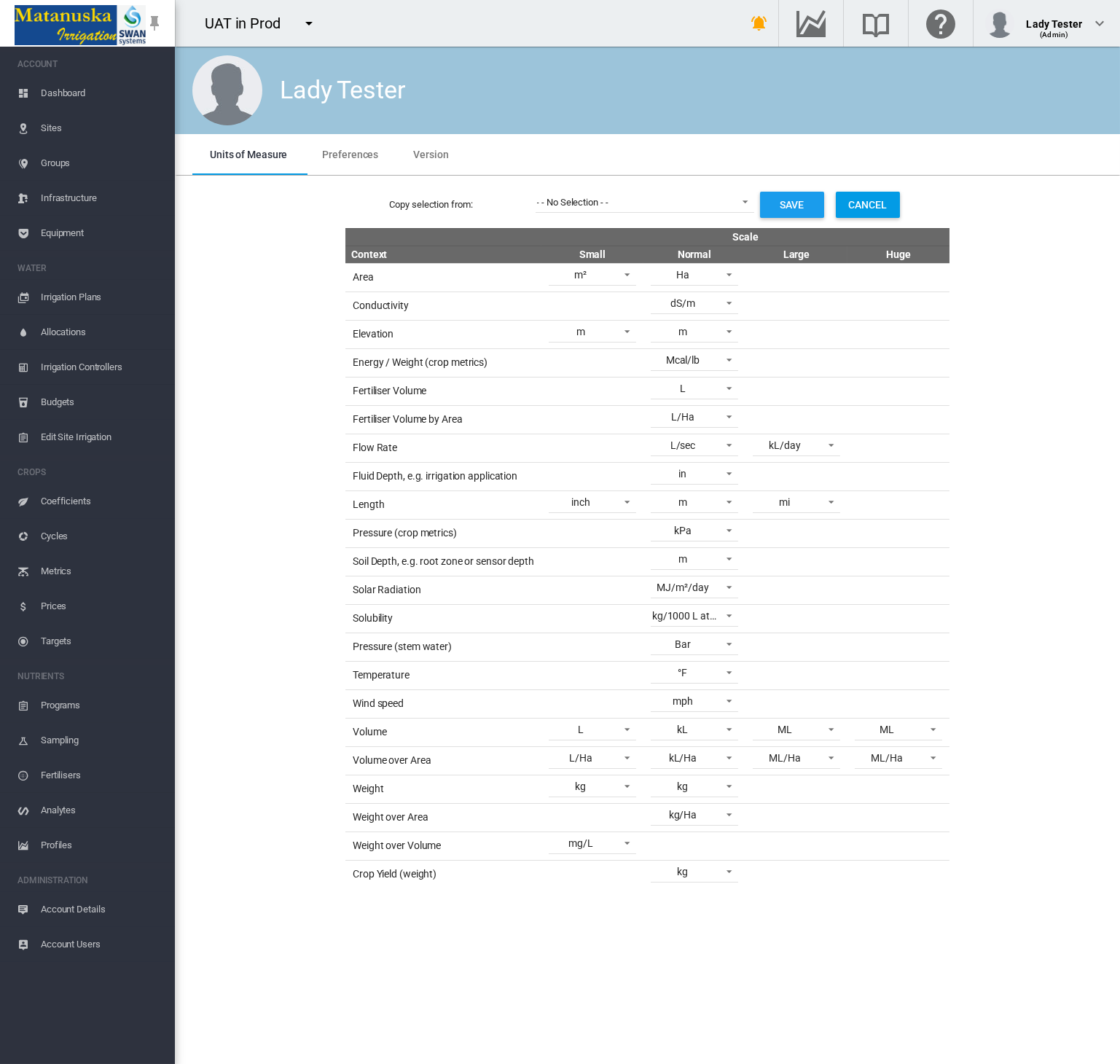 click on "Save" at bounding box center (792, 205) 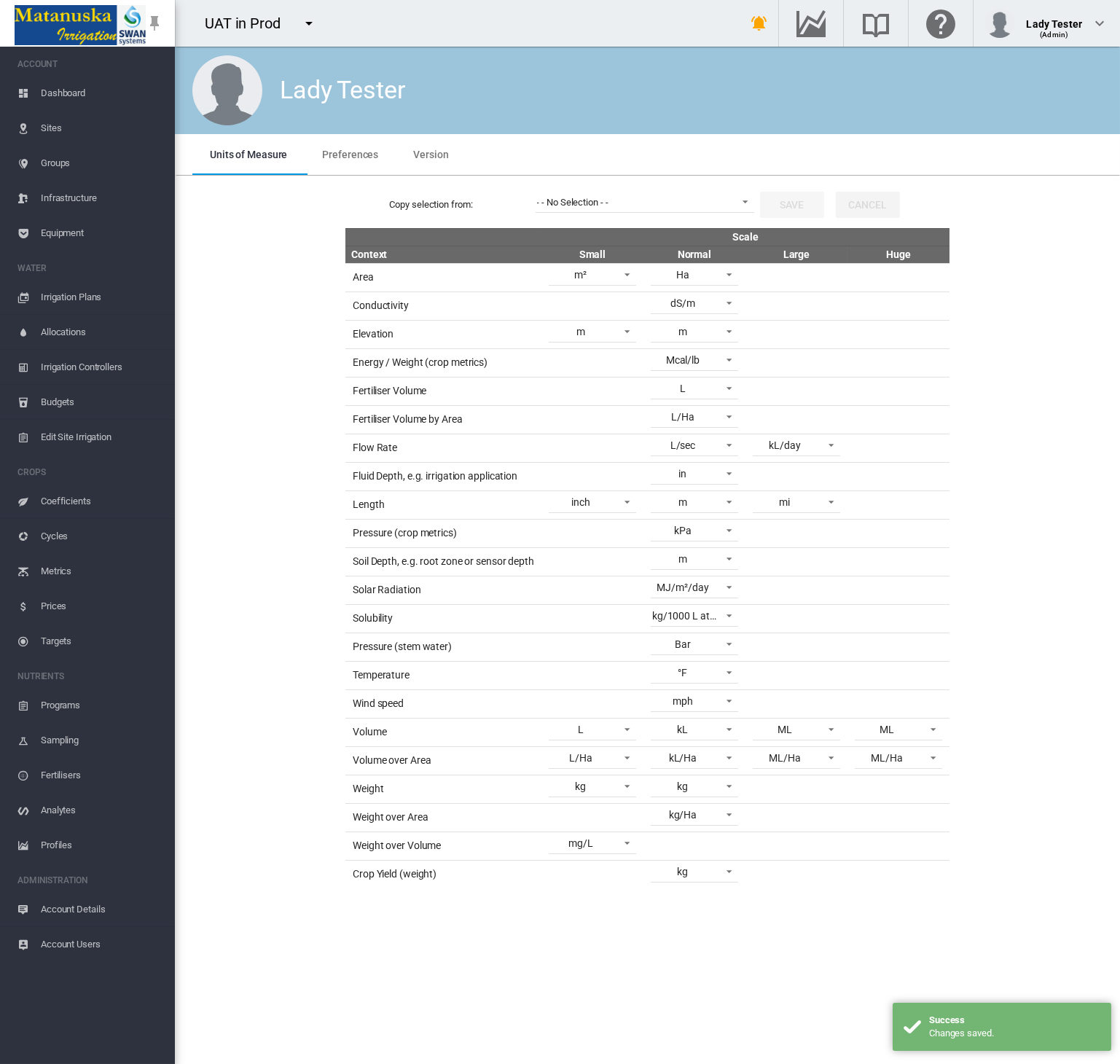 click on "Targets" at bounding box center (102, 641) 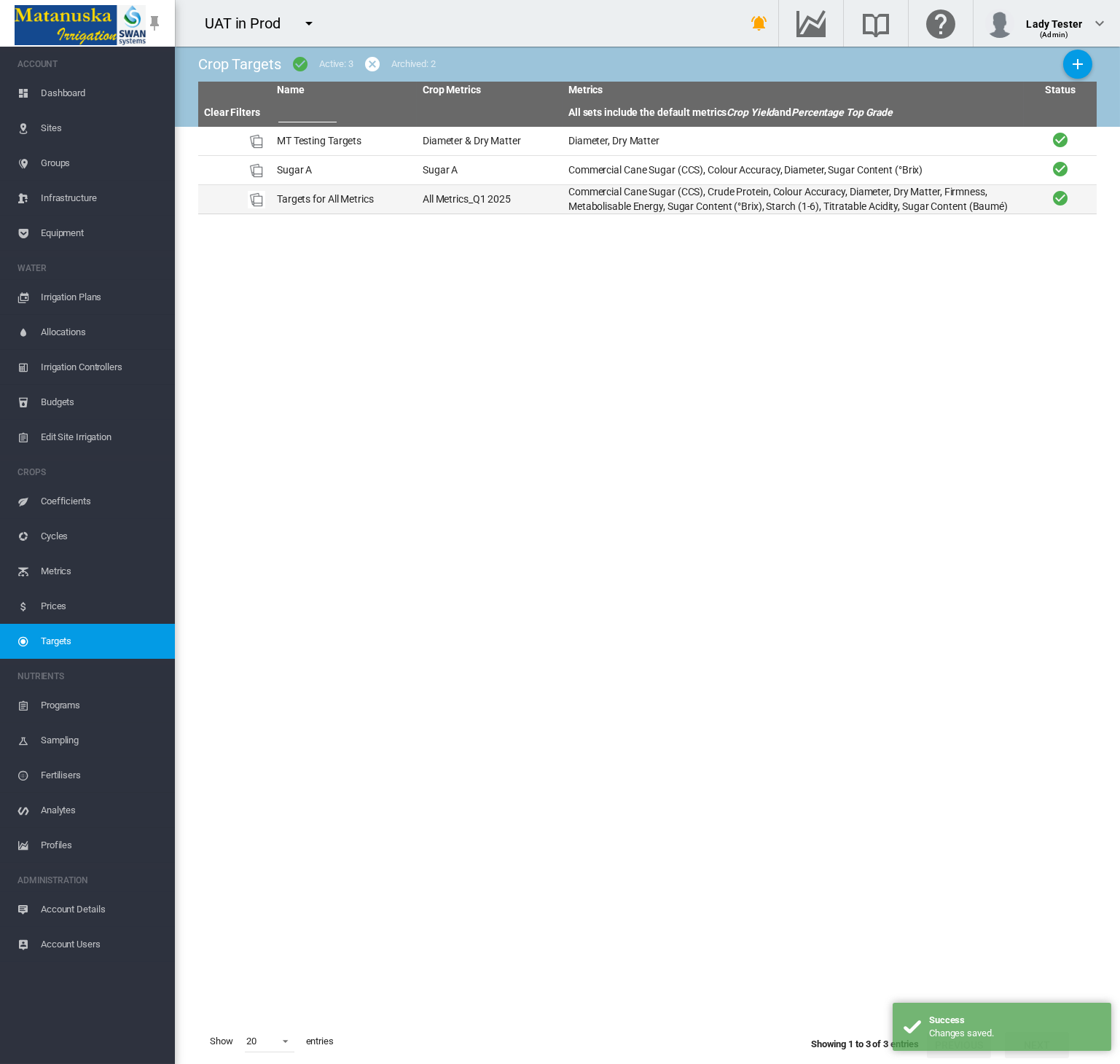 click on "Commercial Cane Sugar (CCS), Crude Protein, Colour Accuracy, Diameter, Dry Matter, Firmness, Metabolisable Energy, Sugar Content (°Brix), Starch (1-6), Titratable Acidity, Sugar Content (Baumé)" at bounding box center [793, 199] 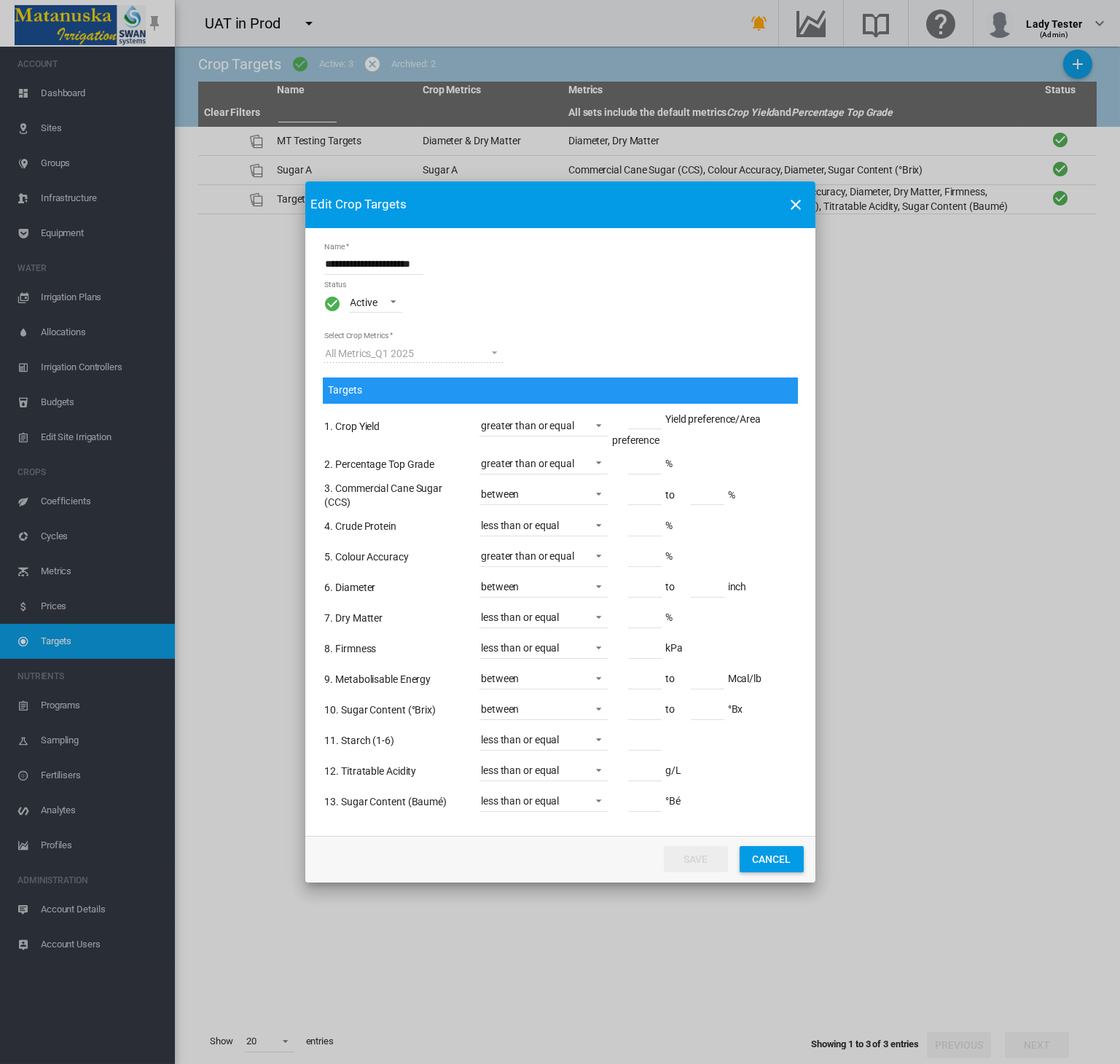 click at bounding box center (796, 205) 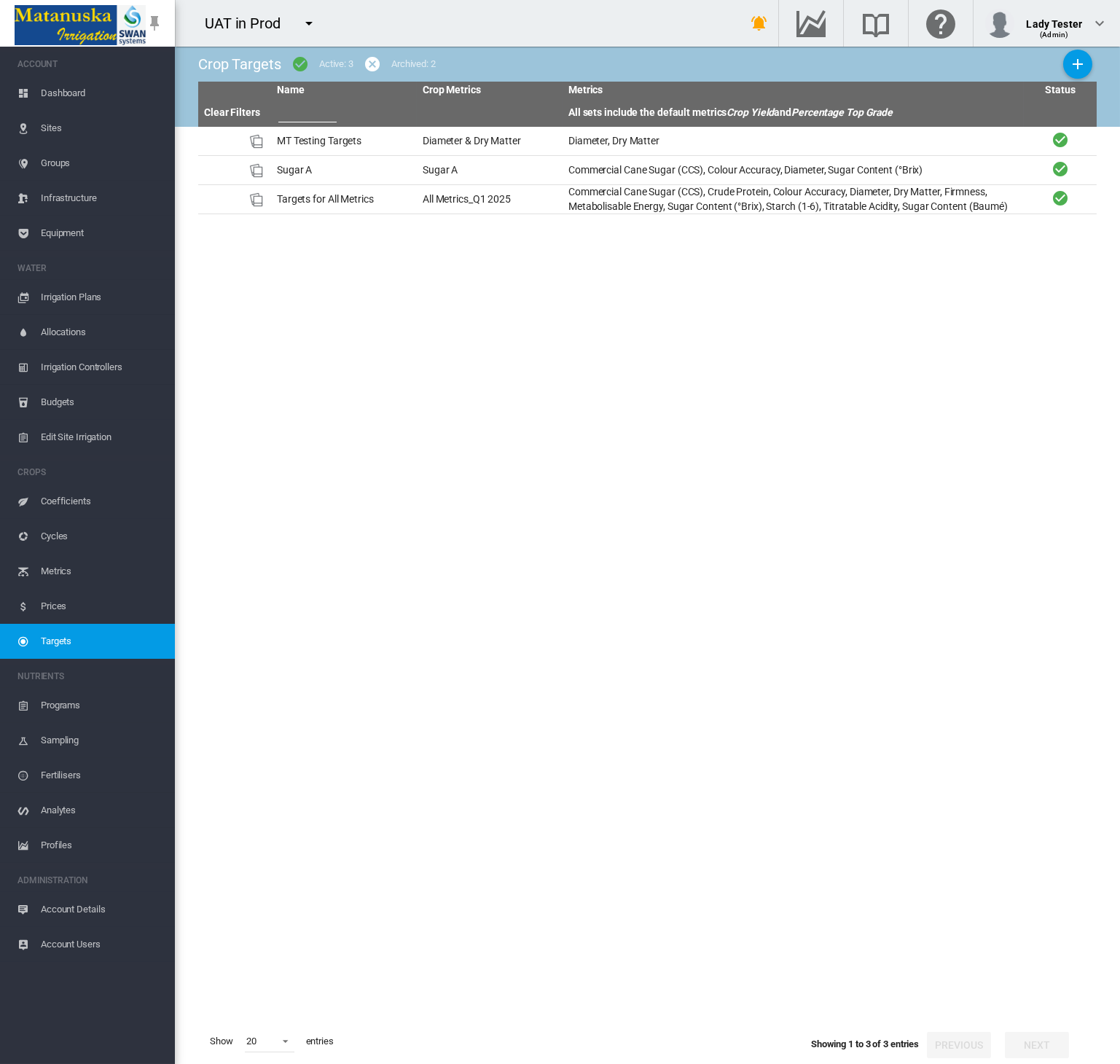 click on "Cycles" at bounding box center [102, 536] 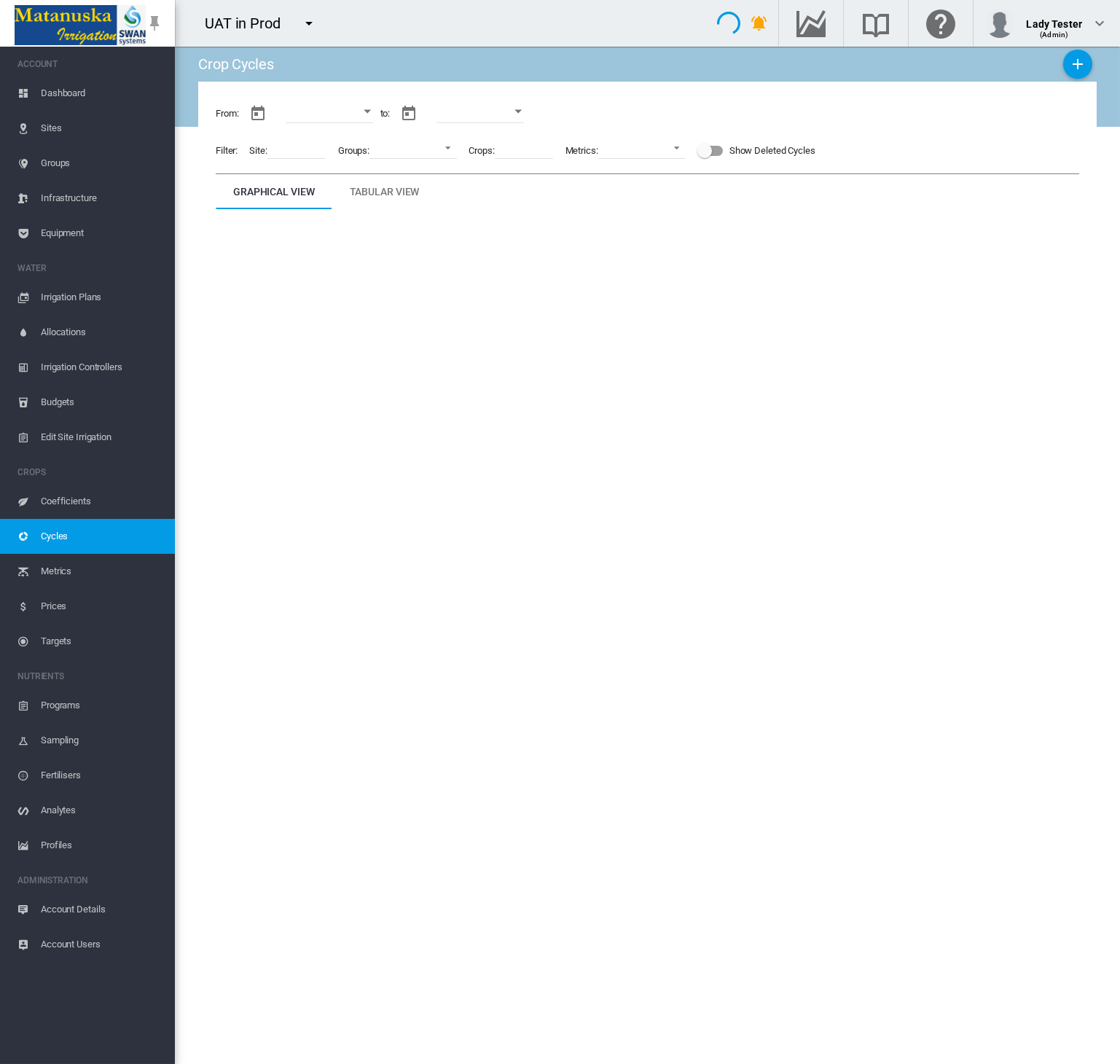 type on "**********" 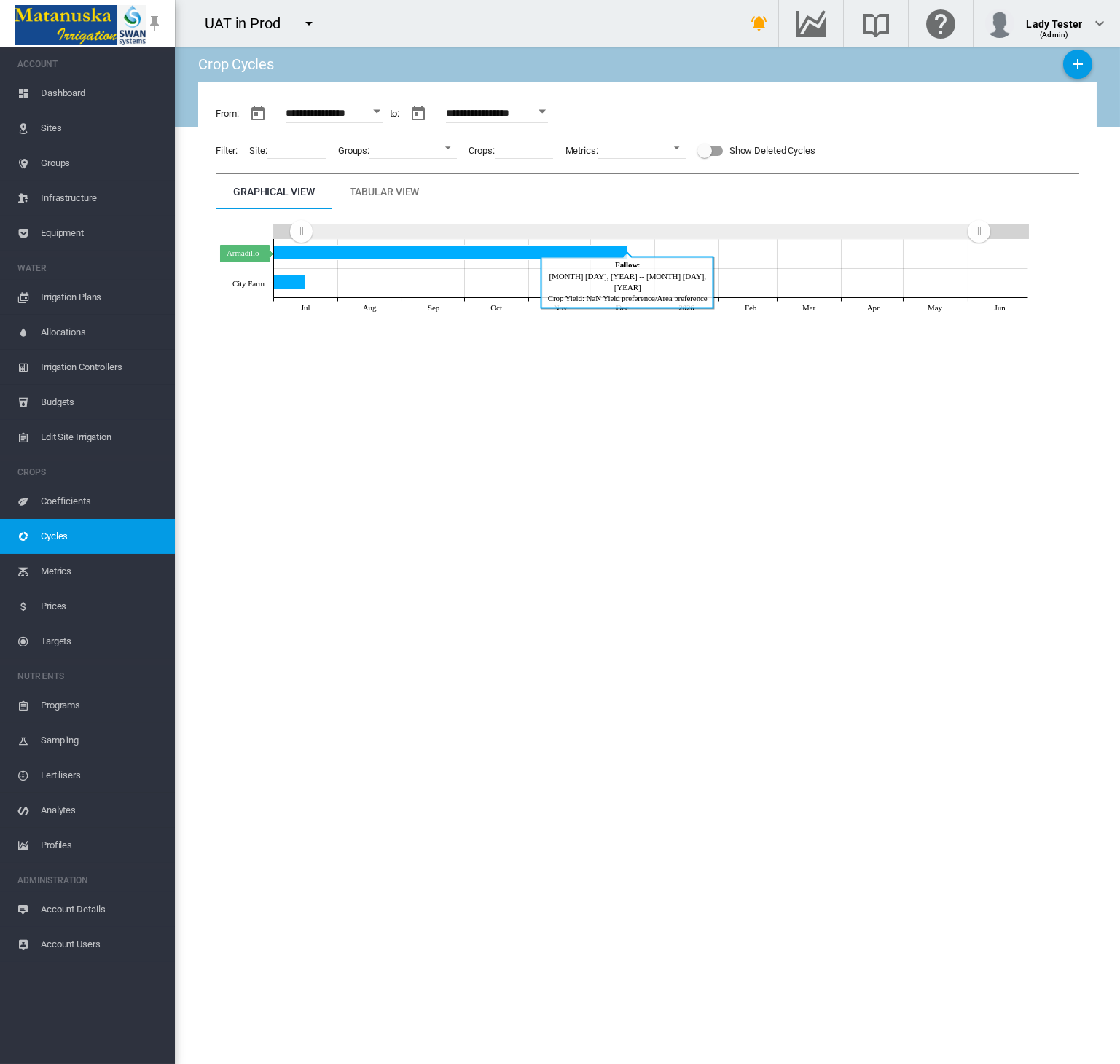 click 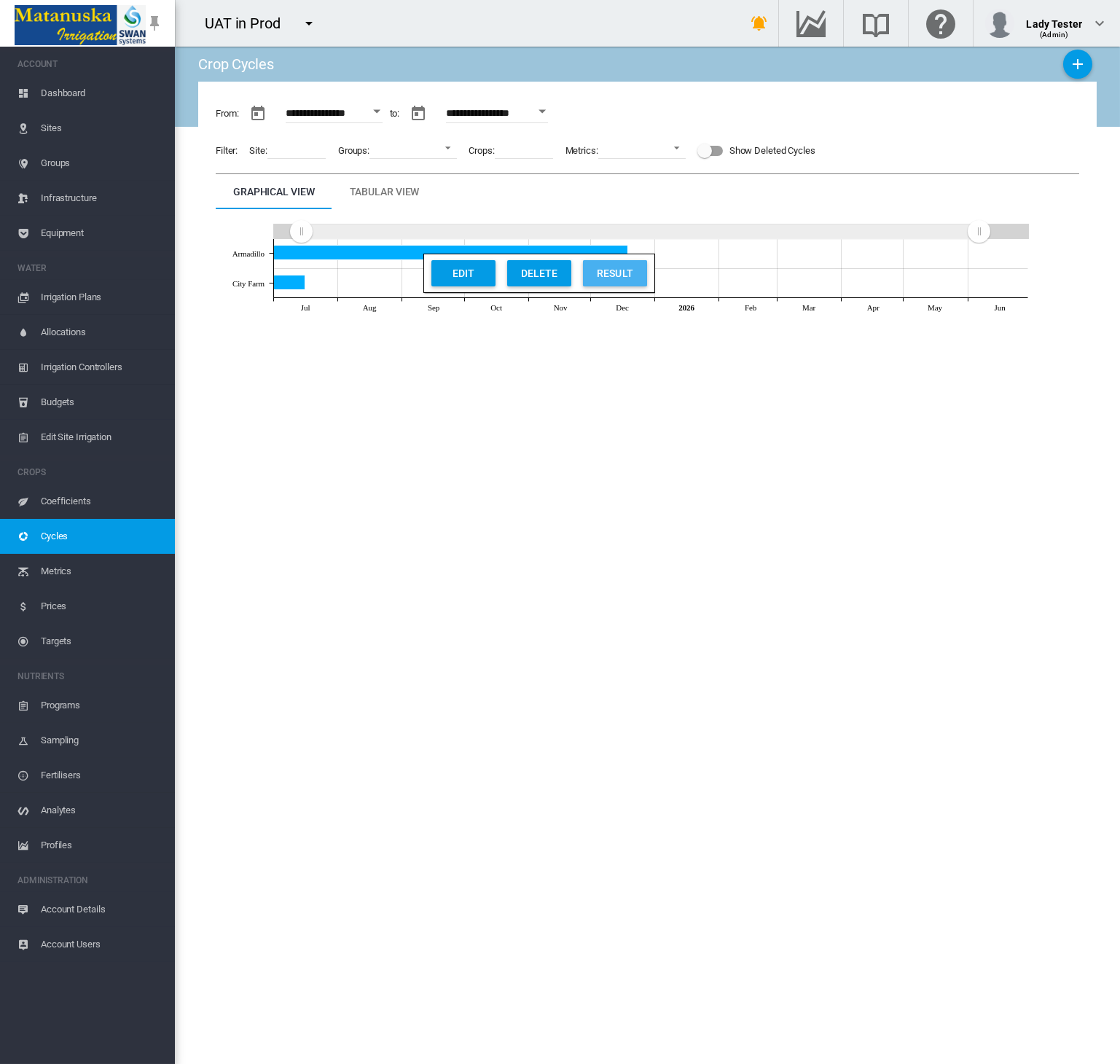 click on "Result" at bounding box center [615, 273] 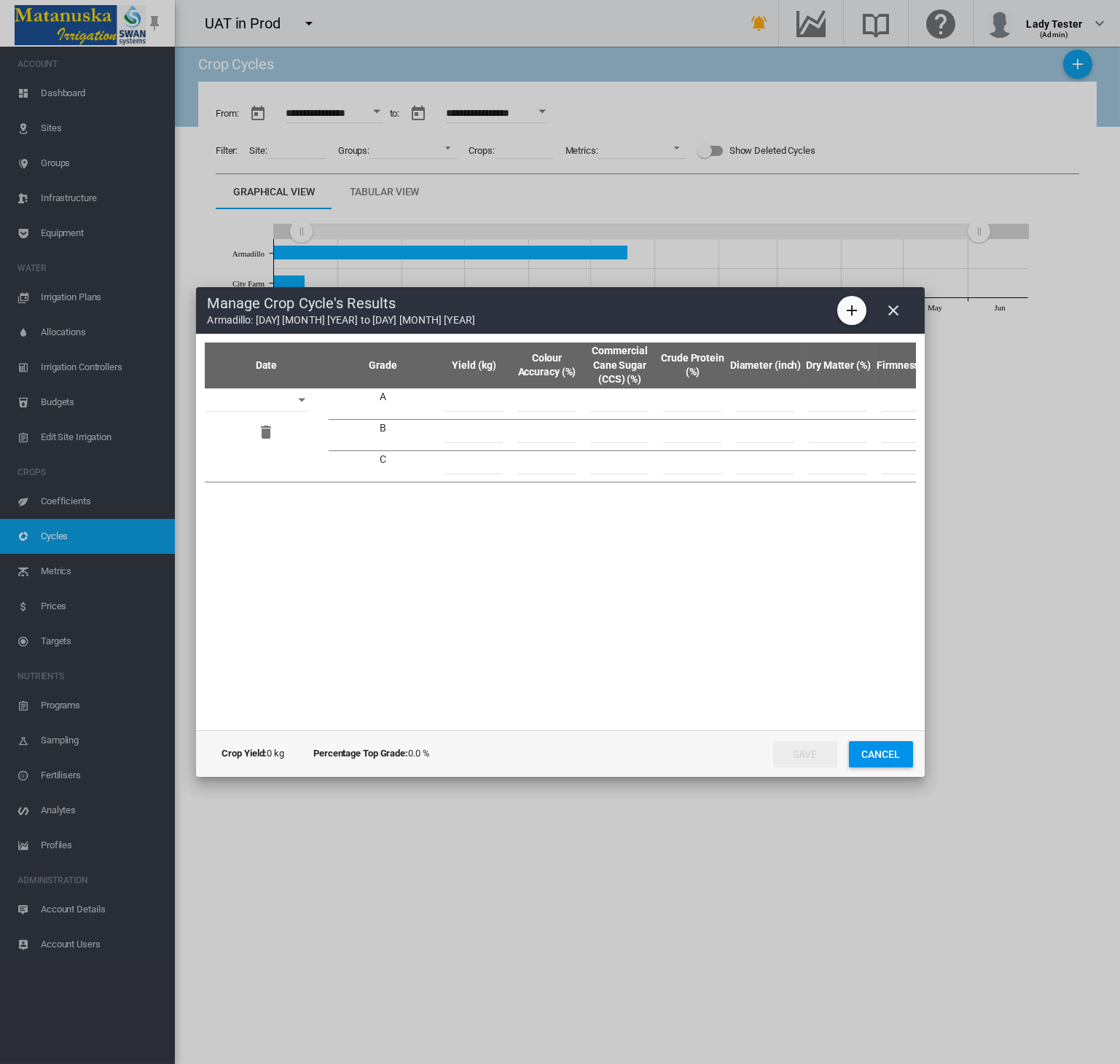 click at bounding box center (894, 310) 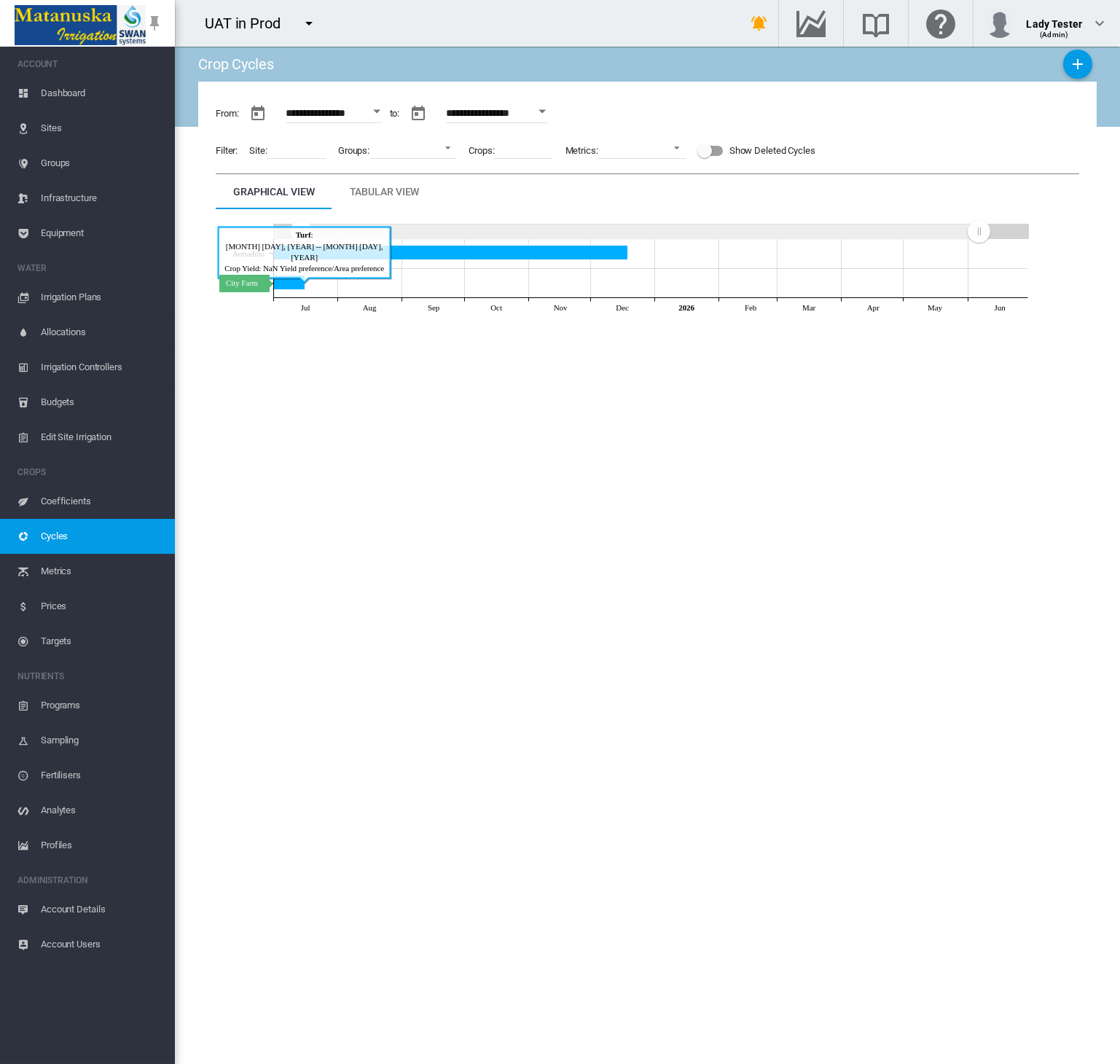 click 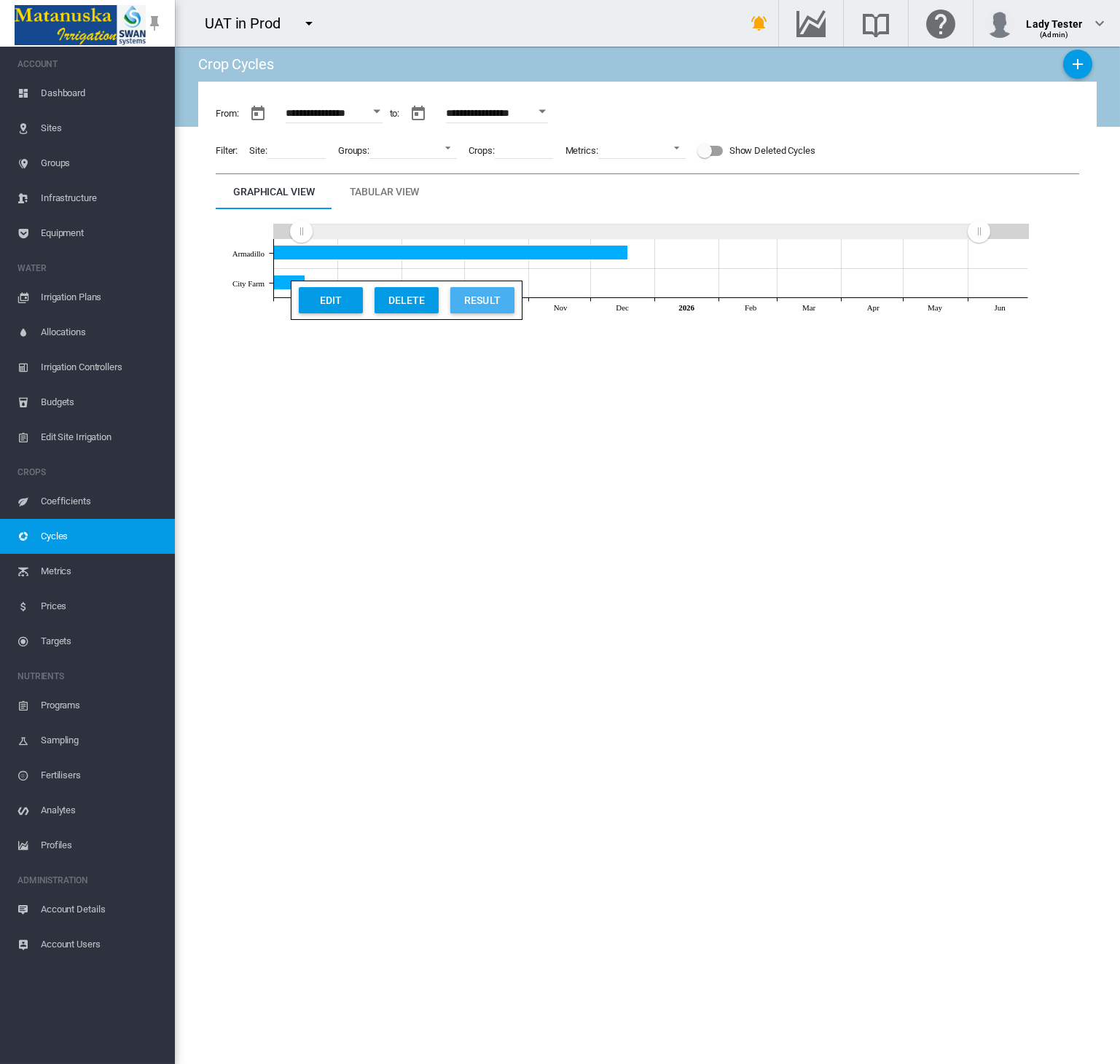 click on "Result" at bounding box center (482, 300) 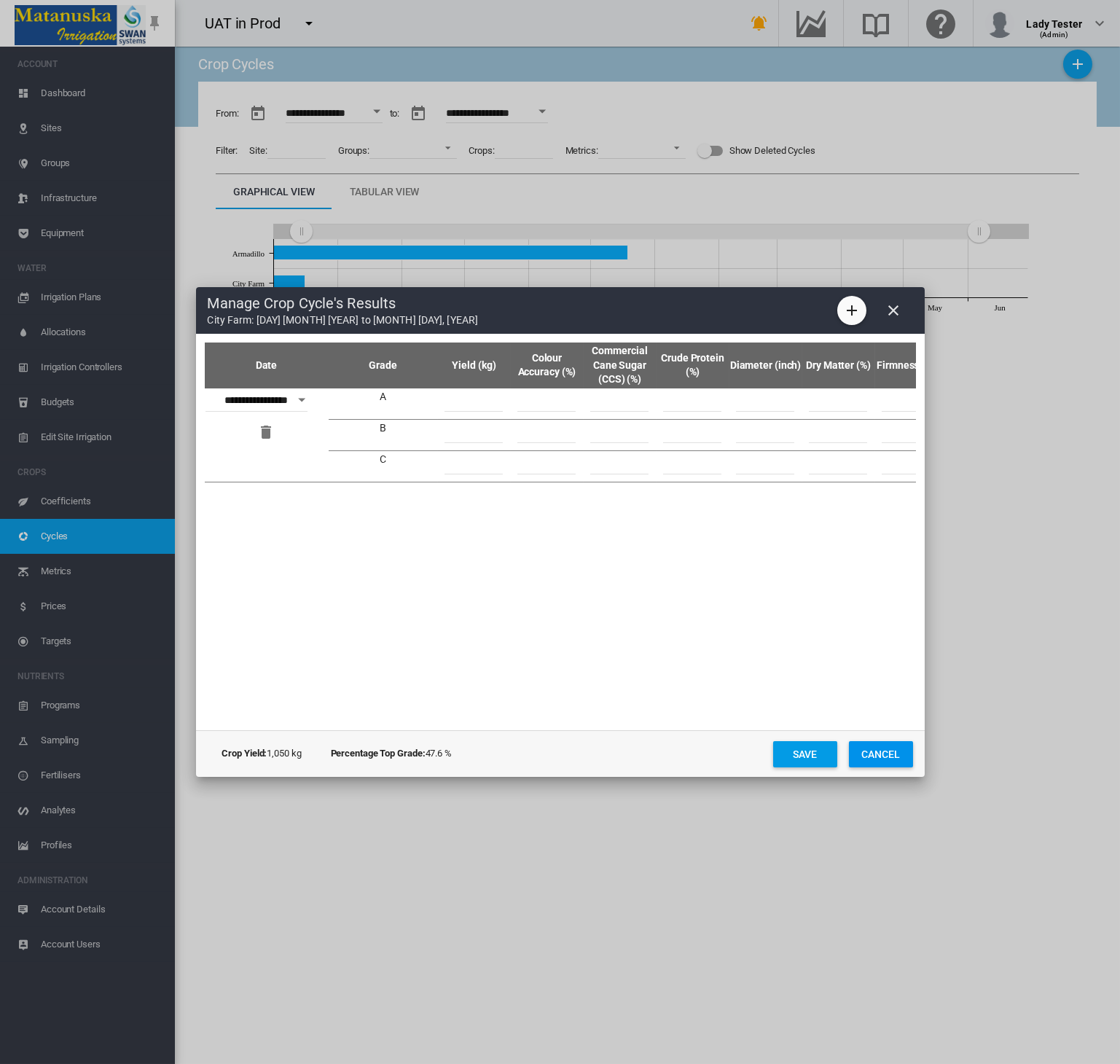 click at bounding box center (894, 310) 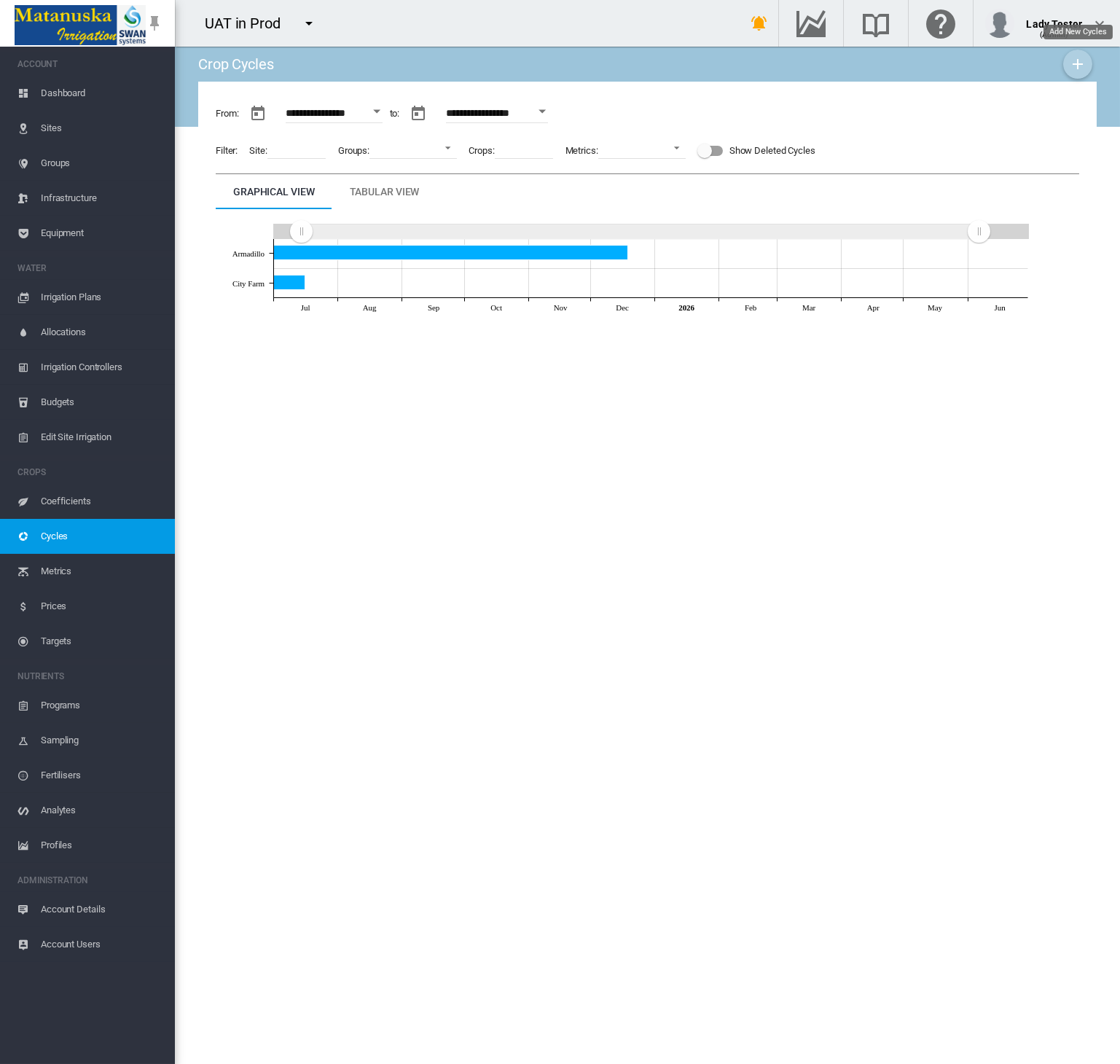 click at bounding box center (1078, 64) 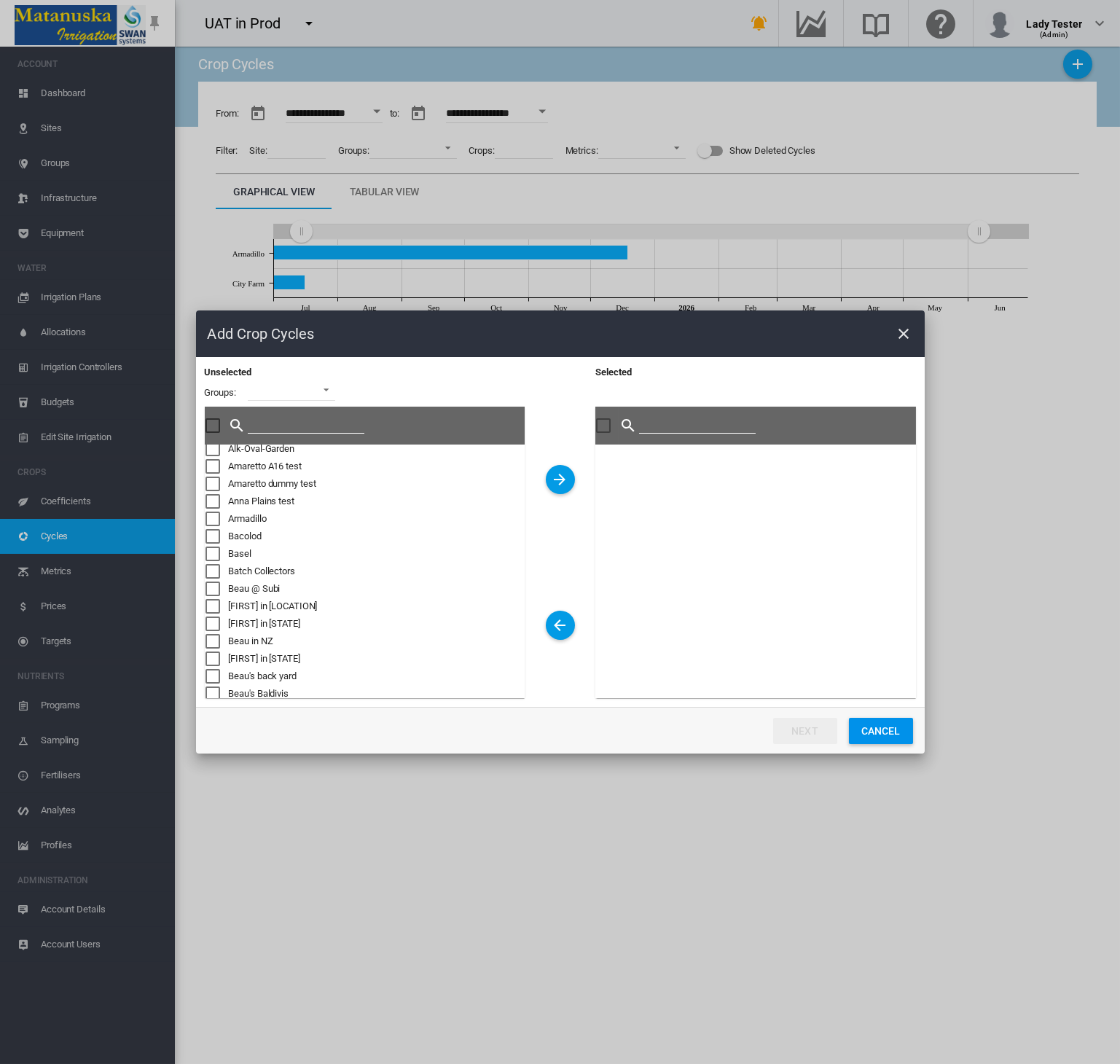 scroll, scrollTop: 0, scrollLeft: 0, axis: both 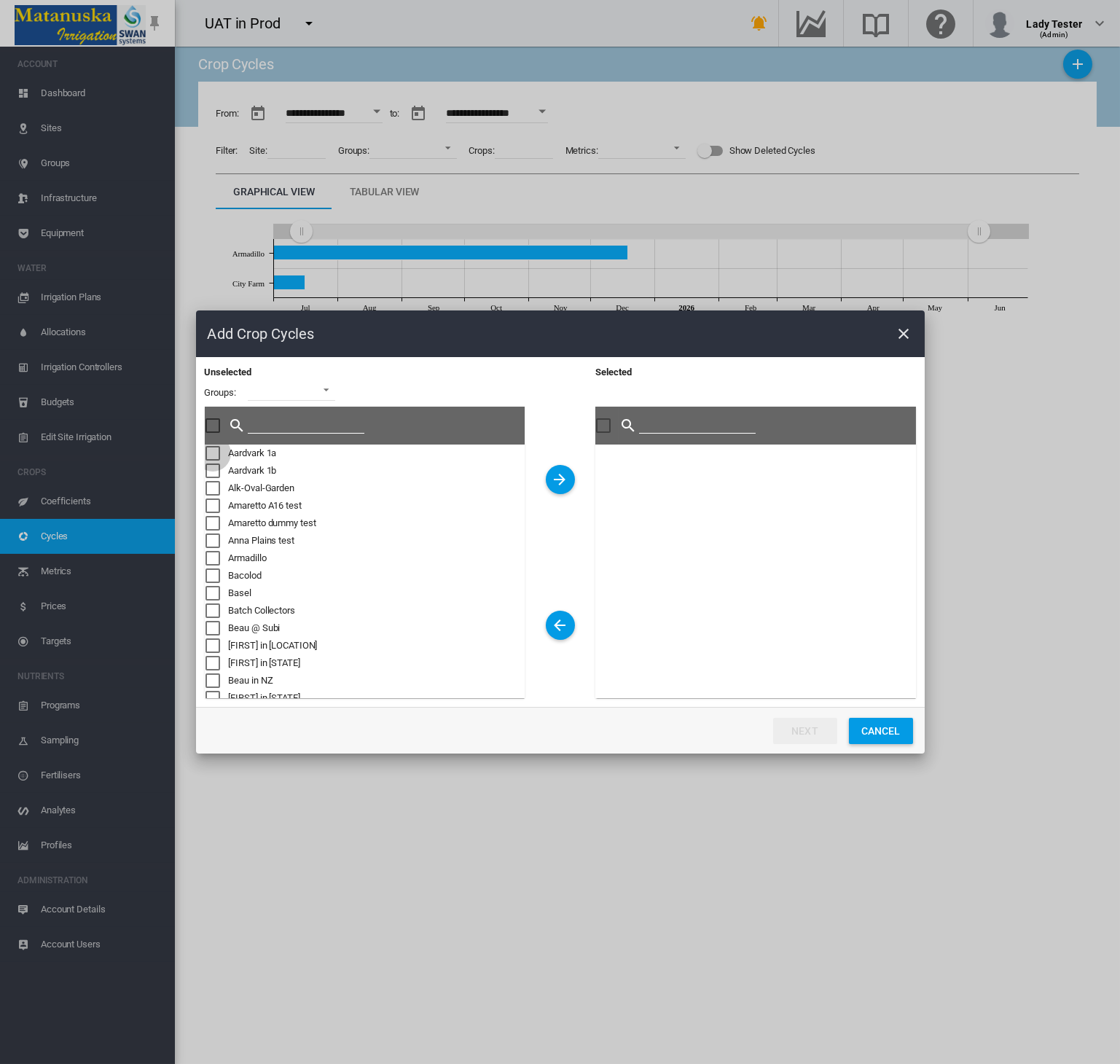 click at bounding box center [213, 453] 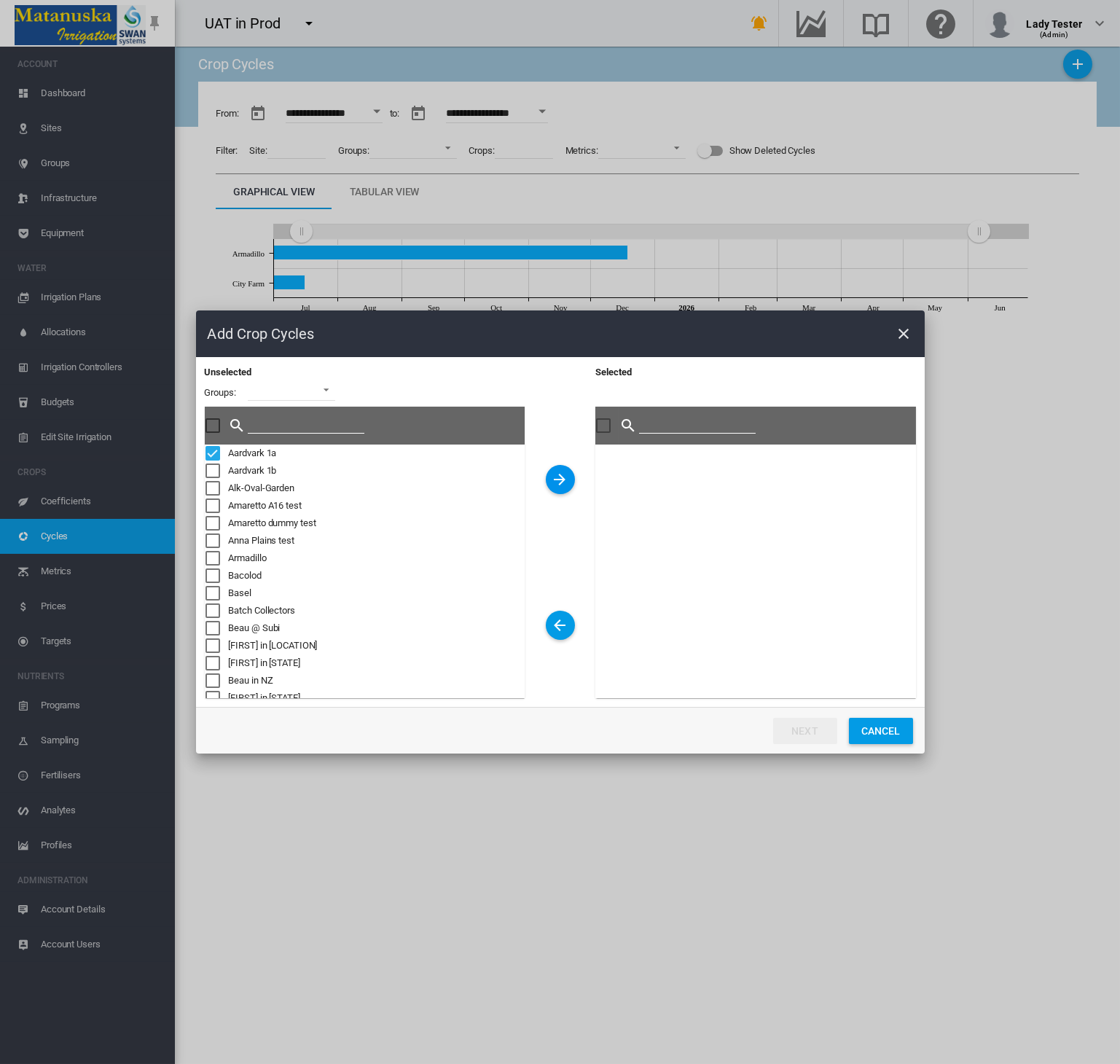 click at bounding box center [560, 480] 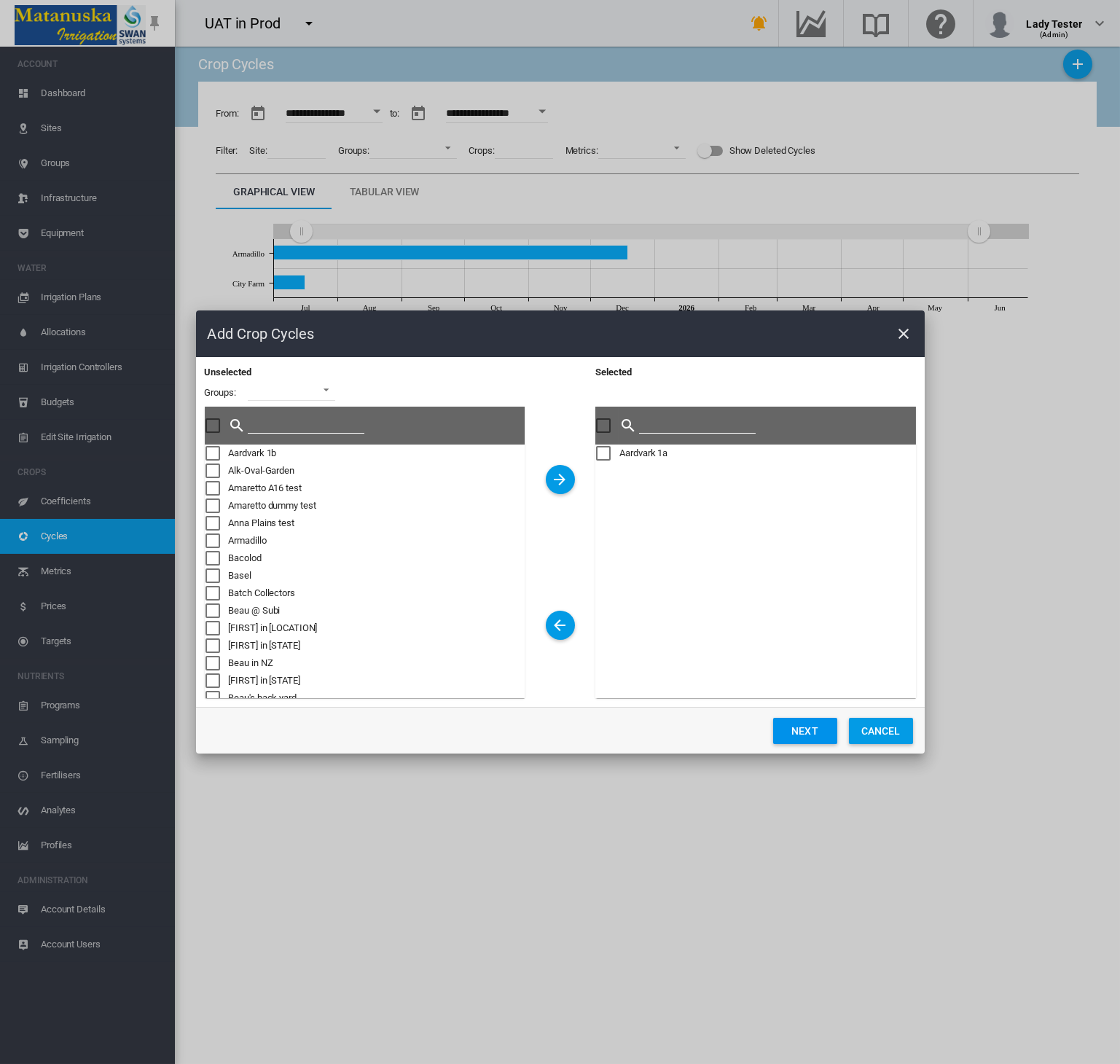 drag, startPoint x: 804, startPoint y: 735, endPoint x: 727, endPoint y: 668, distance: 102.0686 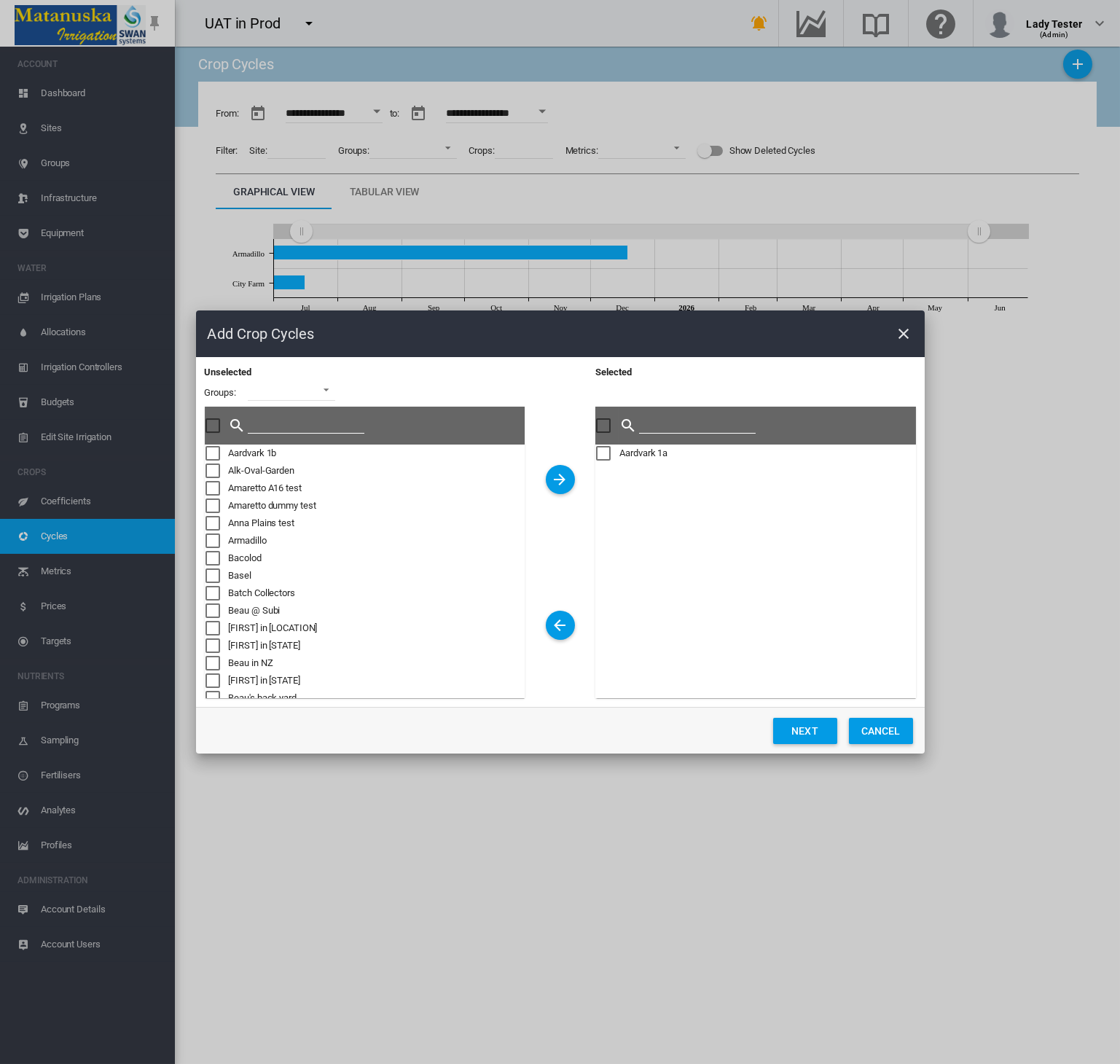 click on "Next" 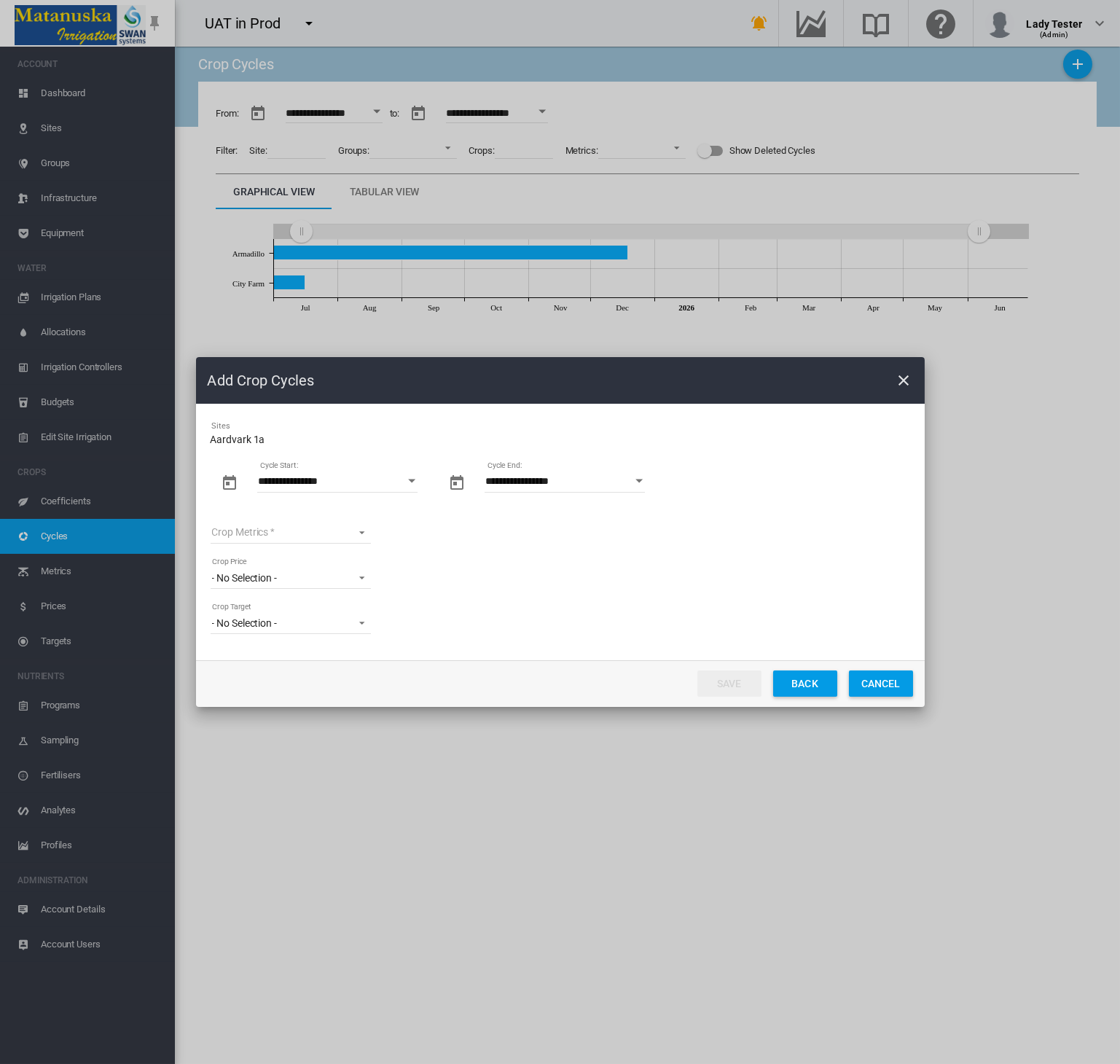 click on "Crop Metrics
All Metrics_Q1 2025
Apples Metric
Apples Metric Custom
Diameter & Dry Matter
MT Test Default
New
Sugar A
Zesty
ARCHIVED - Starch only" at bounding box center (291, 533) 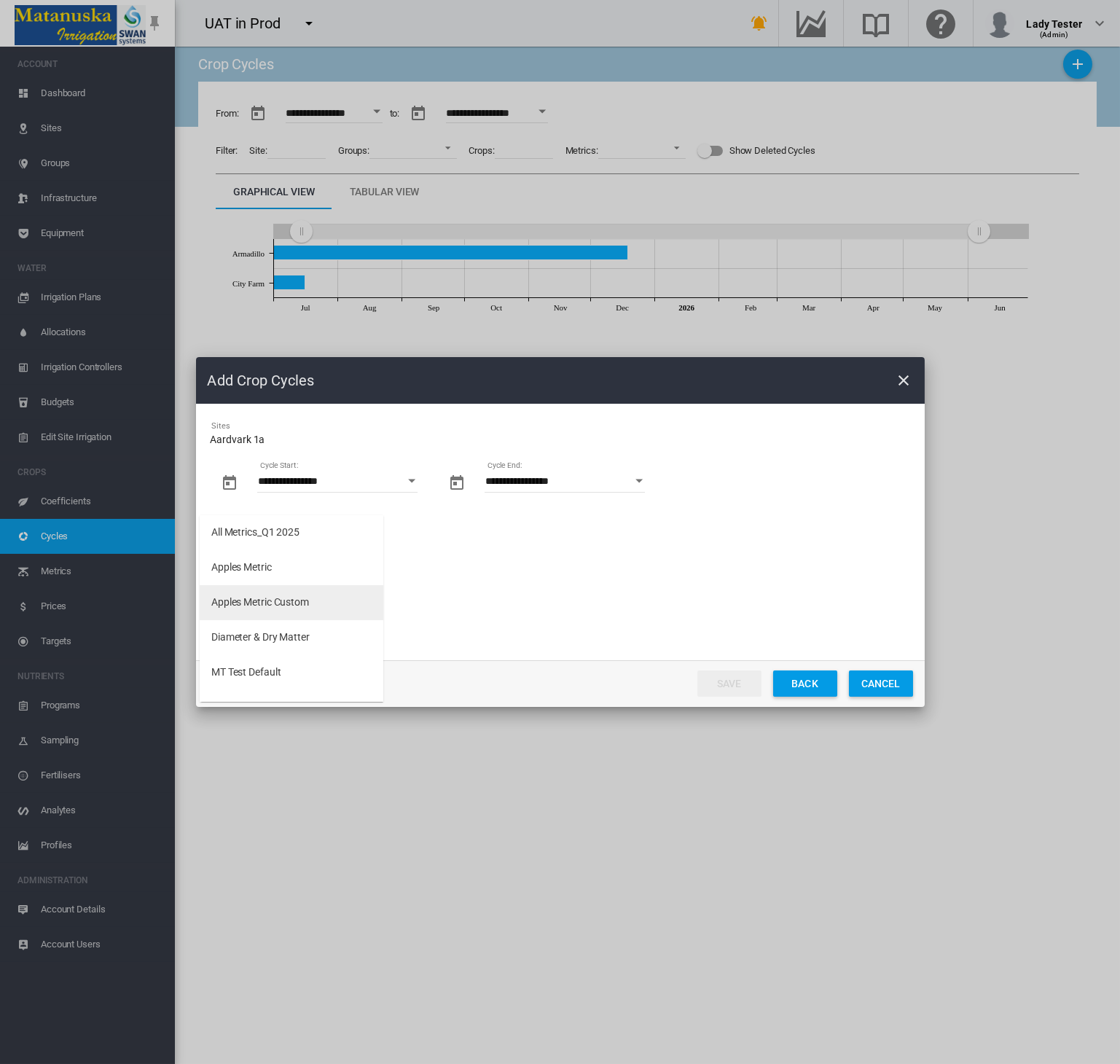 click on "Apples Metric Custom" at bounding box center [260, 603] 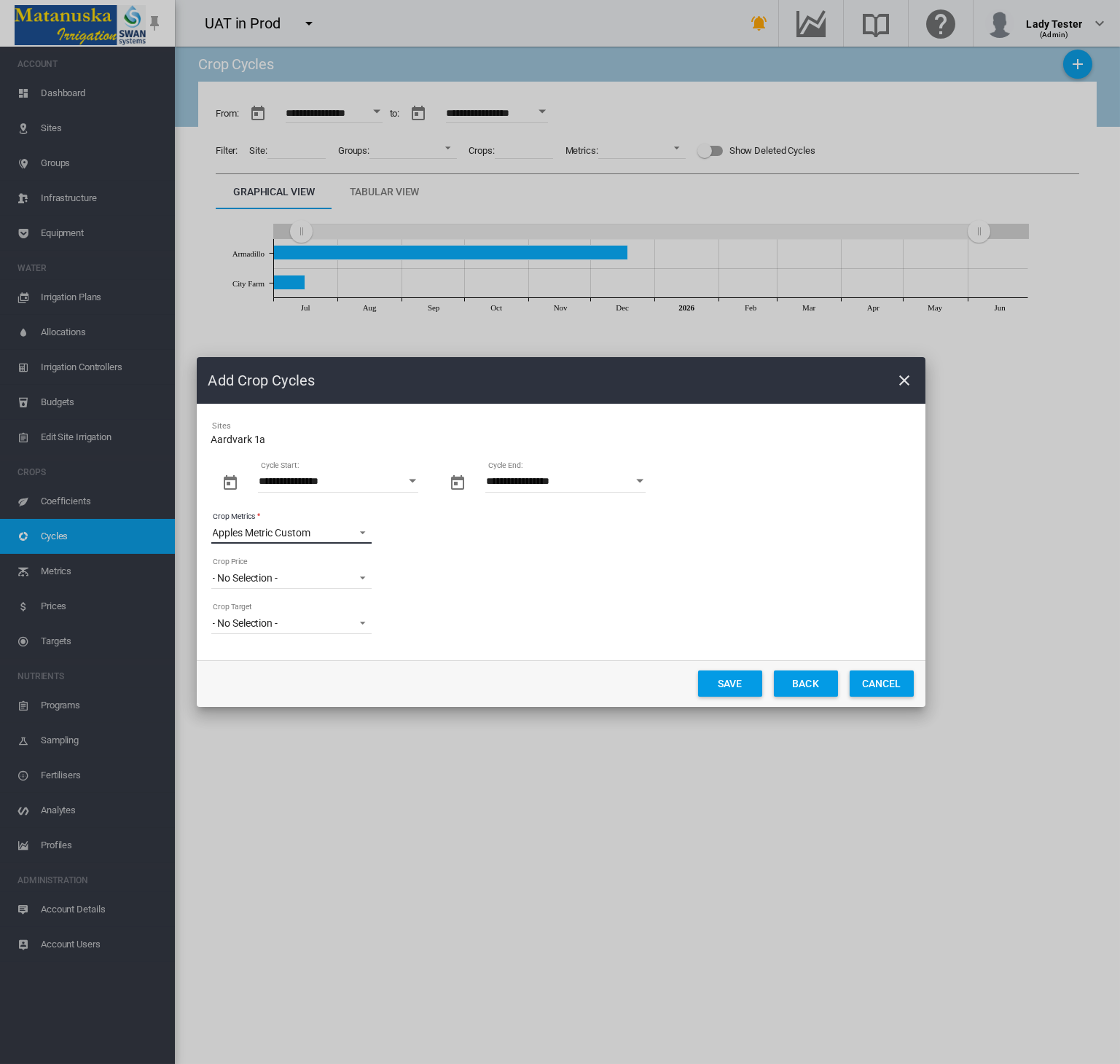 click on "Apples Metric Custom" at bounding box center (280, 533) 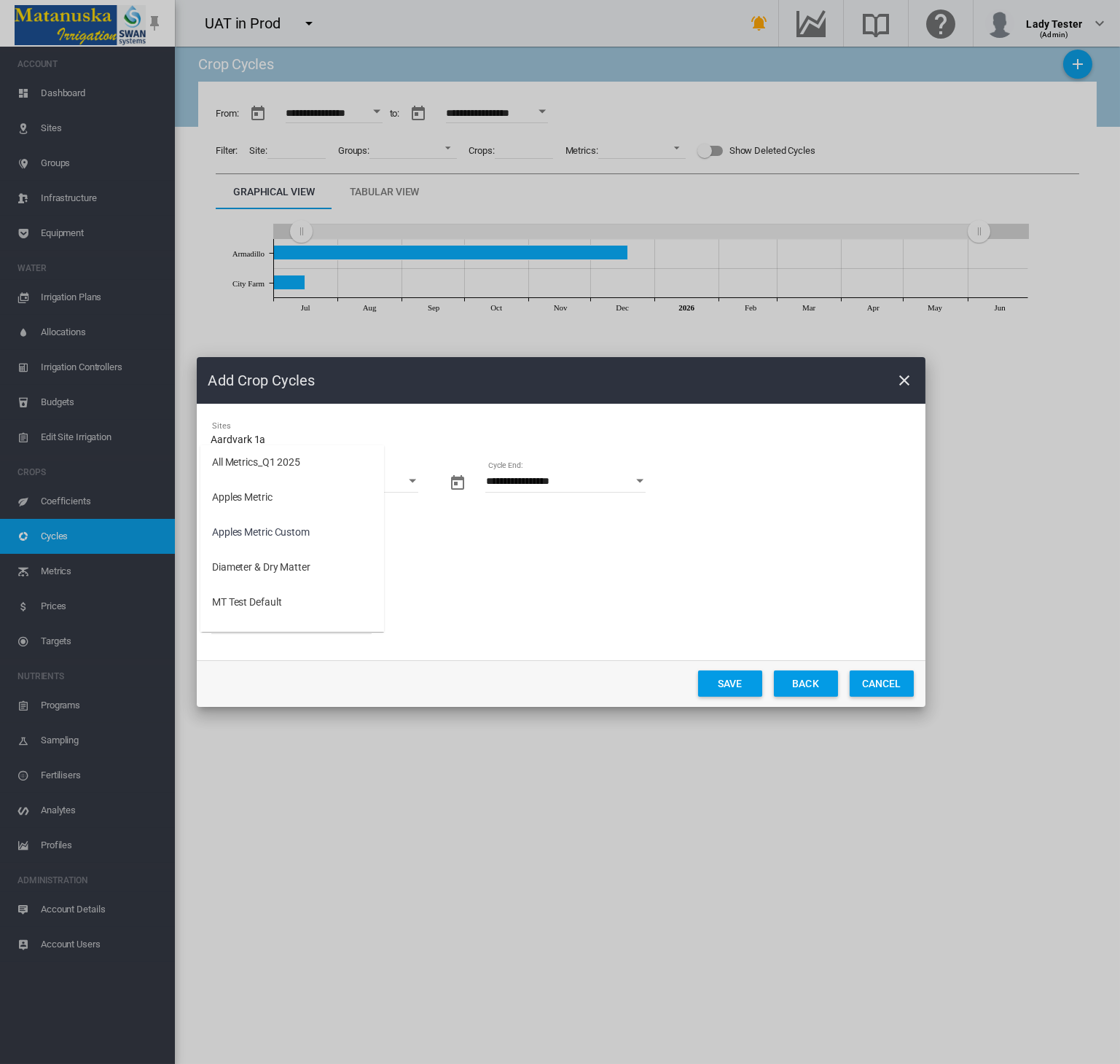 click at bounding box center [560, 532] 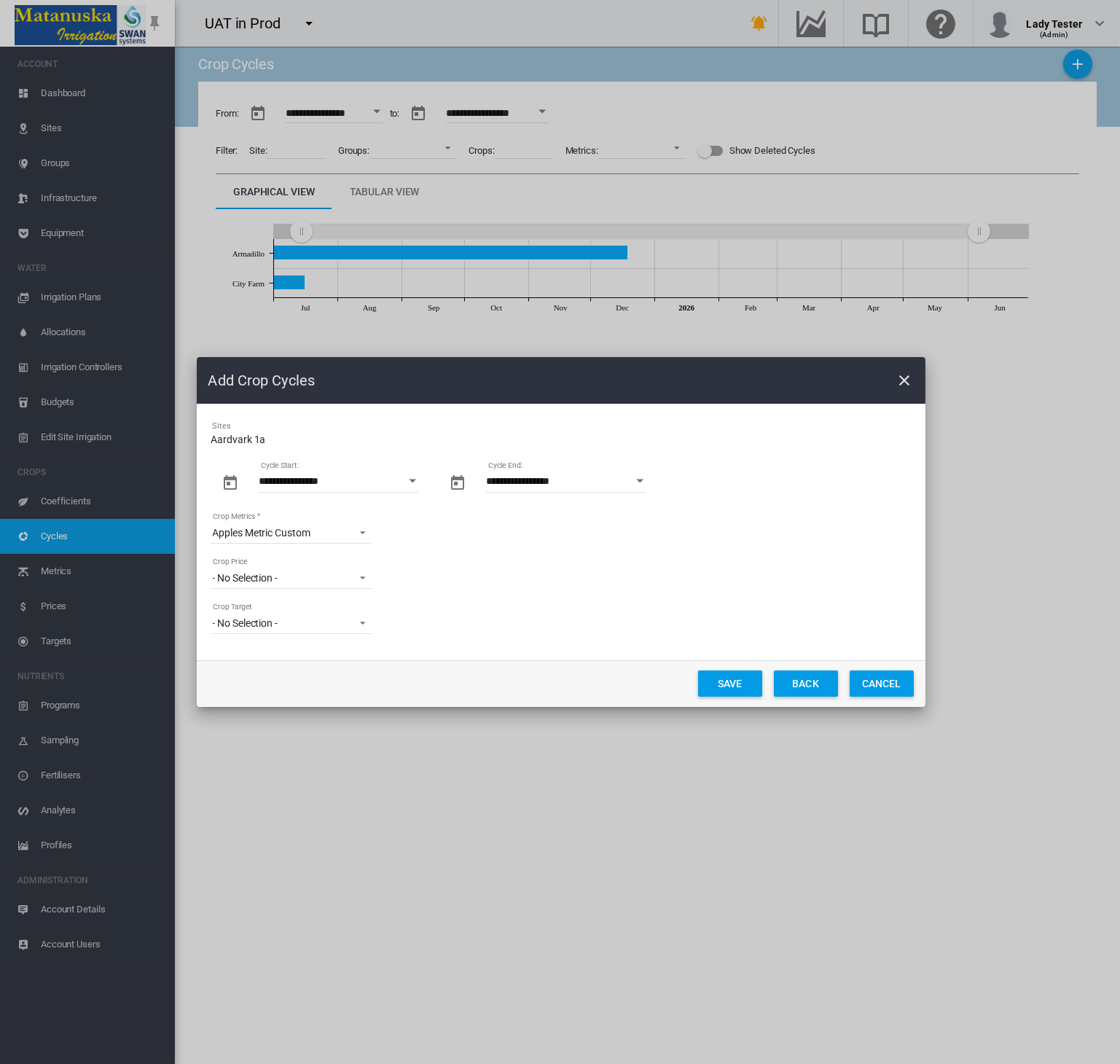 click on "- No Selection -" at bounding box center [291, 578] 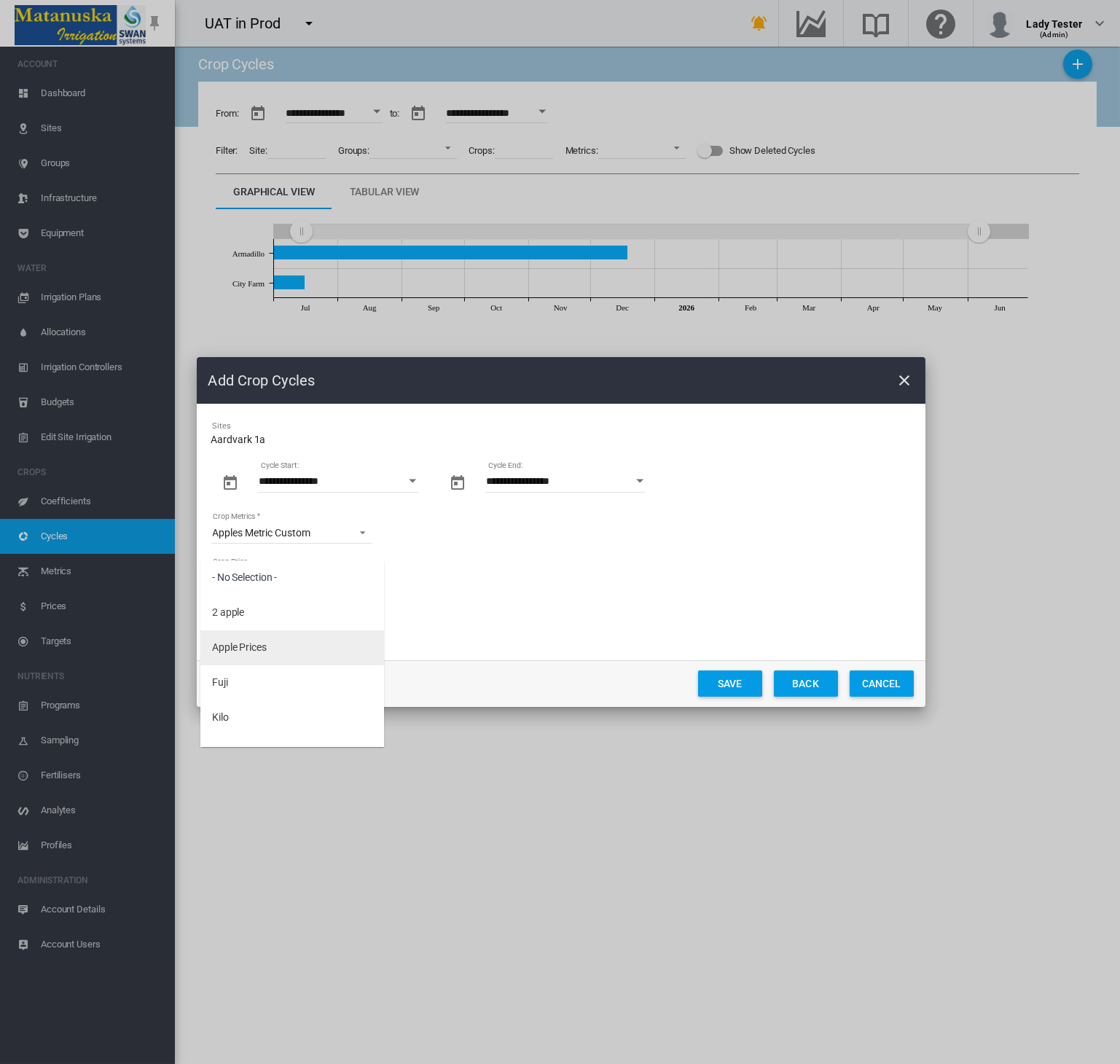 click on "Apple Prices" at bounding box center (292, 648) 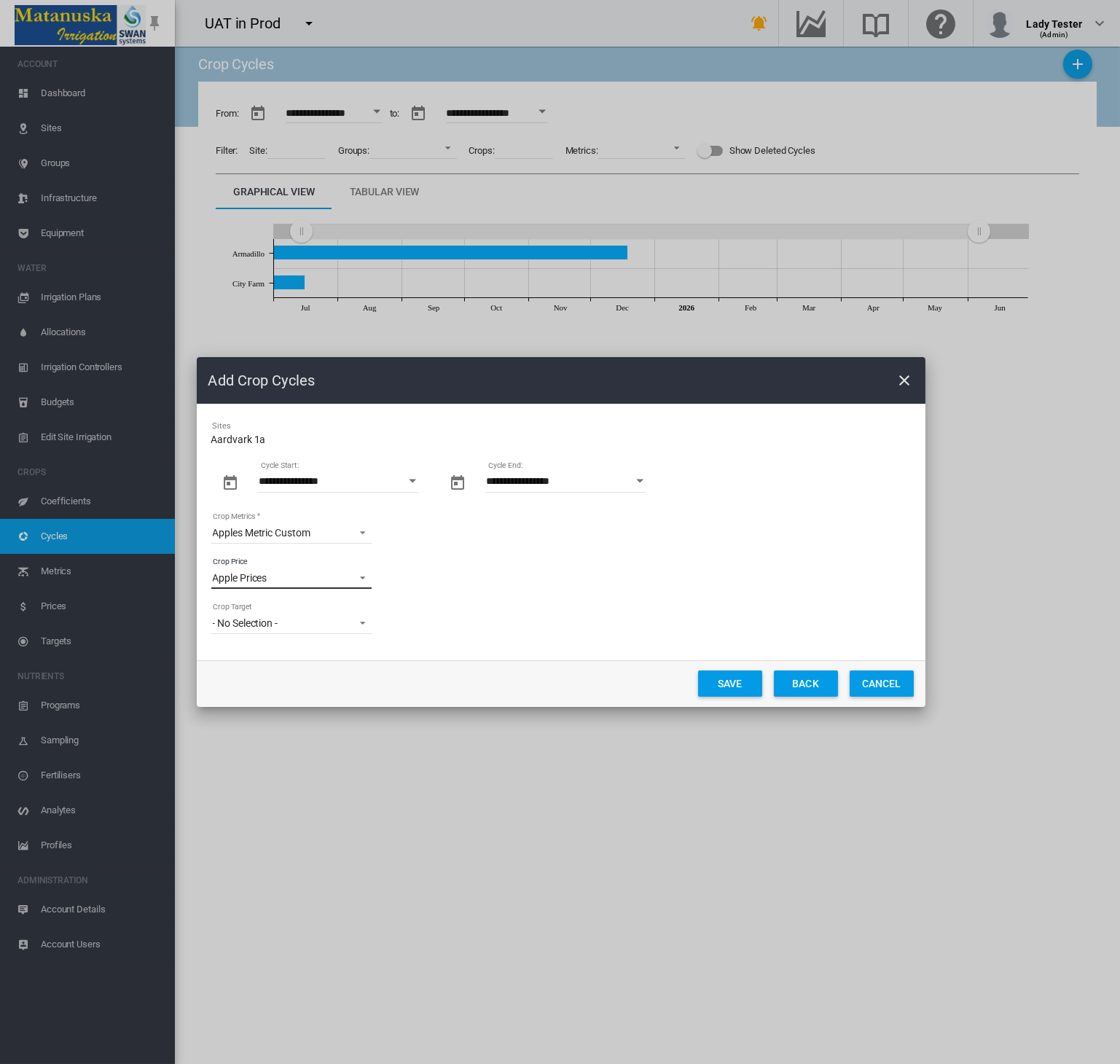 click on "Apple Prices" at bounding box center (240, 578) 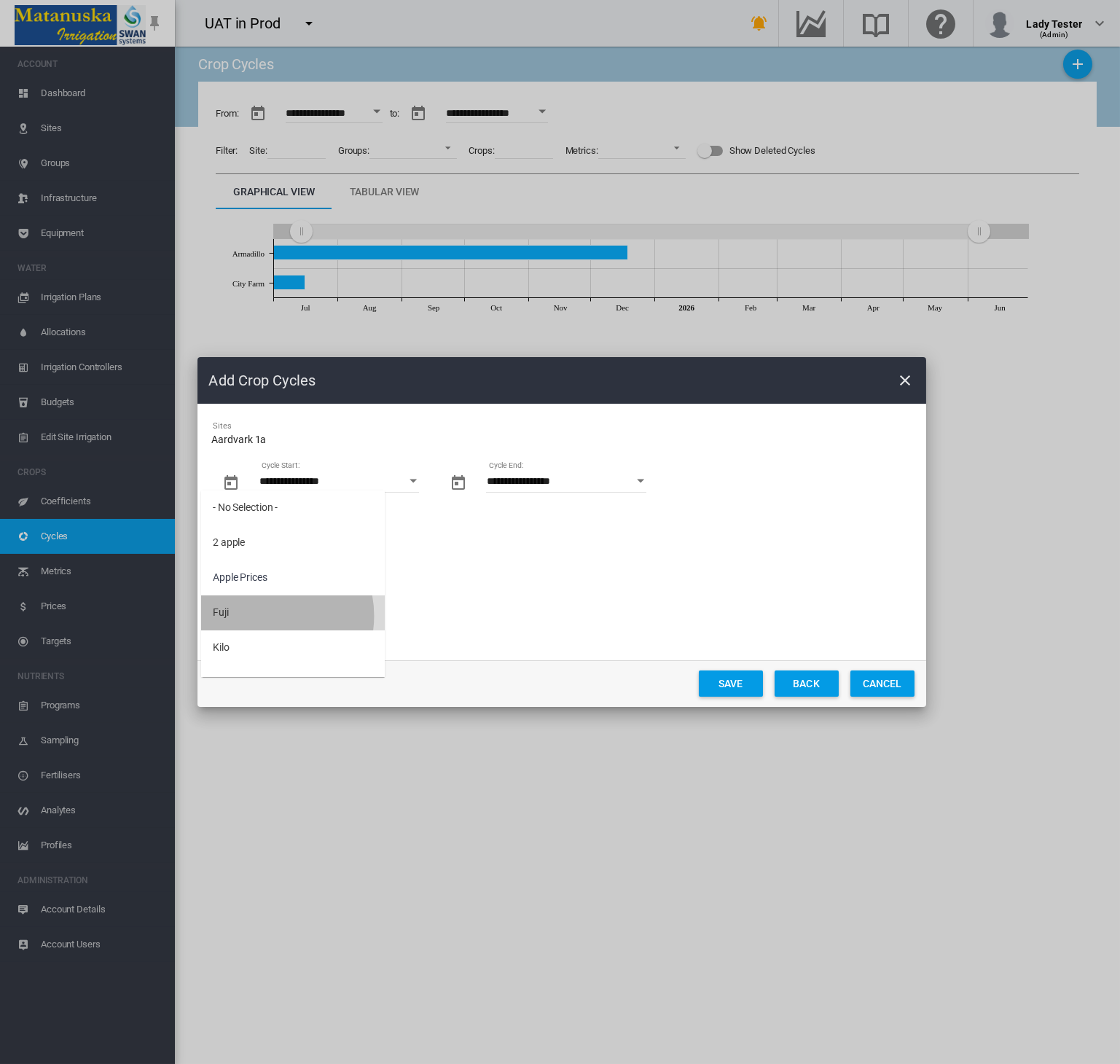 click on "Fuji" at bounding box center [293, 613] 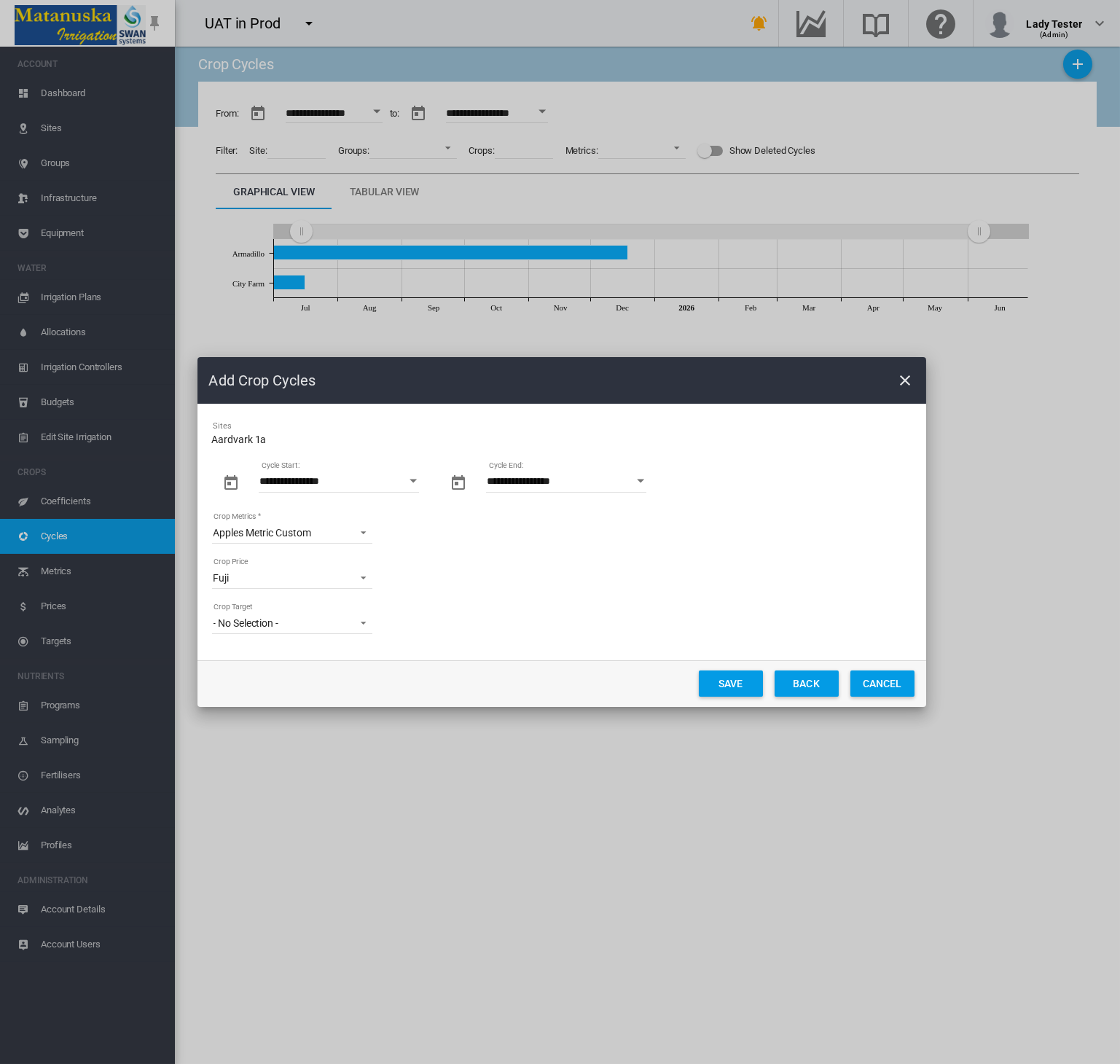 click on "**********" at bounding box center [562, 531] 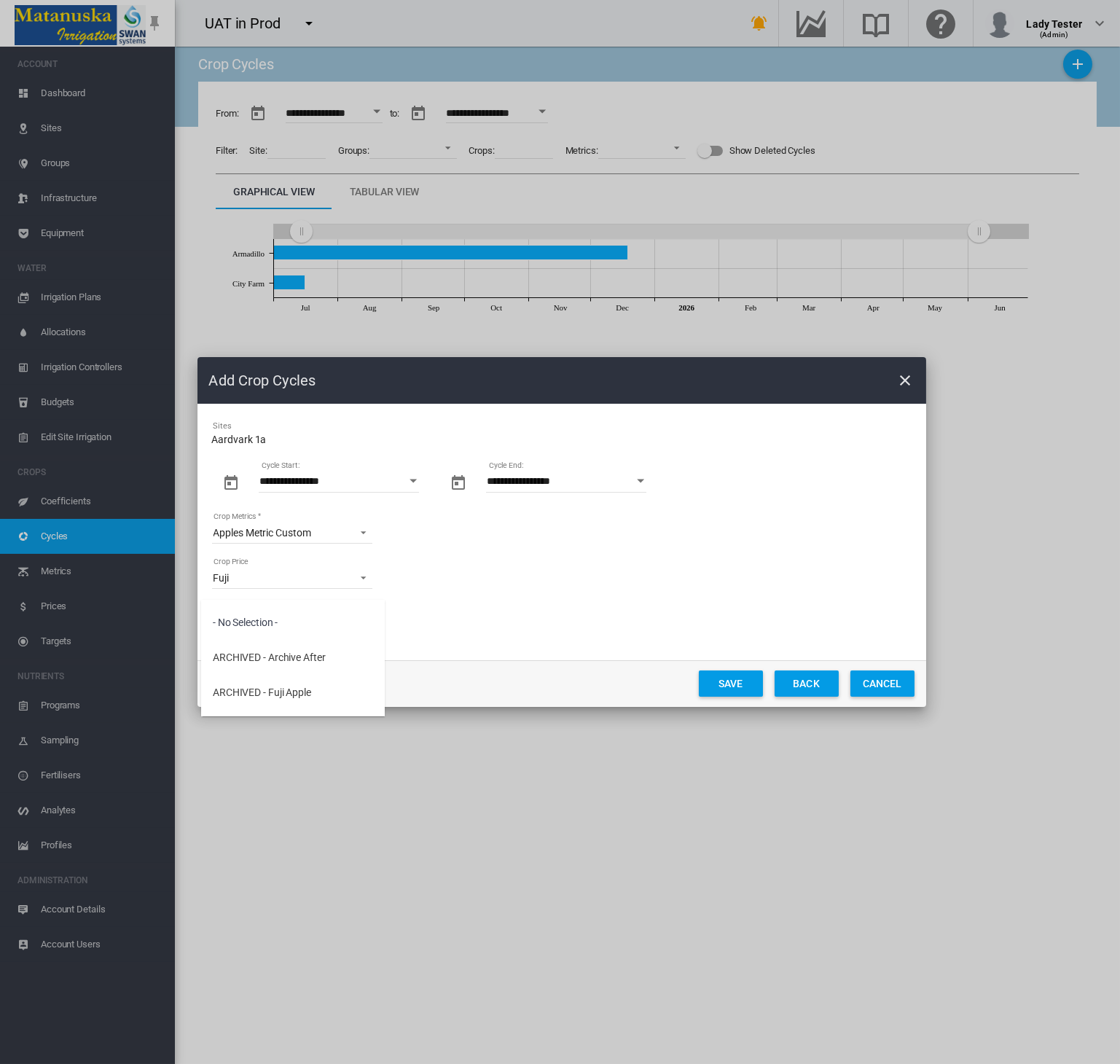 click at bounding box center [560, 532] 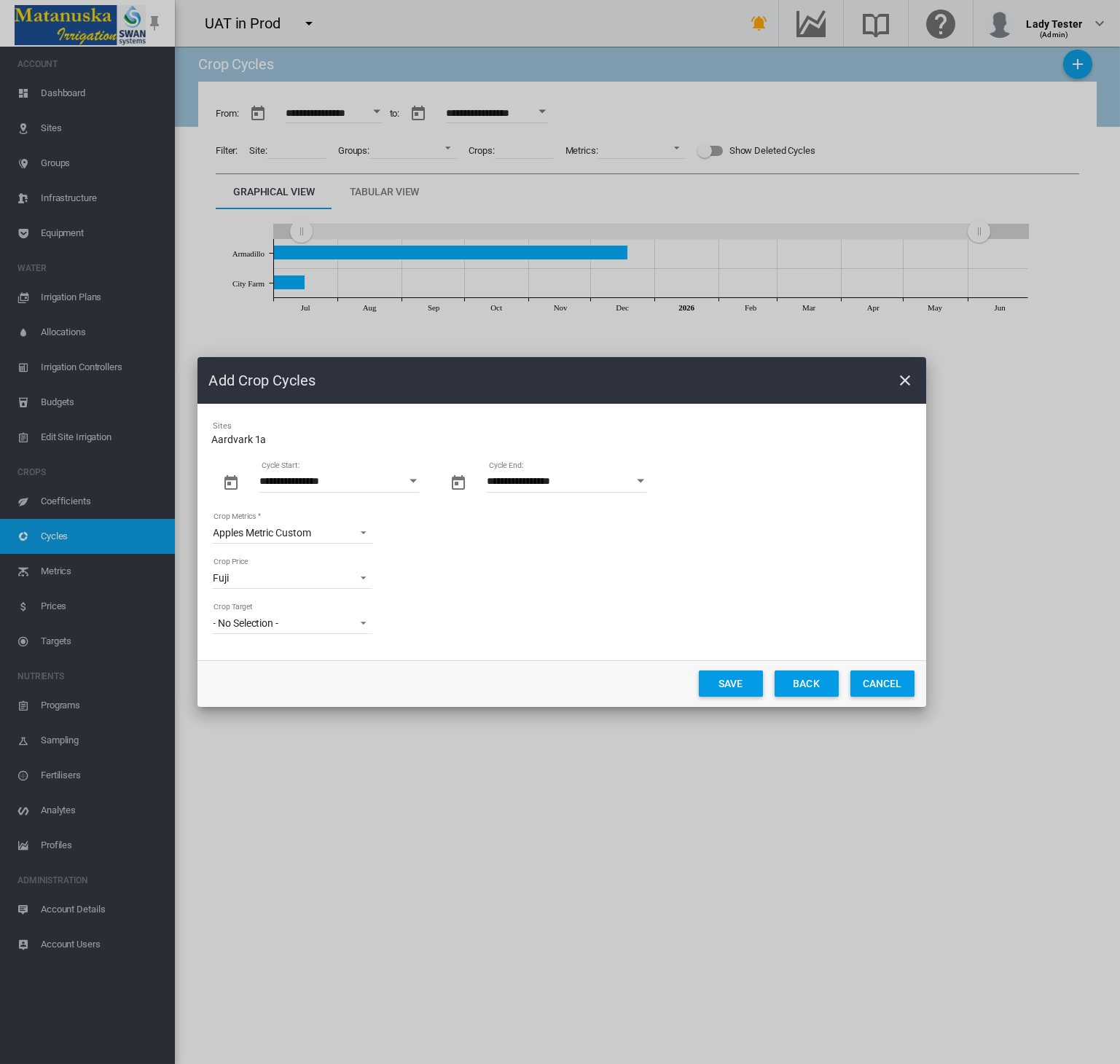 click on "Fuji" at bounding box center (281, 579) 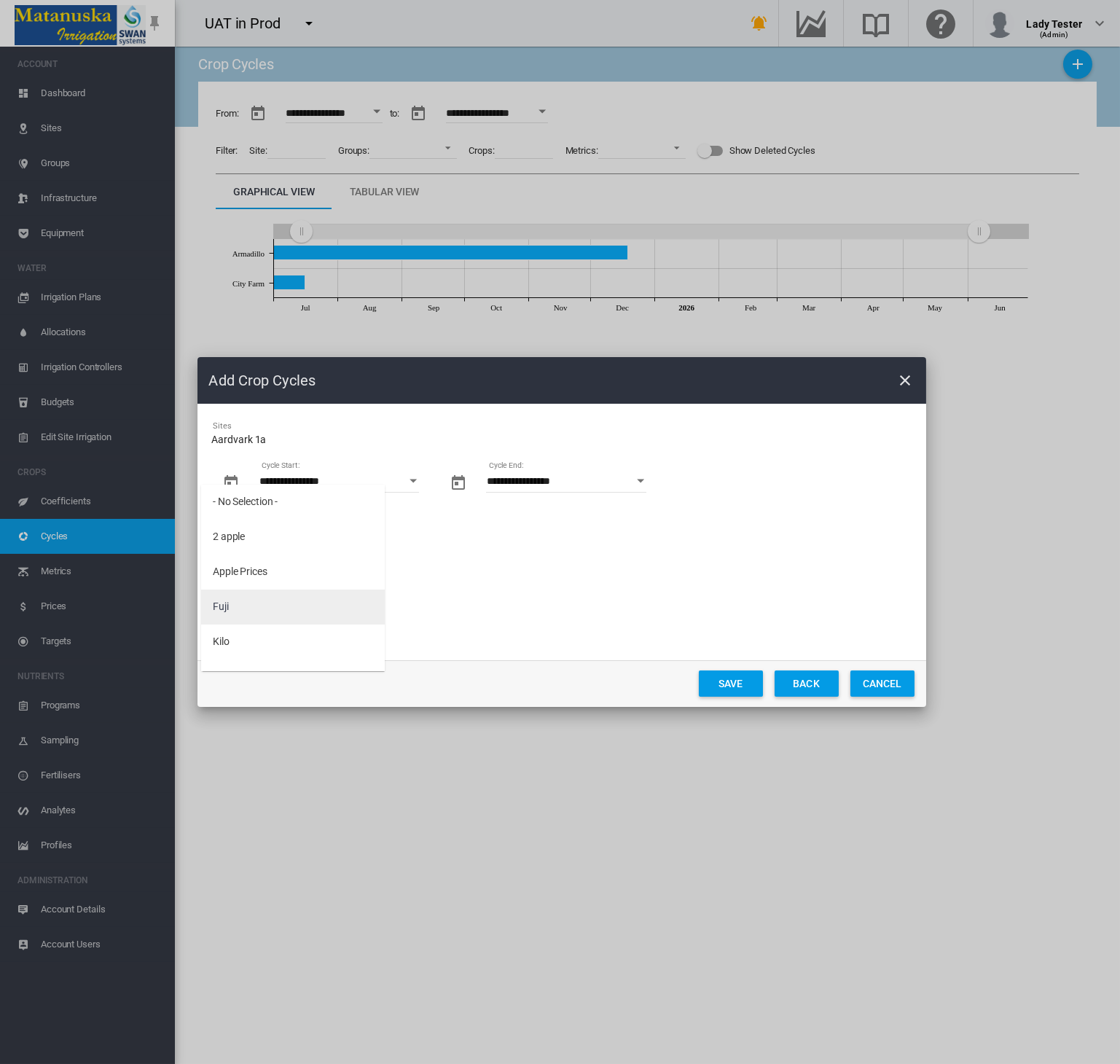 scroll, scrollTop: 29, scrollLeft: 0, axis: vertical 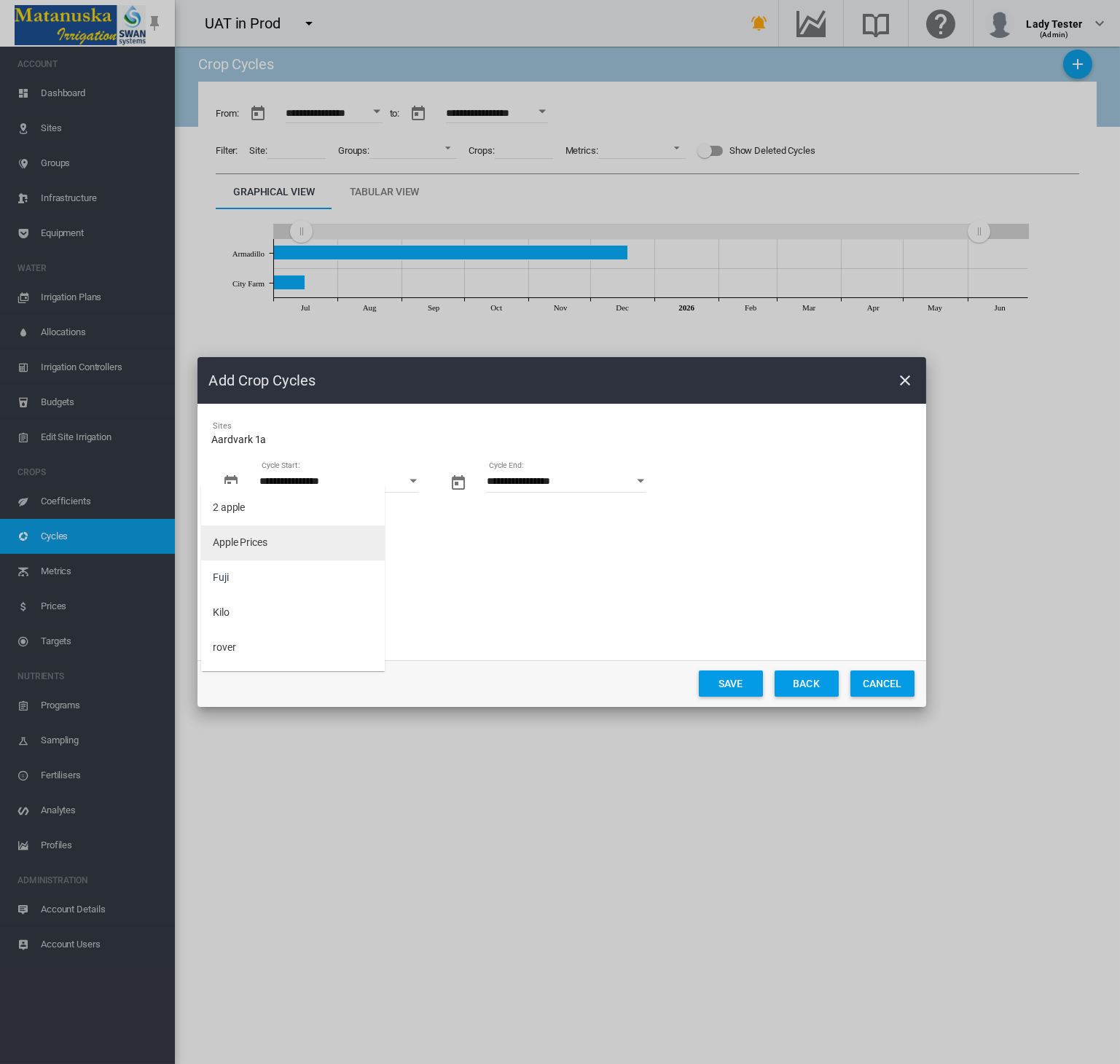 click on "Apple Prices" at bounding box center (240, 543) 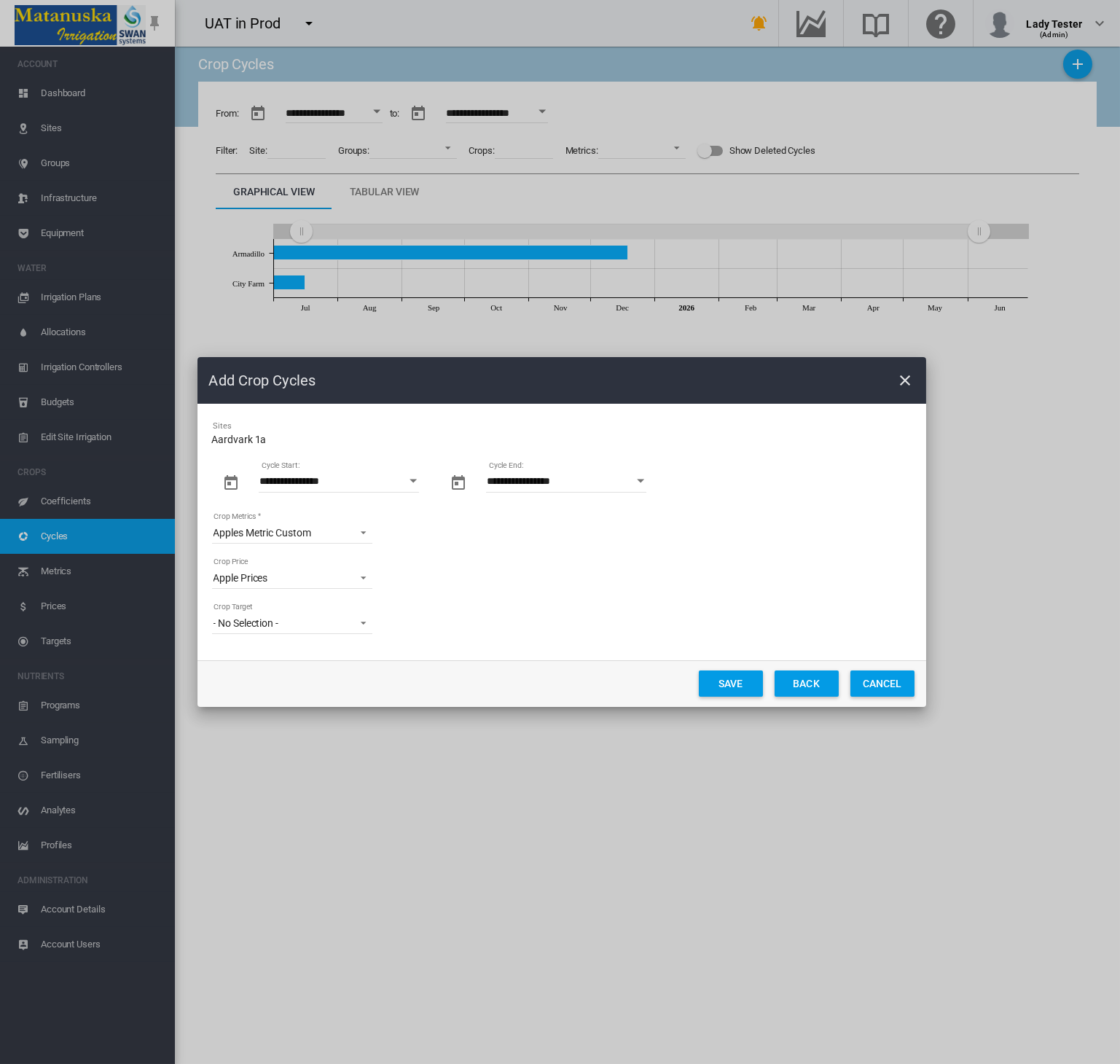 click on "- No Selection -" at bounding box center (246, 623) 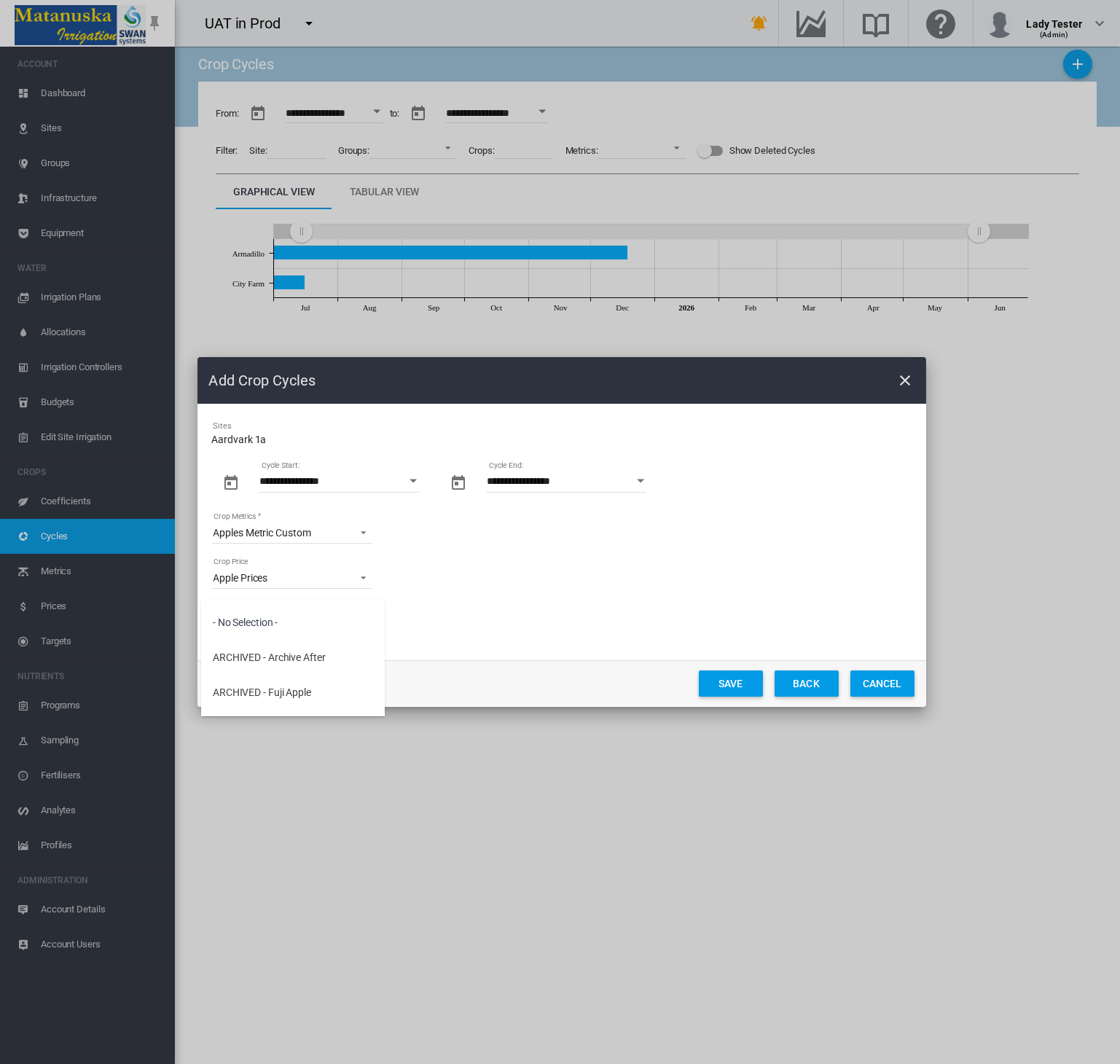 click at bounding box center (560, 532) 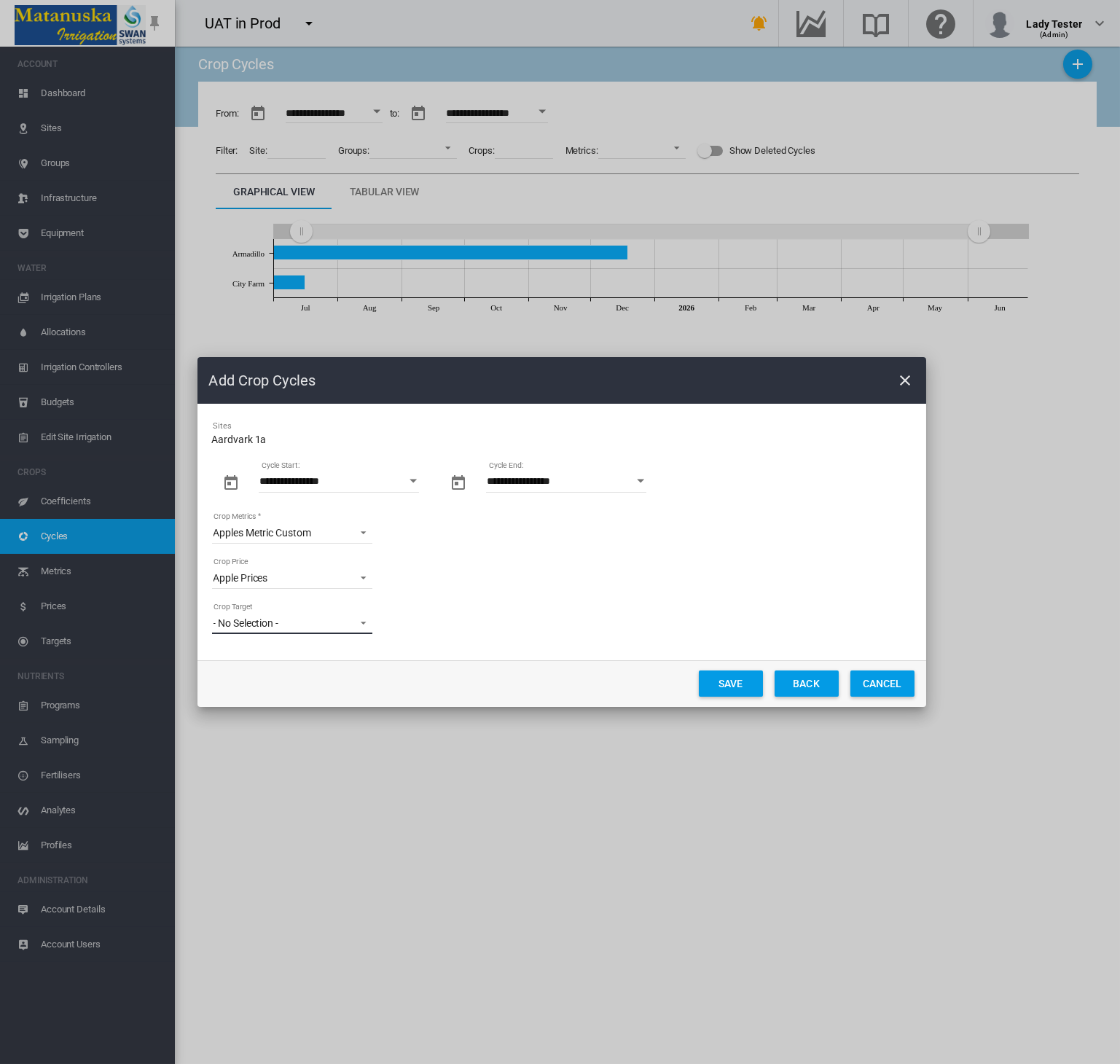 click on "Apple Prices" at bounding box center (240, 578) 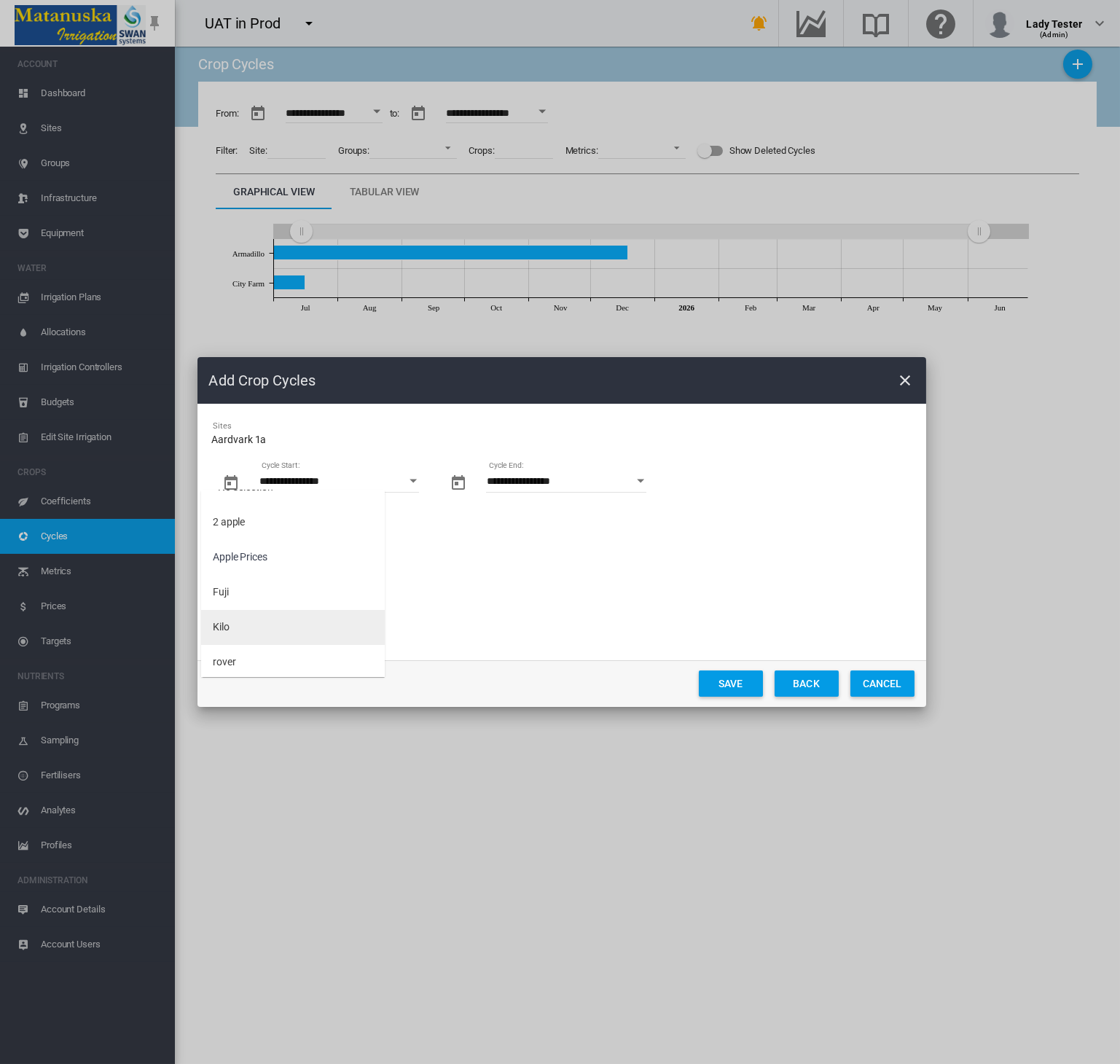 scroll, scrollTop: 0, scrollLeft: 0, axis: both 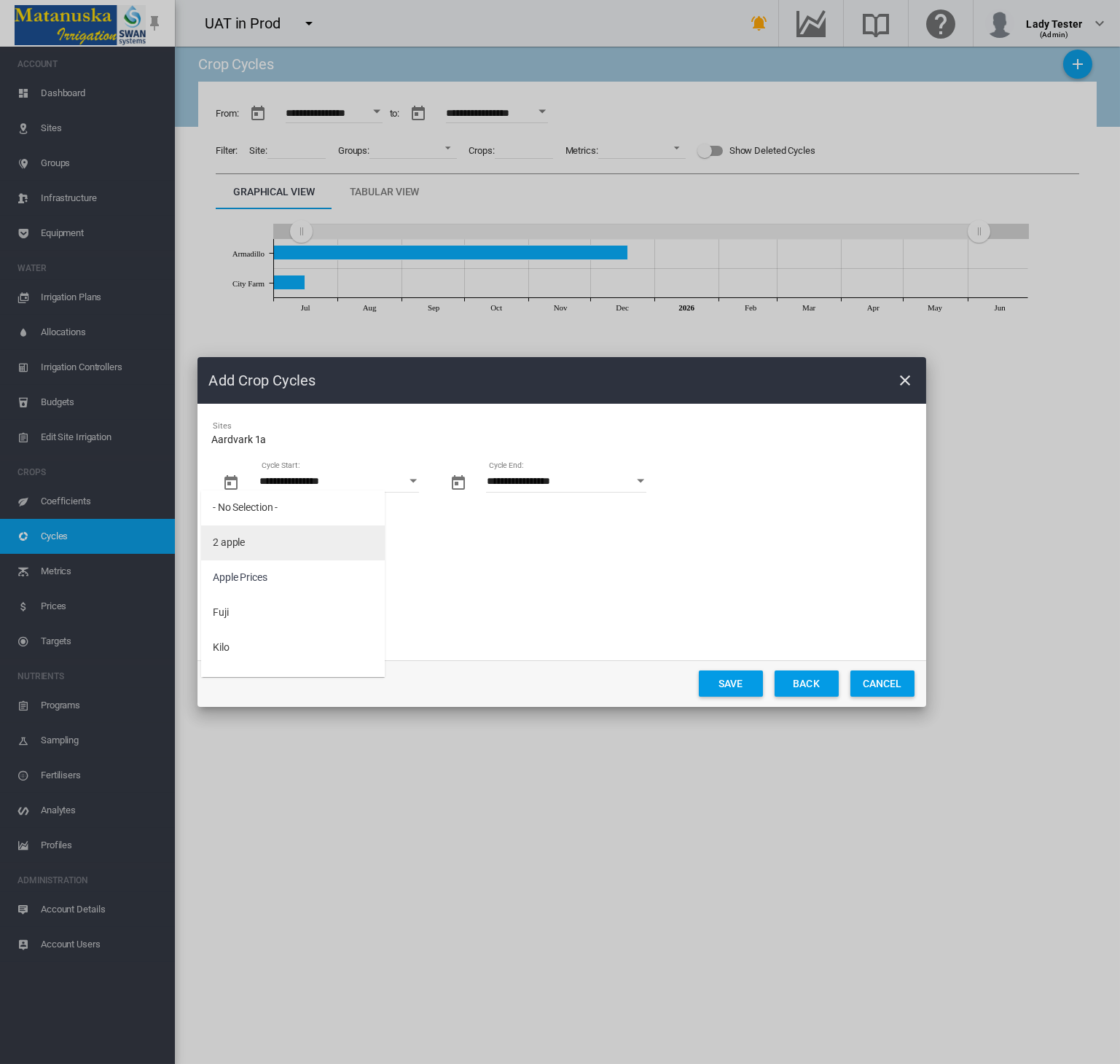 click on "2 apple" at bounding box center [293, 543] 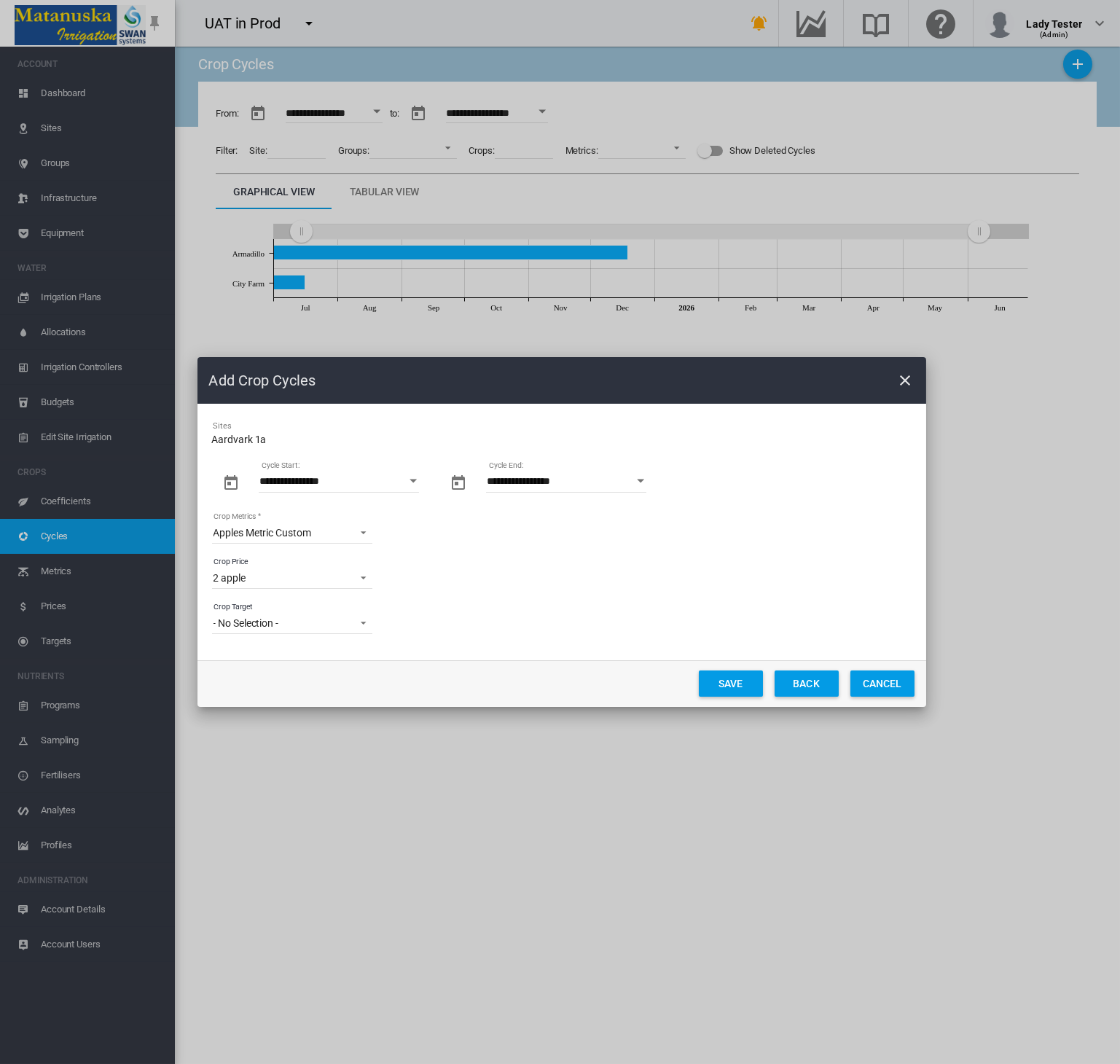 click on "- No Selection -" at bounding box center [281, 624] 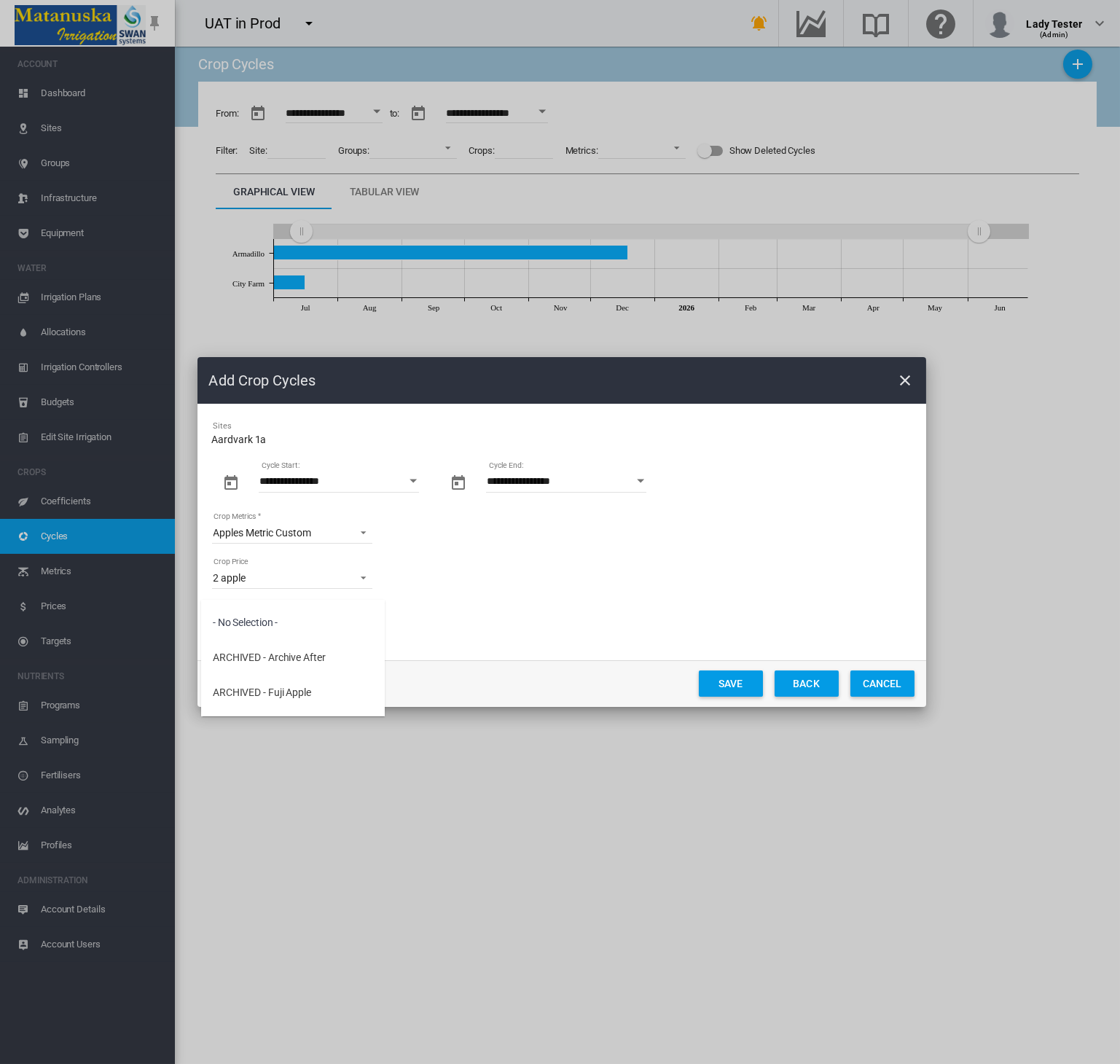 click at bounding box center (560, 532) 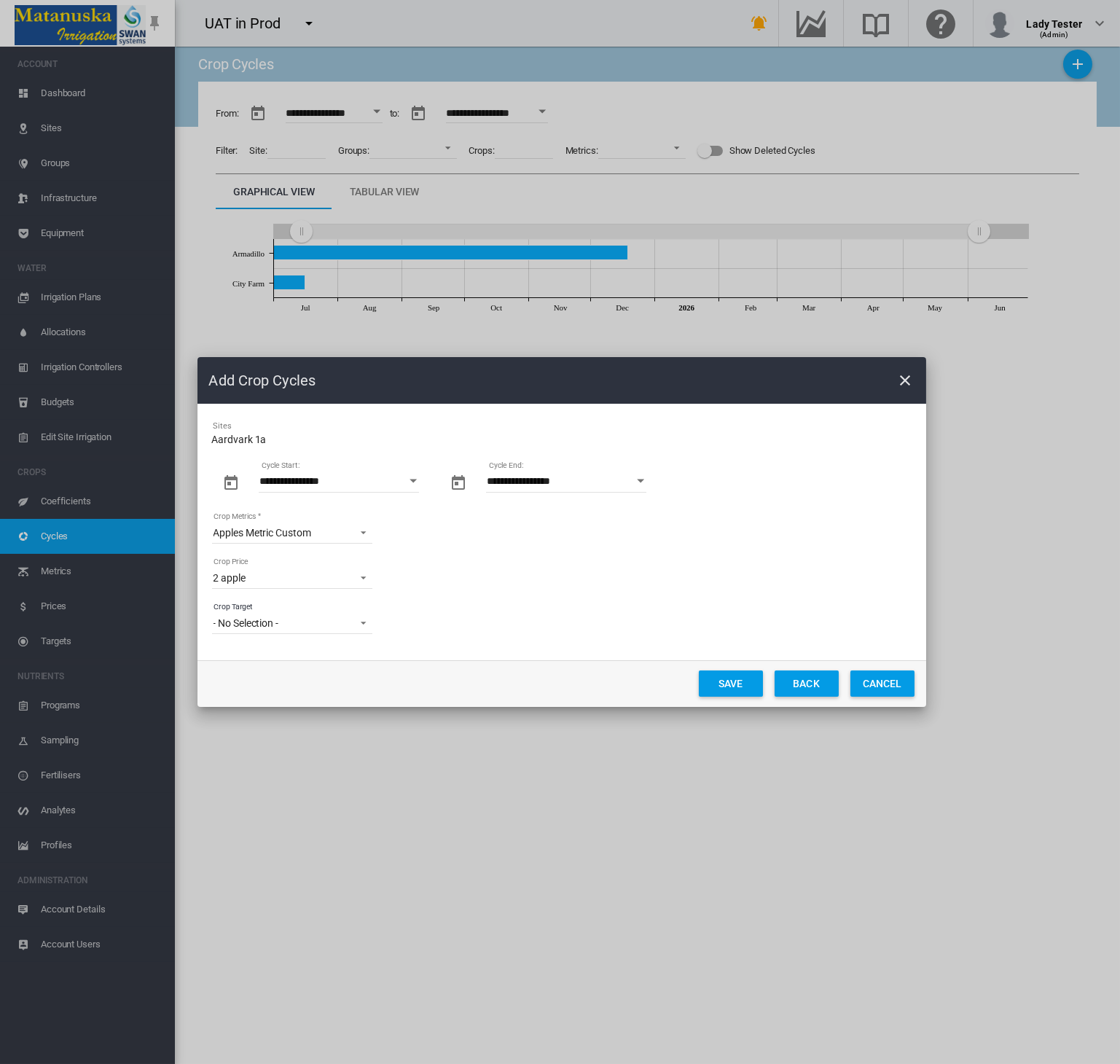 click on "2 apple" at bounding box center (281, 579) 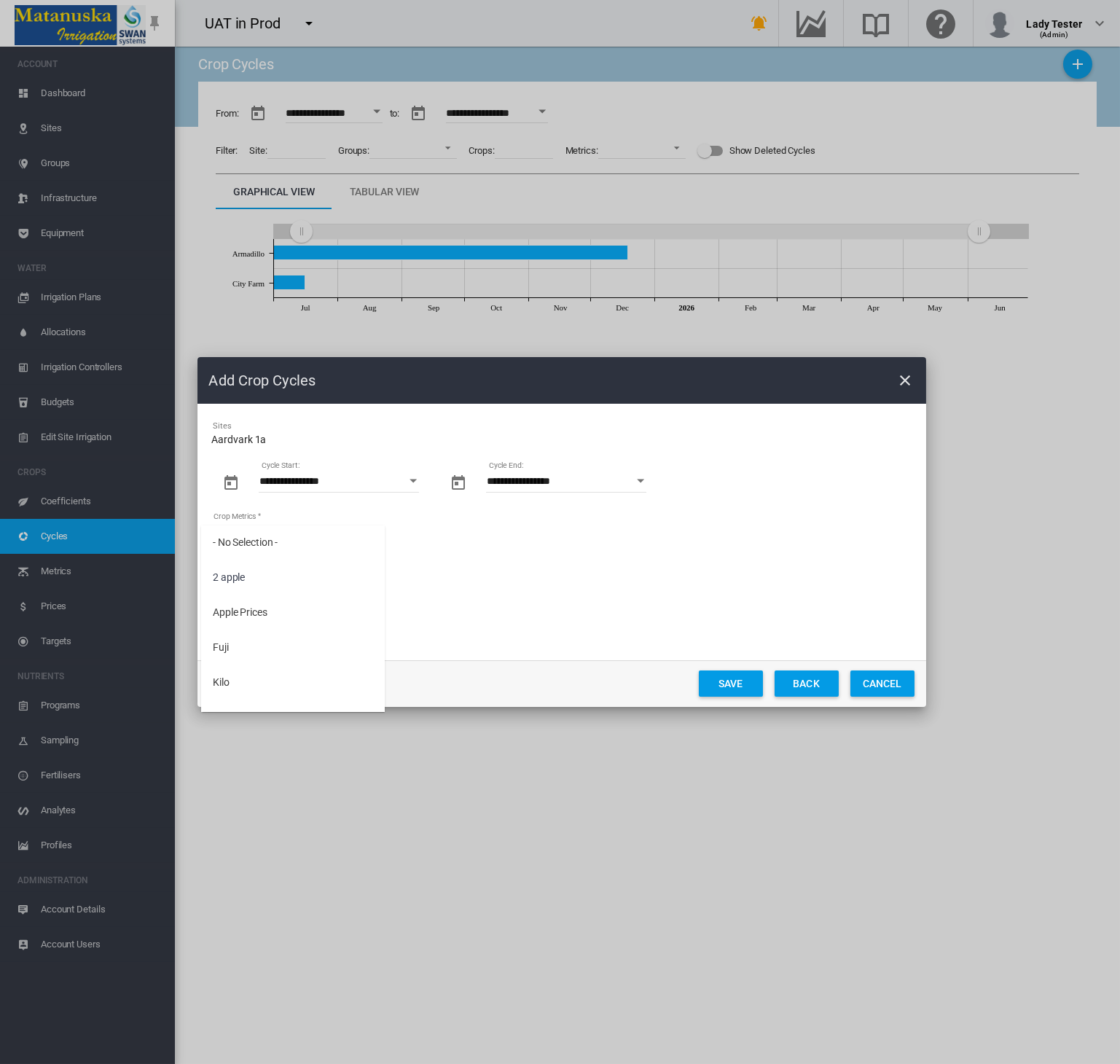 click at bounding box center (560, 532) 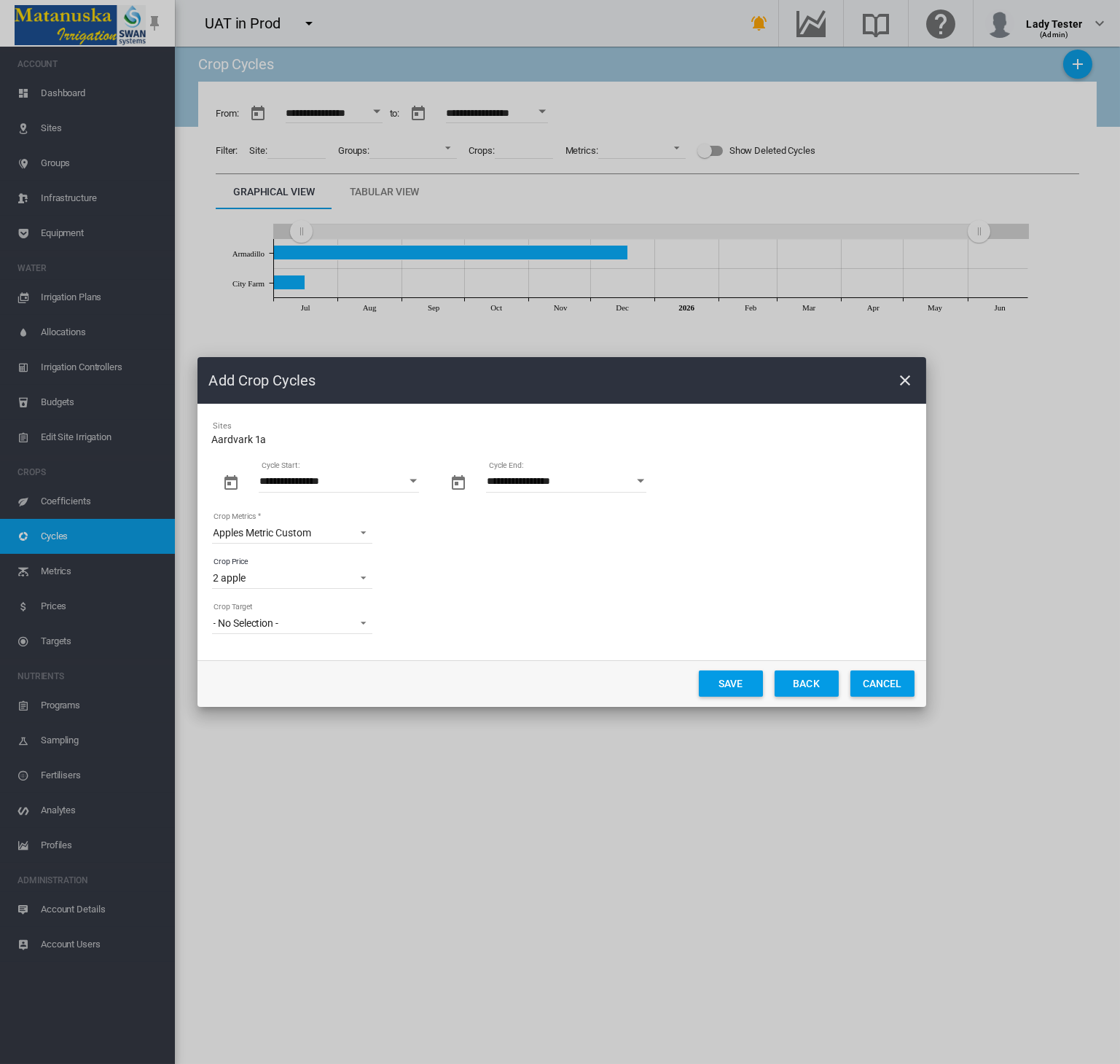 click on "Crop Metrics
Apples Metric Custom" at bounding box center (562, 533) 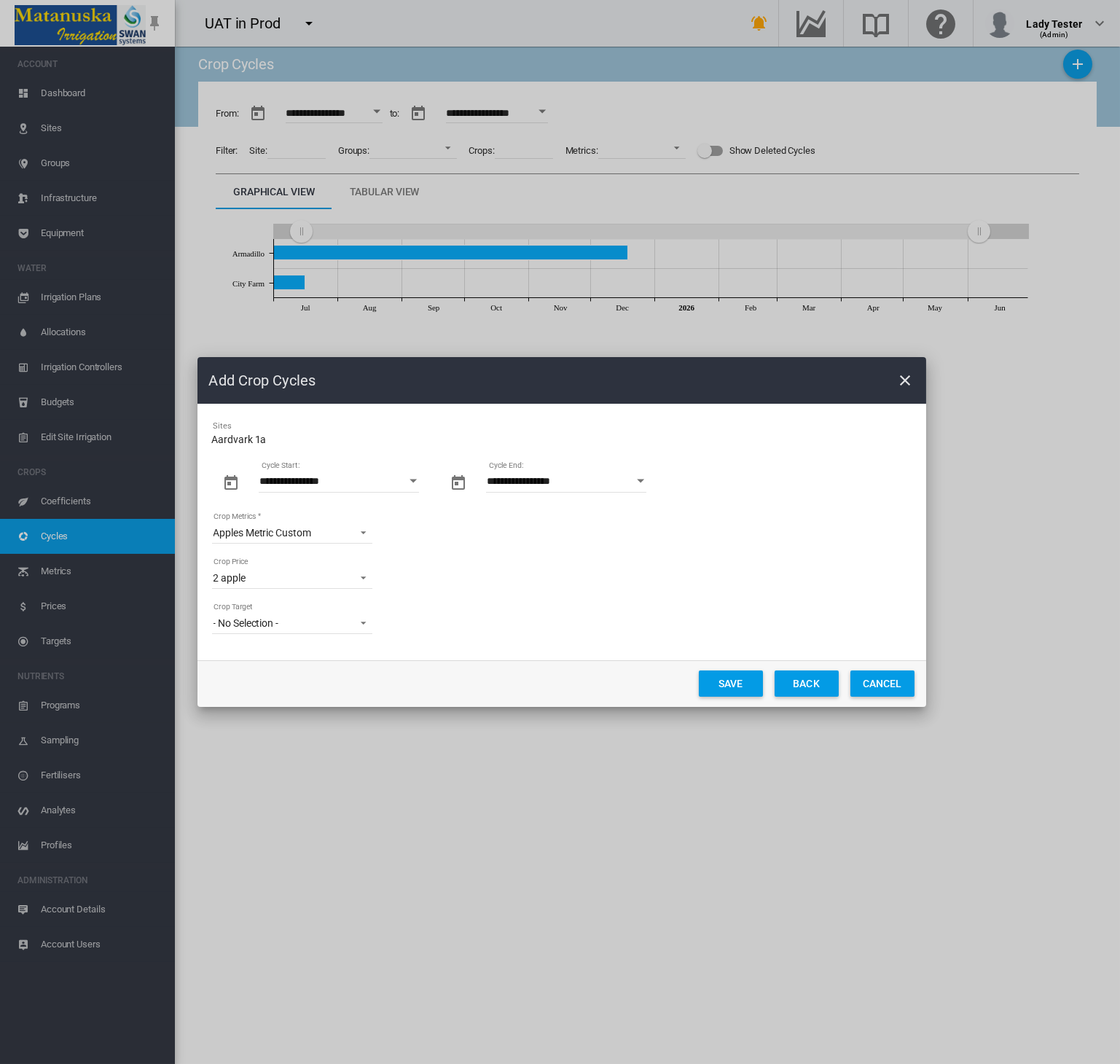 click on "Apples Metric Custom" at bounding box center [292, 533] 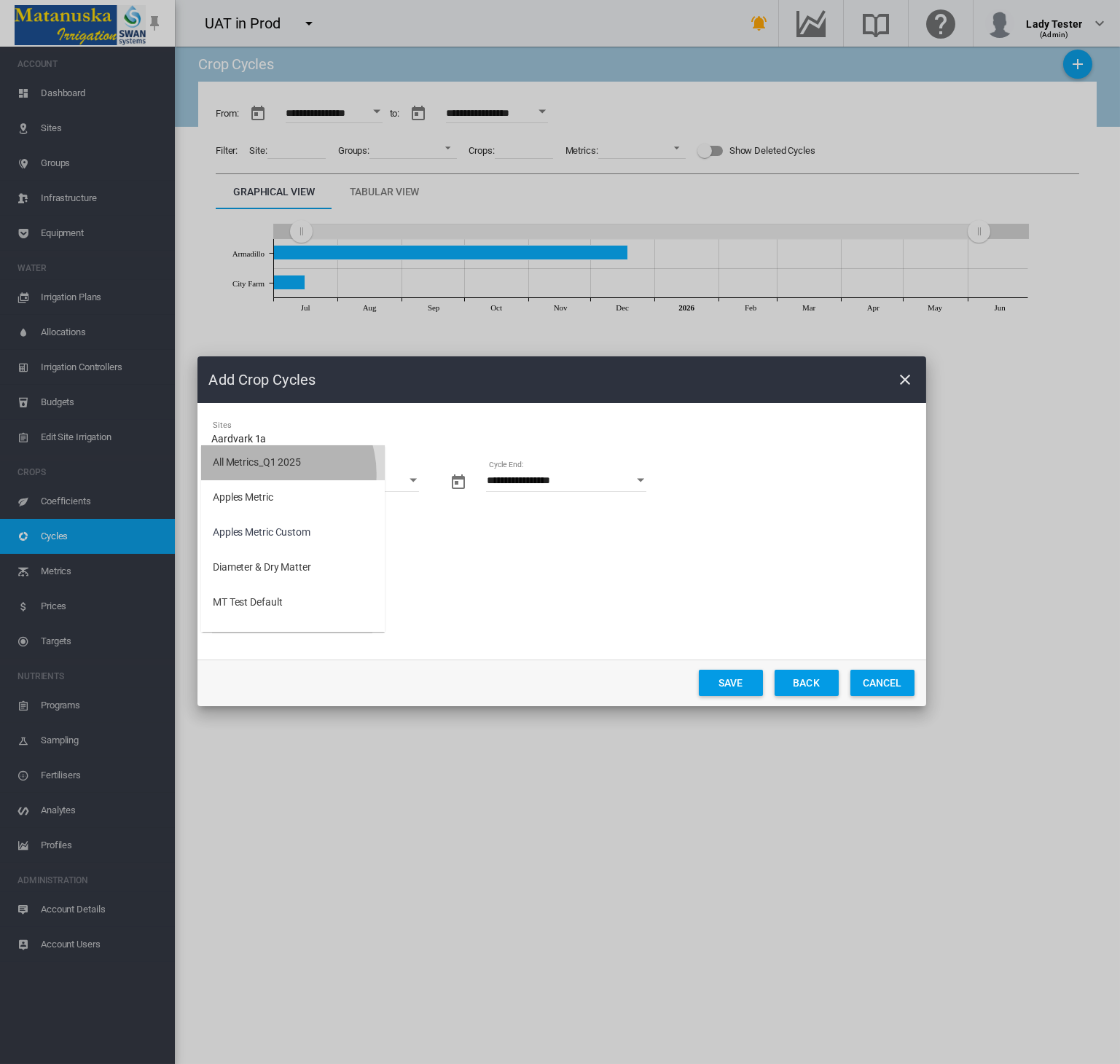 click on "All Metrics_Q1 2025" at bounding box center (293, 463) 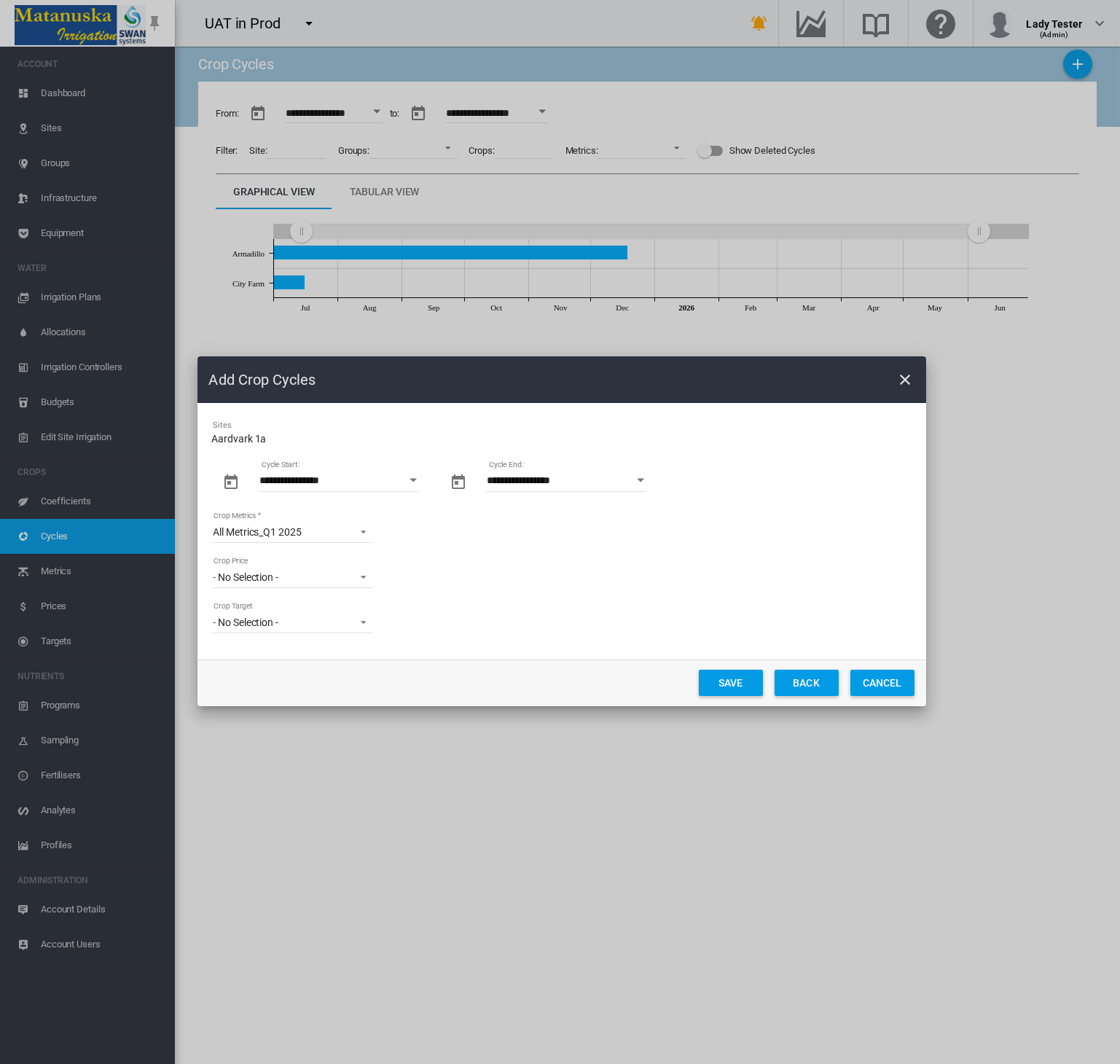 click on "- No Selection -" at bounding box center (246, 577) 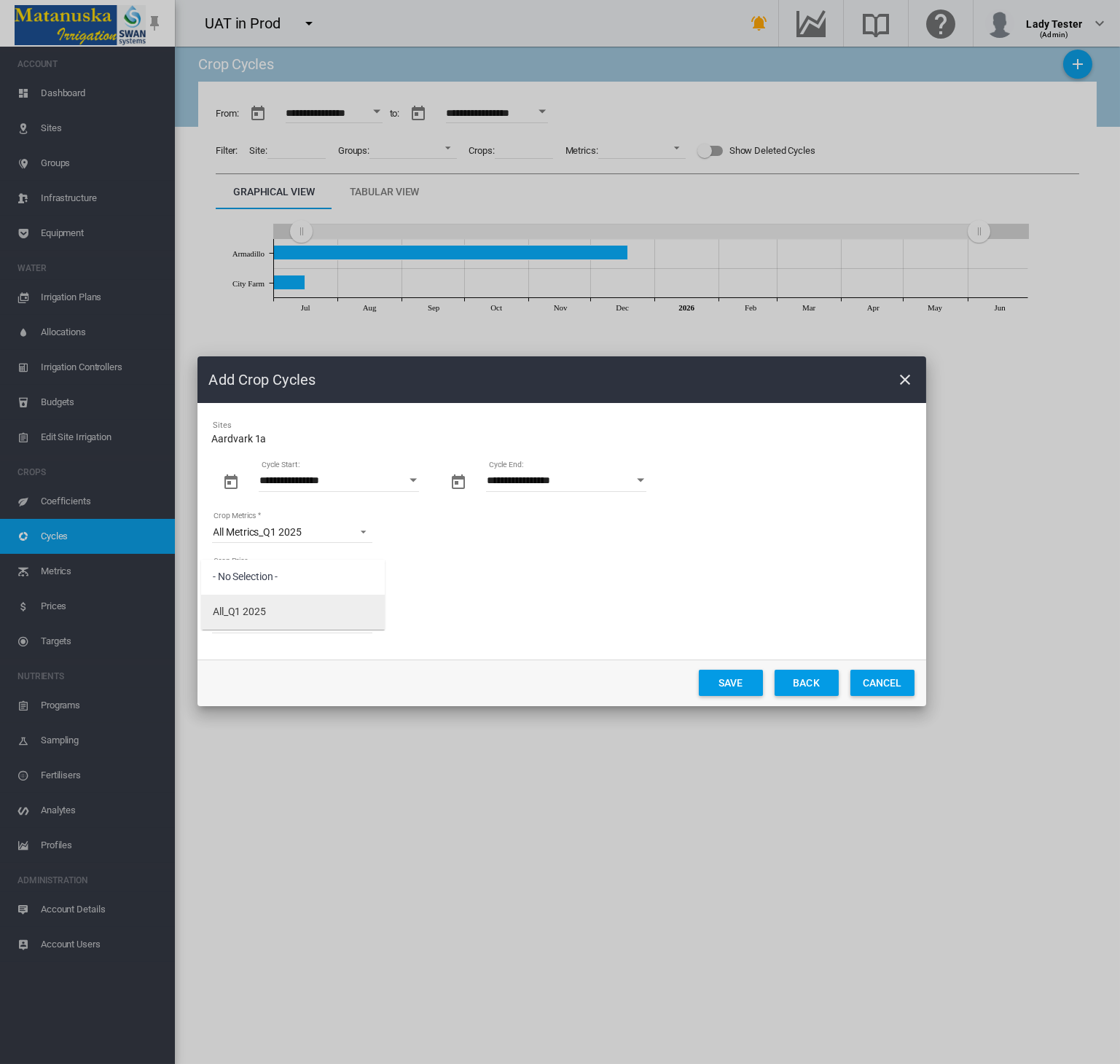 click on "All_Q1 2025" at bounding box center [239, 612] 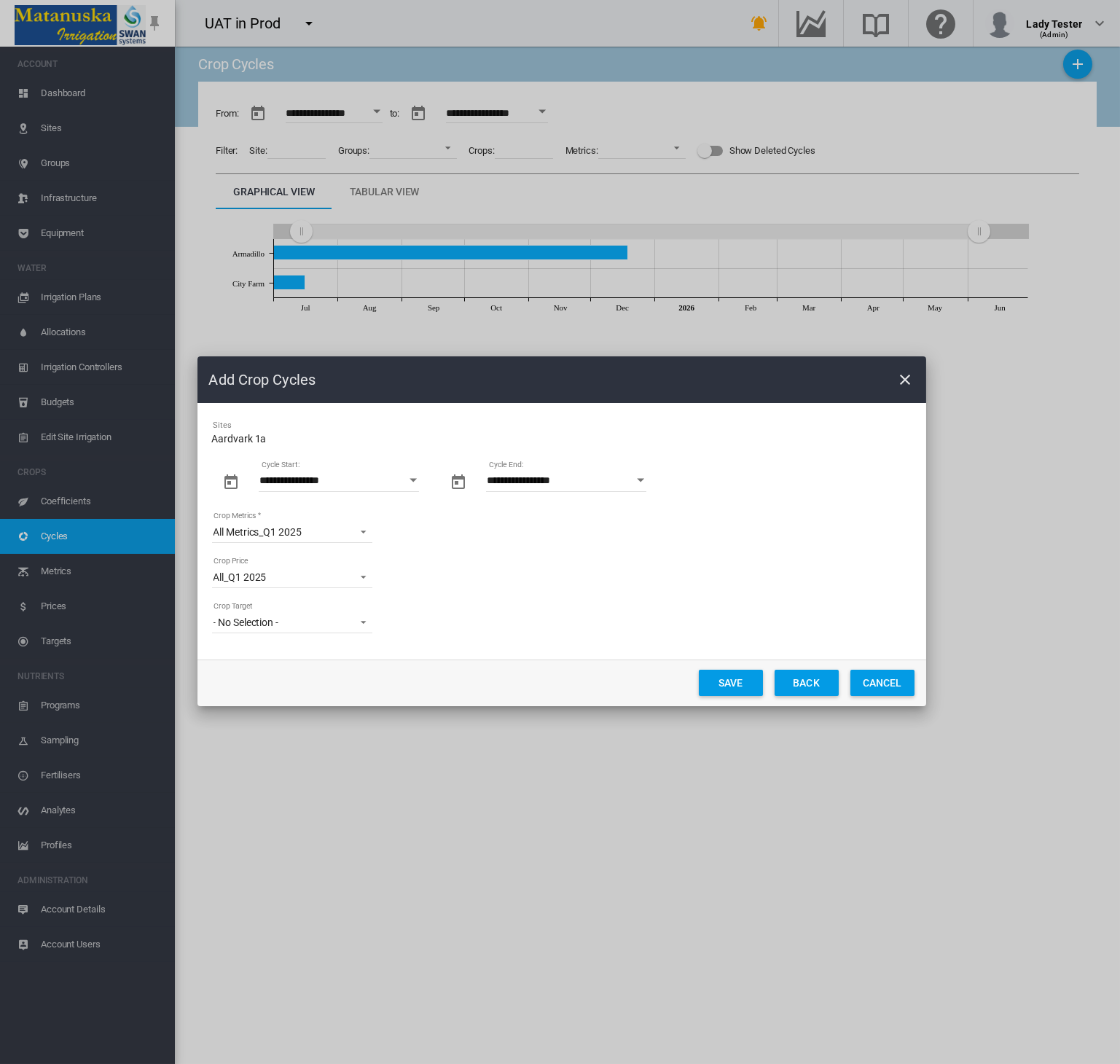 click on "Aardvark 1a" at bounding box center (562, 531) 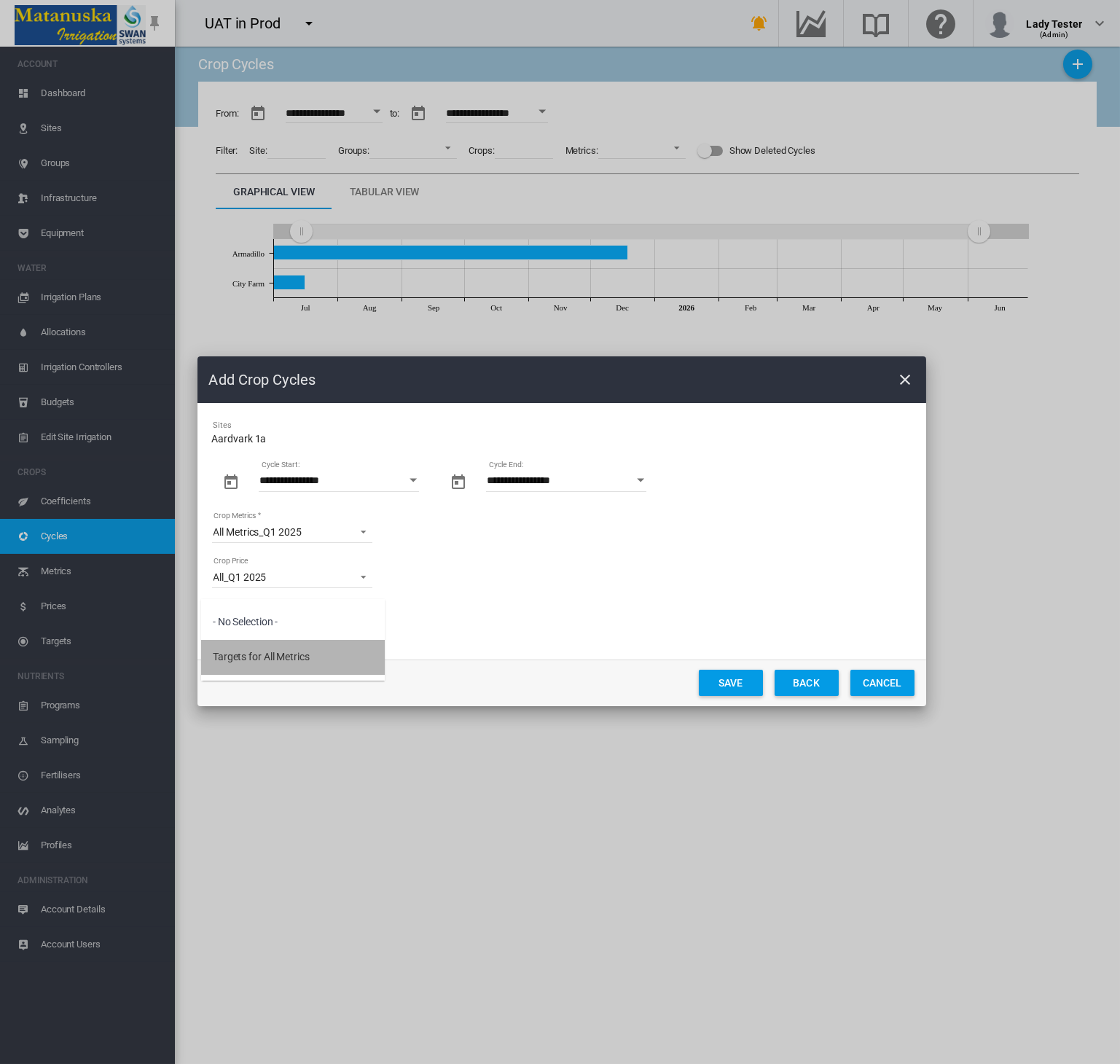 click on "Targets for All Metrics" at bounding box center (261, 657) 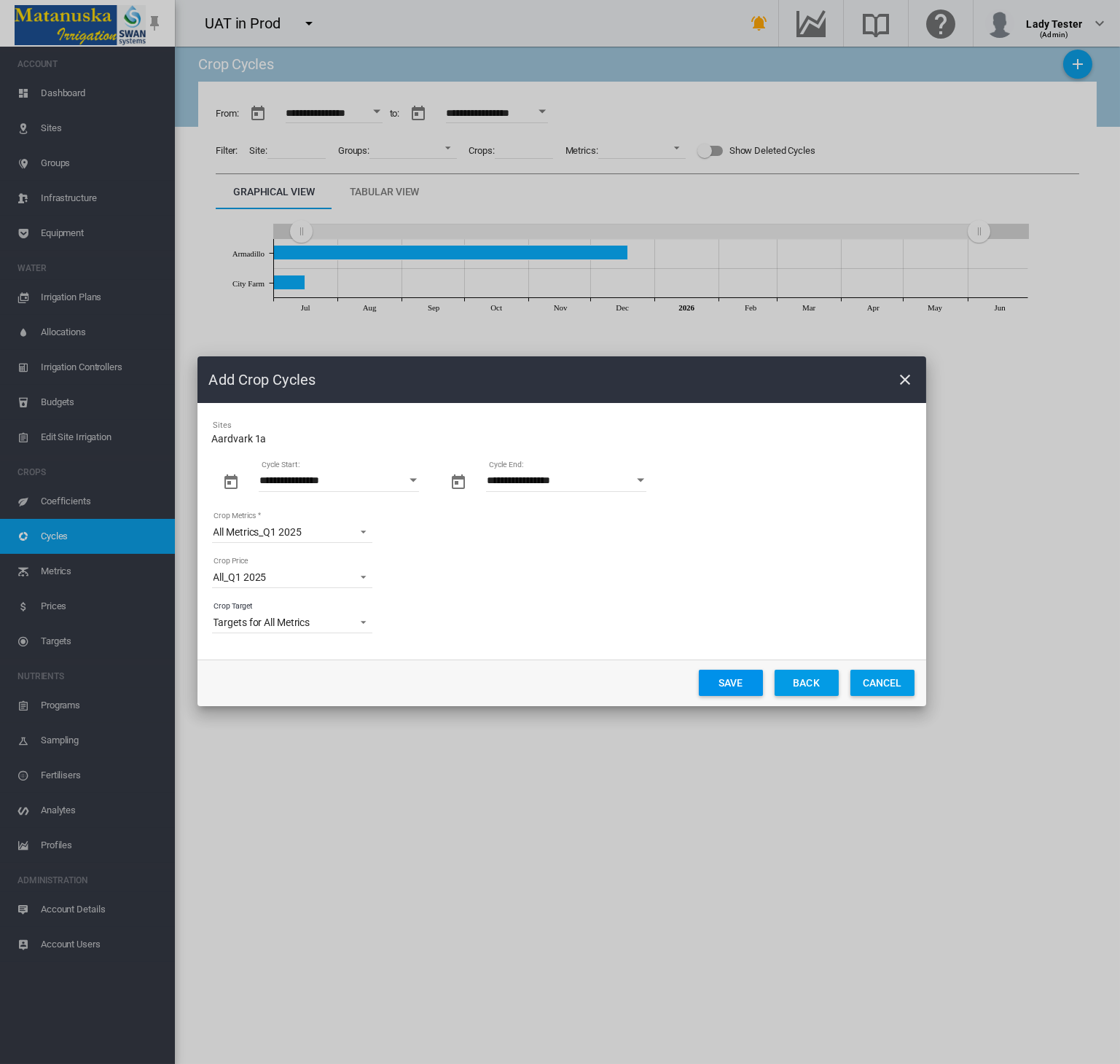 click on "Save" 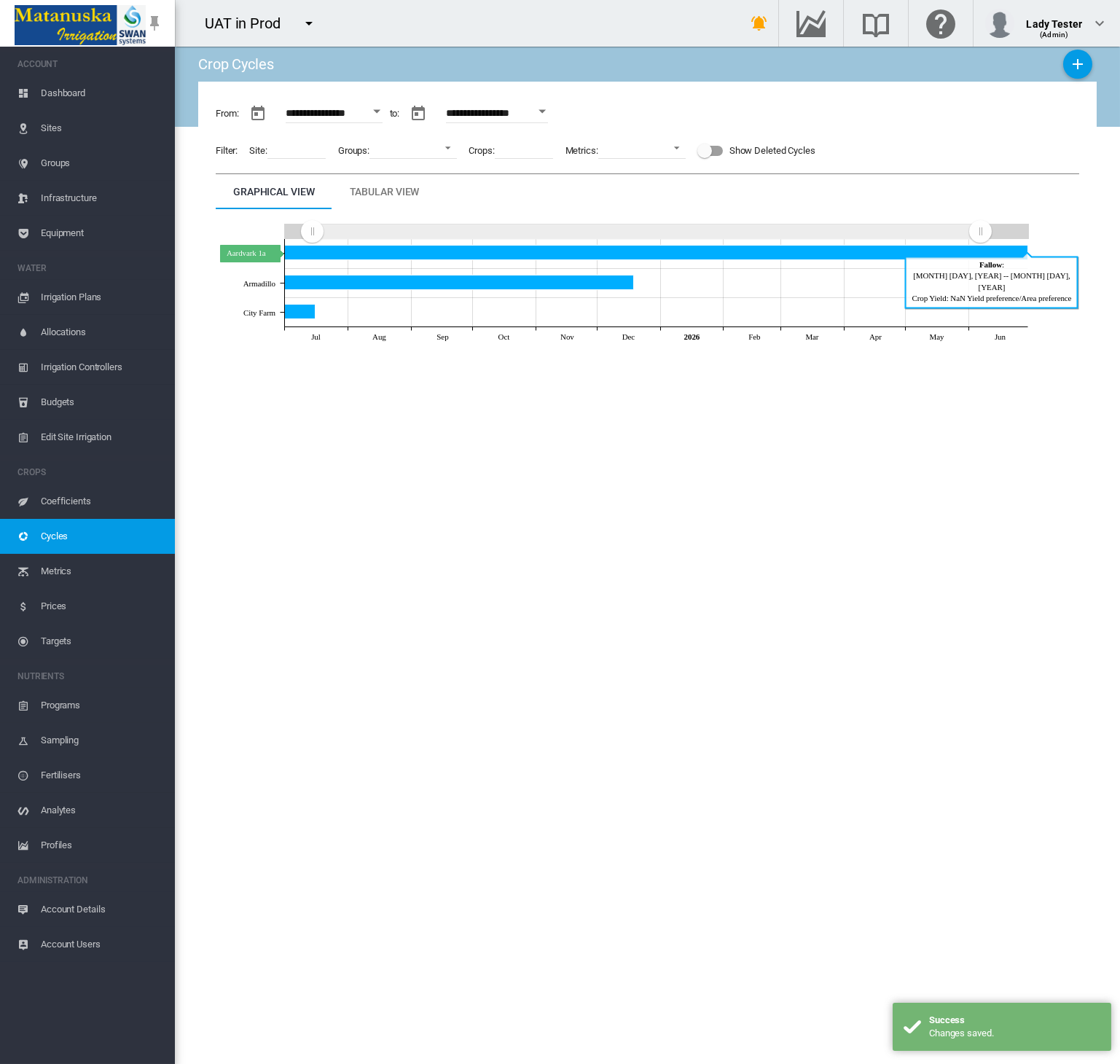 click 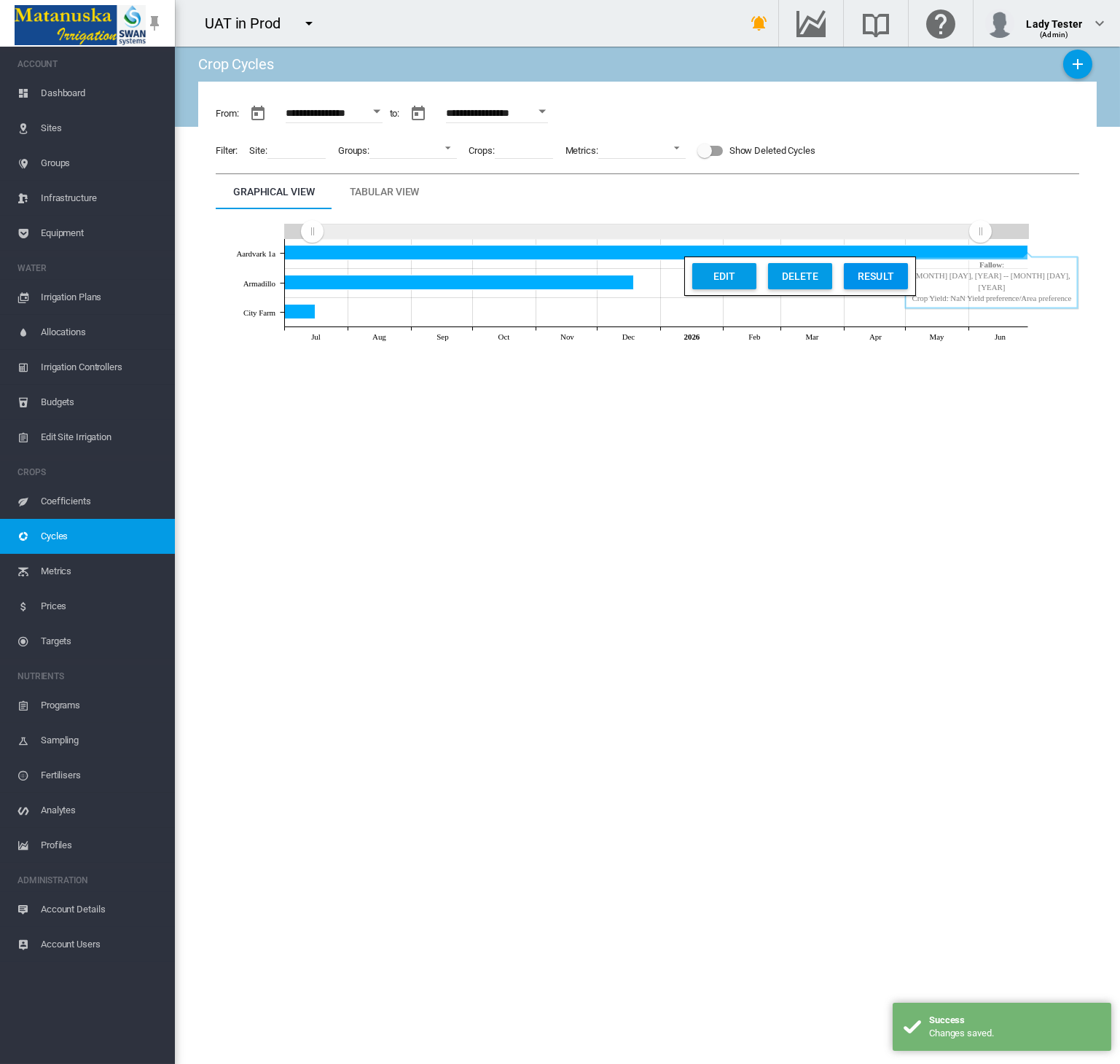 click on "Result" at bounding box center (876, 276) 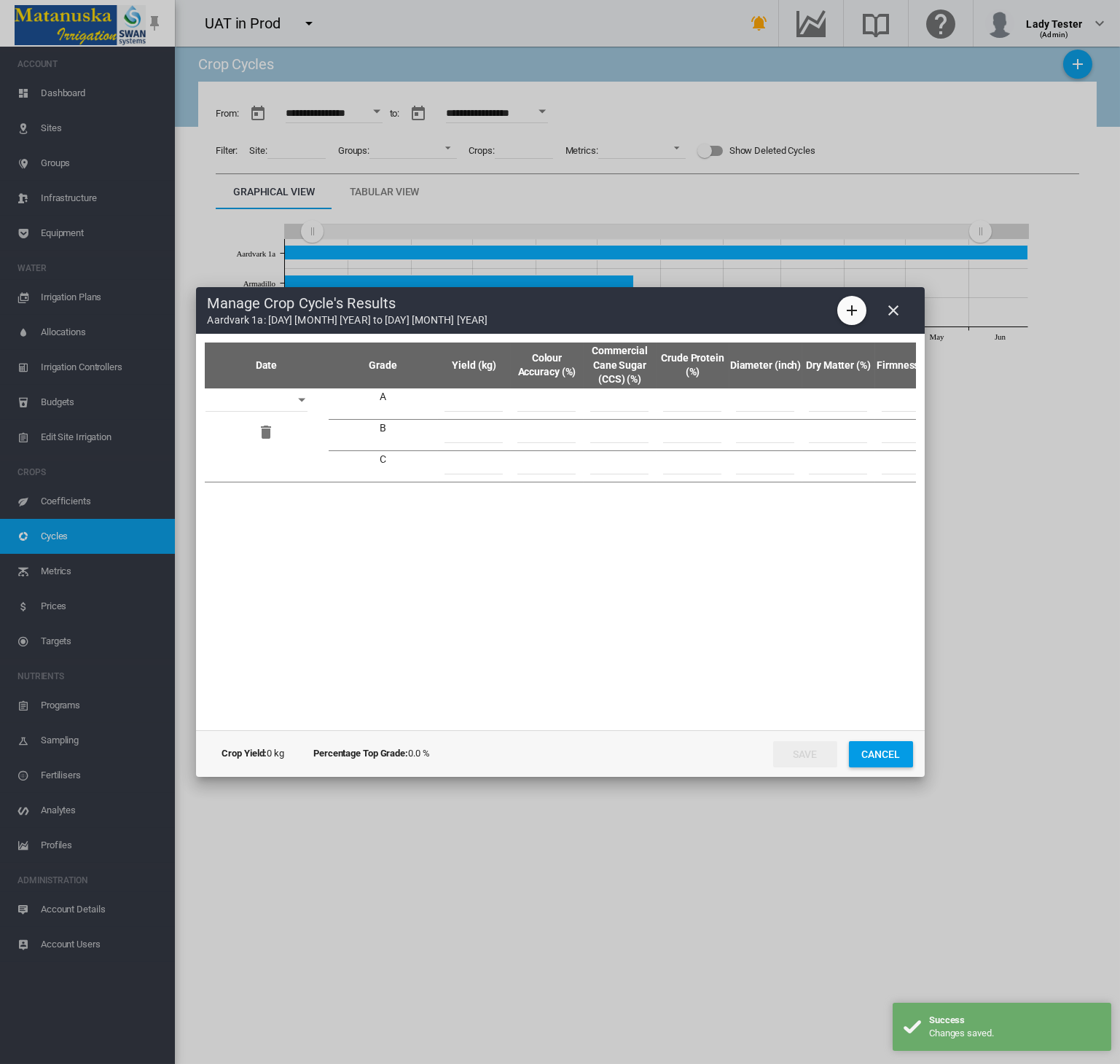 click at bounding box center [302, 400] 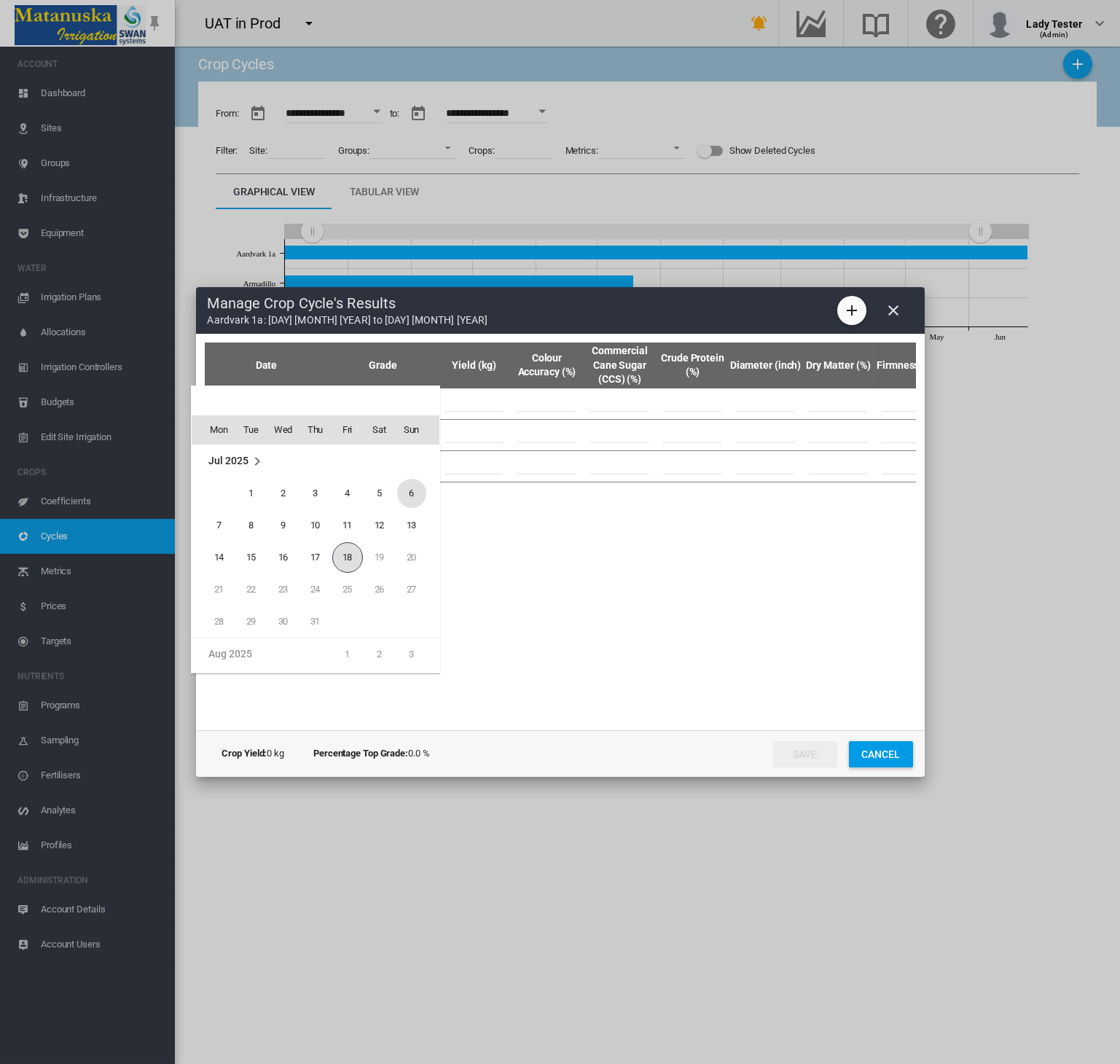click on "6" at bounding box center [412, 493] 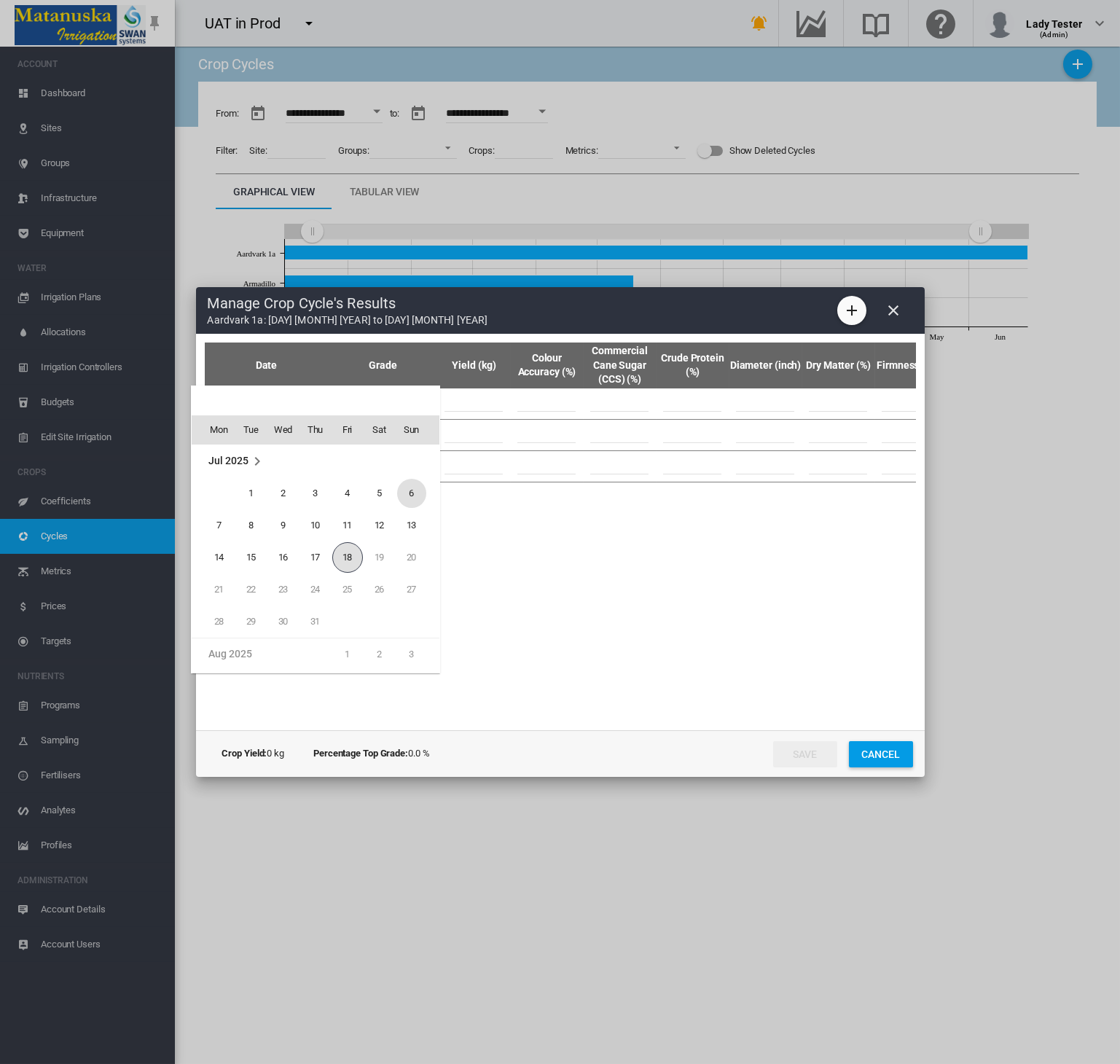 type on "**********" 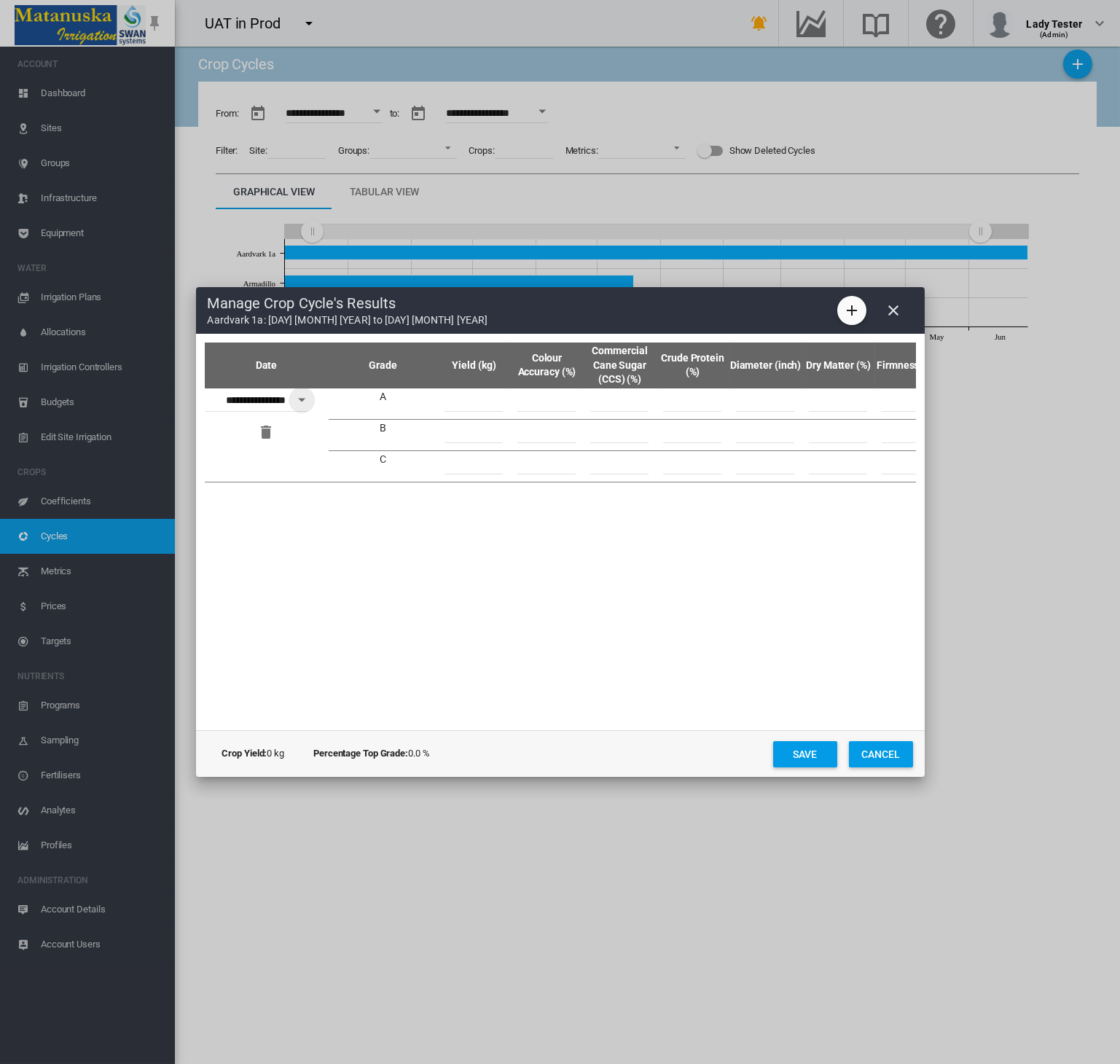 click at bounding box center [474, 401] 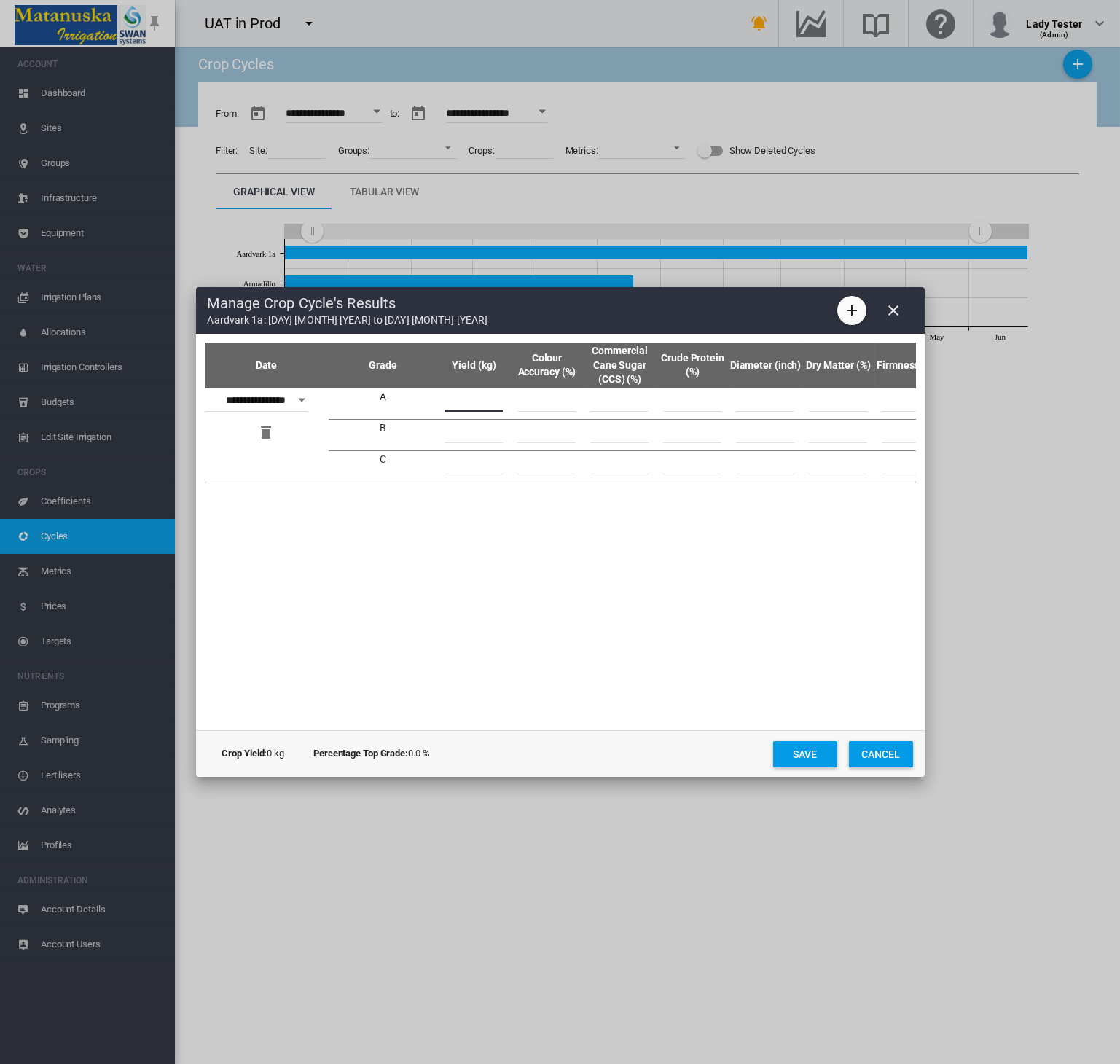 type on "***" 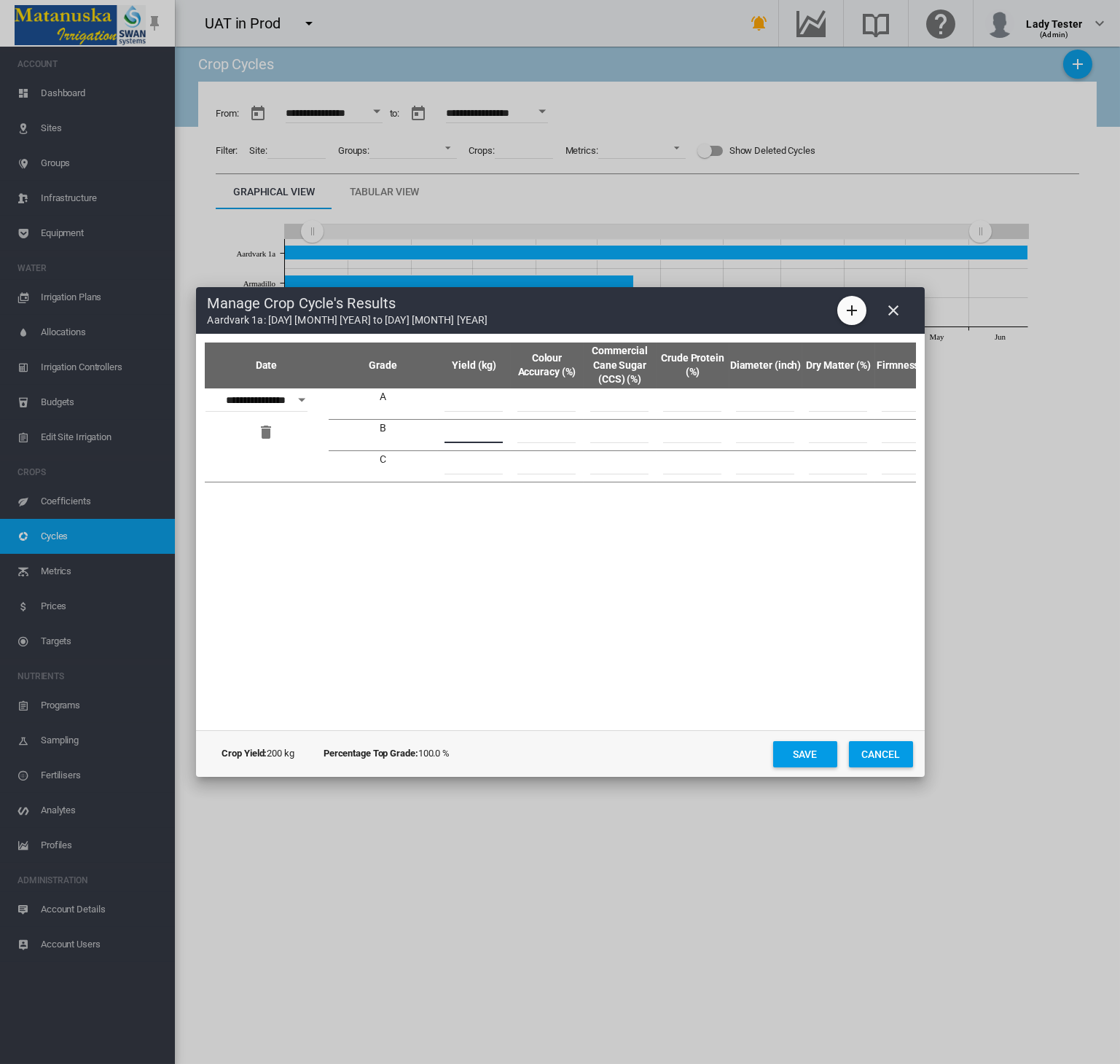 click at bounding box center (474, 432) 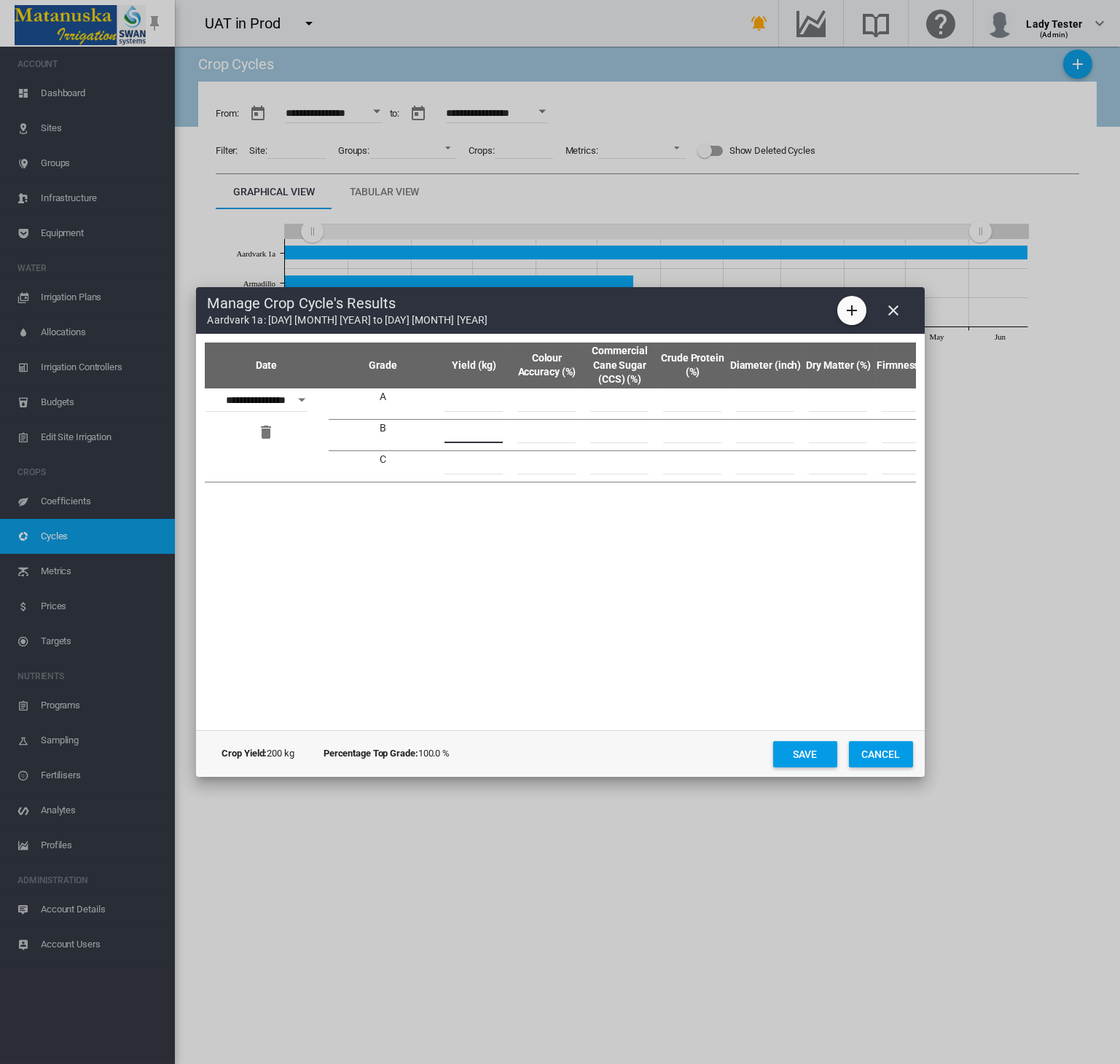 type on "***" 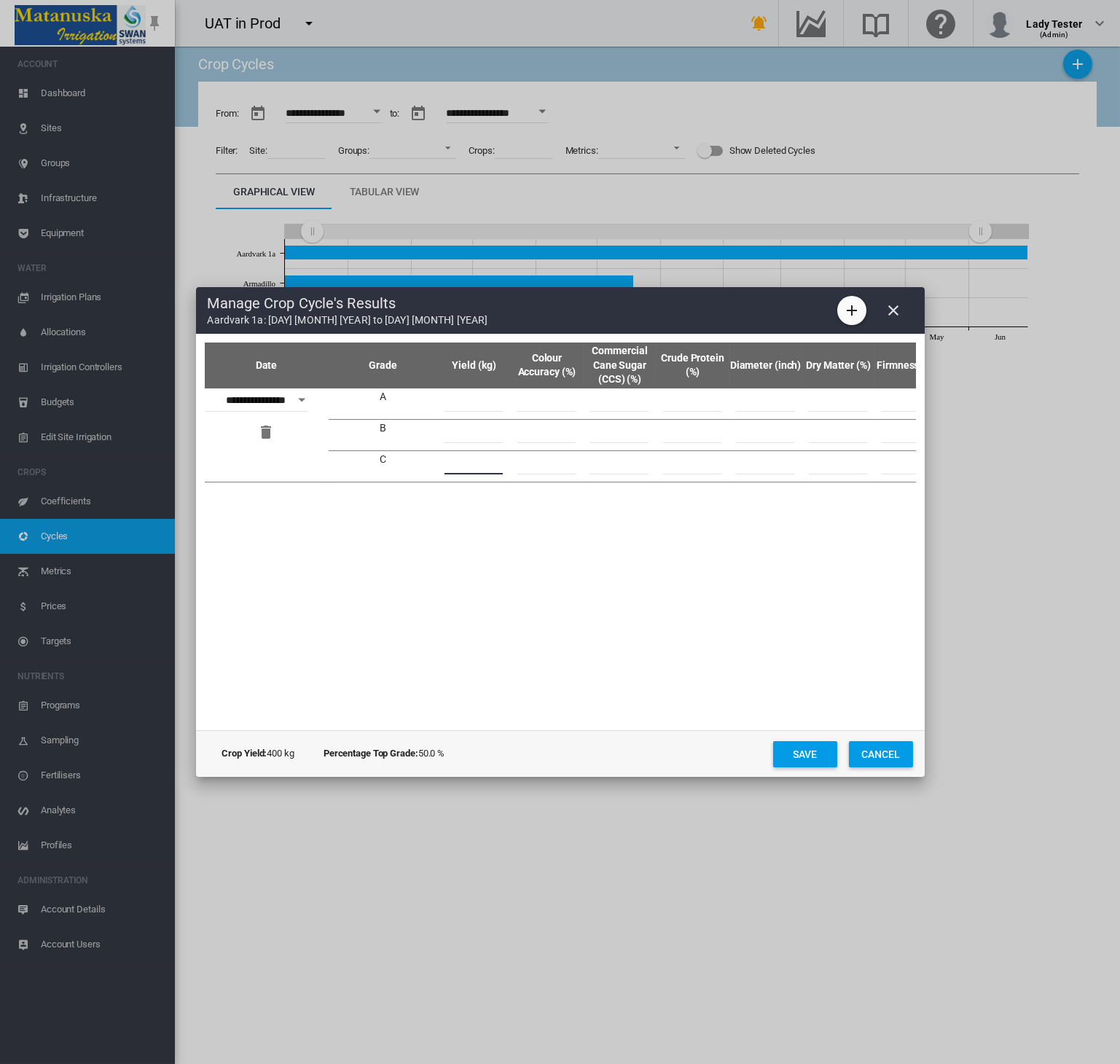 click at bounding box center (474, 463) 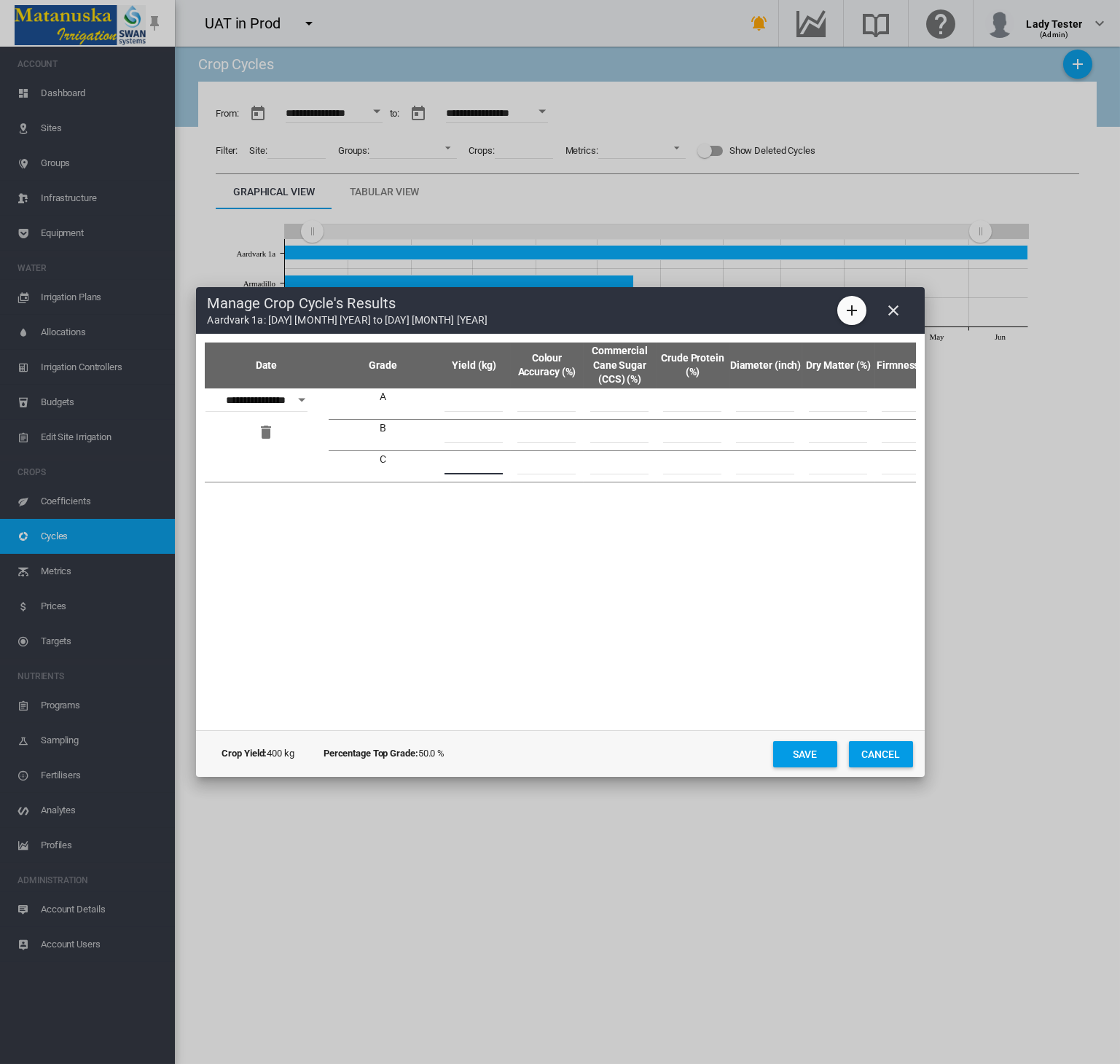 type on "***" 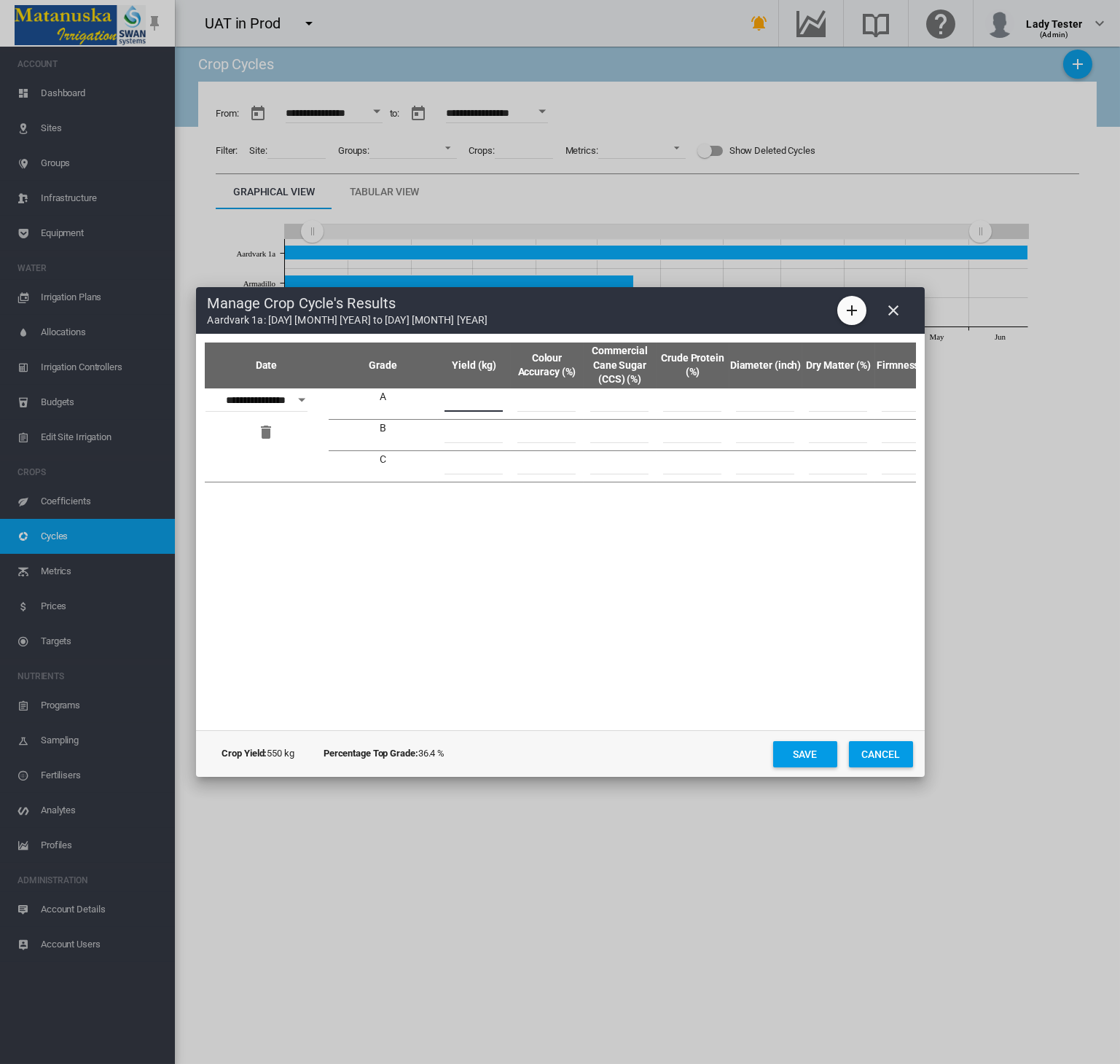 drag, startPoint x: 494, startPoint y: 399, endPoint x: 428, endPoint y: 401, distance: 66.0303 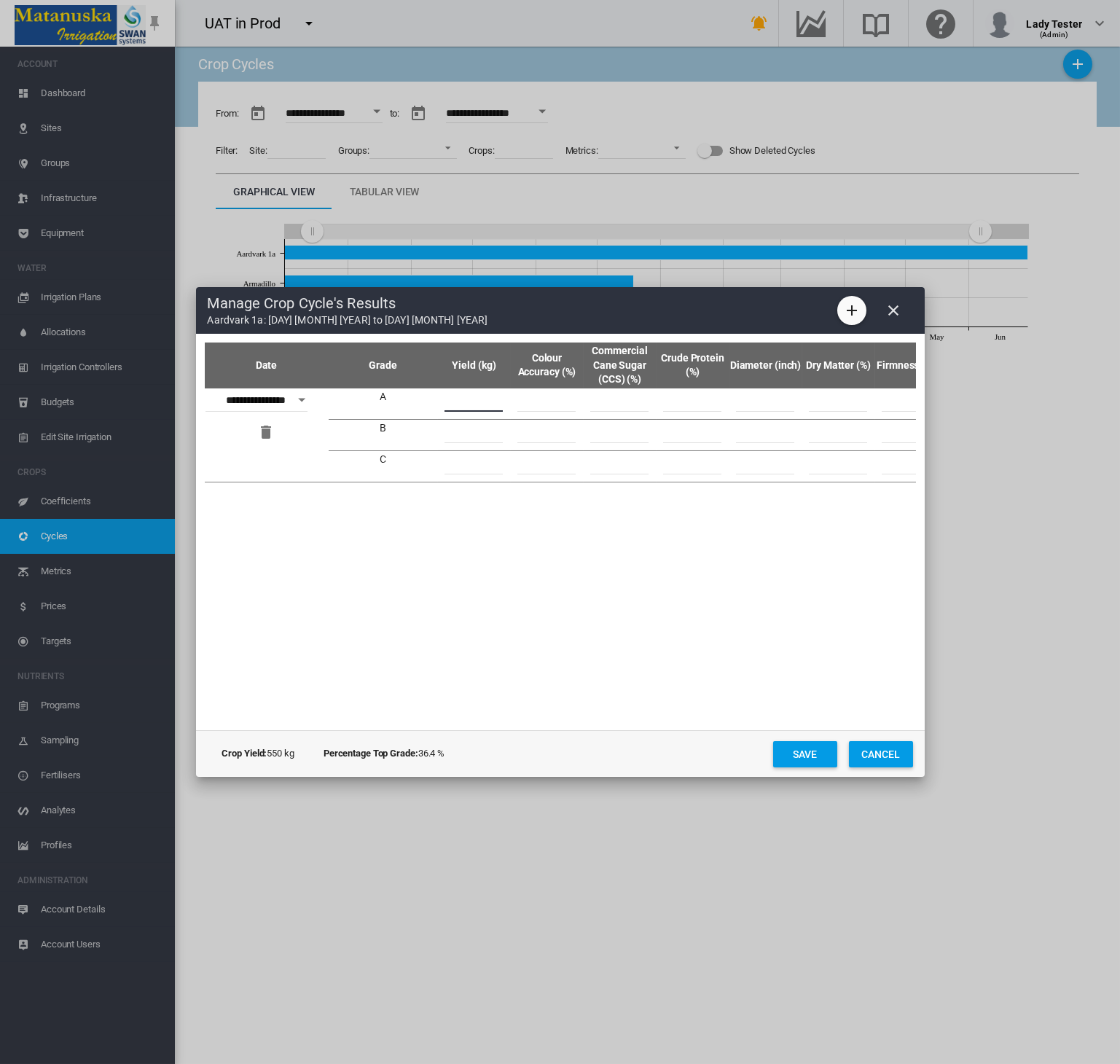 type on "***" 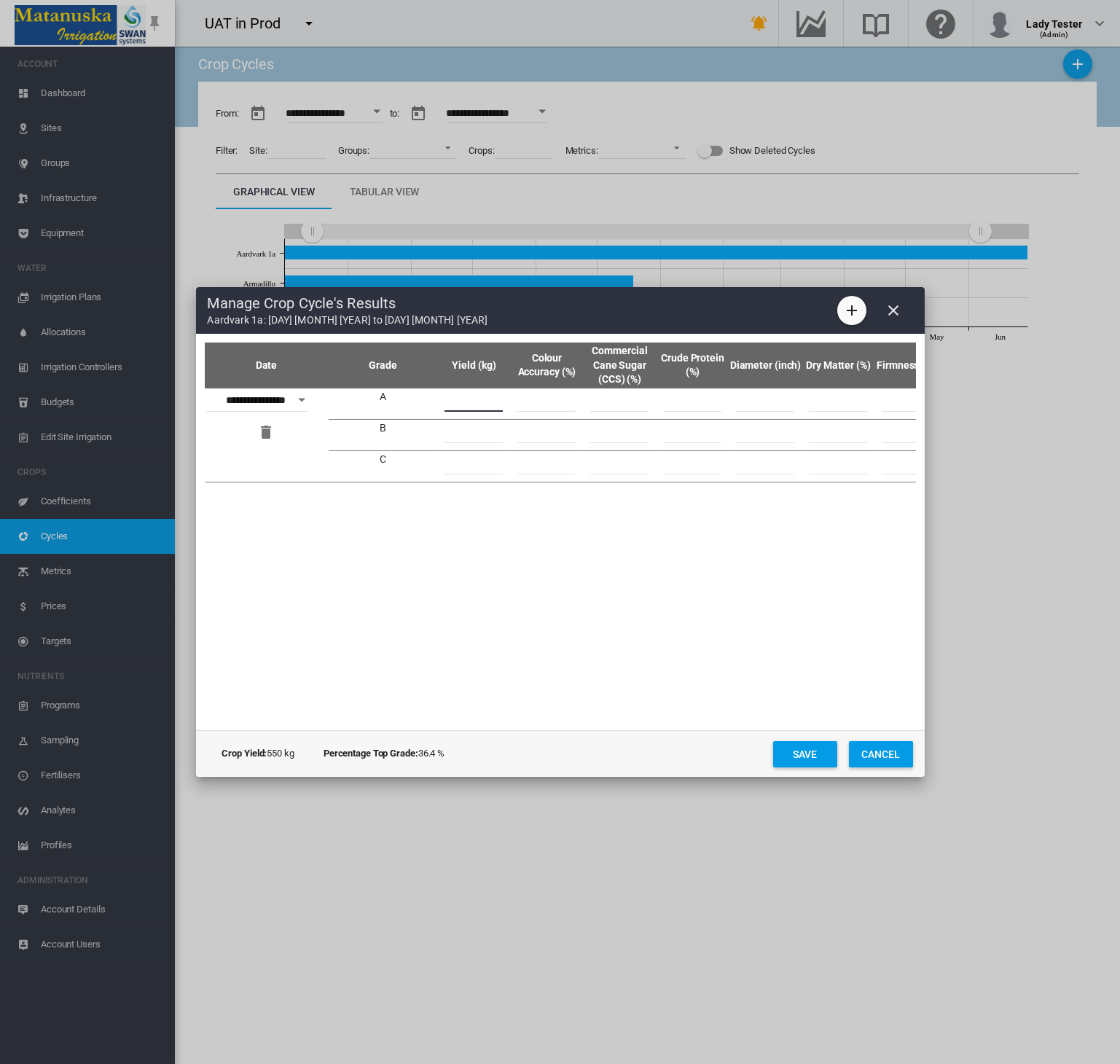 click at bounding box center [547, 401] 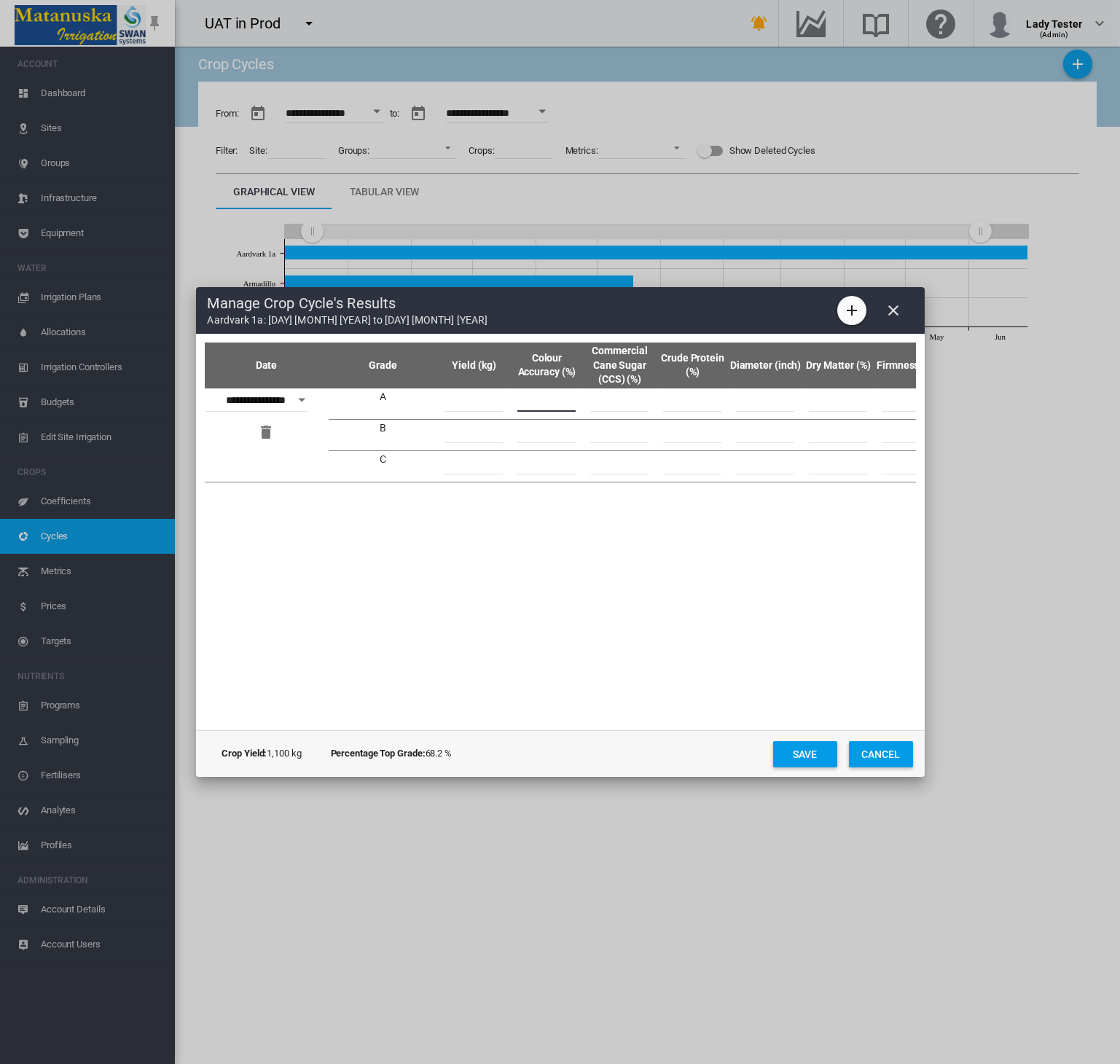 type on "**" 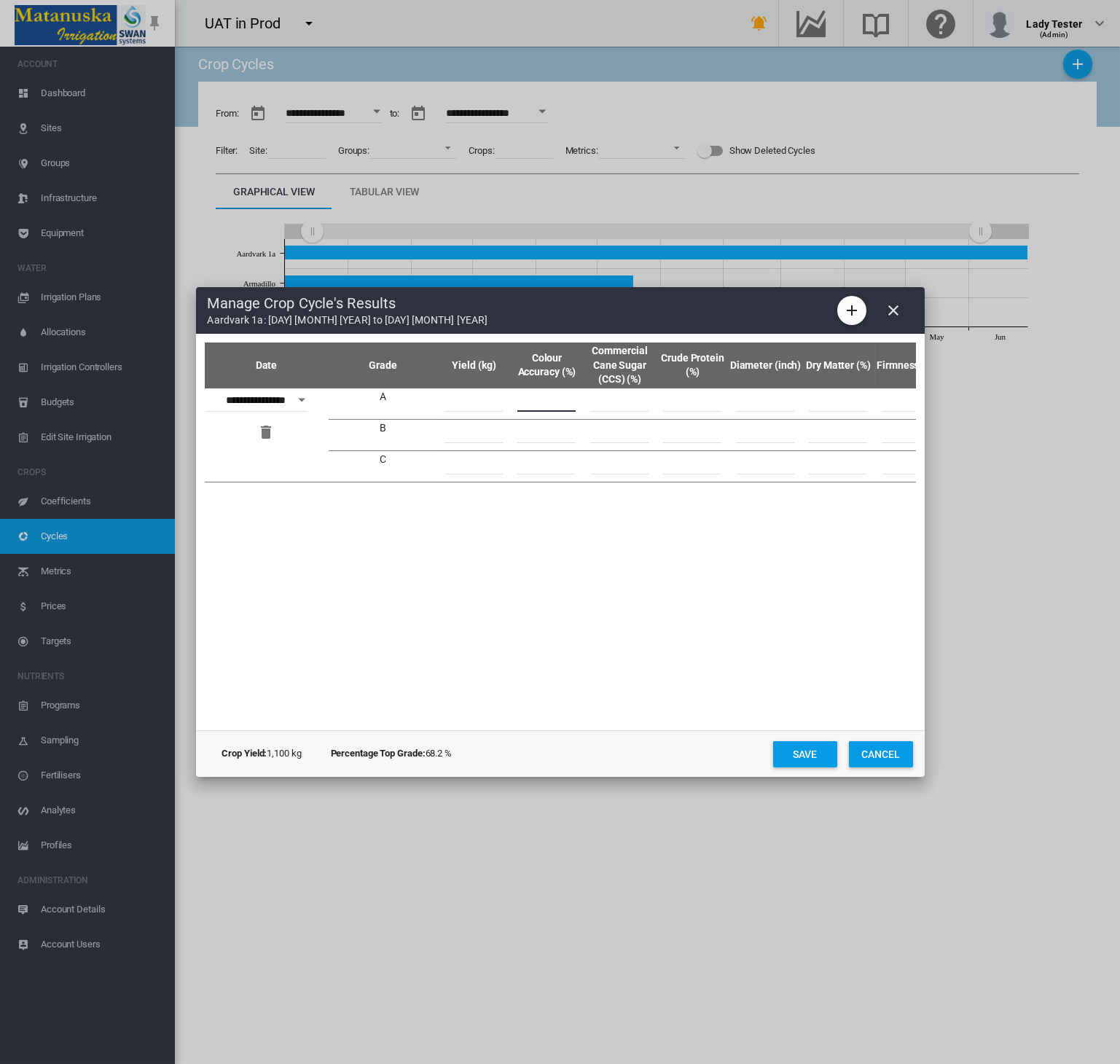 click at bounding box center [547, 432] 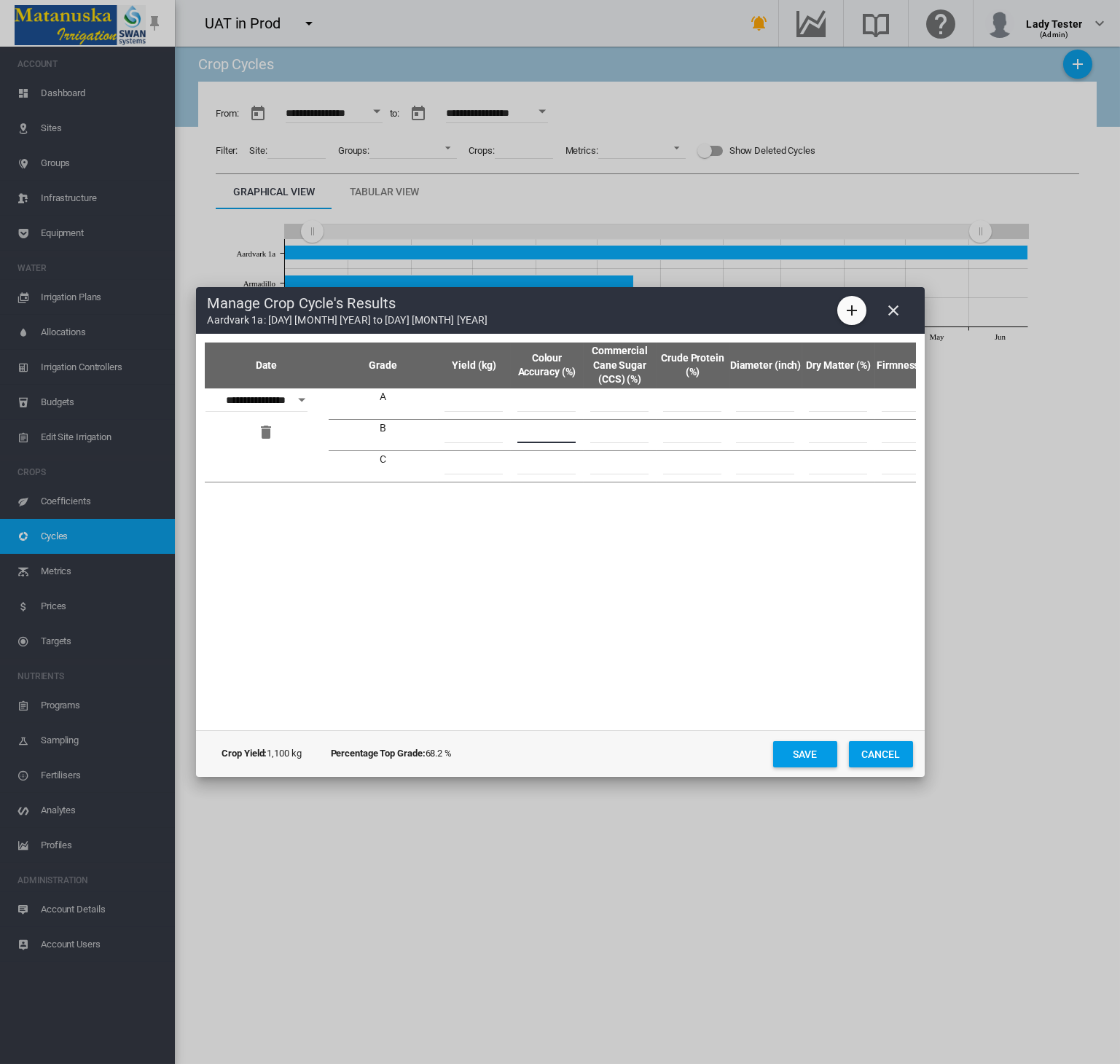 type on "**" 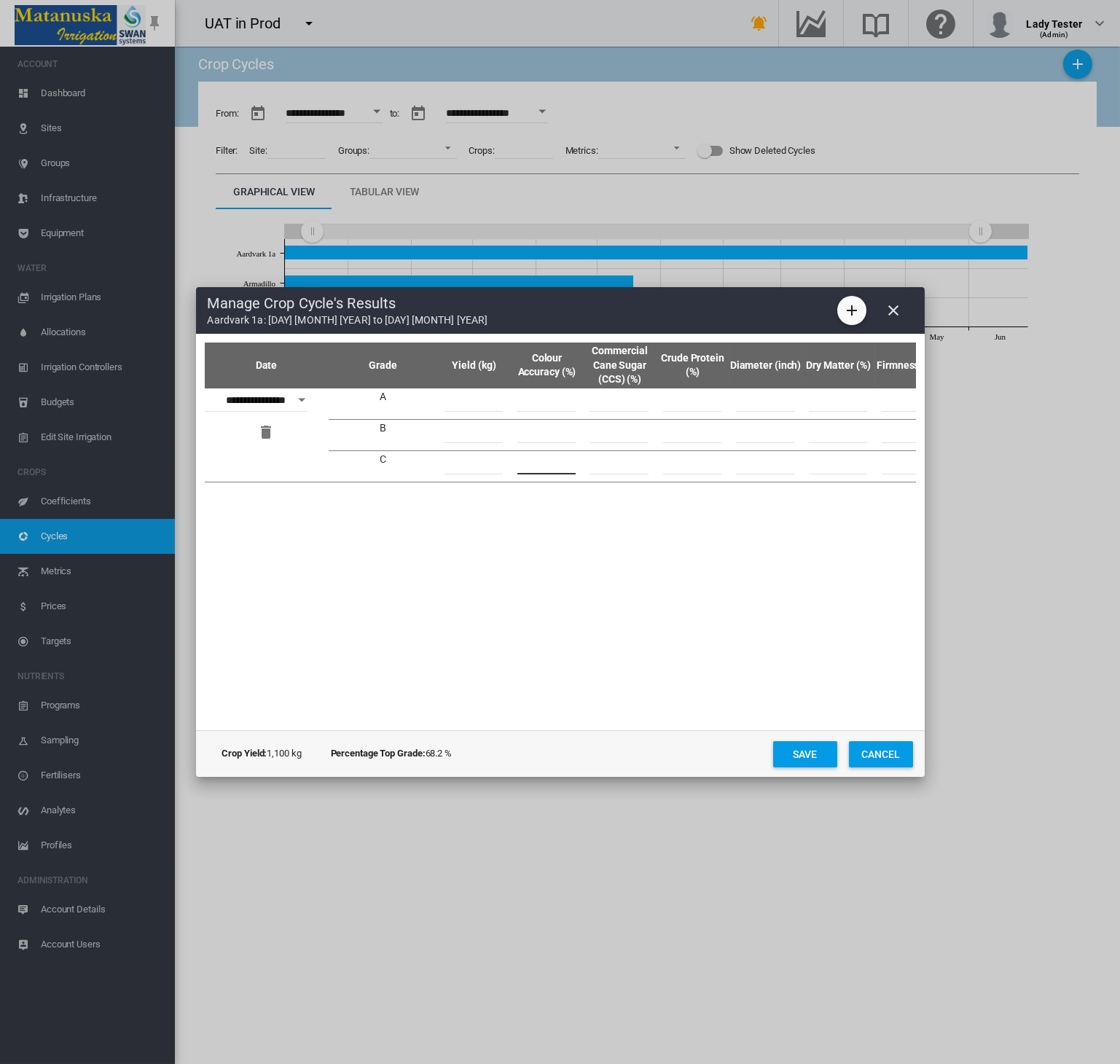 click at bounding box center (547, 463) 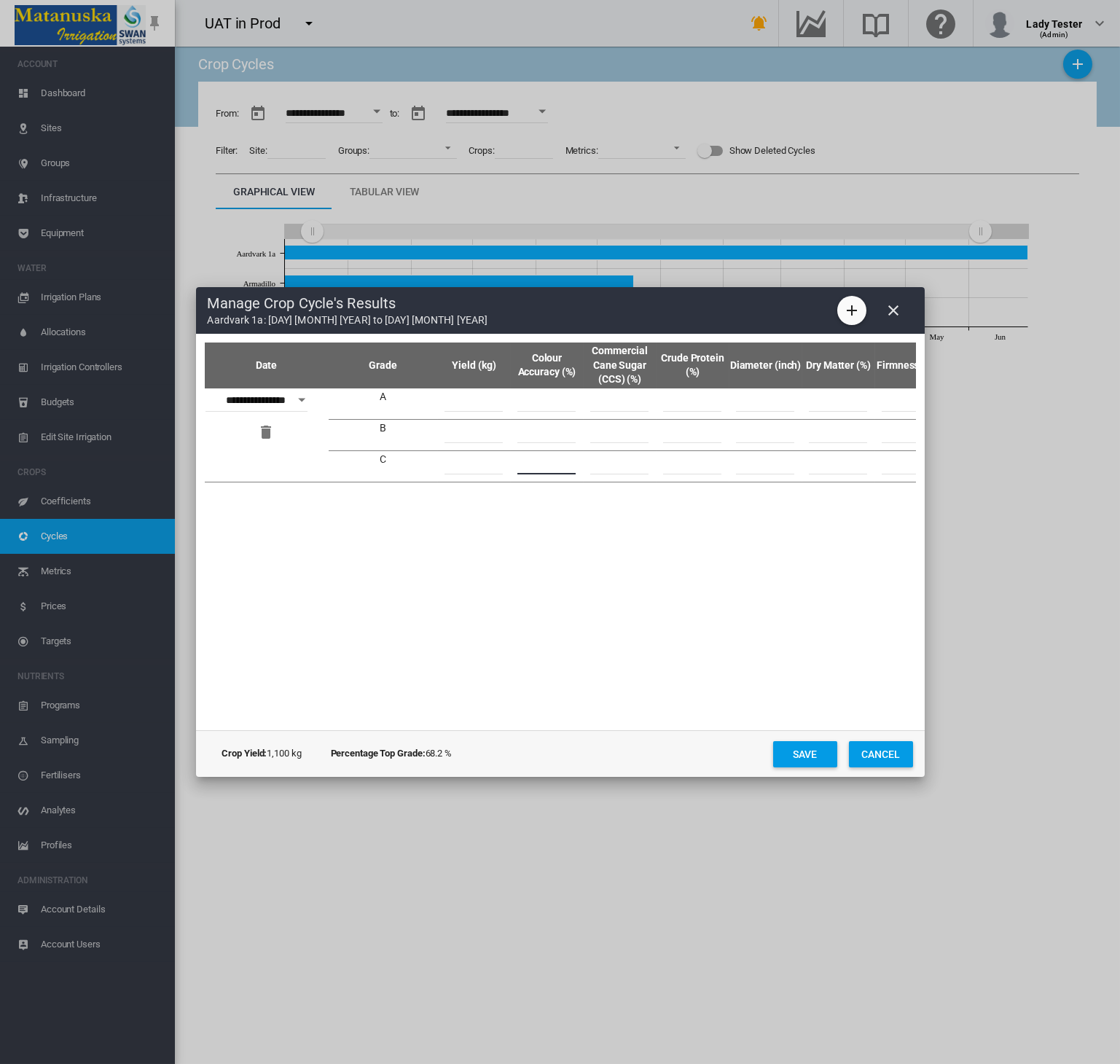 type on "**" 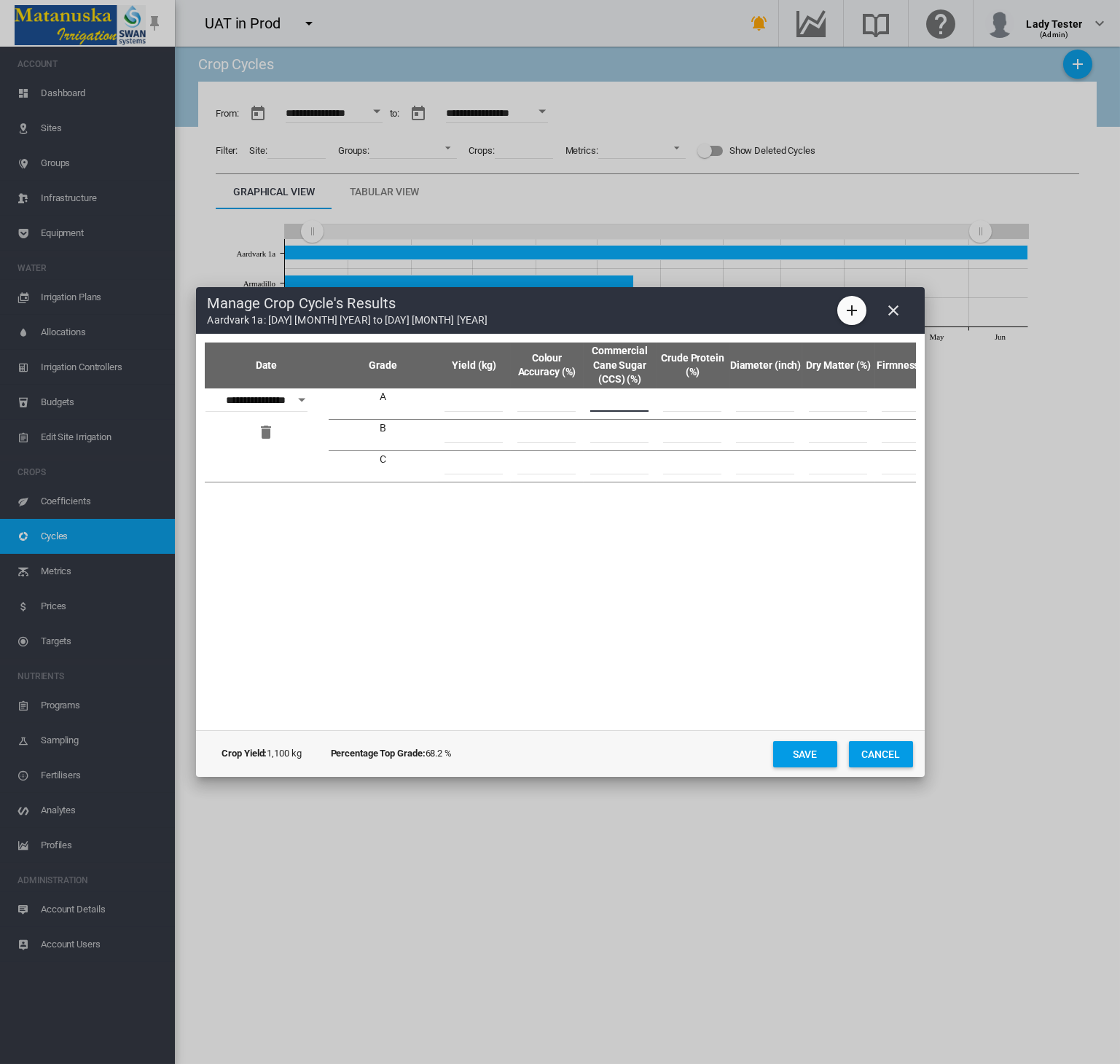 click at bounding box center [619, 401] 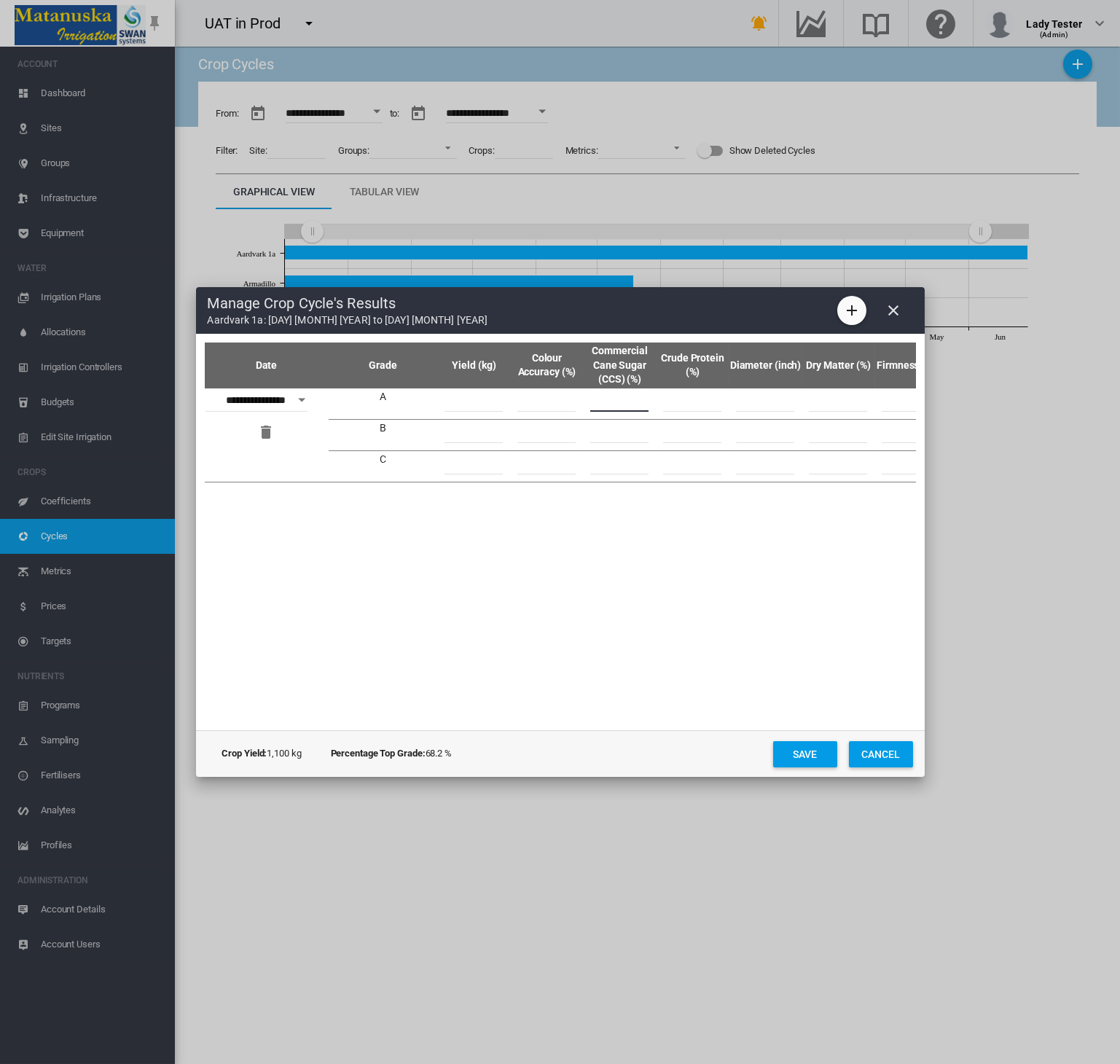 drag, startPoint x: 627, startPoint y: 396, endPoint x: 601, endPoint y: 396, distance: 26 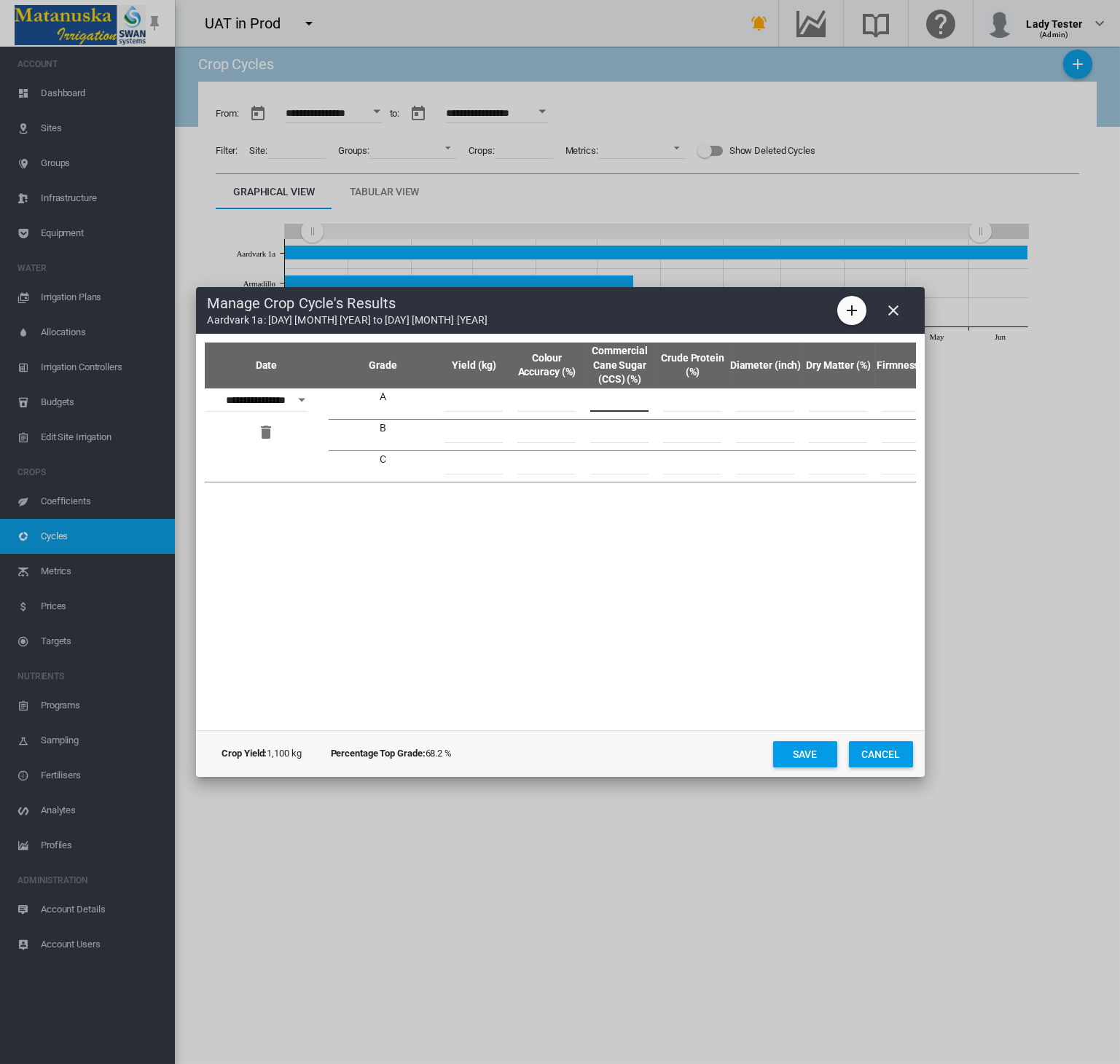 click on "*" at bounding box center [619, 401] 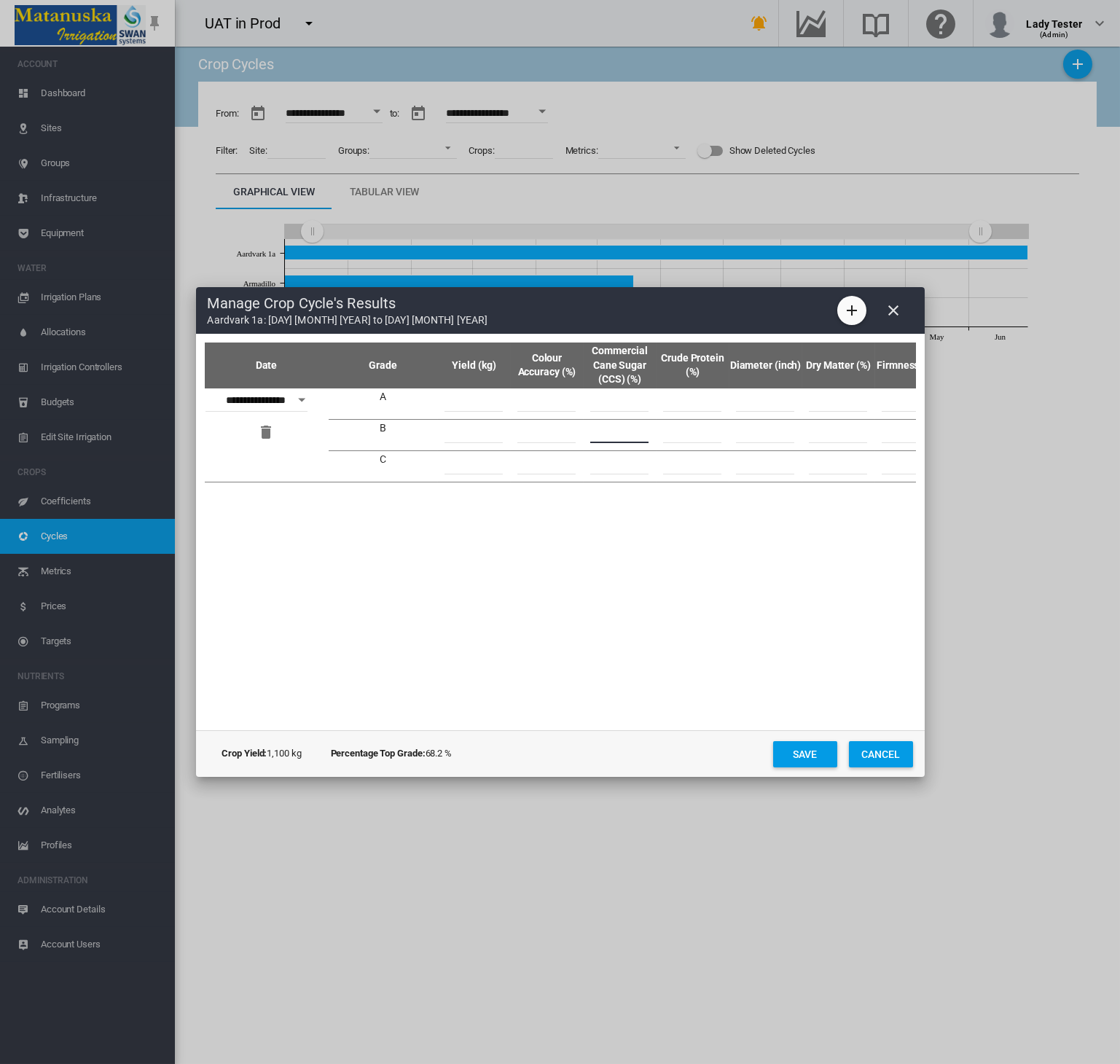 type on "**" 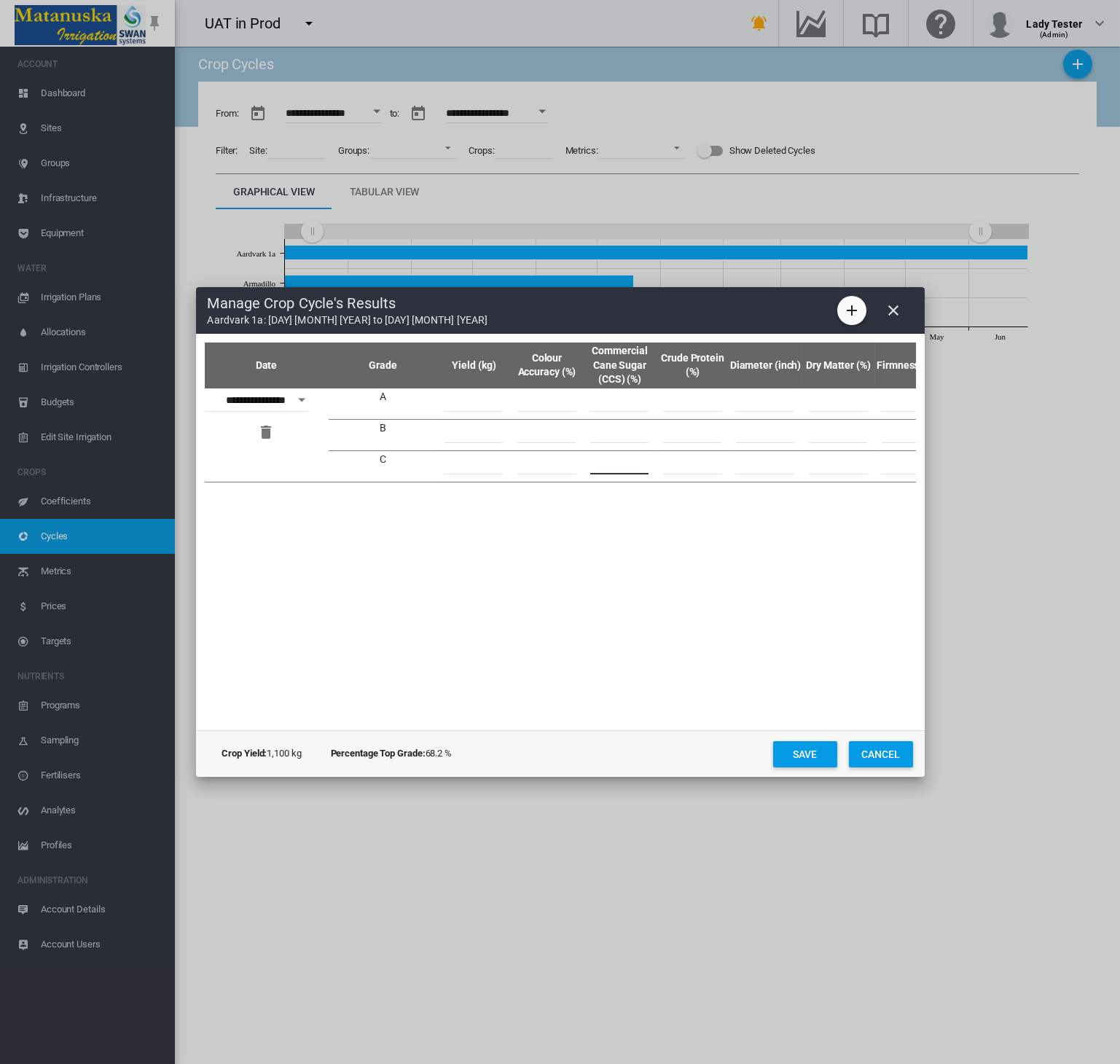 click at bounding box center [619, 463] 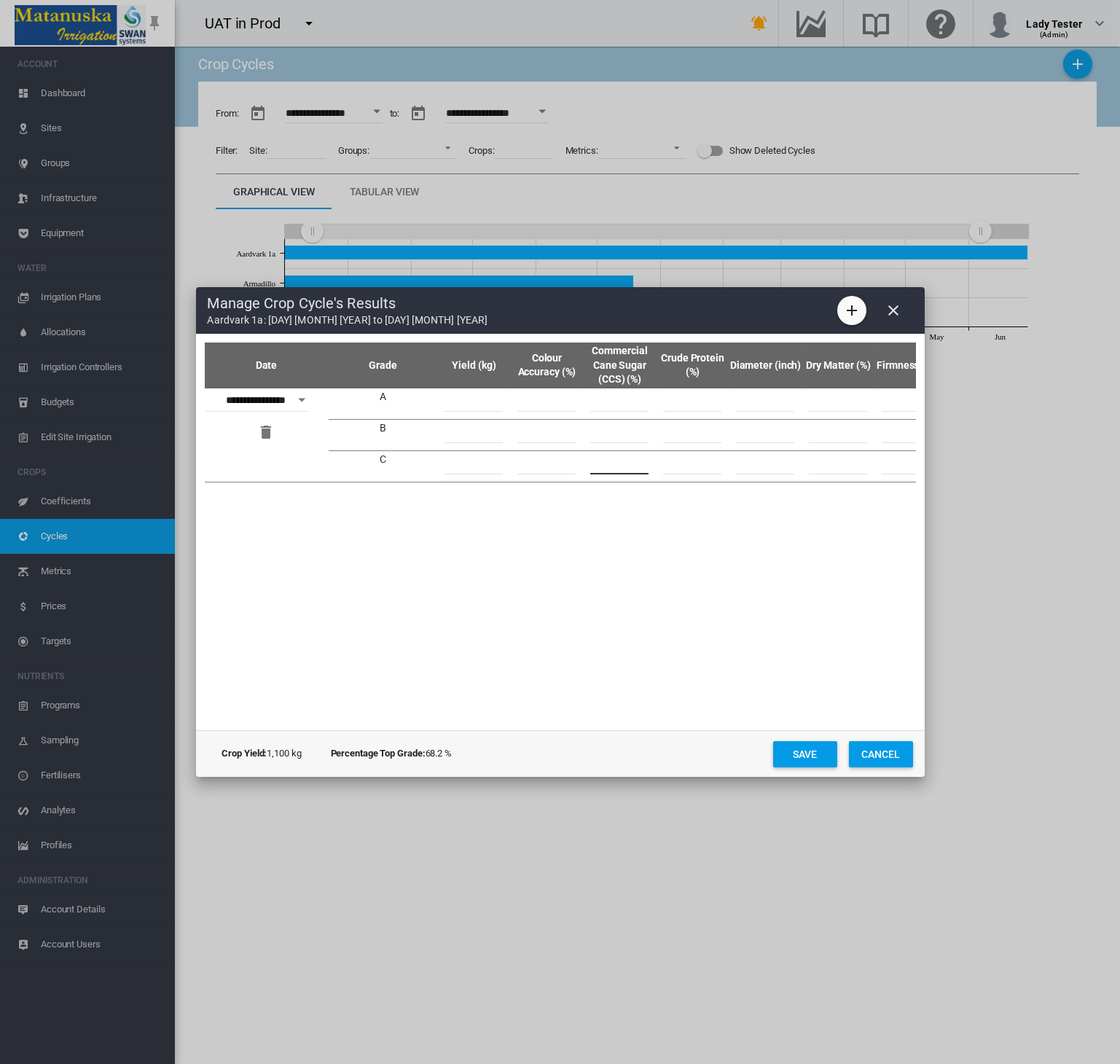 type on "**" 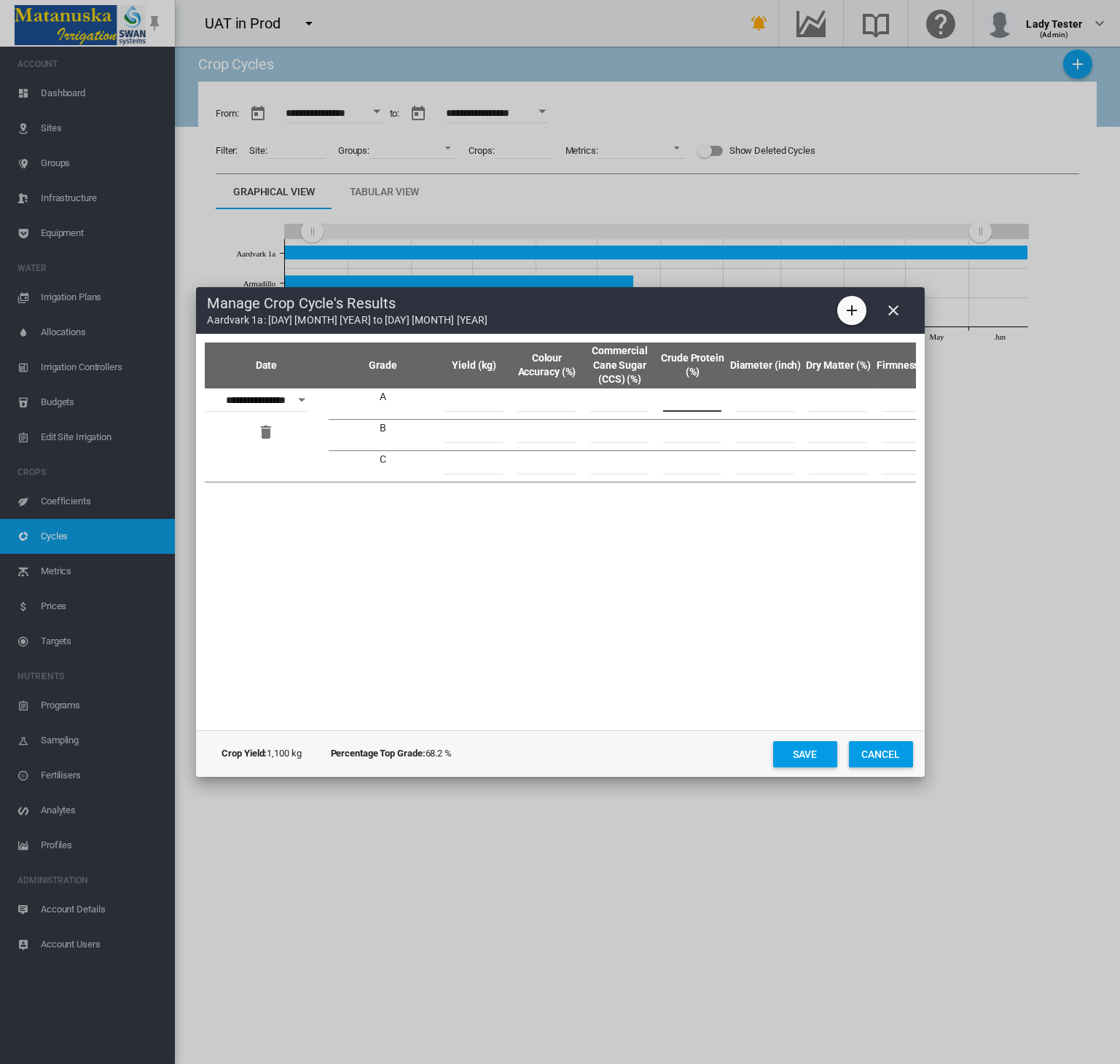 click at bounding box center (692, 401) 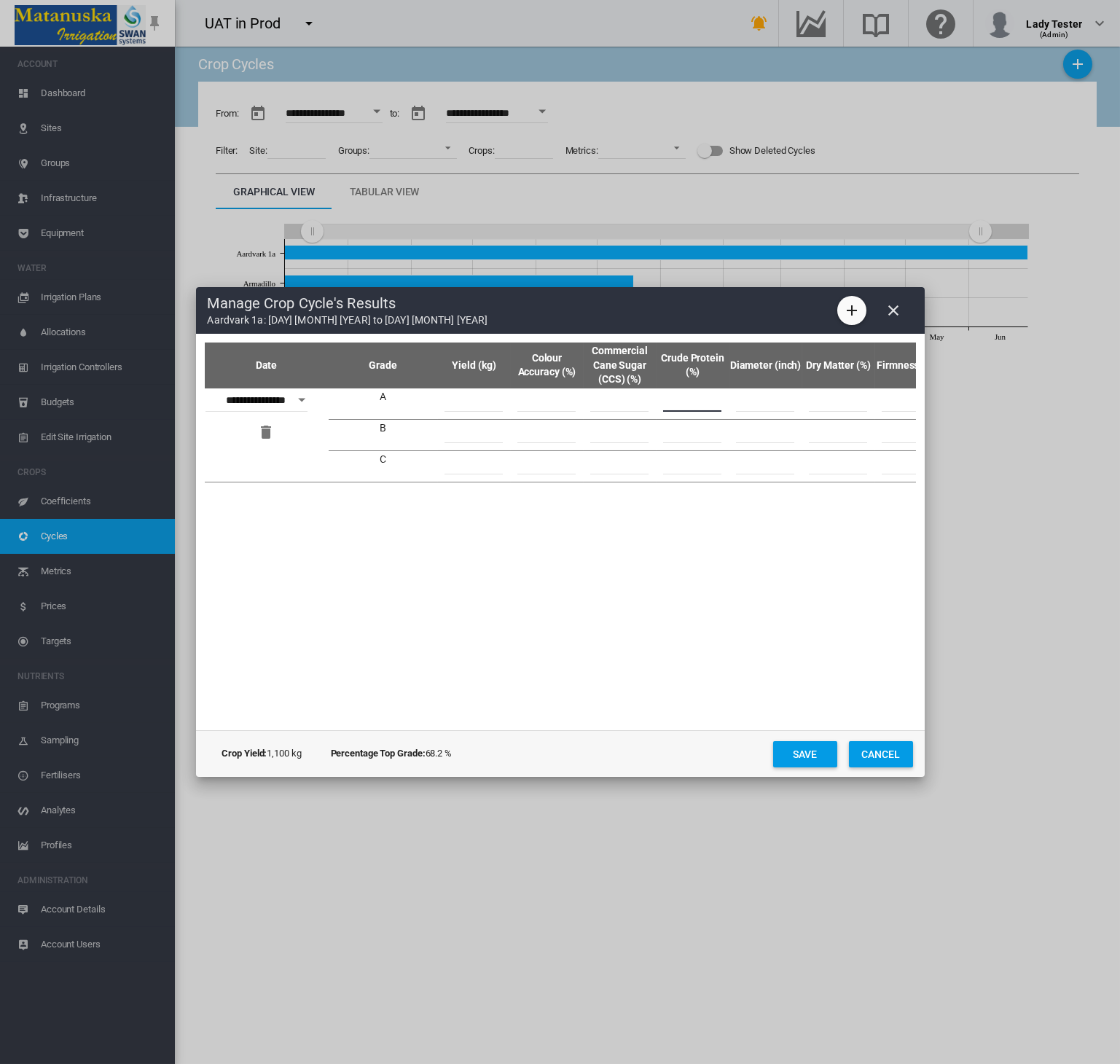 type on "**" 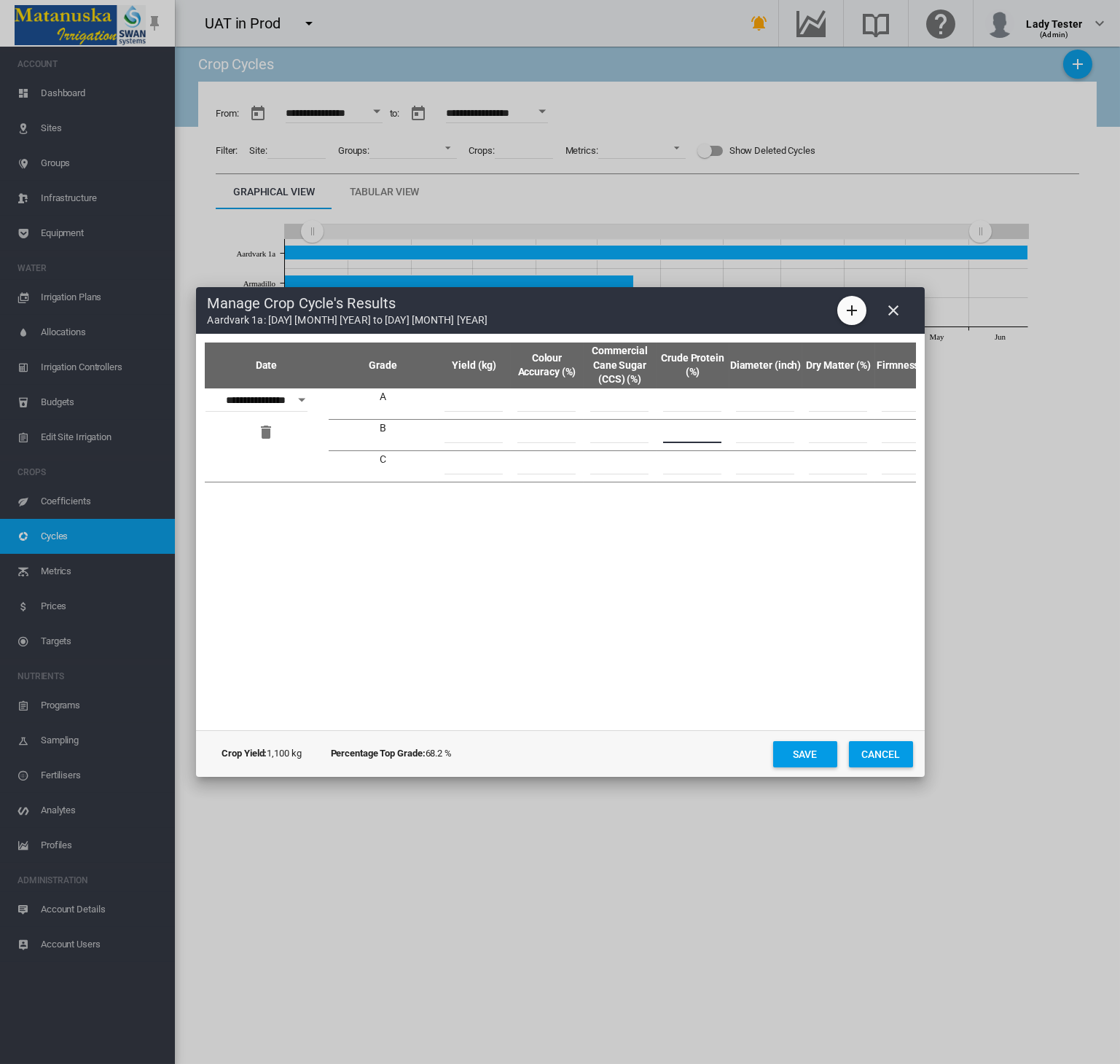 click at bounding box center [692, 432] 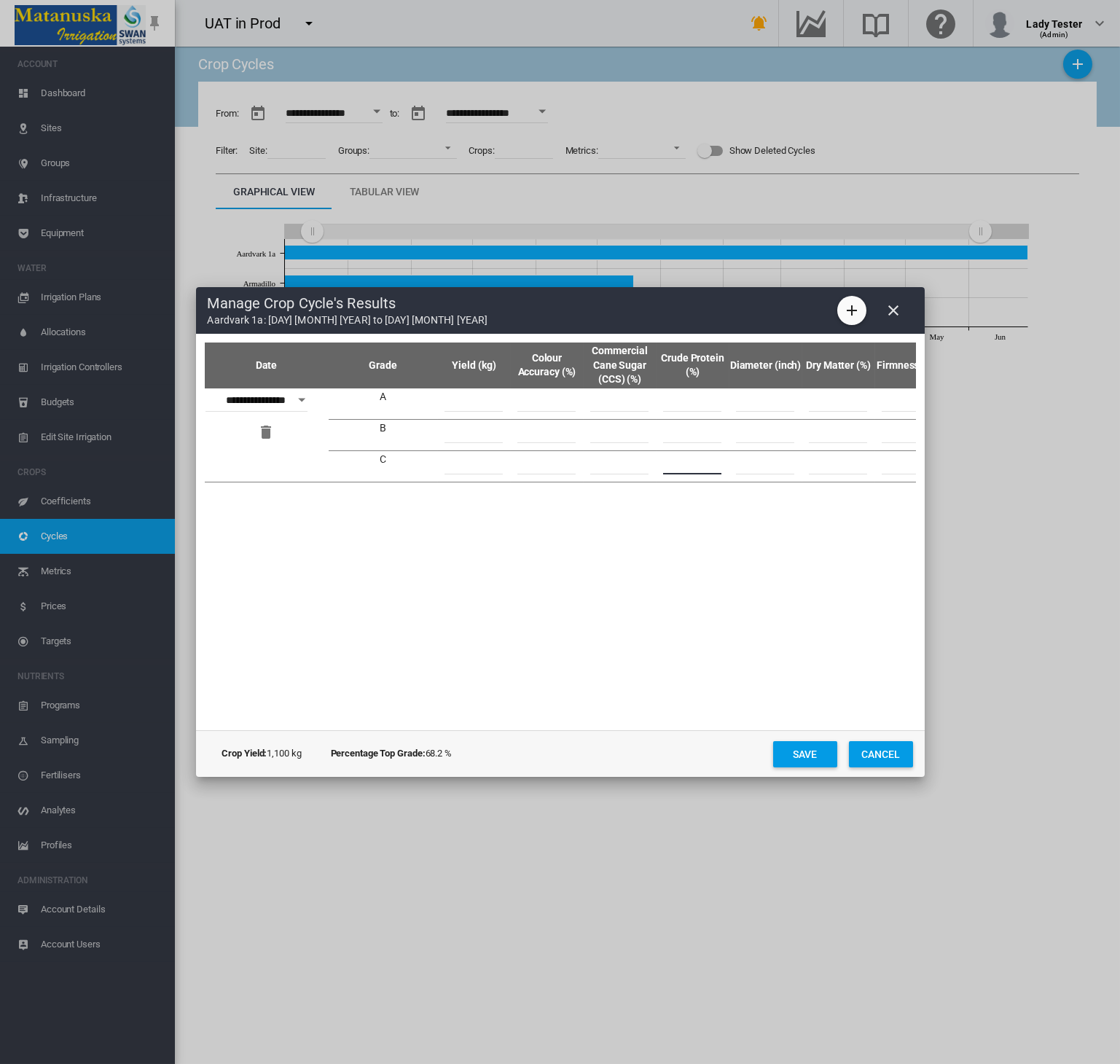 click at bounding box center [692, 463] 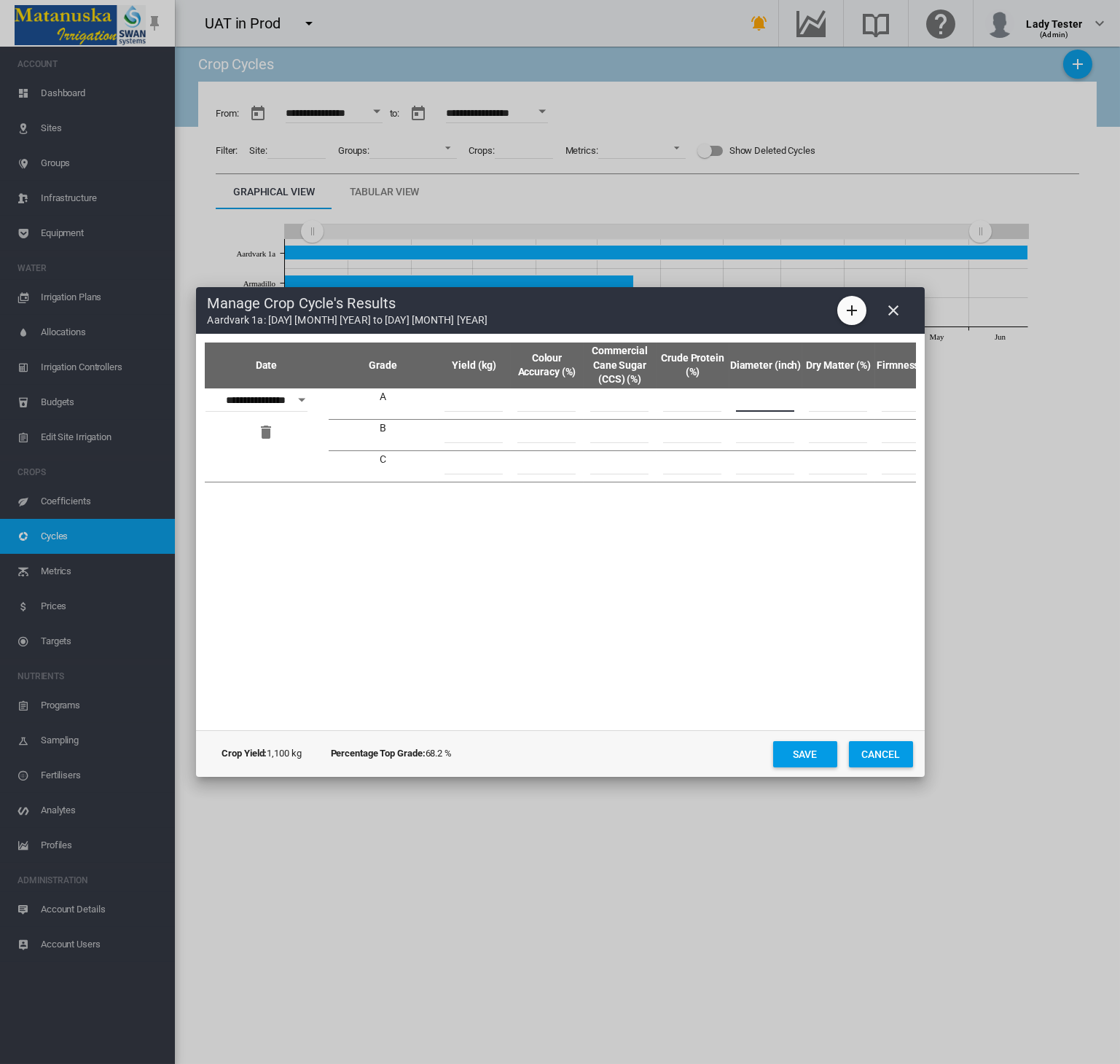 click at bounding box center (765, 401) 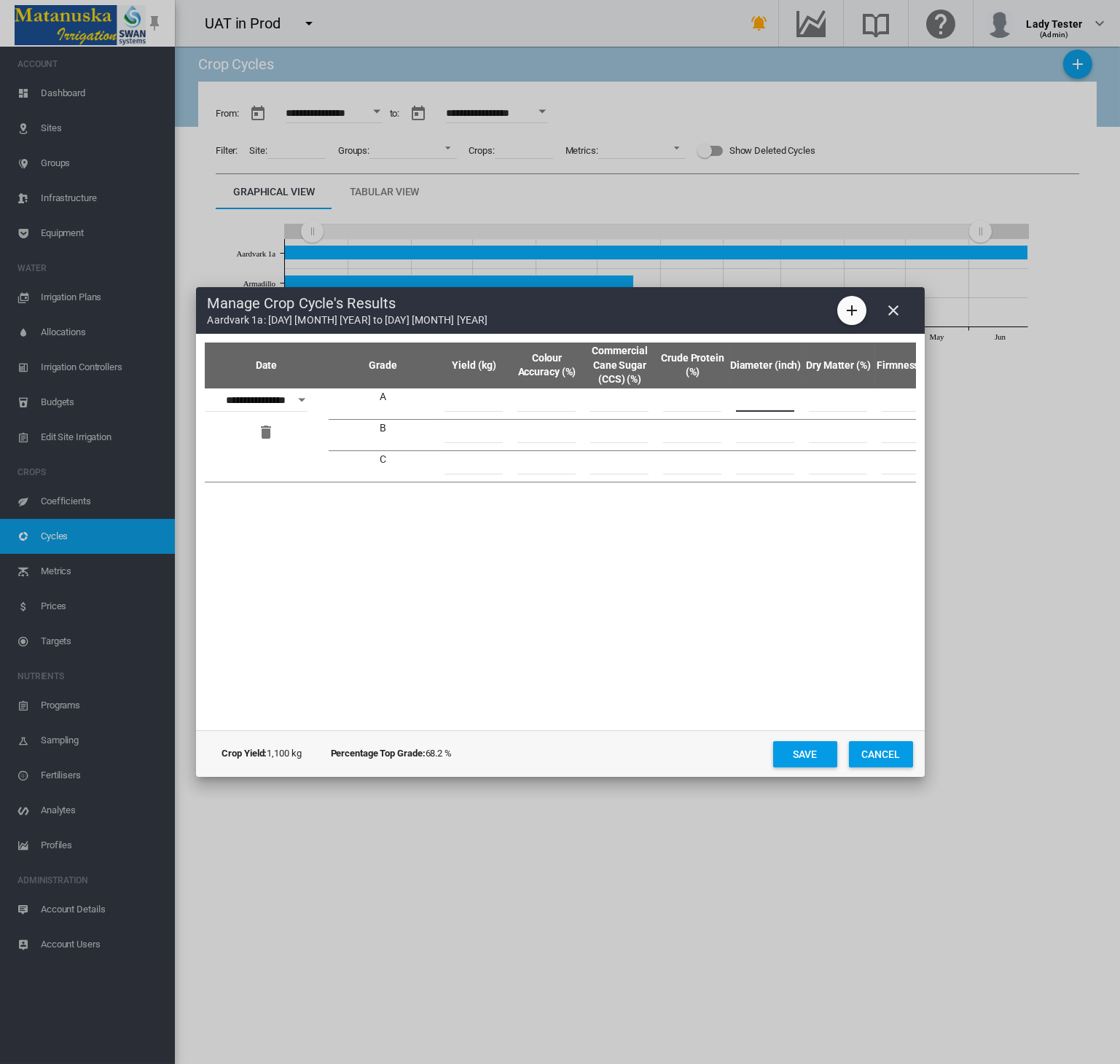 drag, startPoint x: 787, startPoint y: 402, endPoint x: 735, endPoint y: 407, distance: 52.23983 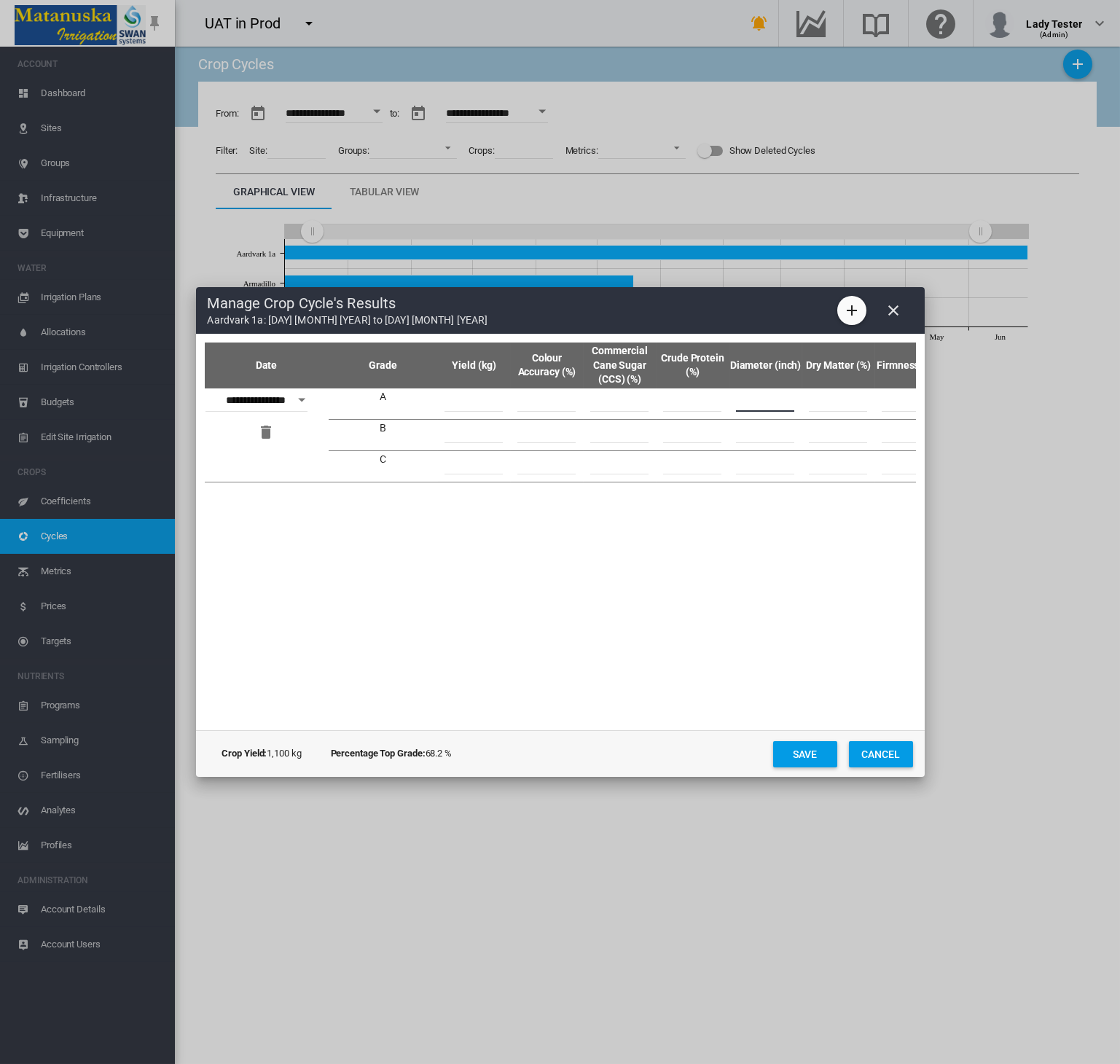 click on "****" at bounding box center (765, 401) 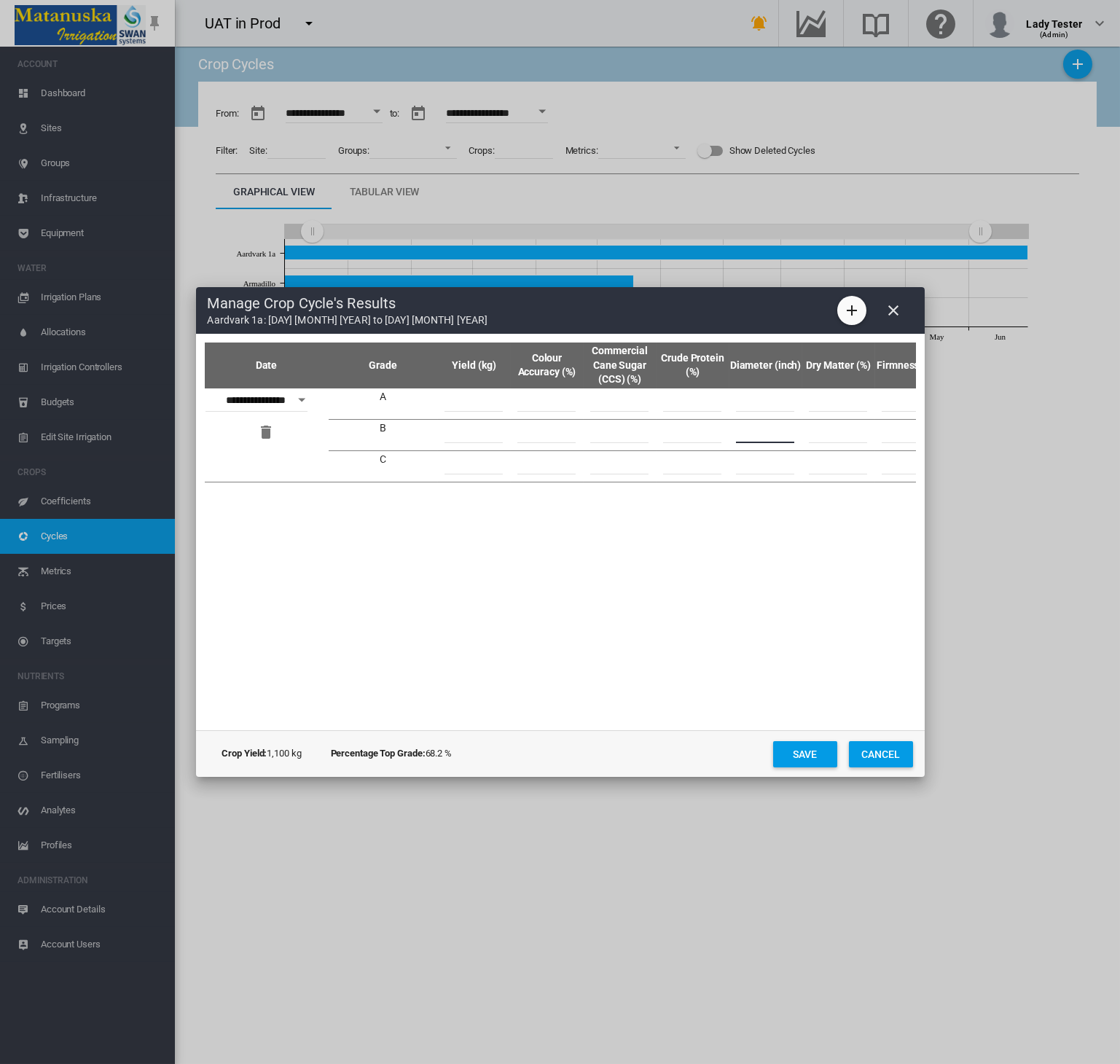 click at bounding box center [765, 432] 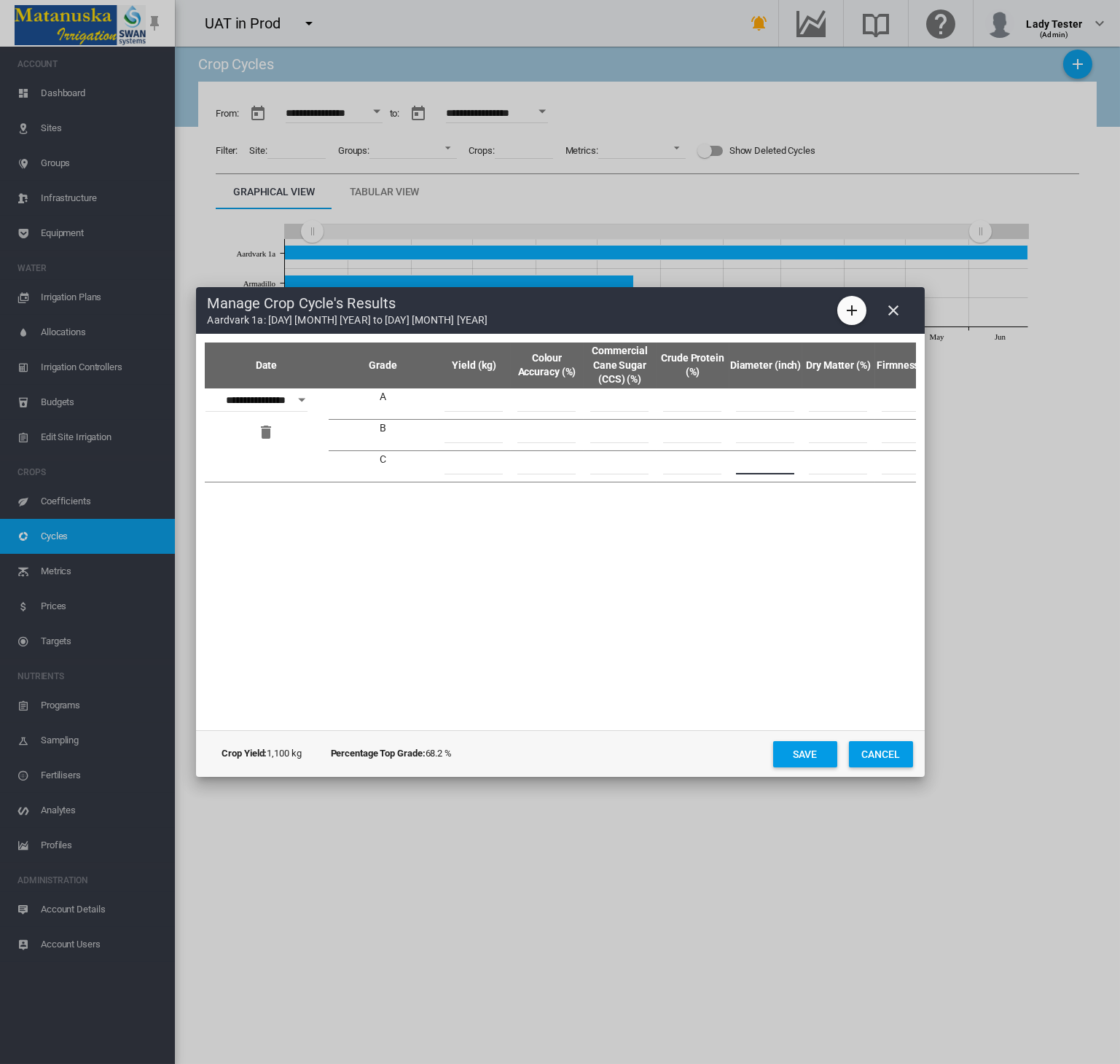 click at bounding box center (765, 463) 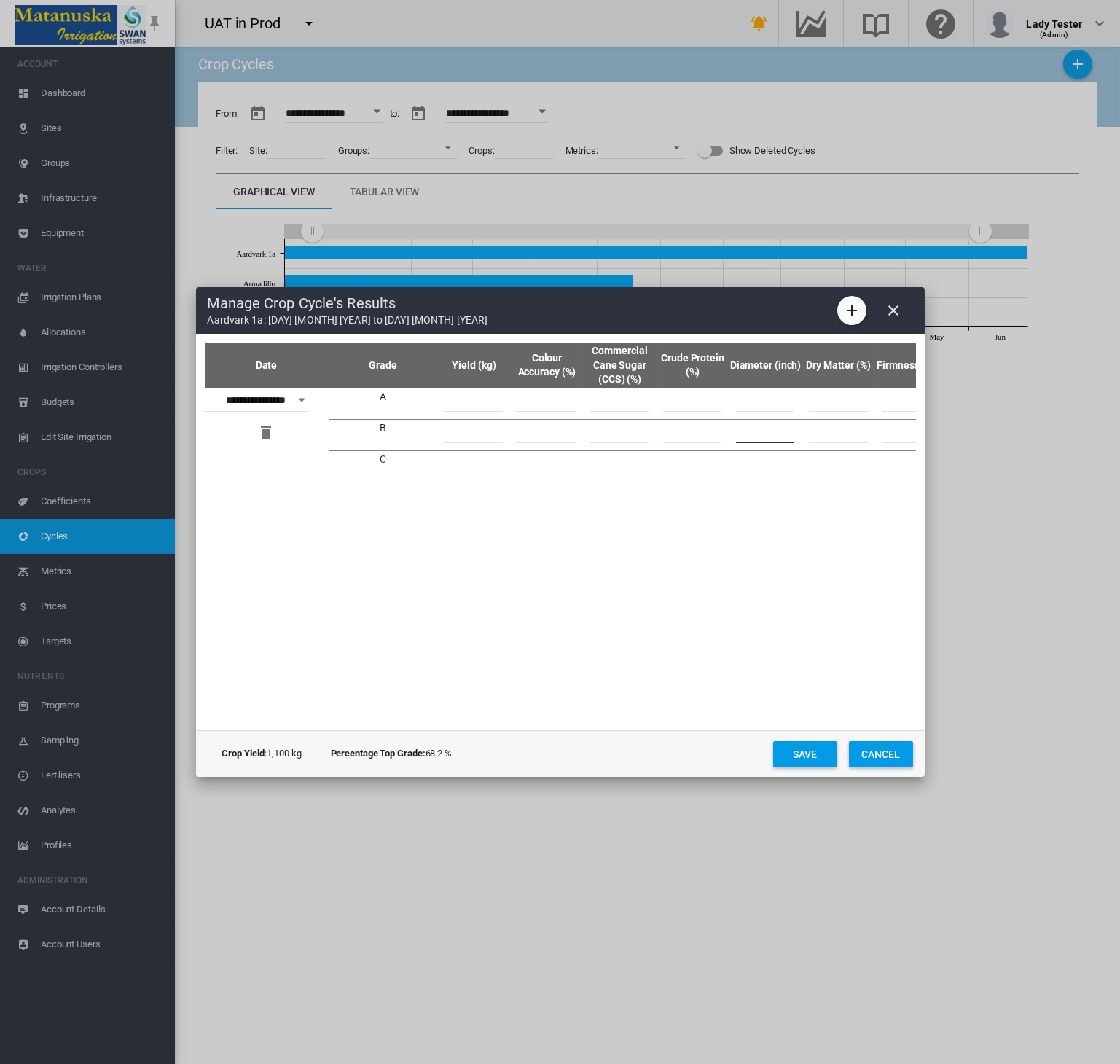 drag, startPoint x: 778, startPoint y: 434, endPoint x: 743, endPoint y: 434, distance: 35 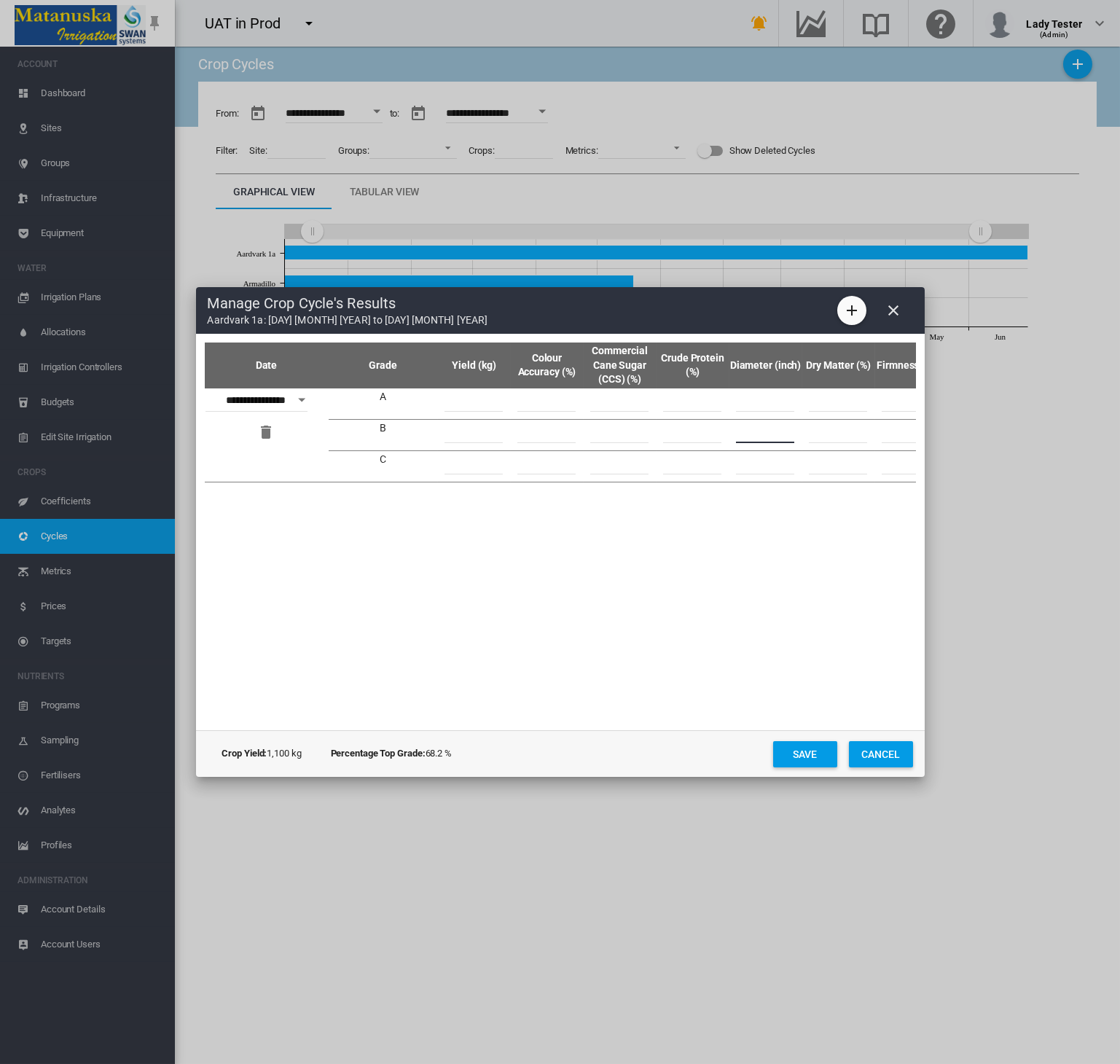 type on "****" 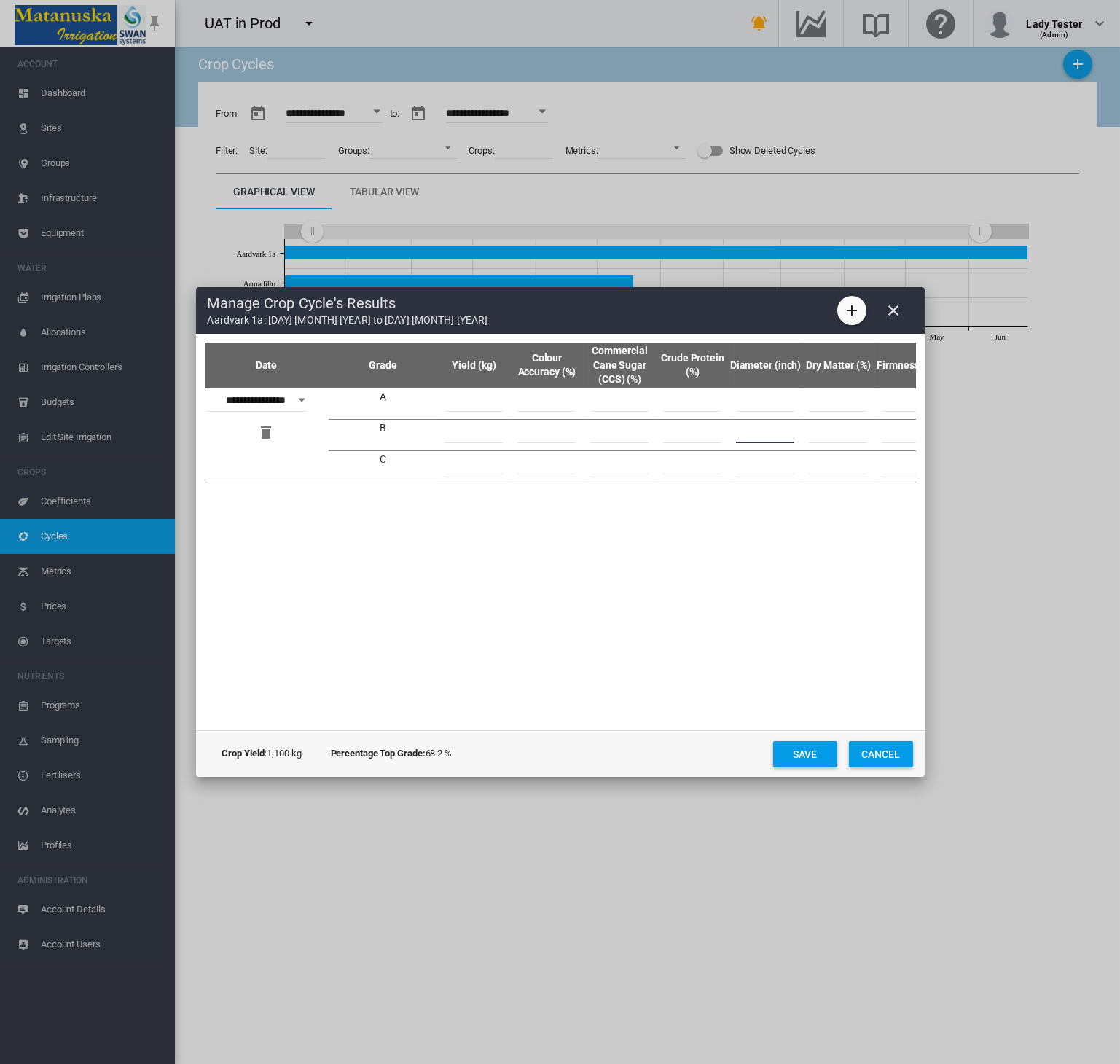 click at bounding box center (765, 463) 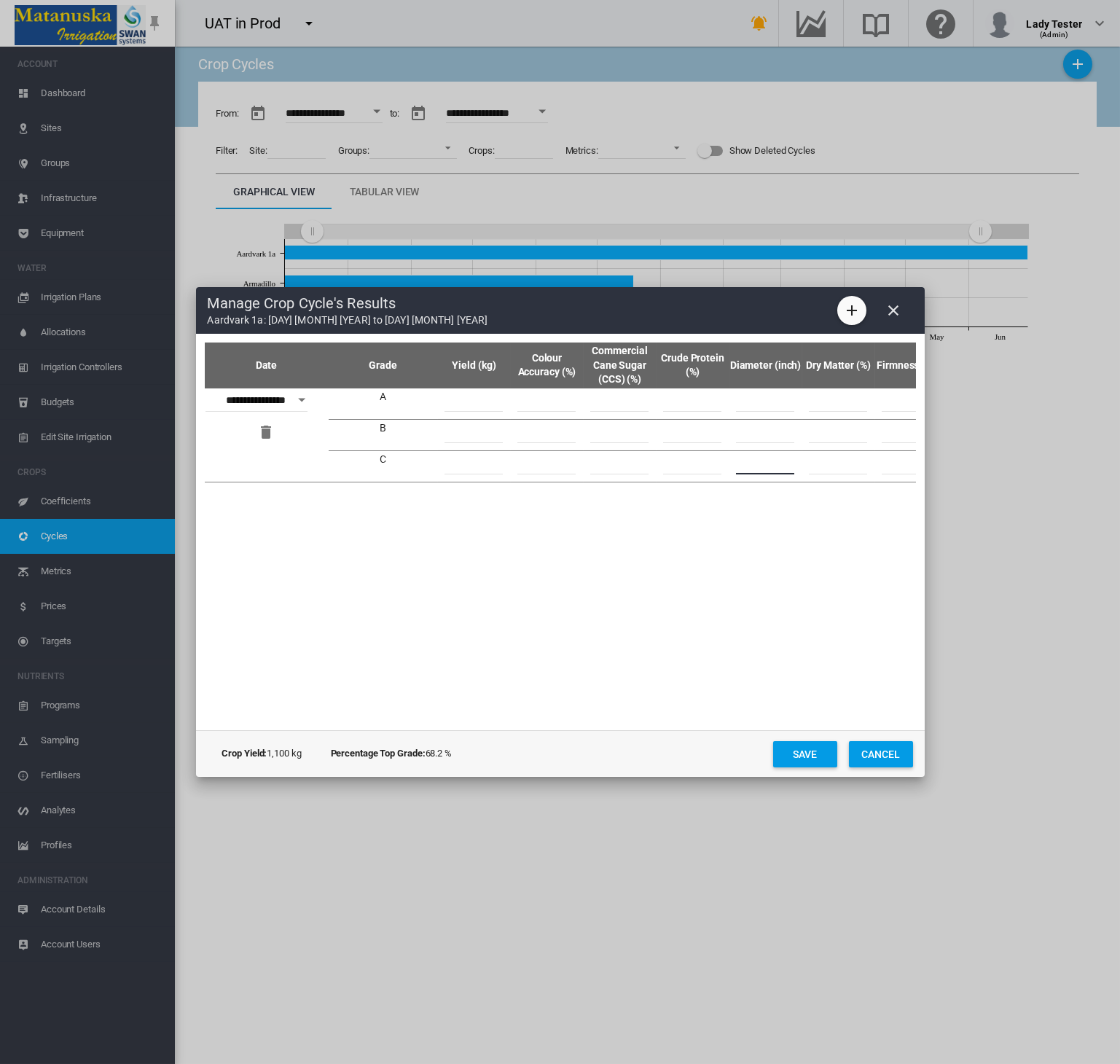 type on "***" 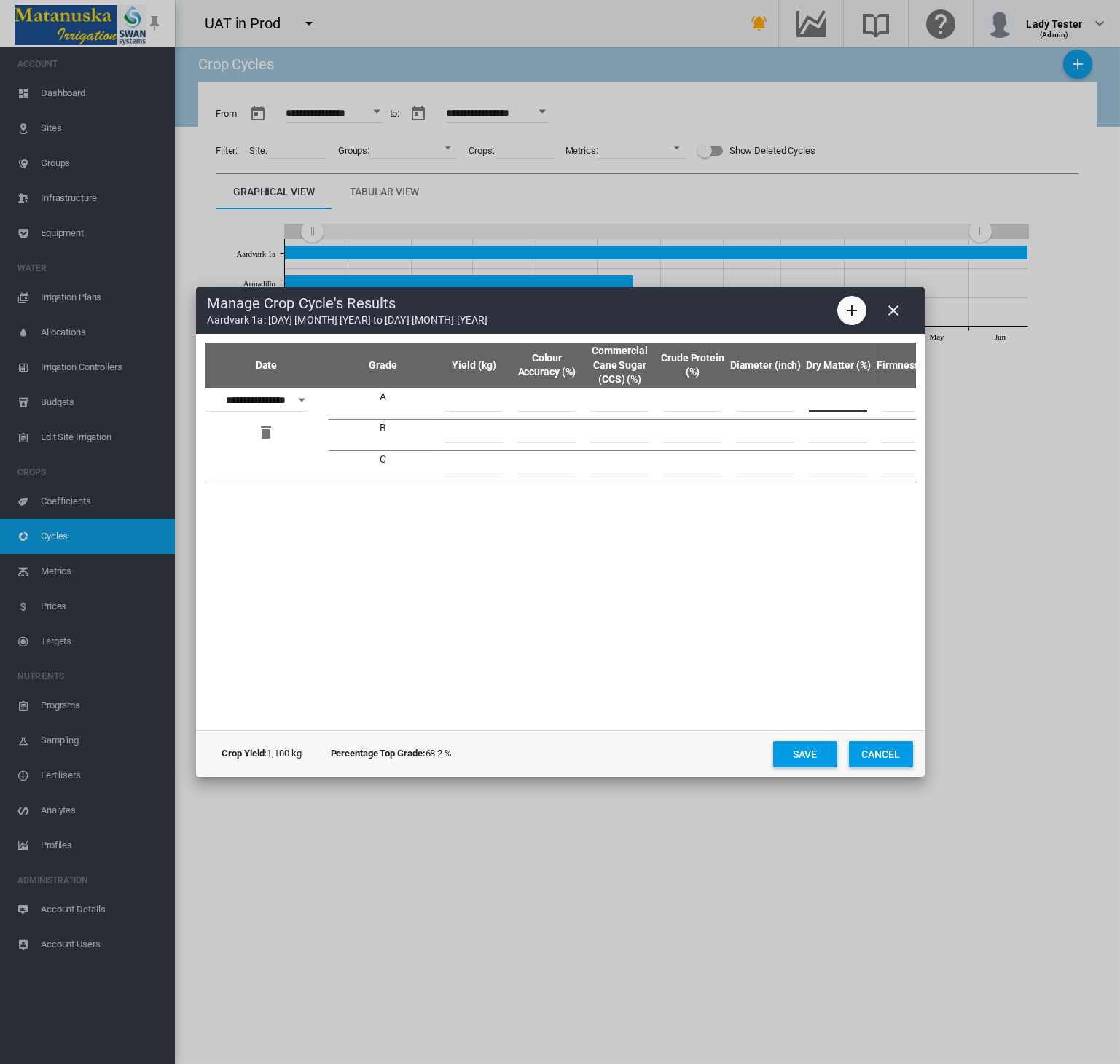 click at bounding box center (838, 401) 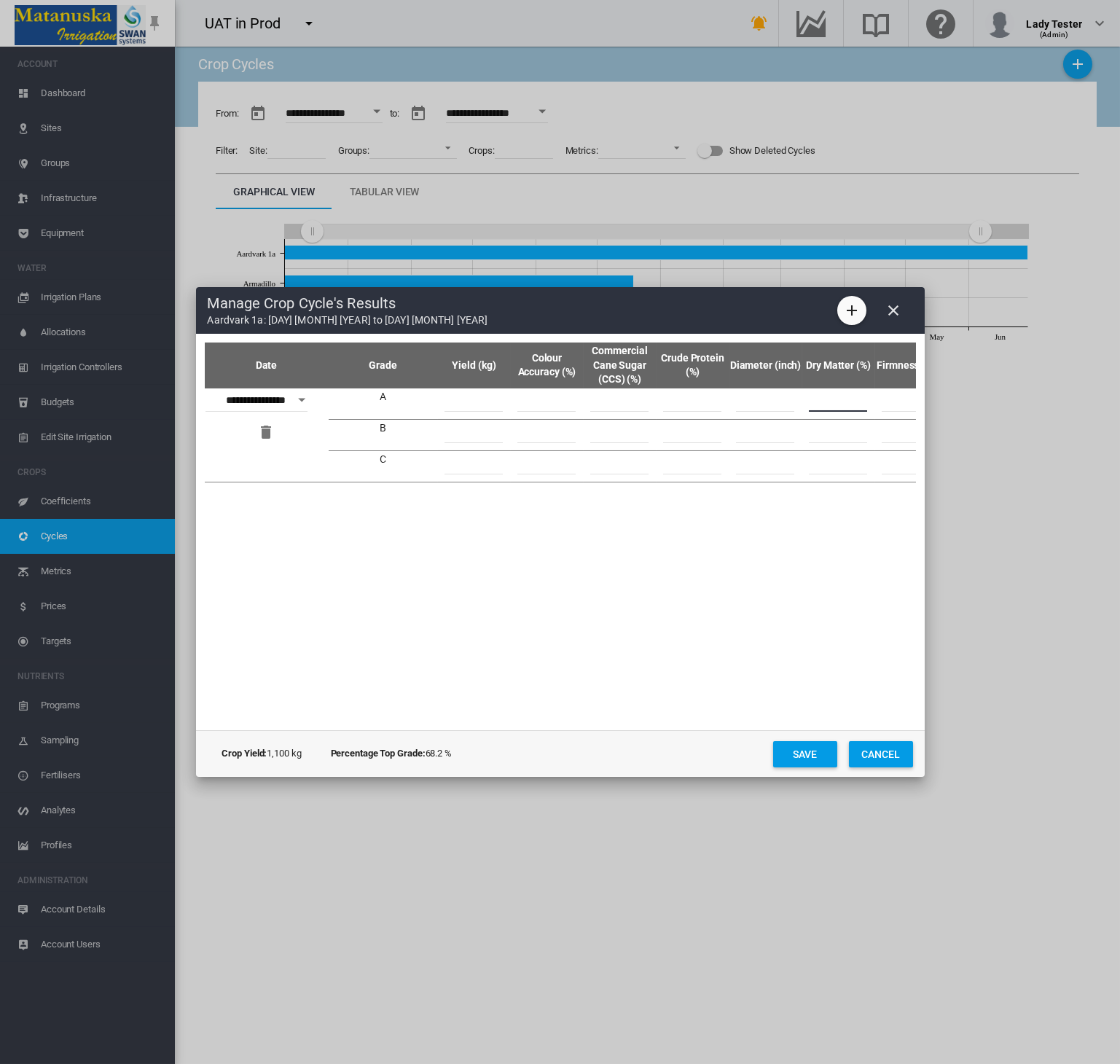 type on "**" 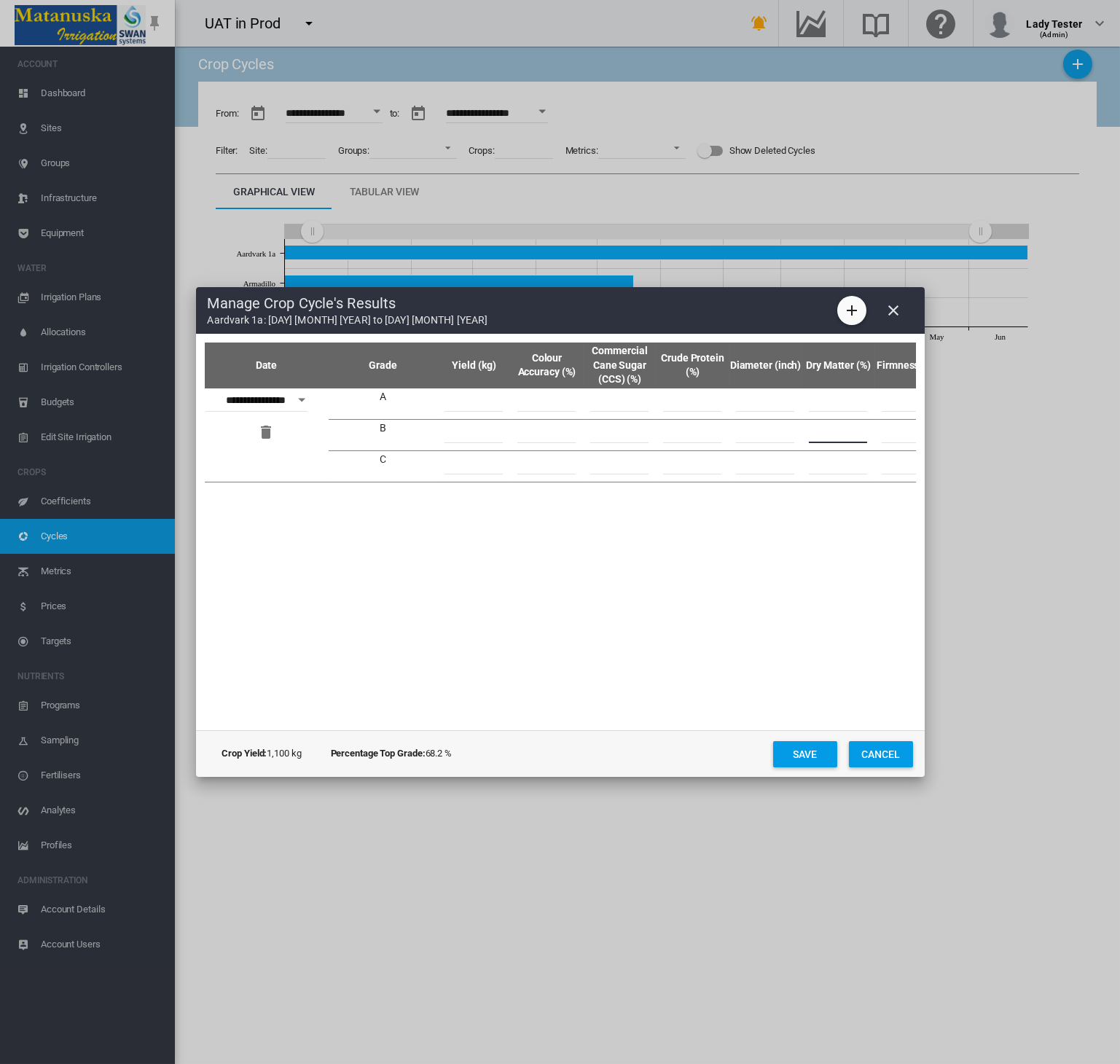click on "*" at bounding box center (838, 432) 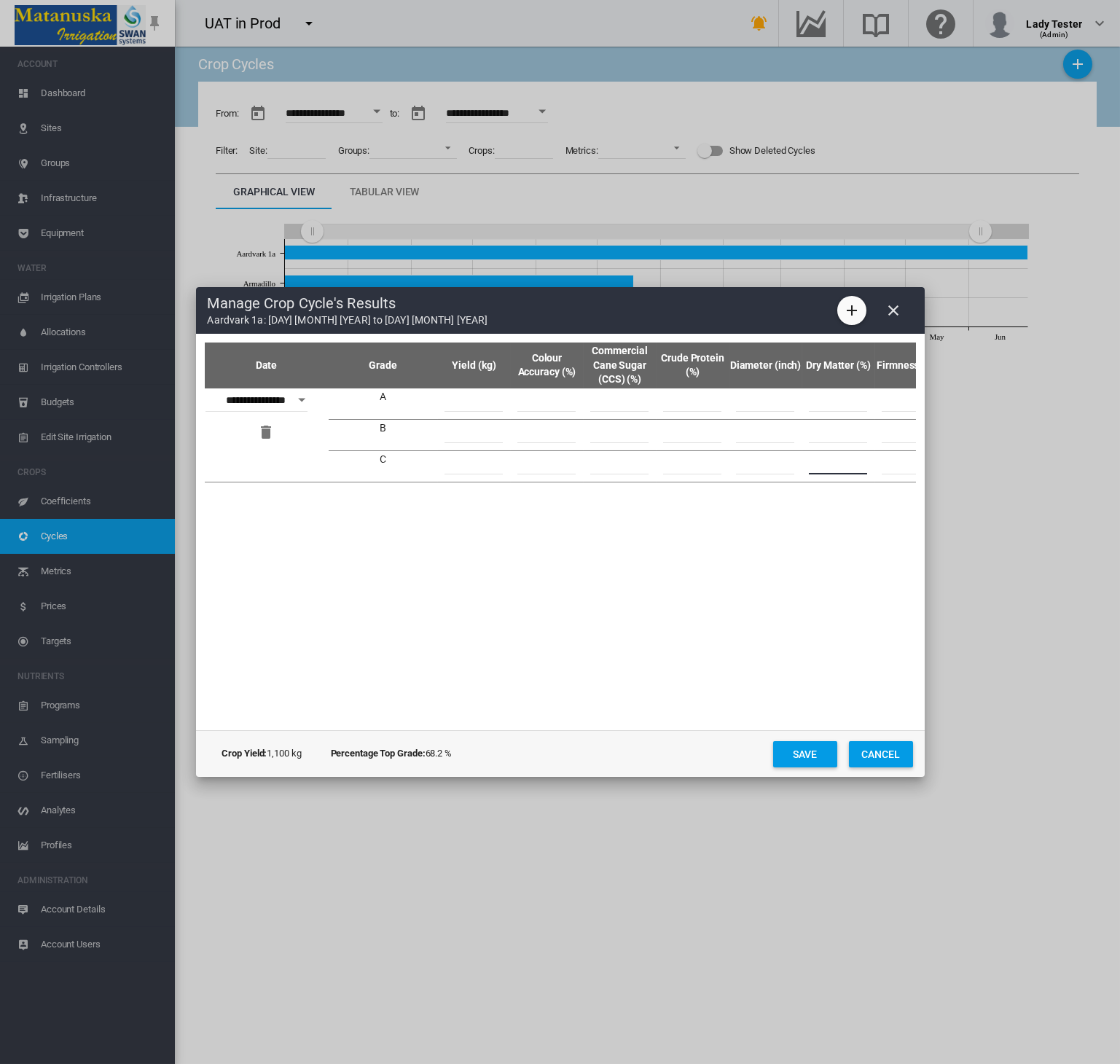 click at bounding box center (838, 463) 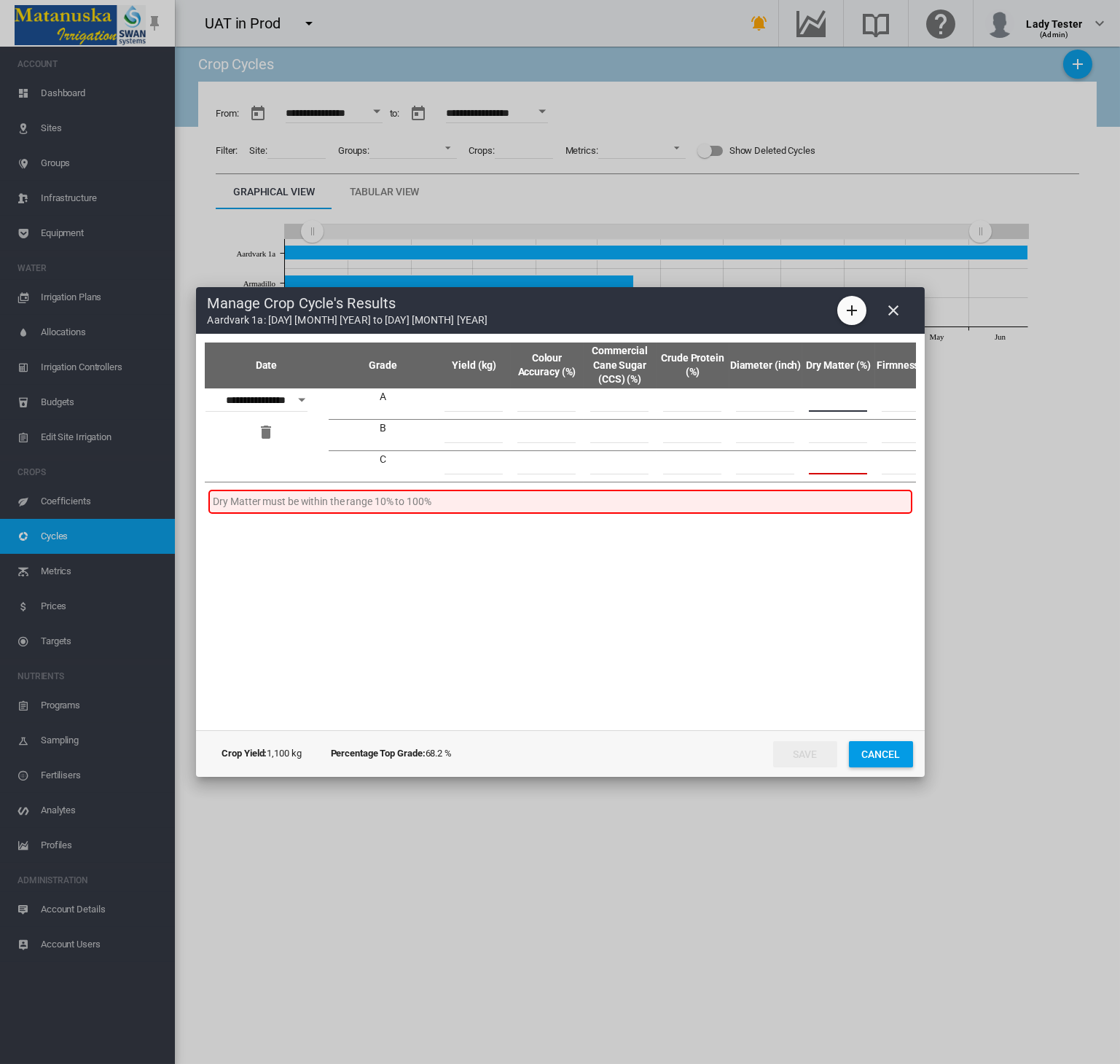 drag, startPoint x: 842, startPoint y: 398, endPoint x: 795, endPoint y: 398, distance: 47 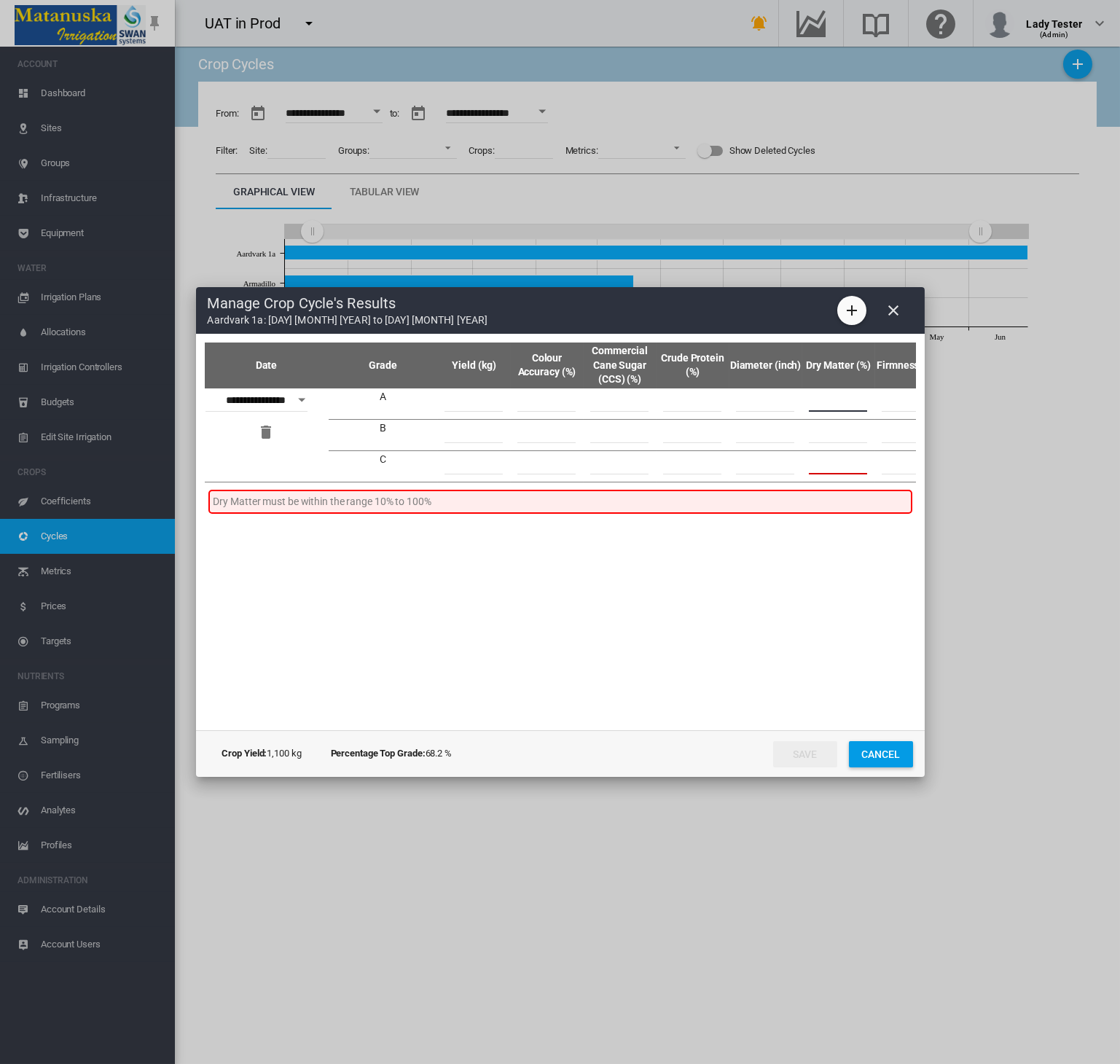 click on "**********" at bounding box center (759, 404) 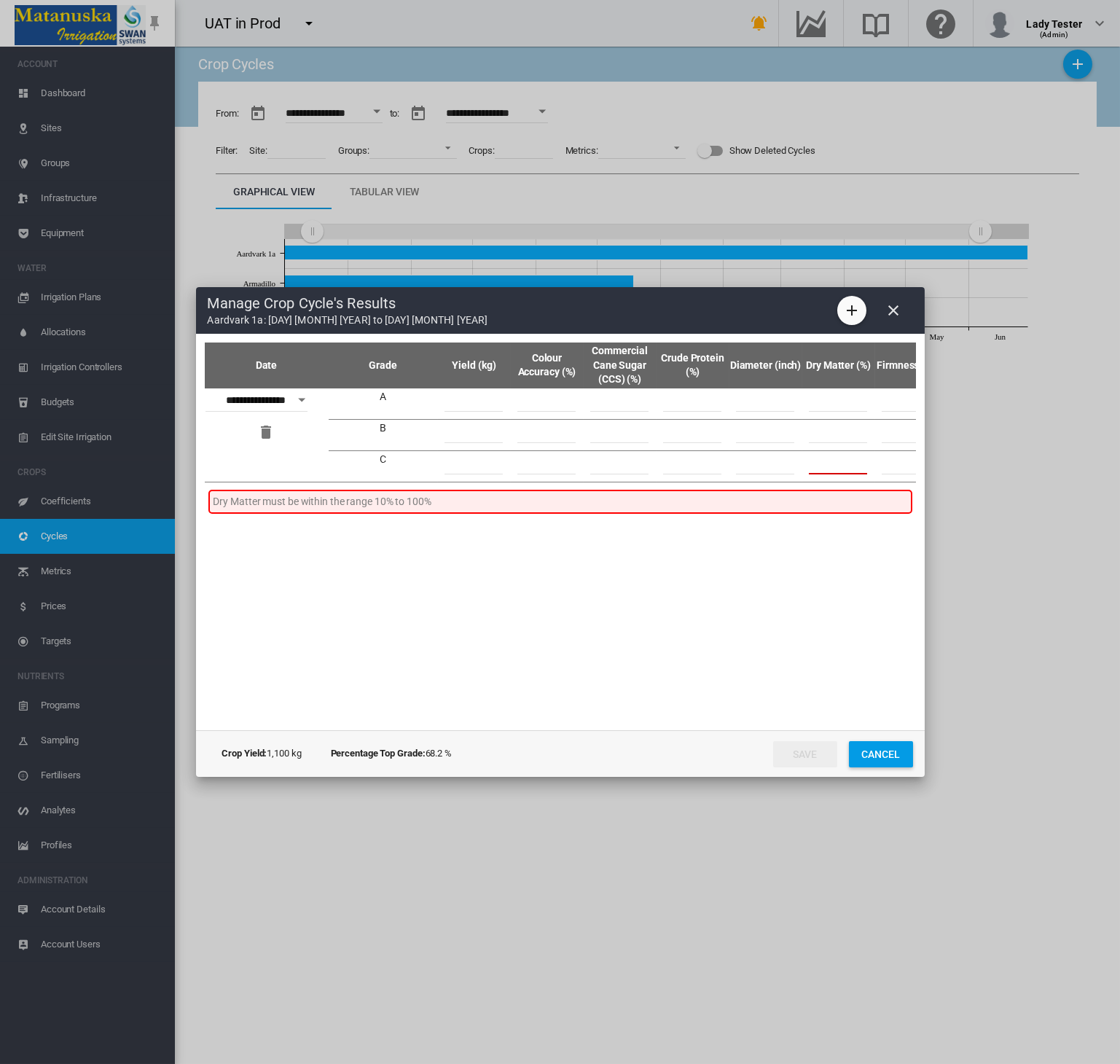 drag, startPoint x: 852, startPoint y: 458, endPoint x: 799, endPoint y: 463, distance: 53.235327 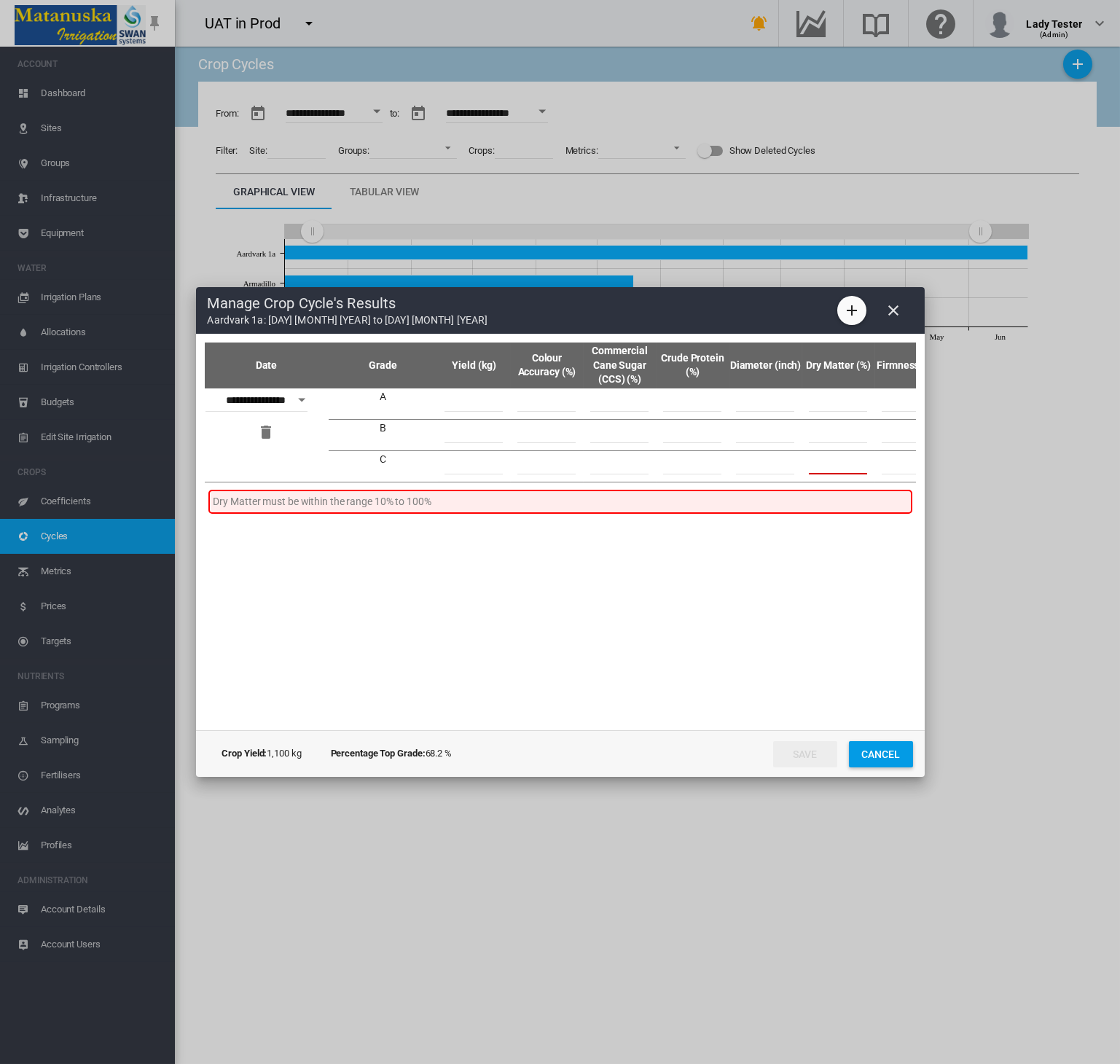 click on "C
***
**
**
**
***
*" at bounding box center [759, 466] 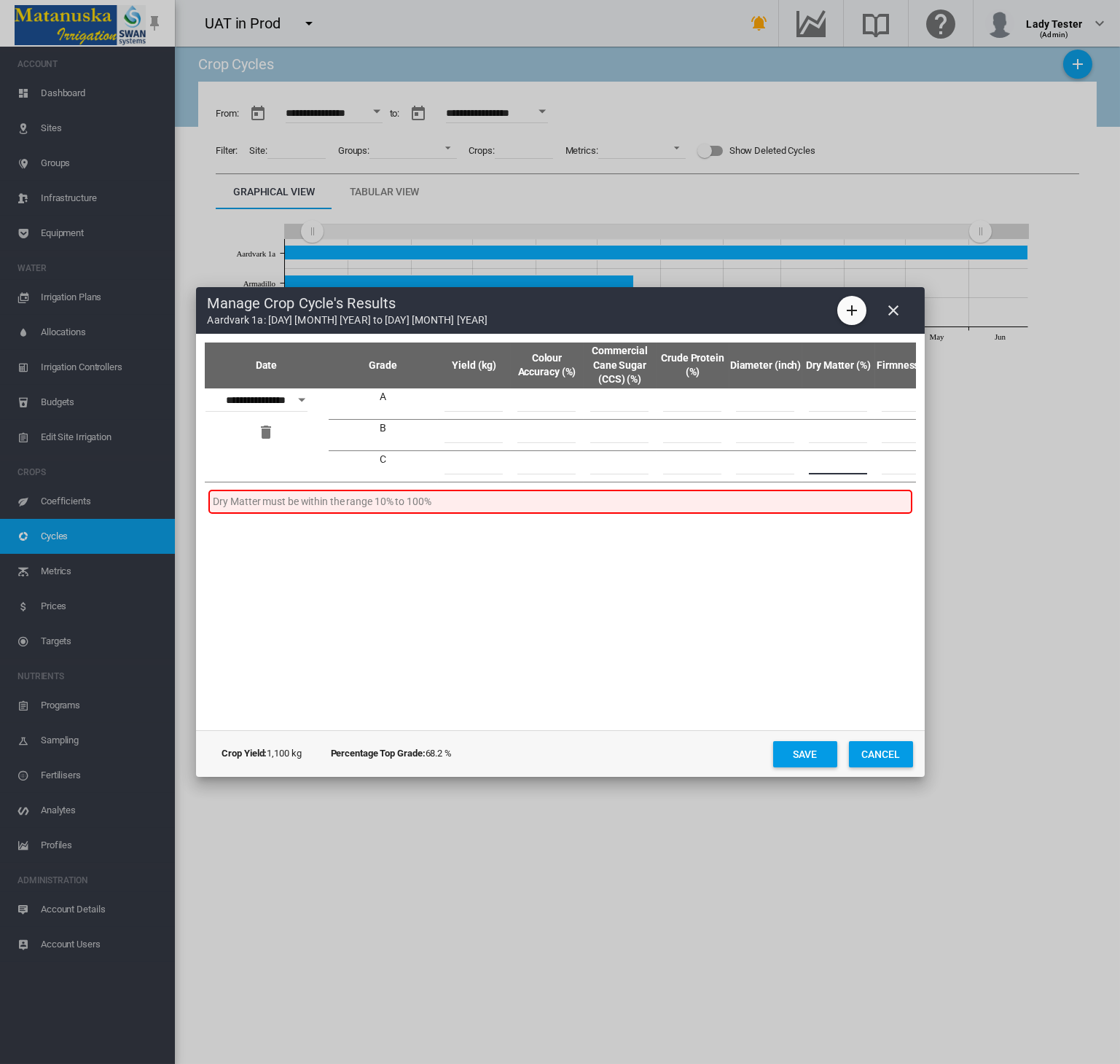 type on "**" 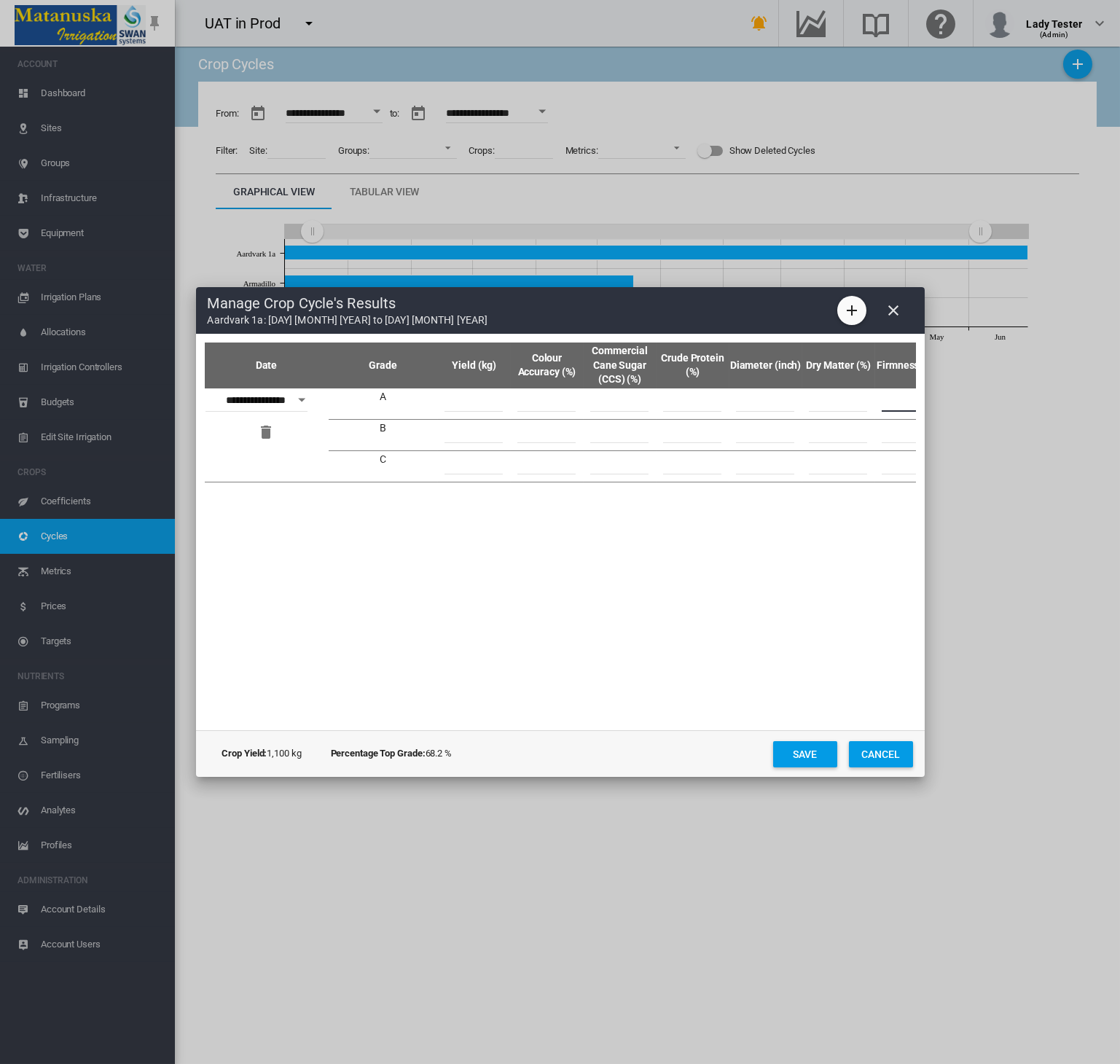 click at bounding box center (911, 401) 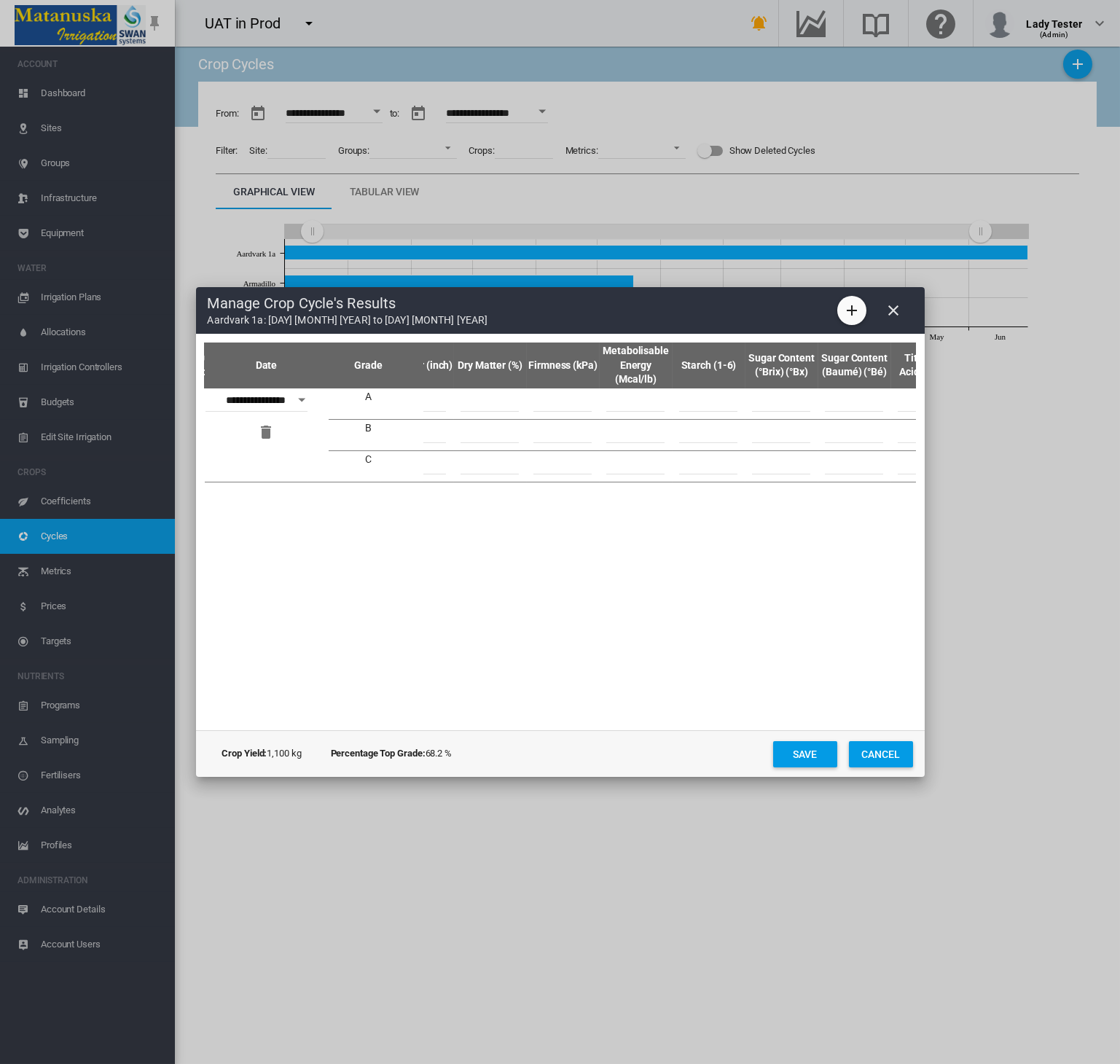 scroll, scrollTop: 0, scrollLeft: 396, axis: horizontal 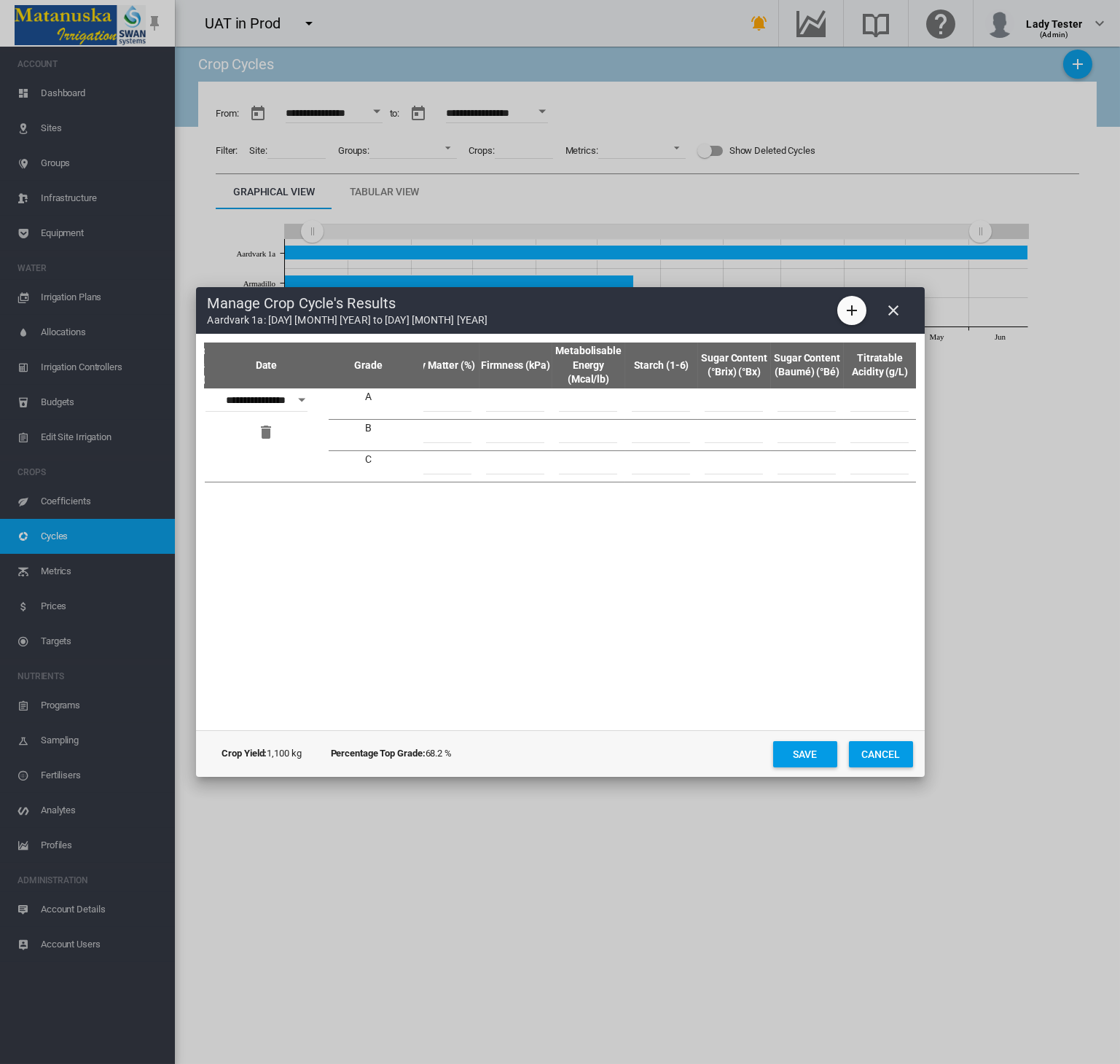 click at bounding box center (515, 401) 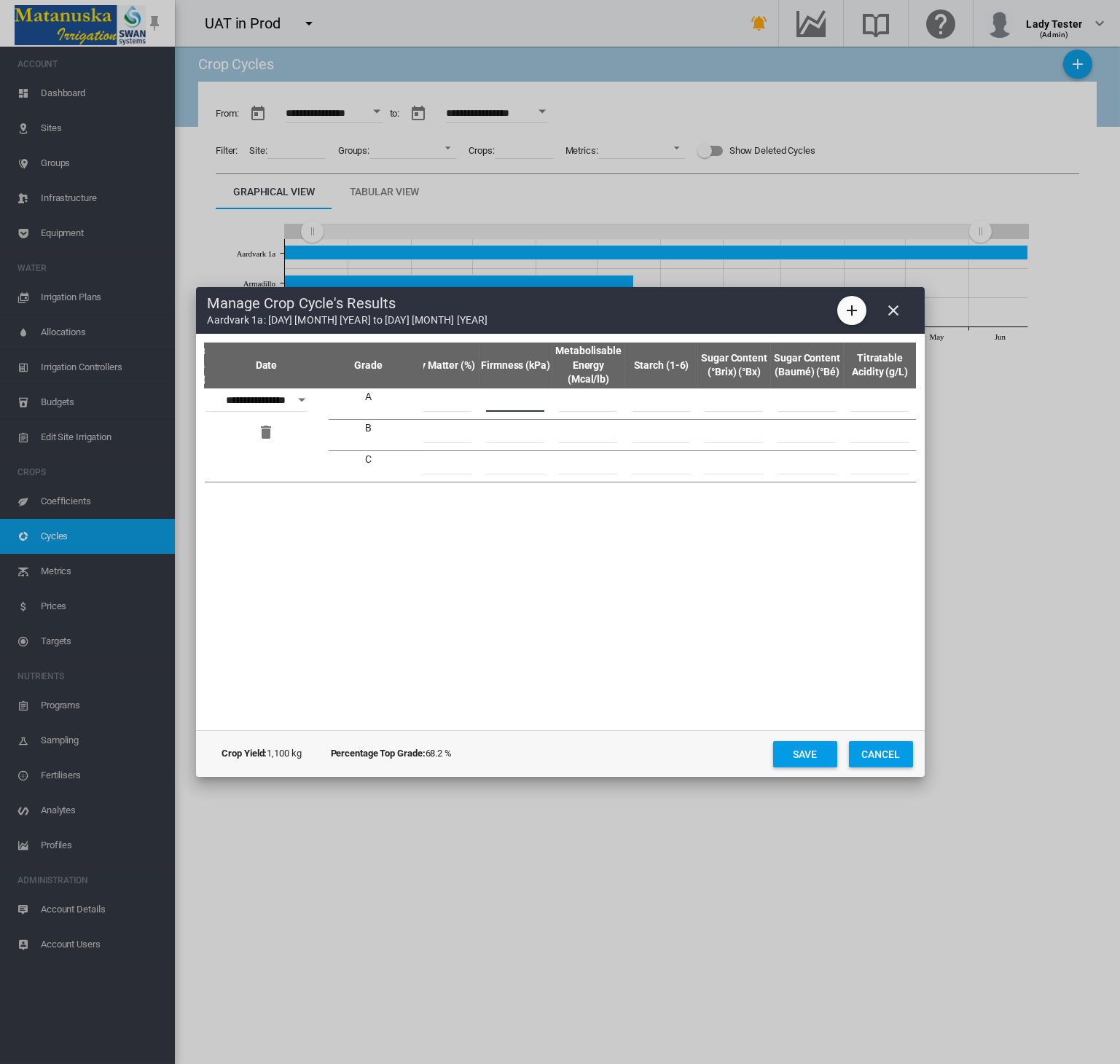 click at bounding box center (515, 432) 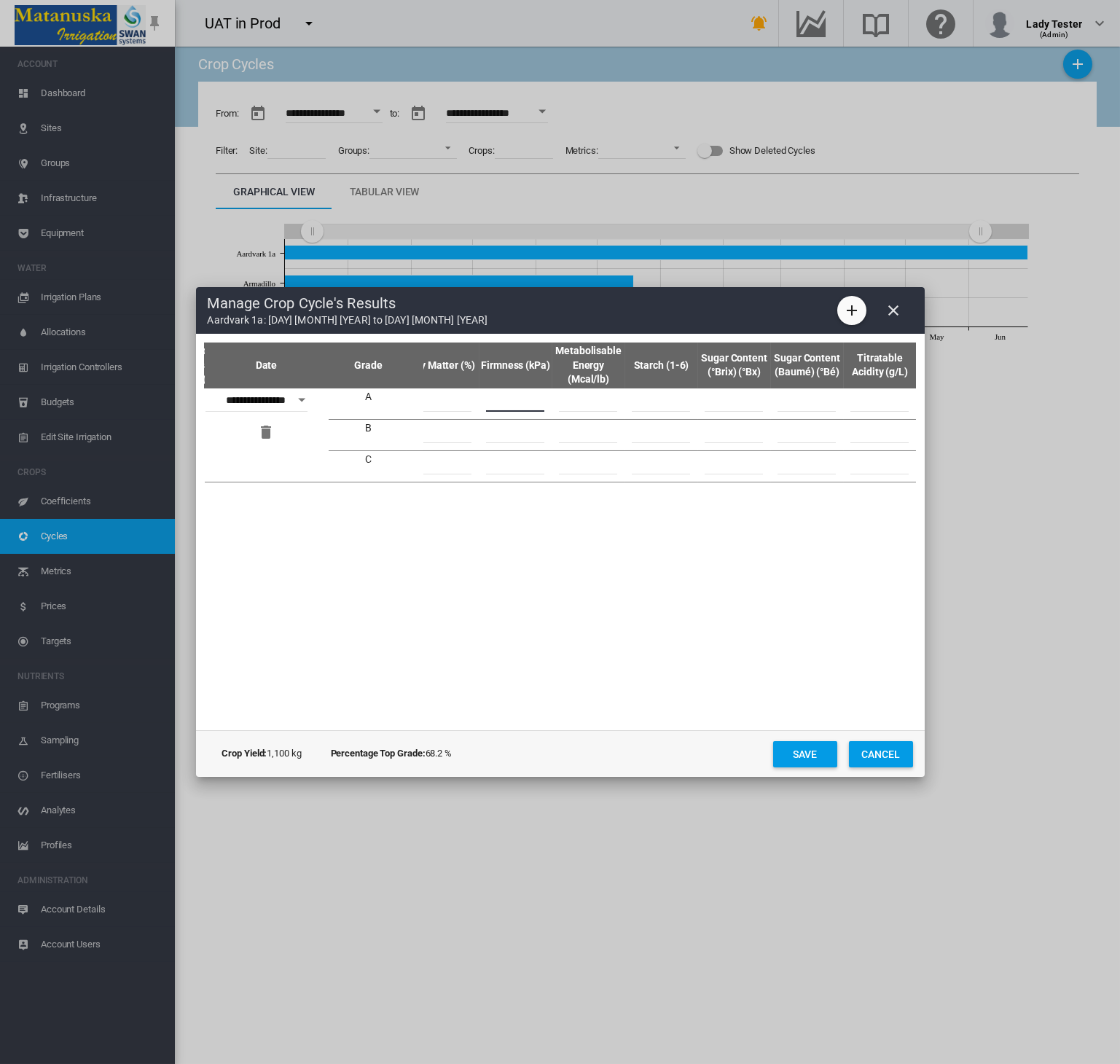 click at bounding box center [515, 432] 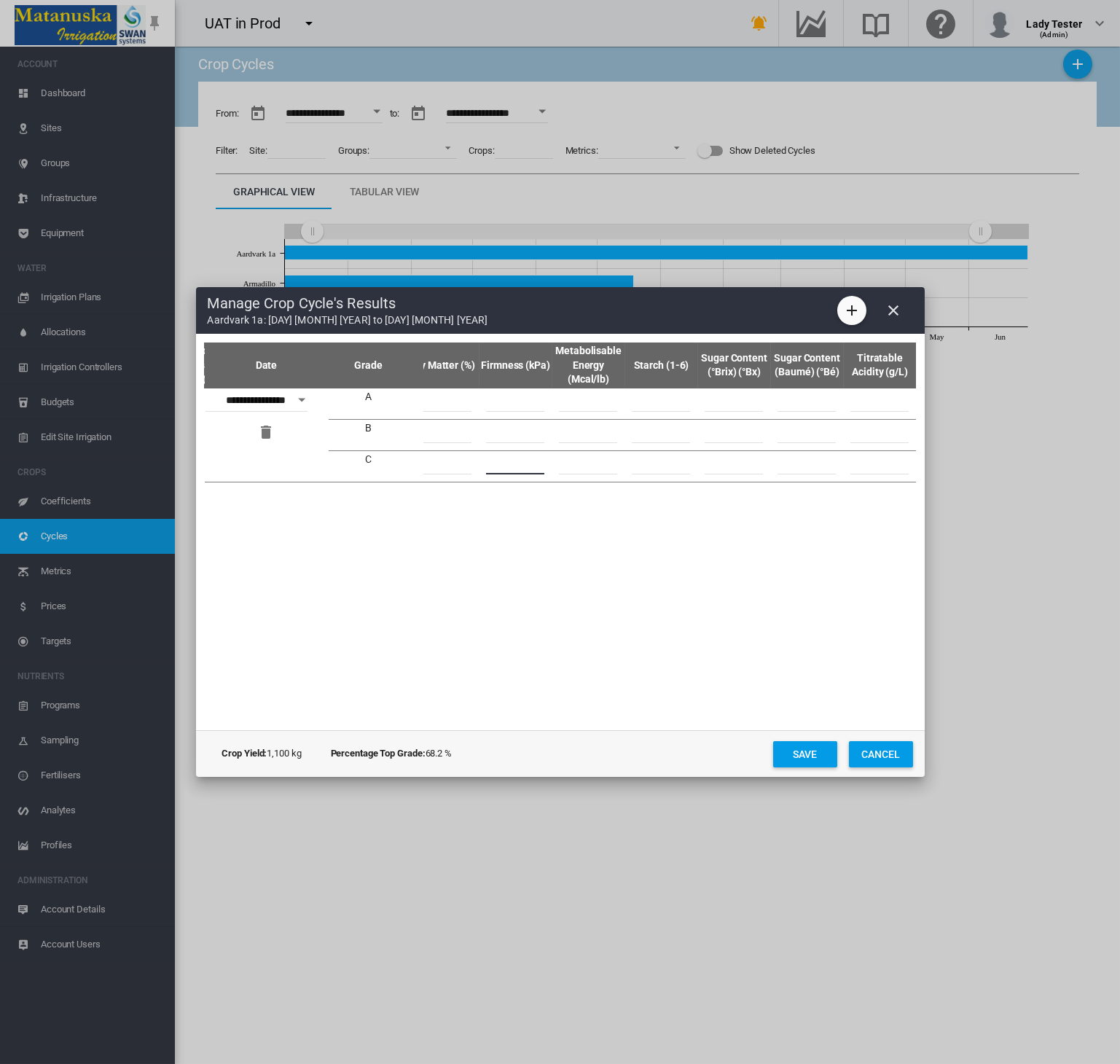 click at bounding box center (515, 463) 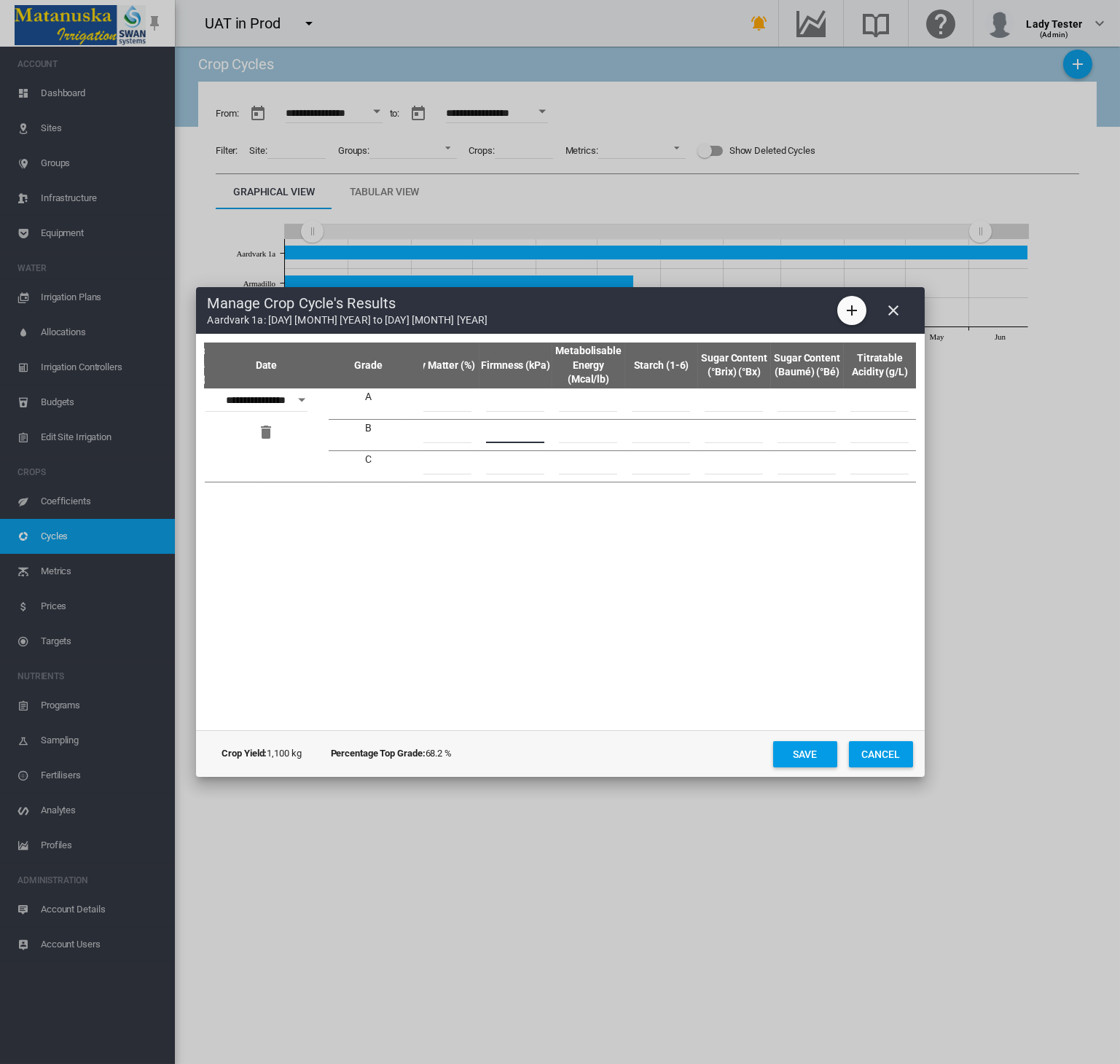 click on "**" at bounding box center [515, 432] 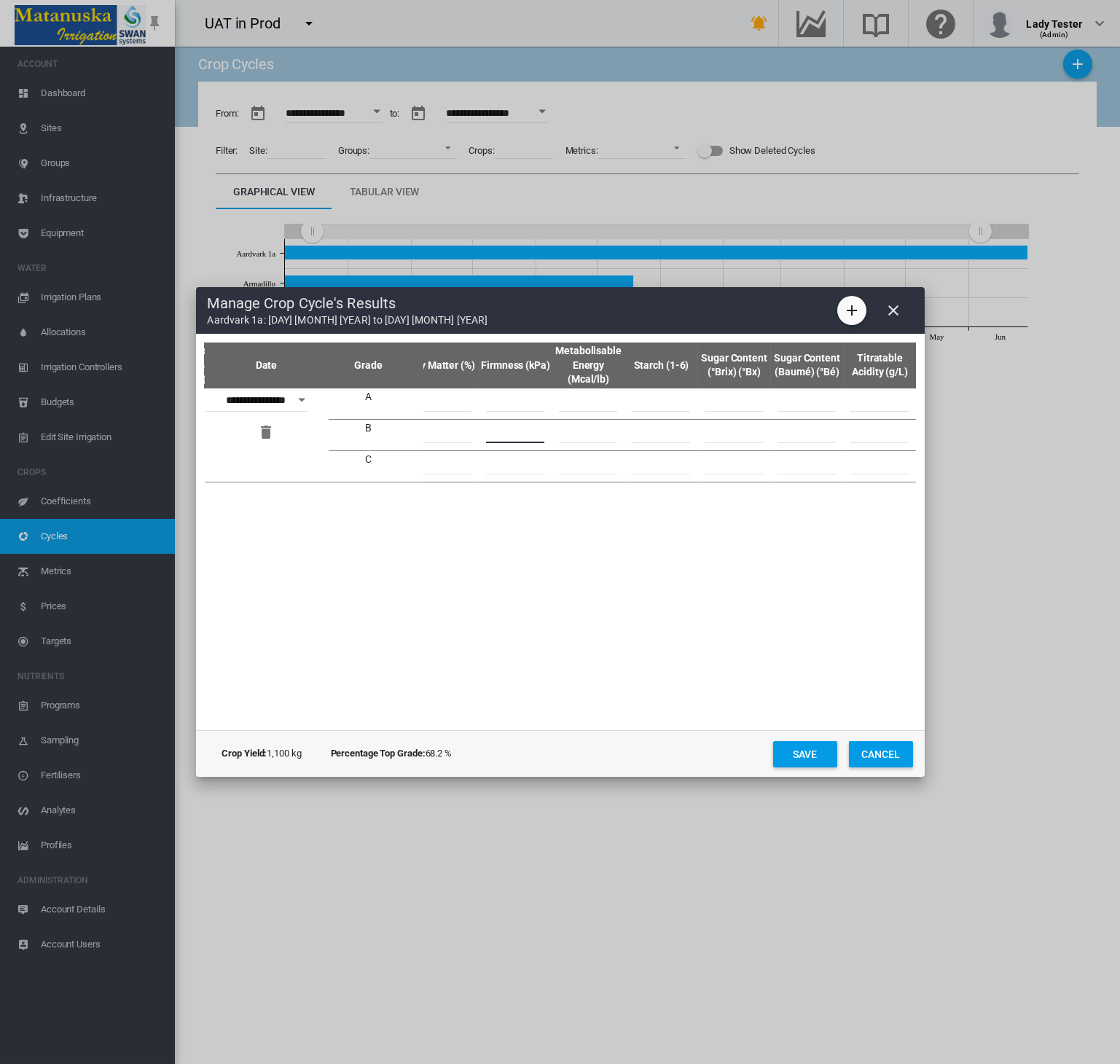 type on "***" 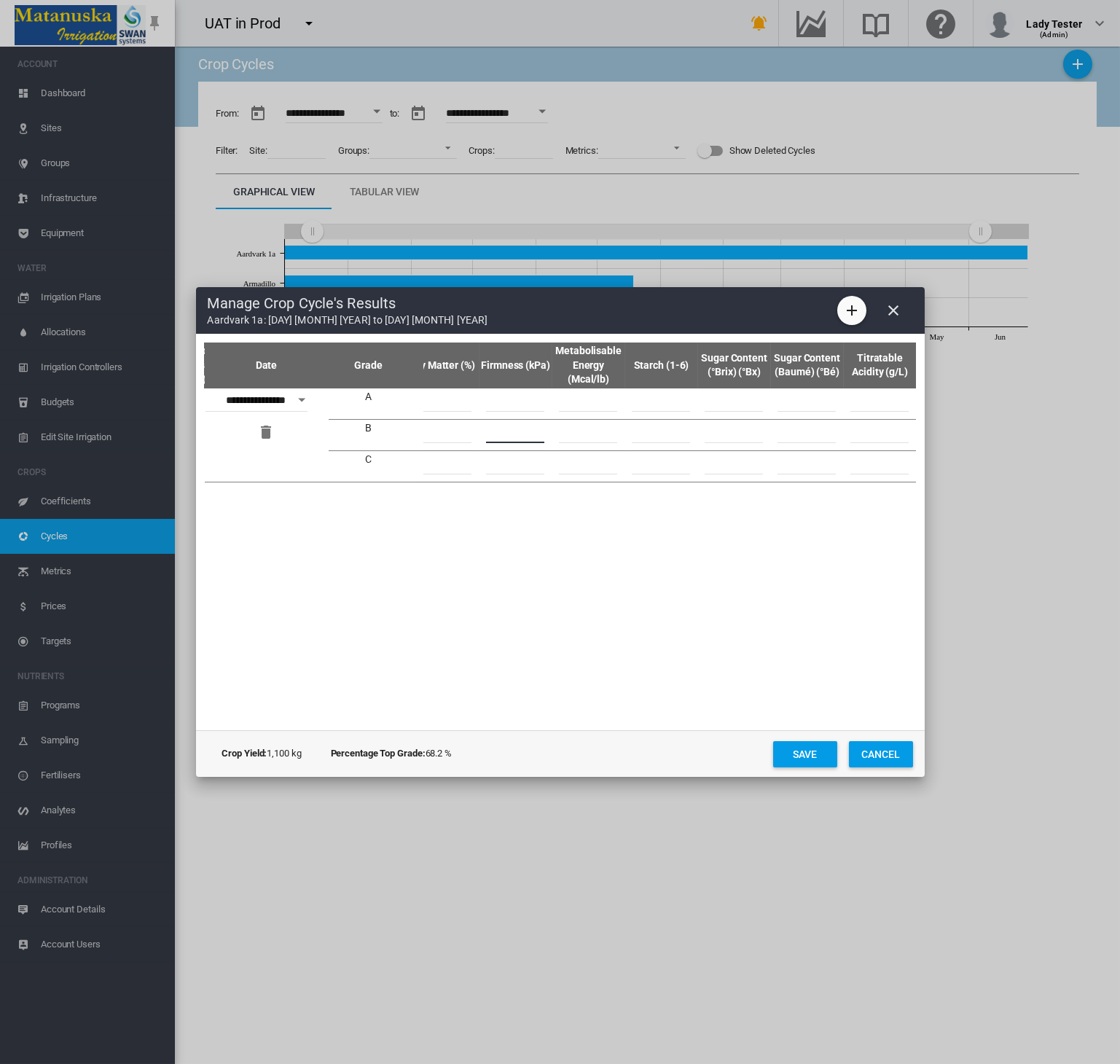click at bounding box center [515, 463] 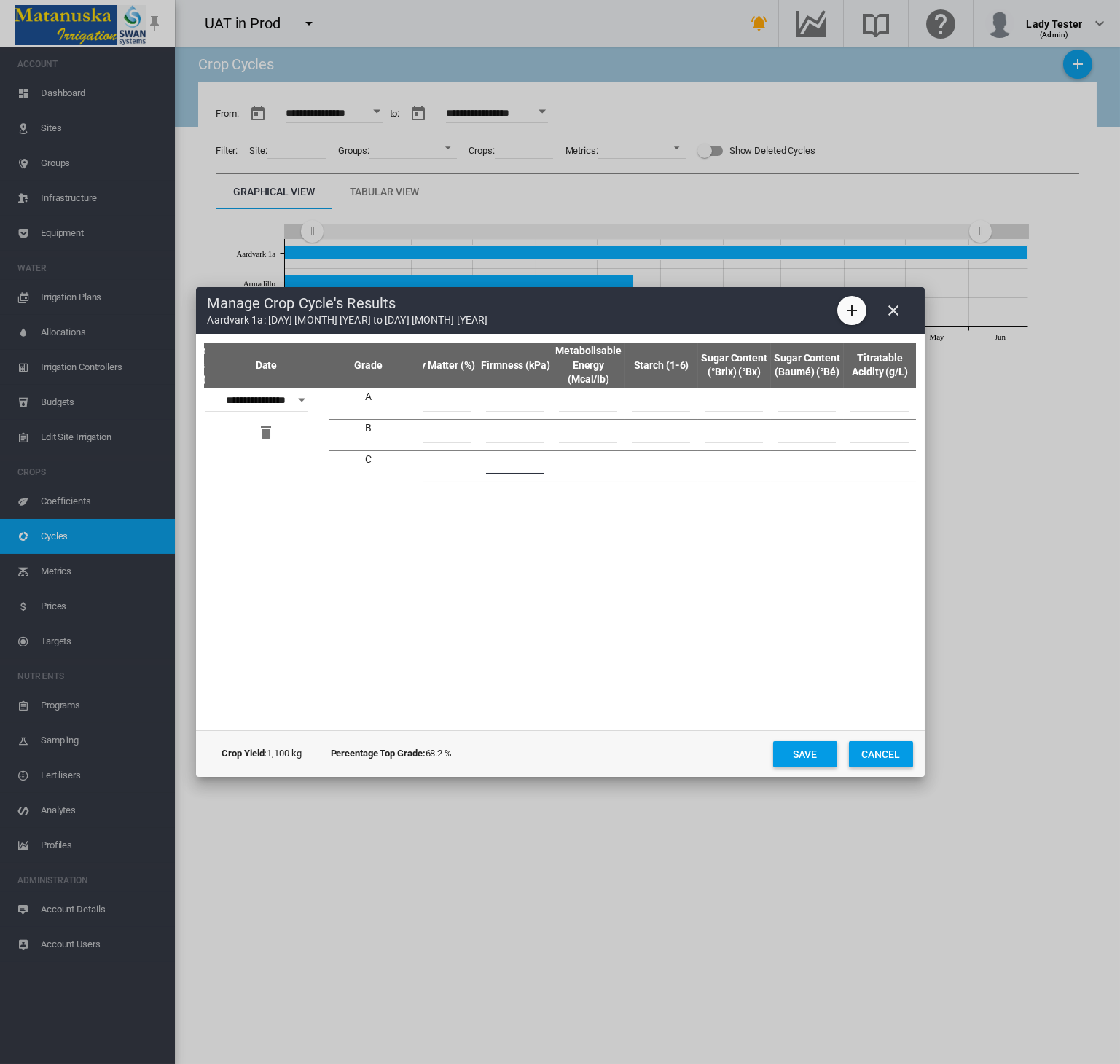 type on "***" 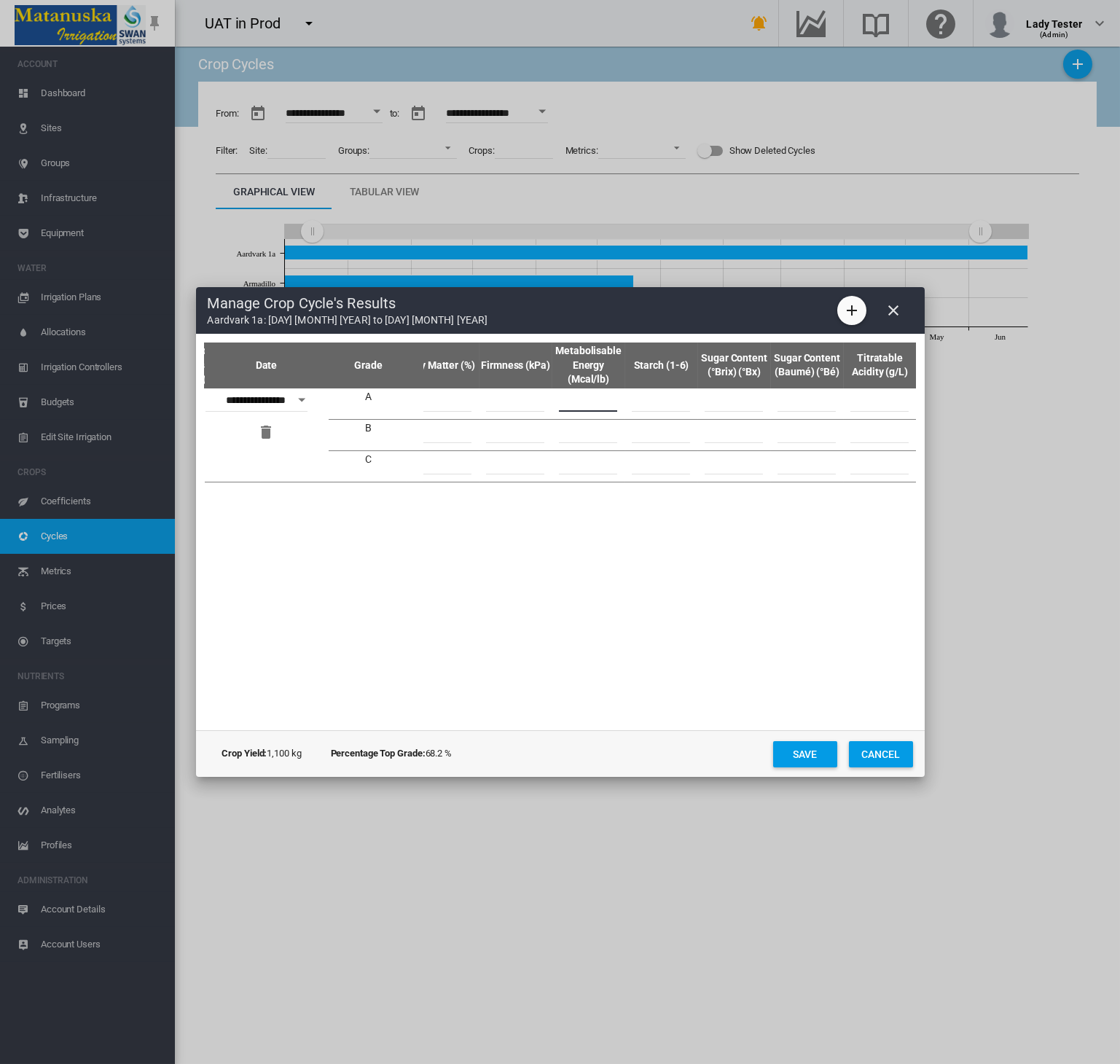 click at bounding box center [588, 401] 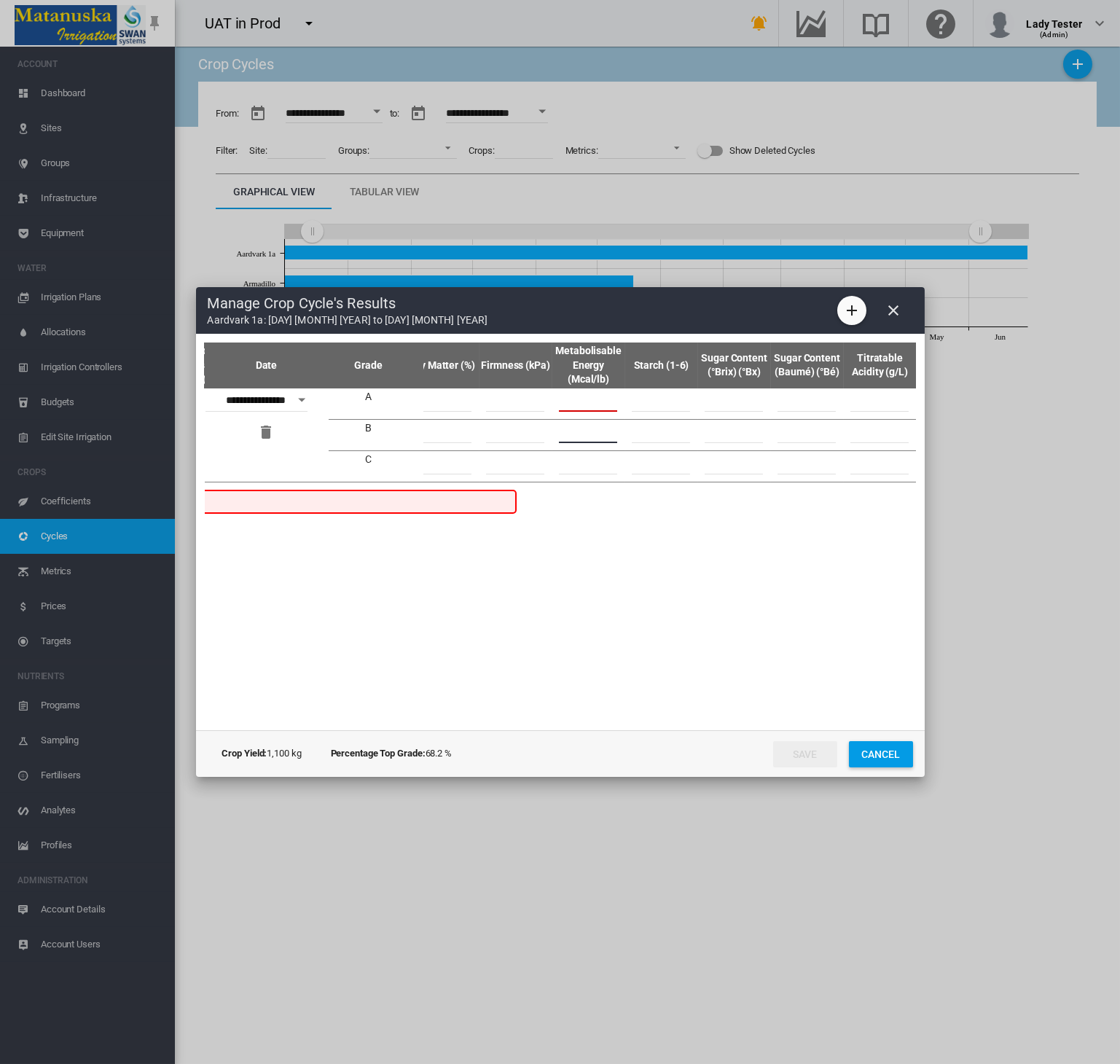 click at bounding box center [588, 432] 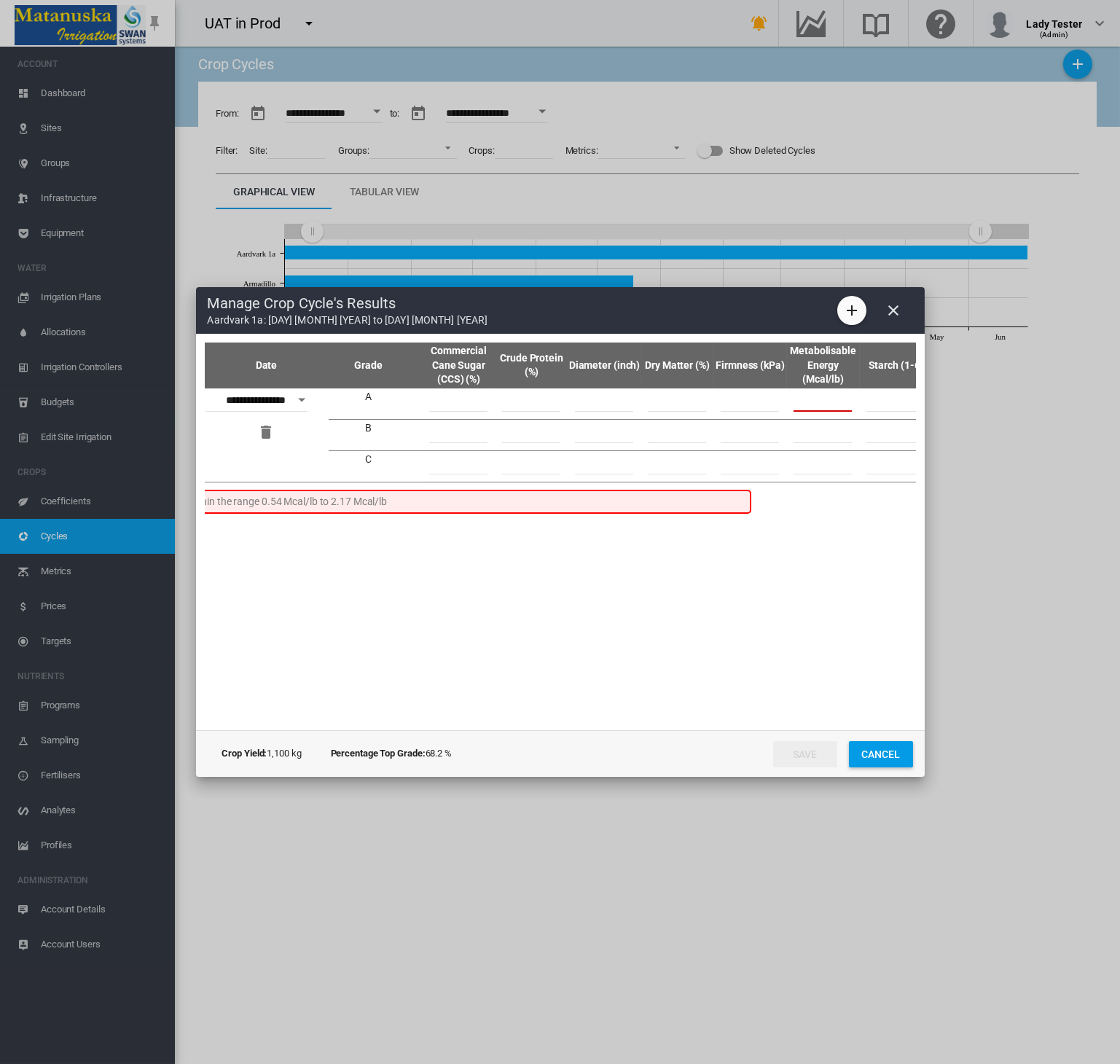 scroll, scrollTop: 0, scrollLeft: 162, axis: horizontal 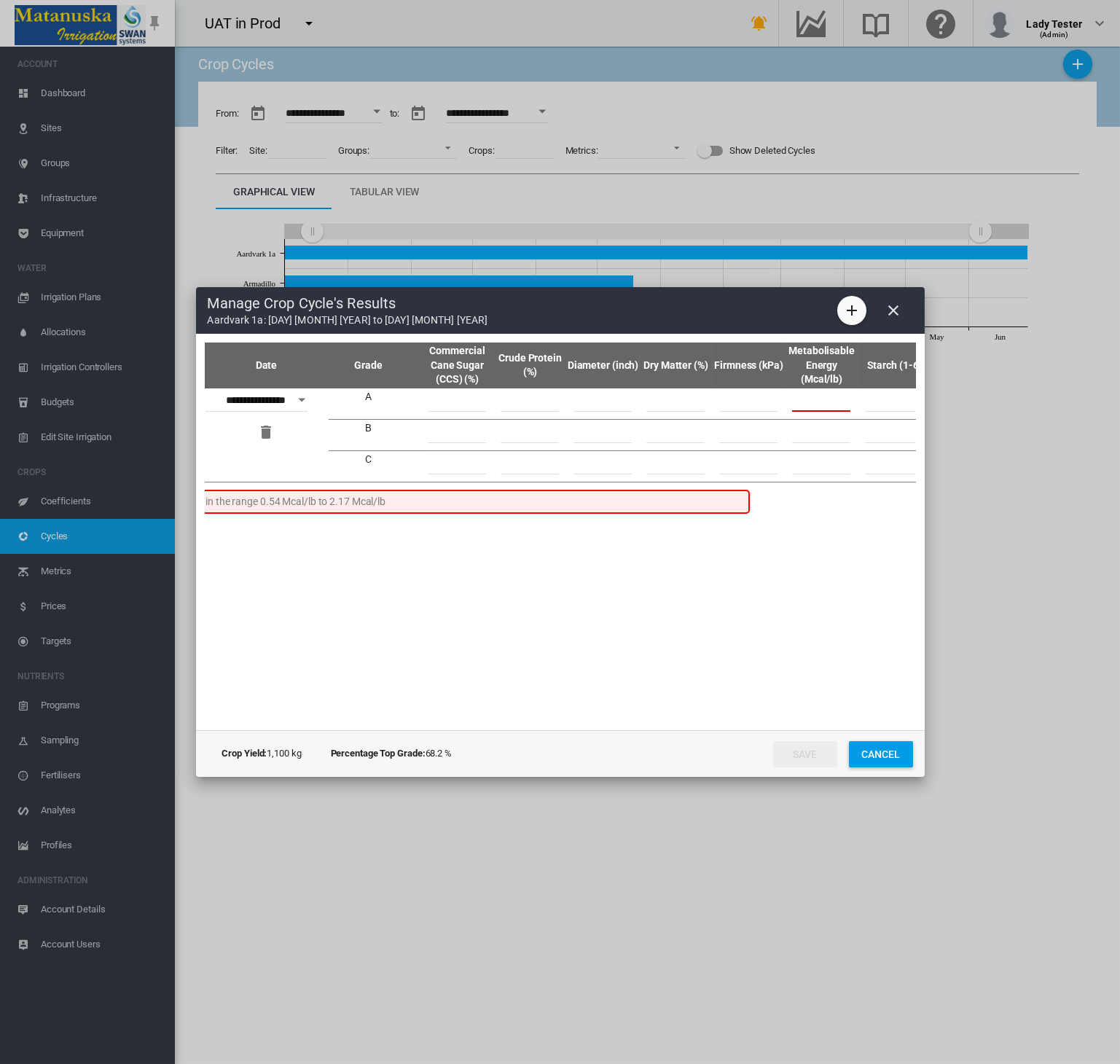 drag, startPoint x: 834, startPoint y: 396, endPoint x: 790, endPoint y: 401, distance: 44.28318 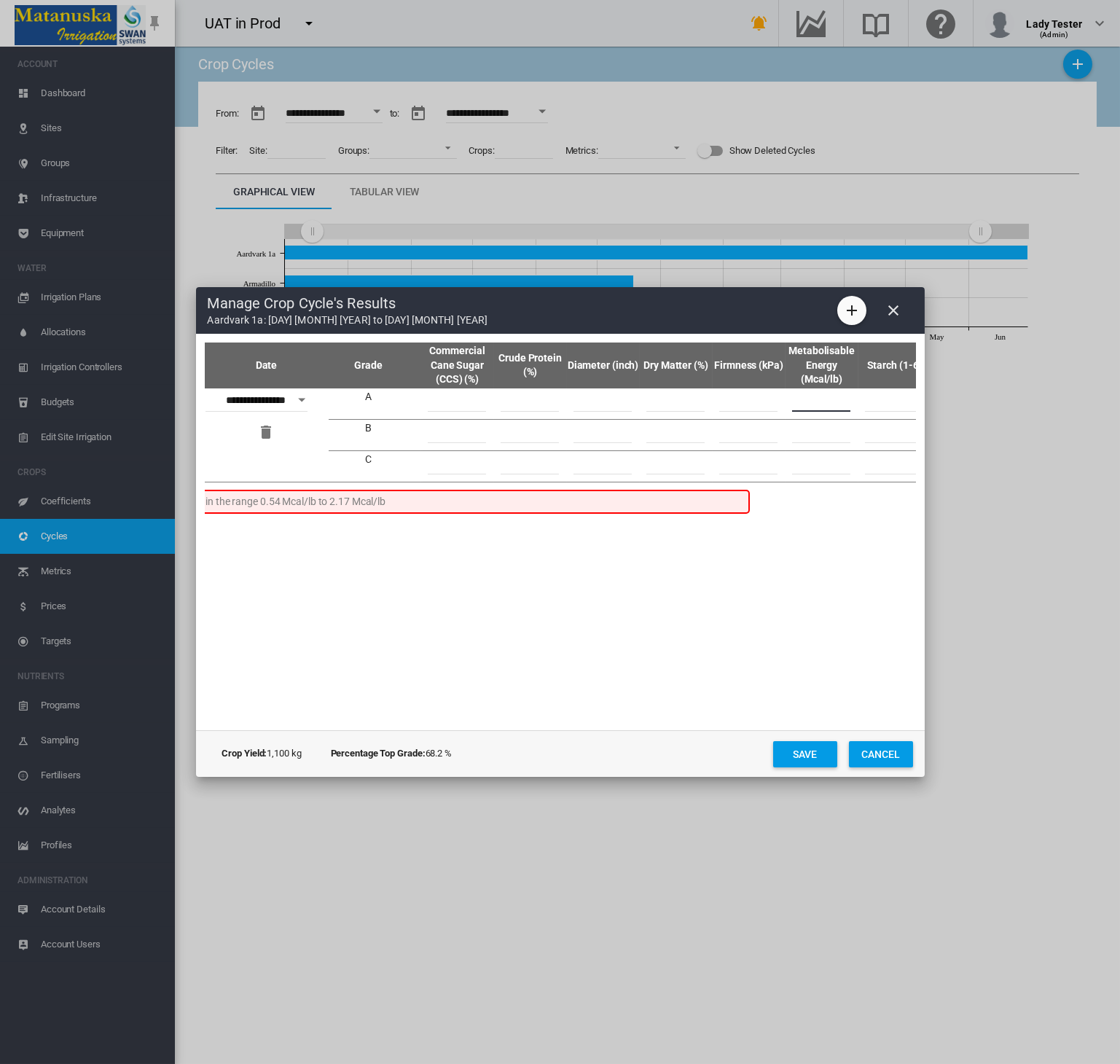 type on "***" 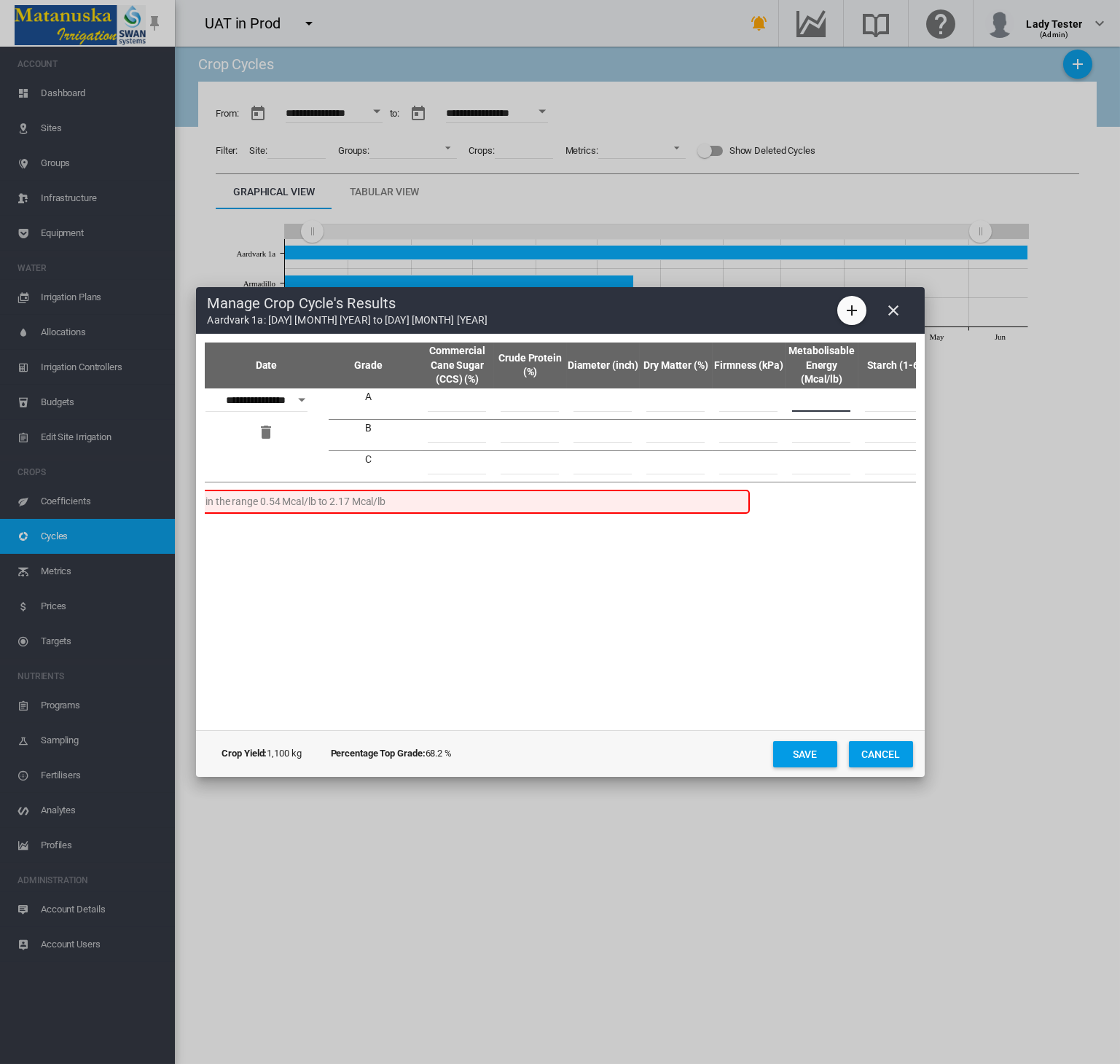 click at bounding box center (821, 432) 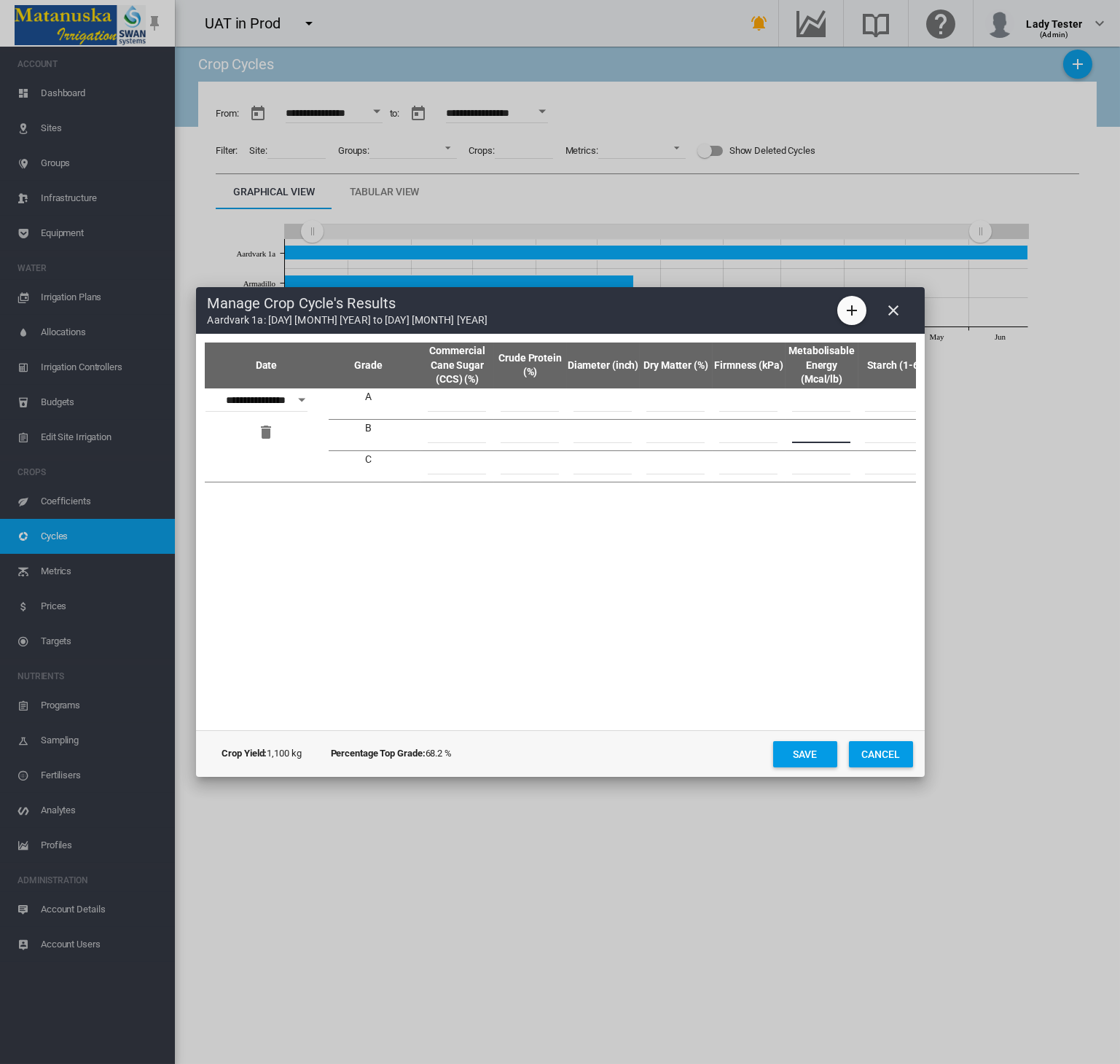 type on "***" 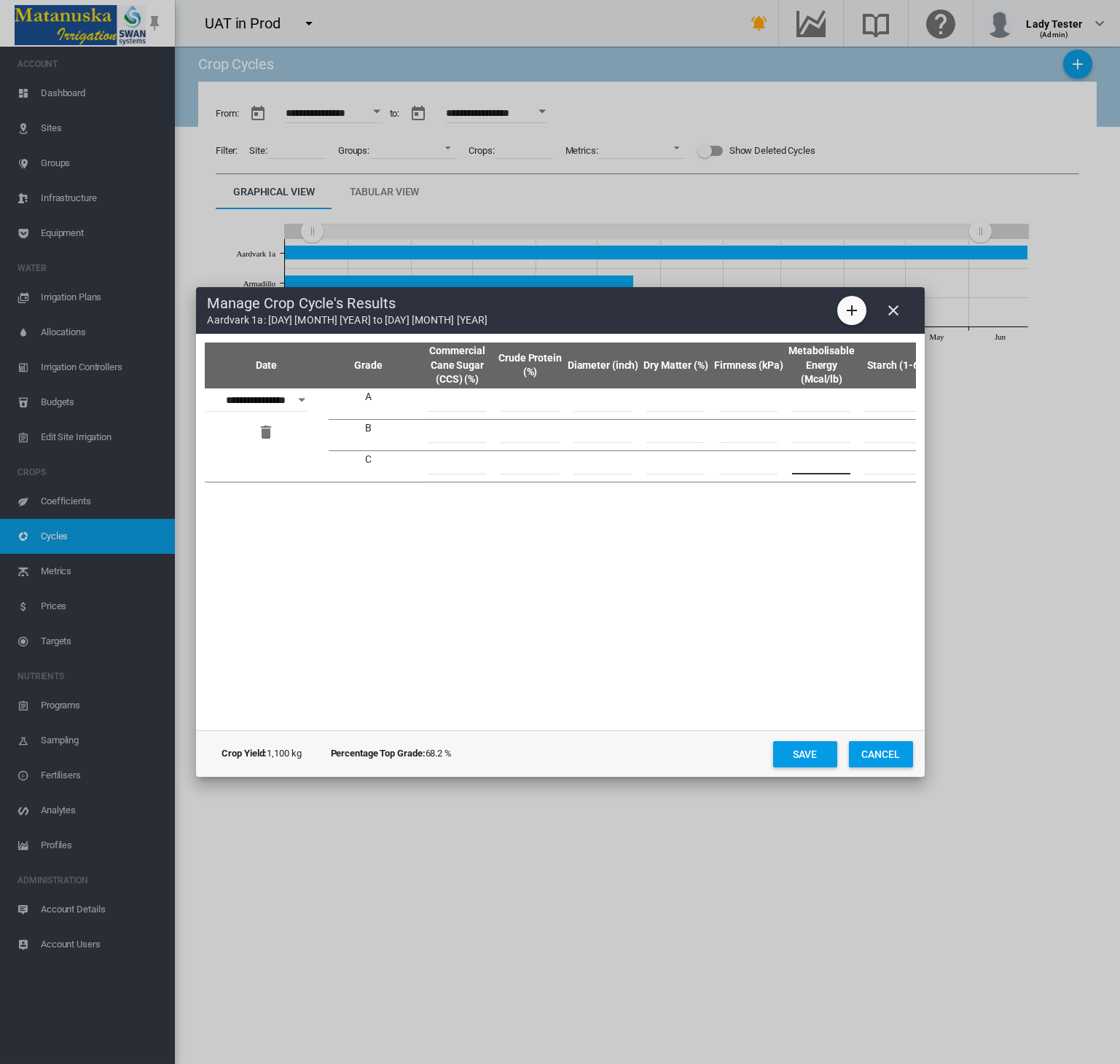 click at bounding box center [821, 463] 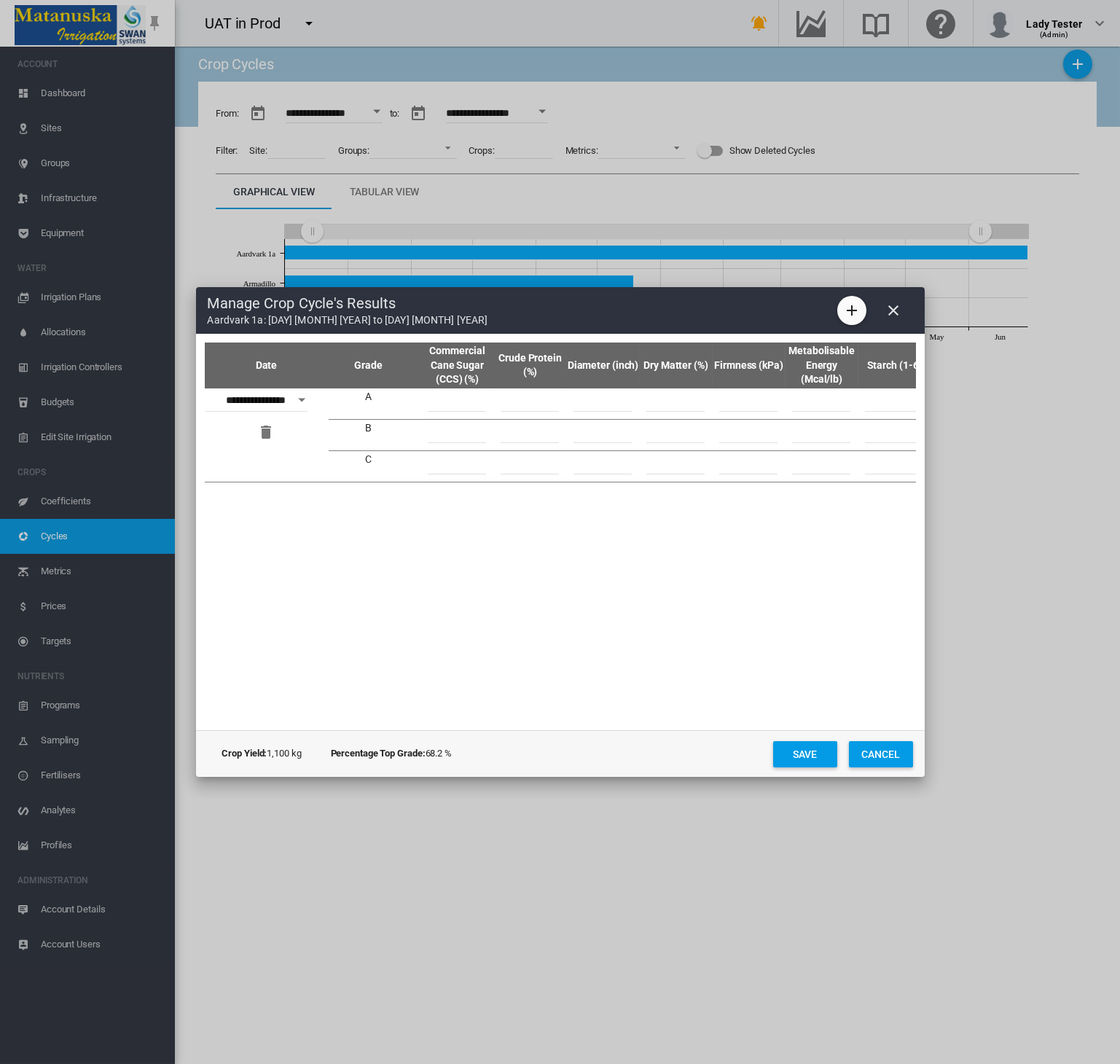 scroll, scrollTop: 0, scrollLeft: 372, axis: horizontal 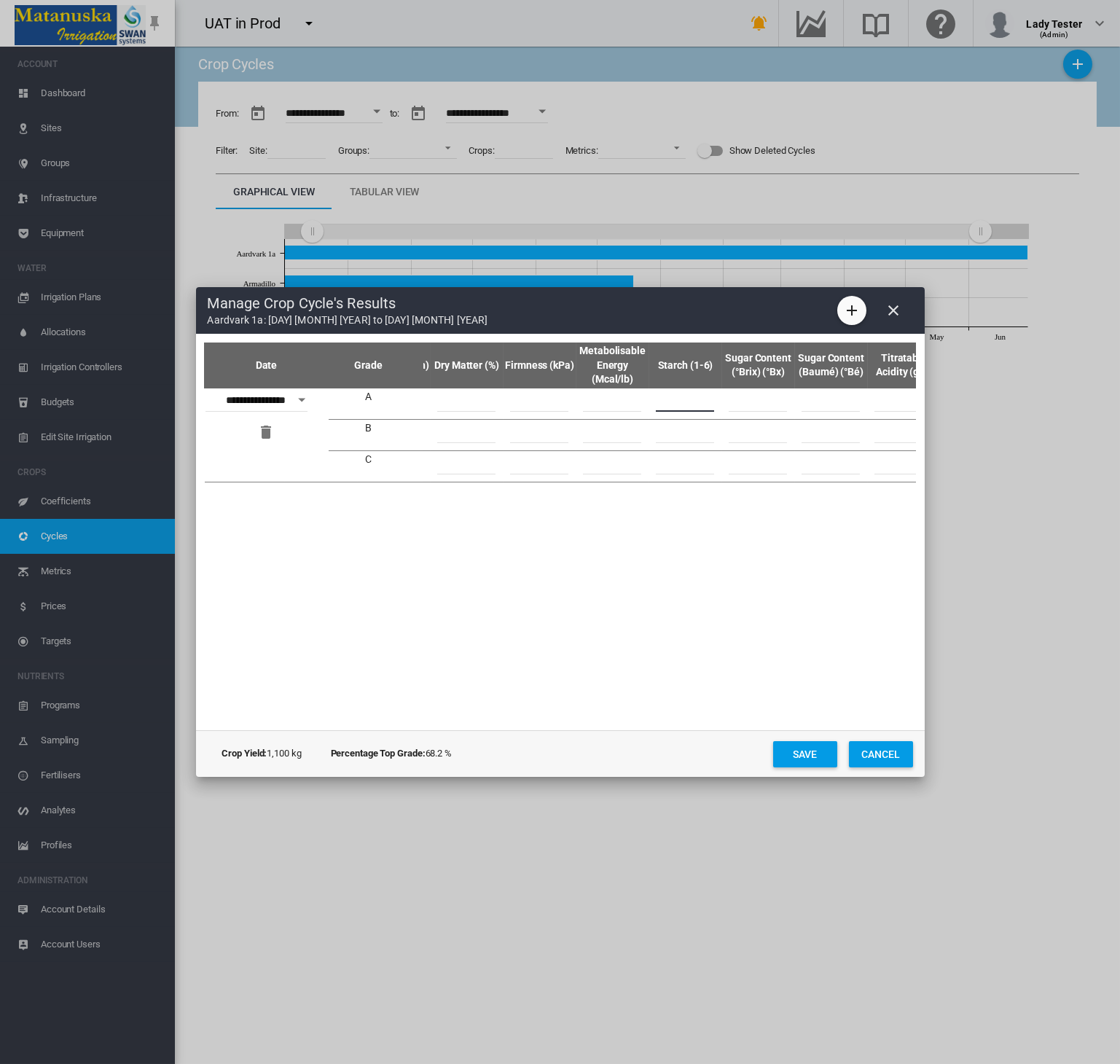 click at bounding box center (685, 401) 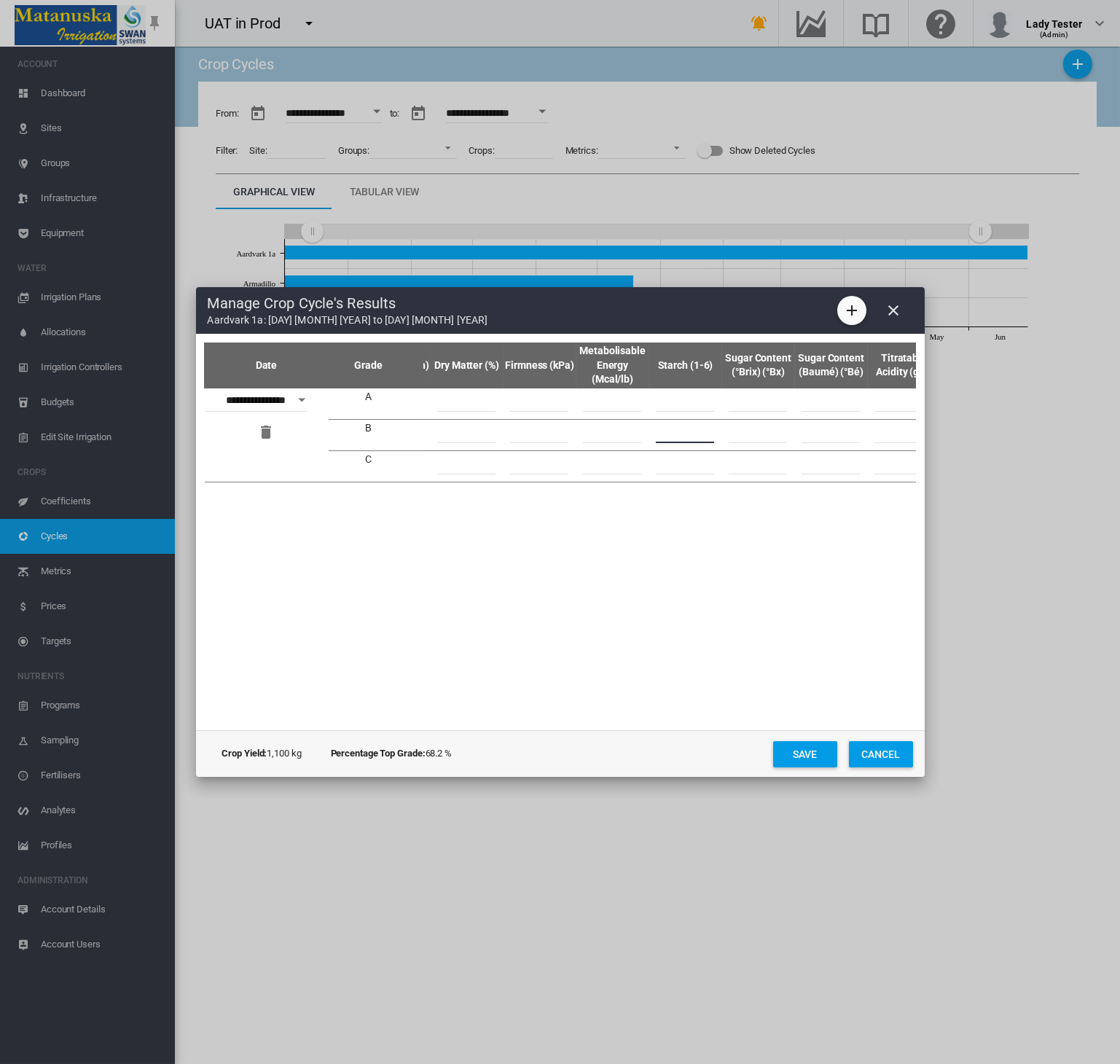 click at bounding box center (685, 432) 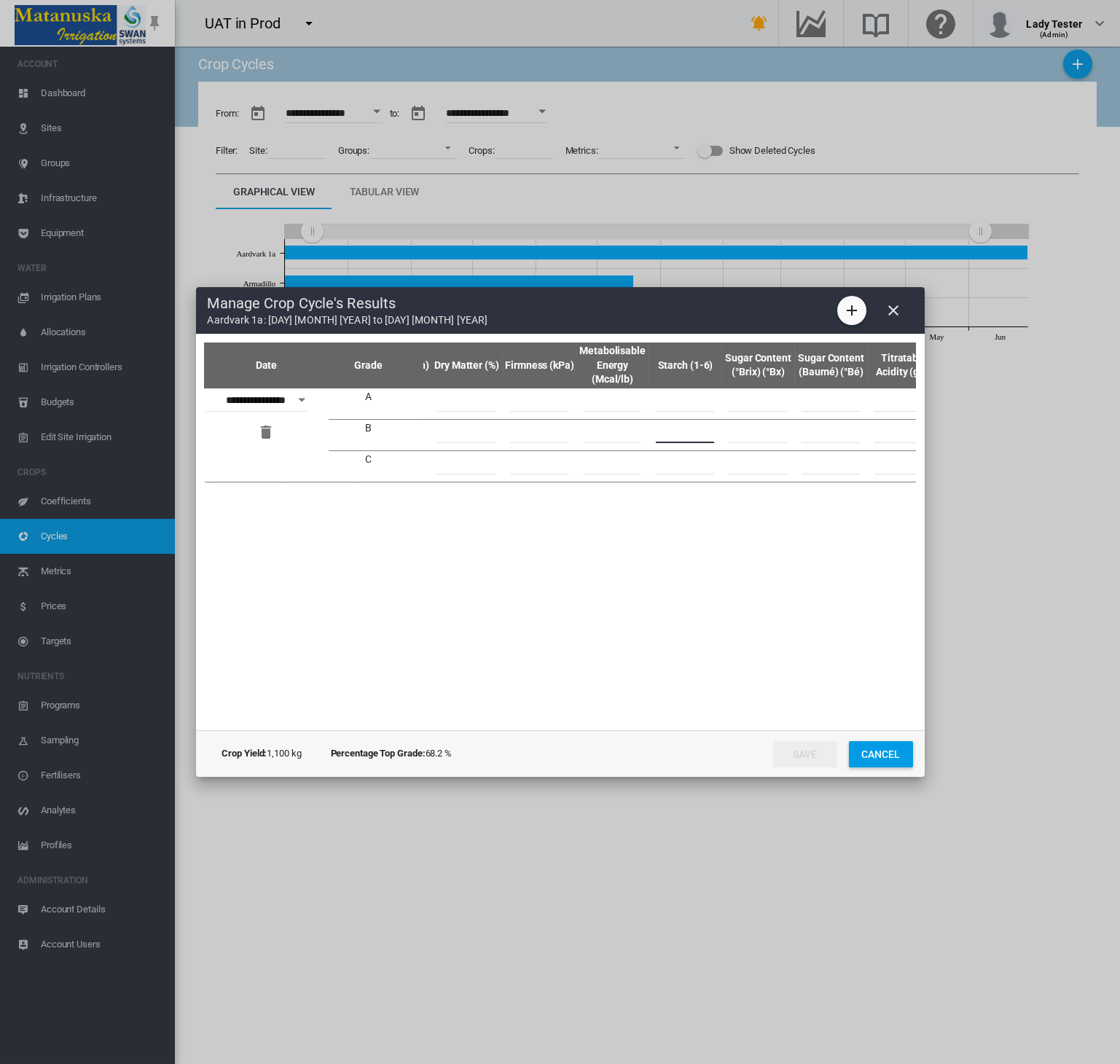 type on "*" 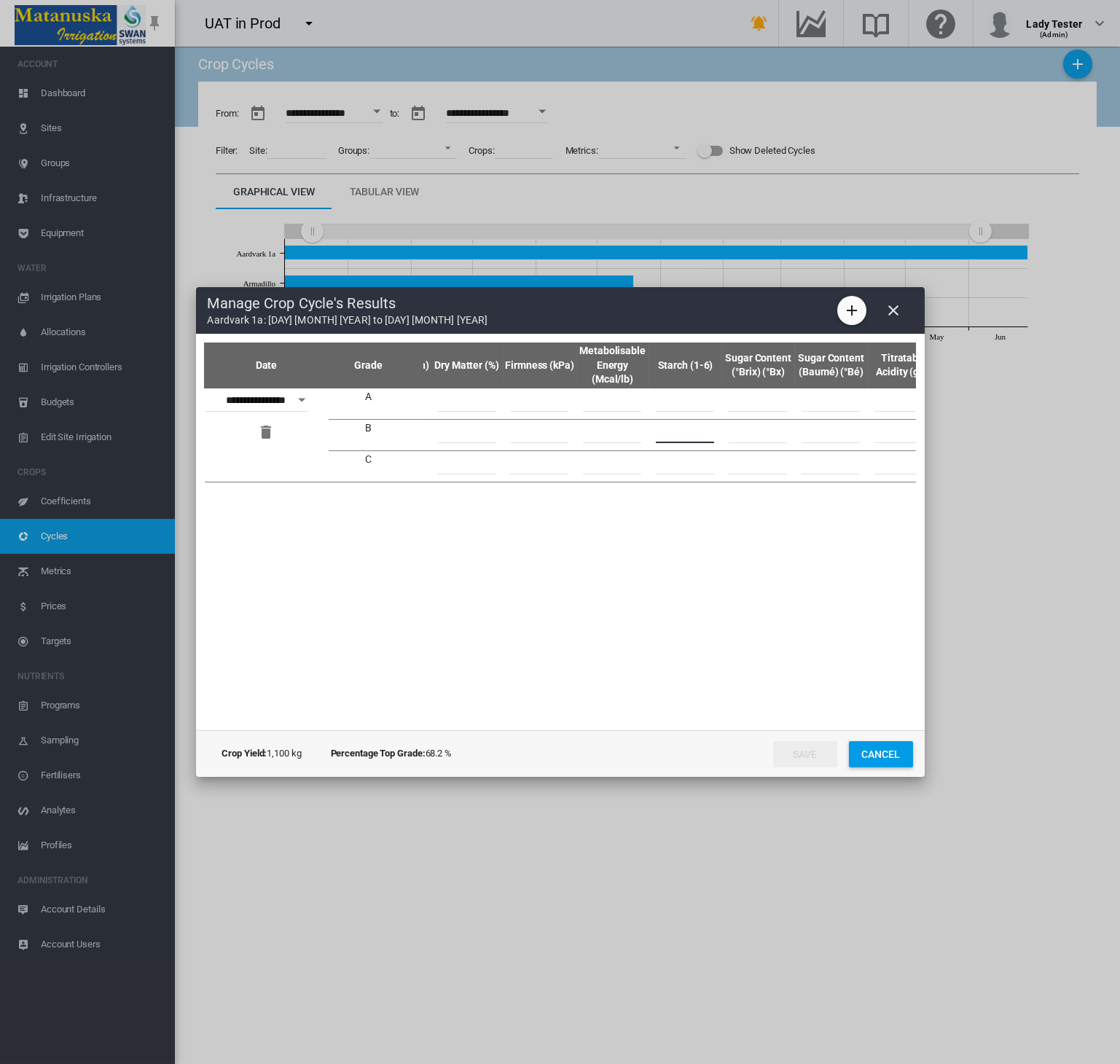 click at bounding box center [685, 463] 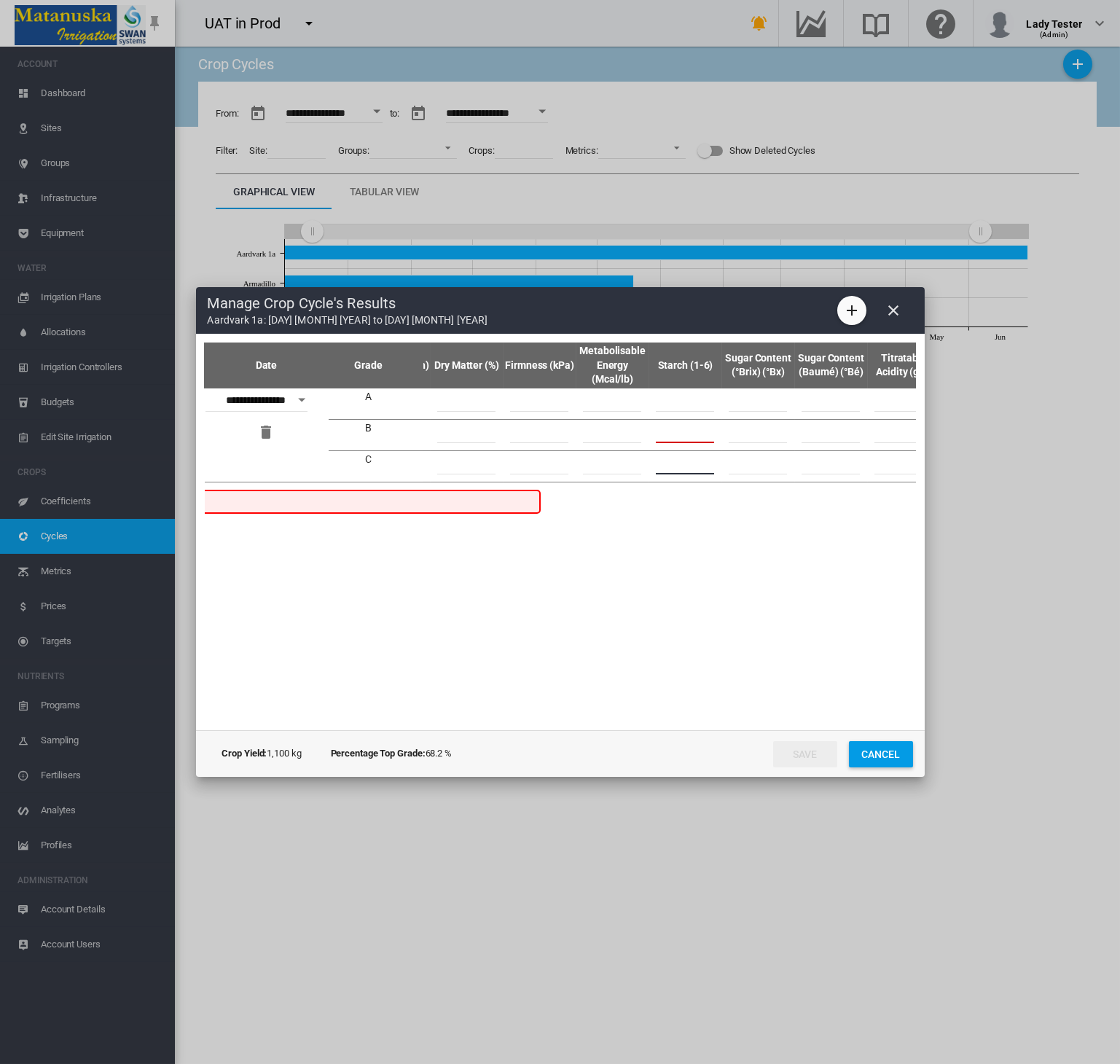 type on "*" 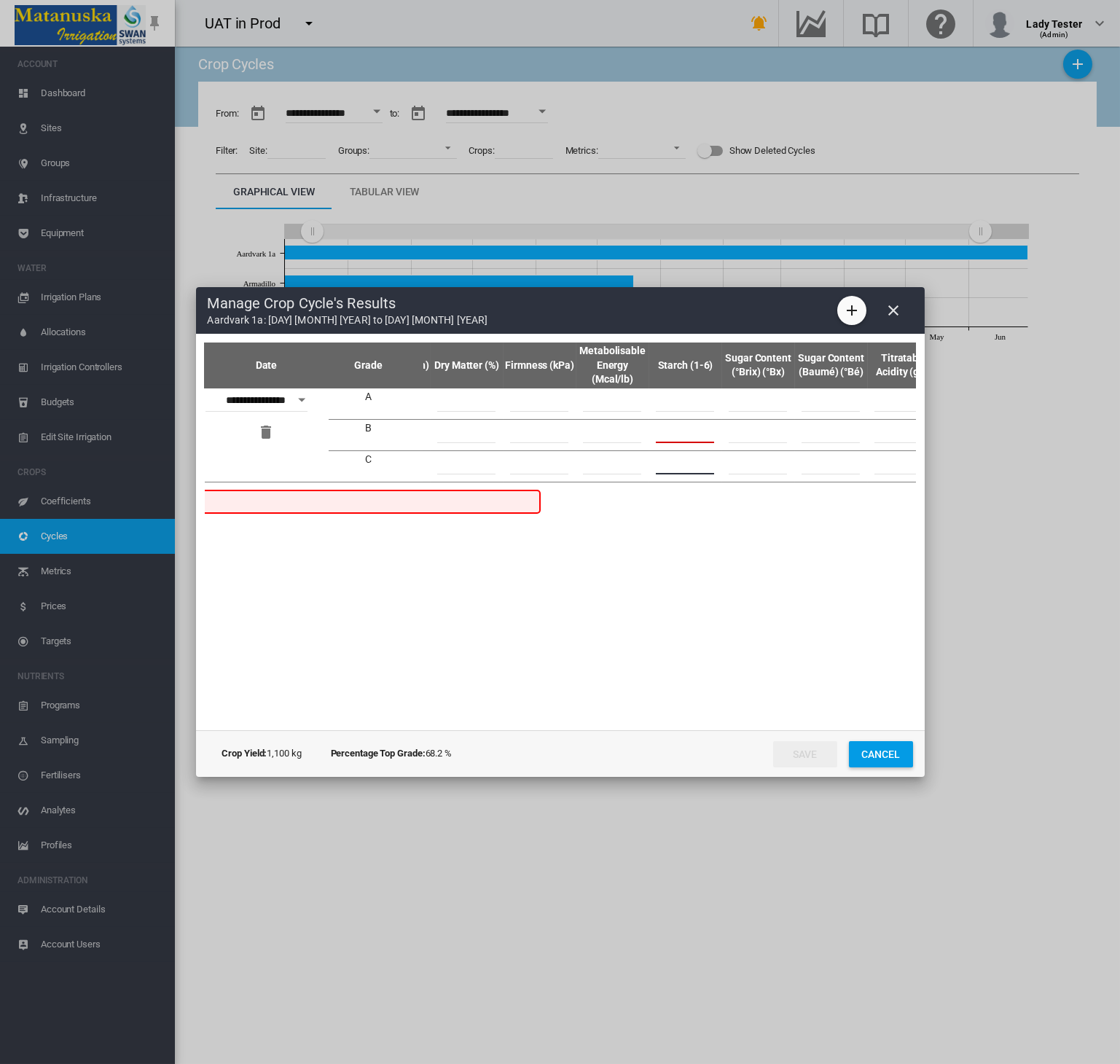drag, startPoint x: 694, startPoint y: 436, endPoint x: 662, endPoint y: 435, distance: 32.01562 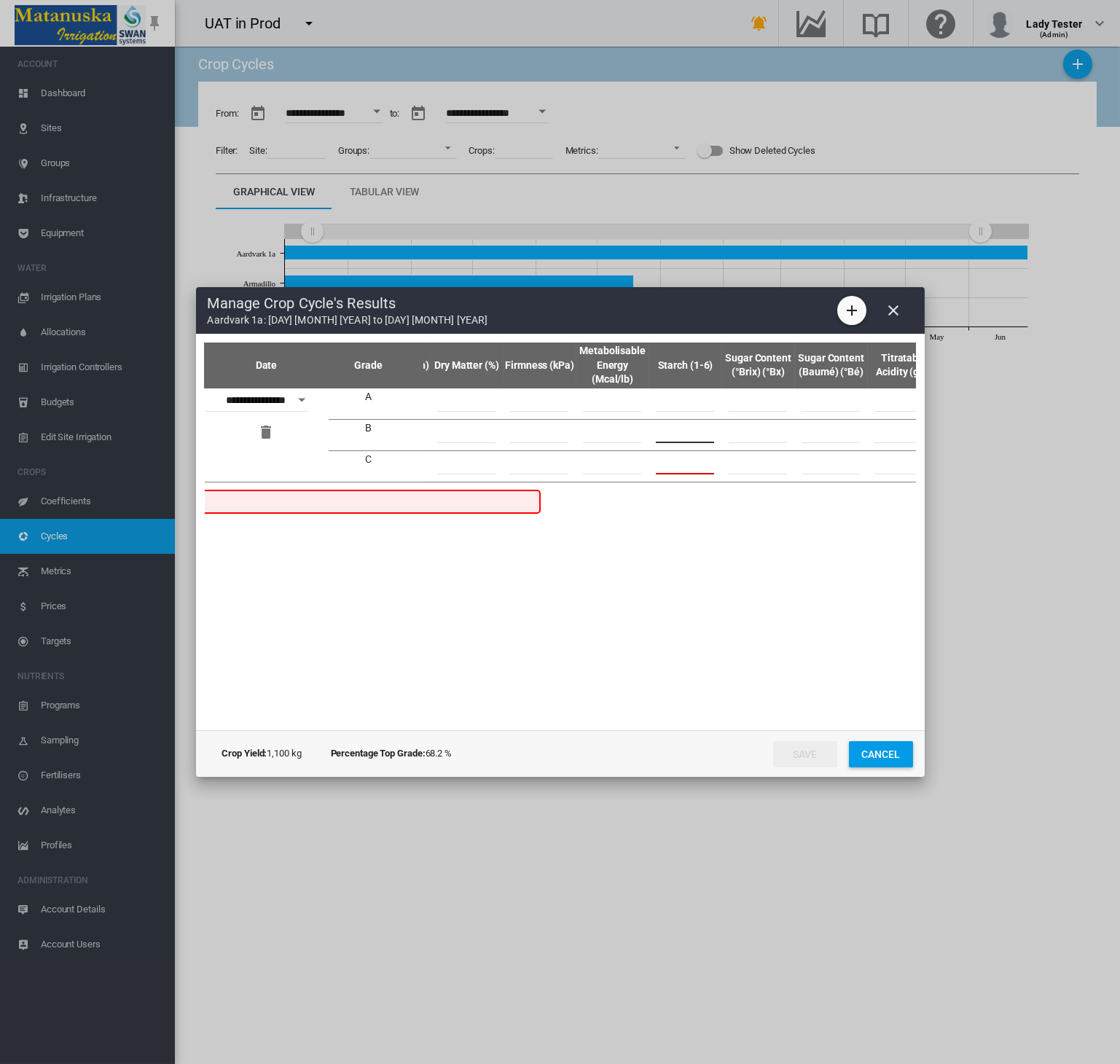 drag, startPoint x: 674, startPoint y: 435, endPoint x: 652, endPoint y: 435, distance: 22 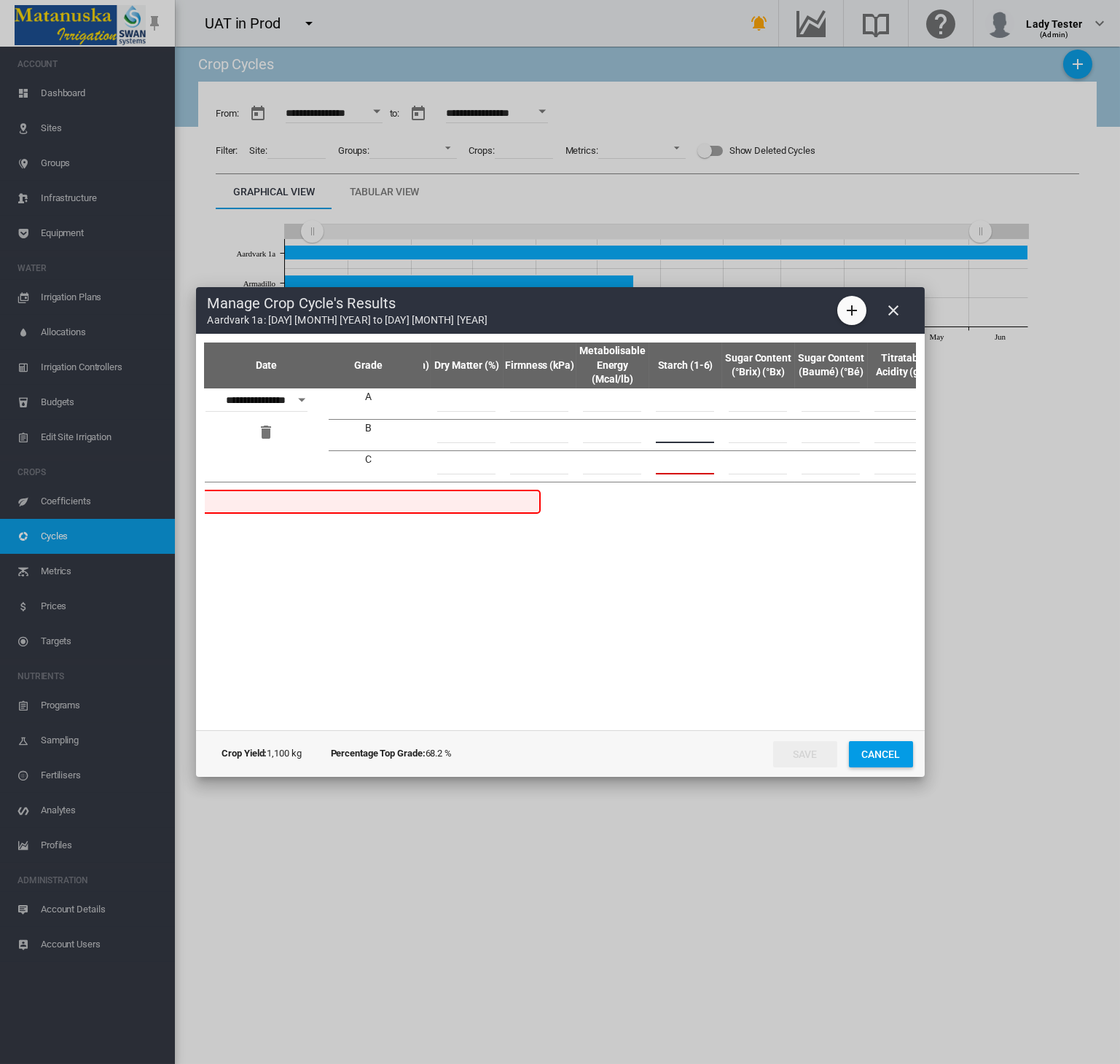 click on "*" at bounding box center (686, 434) 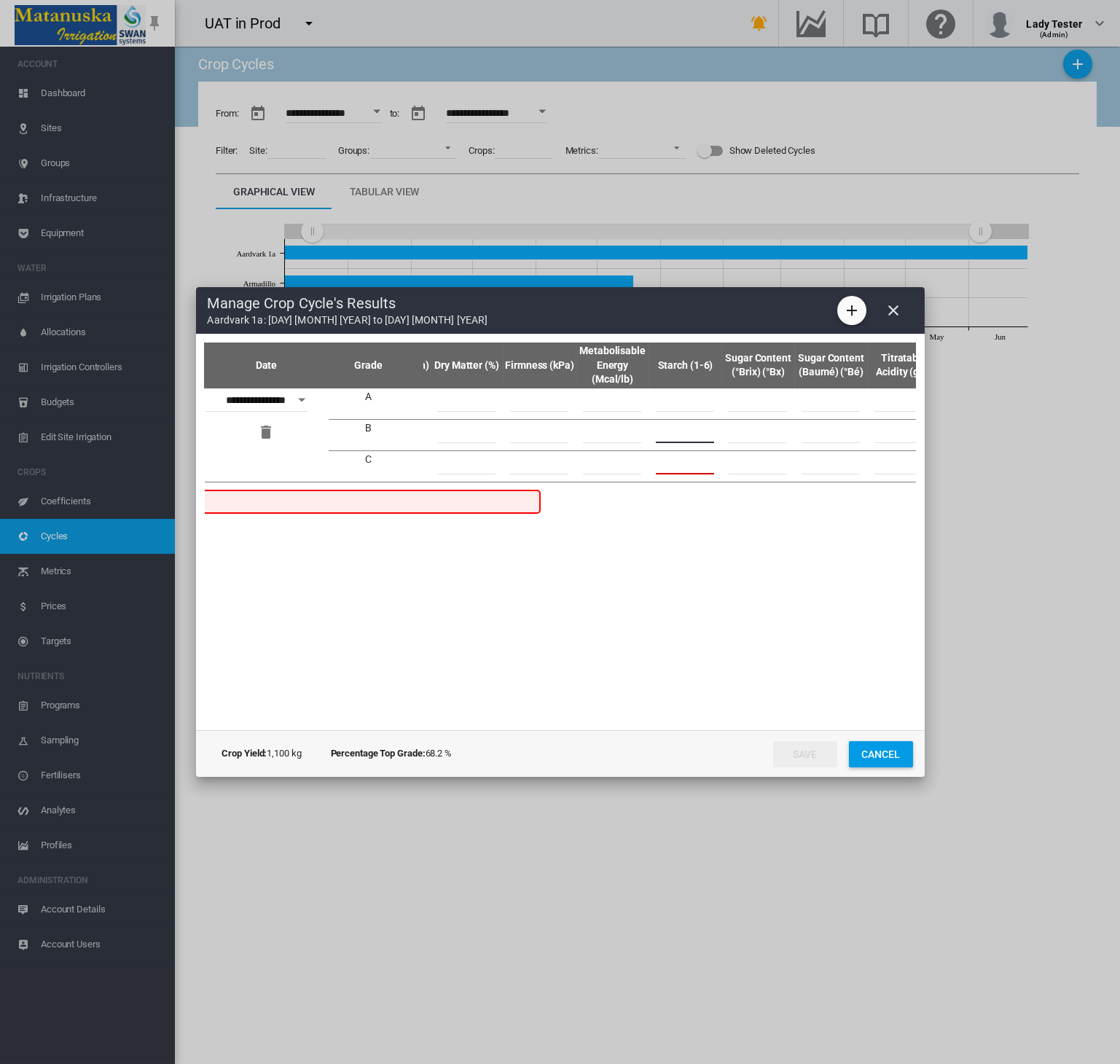type on "*" 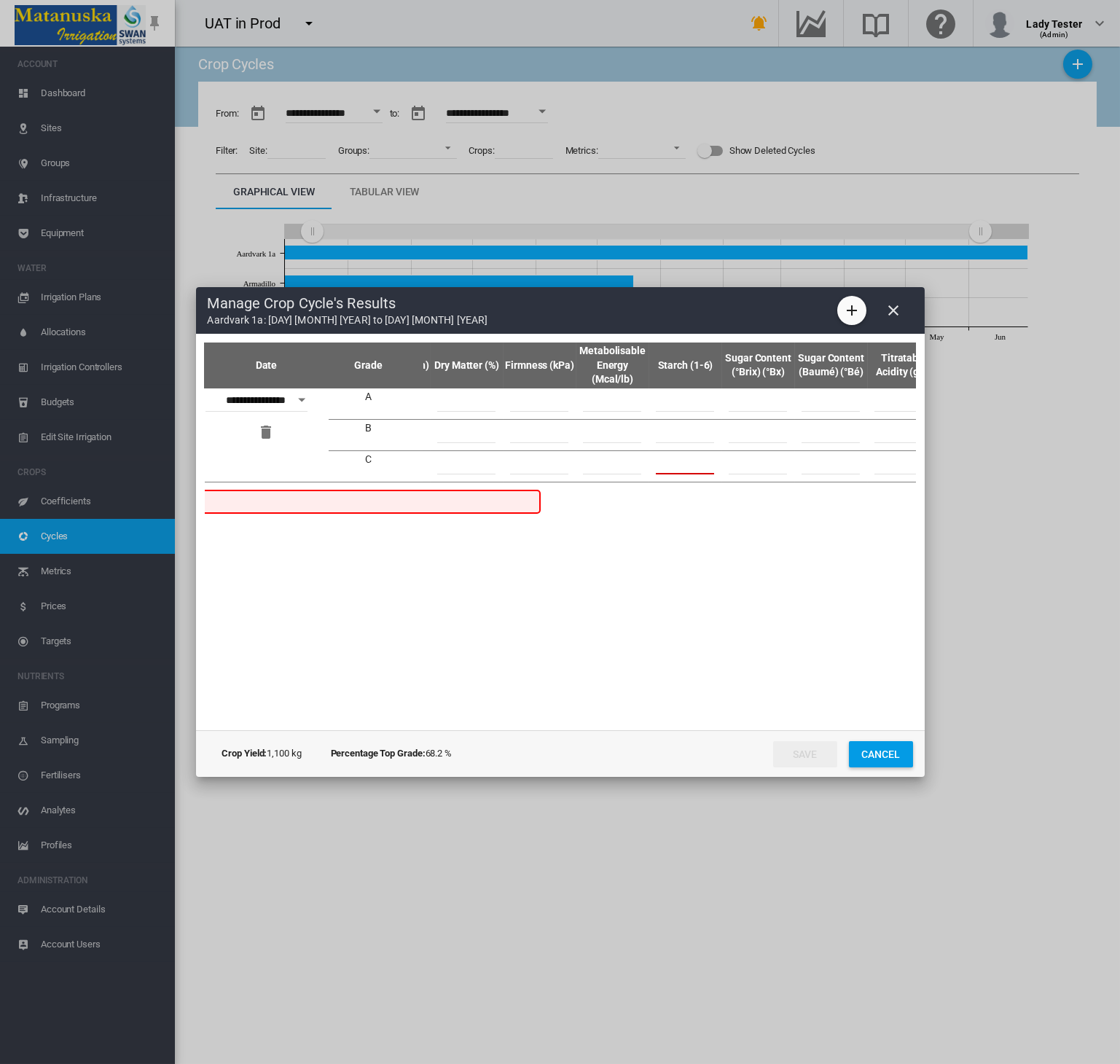 drag, startPoint x: 696, startPoint y: 460, endPoint x: 641, endPoint y: 466, distance: 55.3263 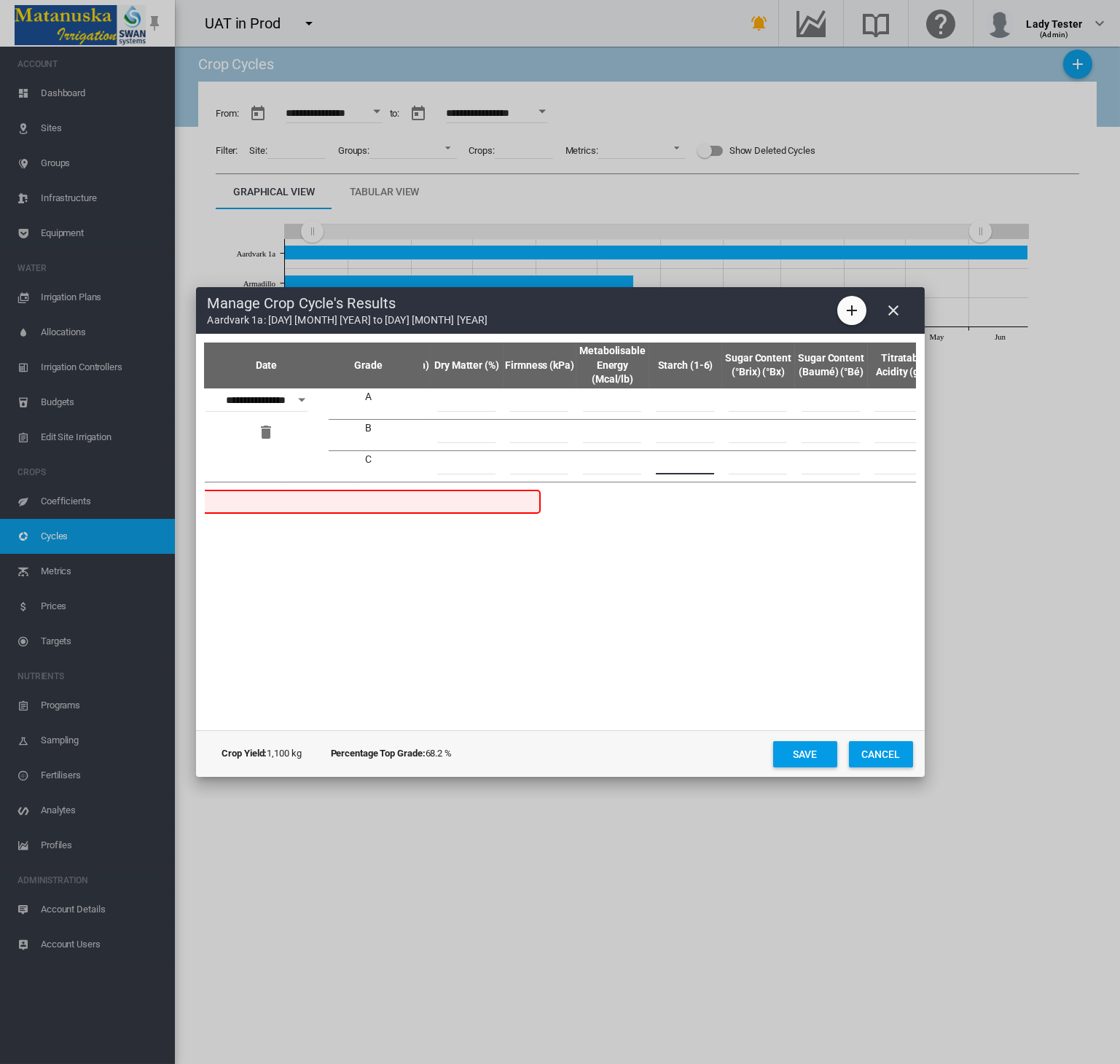 type on "*" 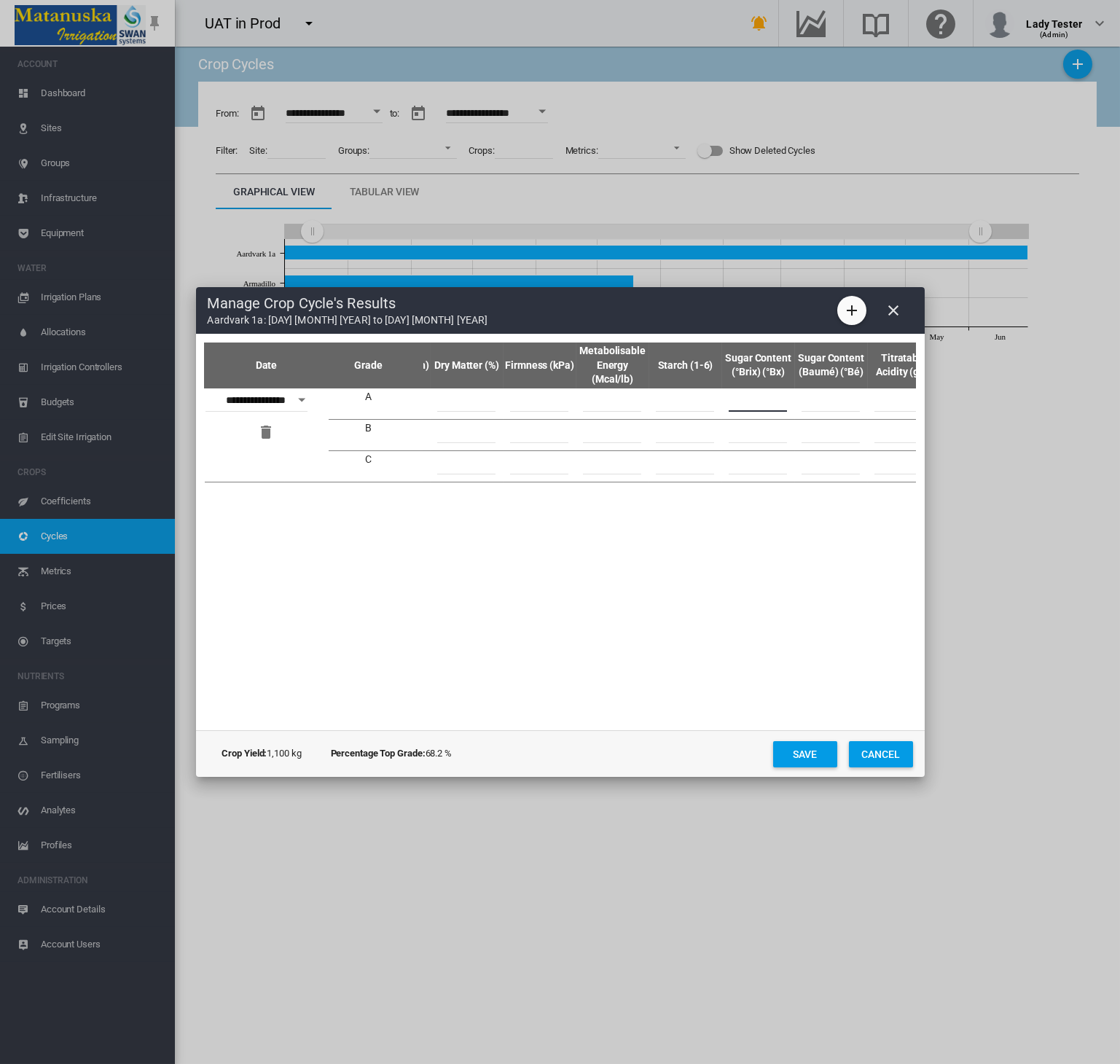 click at bounding box center (758, 401) 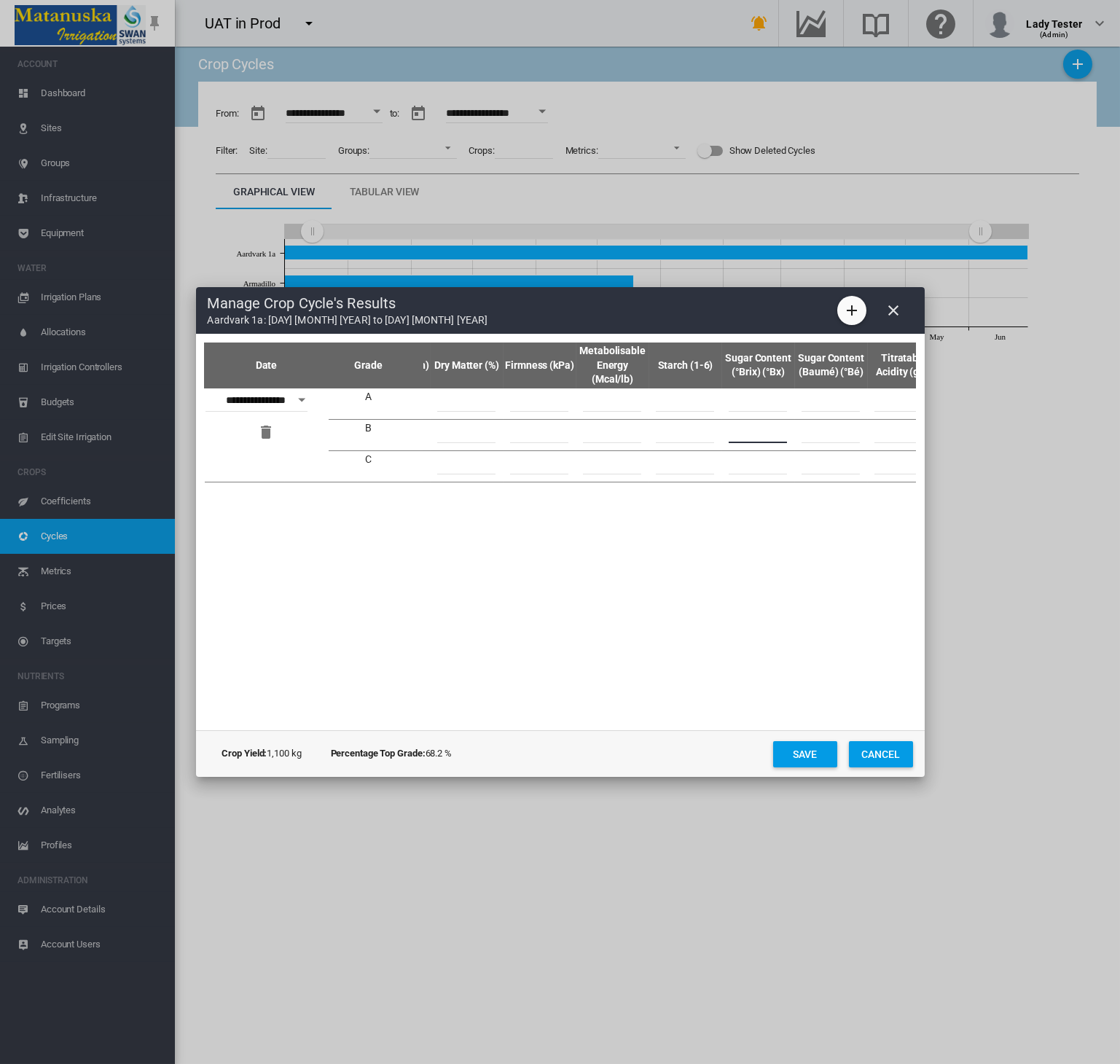 click at bounding box center [758, 432] 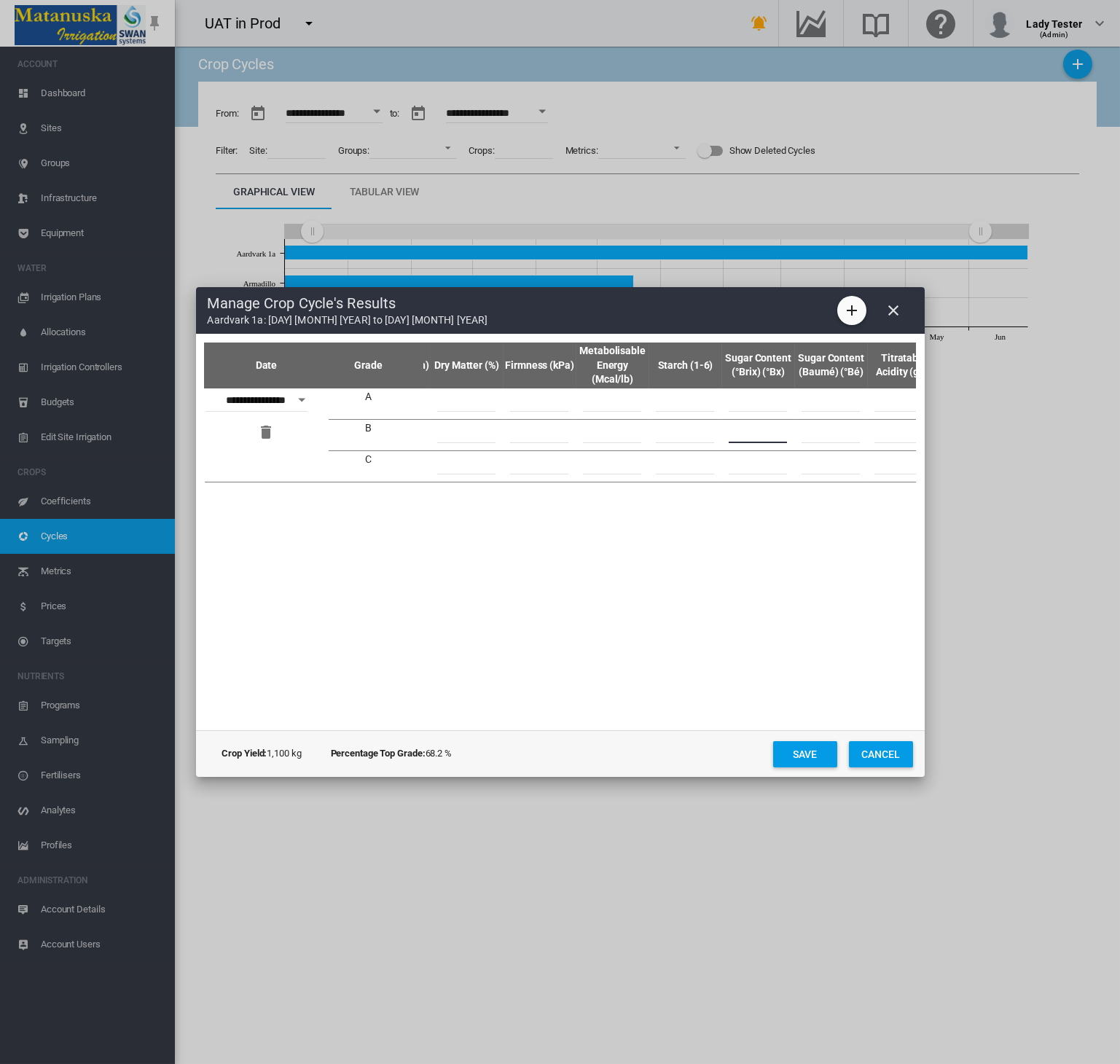 type on "**" 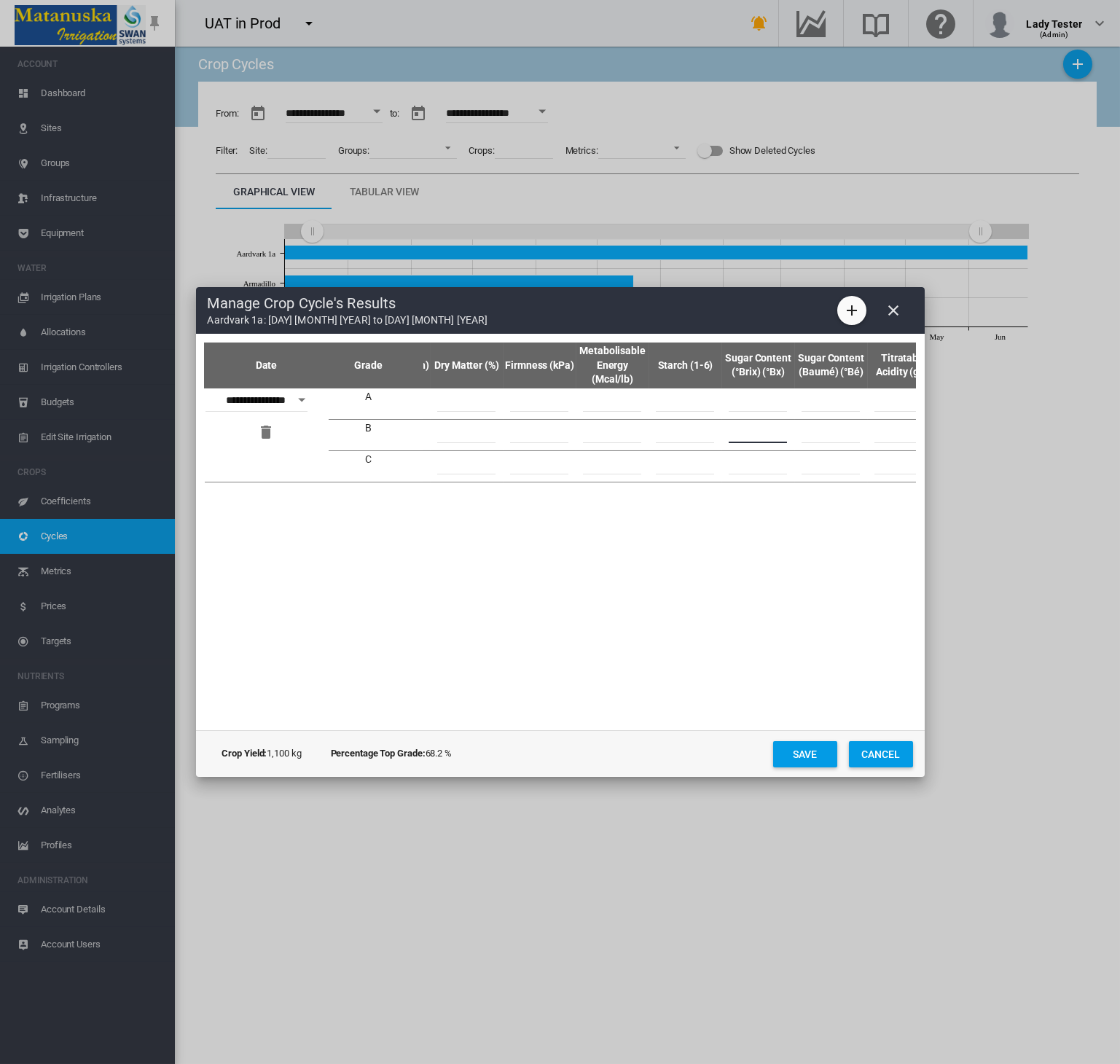 click at bounding box center [758, 463] 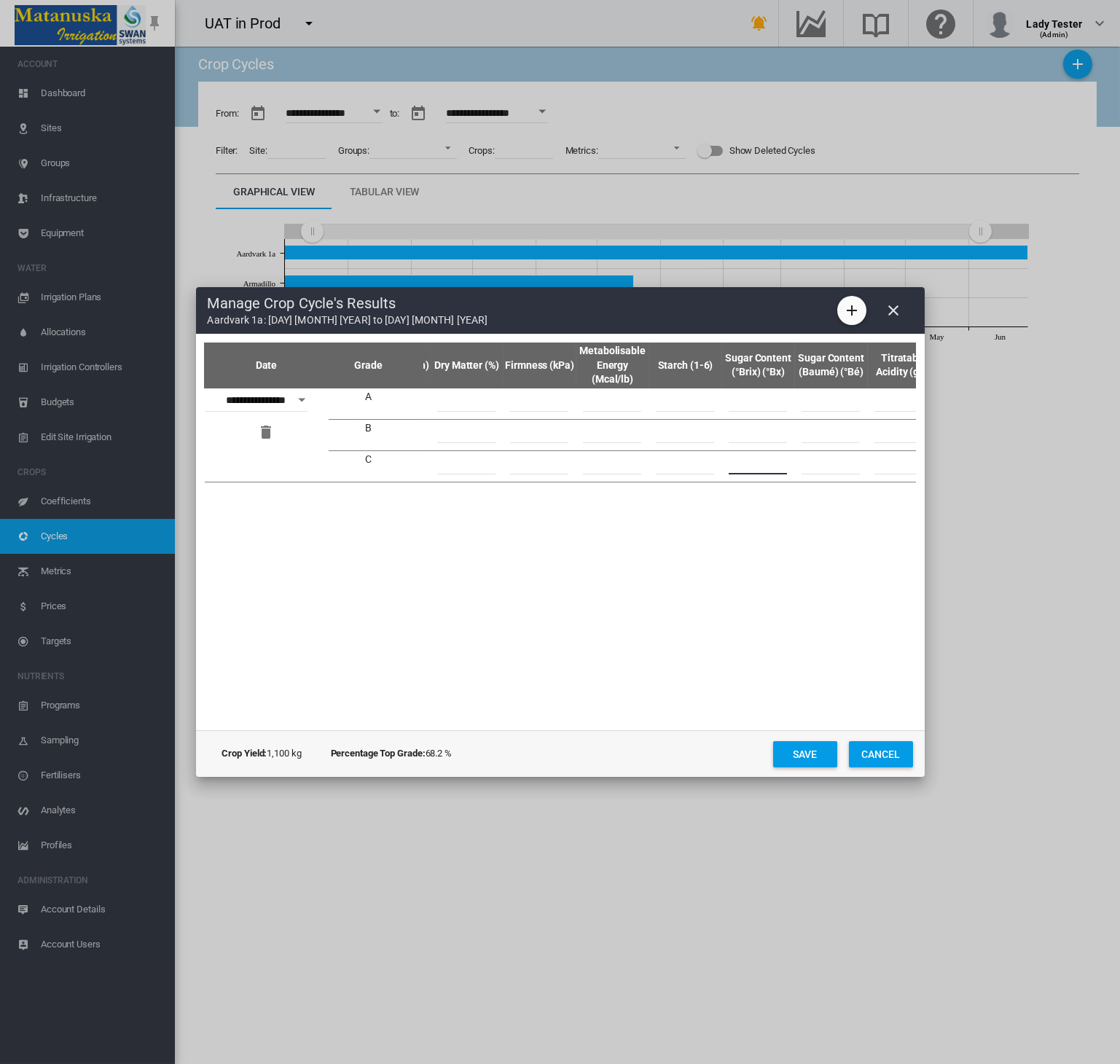 type on "**" 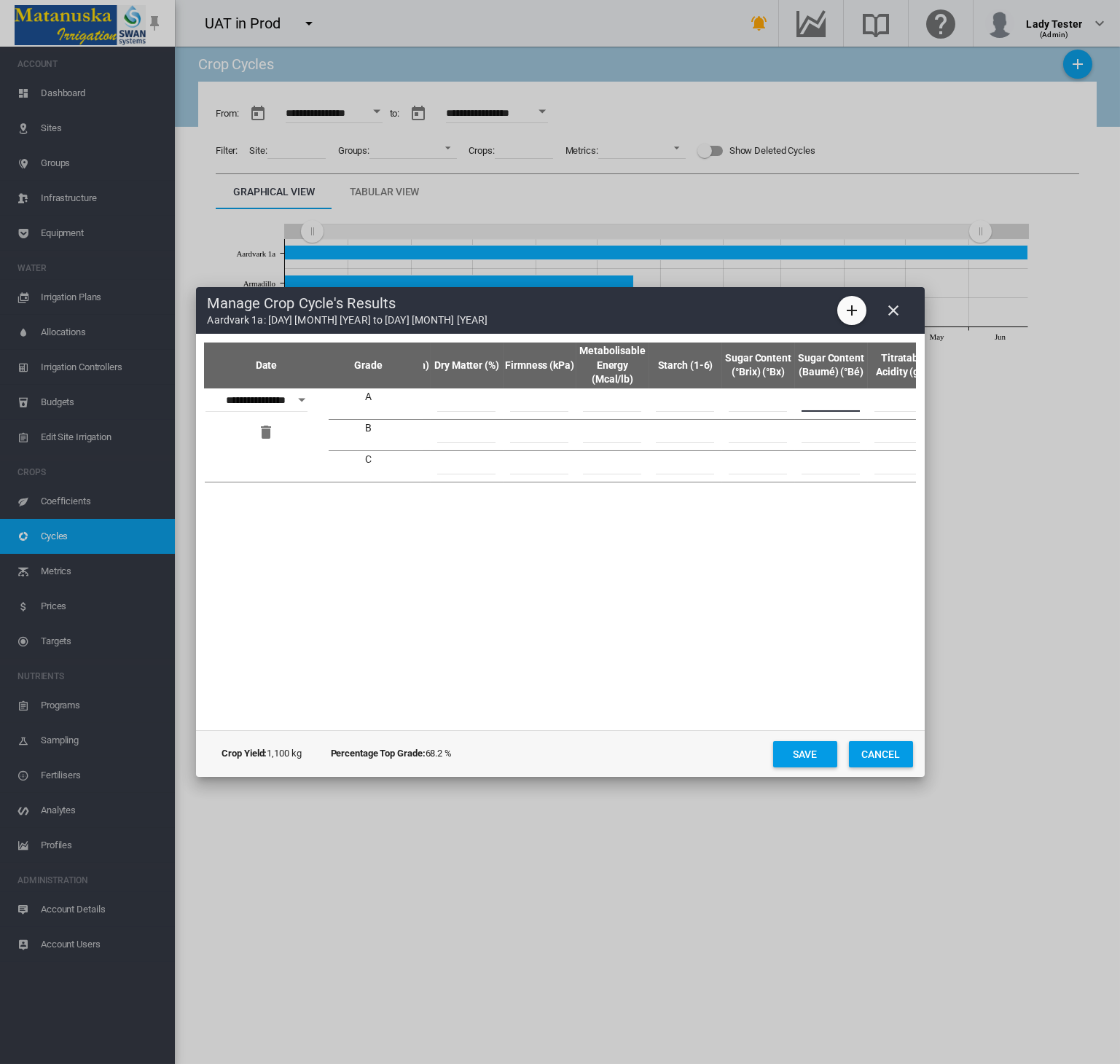 click at bounding box center [831, 401] 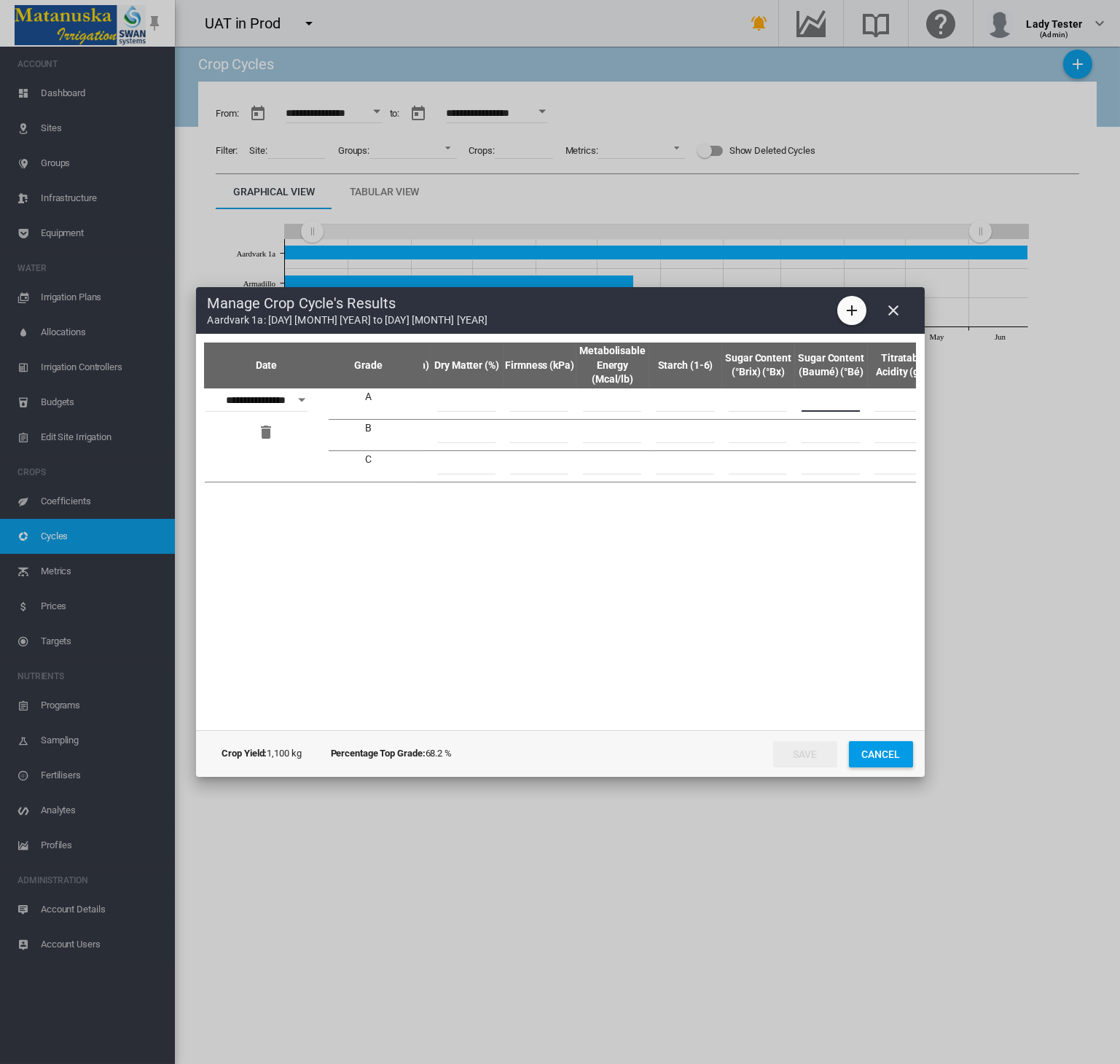 drag, startPoint x: 836, startPoint y: 402, endPoint x: 794, endPoint y: 402, distance: 42 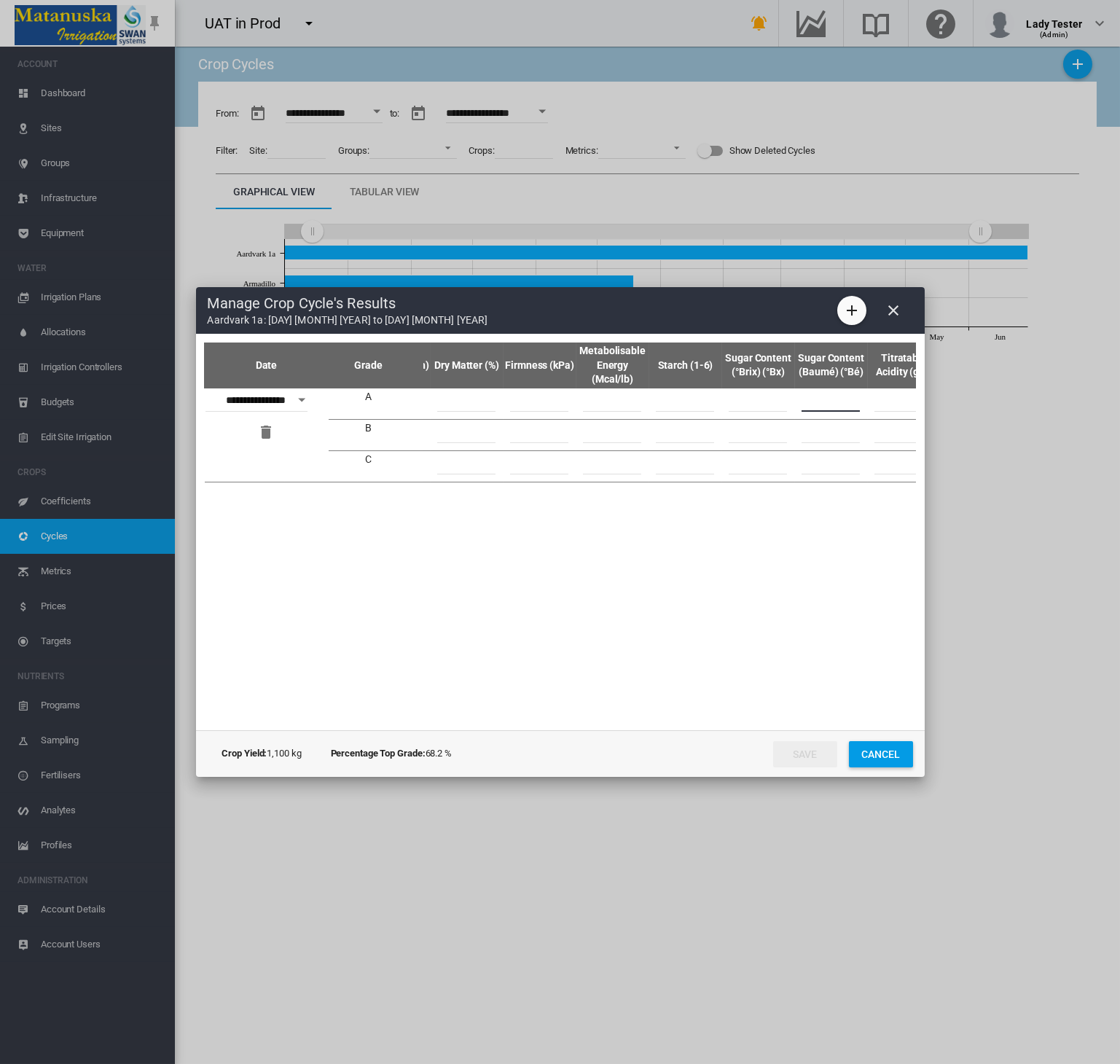 click on "**" at bounding box center [831, 404] 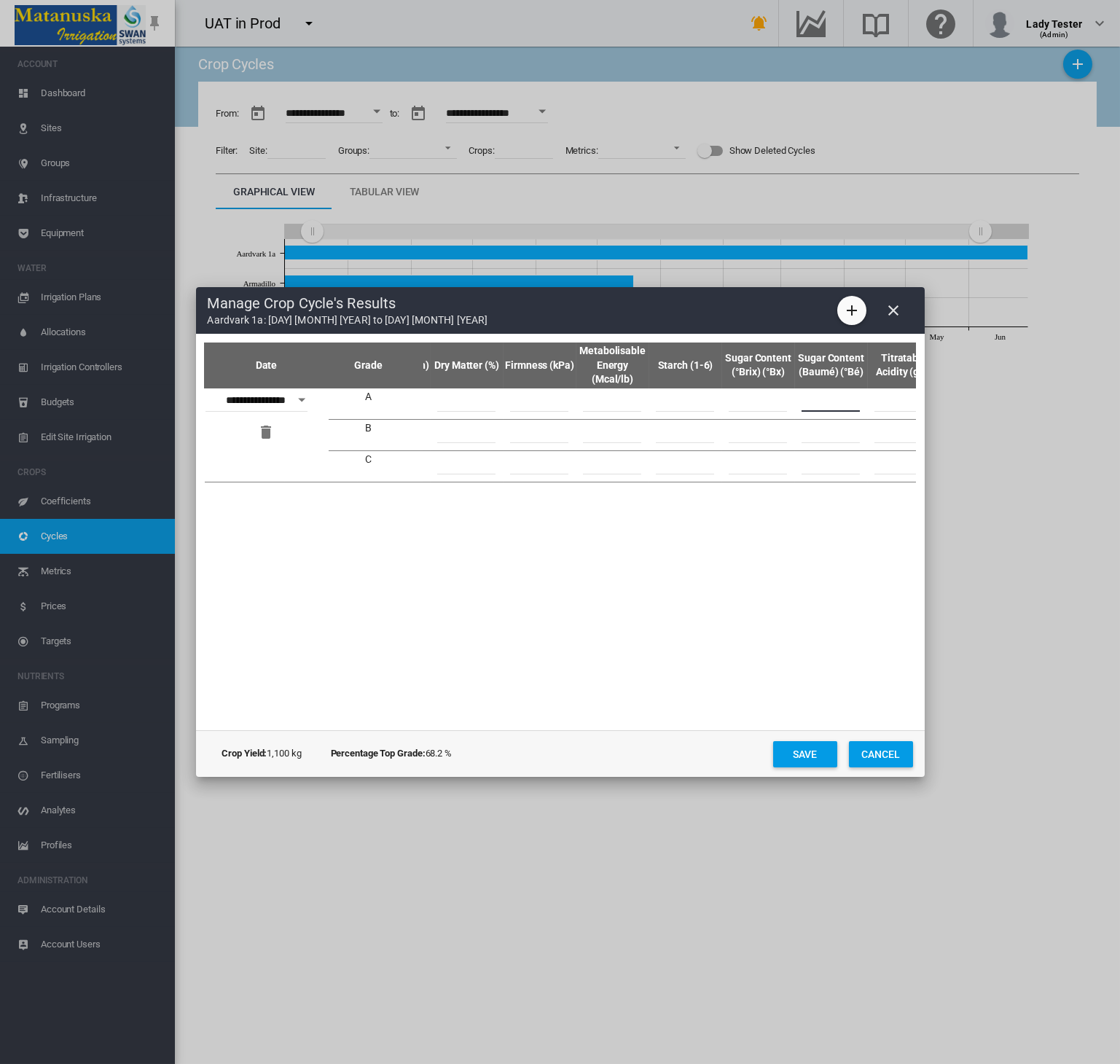 type on "**" 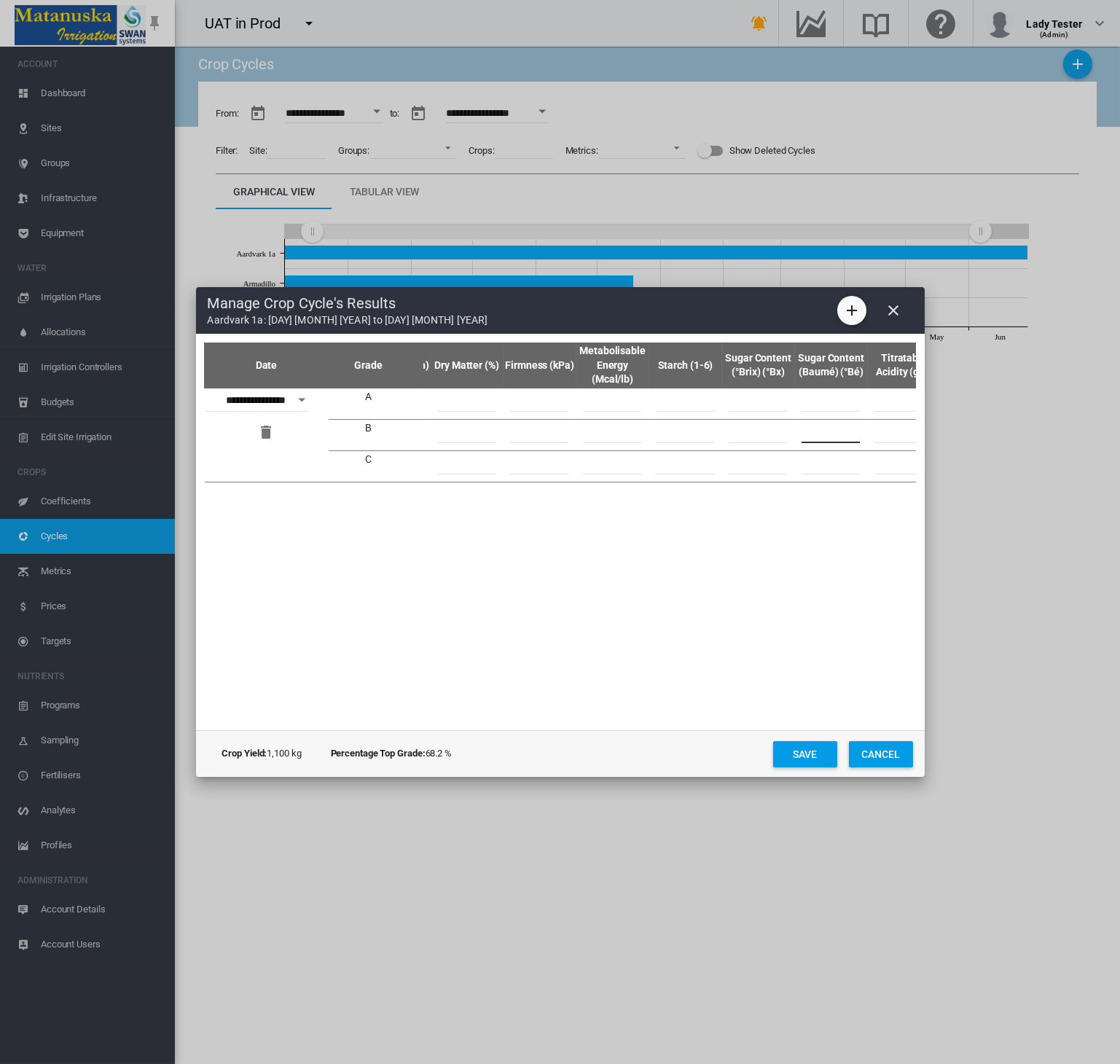 click at bounding box center [831, 432] 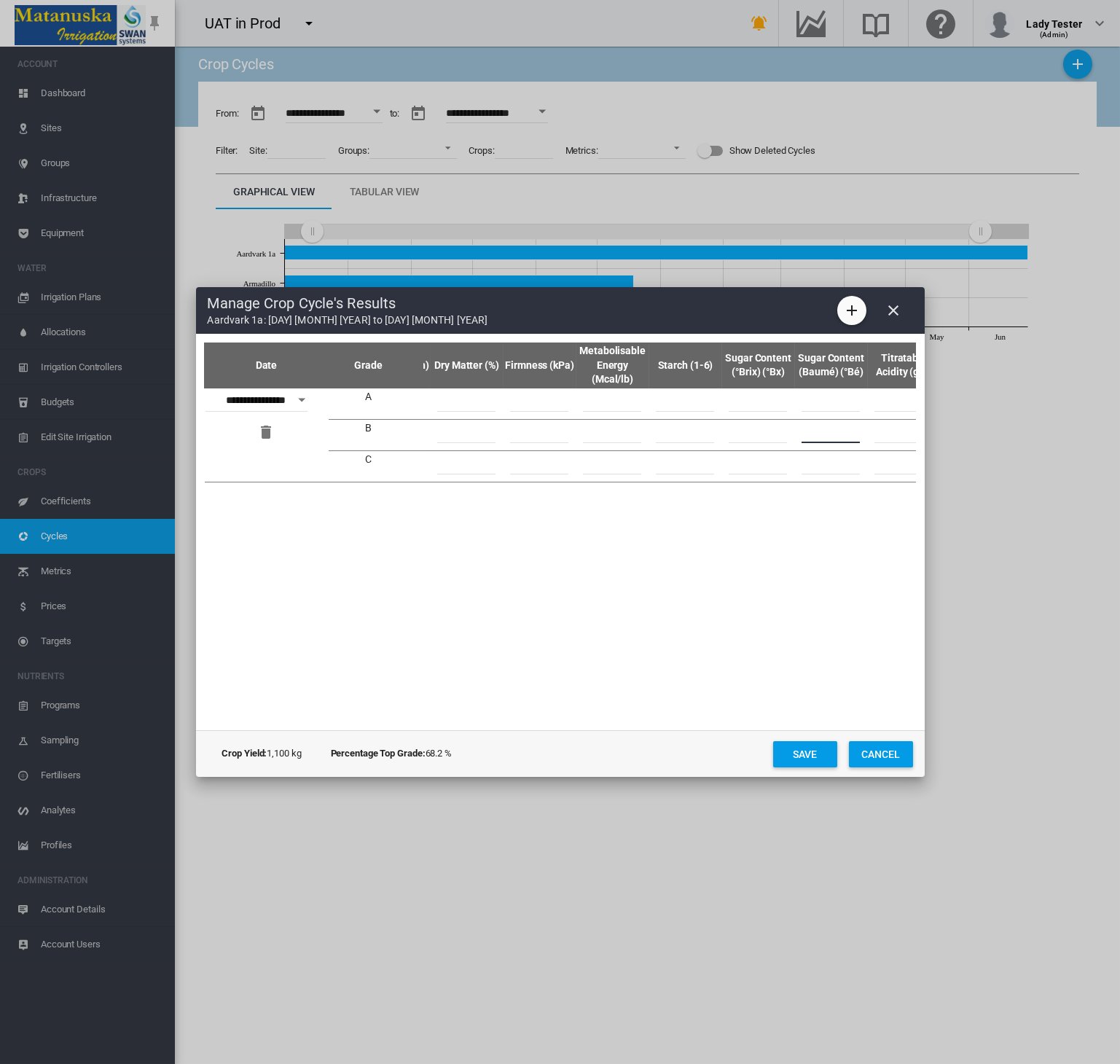 type on "**" 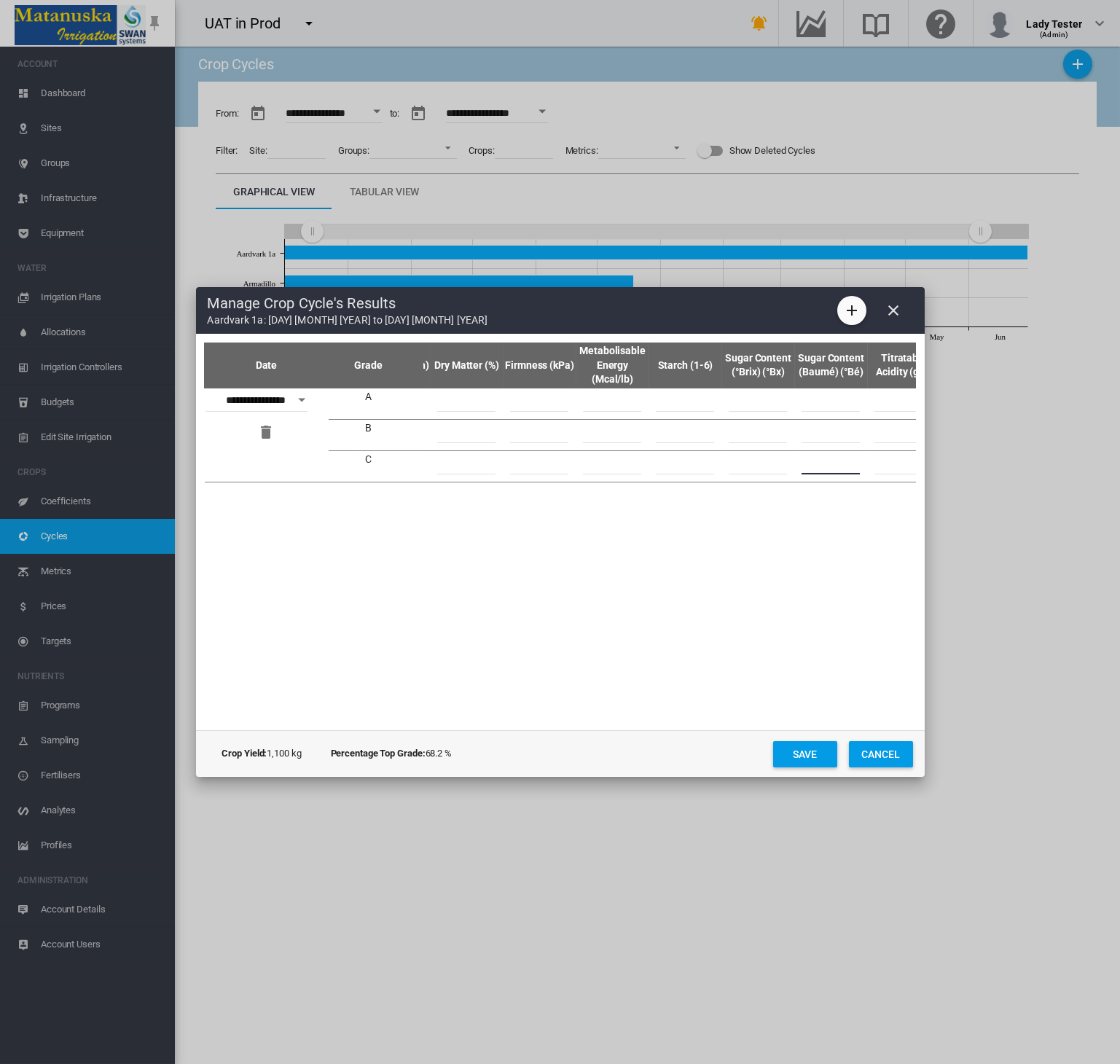 click at bounding box center [831, 463] 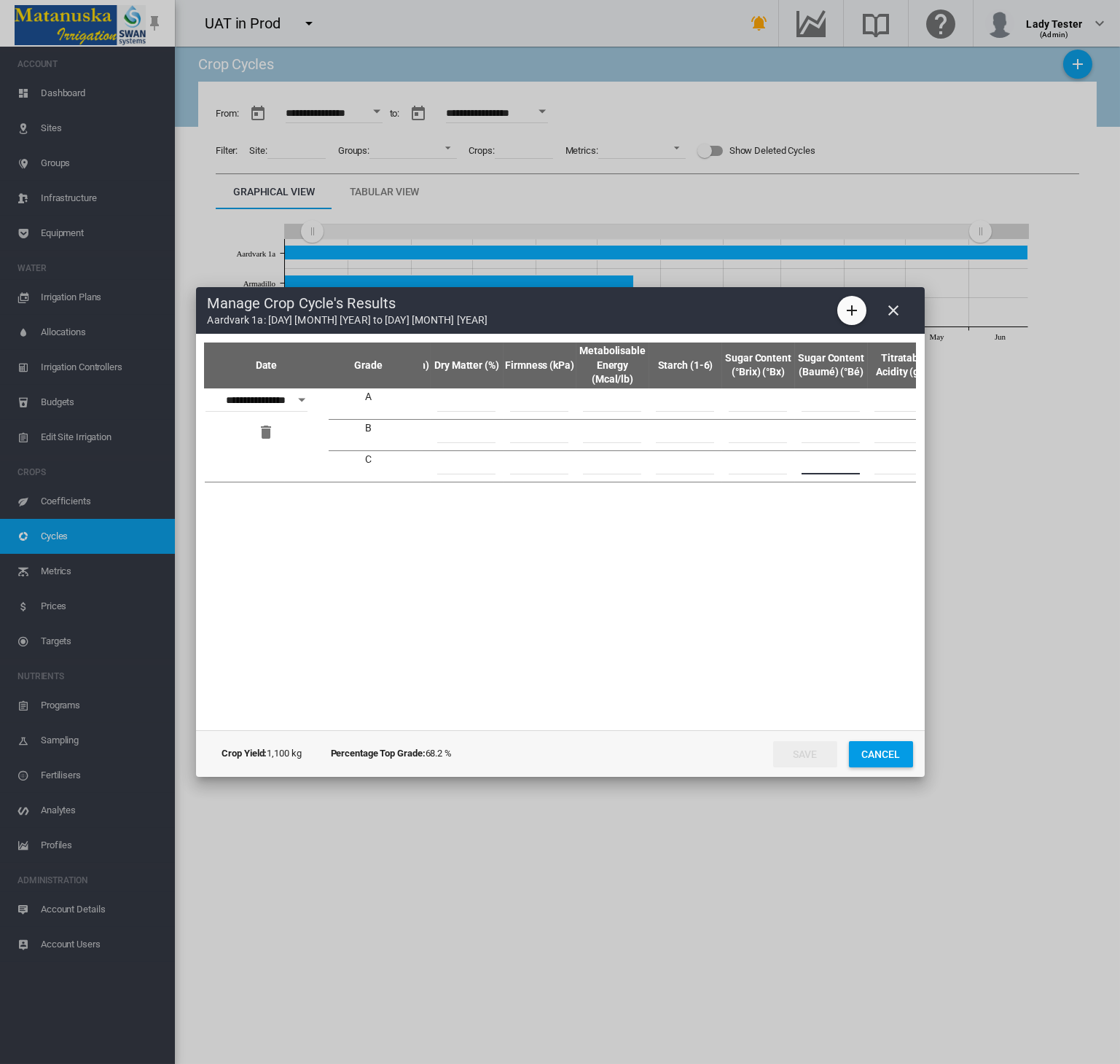 click at bounding box center (904, 404) 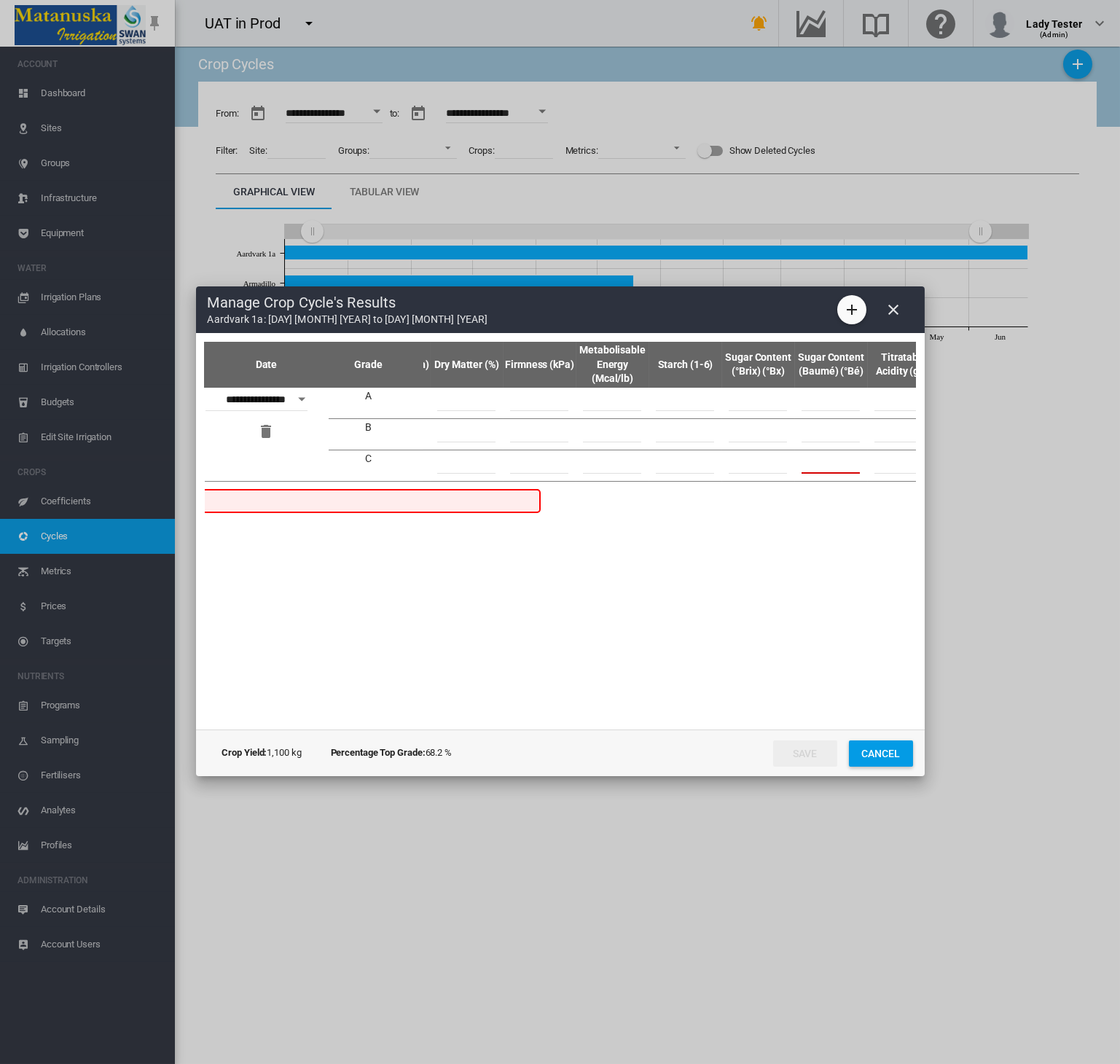 click on "C
***
**
**
**
***
**
***" at bounding box center [387, 465] 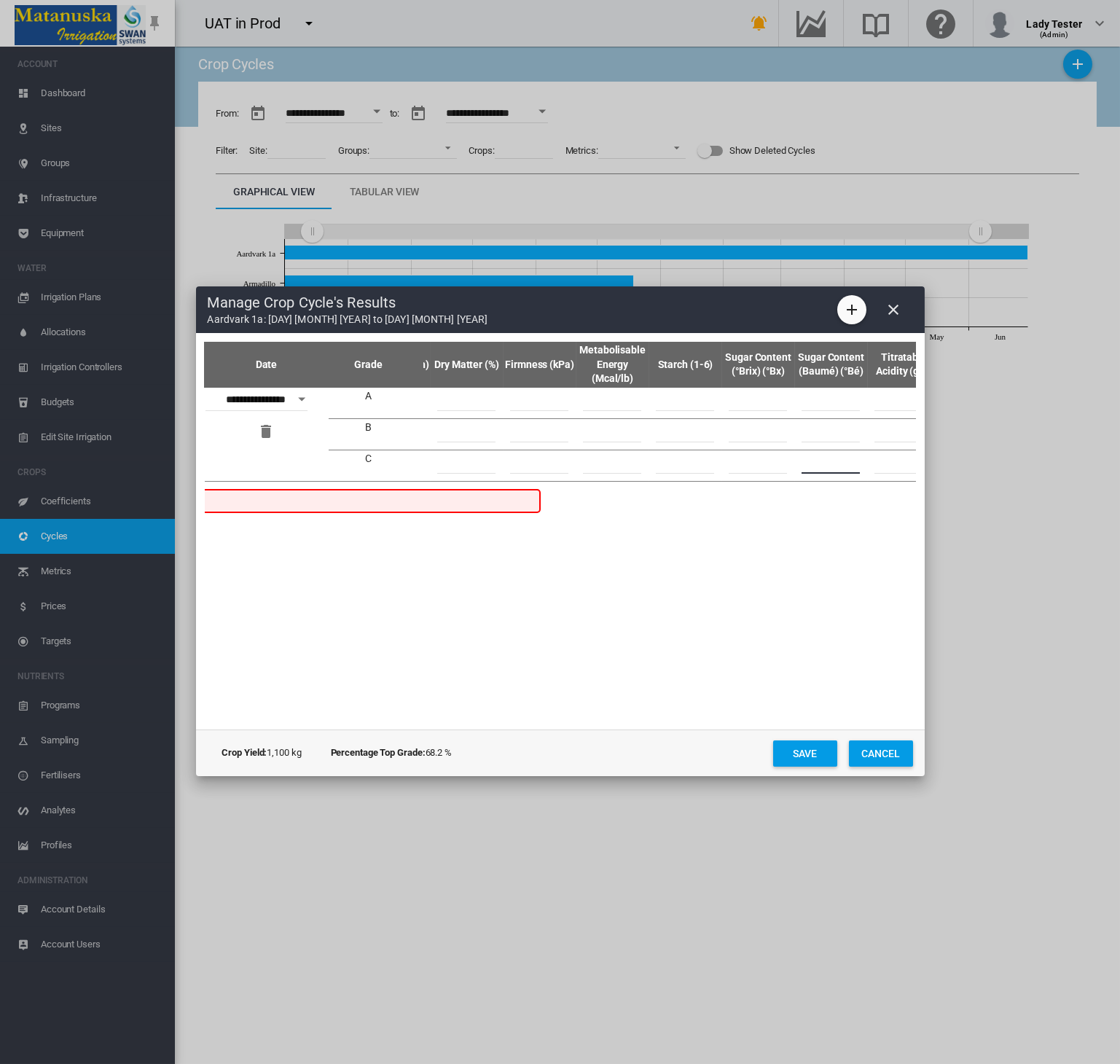 type on "**" 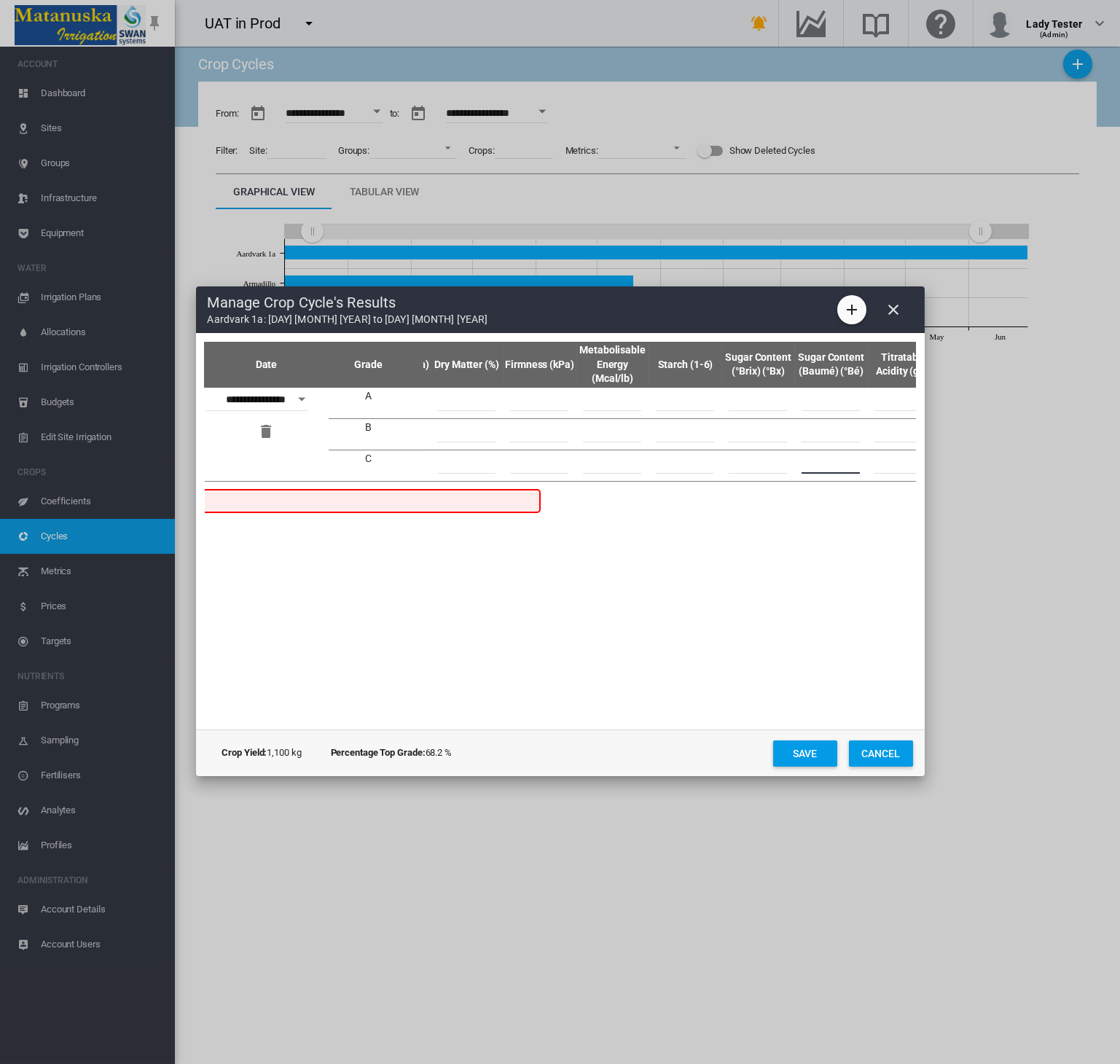 click at bounding box center [904, 400] 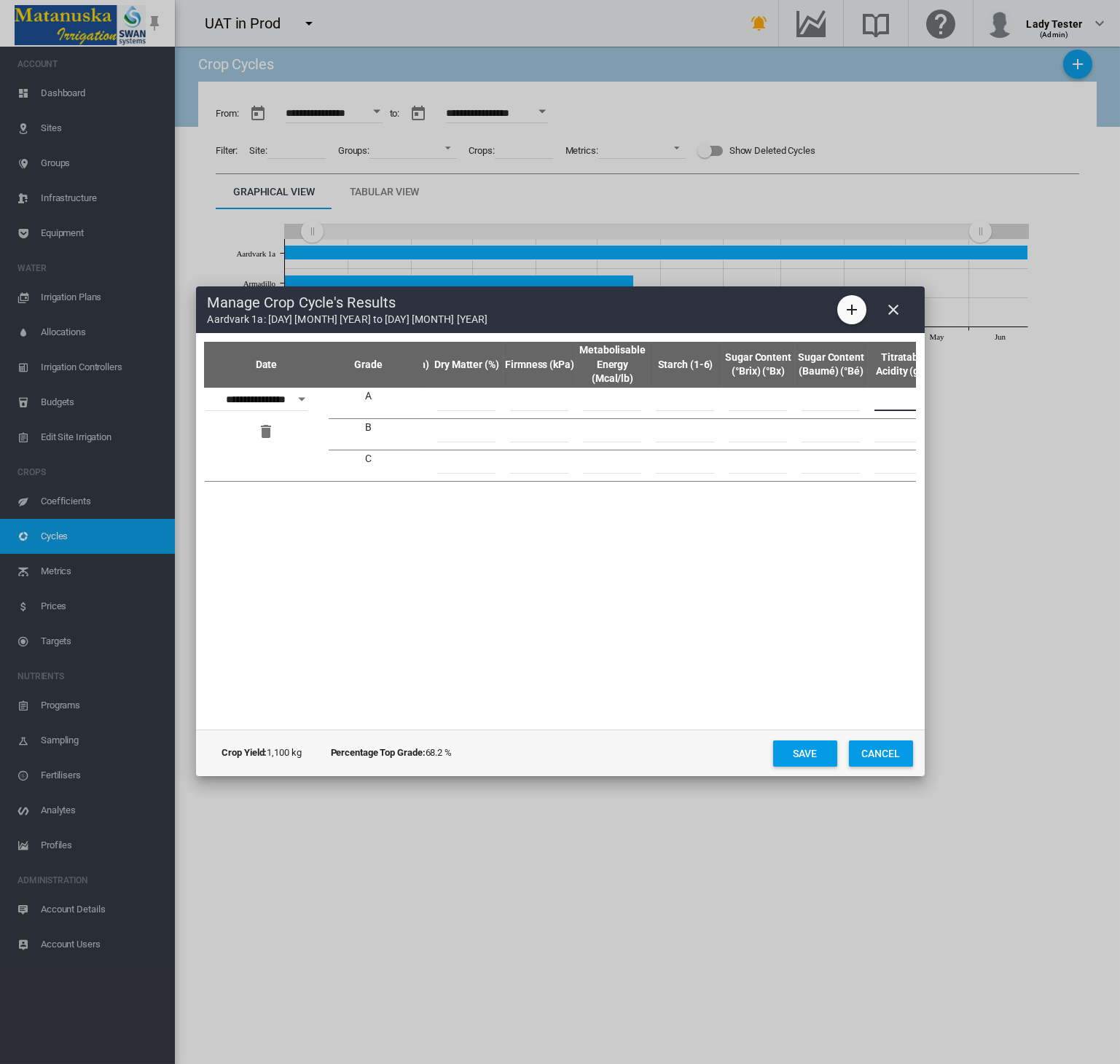 scroll, scrollTop: 0, scrollLeft: 396, axis: horizontal 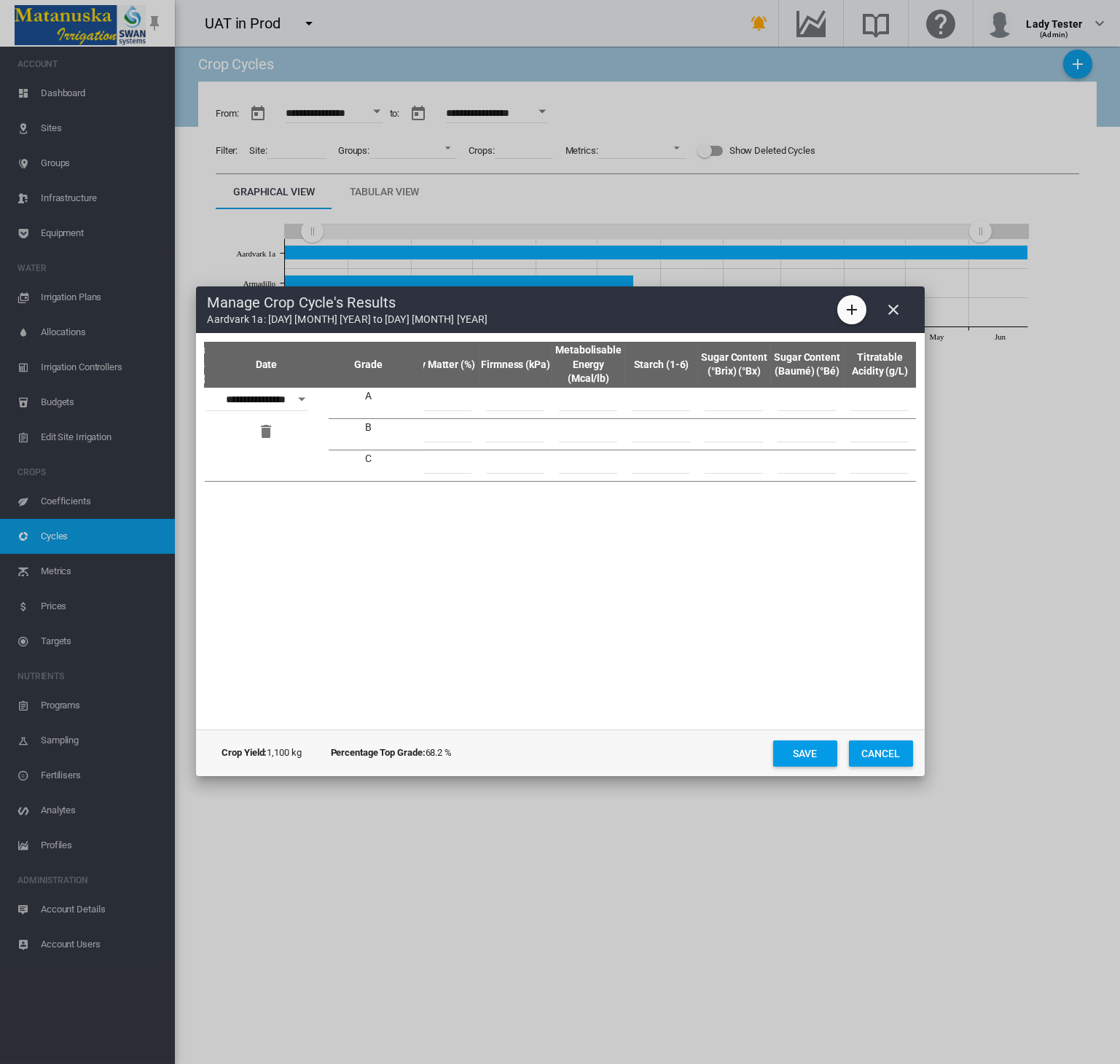 click at bounding box center (880, 400) 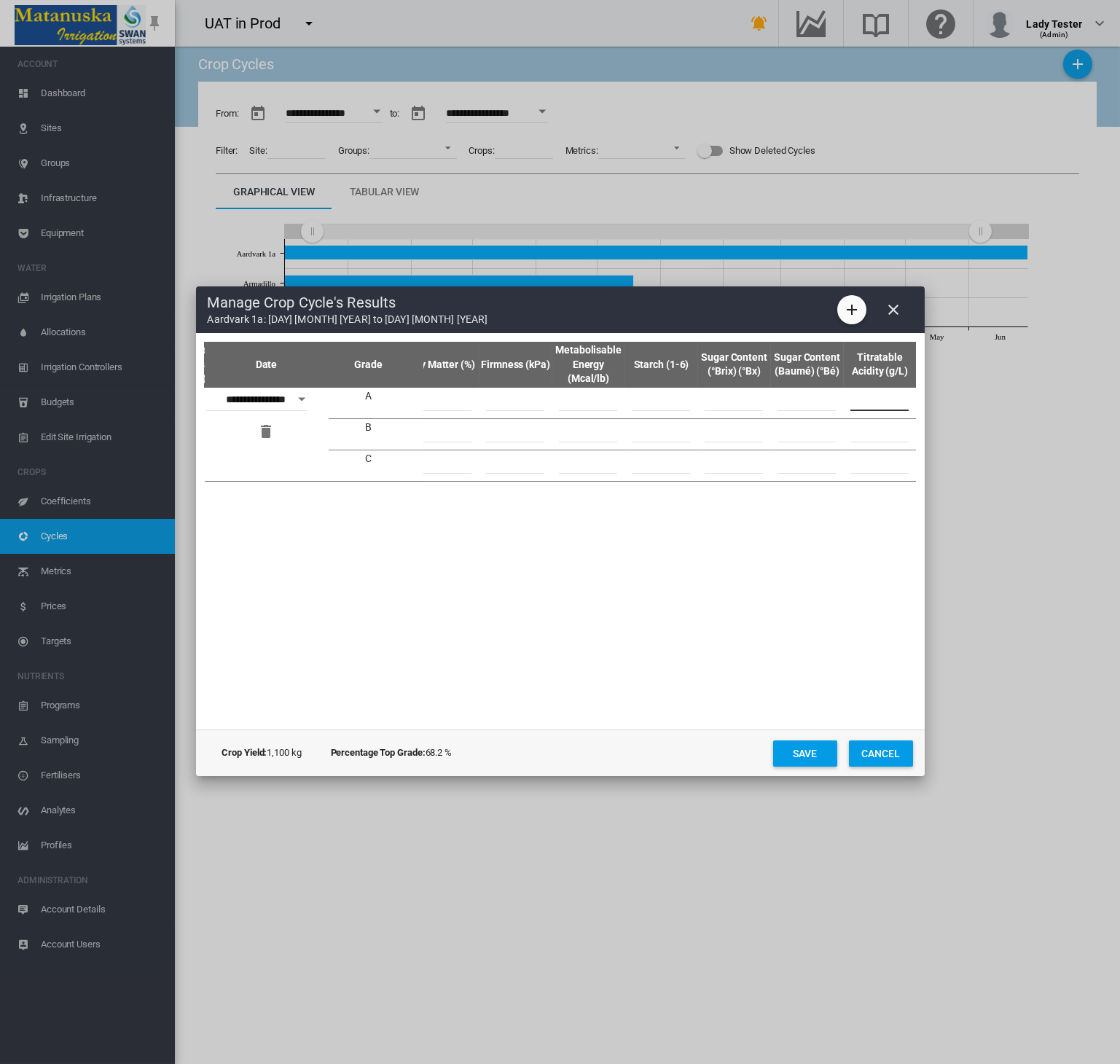 type on "*" 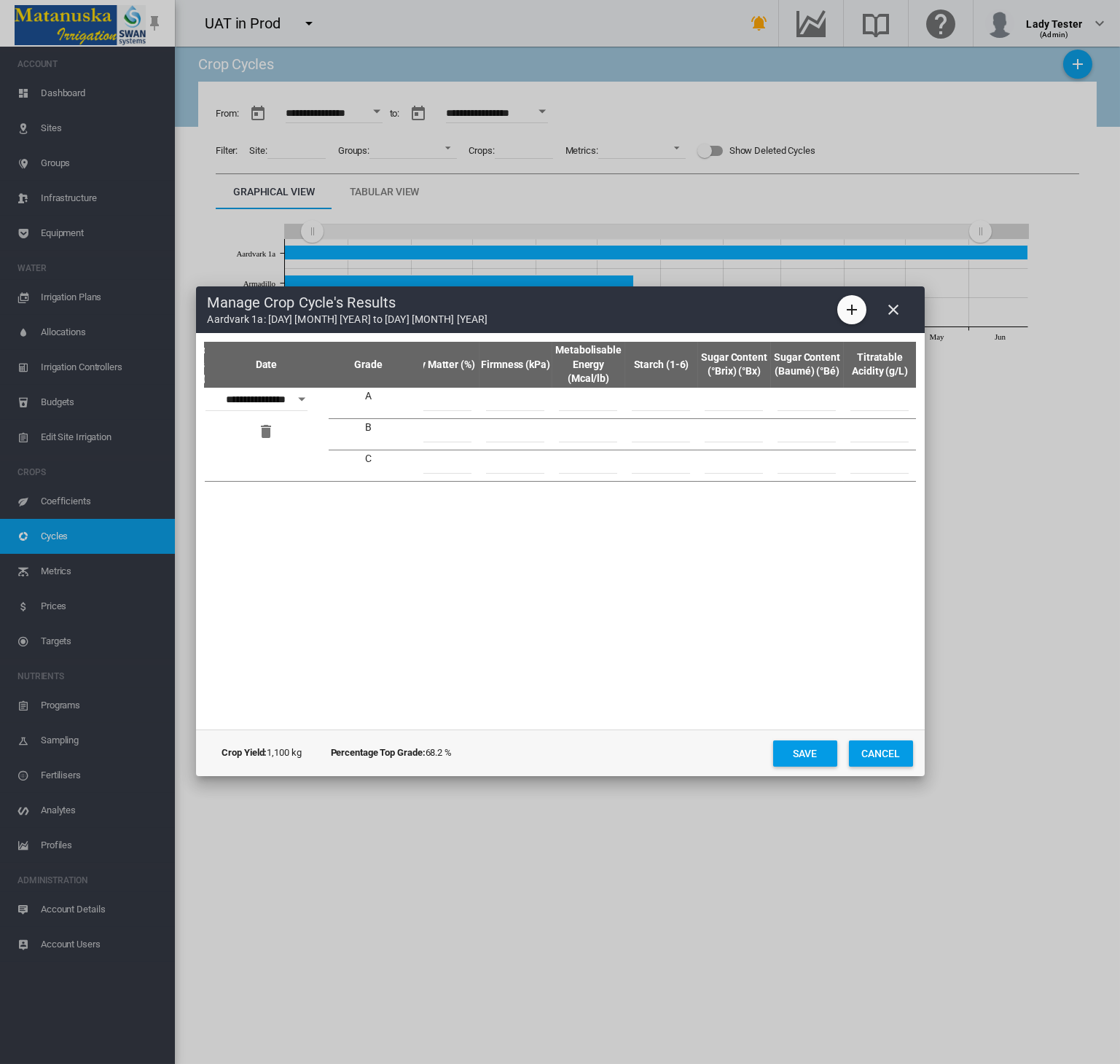 click at bounding box center [880, 434] 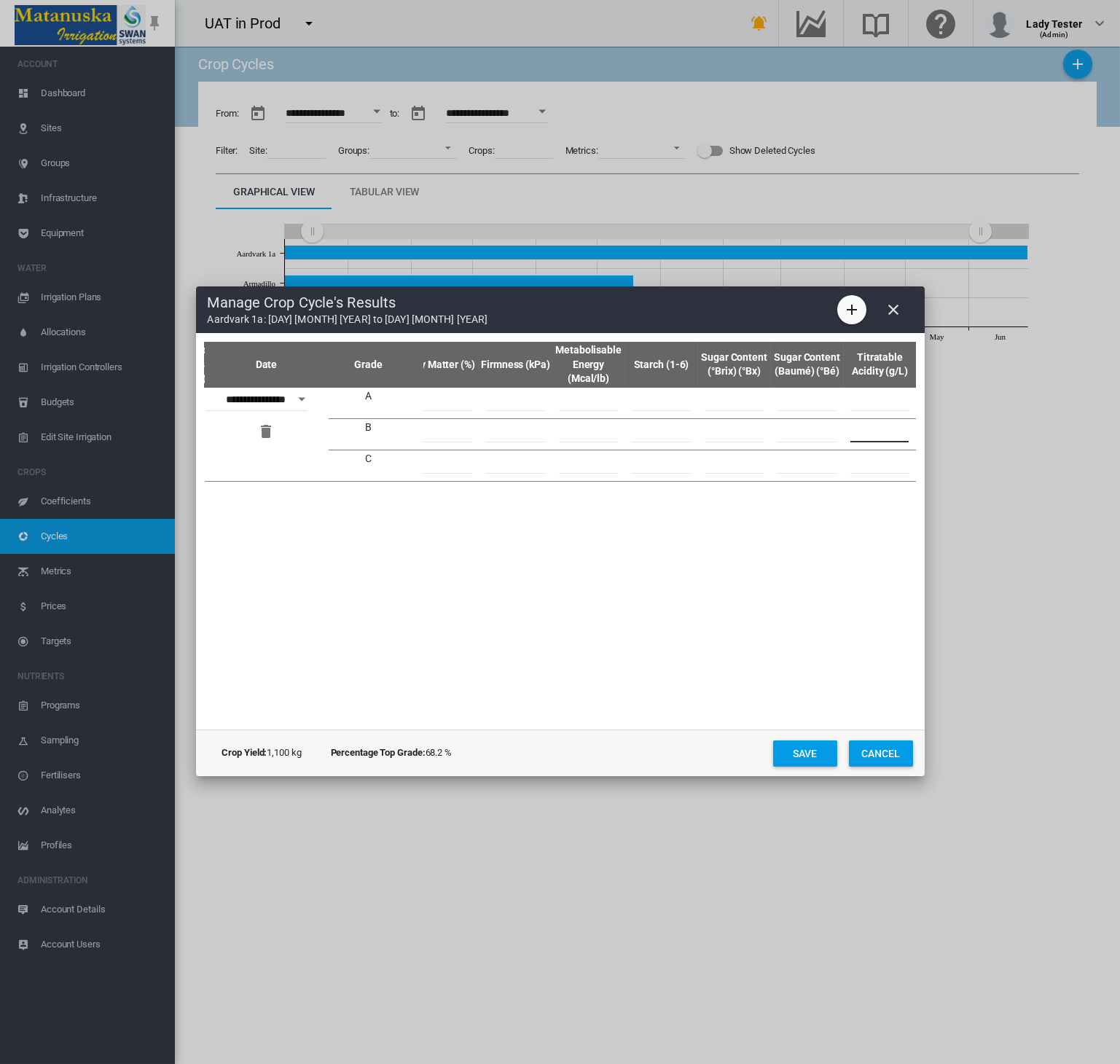 type on "**" 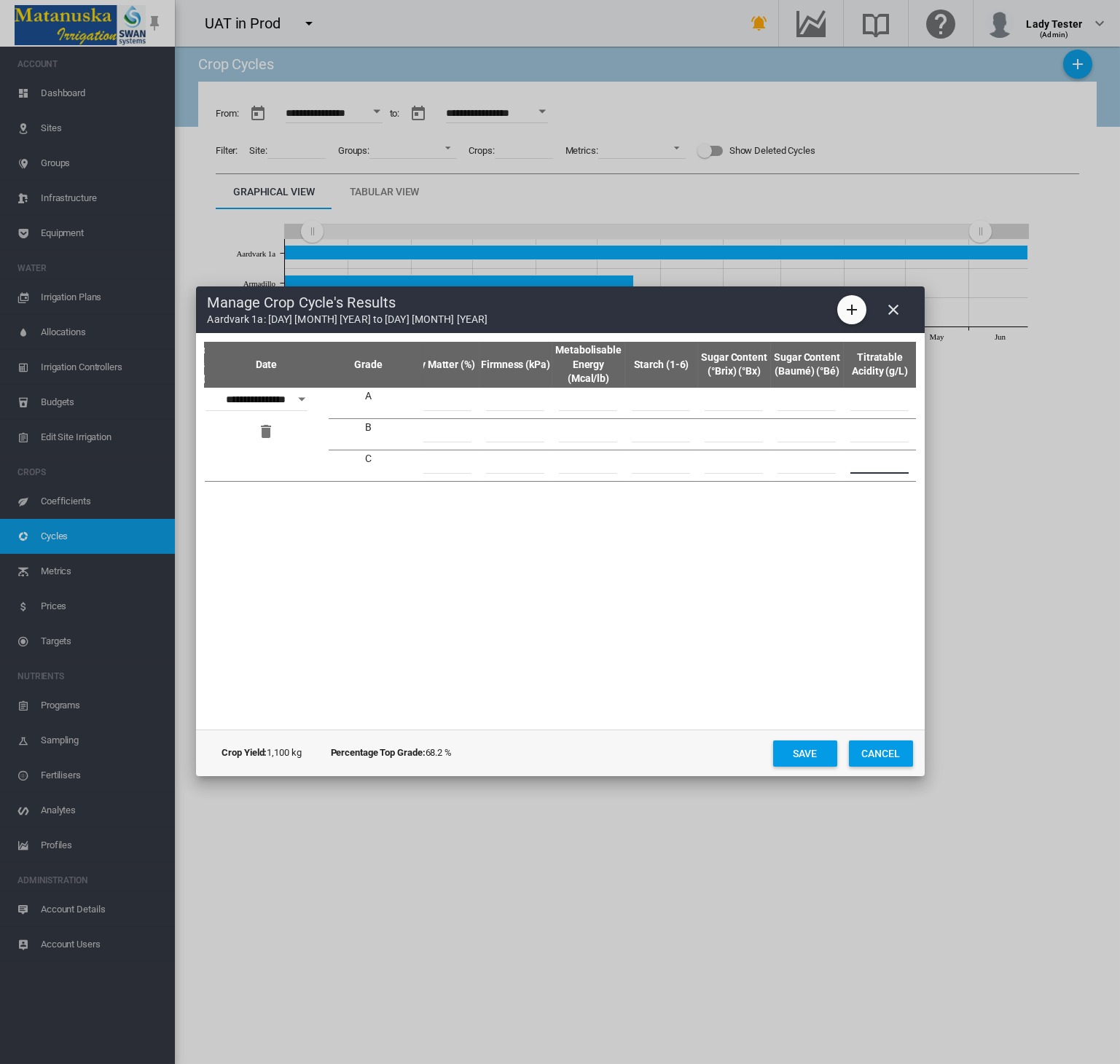 click at bounding box center [880, 463] 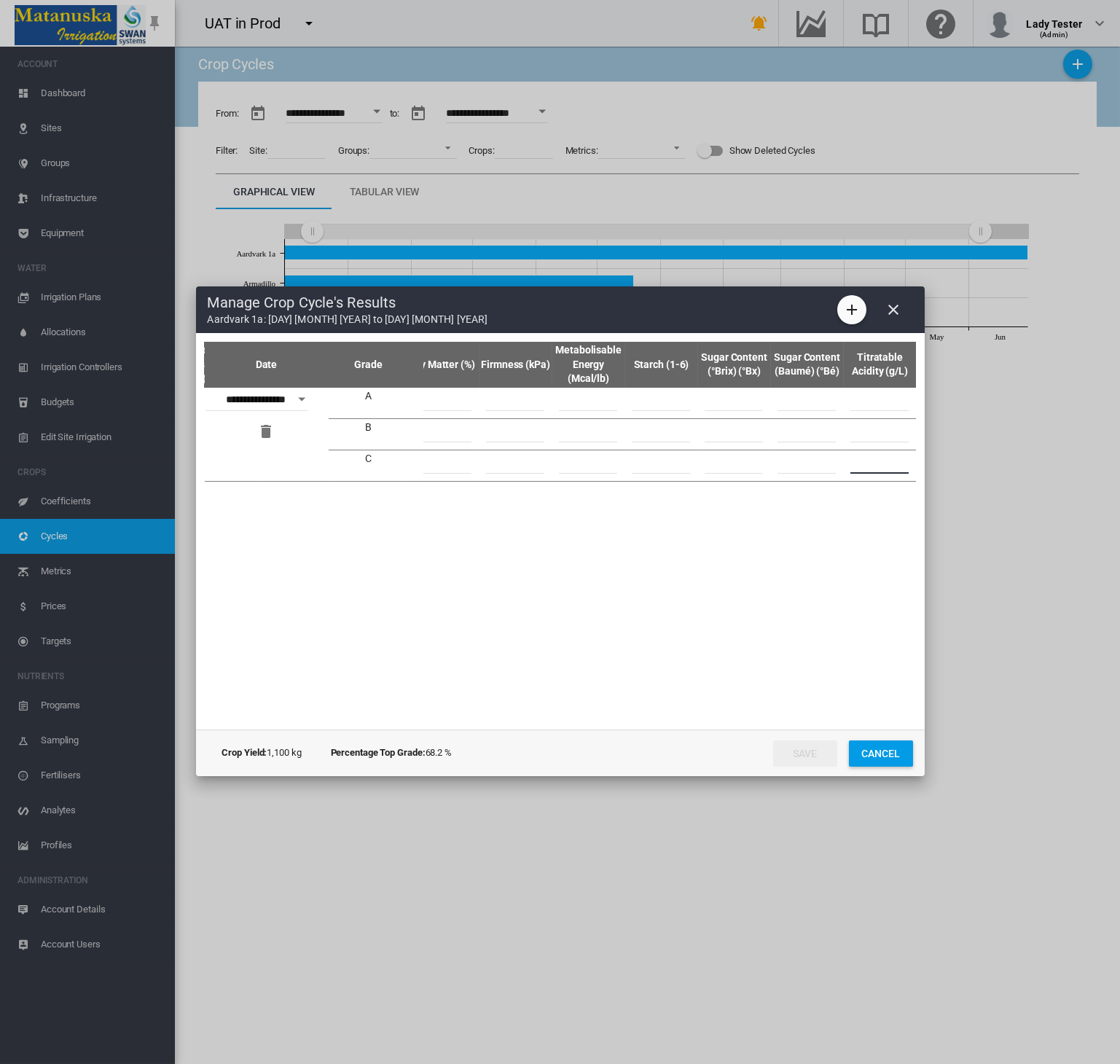 drag, startPoint x: 892, startPoint y: 458, endPoint x: 802, endPoint y: 475, distance: 91.59148 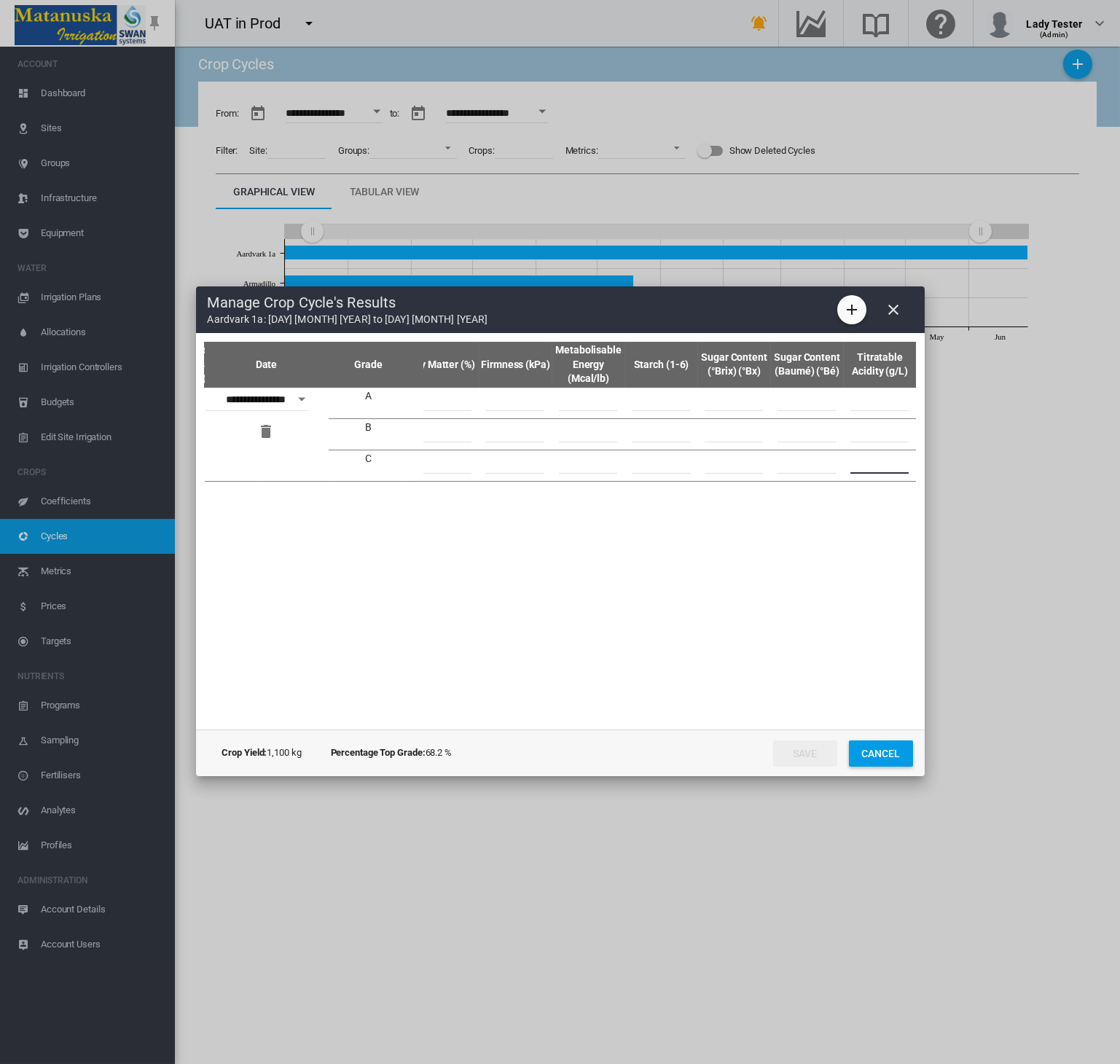 click on "C
***
**
**
**
***
**
***" at bounding box center [363, 465] 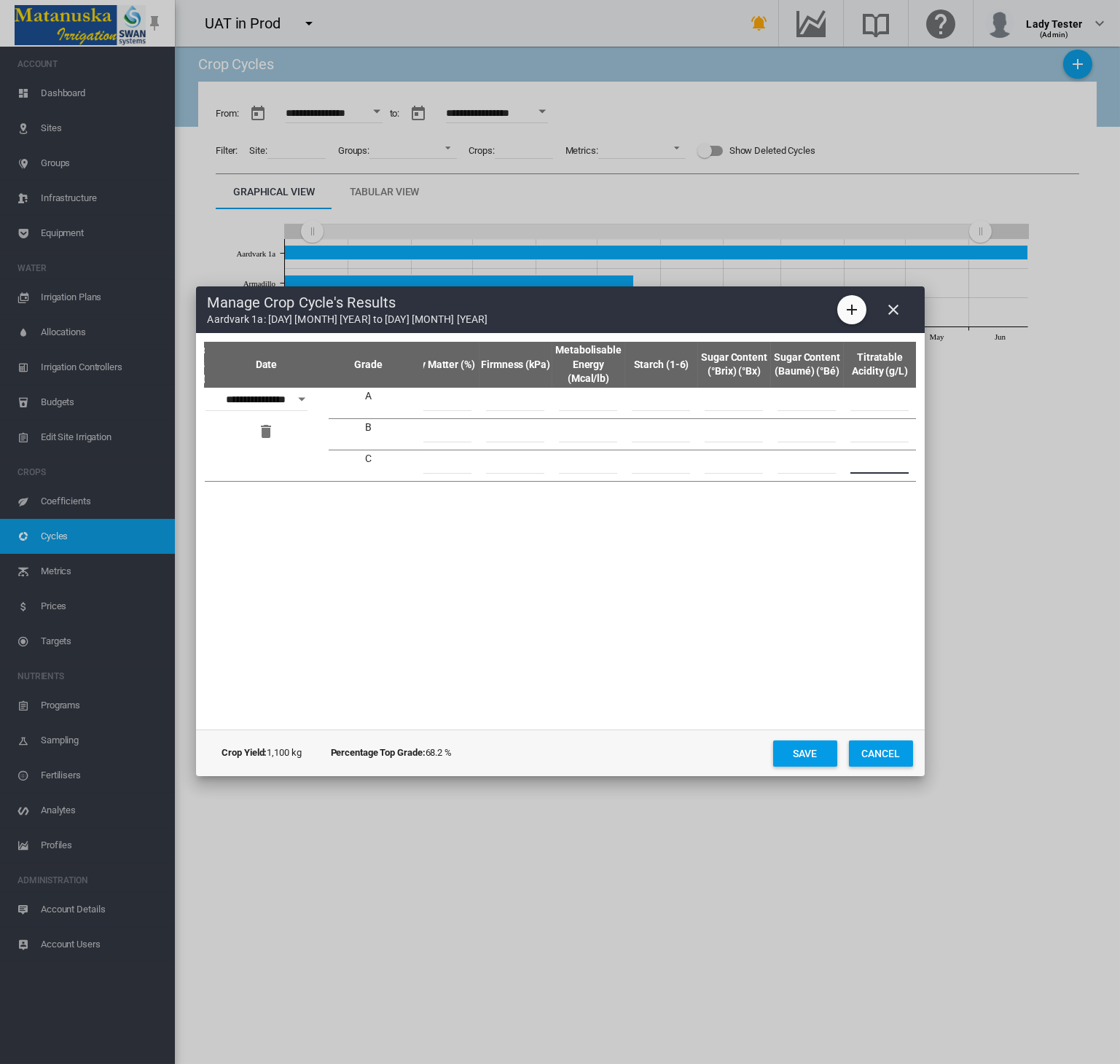 type on "*" 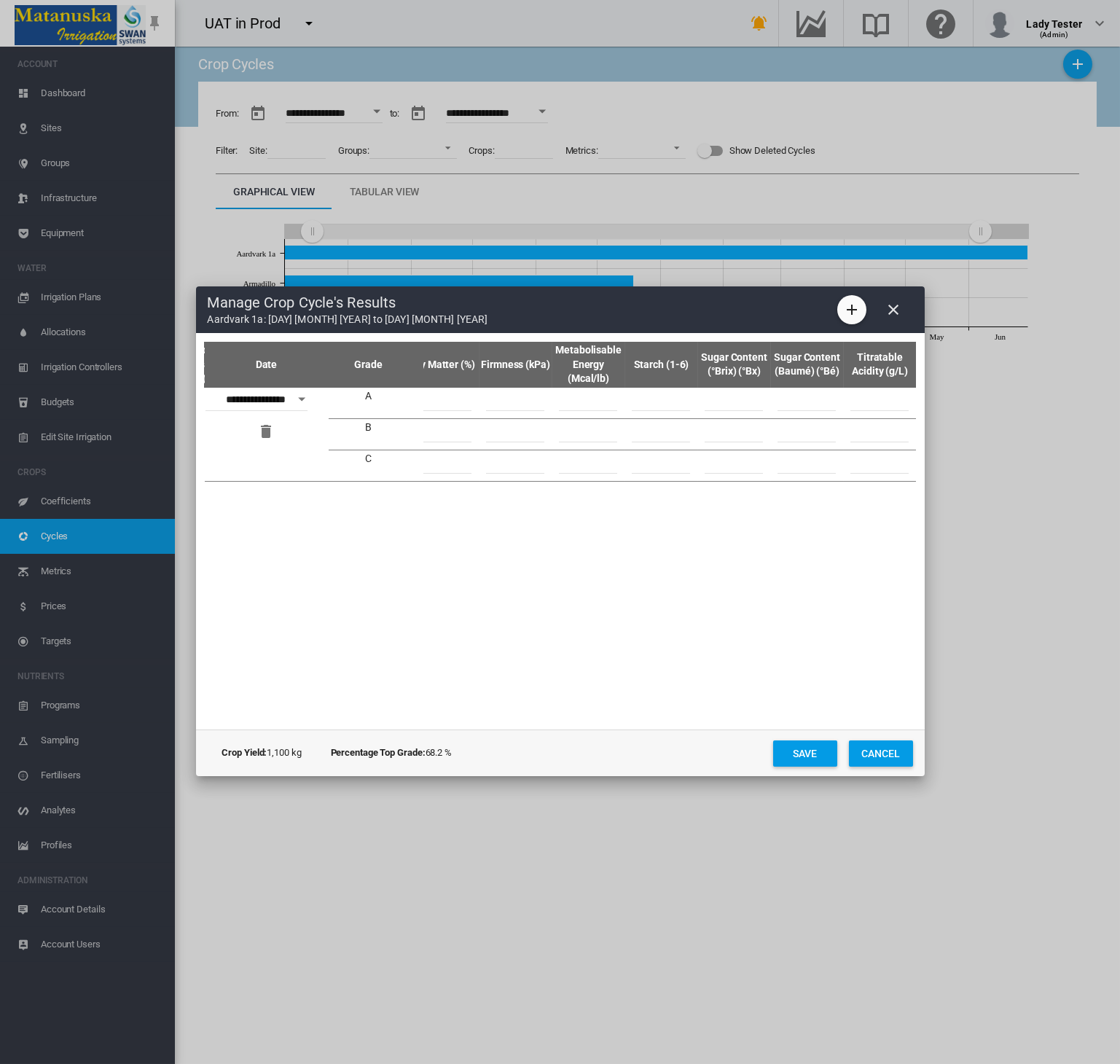 click on "Date
Grade
Yield (kg)
Colour Accuracy (%)
Commercial Cane Sugar (CCS) (%)
Crude Protein (%)
Diameter (inch)
Dry Matter (%)
Firmness (kPa)
Metabolisable Energy (Mcal/lb)
Starch (1-6)
Sugar Content (°Brix) (°Bx)
Sugar Content (Baumé) (°Bé)
Titratable Acidity (g/L)
*" at bounding box center (560, 531) 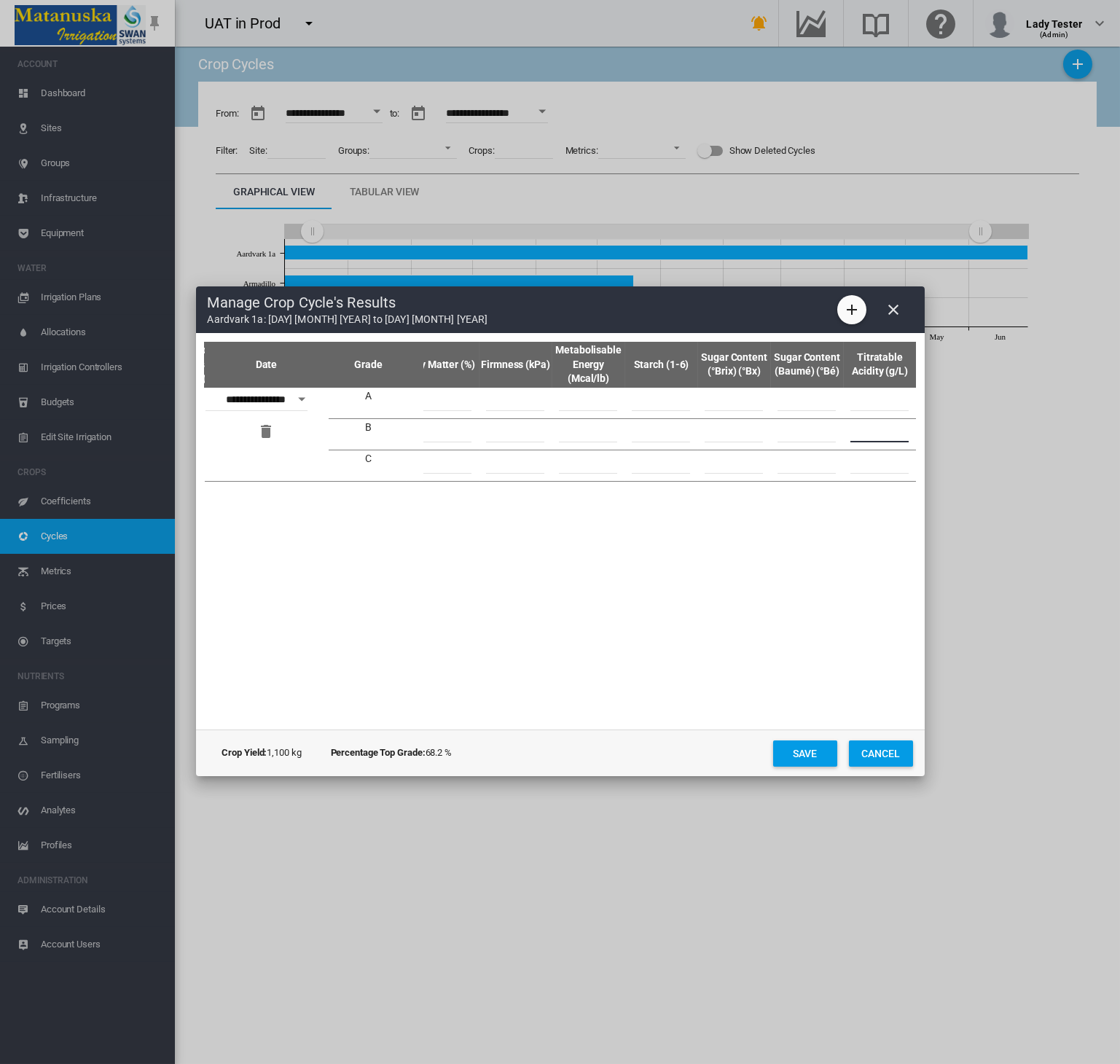 drag, startPoint x: 888, startPoint y: 431, endPoint x: 802, endPoint y: 431, distance: 86 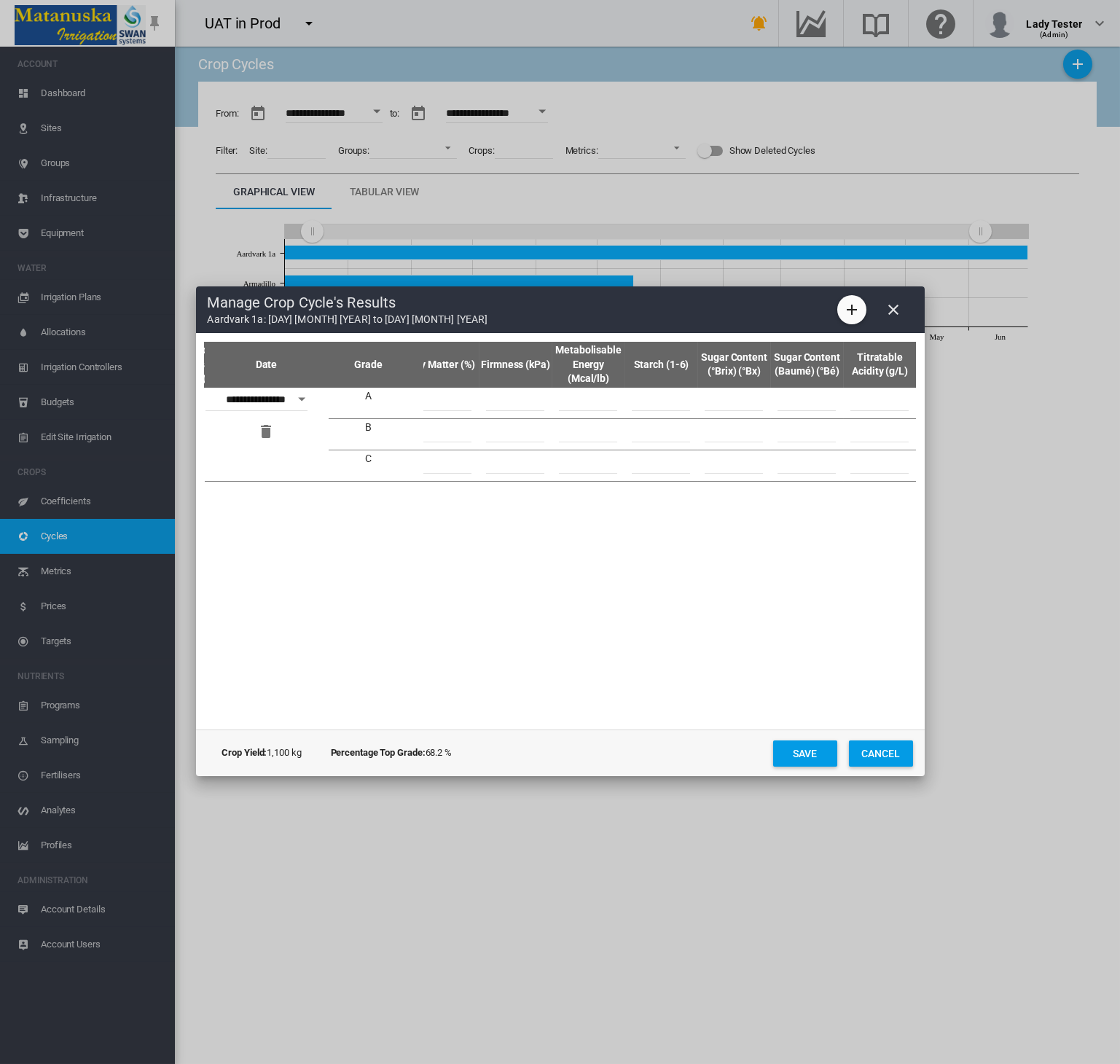 scroll, scrollTop: 0, scrollLeft: 0, axis: both 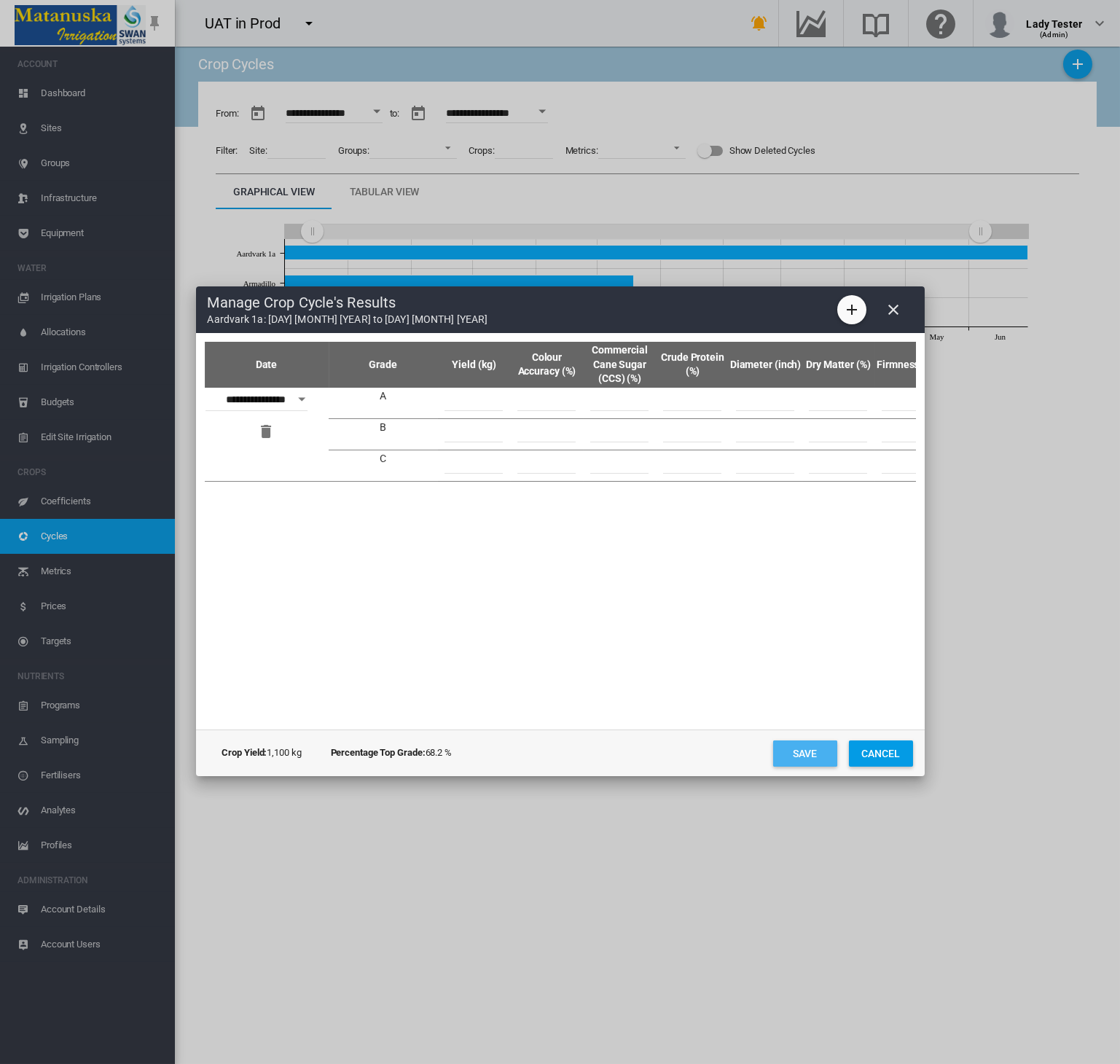 click on "Save" 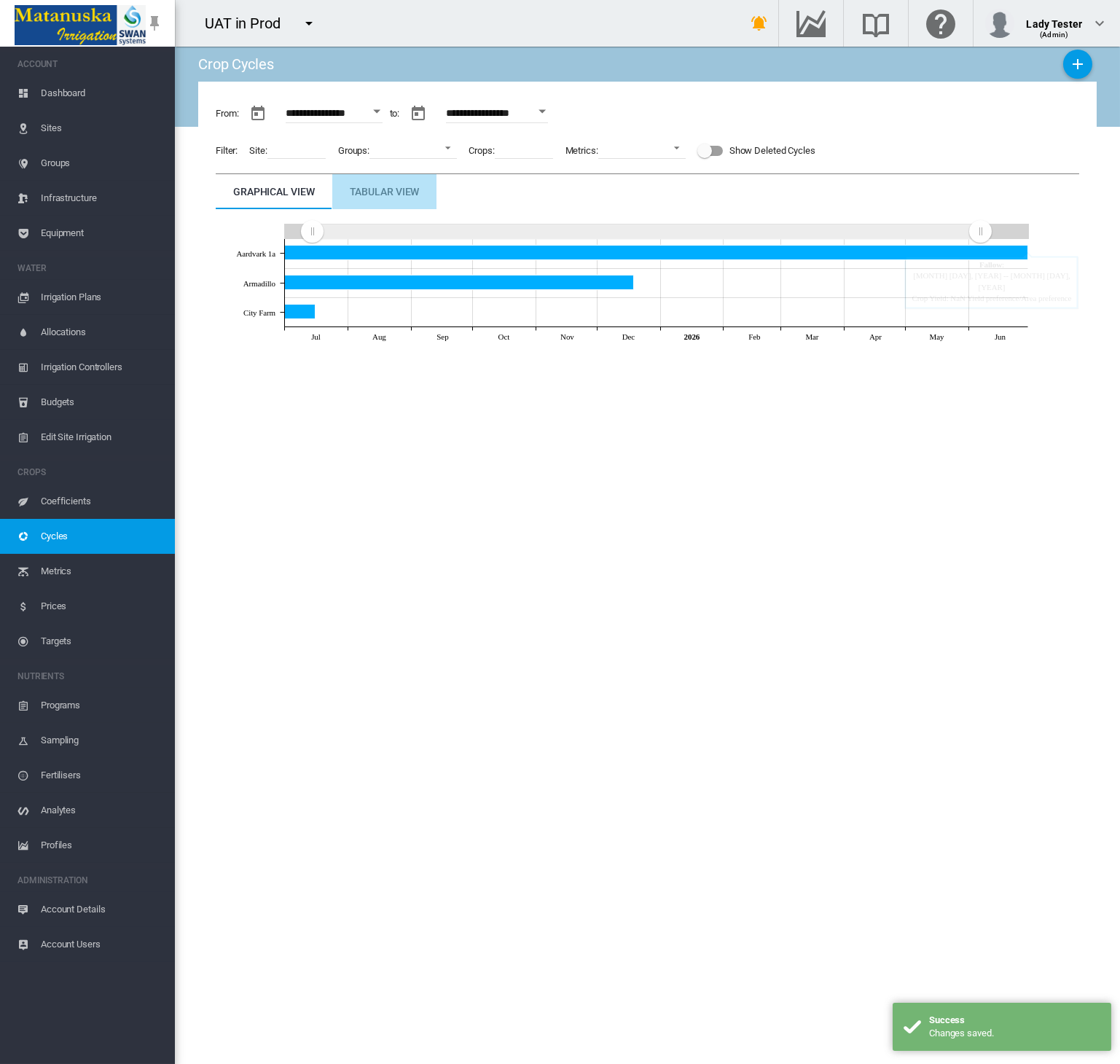 click on "Tabular View" at bounding box center (385, 192) 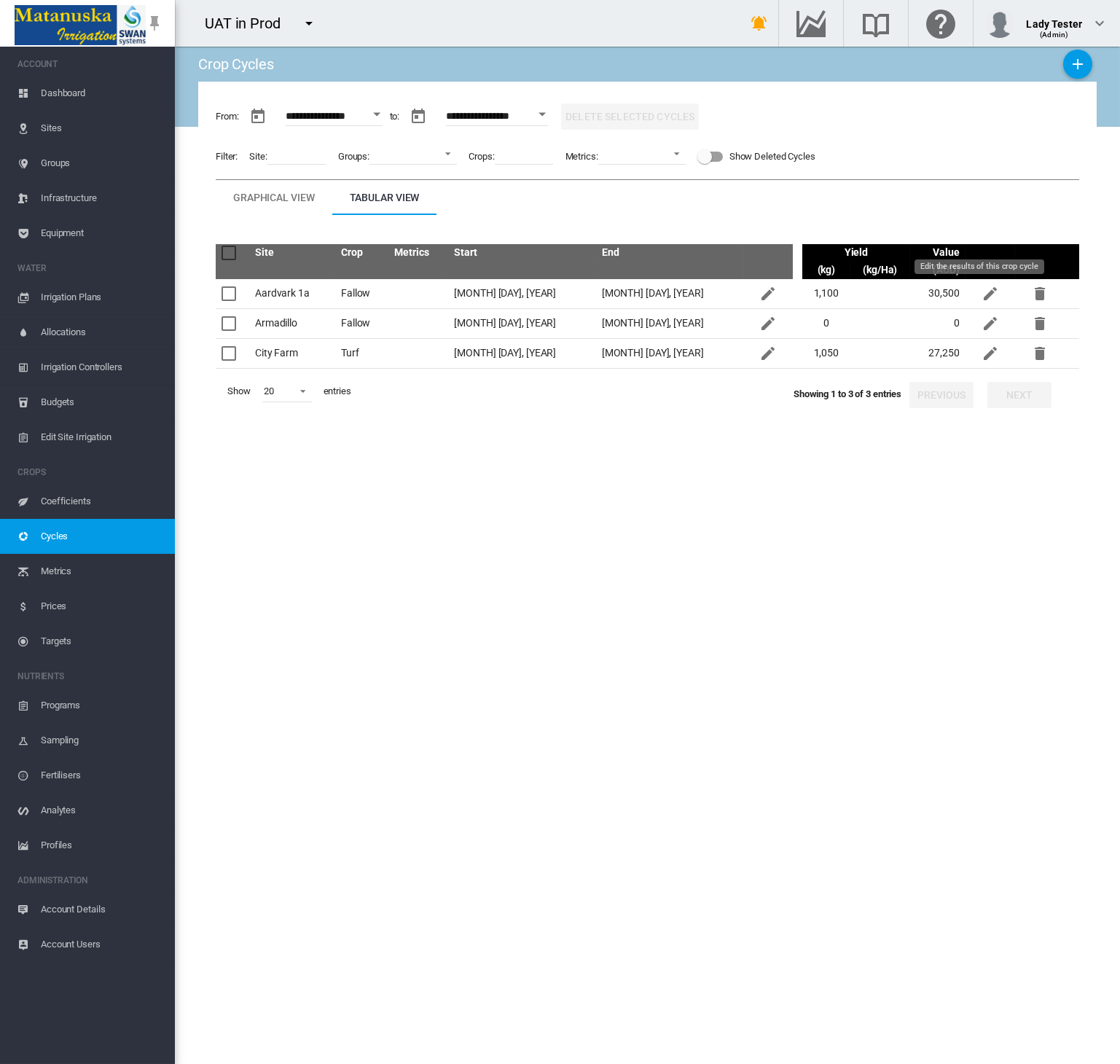click at bounding box center [990, 294] 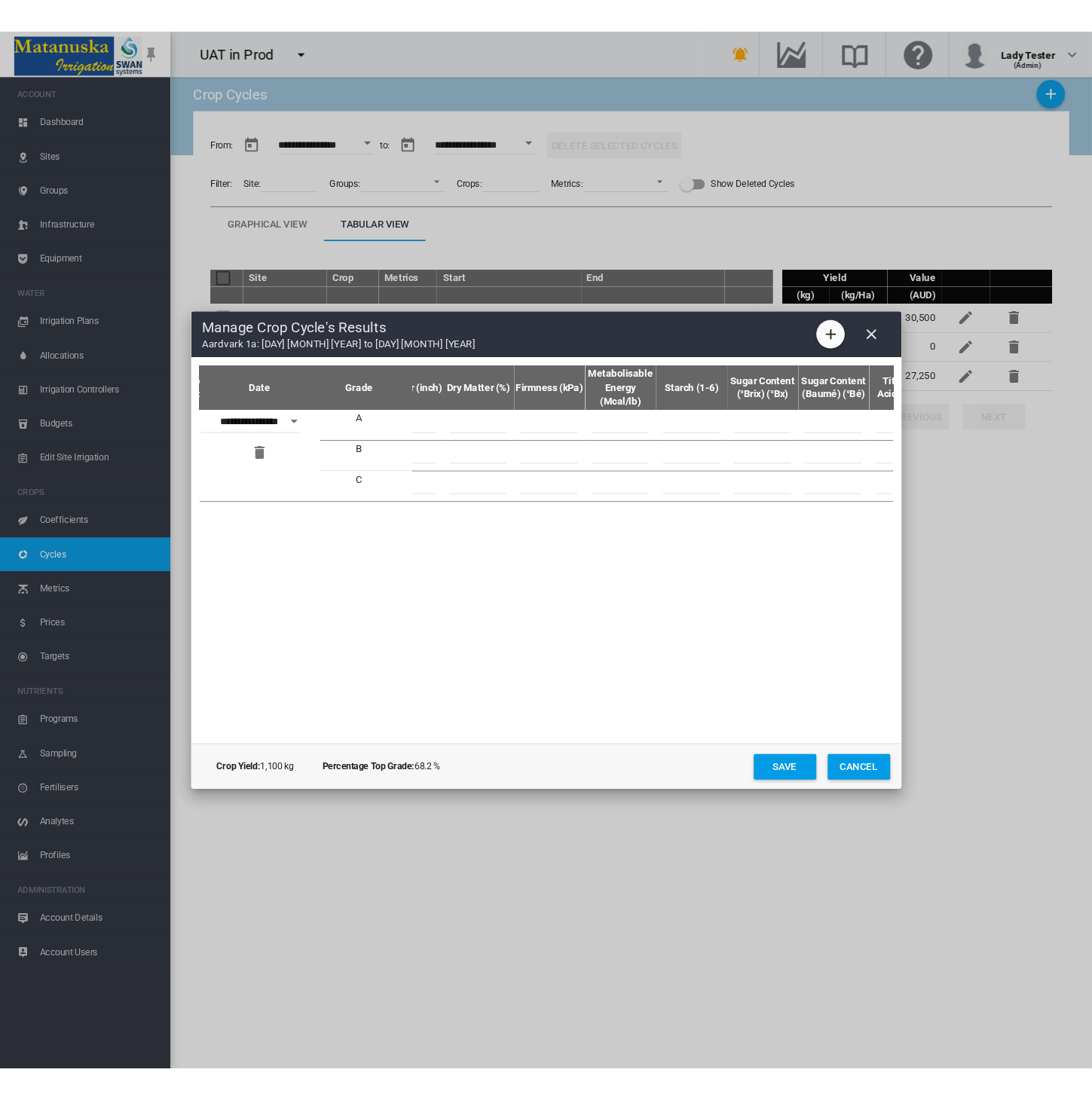 scroll, scrollTop: 0, scrollLeft: 409, axis: horizontal 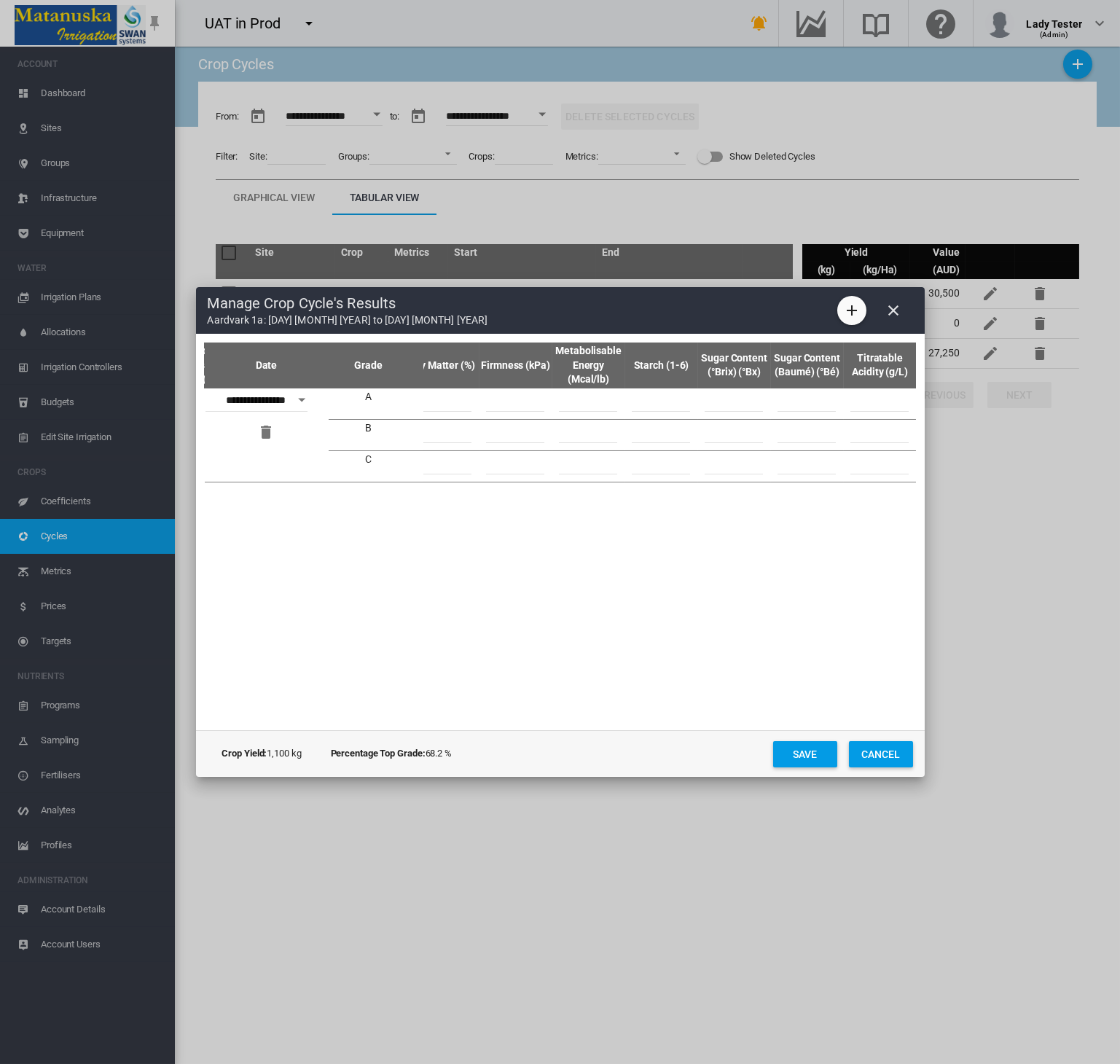click on "Manage Crop Cycle's Results
Aardvark 1a: 01 Jul 2025 to 30 Jun 2026
Date
Grade
Yield (kg)
Colour Accuracy (%)
Commercial Cane Sugar (CCS) (%)
Crude Protein (%)
Diameter (inch)
Dry Matter (%)
Firmness (kPa)
Metabolisable Energy (Mcal/lb)
**" at bounding box center (560, 532) 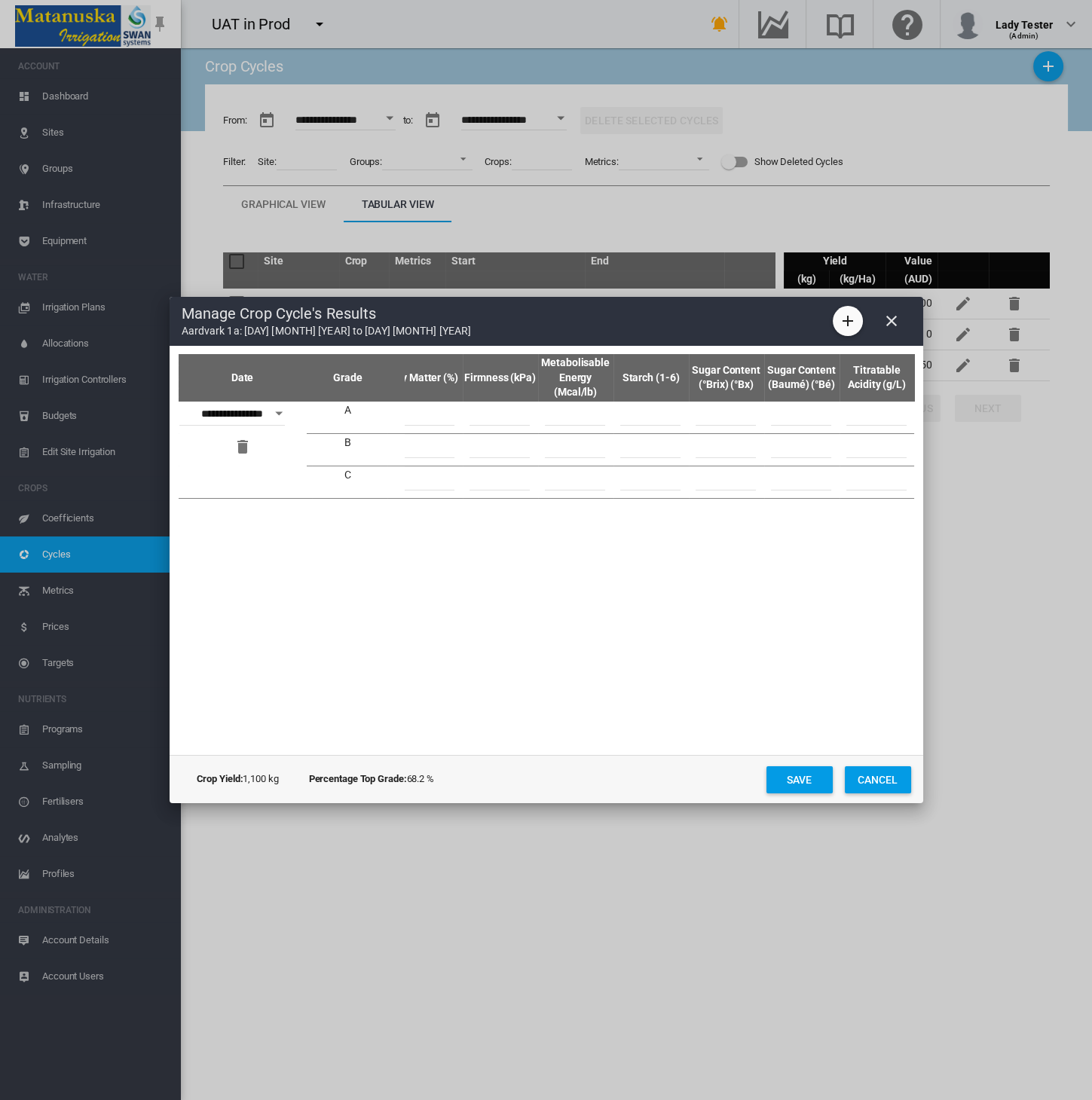 click at bounding box center (892, 321) 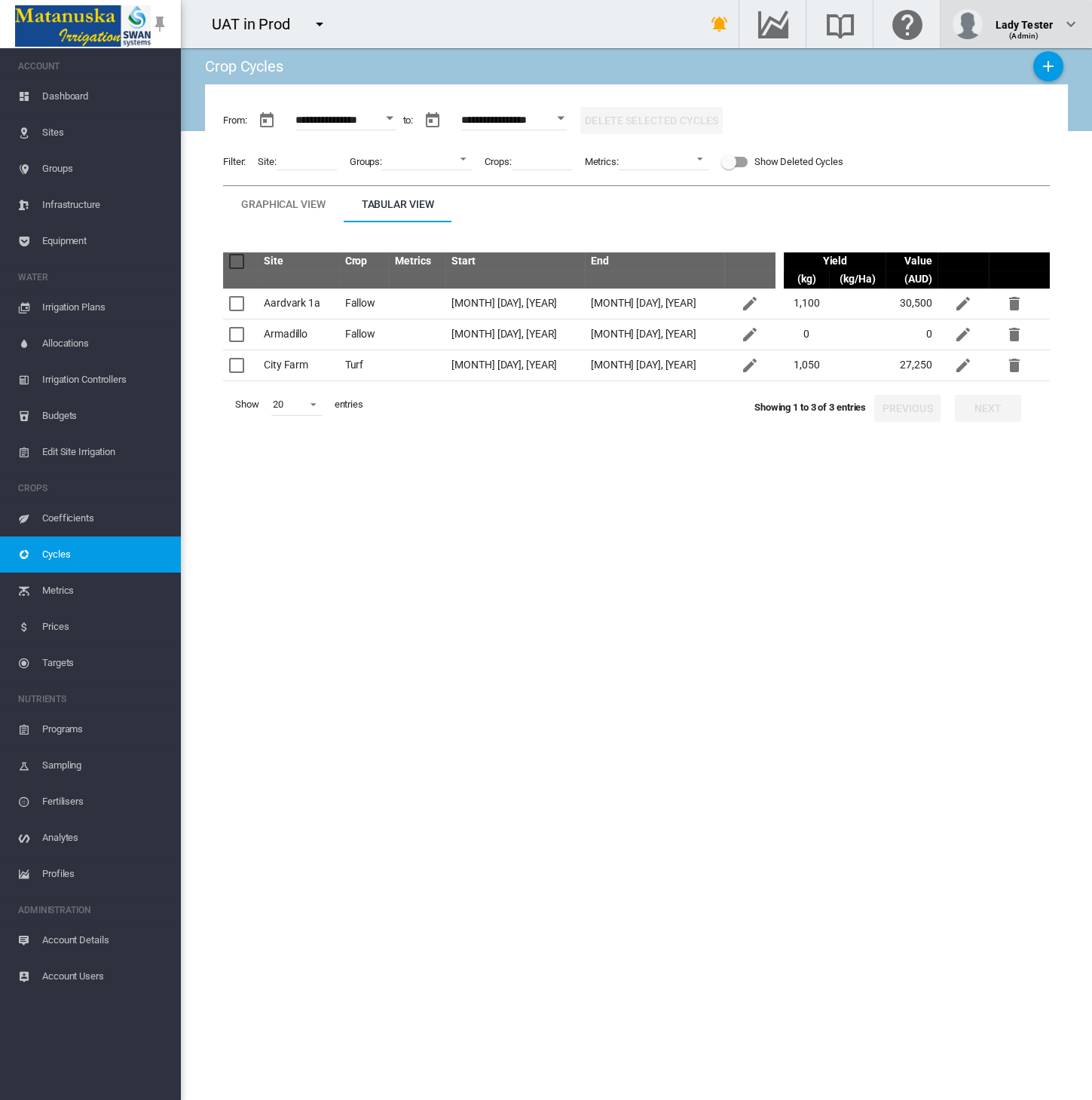 click on "Lady Tester" at bounding box center [1023, 19] 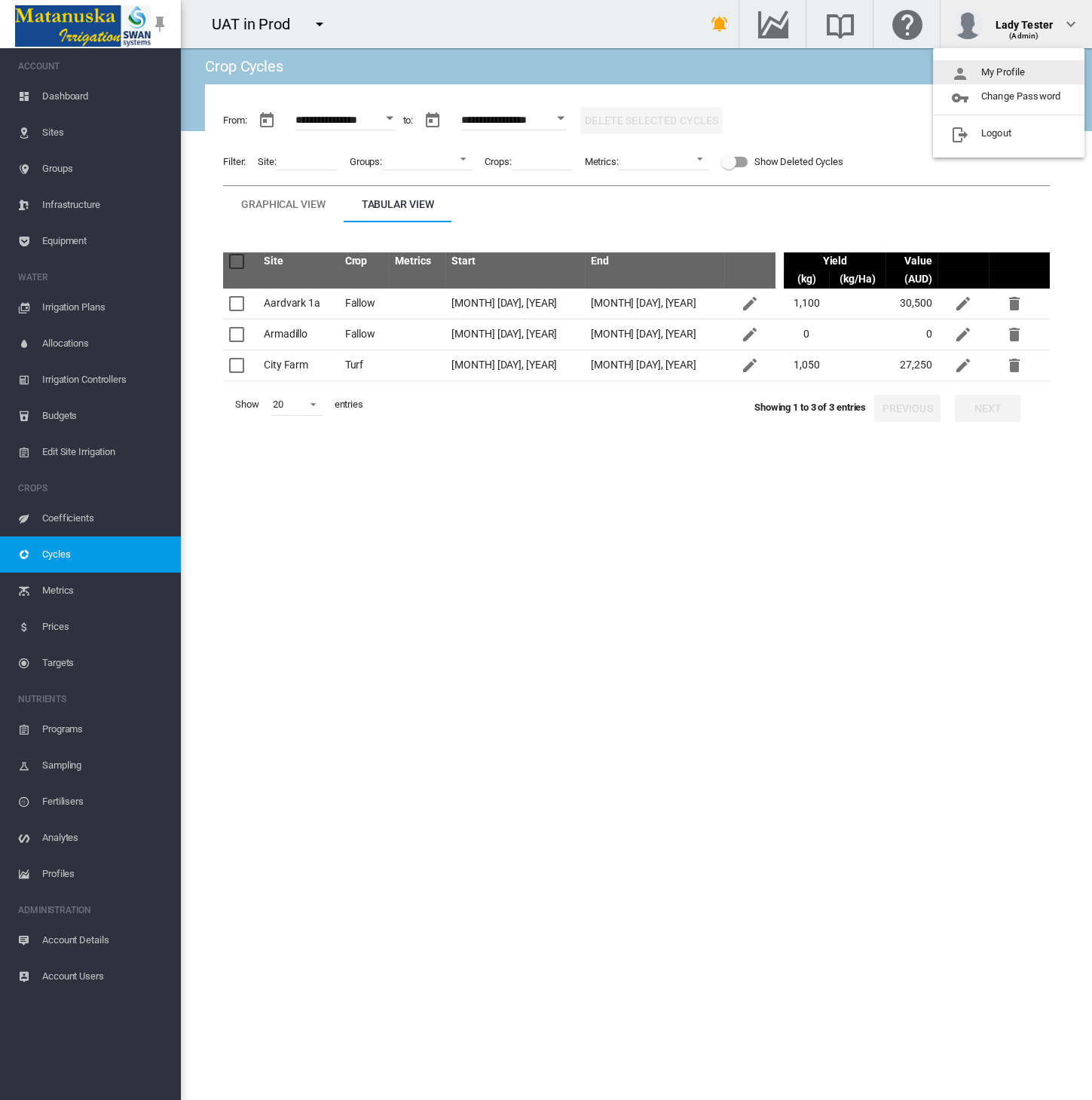 click on "My Profile" at bounding box center [1008, 72] 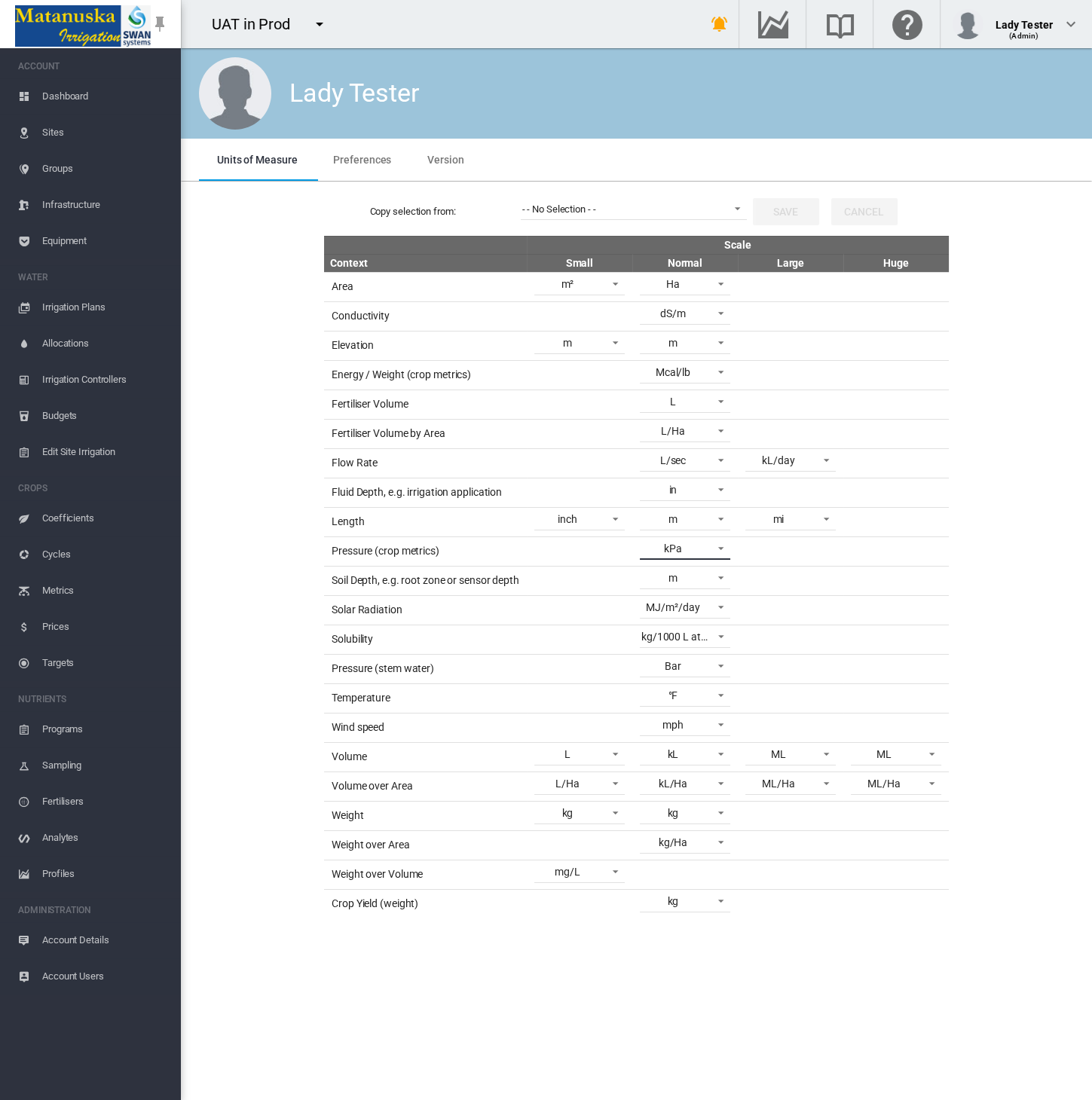 click on "kPa" at bounding box center [673, 548] 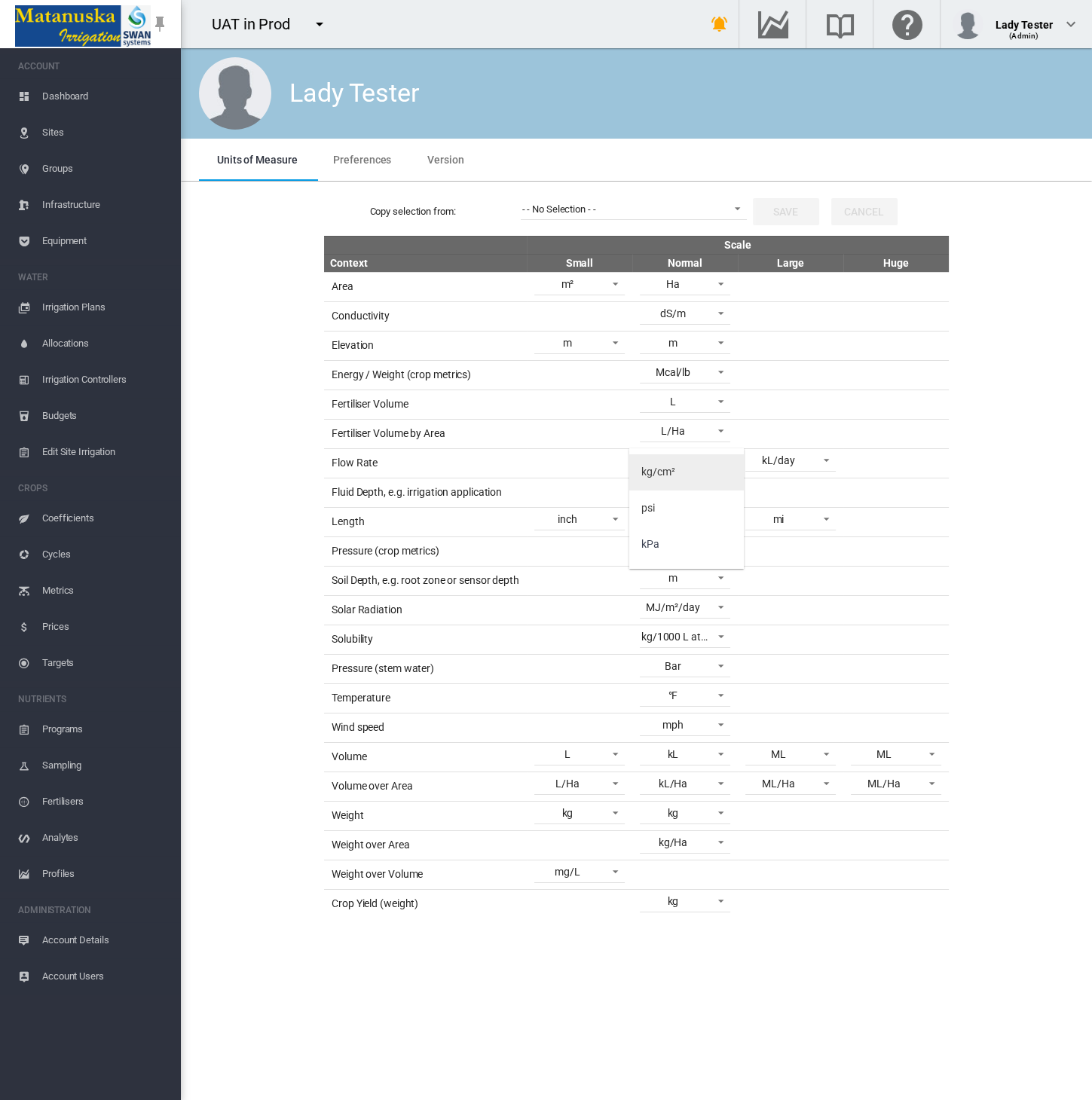 click on "kg/cm²" at bounding box center (658, 472) 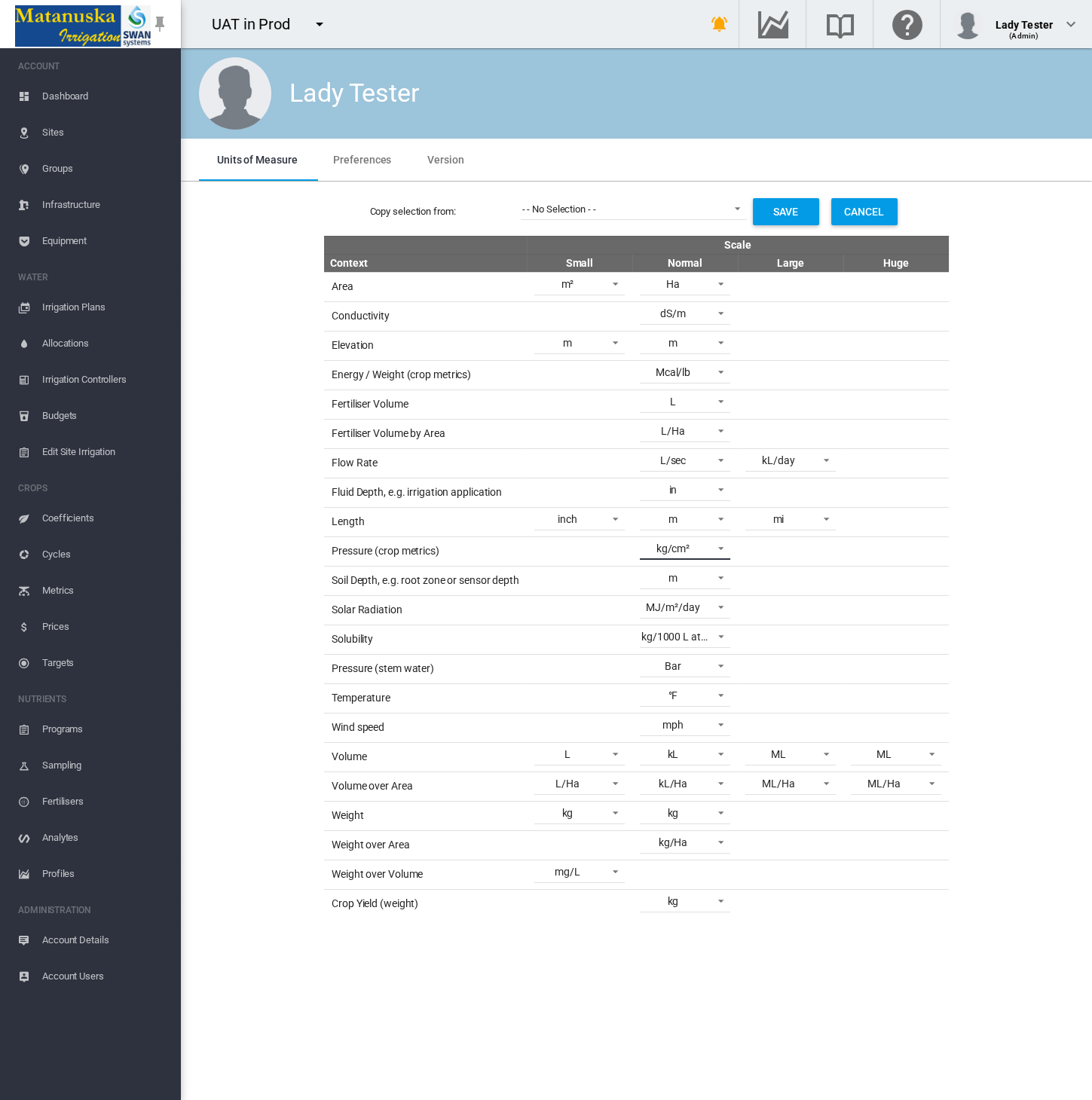 click on "kg/cm²" at bounding box center [673, 548] 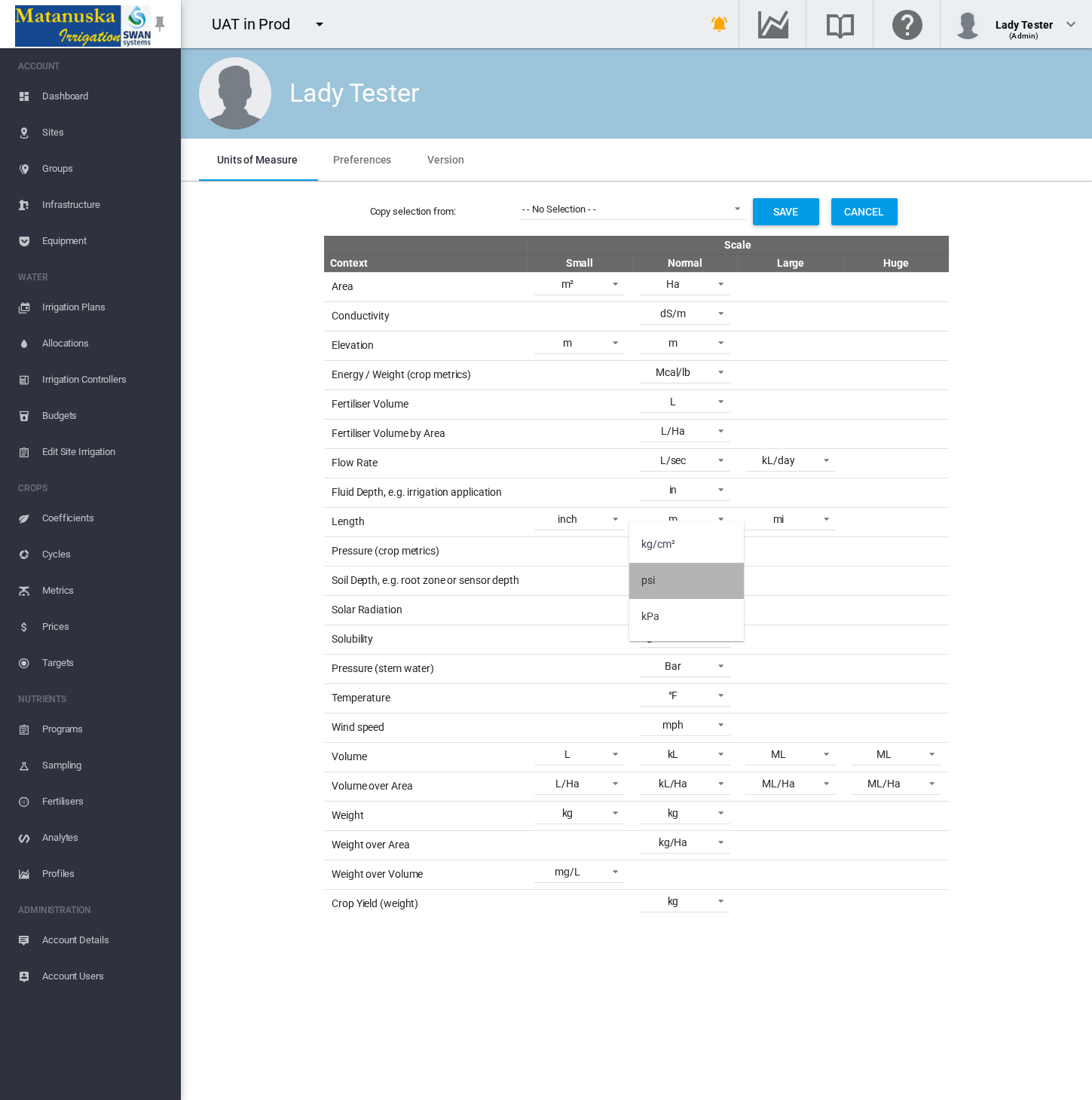 click on "psi" at bounding box center (687, 581) 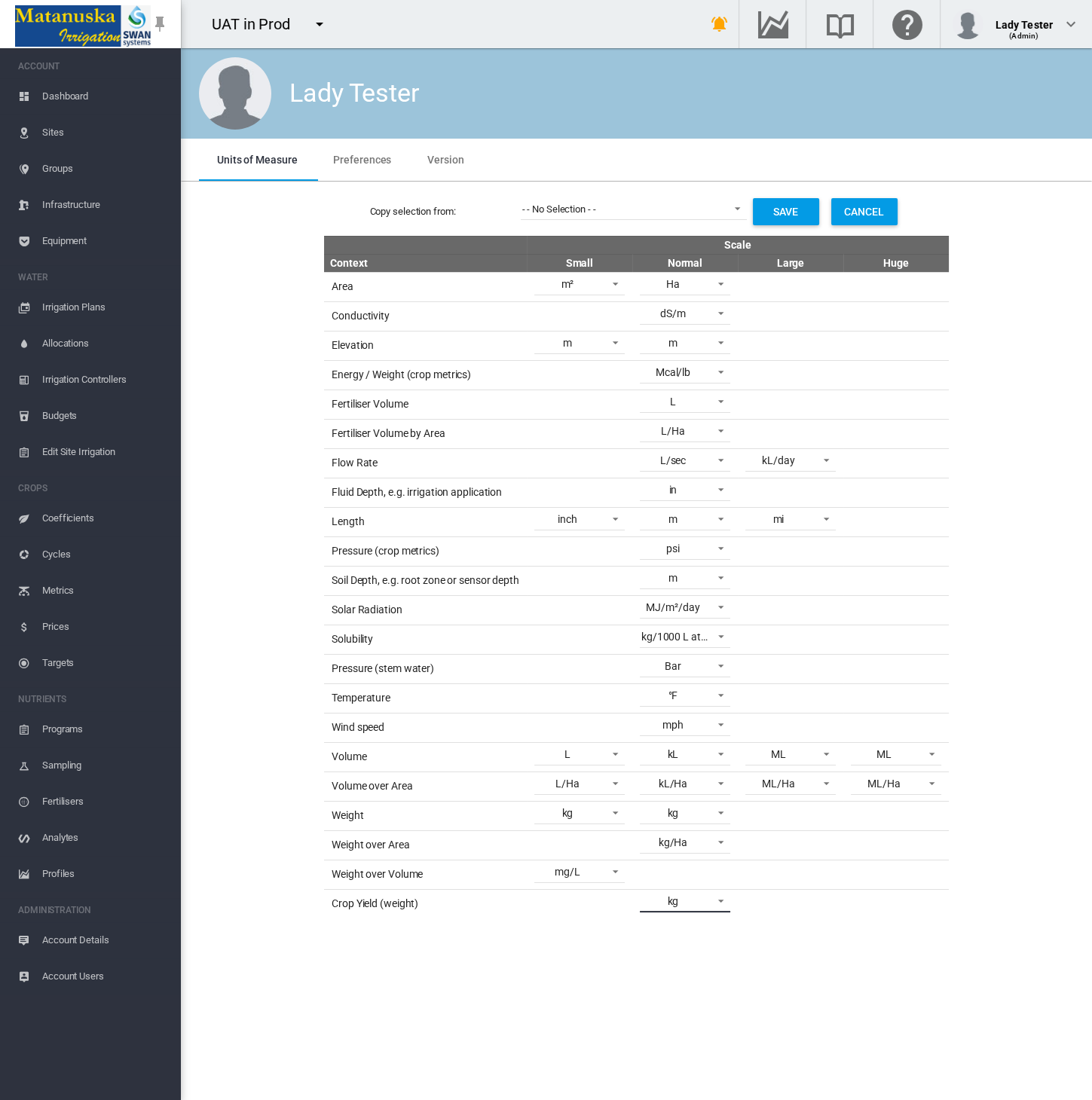 click on "kg" at bounding box center (673, 901) 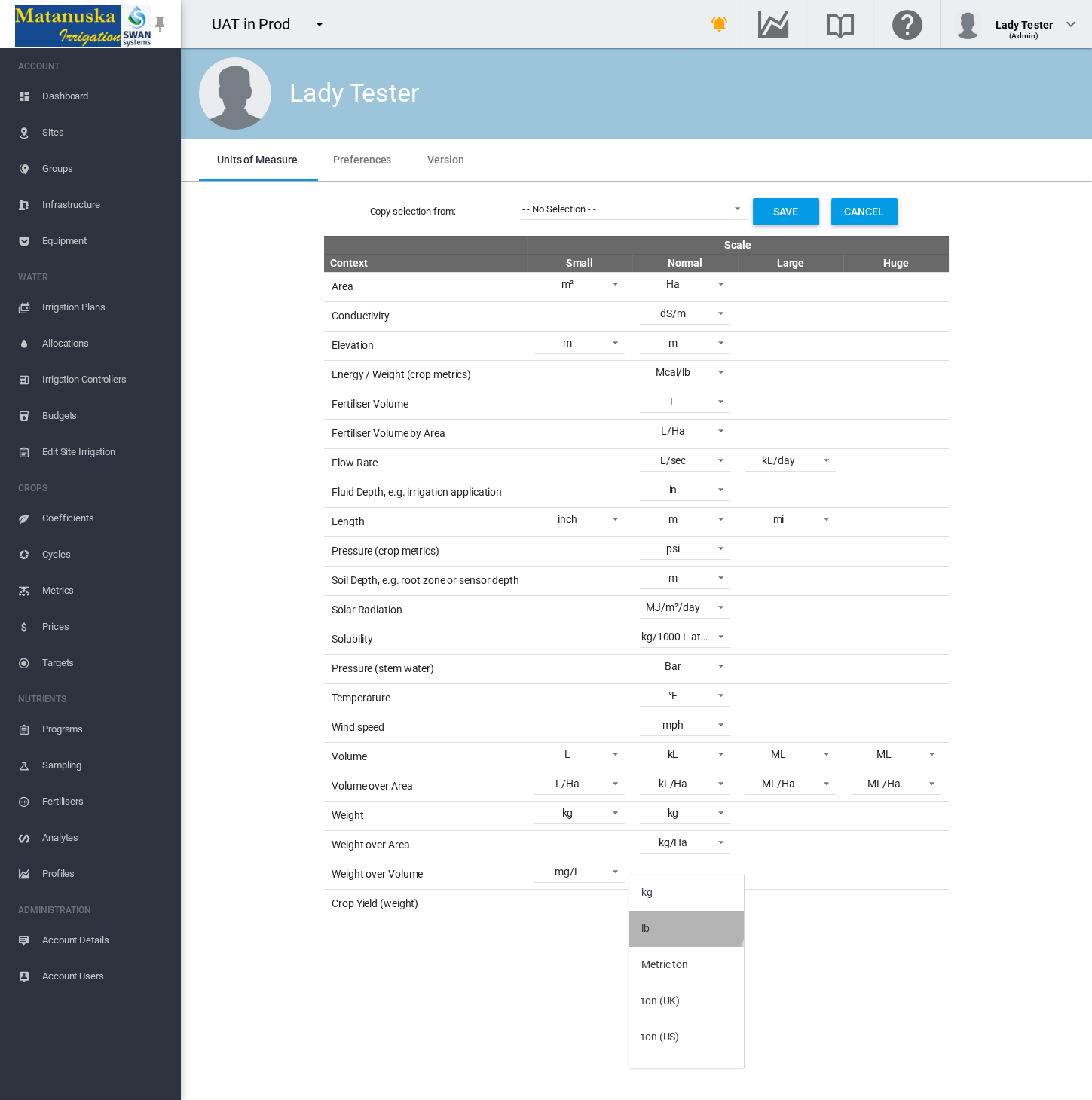 click on "lb" at bounding box center (687, 929) 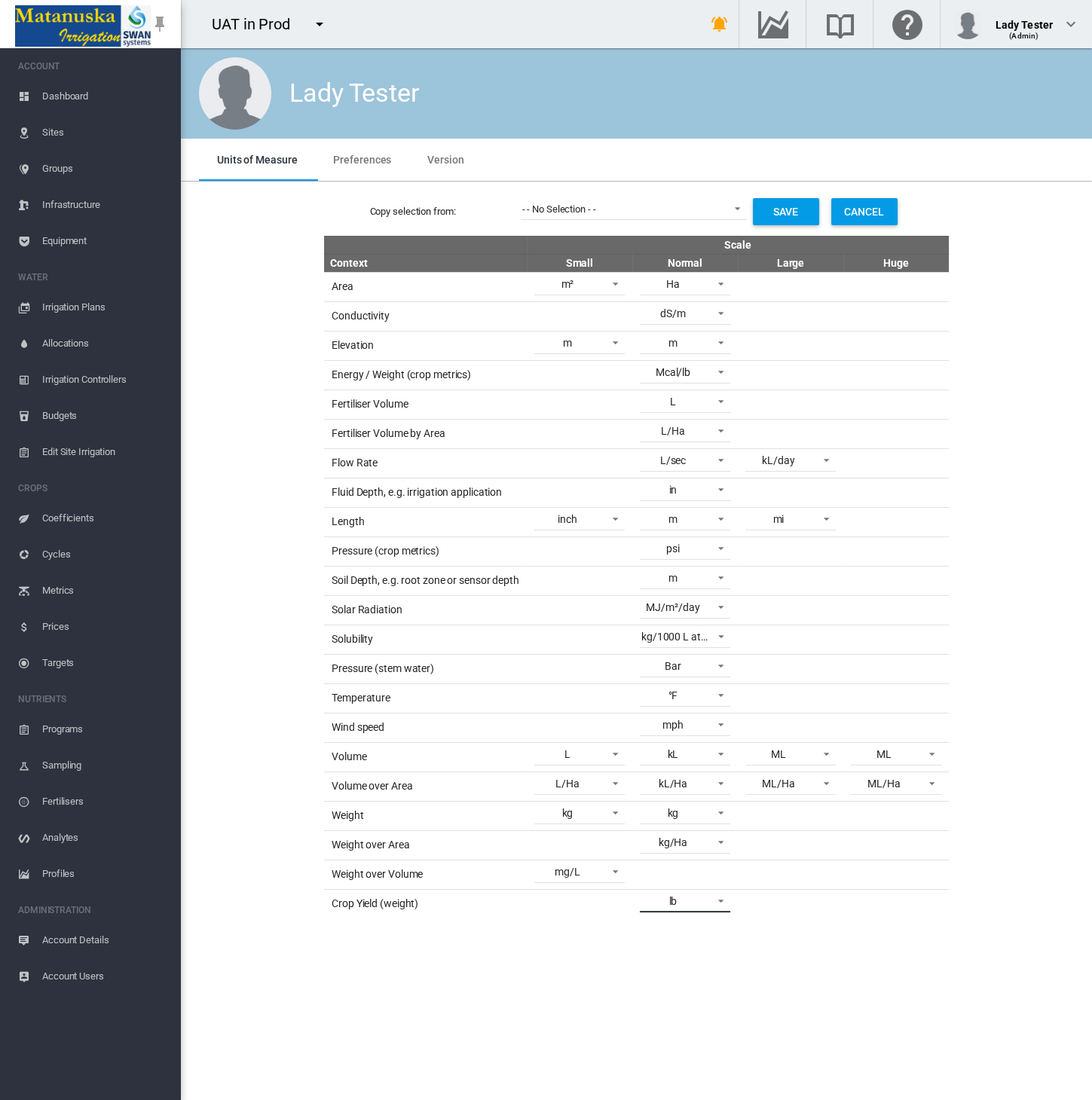 click on "lb" at bounding box center [673, 901] 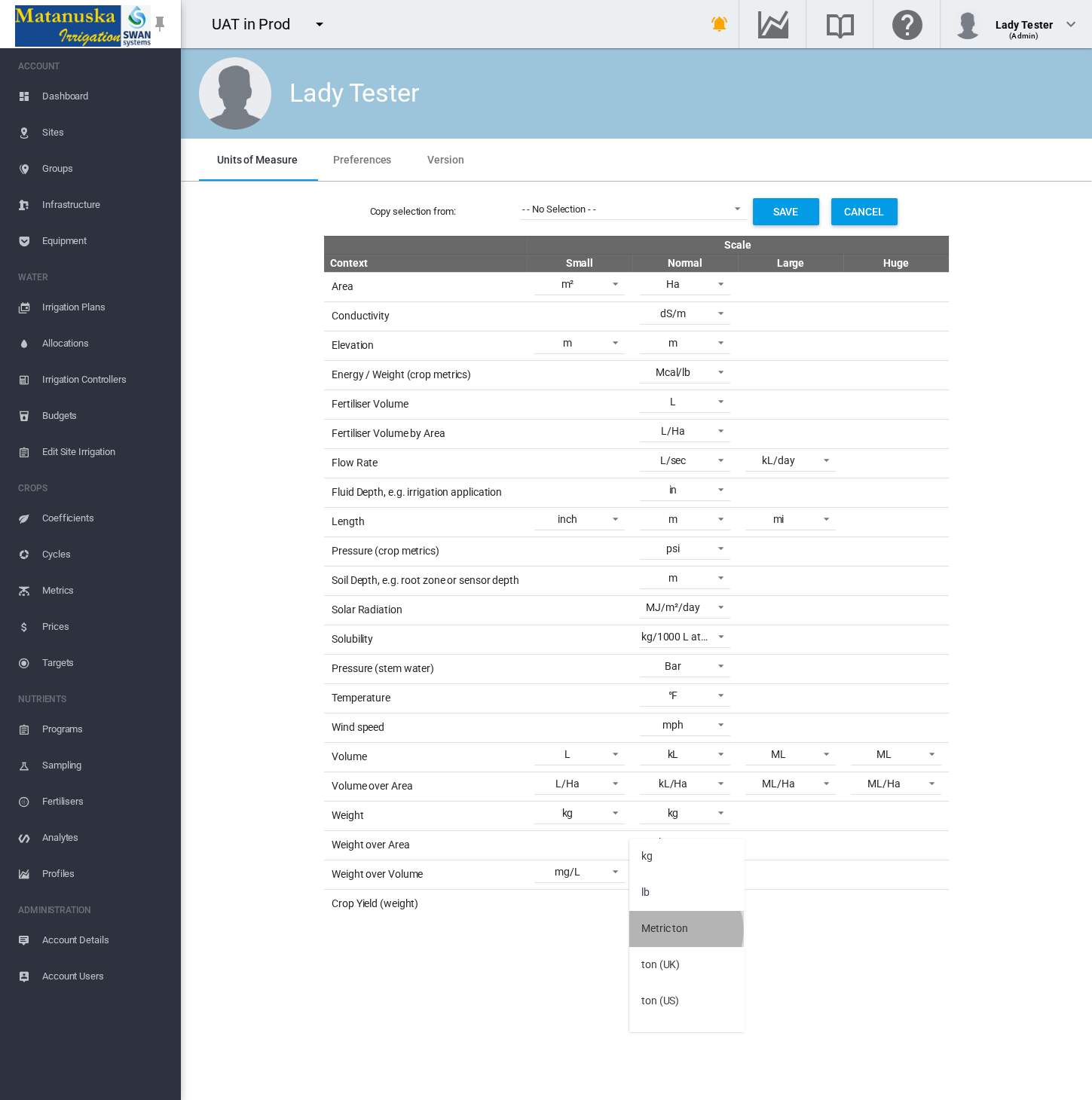 click on "Metric ton" at bounding box center (665, 929) 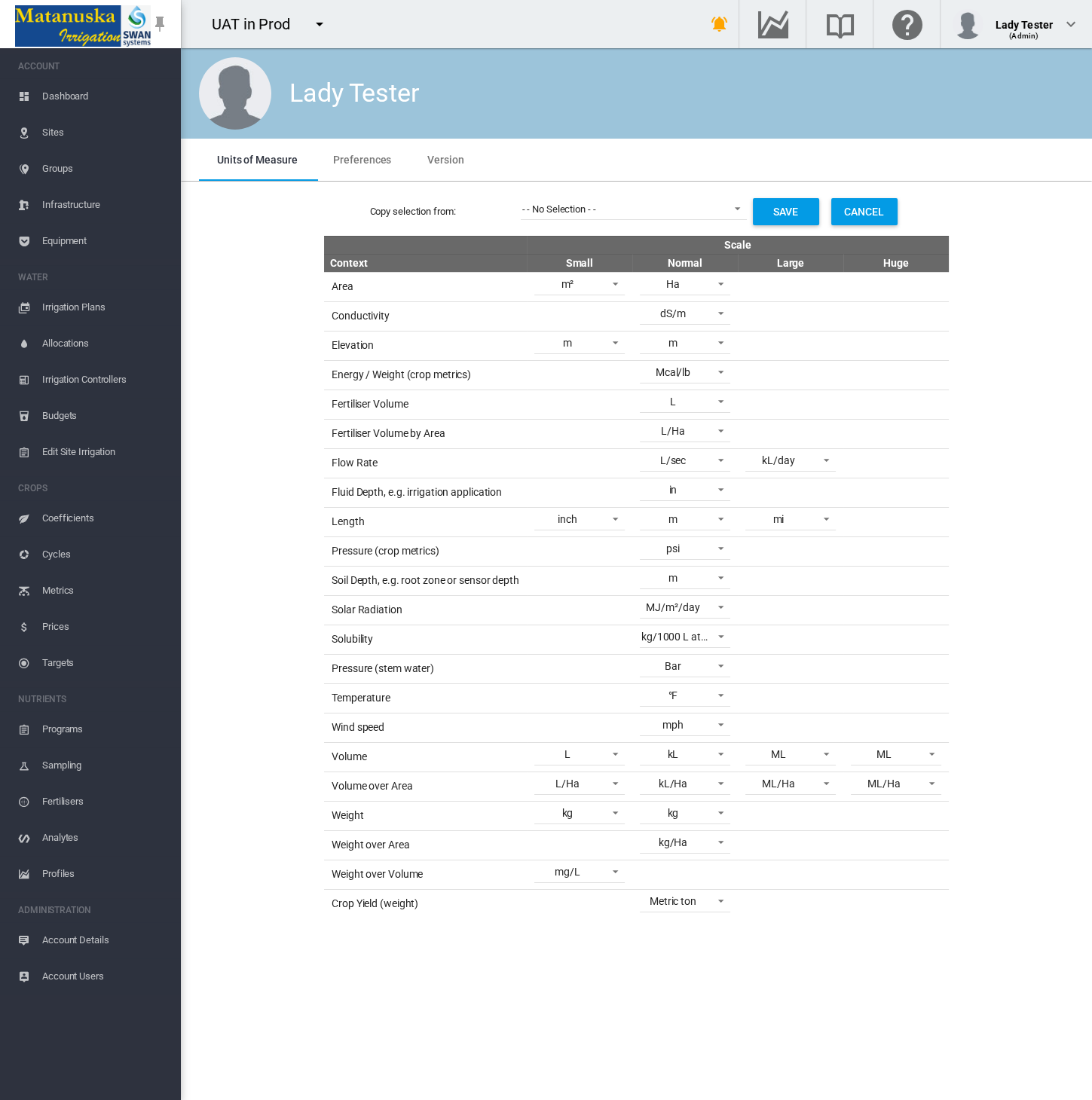 click on "[LAST] [FIRST]
Units of Measure
Preferences
Version
Units of Measure
Preferences
Version
Copy selection from:
- - No Selection - -
- - No Selection - -
Default metric units
Default UK units
Default US units
[FIRST] [LAST] [LAST]
Automation Tester
B T
Beau @ gmail [LAST]
Beau [LAST]
Beau [LAST]
[FIRST] [LAST]
[FIRST] [LAST]
[FIRST] [LAST]
[FIRST] [LAST]" at bounding box center (636, 574) 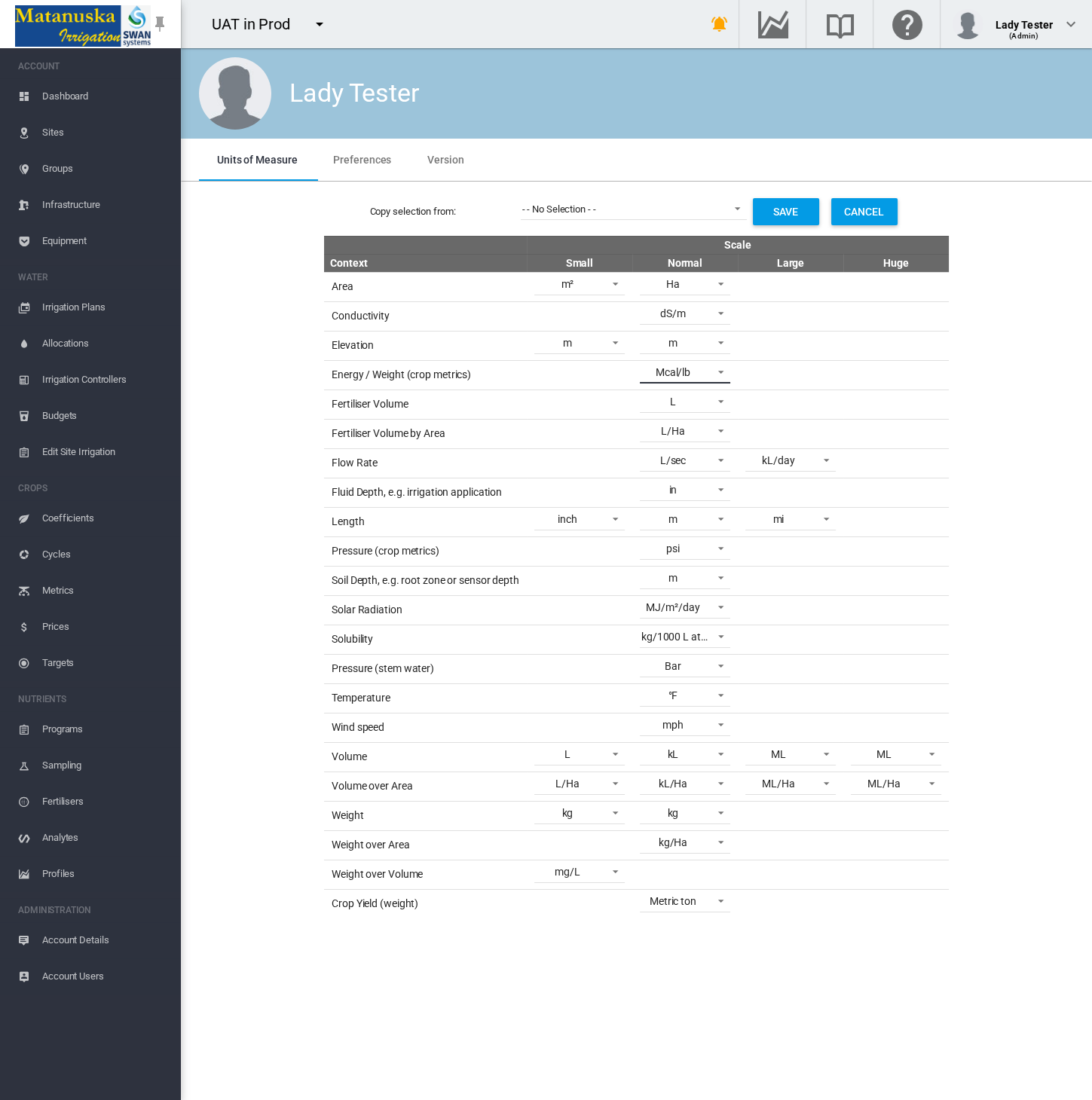 click on "Mcal/lb" at bounding box center [673, 372] 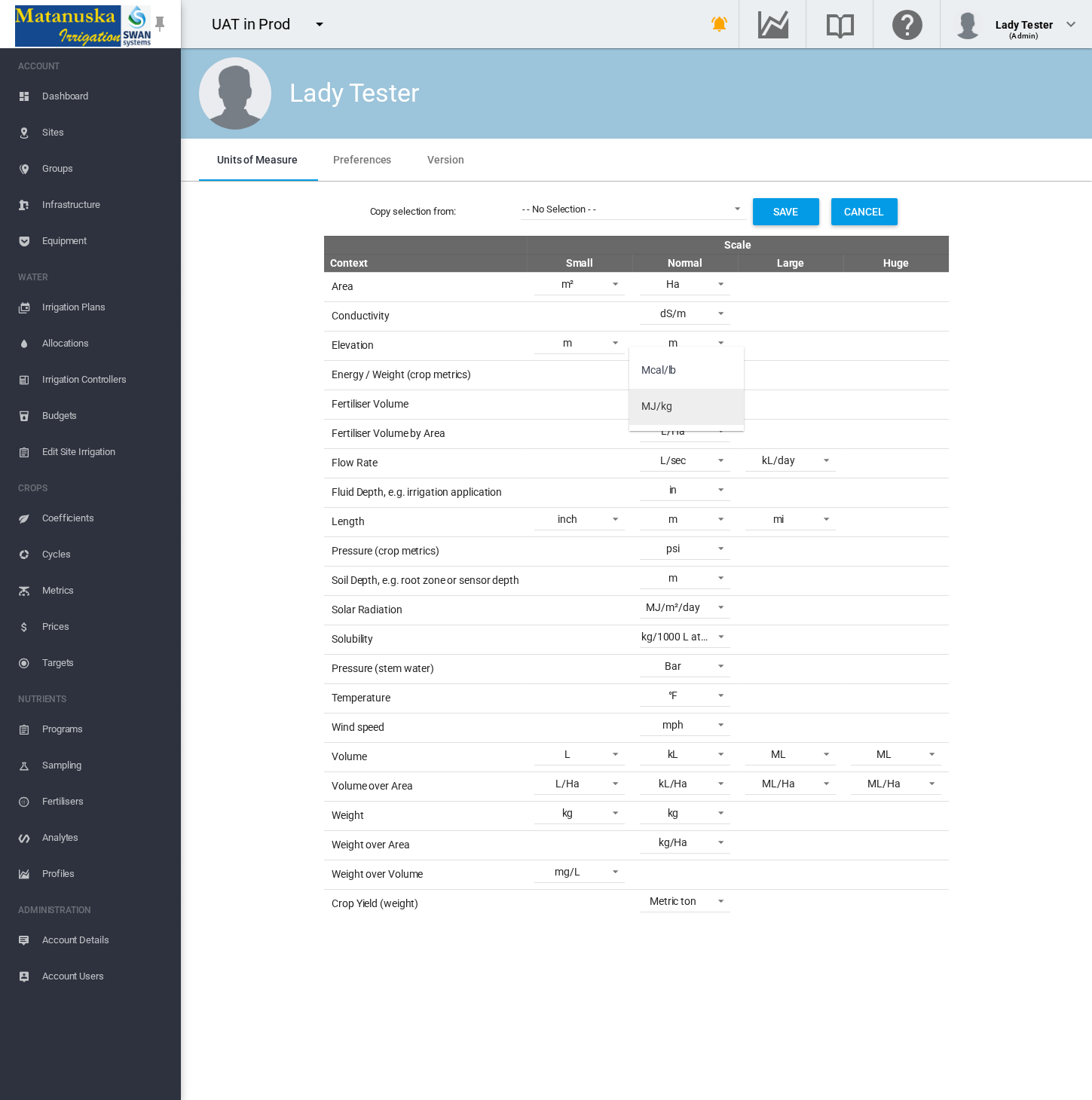 click on "MJ/kg" at bounding box center (687, 407) 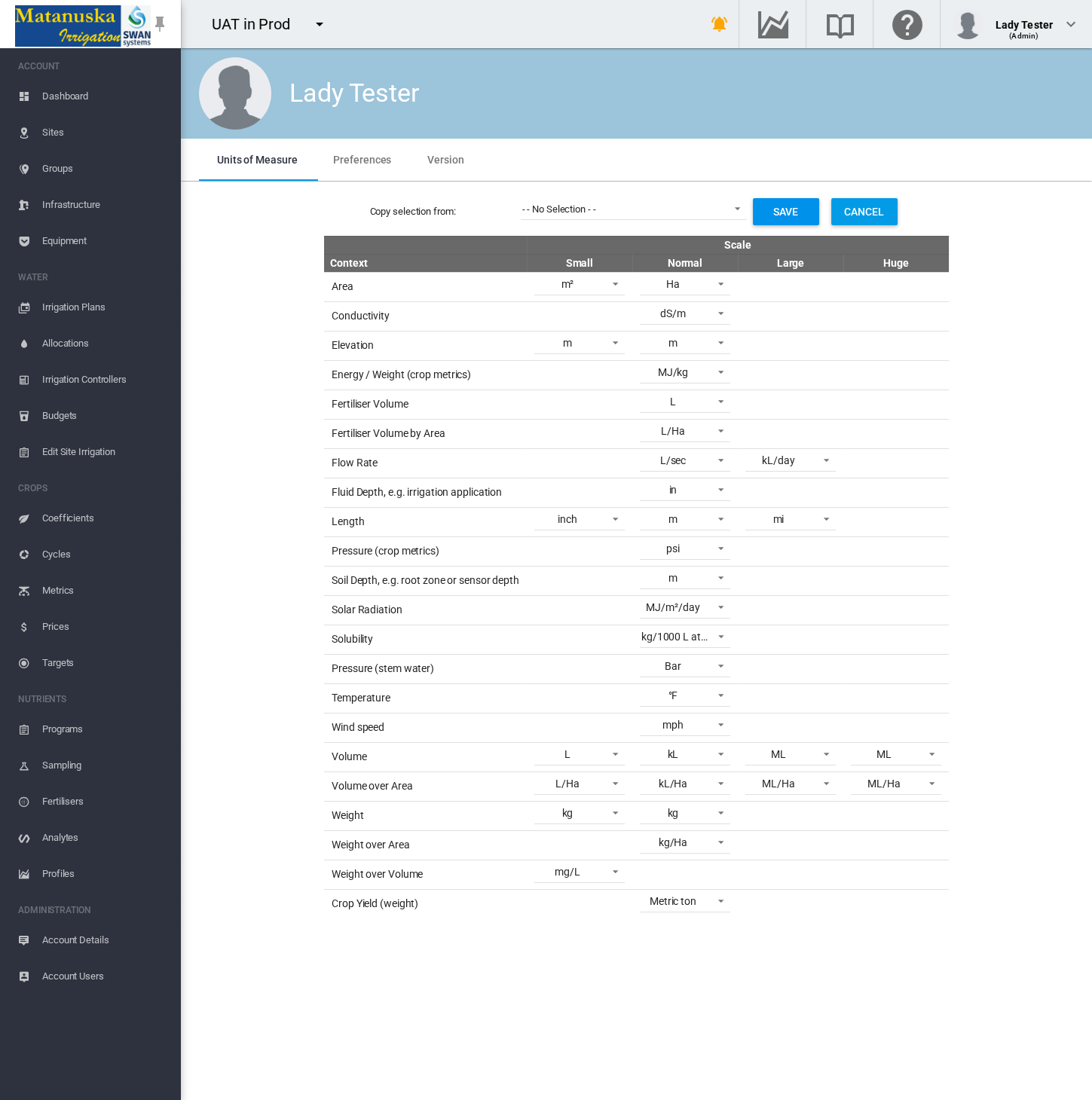 click on "Save" at bounding box center [786, 212] 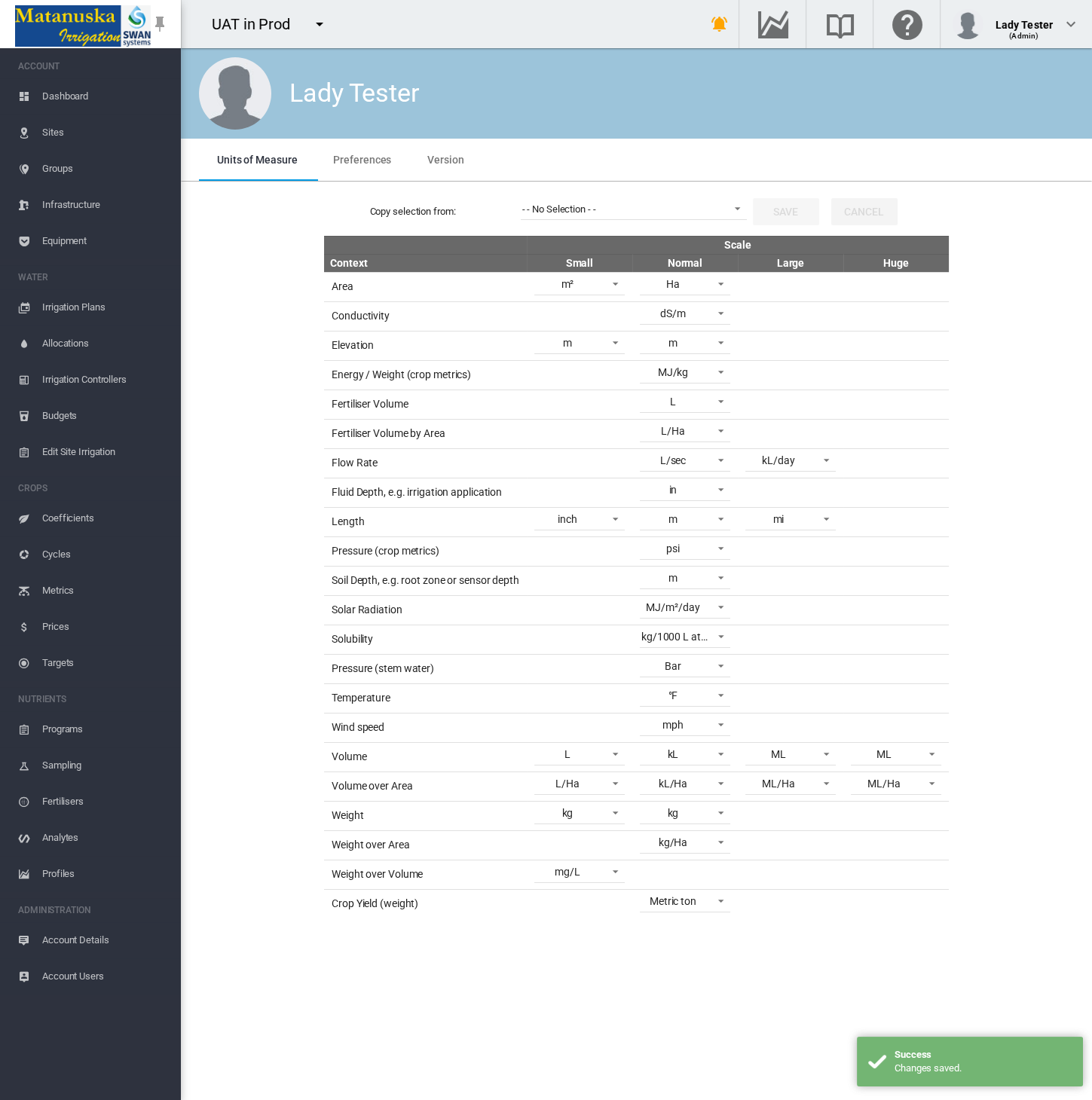 click on "Targets" at bounding box center (106, 663) 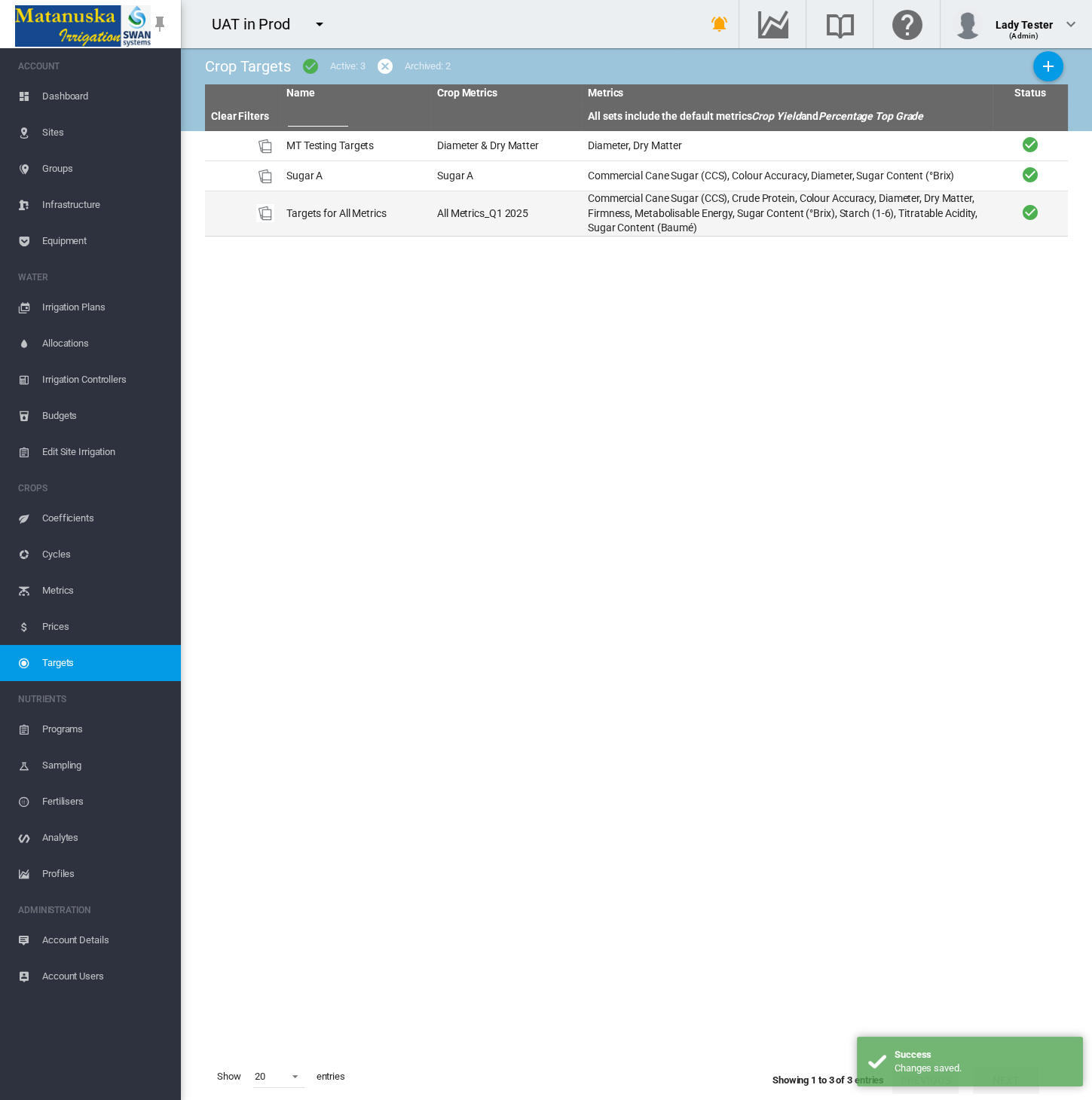click on "Targets for All Metrics" at bounding box center [356, 213] 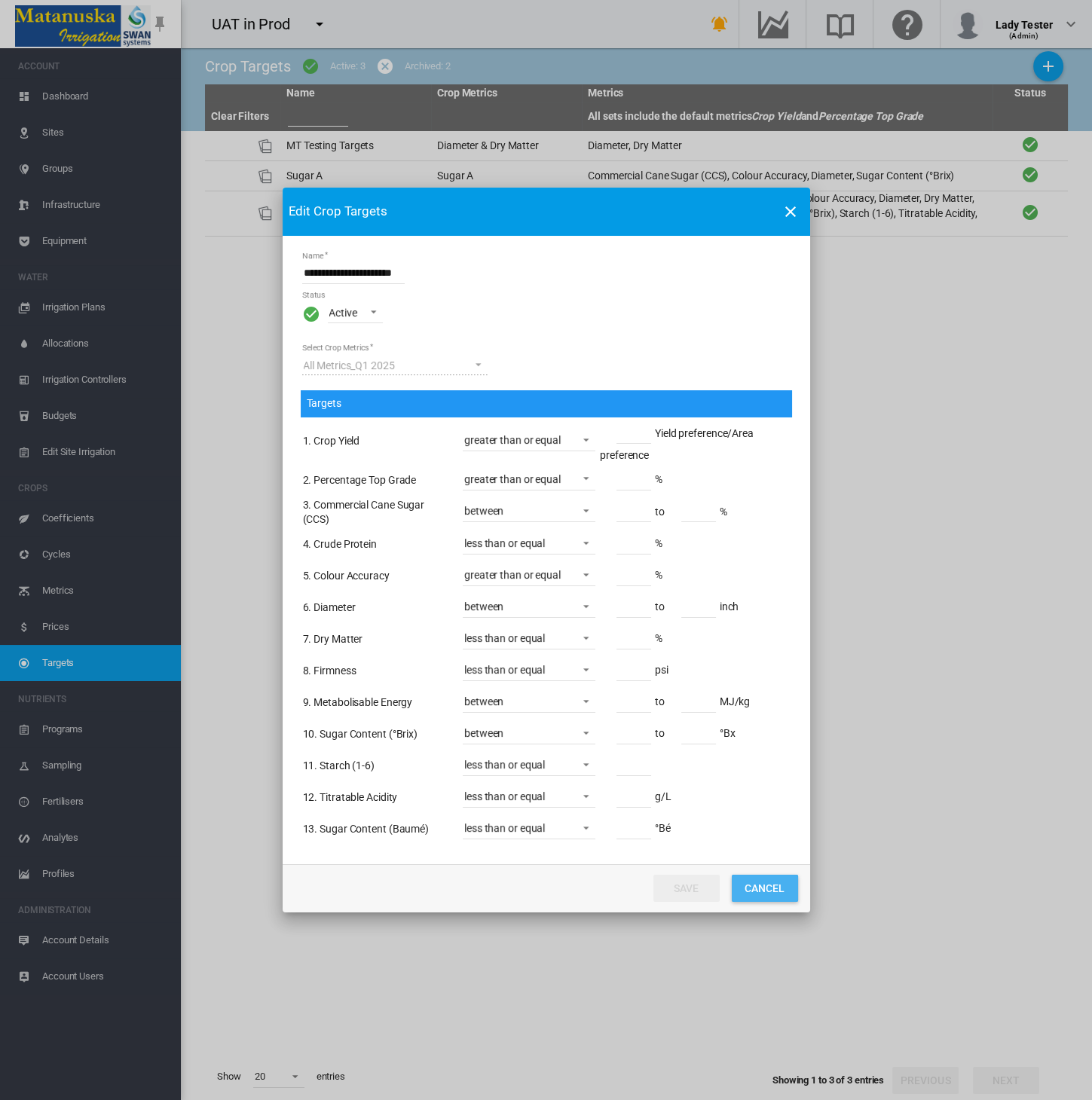 click on "Cancel" 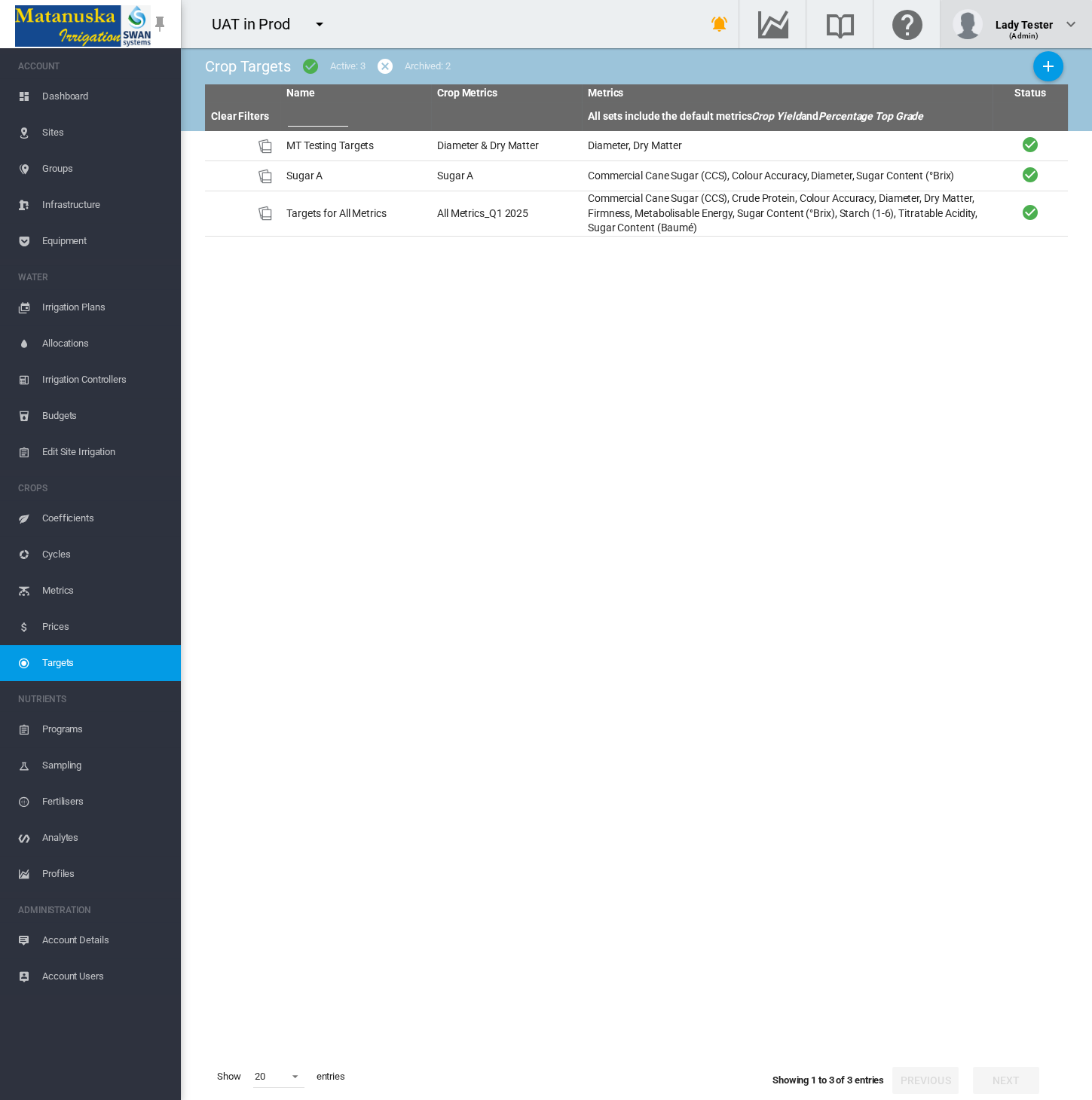 click on "Lady Tester" at bounding box center [1023, 19] 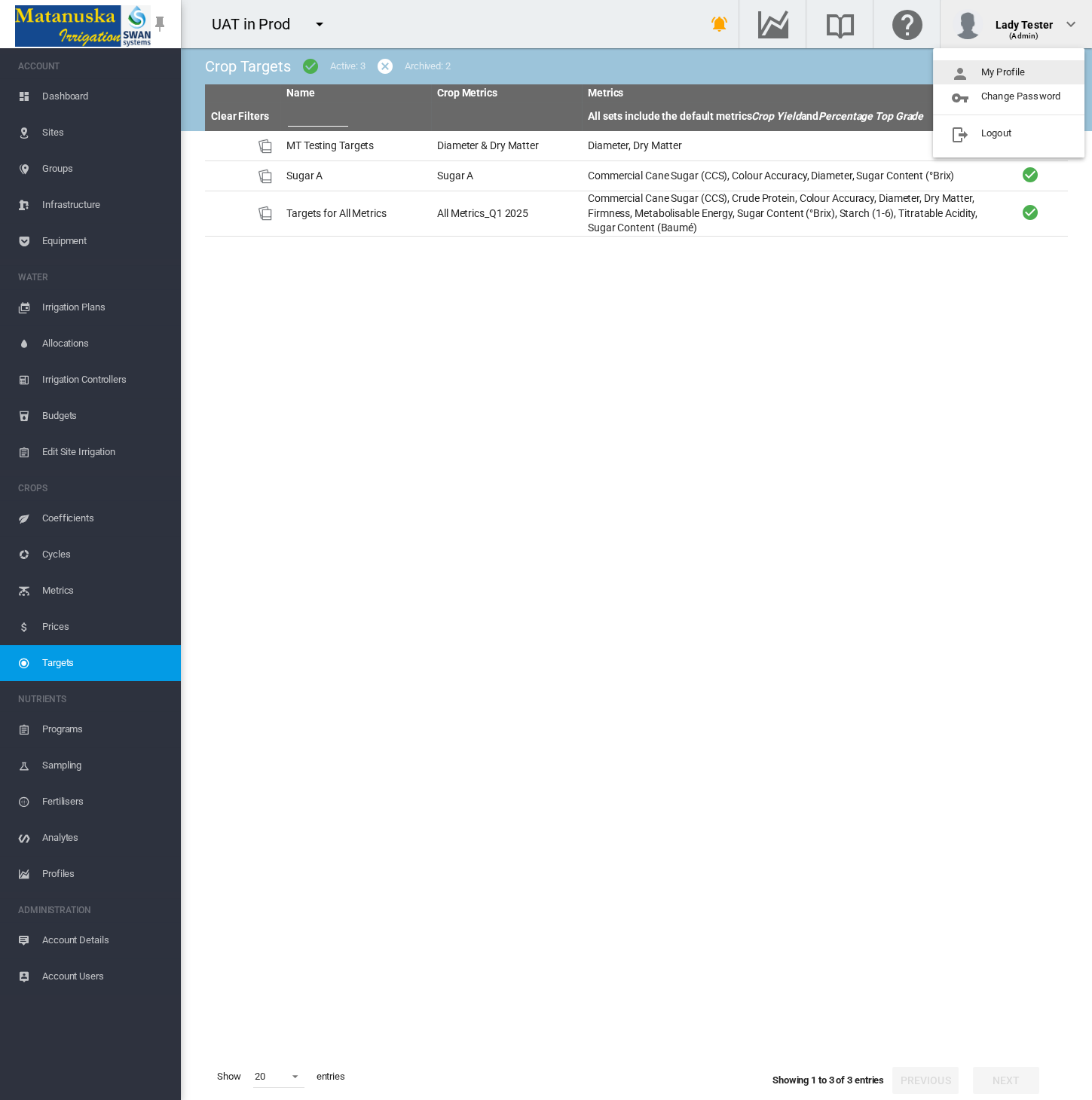 click on "My Profile" at bounding box center [1008, 72] 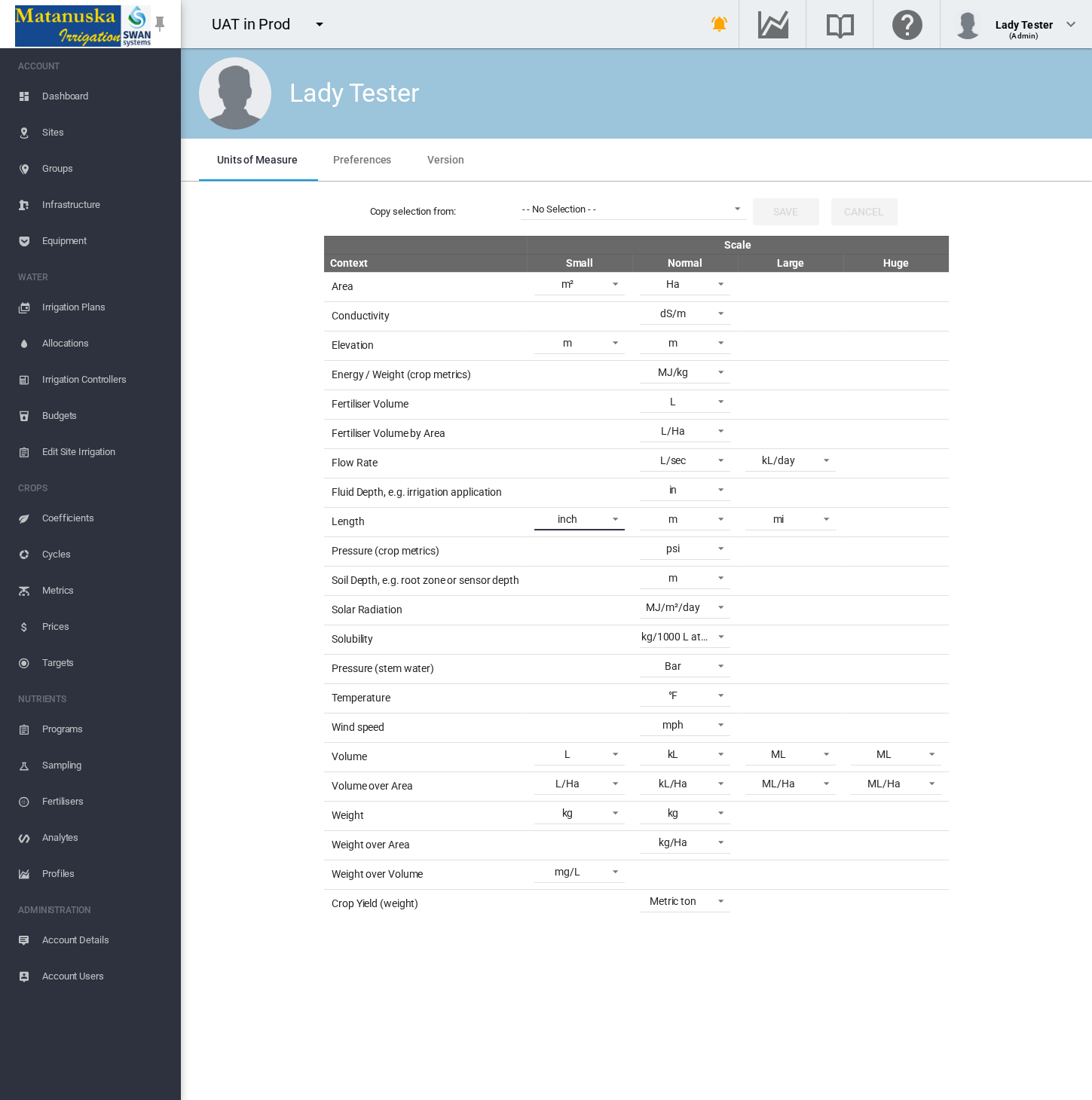 click on "inch" at bounding box center (580, 519) 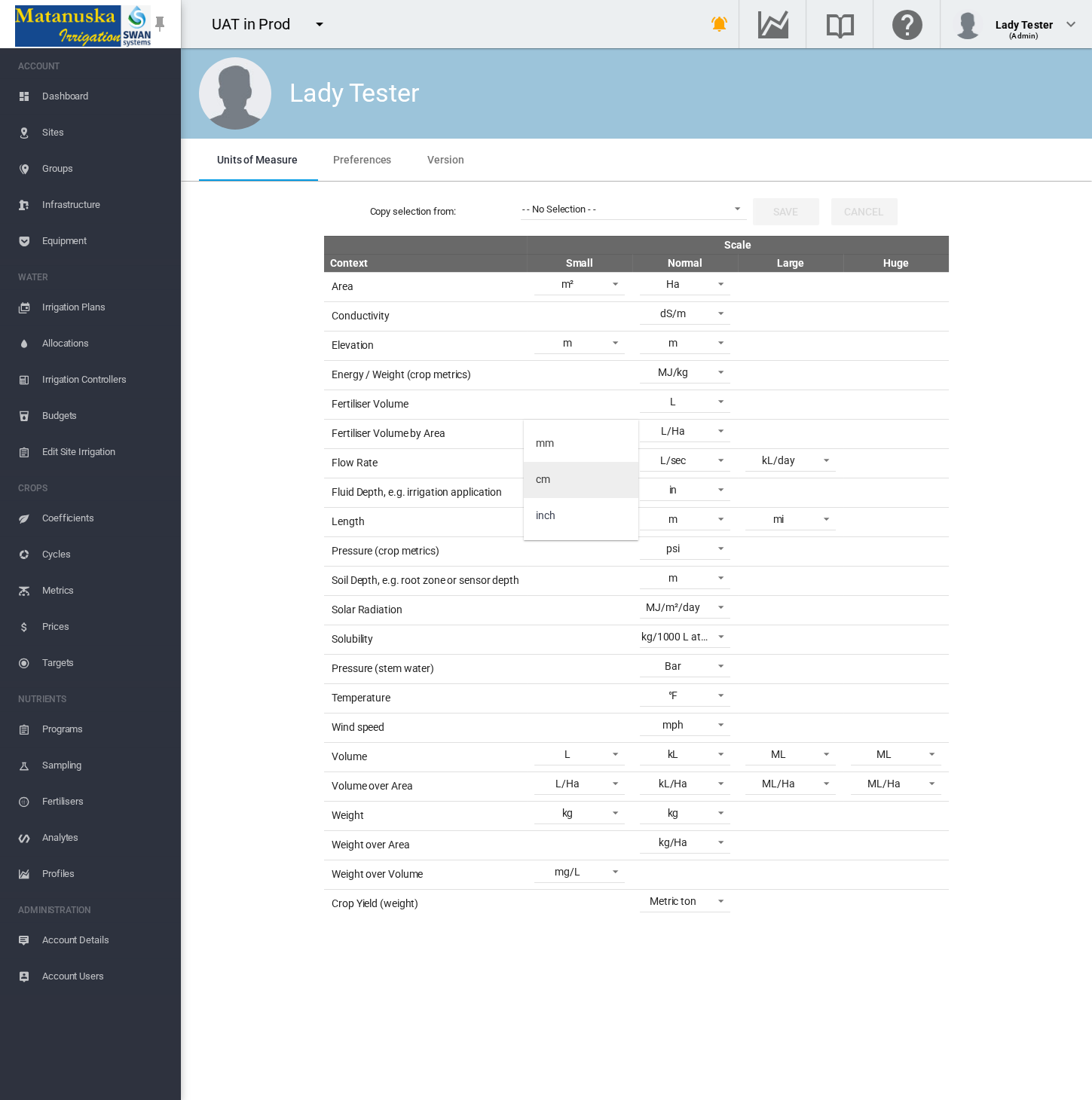 click on "cm" at bounding box center [581, 480] 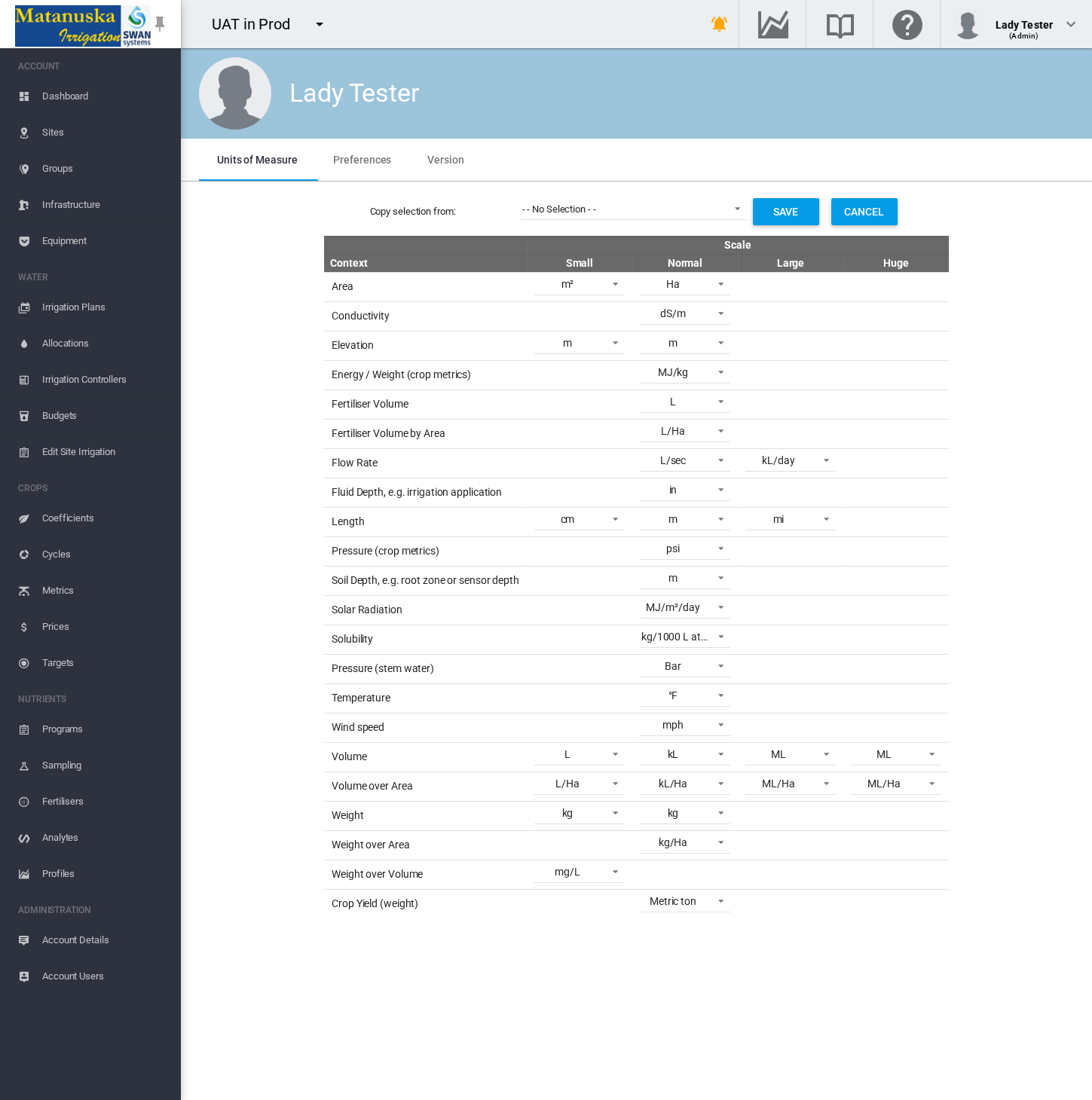 click on "Copy selection from:
- - No Selection - -
- - No Selection - -
Default metric units
Default UK units
Default US units
Alejandra Santos Rubiano
Automation Tester
B T
Beau @ gmail Tang
Beau Tang
Beau Tang
Brenda Powell
Cathy Rye
David Tang
David Test Tang
David W Wang
DuplicateCathy Rye
Giulianne Tostes
Harry Fisher
Ivor Gaylard
Jeff @NGIS
John Bussell
John Bussell
Lady Gmail
Lady Tester
Lady Uy
Maricel Tolentino
Martyn Roberts
Numpty Noo" at bounding box center [636, 553] 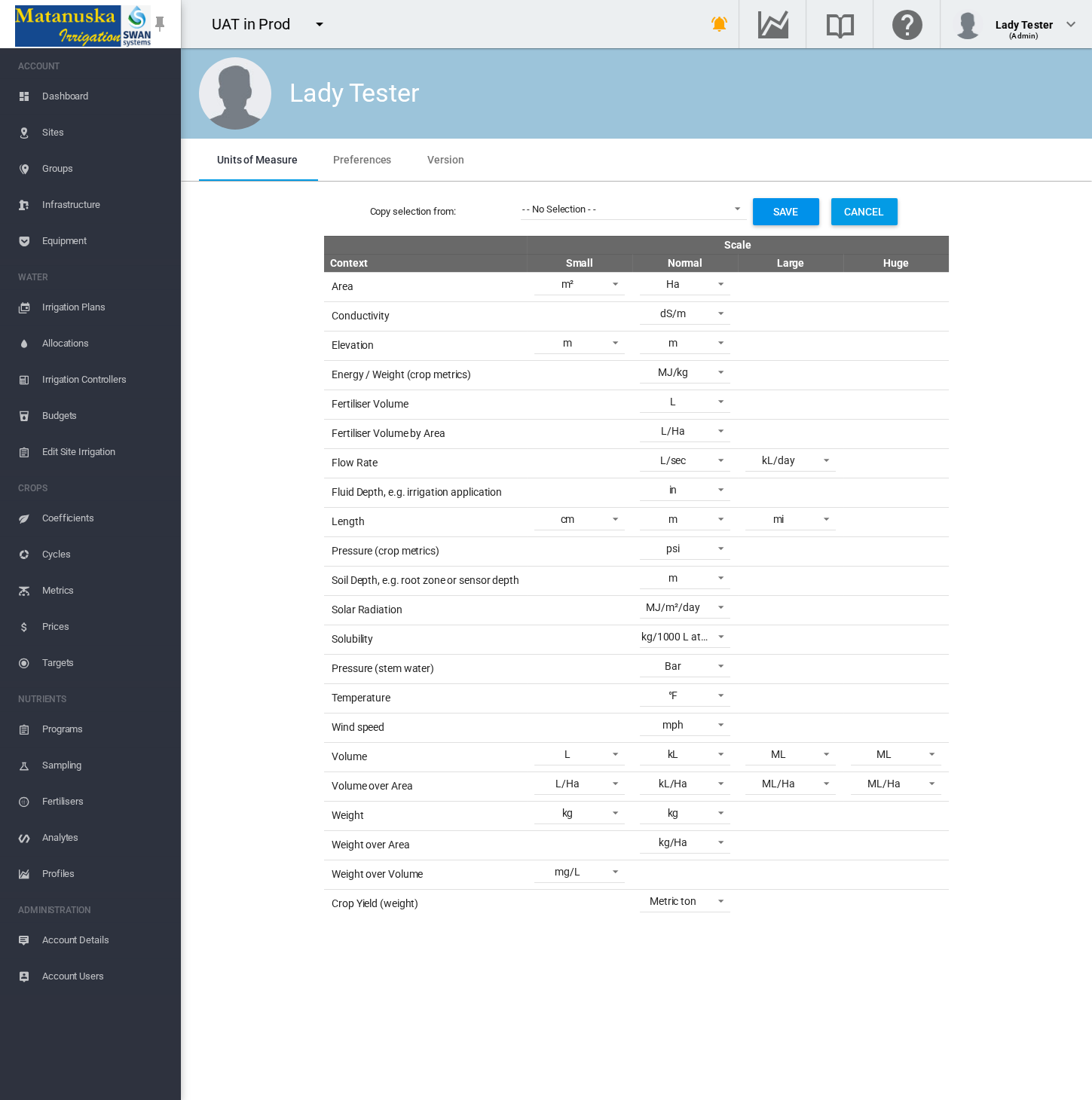 click on "Save" at bounding box center (786, 212) 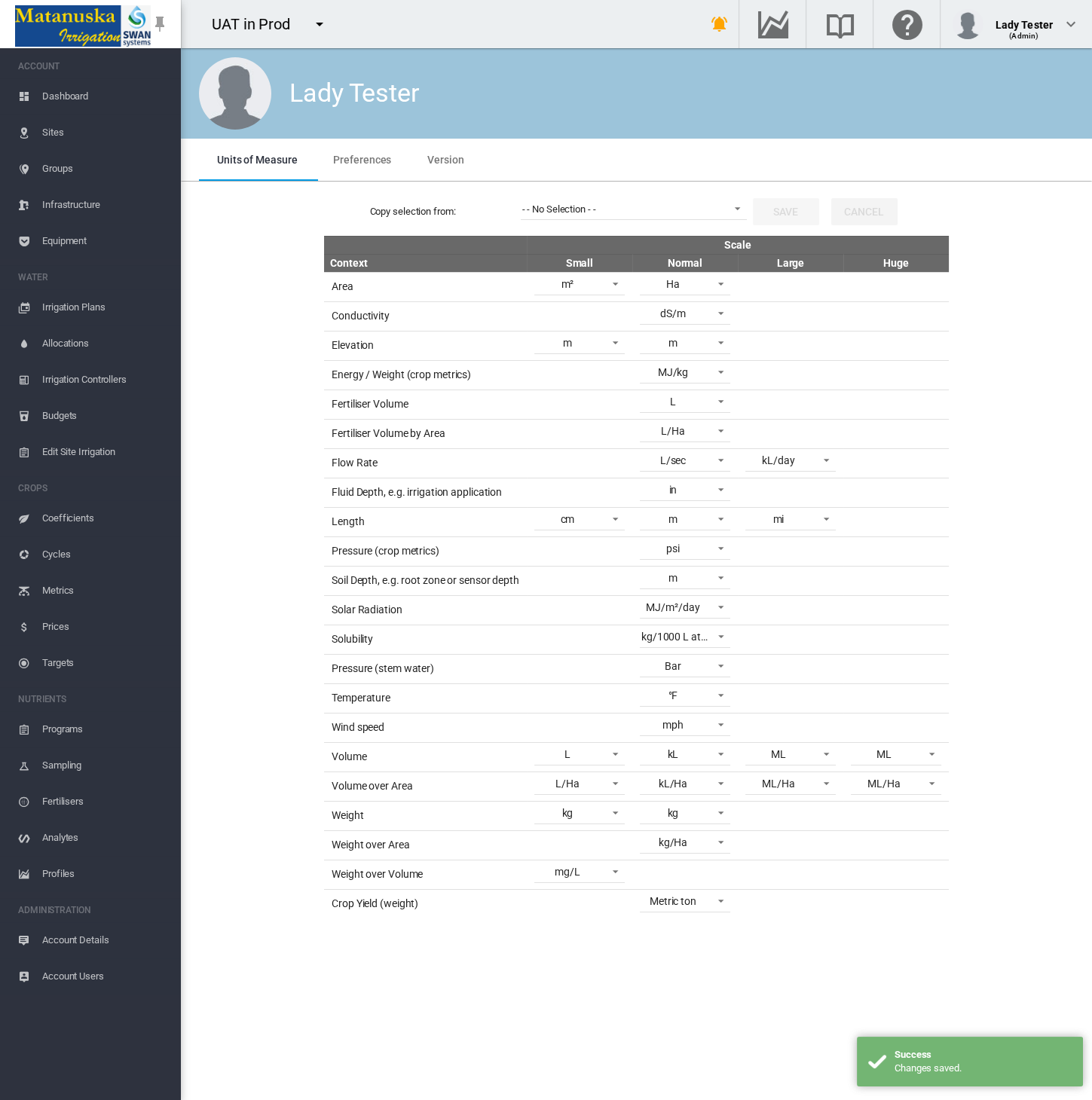 click on "Targets" at bounding box center (106, 663) 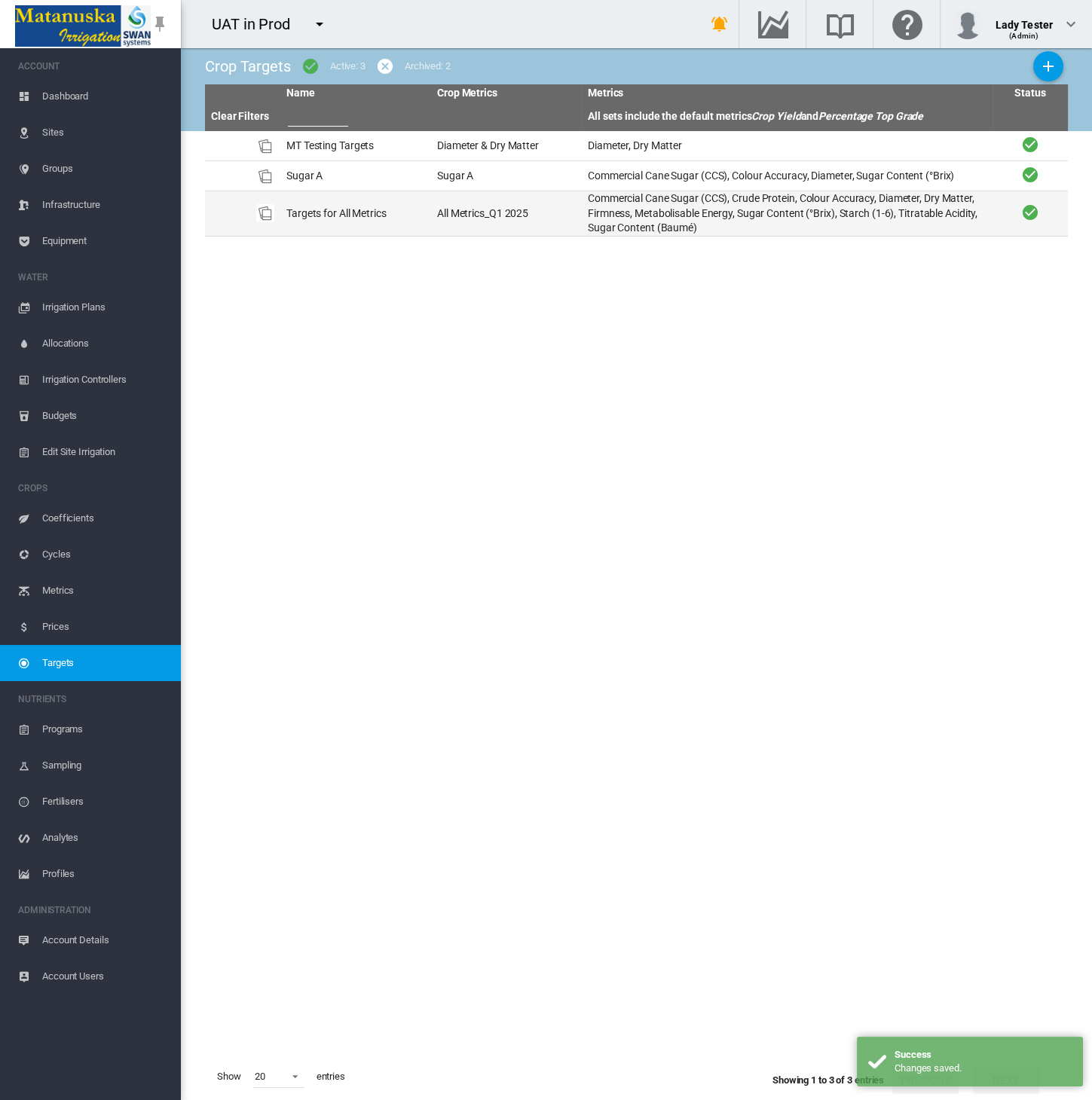 click on "Commercial Cane Sugar (CCS), Crude Protein, Colour Accuracy, Diameter, Dry Matter, Firmness, Metabolisable Energy, Sugar Content (°Brix), Starch (1-6), Titratable Acidity, Sugar Content (Baumé)" at bounding box center (787, 213) 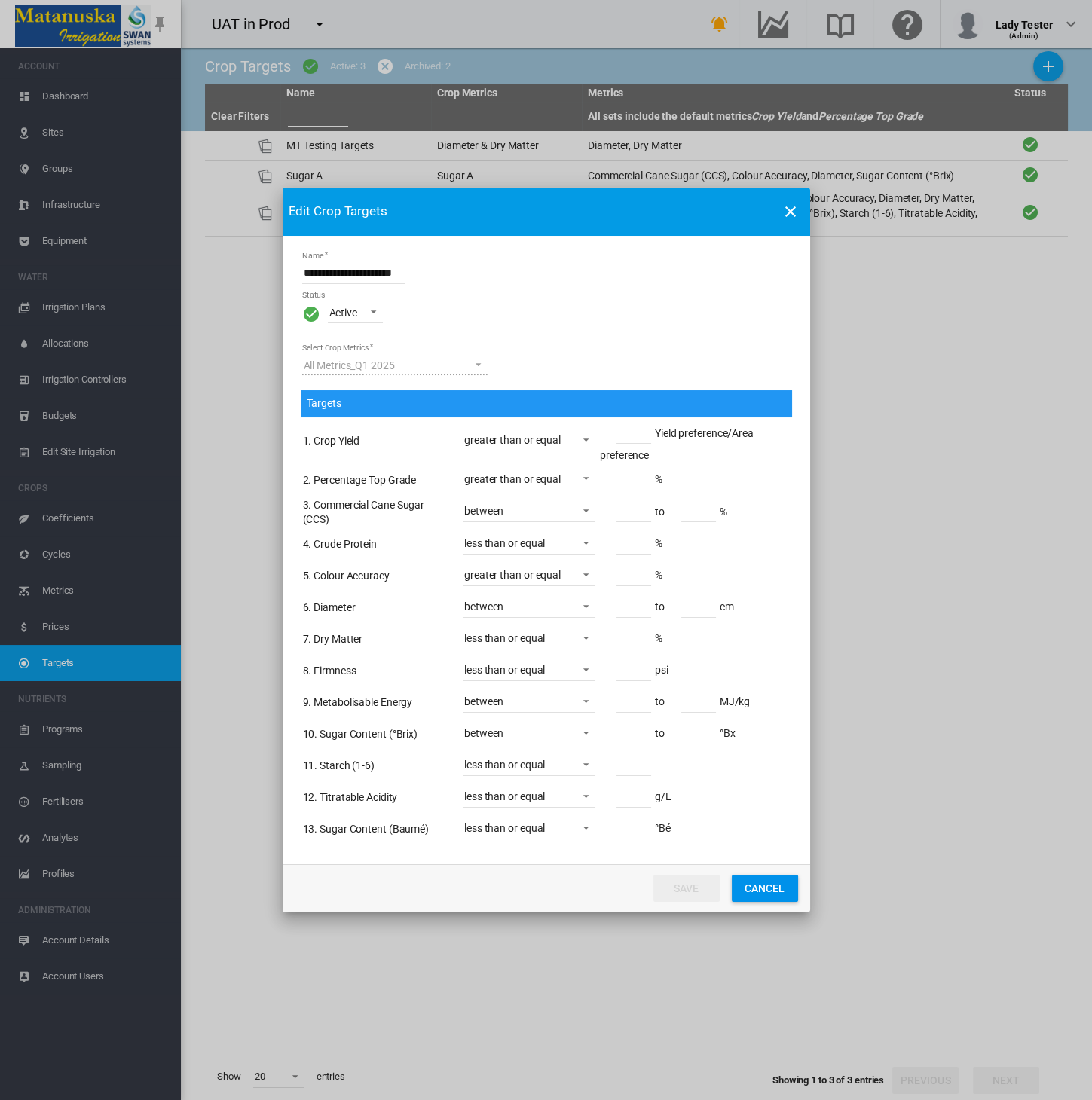 click on "Cancel" 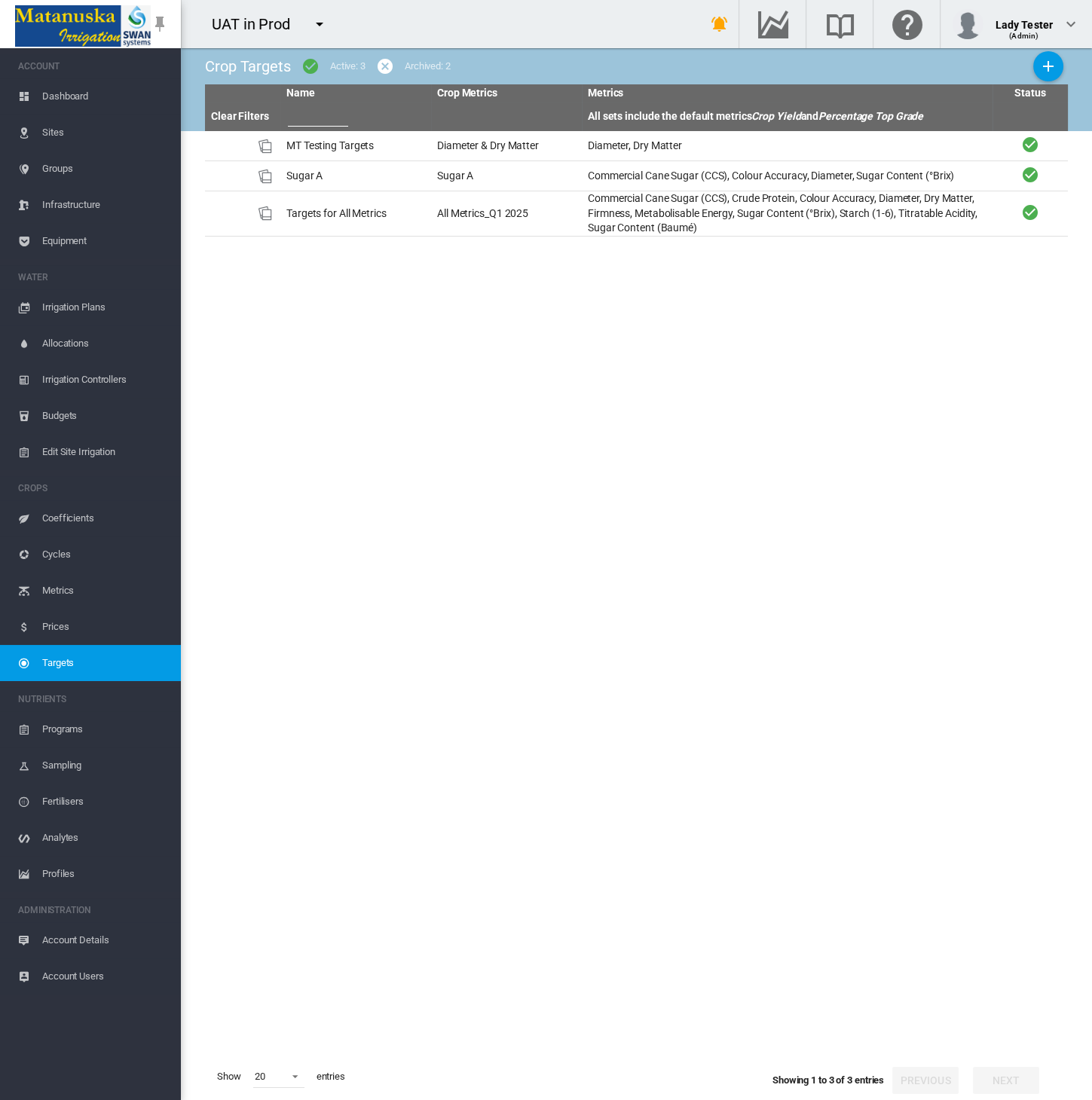 click on "Cycles" at bounding box center (106, 555) 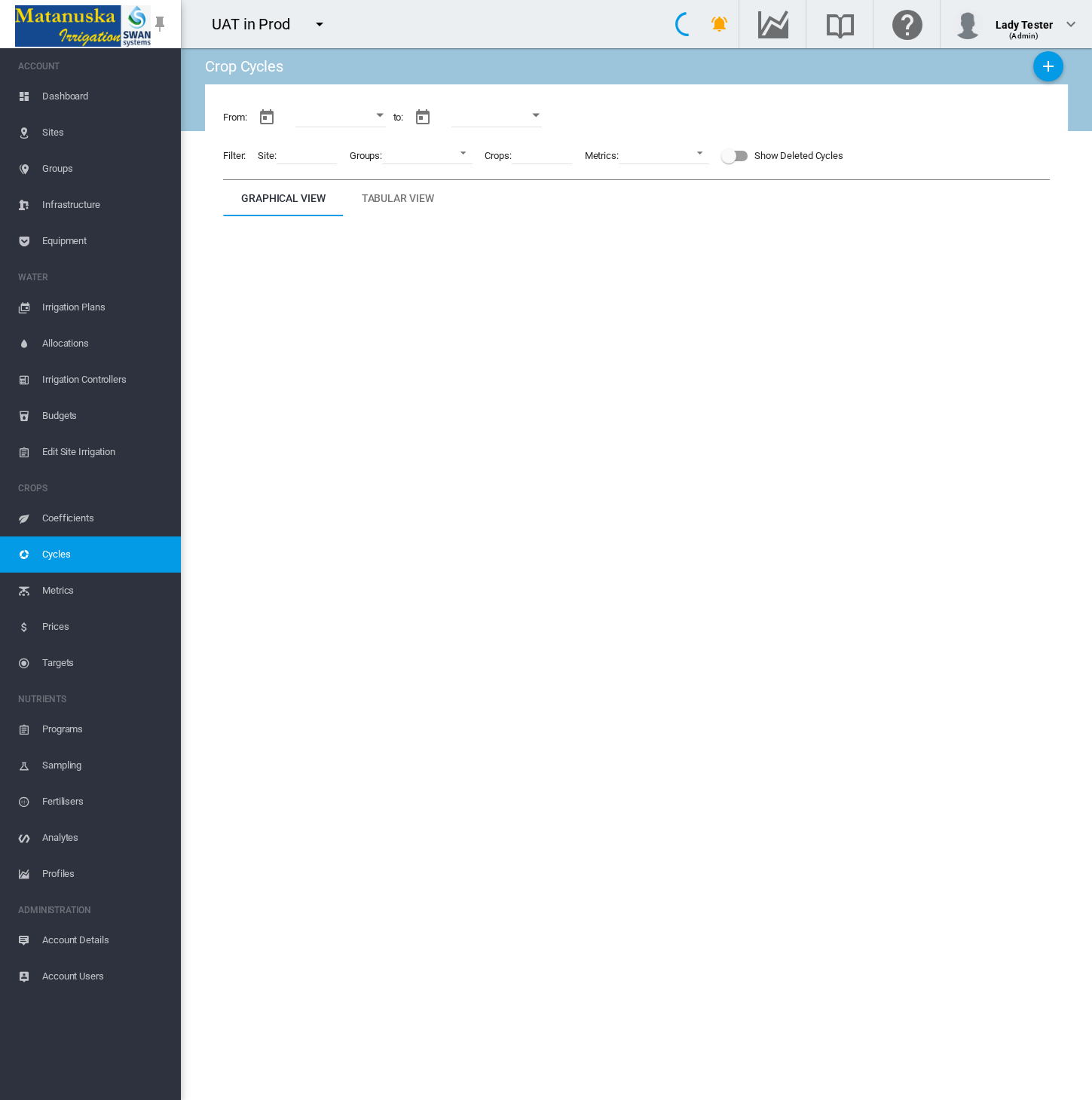 type on "**********" 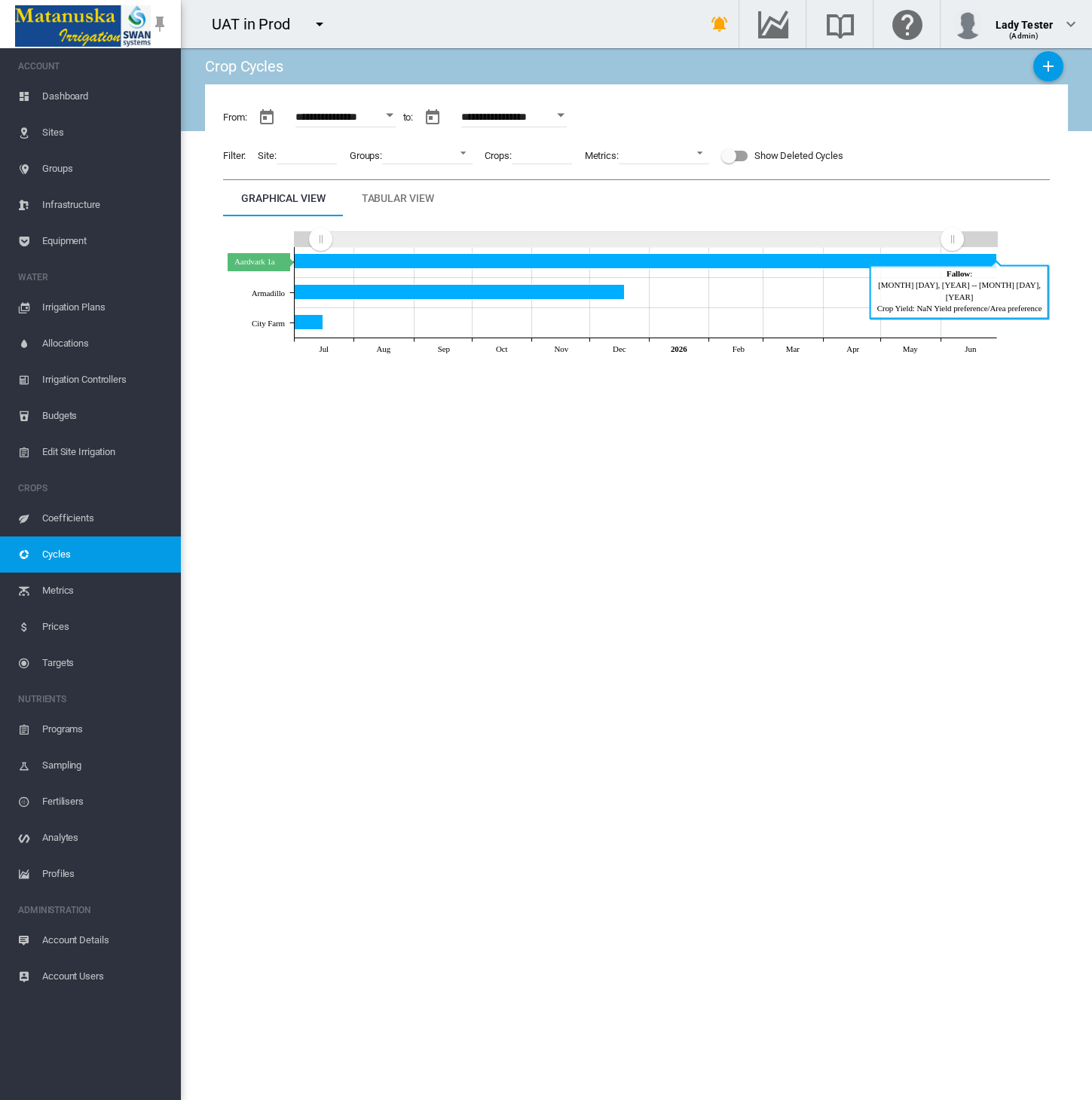 click 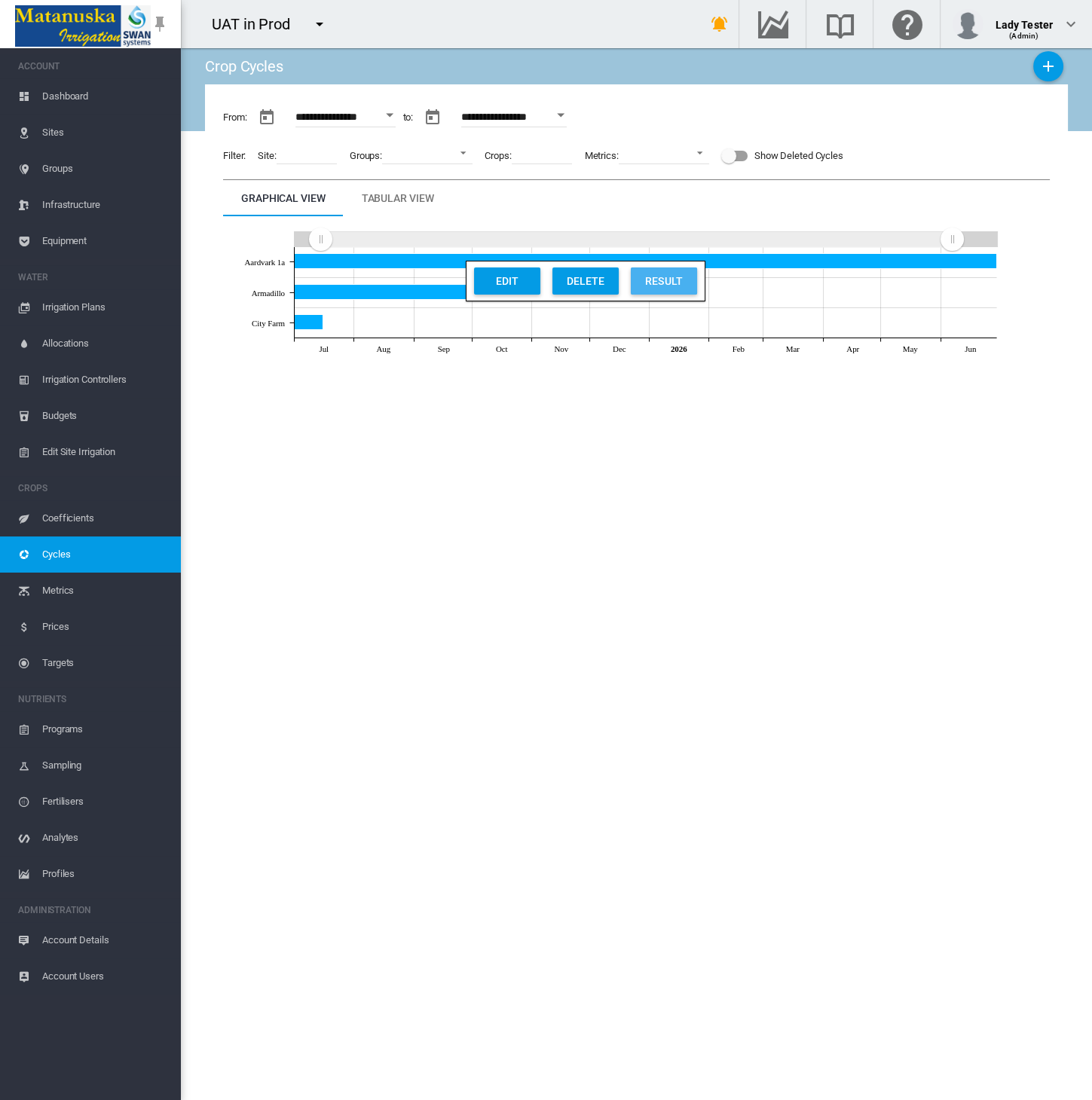 click on "Result" at bounding box center [664, 281] 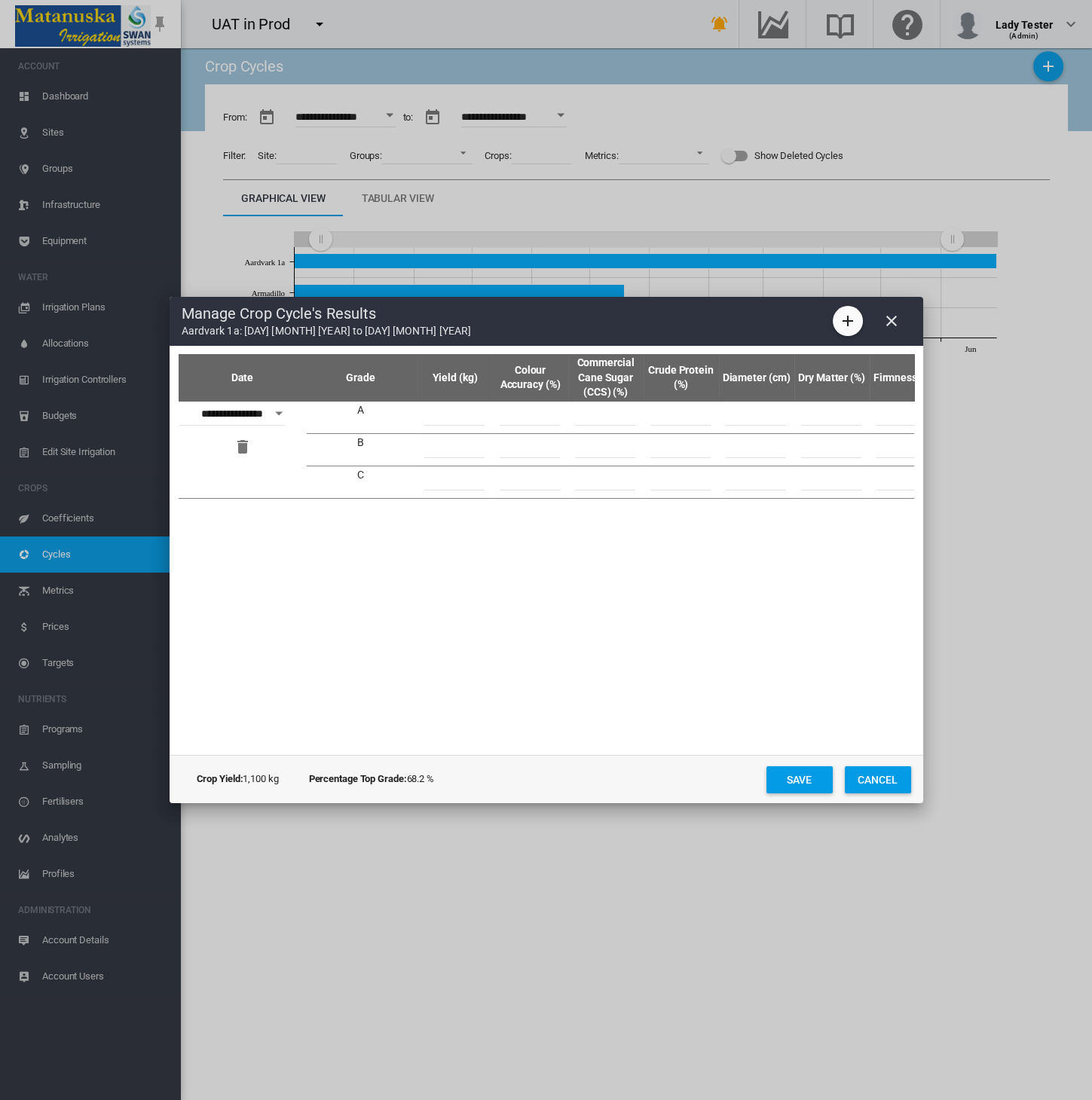 scroll, scrollTop: 0, scrollLeft: 0, axis: both 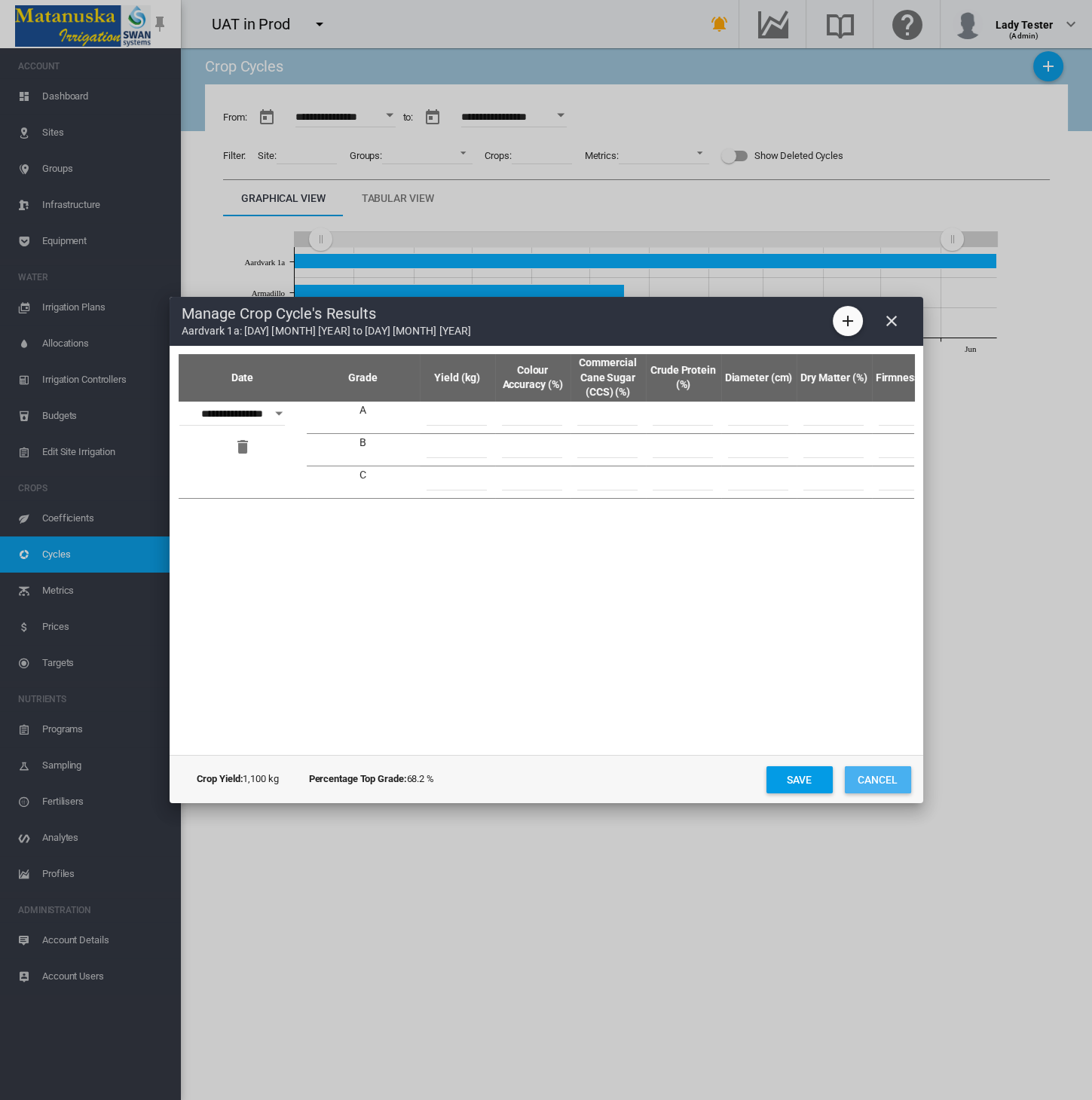 click on "Cancel" 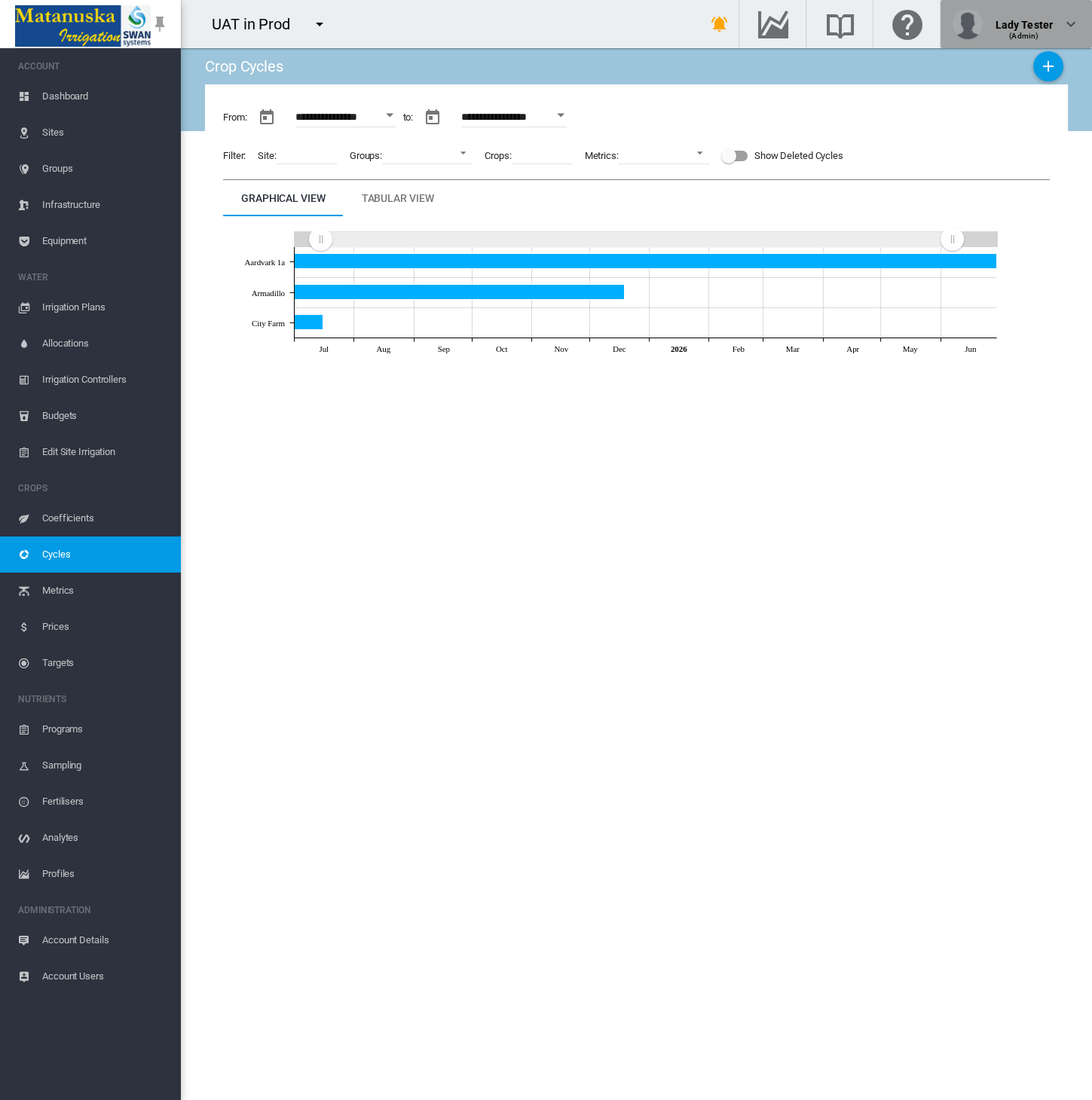 click on "Lady Tester
(Admin)" at bounding box center (1016, 24) 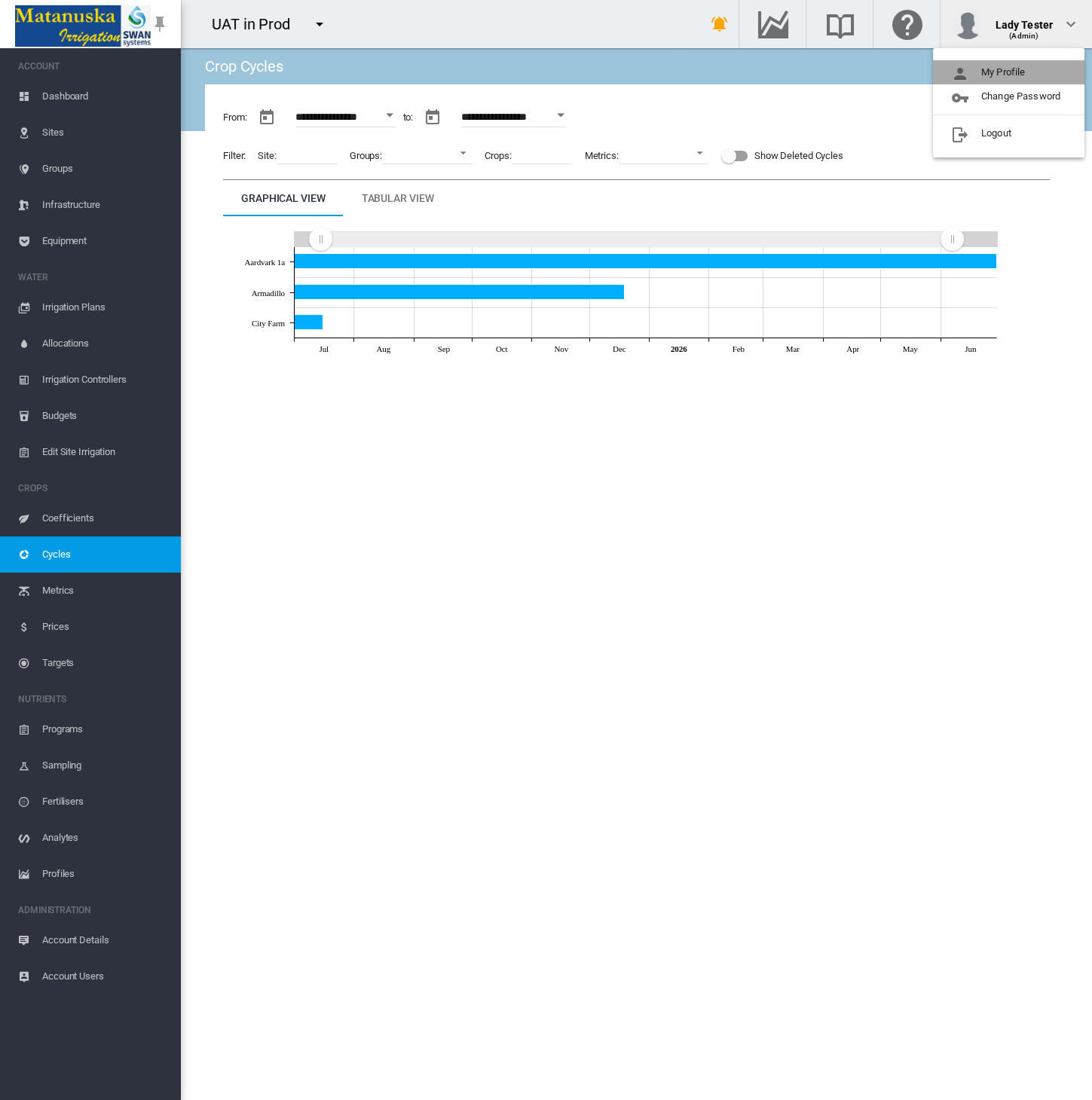 click on "My Profile" at bounding box center (1008, 72) 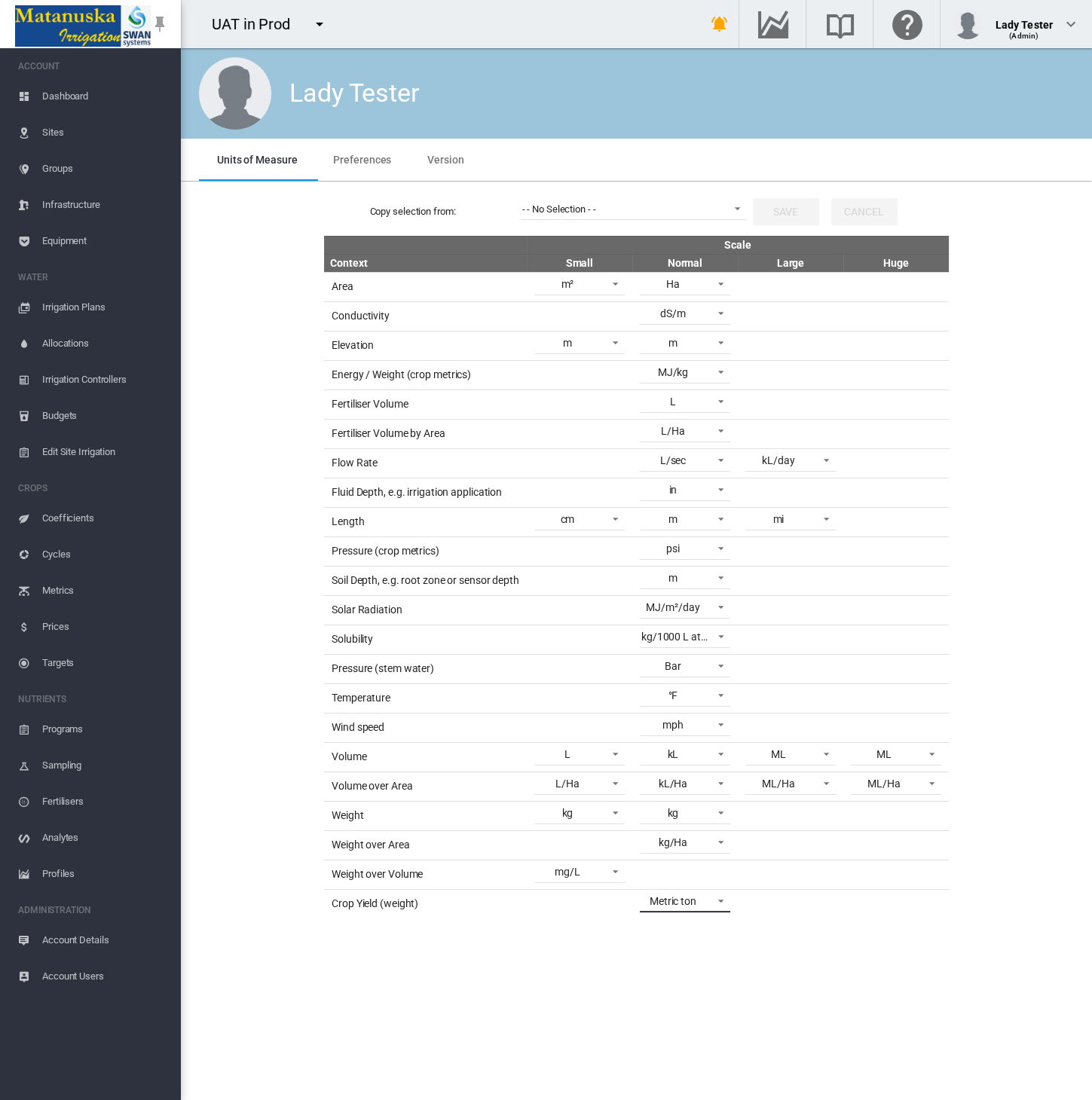 click on "Metric ton" at bounding box center [673, 901] 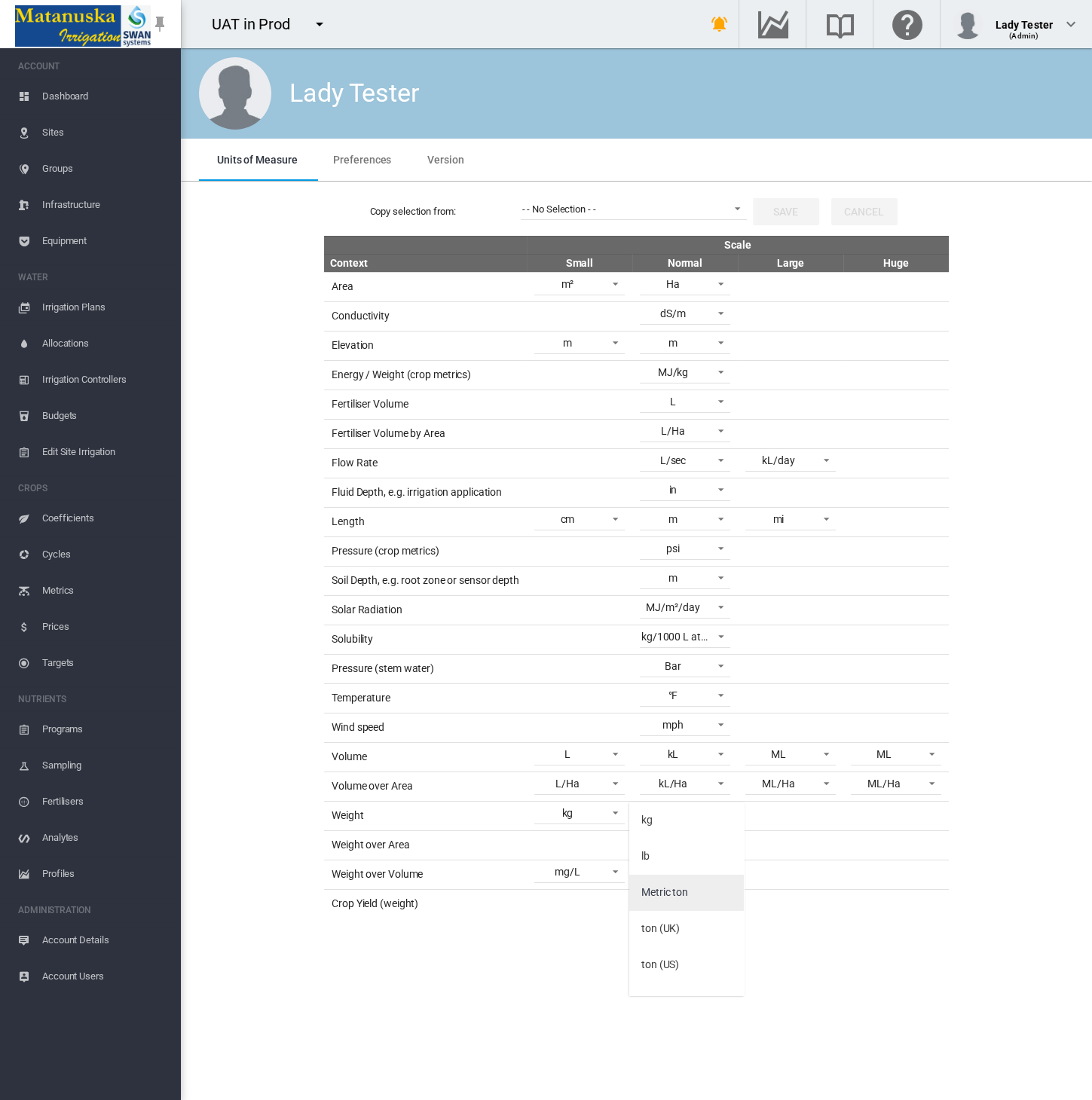 click on "Metric ton" at bounding box center [665, 893] 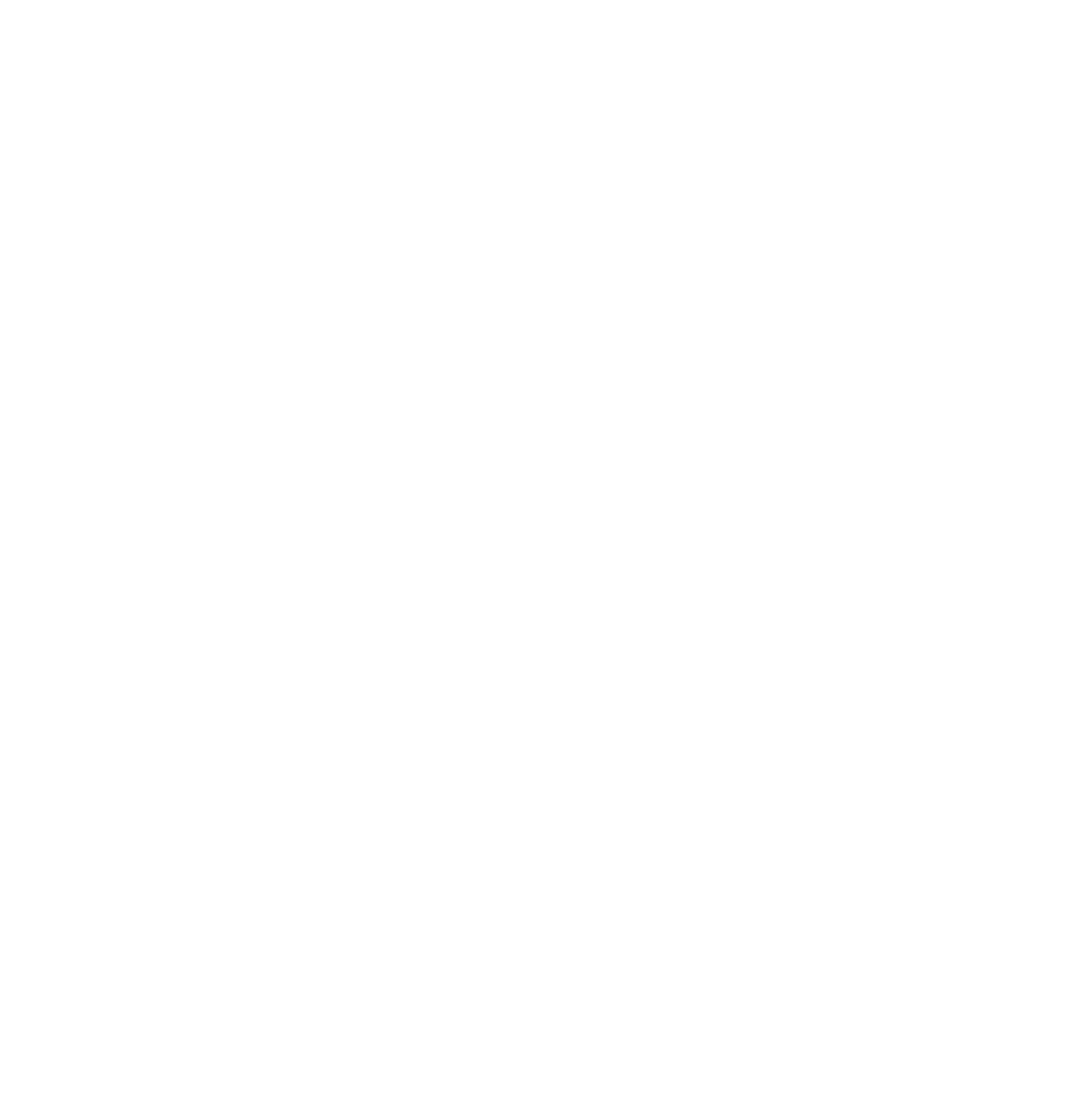 scroll, scrollTop: 0, scrollLeft: 0, axis: both 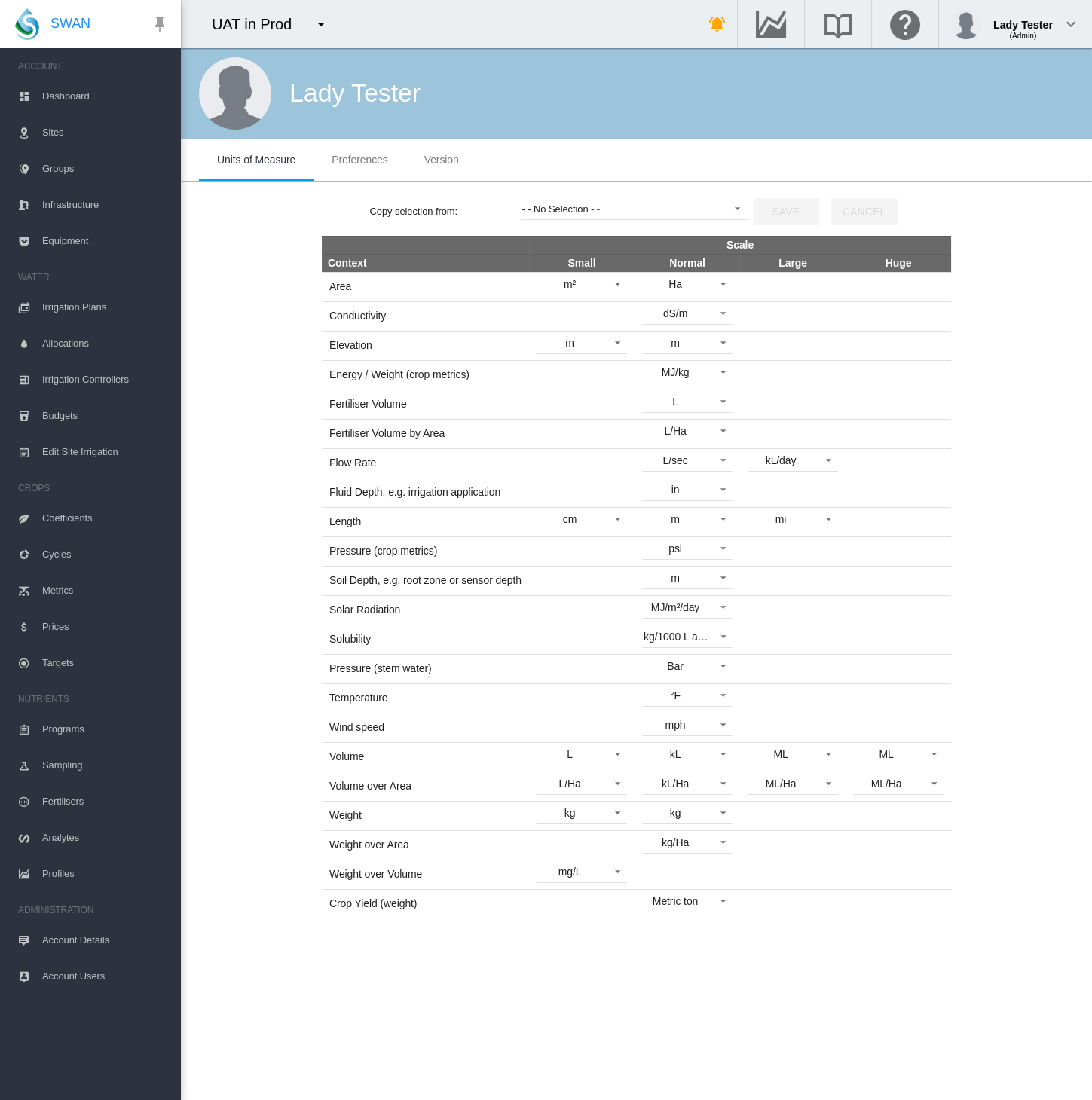 click on "Cycles" at bounding box center [106, 555] 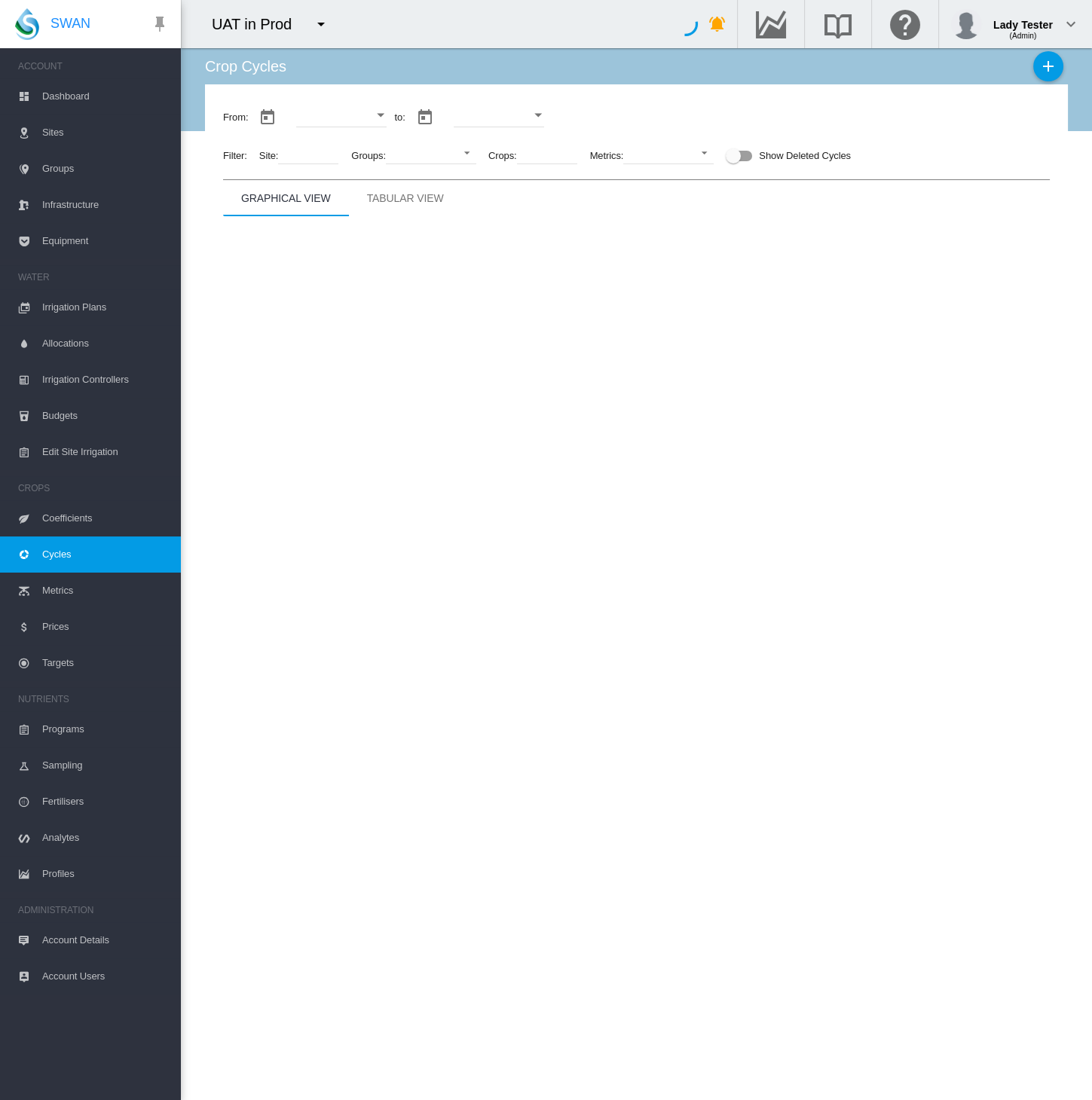 type on "**********" 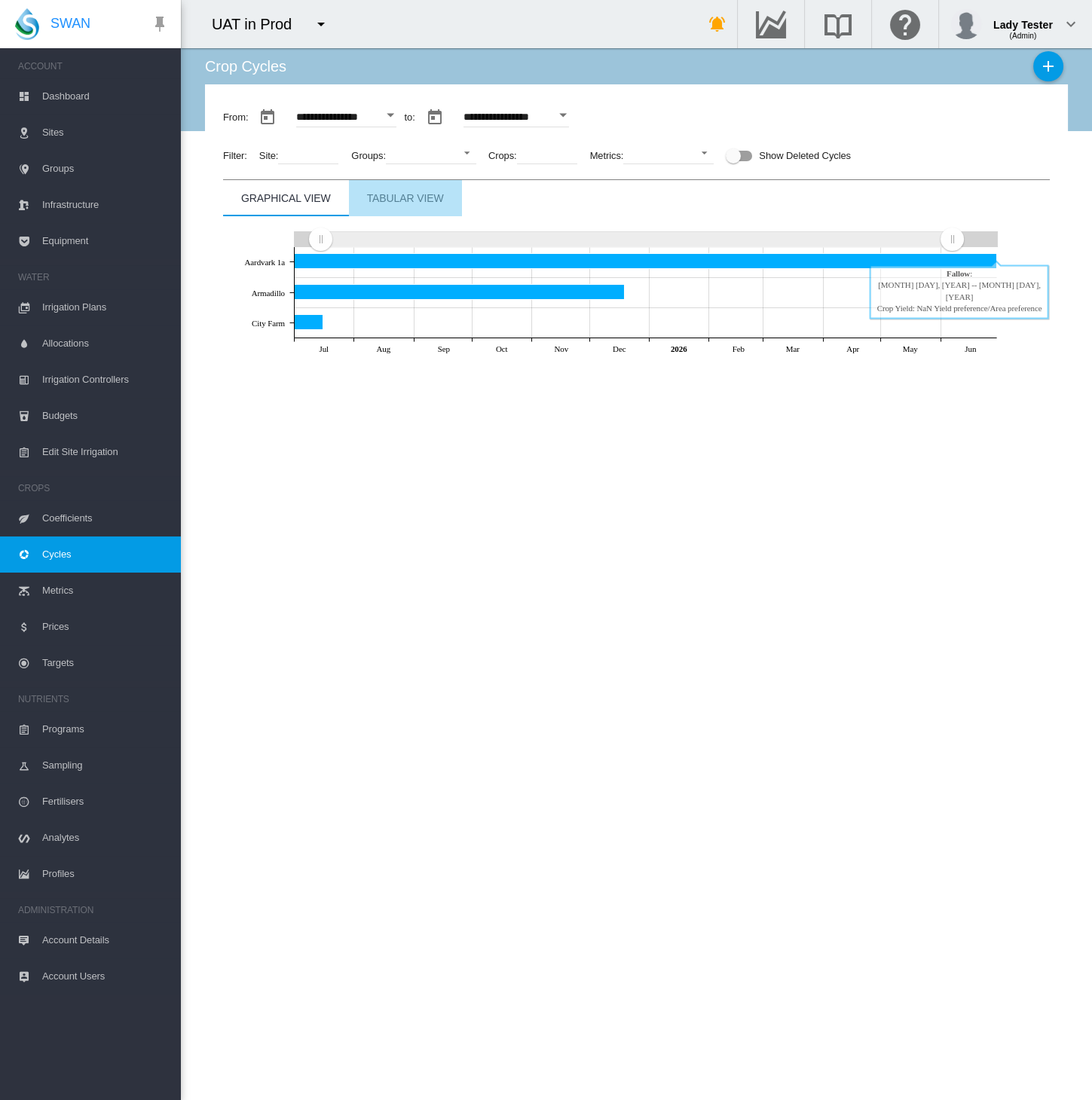 click on "Tabular View" at bounding box center [405, 198] 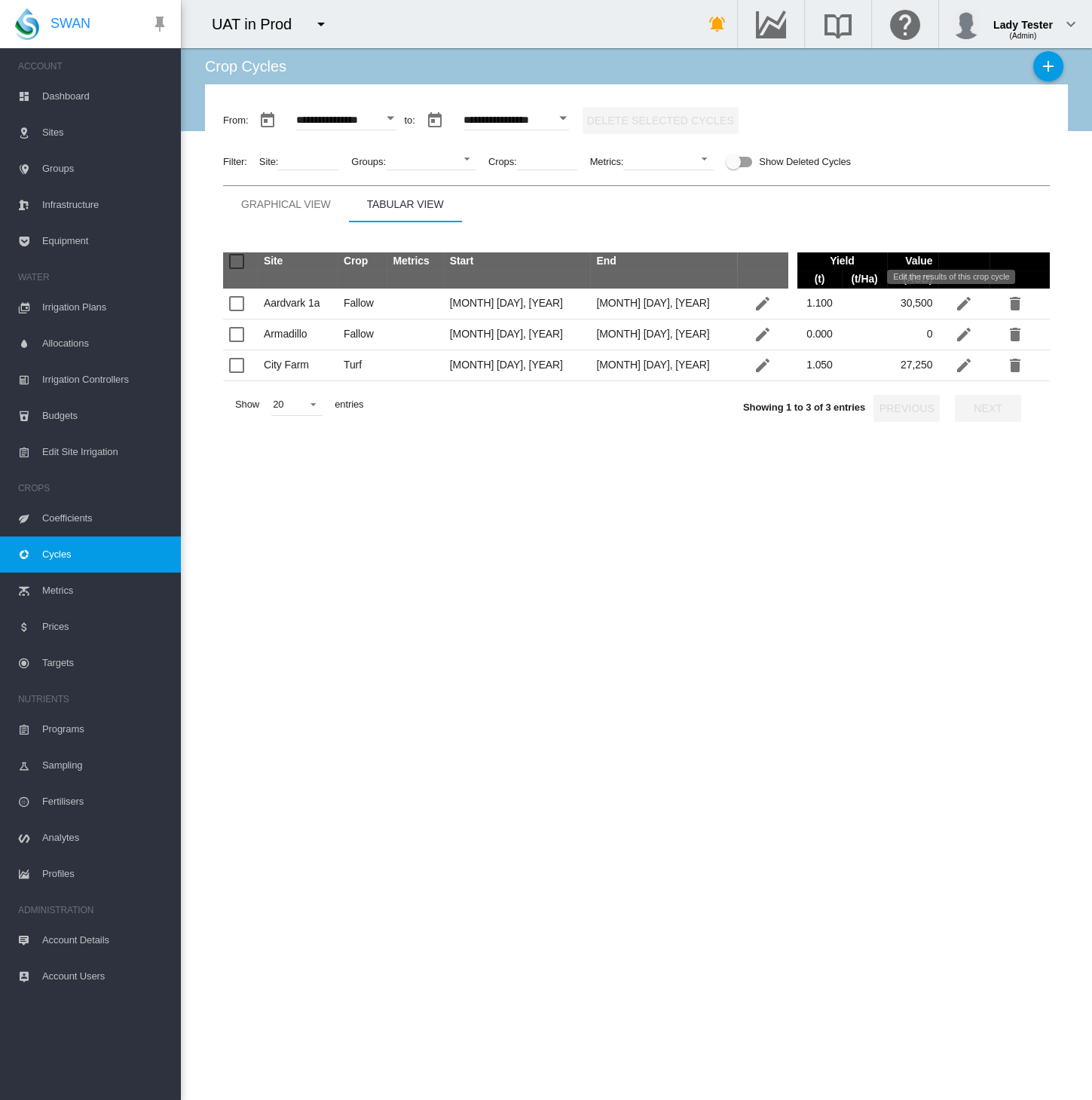 click at bounding box center (964, 304) 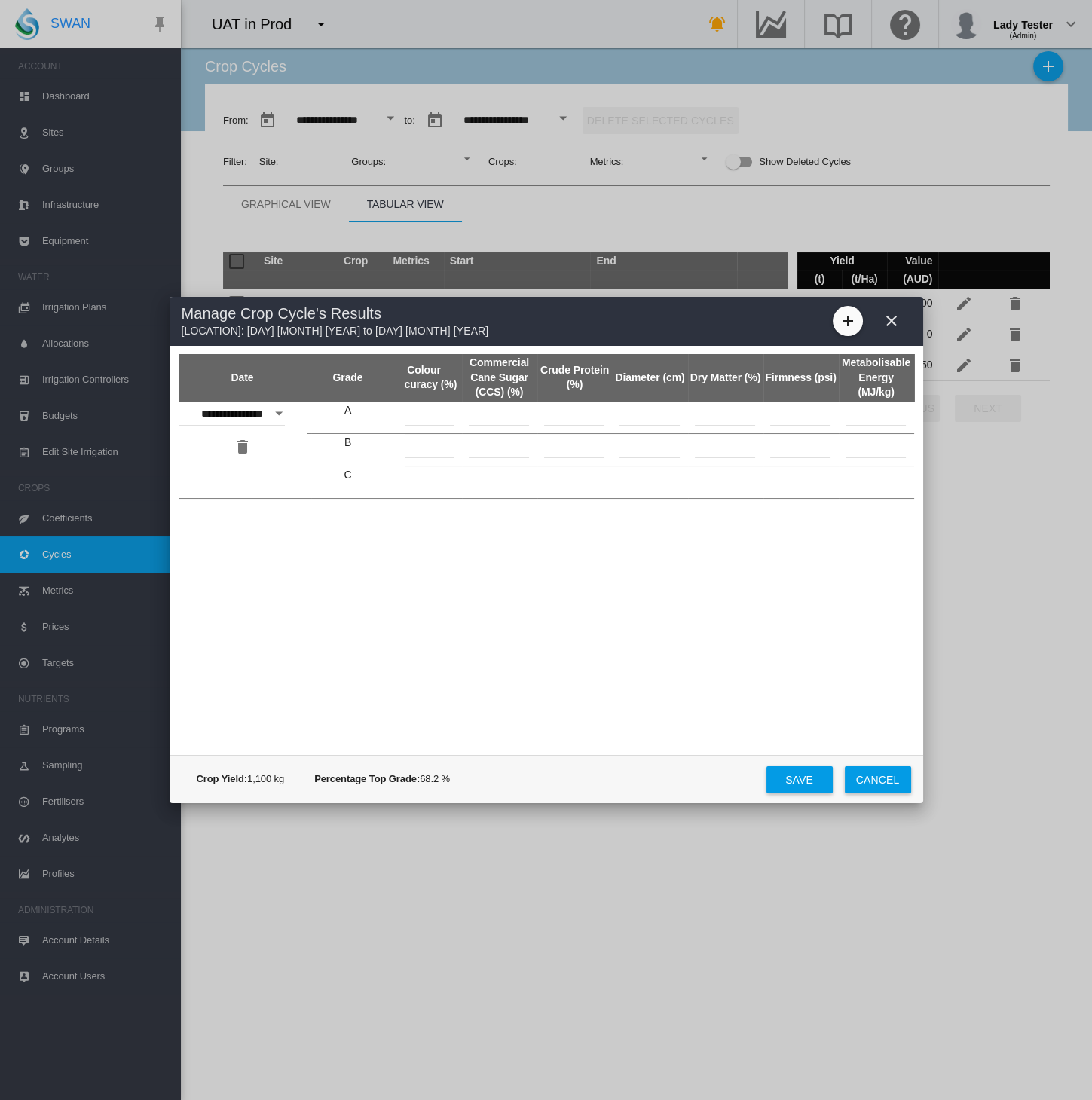 scroll, scrollTop: 0, scrollLeft: 0, axis: both 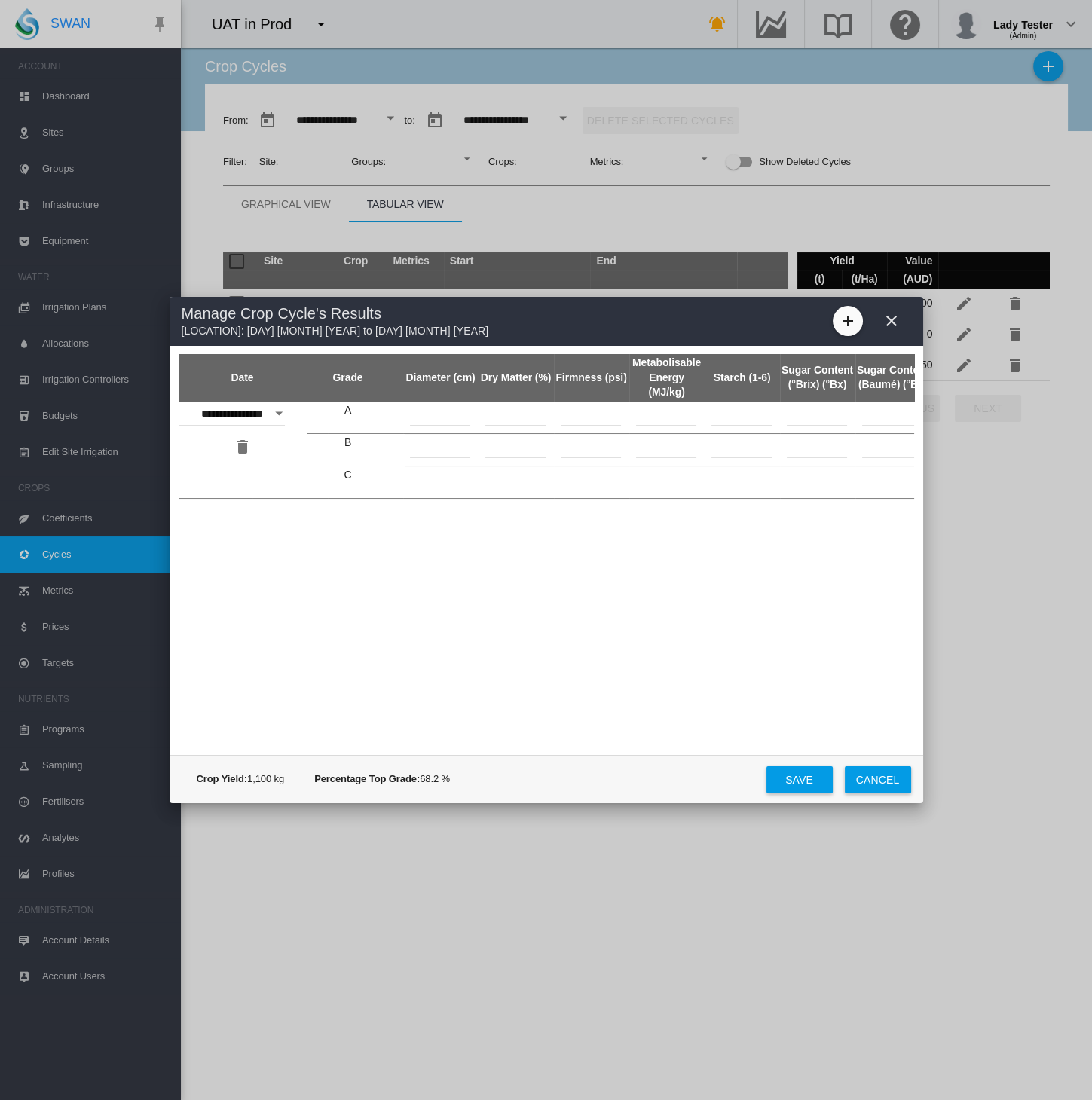 drag, startPoint x: 864, startPoint y: 786, endPoint x: 898, endPoint y: 565, distance: 223.6001 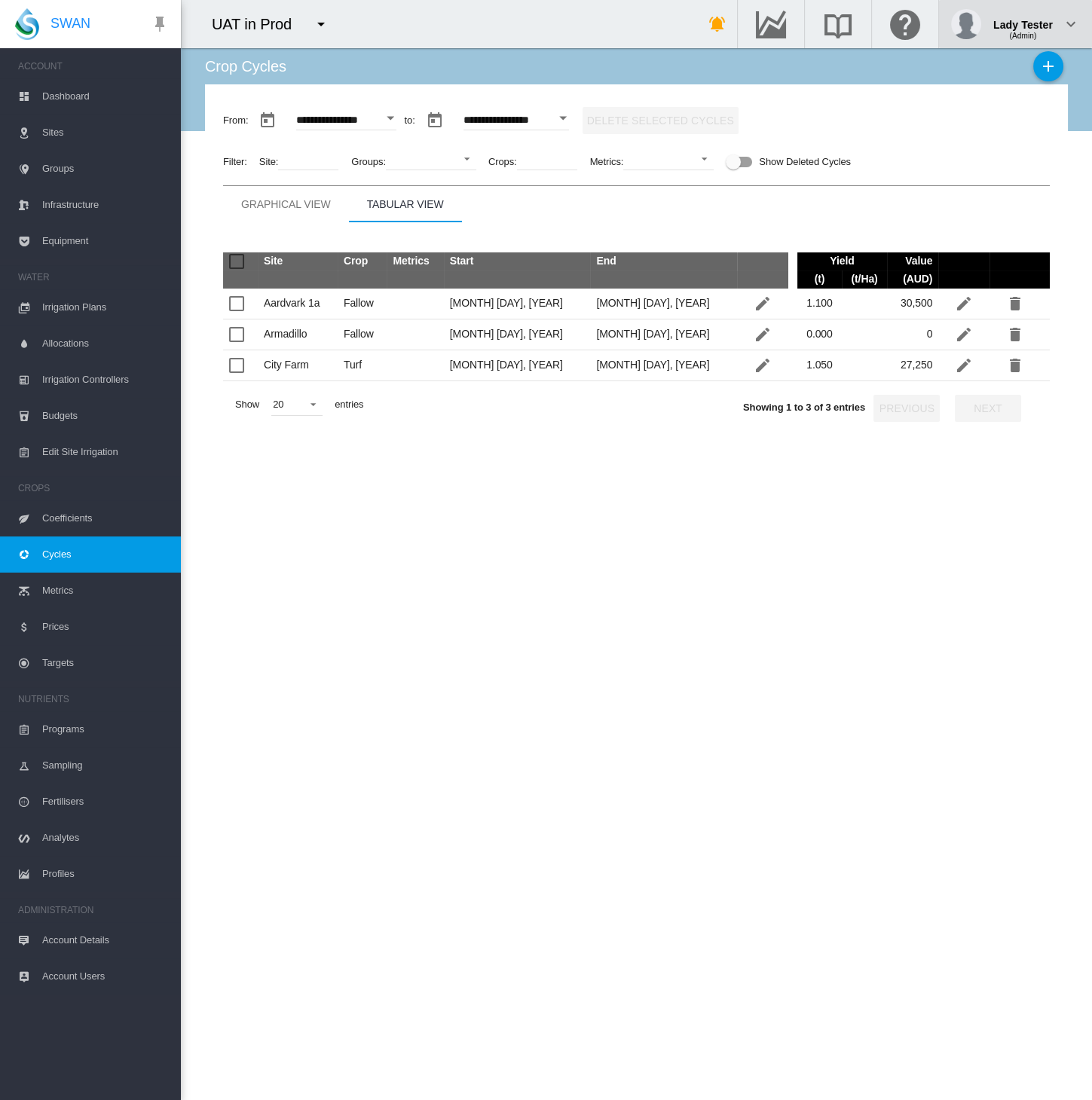 click on "(Admin)" at bounding box center (1023, 30) 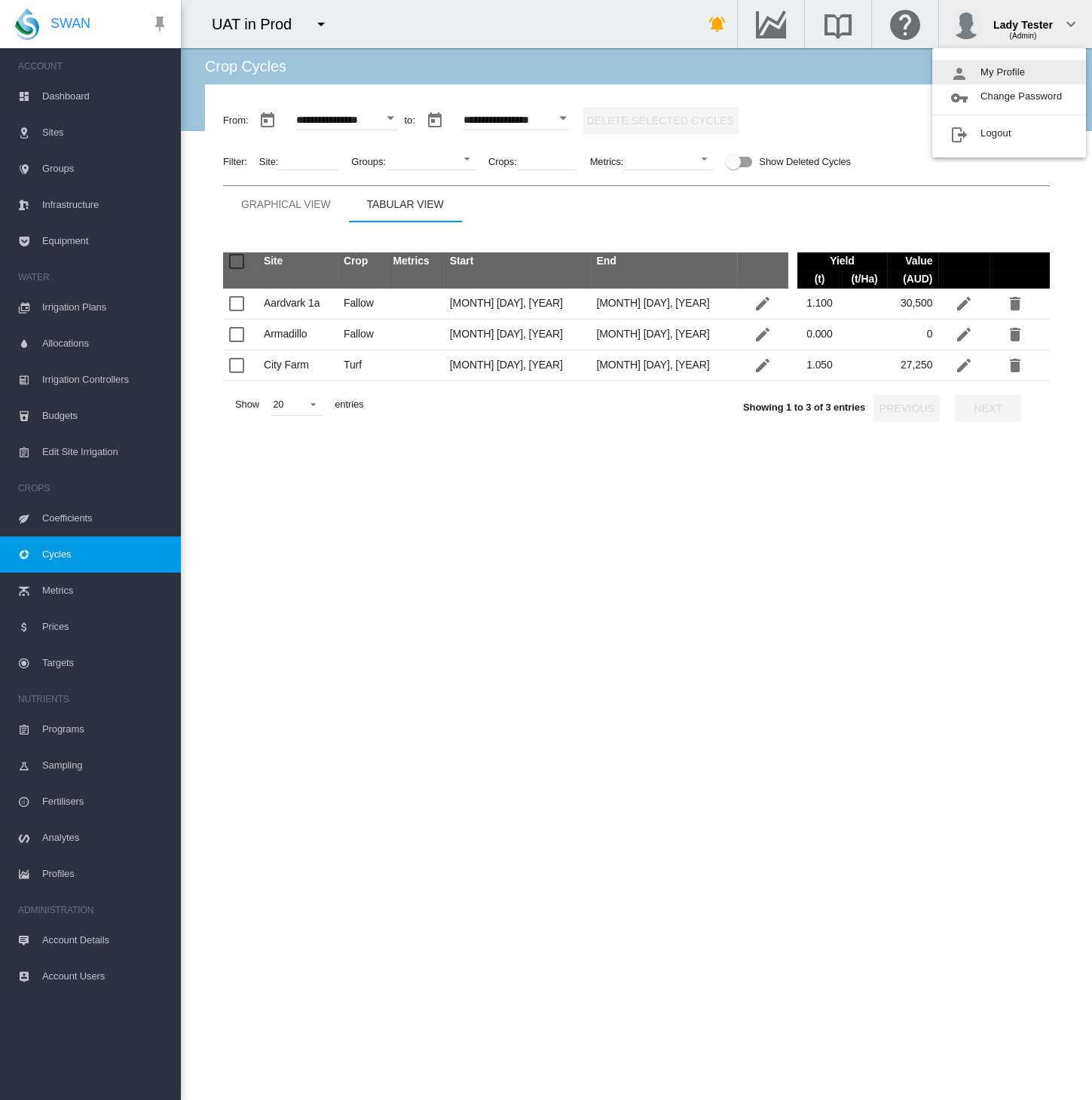 click on "My Profile" at bounding box center (1009, 72) 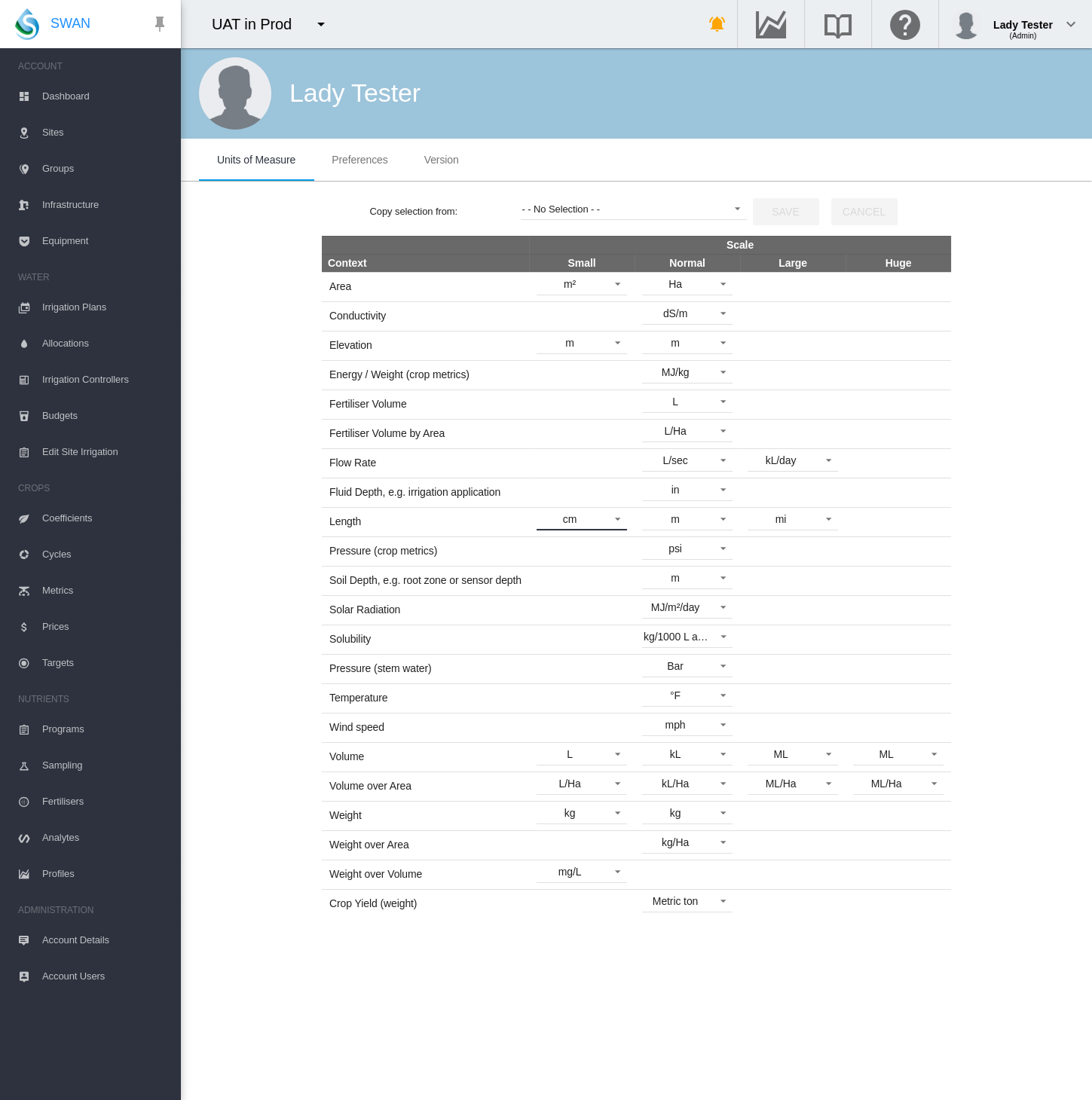 click on "cm" at bounding box center [570, 520] 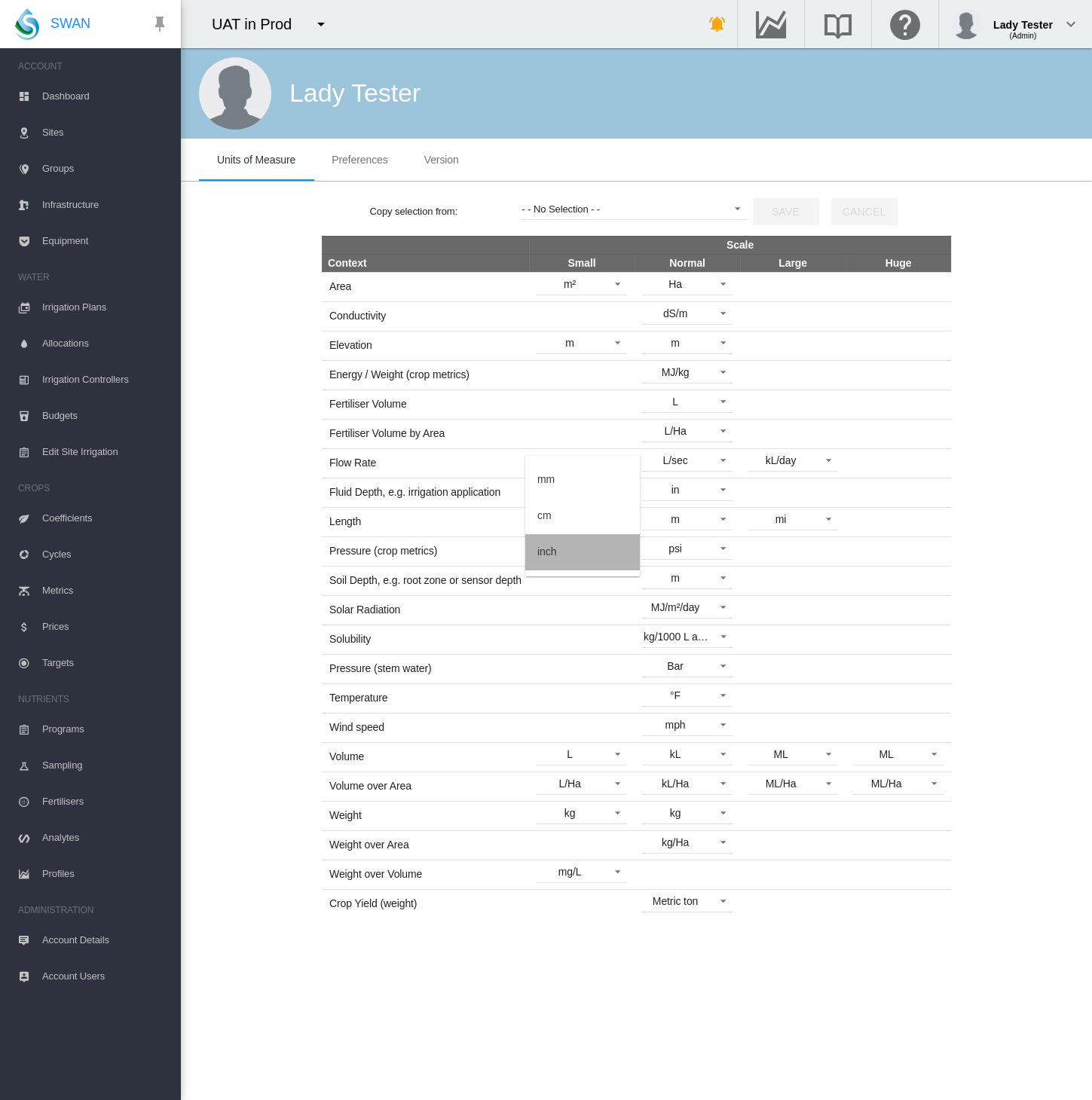 click on "inch" at bounding box center [583, 552] 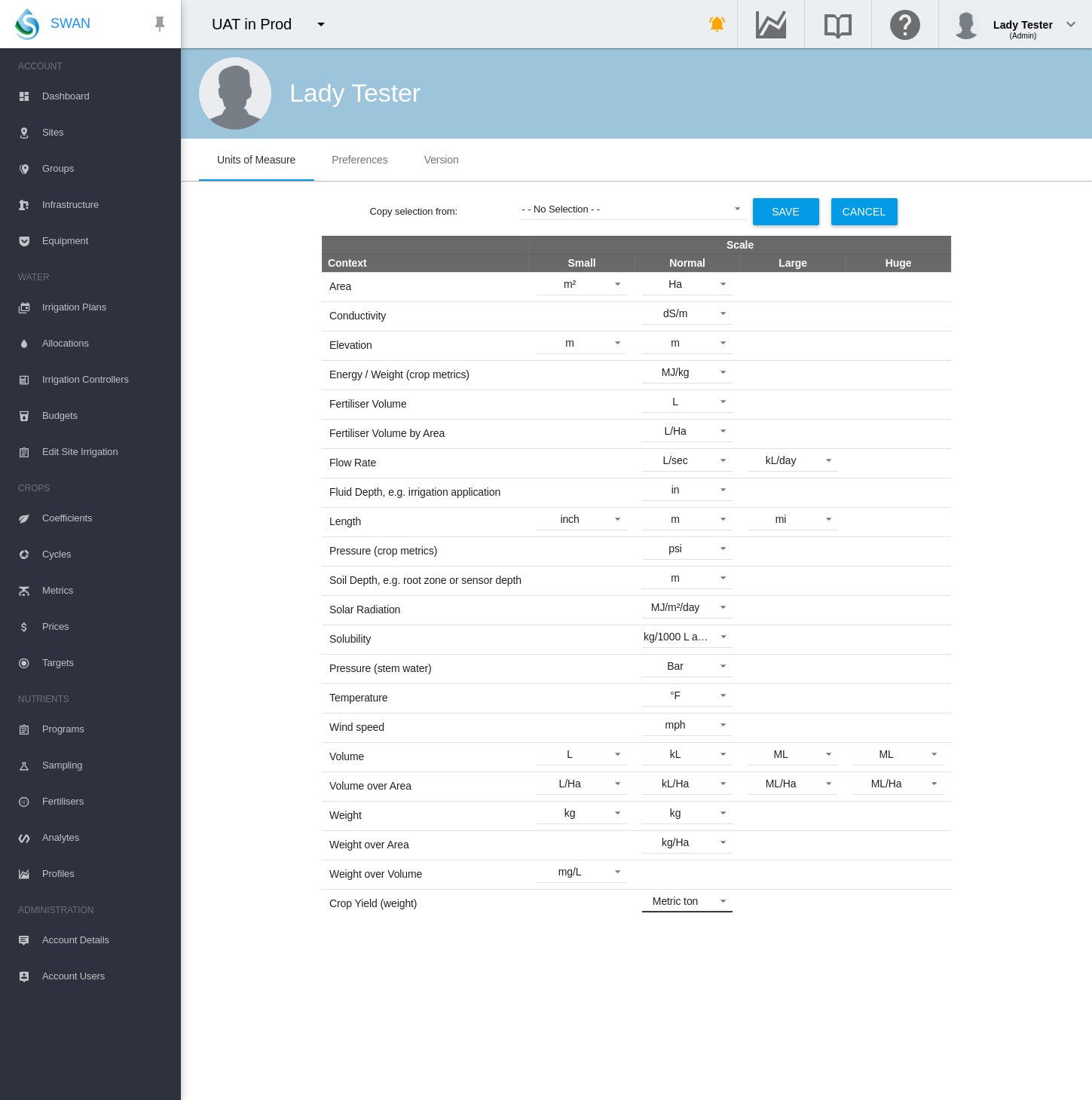 click on "Metric ton" at bounding box center [675, 901] 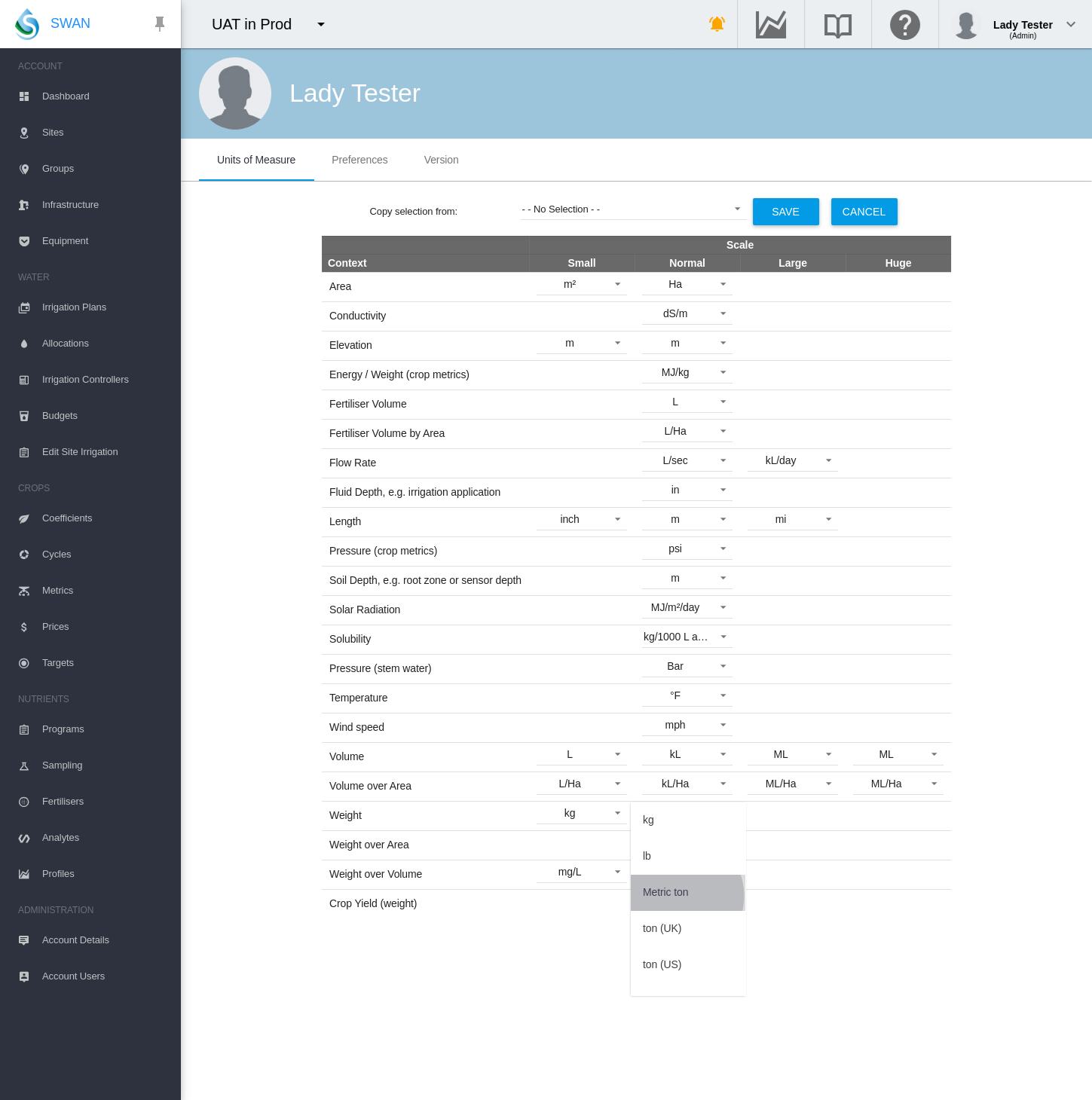 click on "Metric ton" at bounding box center (665, 893) 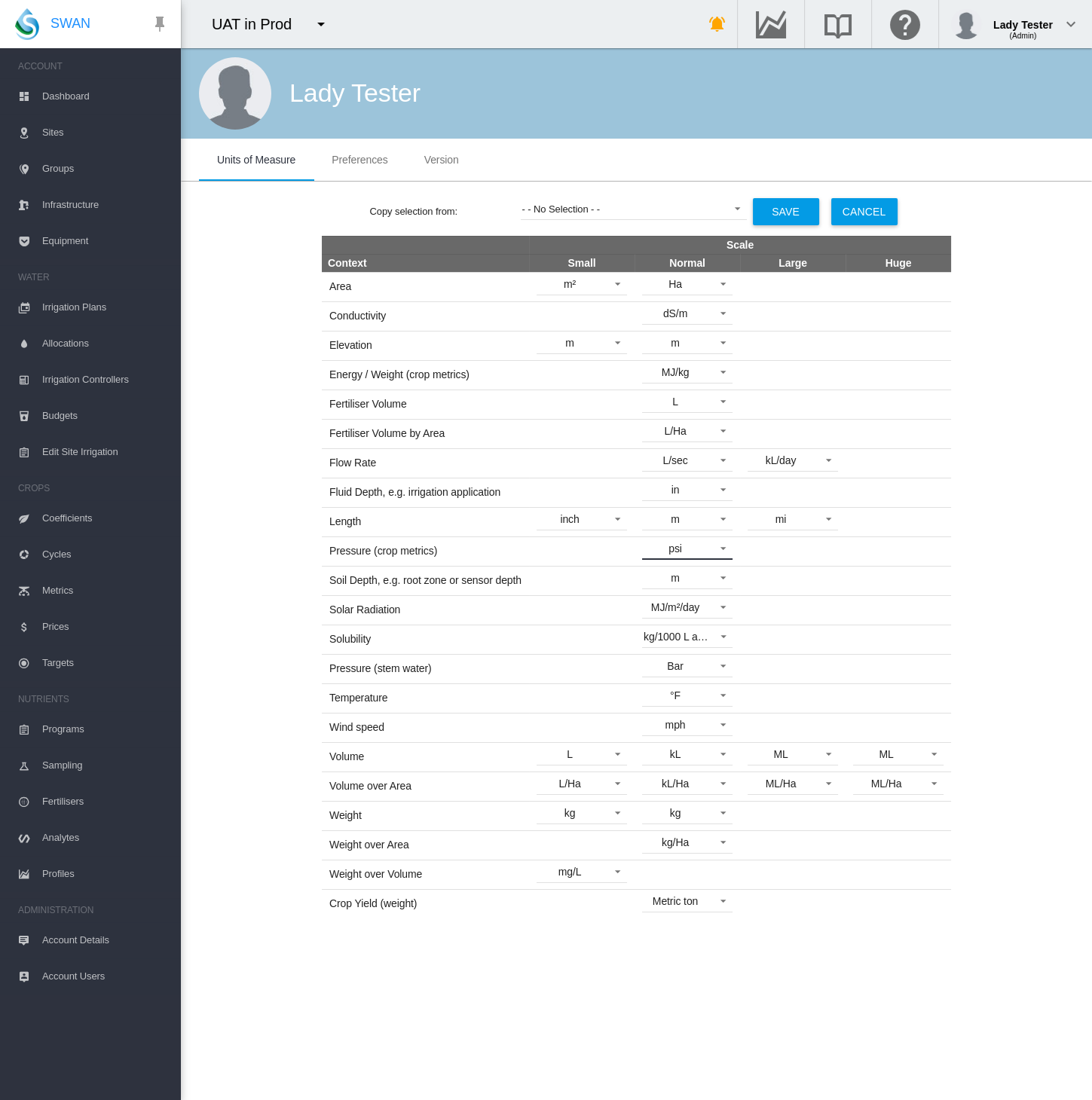 click at bounding box center (719, 547) 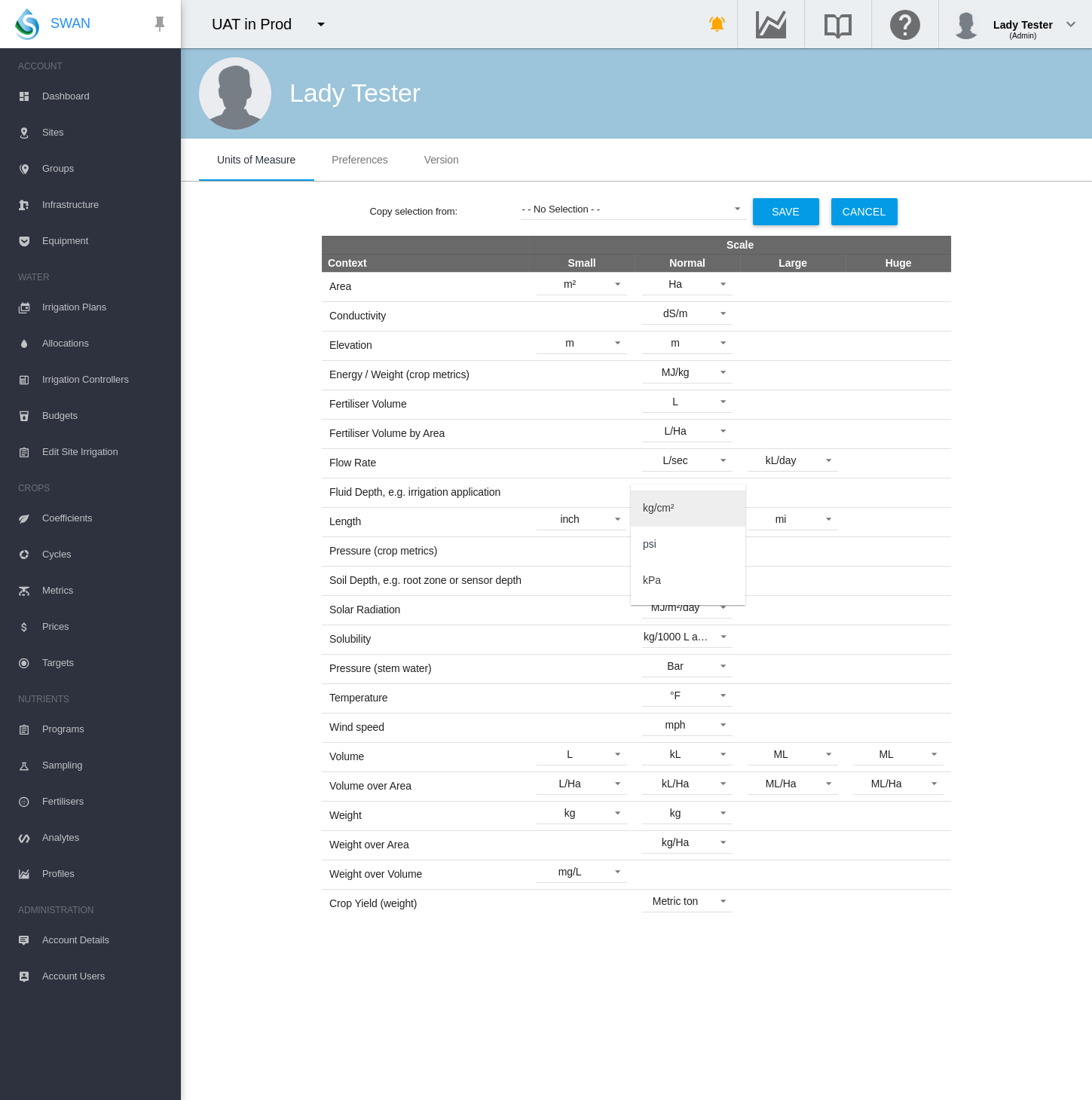 click on "kg/cm²" at bounding box center [688, 509] 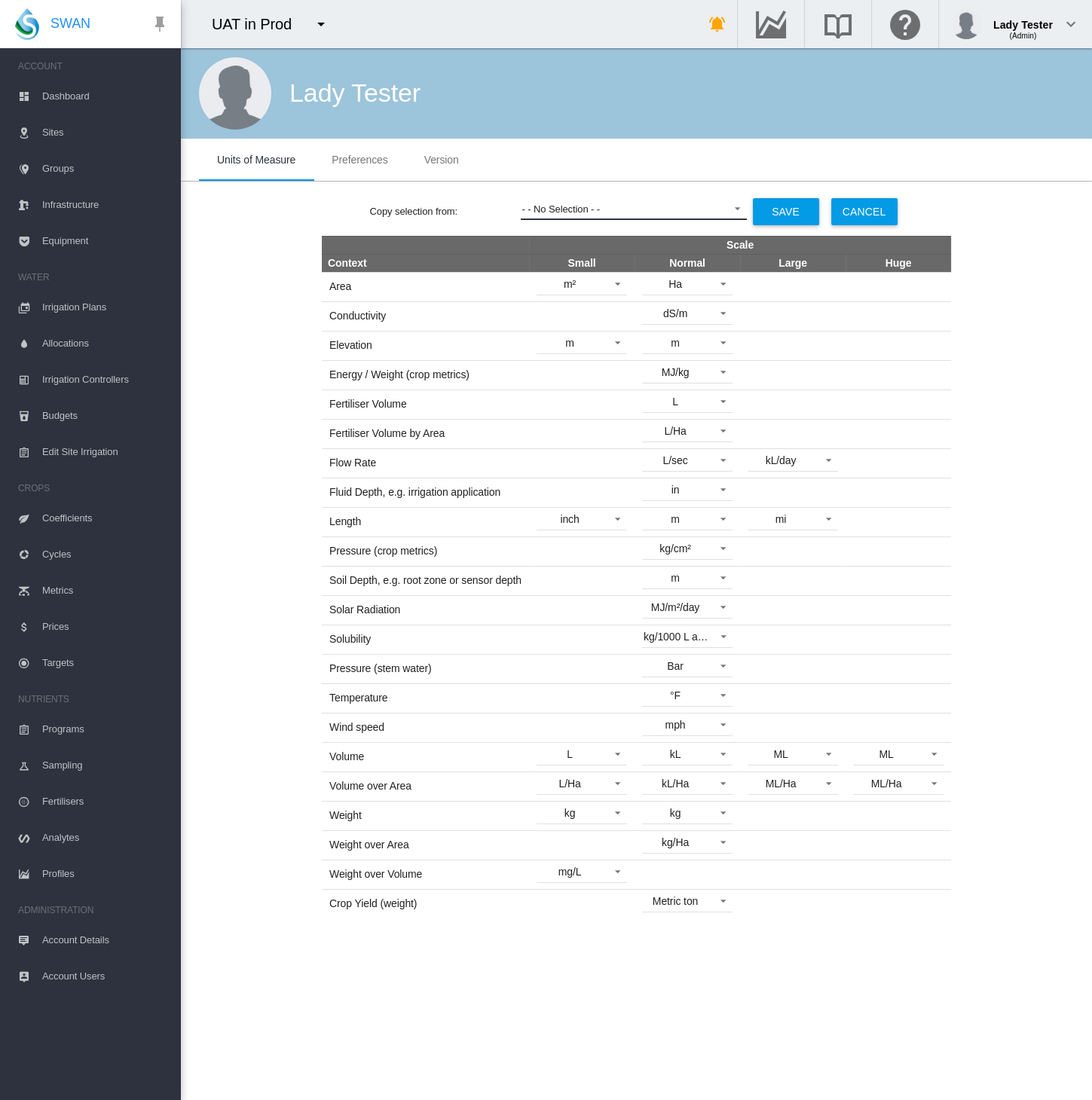 click at bounding box center (733, 207) 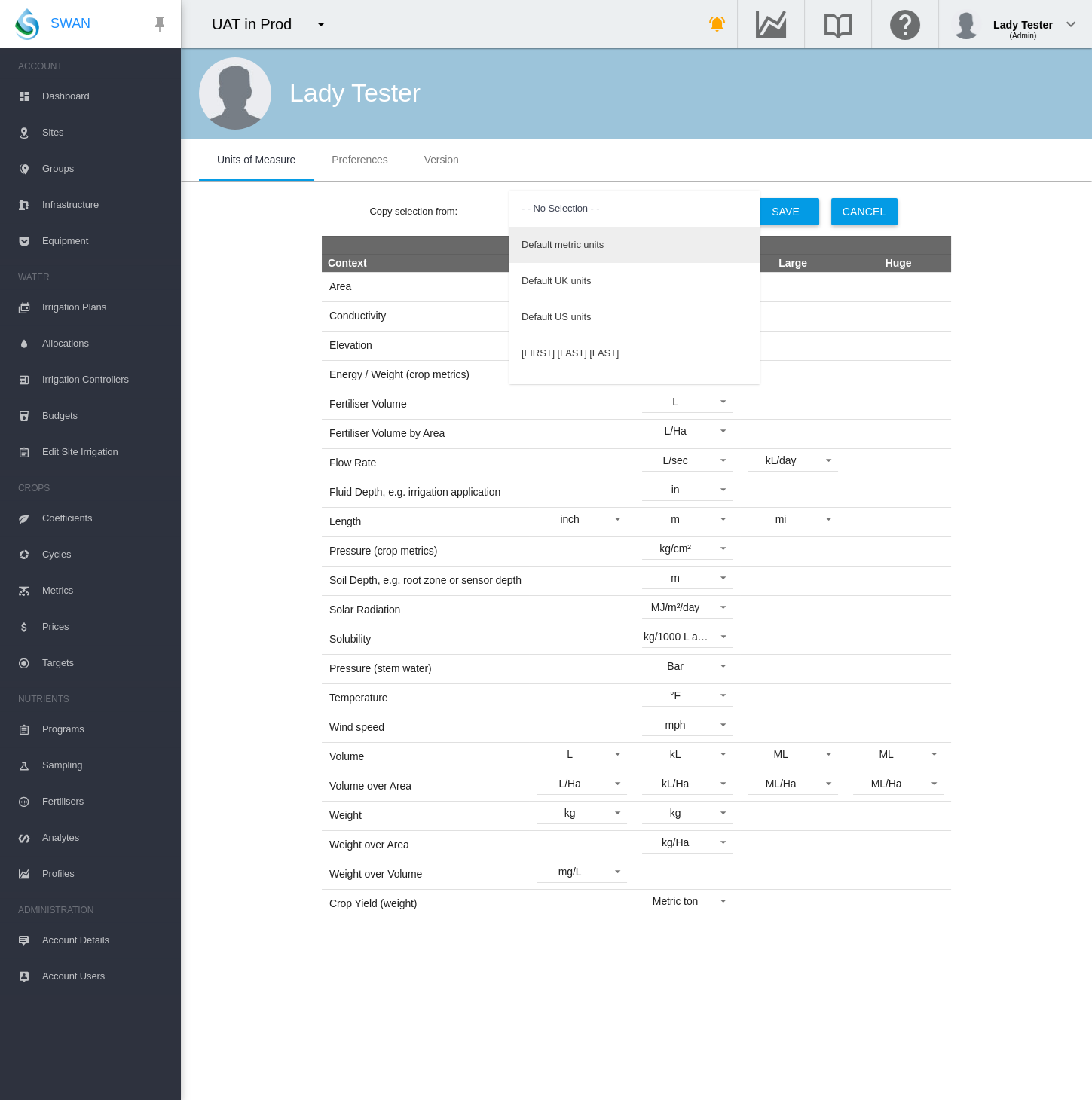click on "Default metric units" at bounding box center (562, 245) 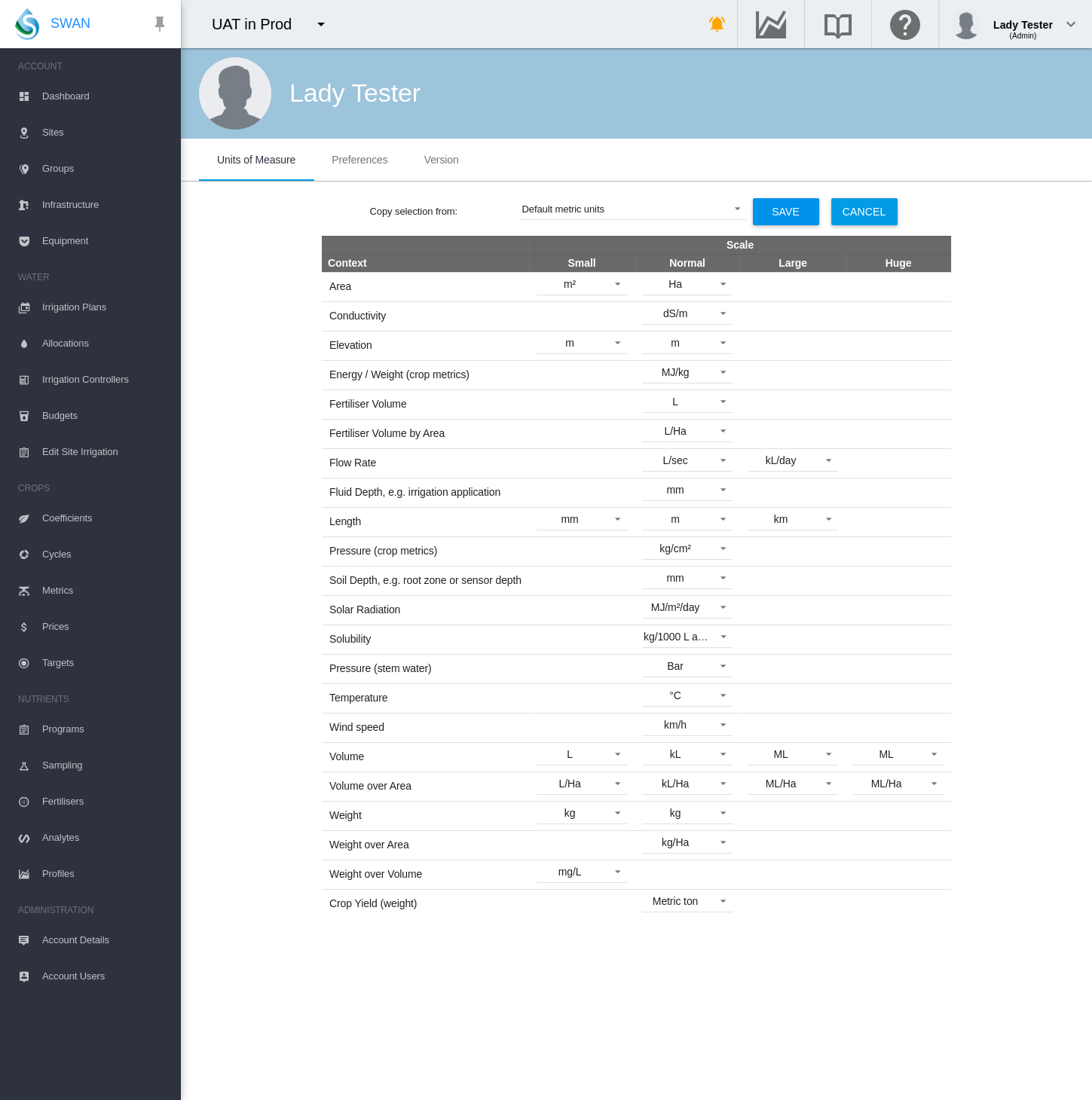 click on "Save" at bounding box center [786, 212] 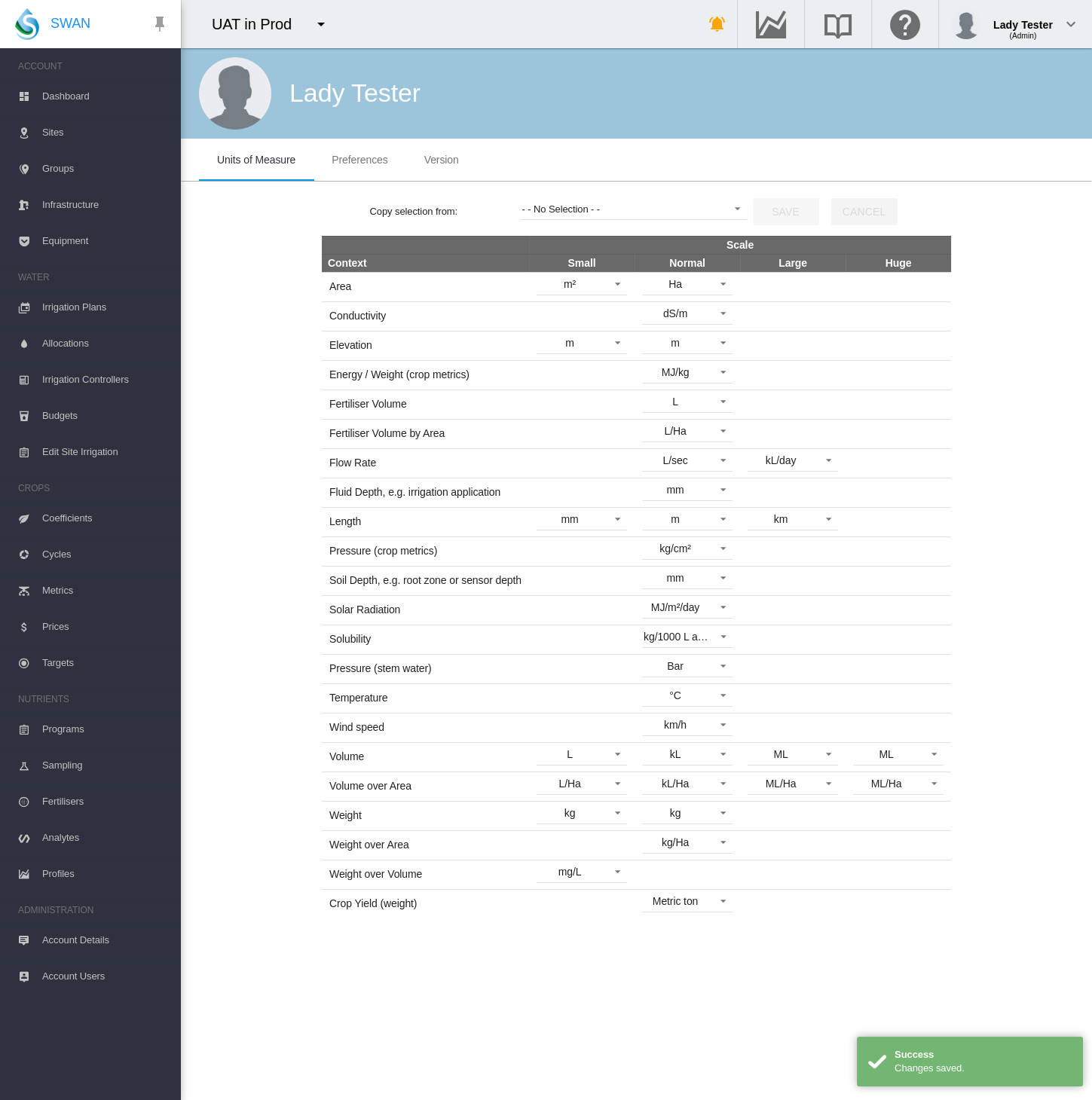 click on "Cycles" at bounding box center (106, 555) 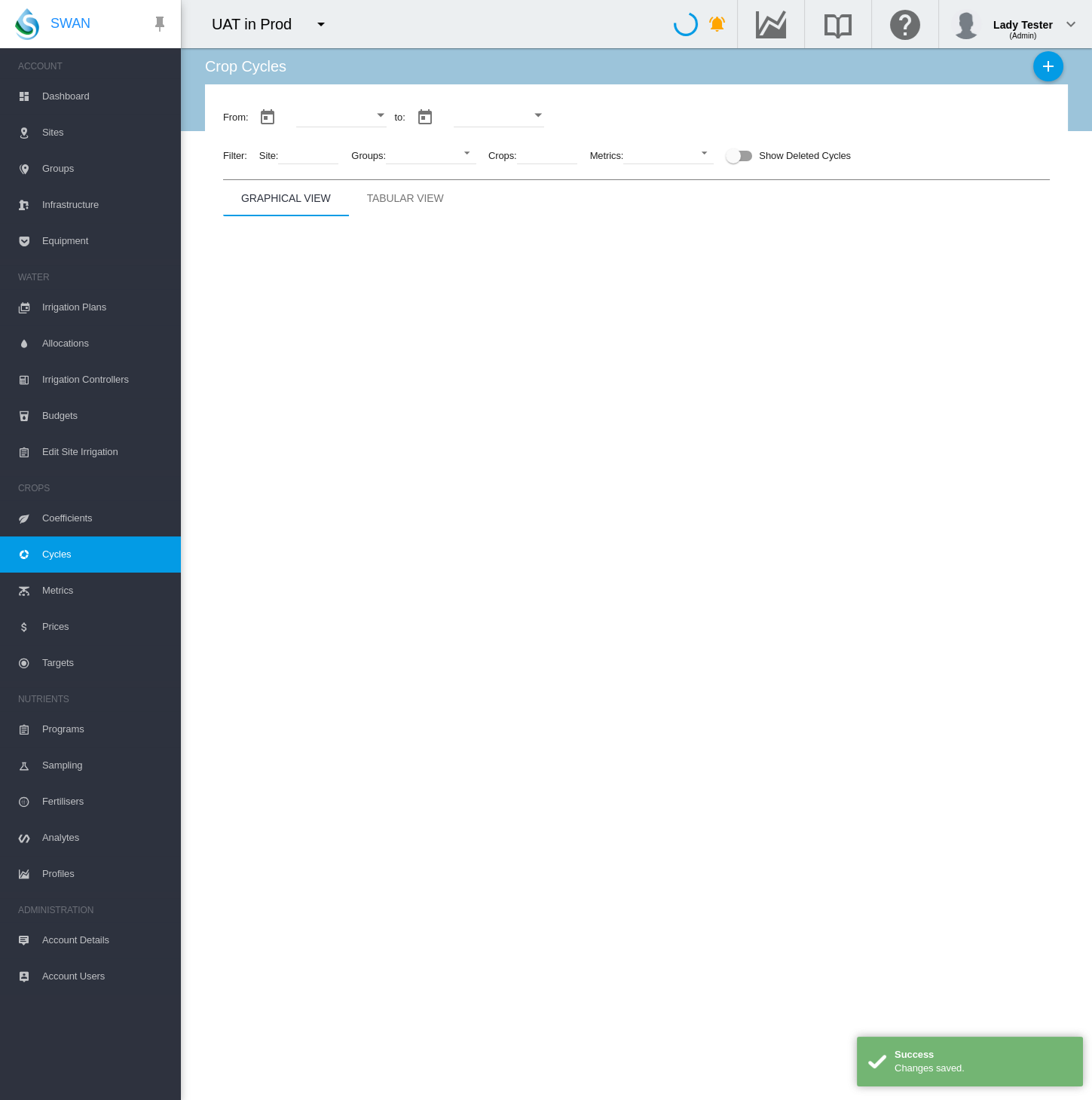 type on "**********" 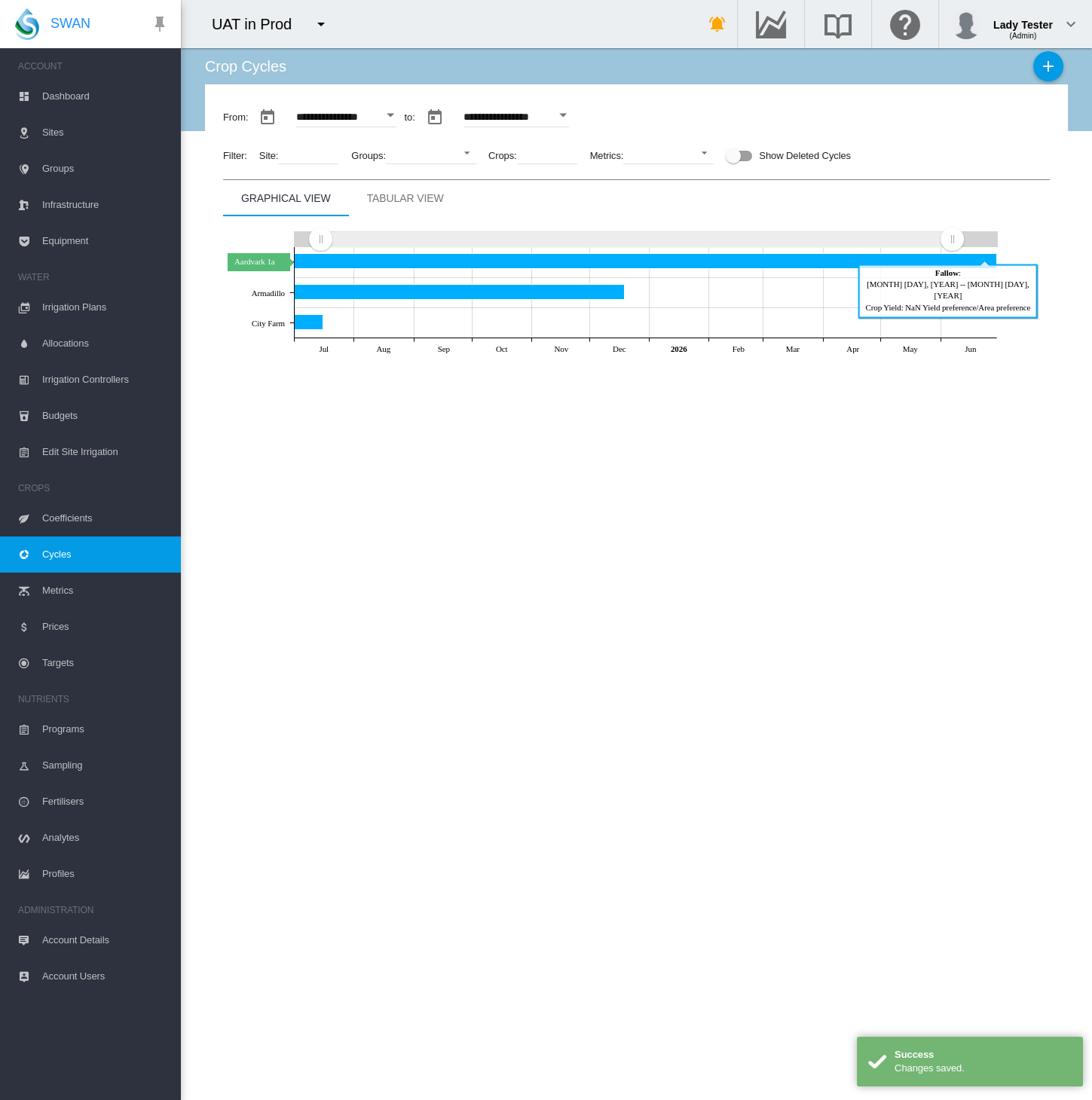 click 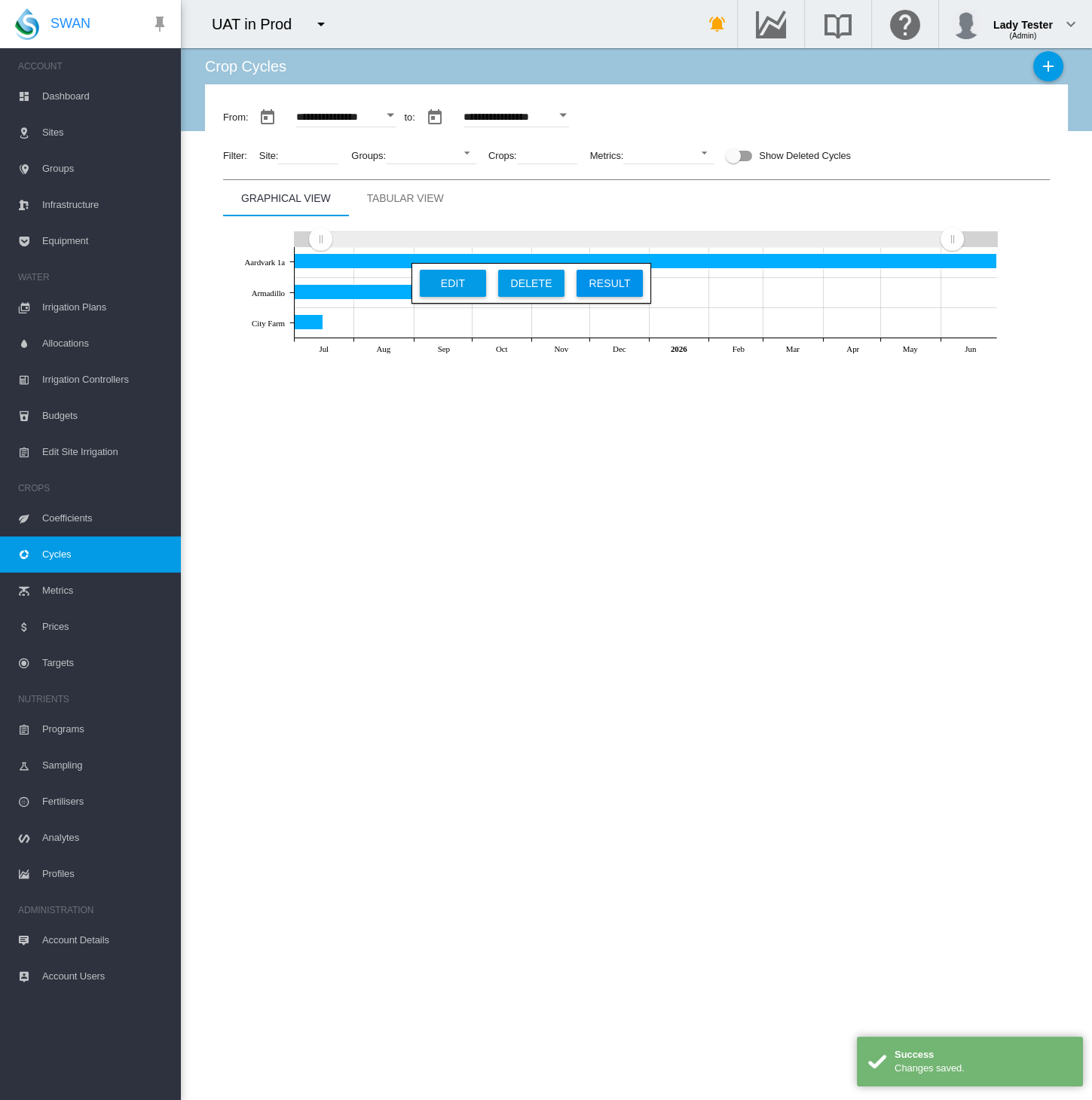 click on "Result" at bounding box center (610, 283) 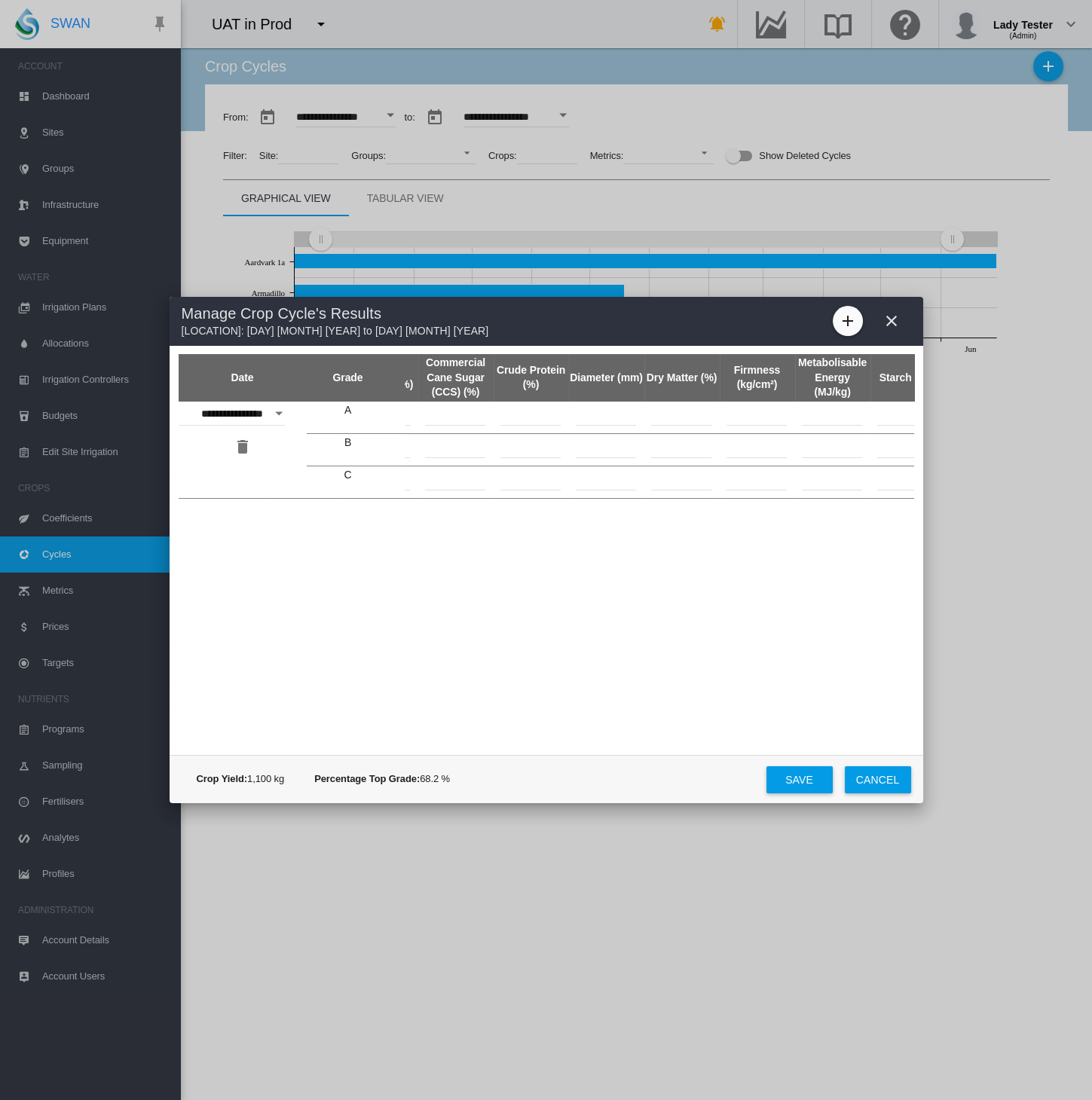 scroll, scrollTop: 0, scrollLeft: 193, axis: horizontal 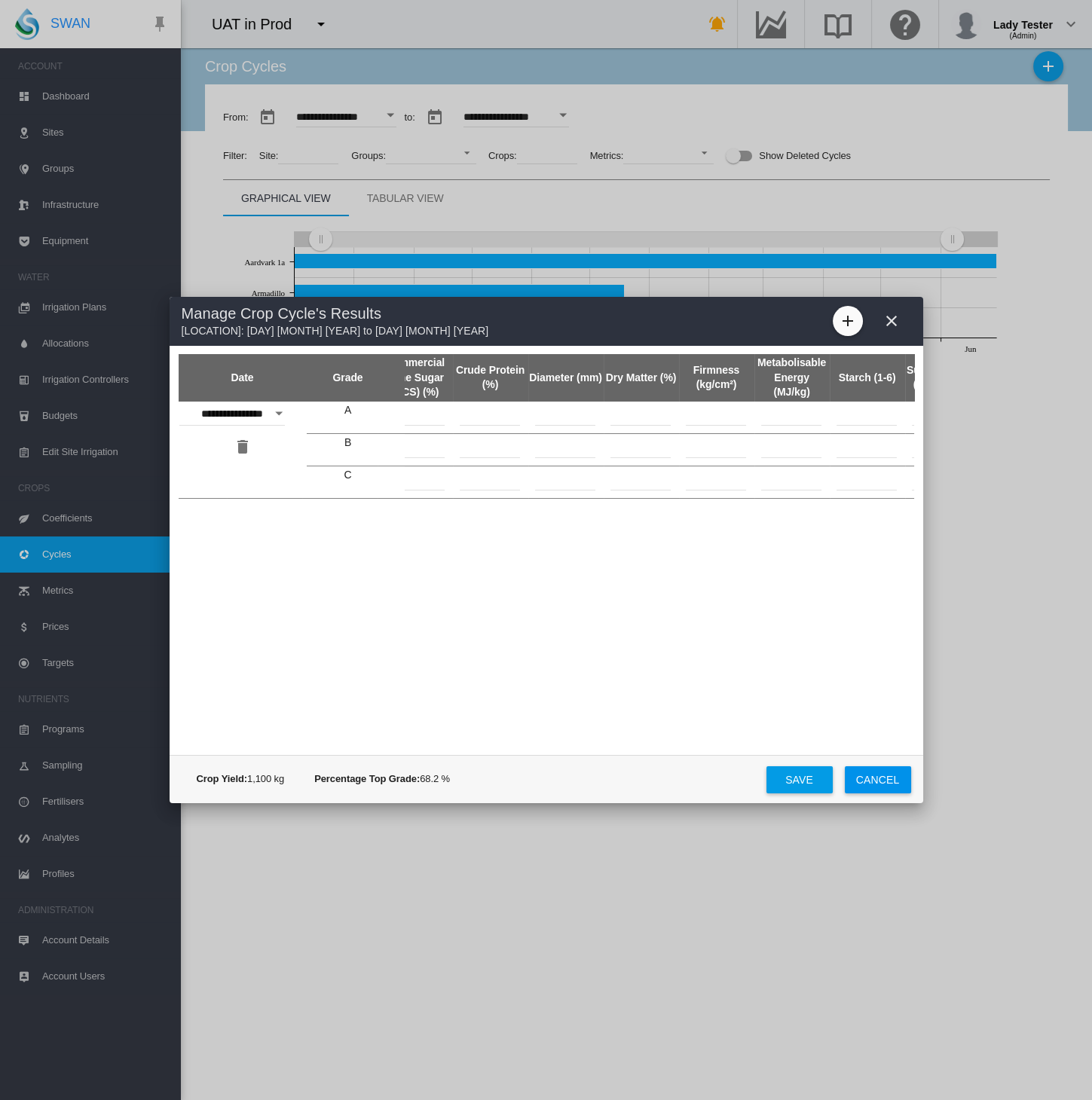 click on "Cancel" 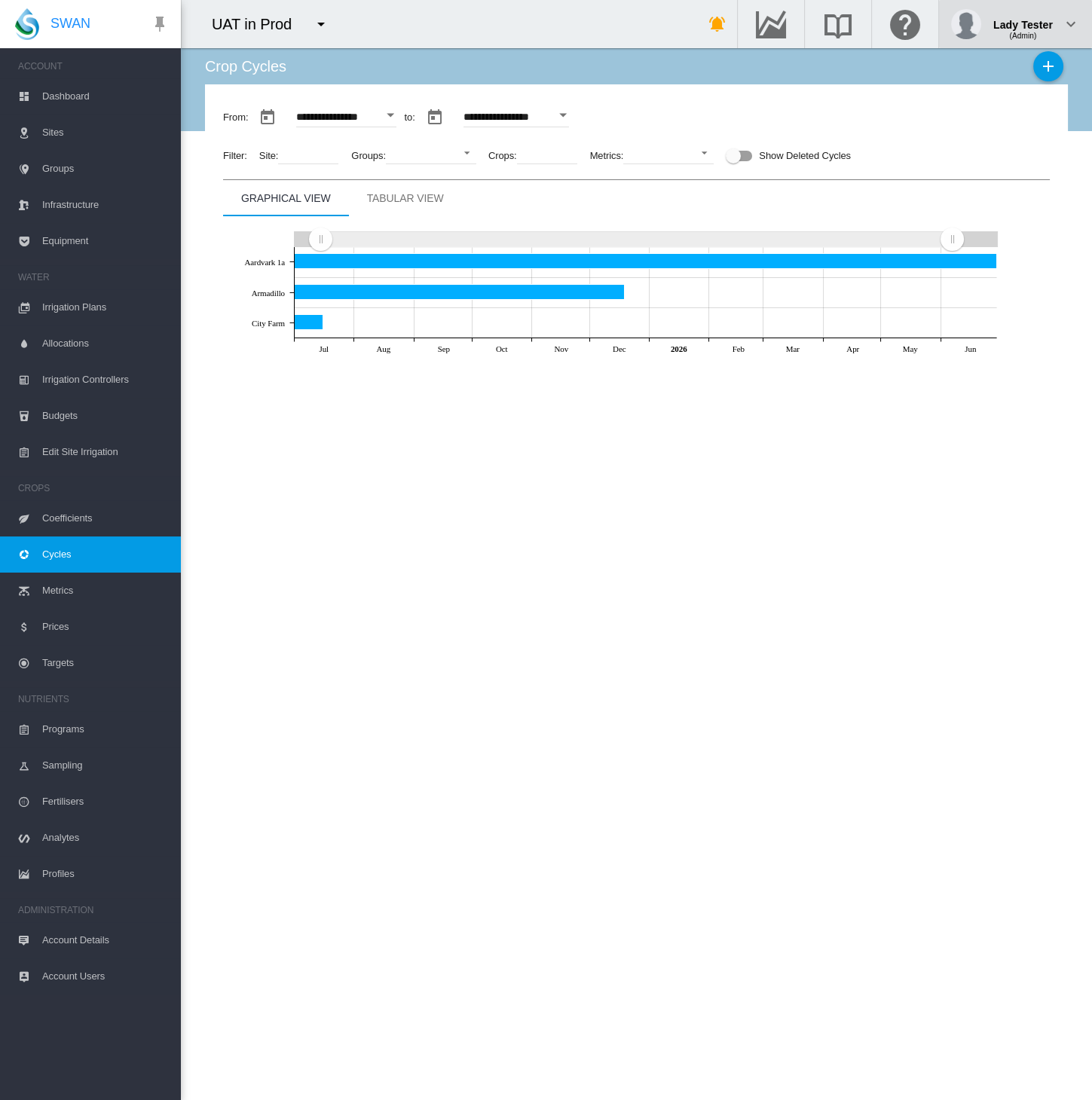click on "(Admin)" at bounding box center (1023, 30) 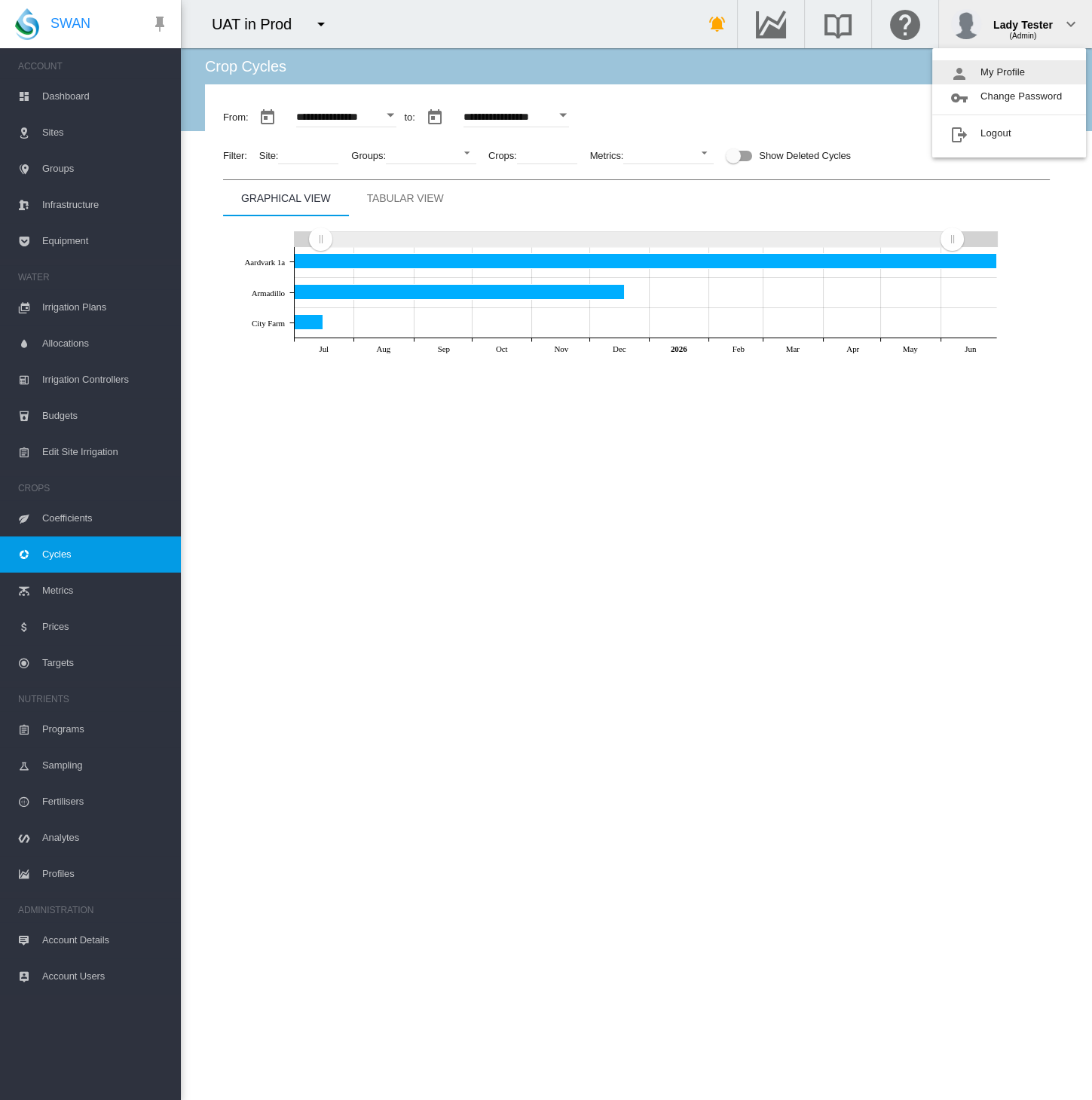click on "My Profile" at bounding box center (1009, 72) 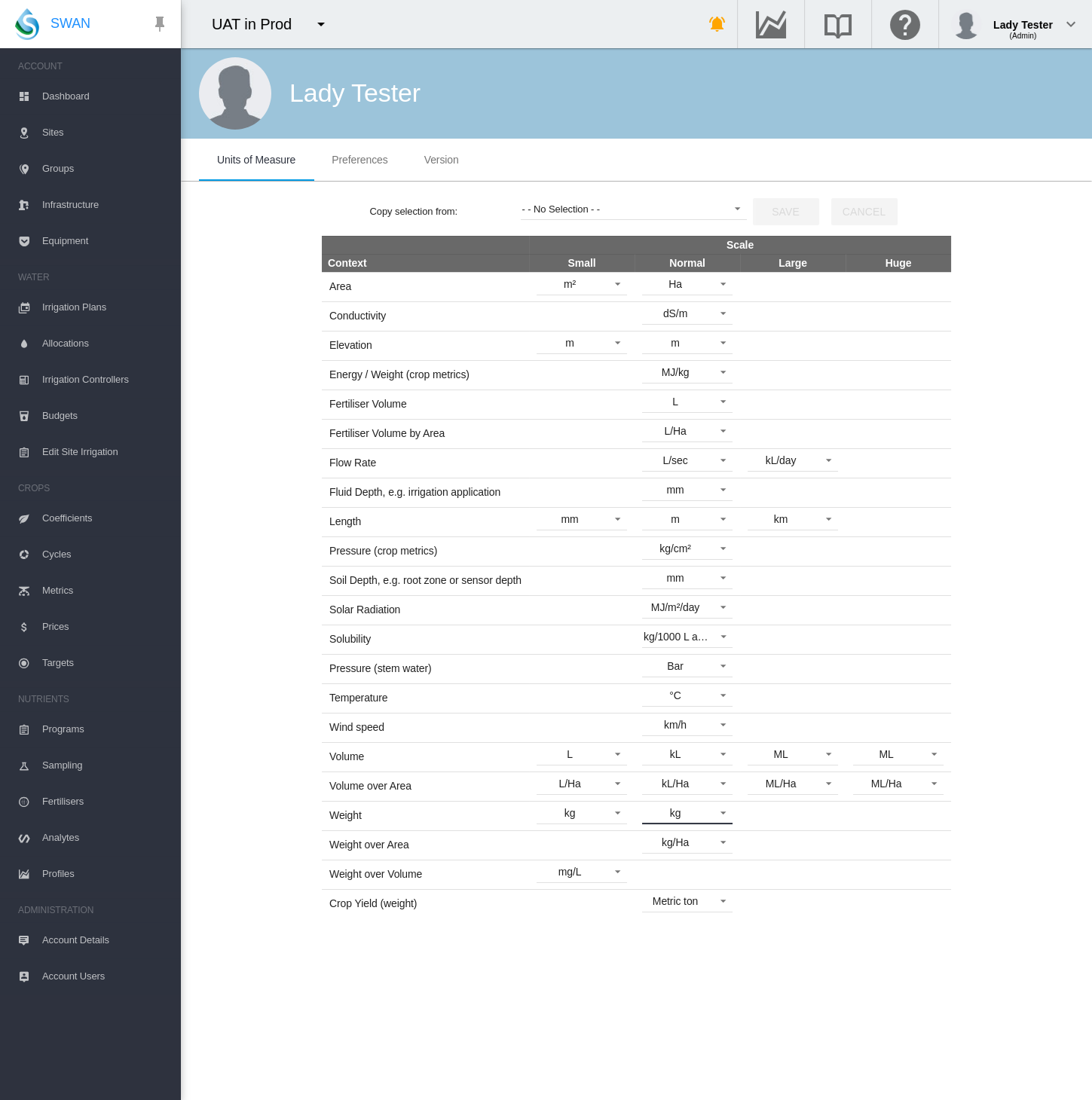 click on "kg" at bounding box center [675, 814] 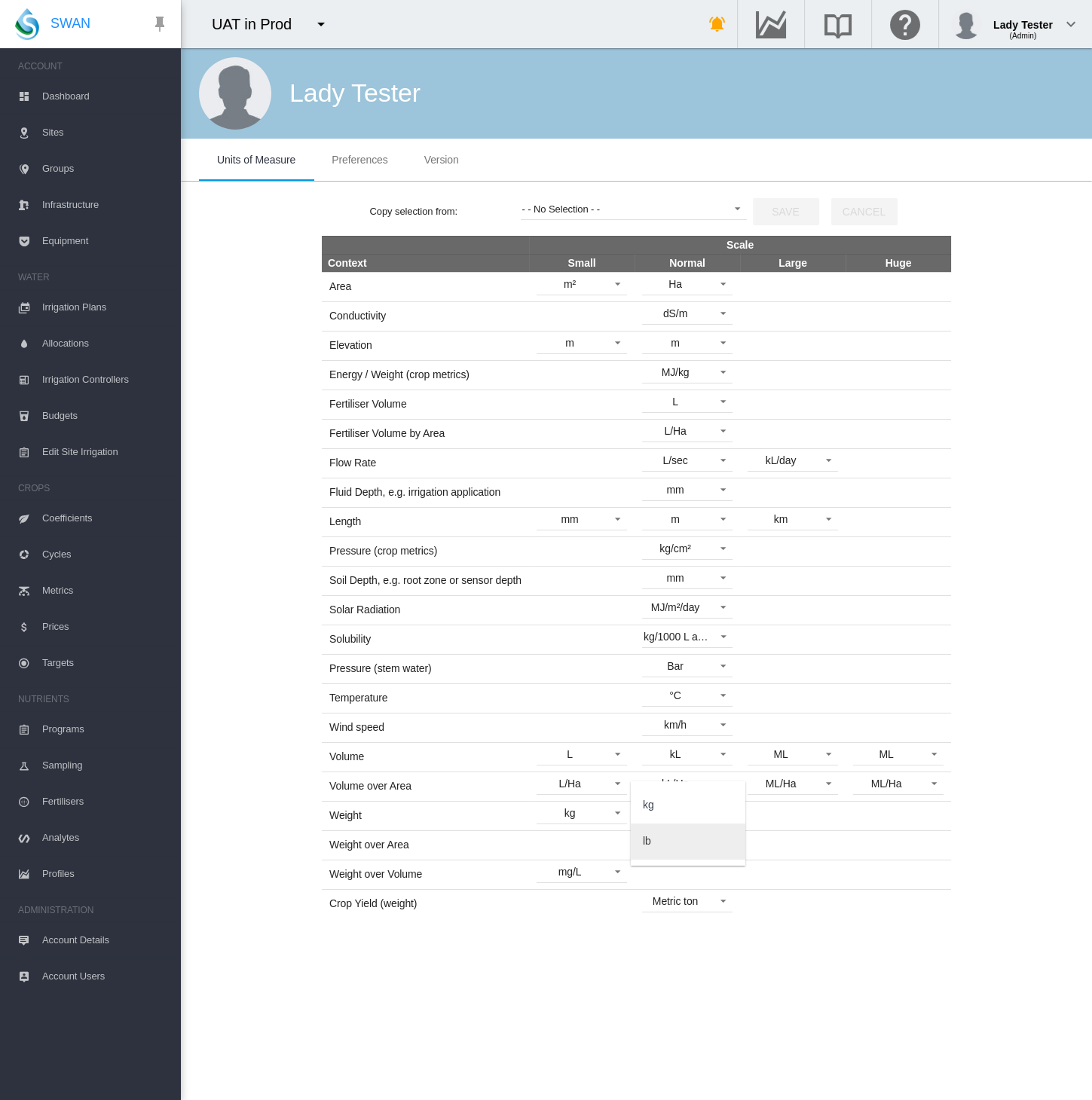 click on "lb" at bounding box center [688, 842] 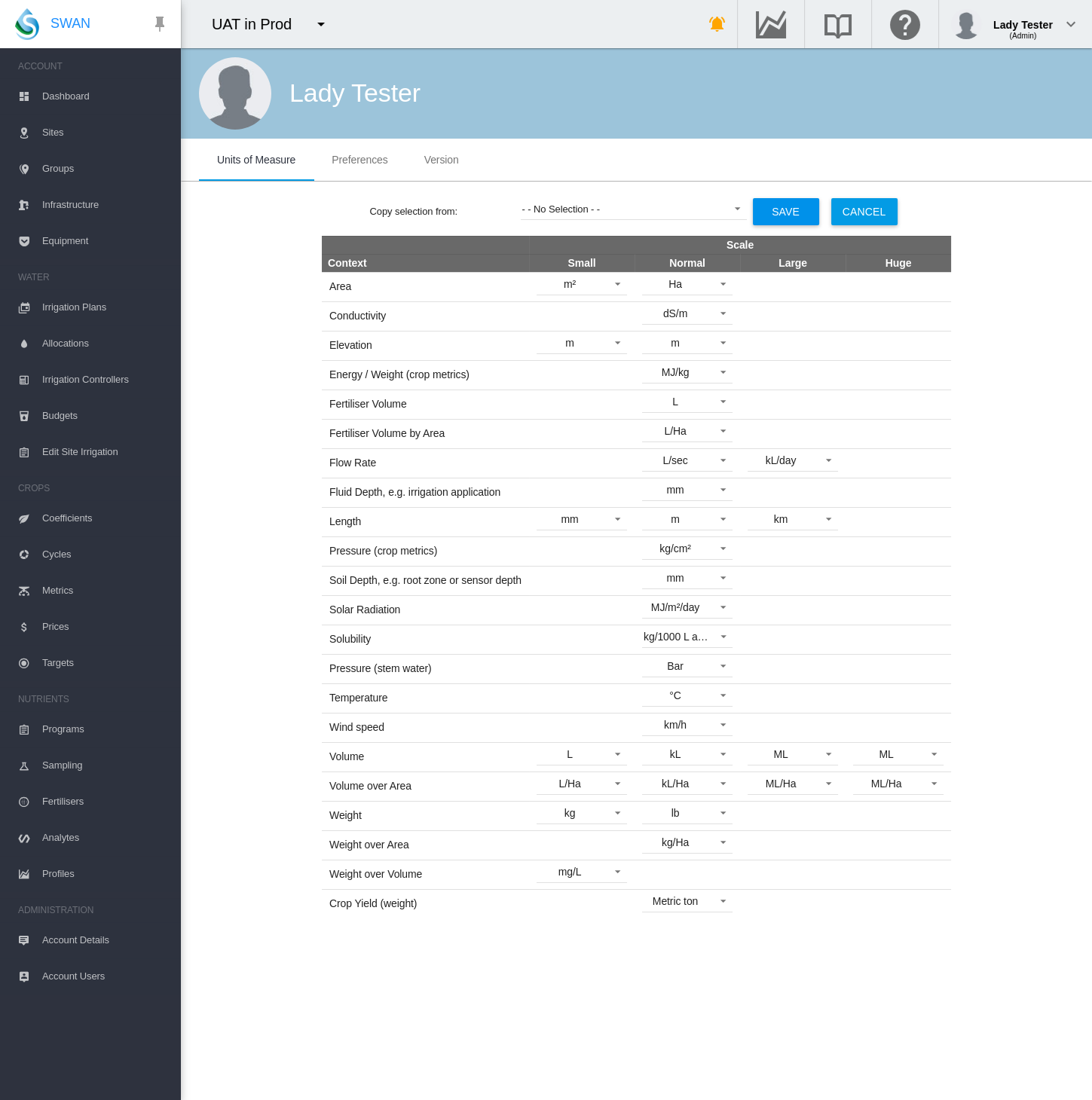 click on "Save" at bounding box center (786, 212) 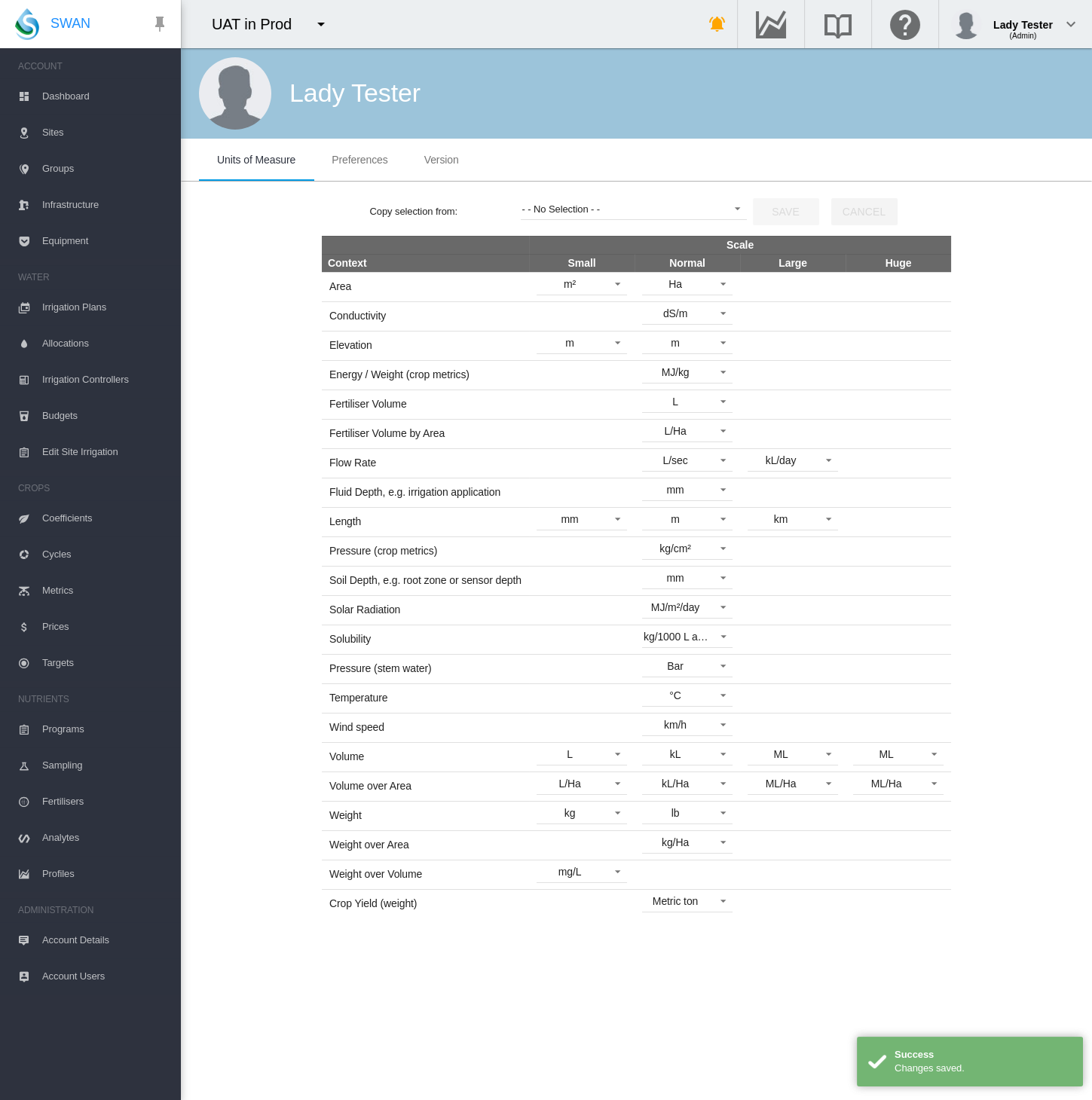 click on "Cycles" at bounding box center [106, 555] 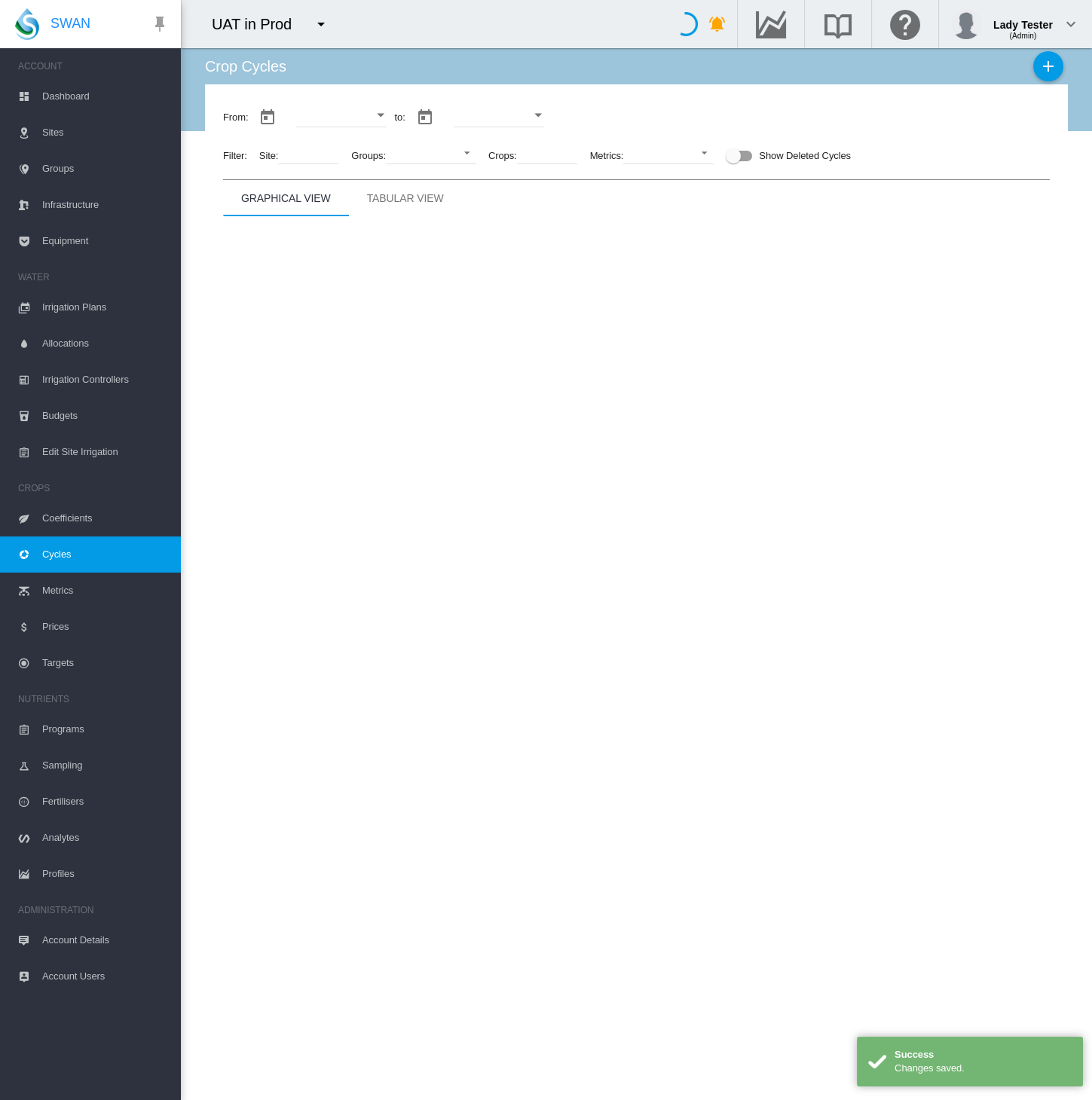 type on "**********" 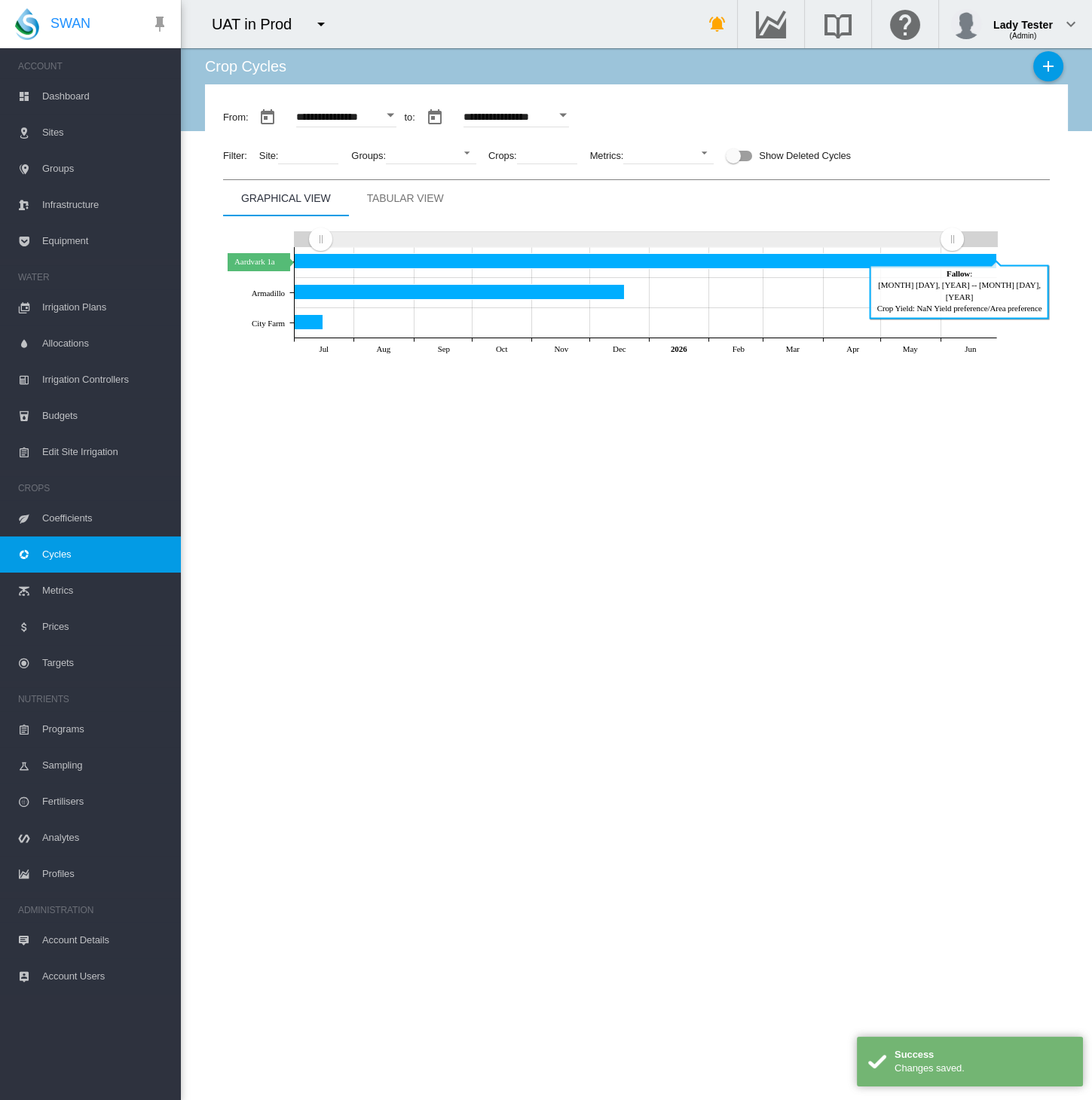 click 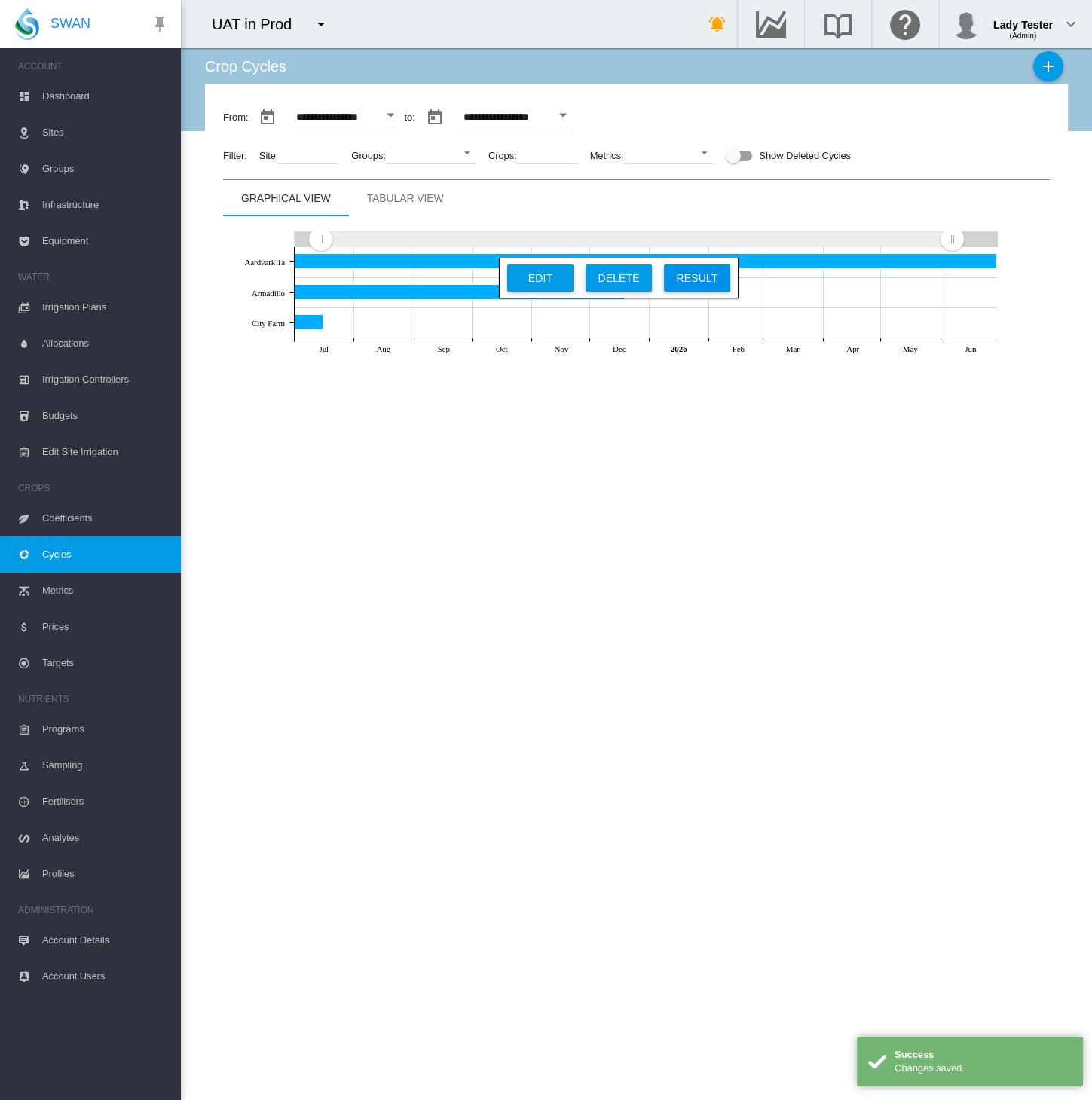 click on "Result" at bounding box center (697, 278) 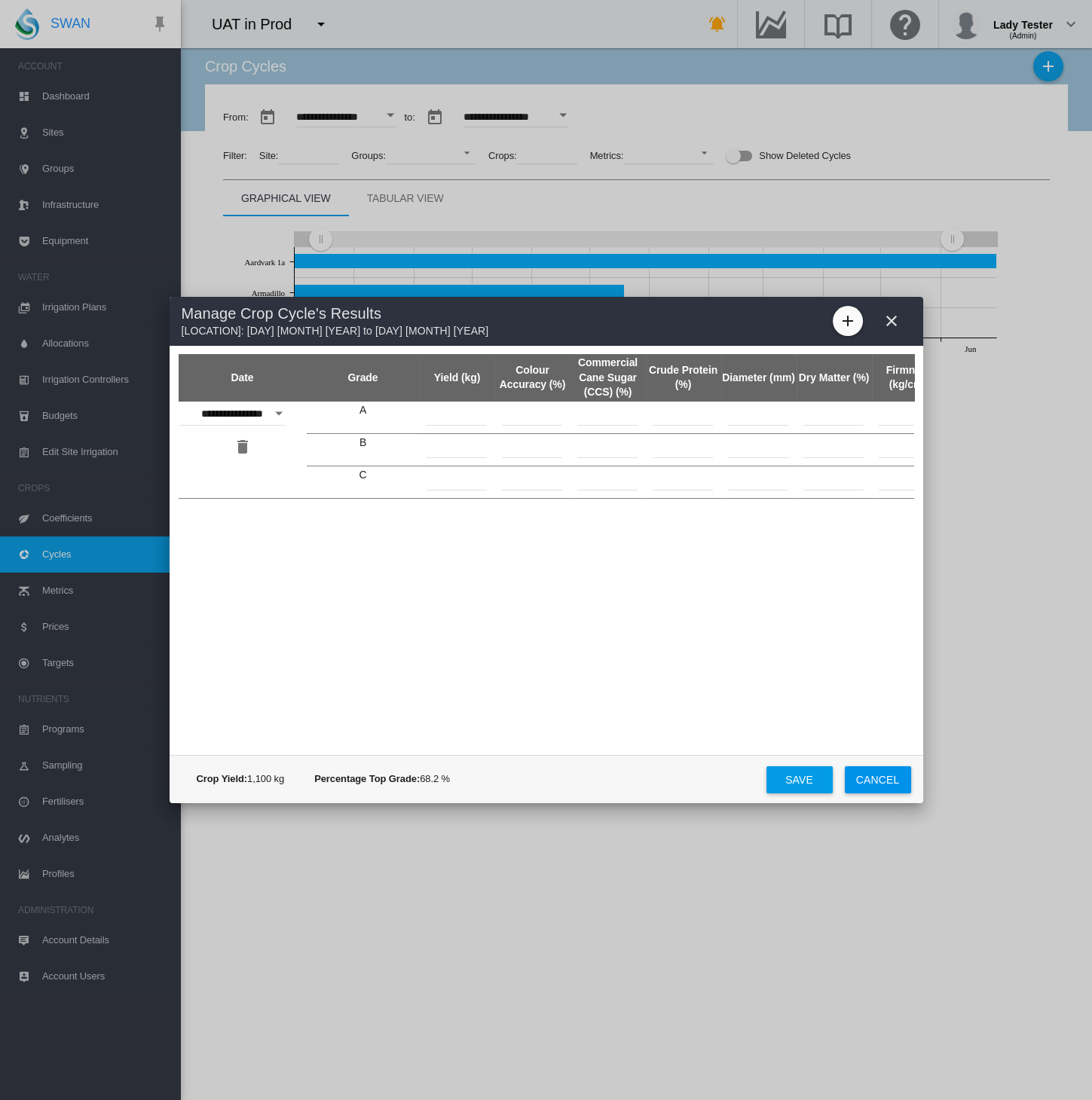 click at bounding box center (892, 321) 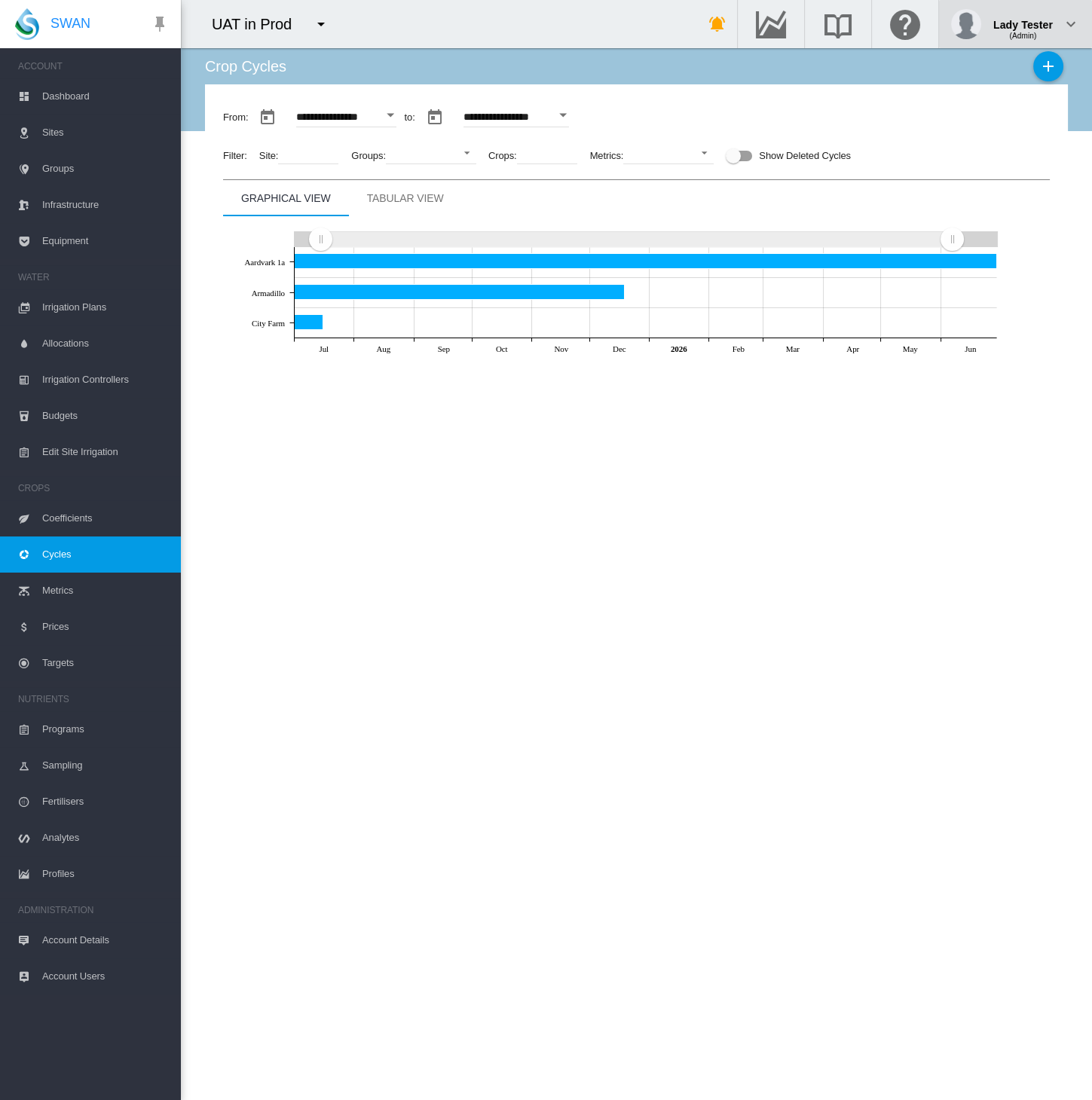 click on "Lady Tester" at bounding box center (1023, 19) 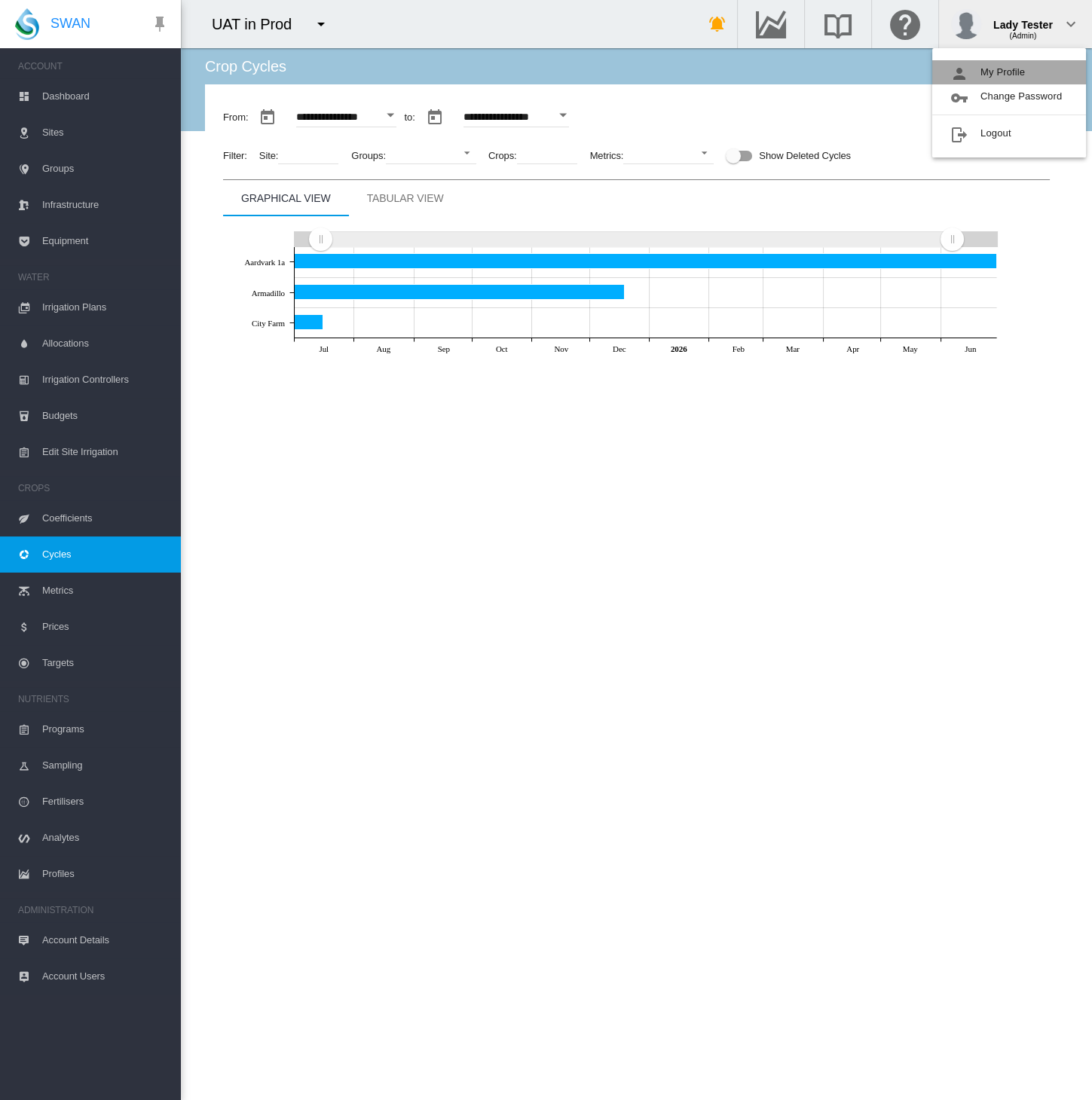 click on "My Profile" at bounding box center [1009, 72] 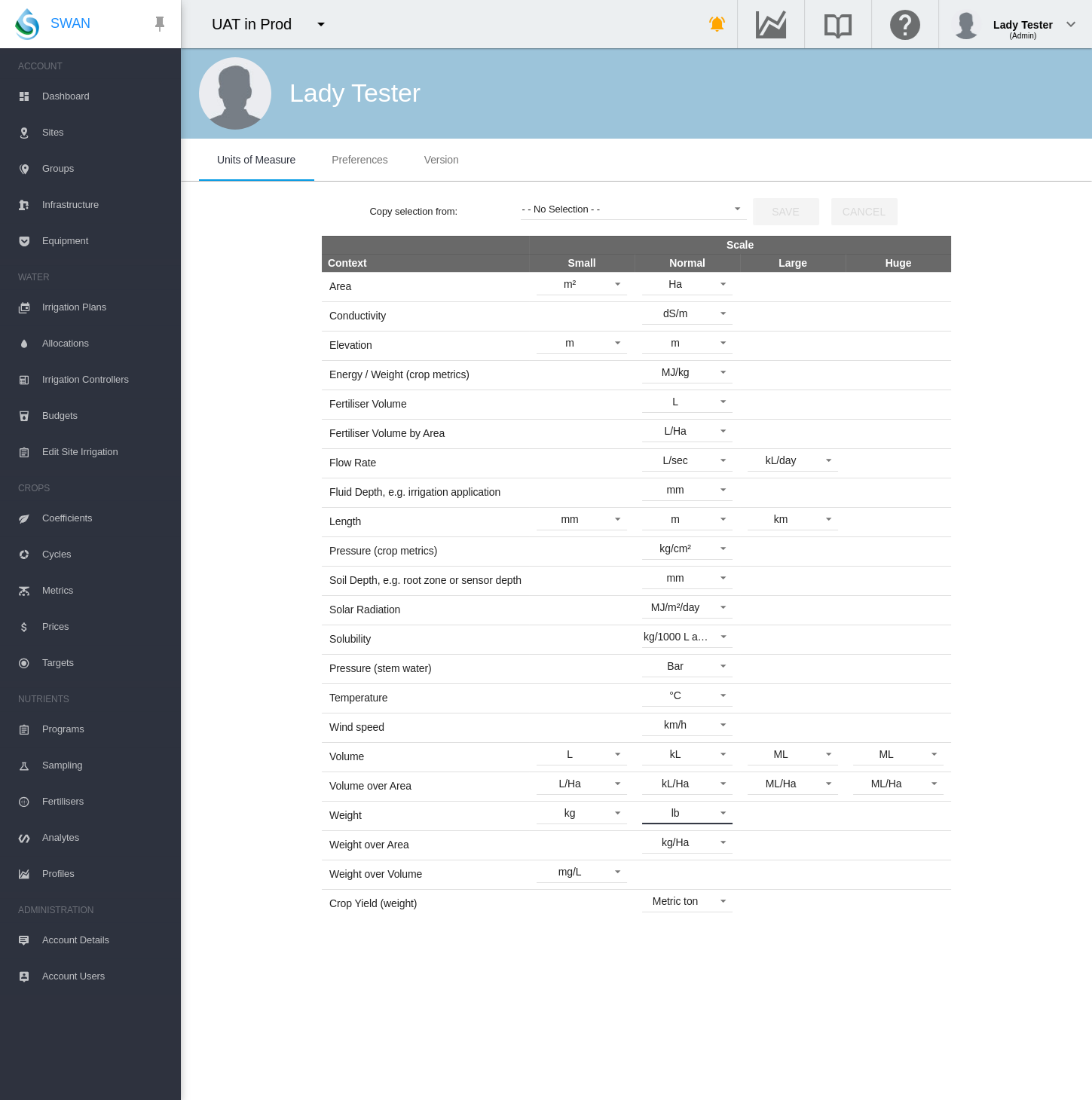 click on "lb" at bounding box center (675, 814) 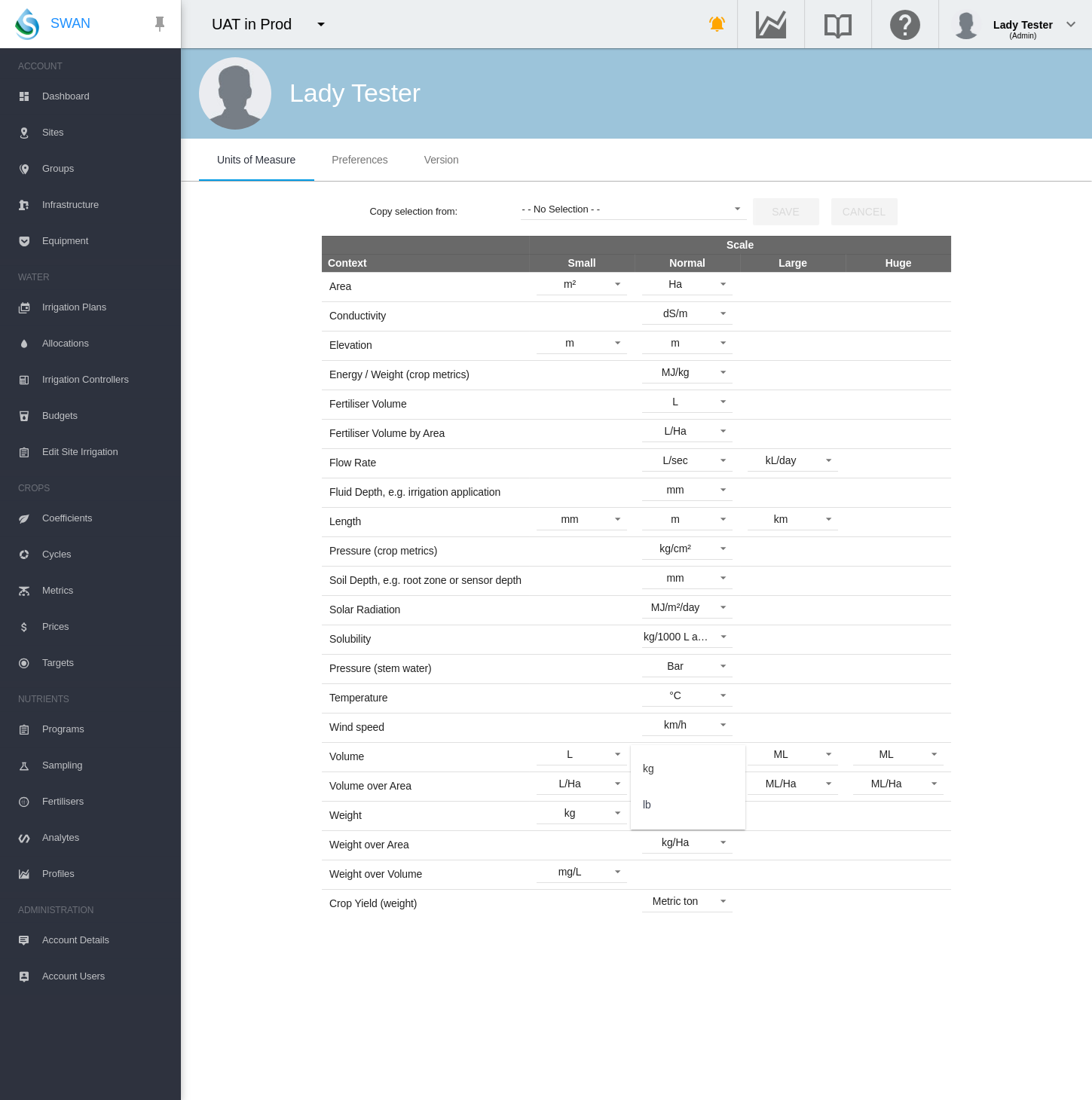 click at bounding box center (546, 550) 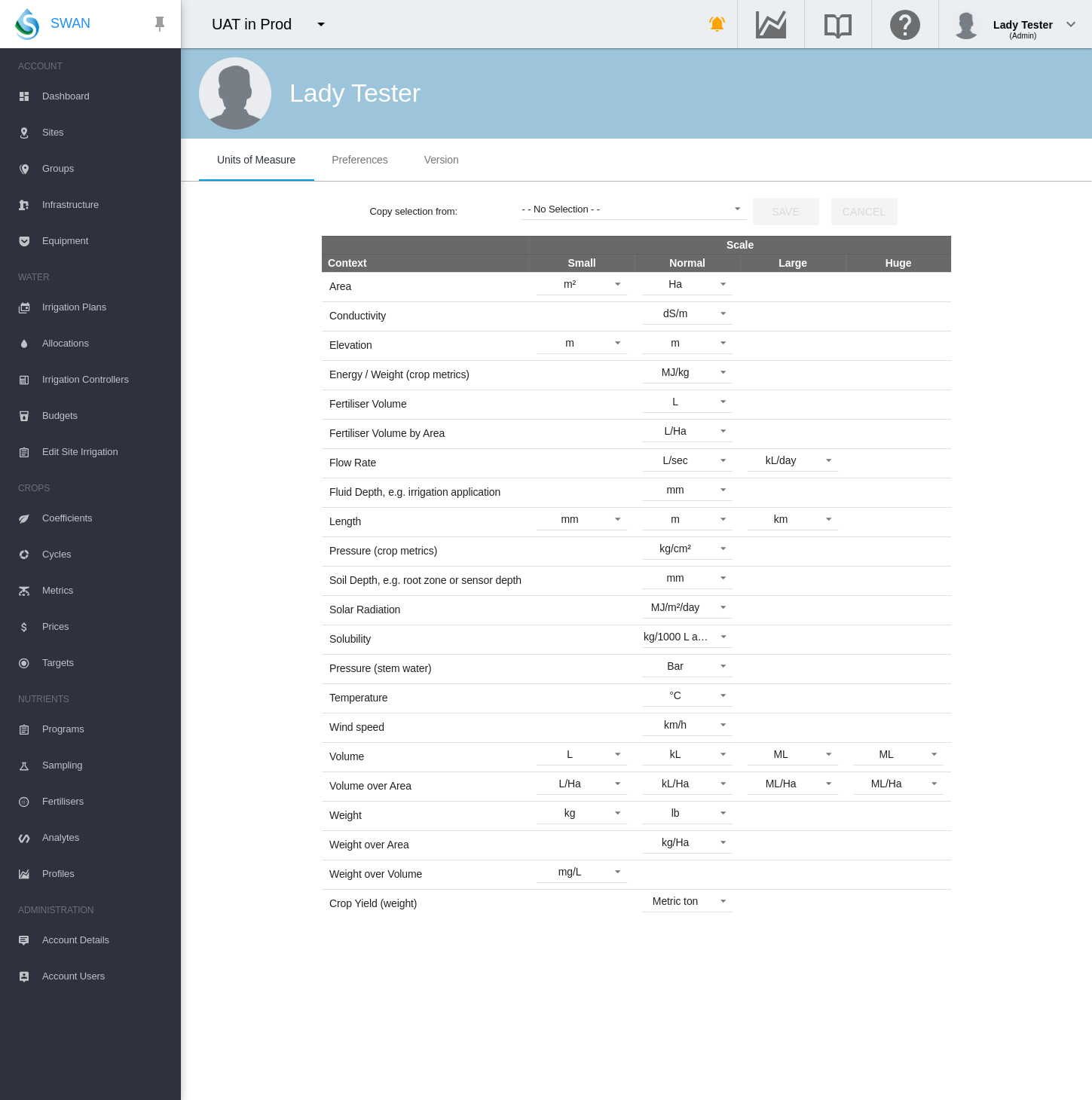 click on "[LAST] [FIRST]
Units of Measure
Preferences
Version
Units of Measure
Preferences
Version
Copy selection from:
- - No Selection - -
- - No Selection - -
Default metric units
Default UK units
Default US units
[FIRST] [LAST] [LAST]
Automation Tester
B T
Beau @ gmail [LAST]
Beau [LAST]
Beau [LAST]
[FIRST] [LAST]
[FIRST] [LAST]
[FIRST] [LAST]
[FIRST] [LAST]" at bounding box center [636, 574] 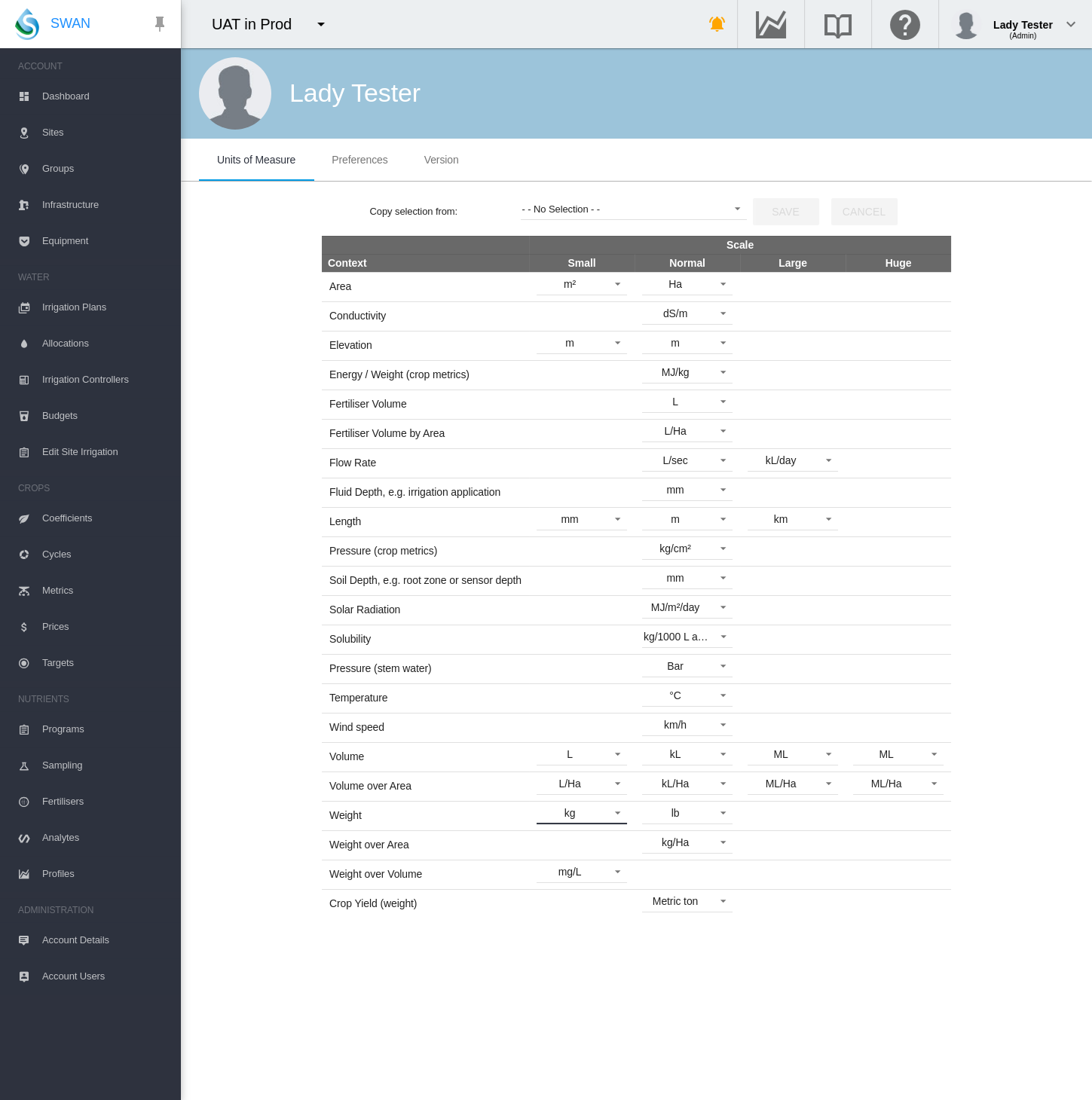 drag, startPoint x: 603, startPoint y: 806, endPoint x: 594, endPoint y: 815, distance: 12.727922 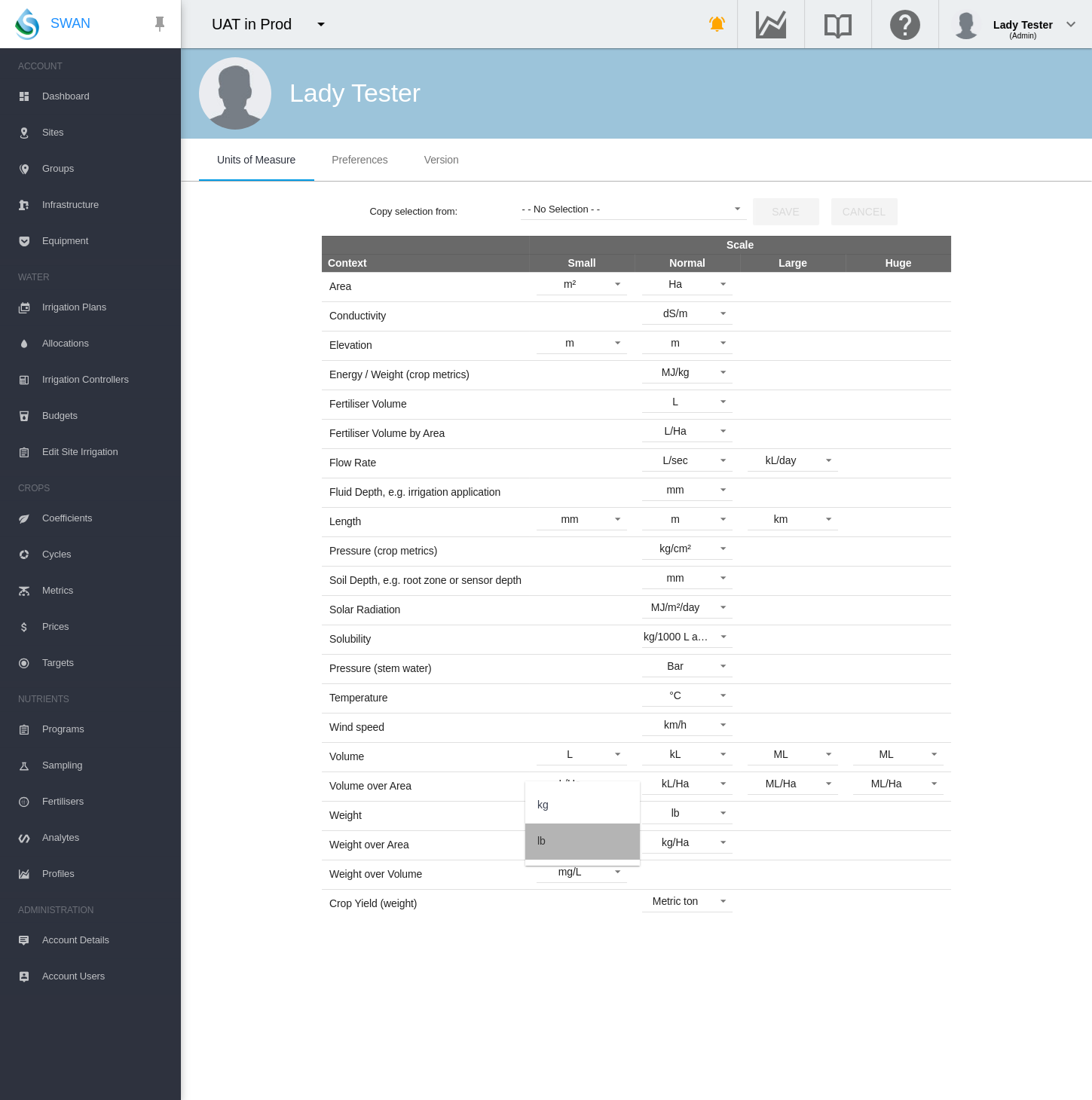 click on "lb" at bounding box center [583, 842] 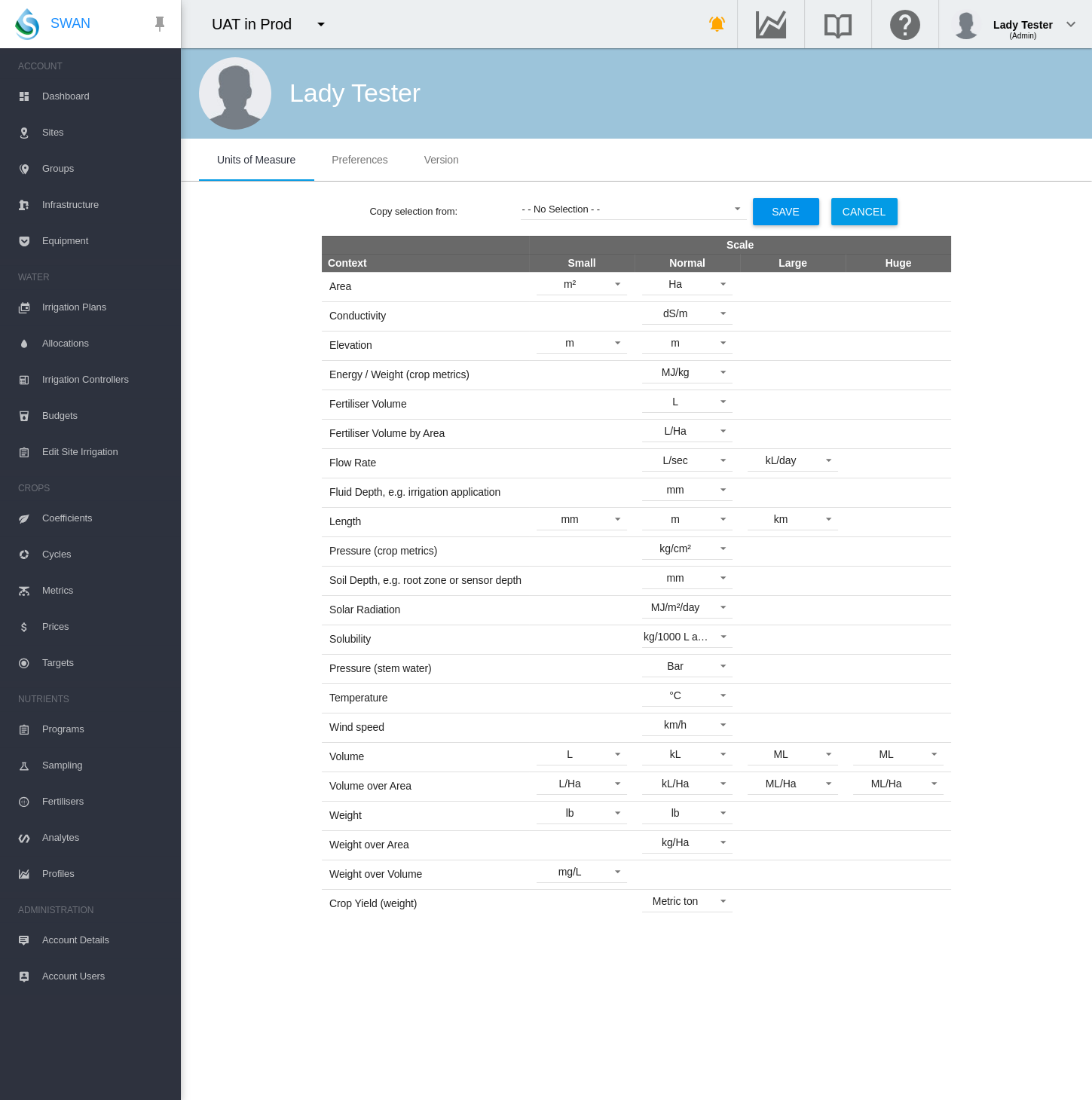 click on "Save" at bounding box center (786, 212) 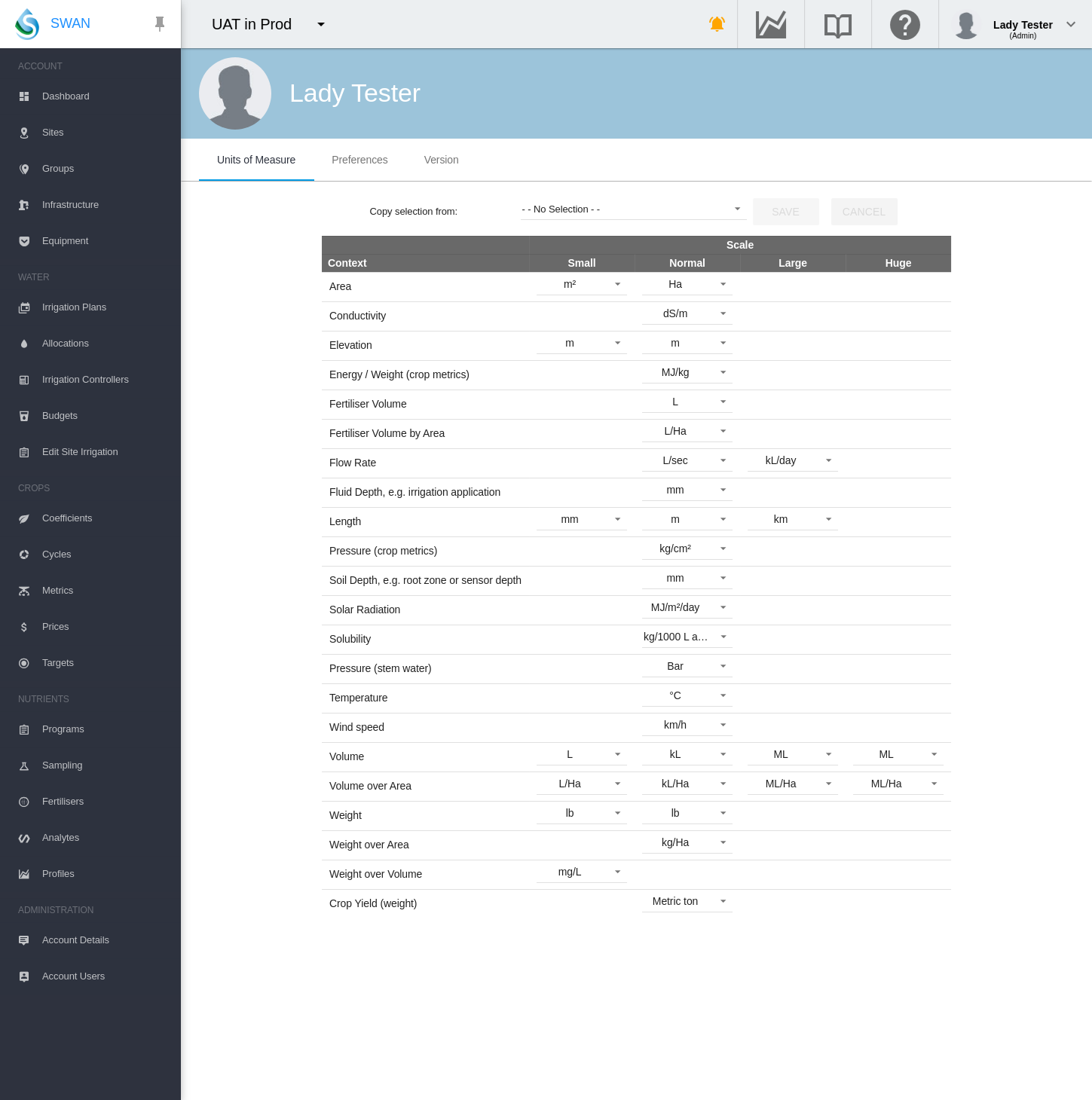 click on "Cycles" at bounding box center (106, 555) 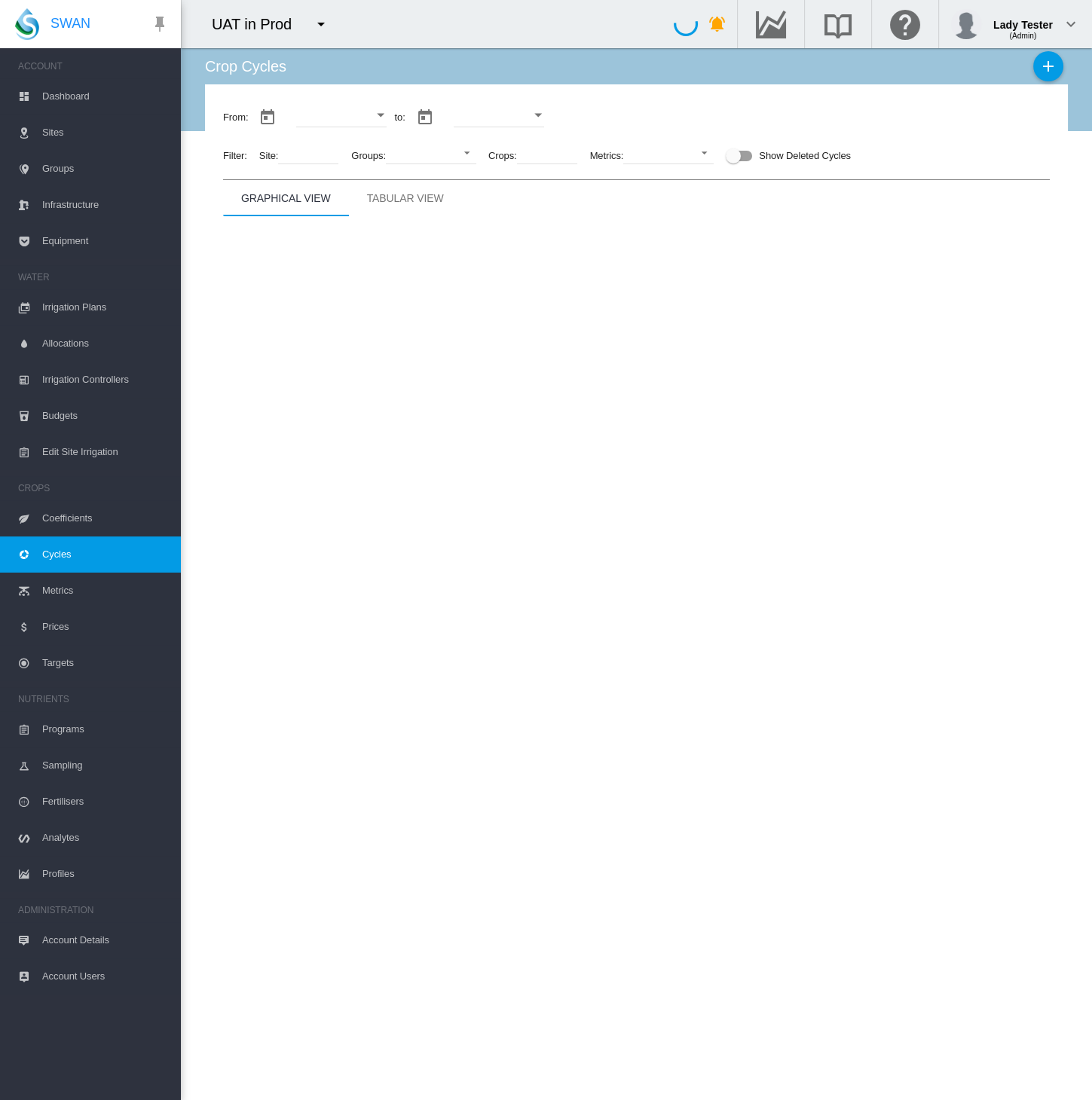 type on "**********" 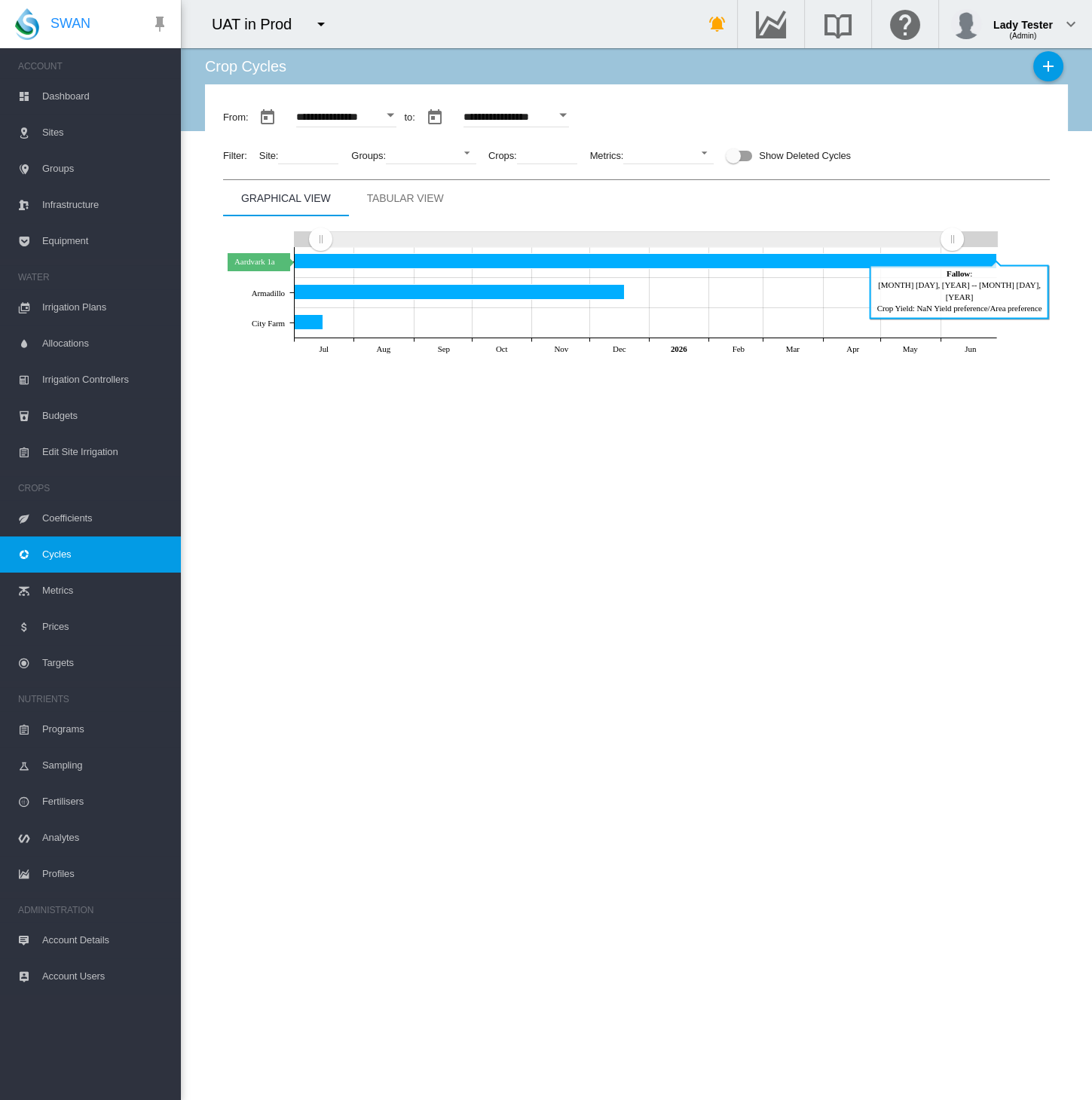click 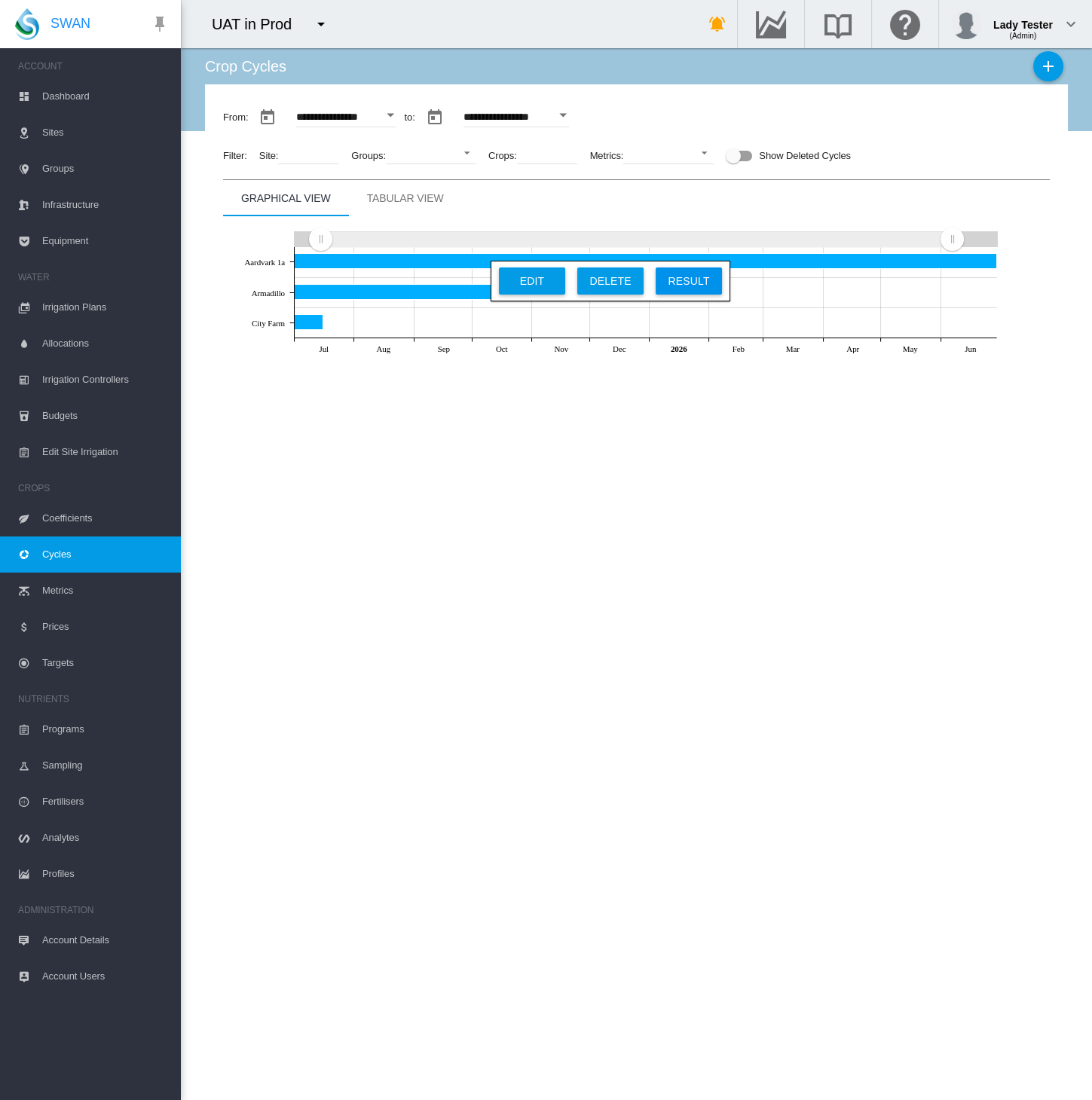 click on "Result" at bounding box center [689, 281] 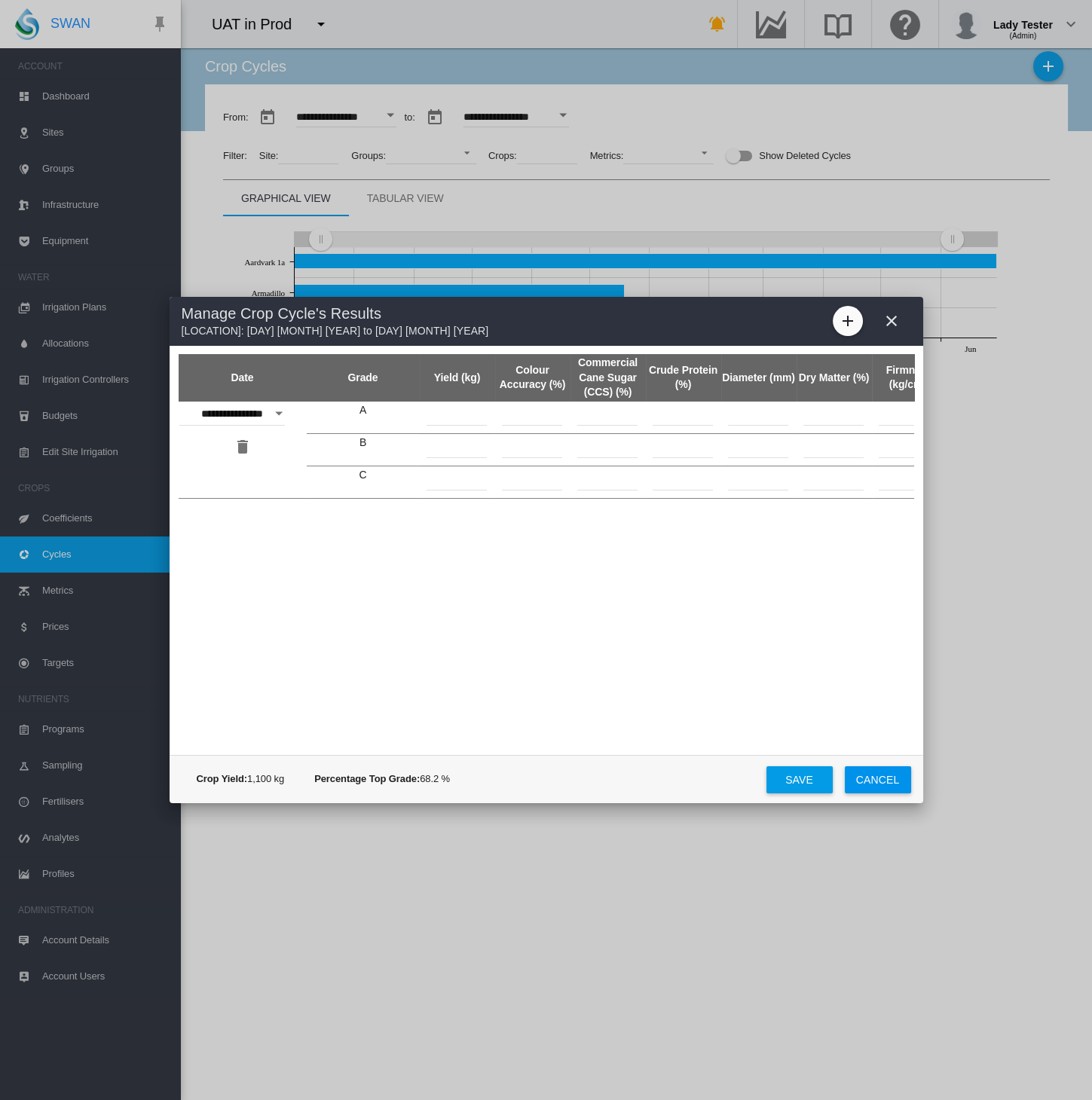 click on "Cancel" 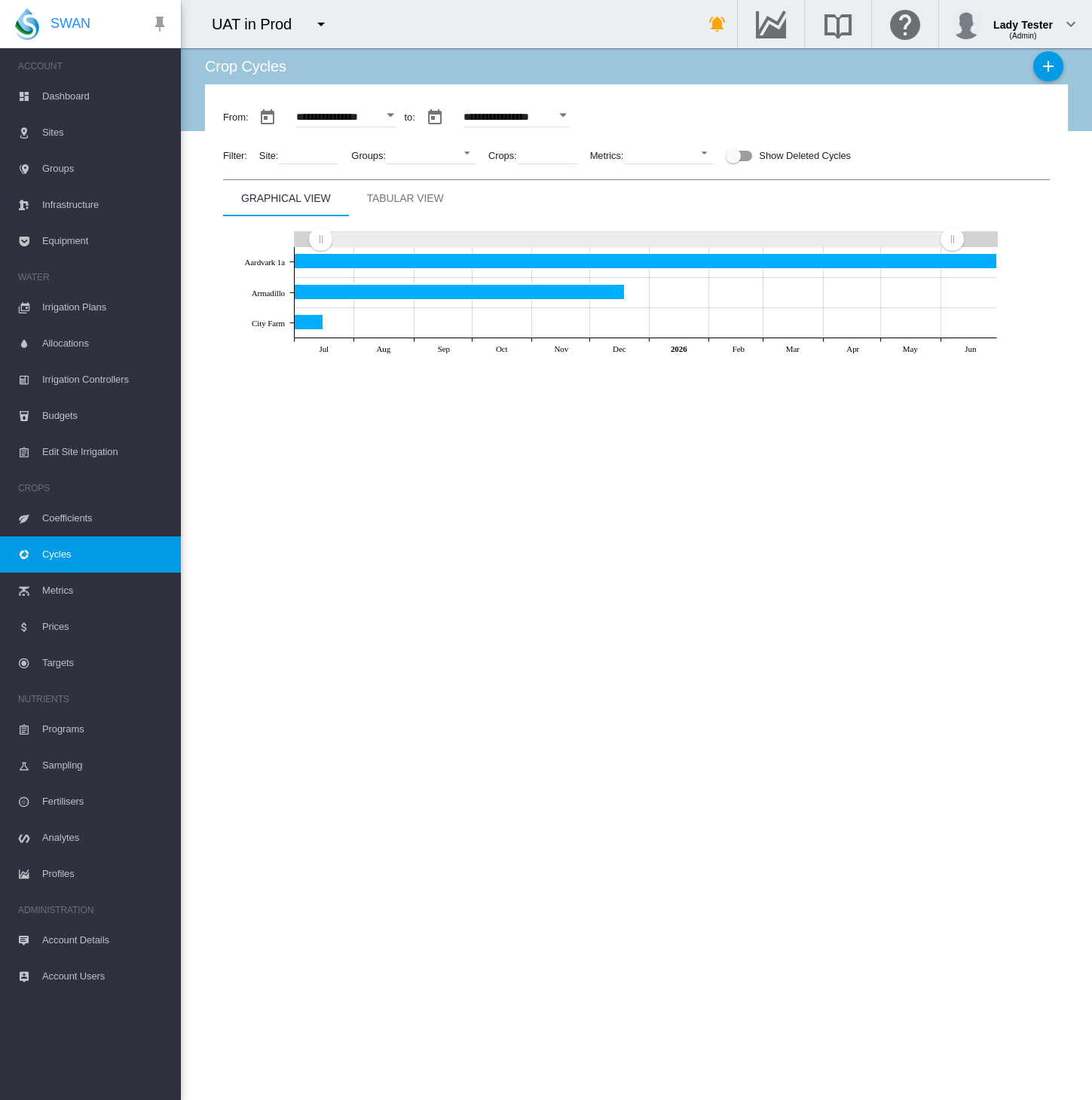 click on "**********" at bounding box center [636, 574] 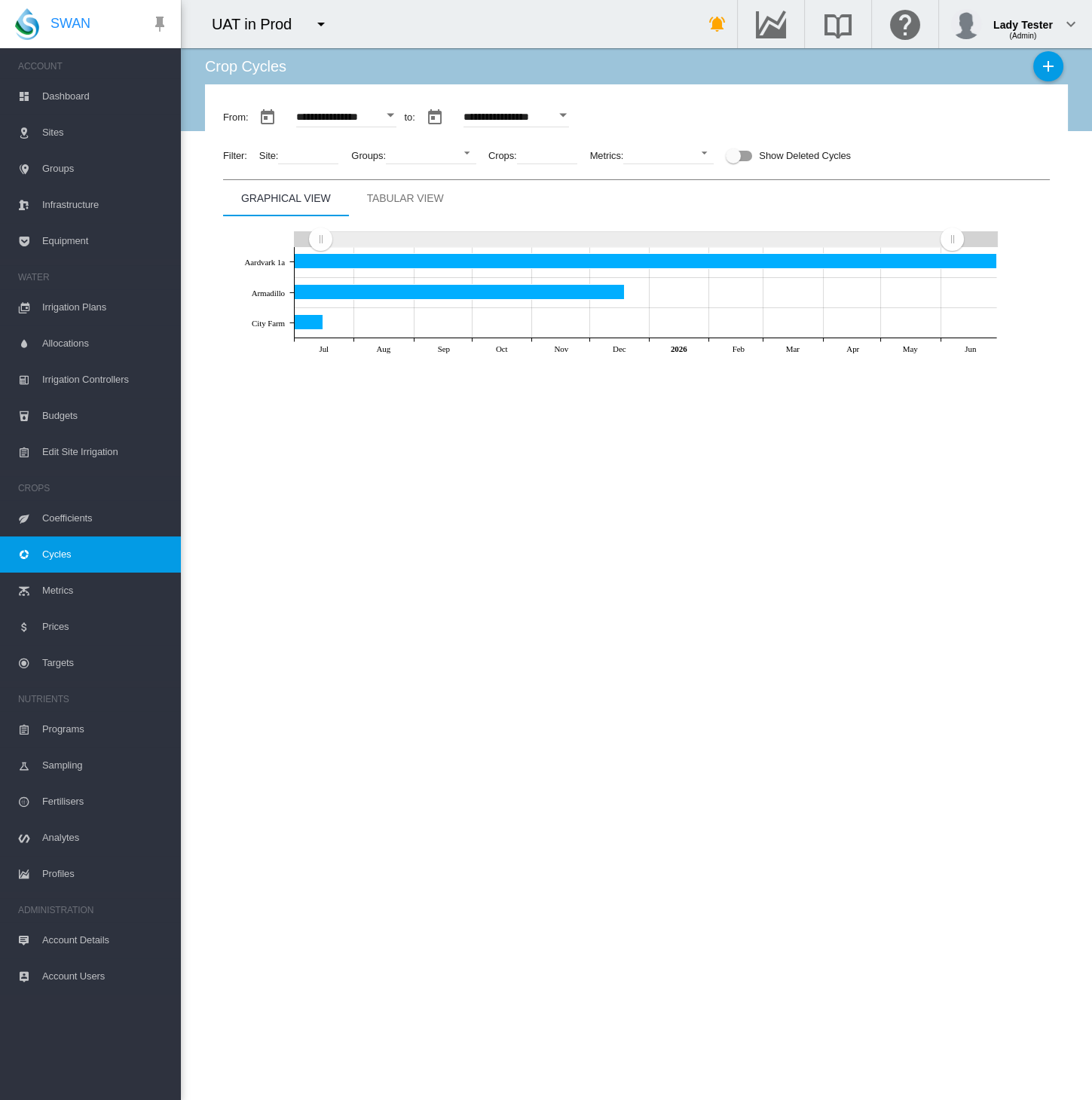 click on "Account Details" at bounding box center (106, 940) 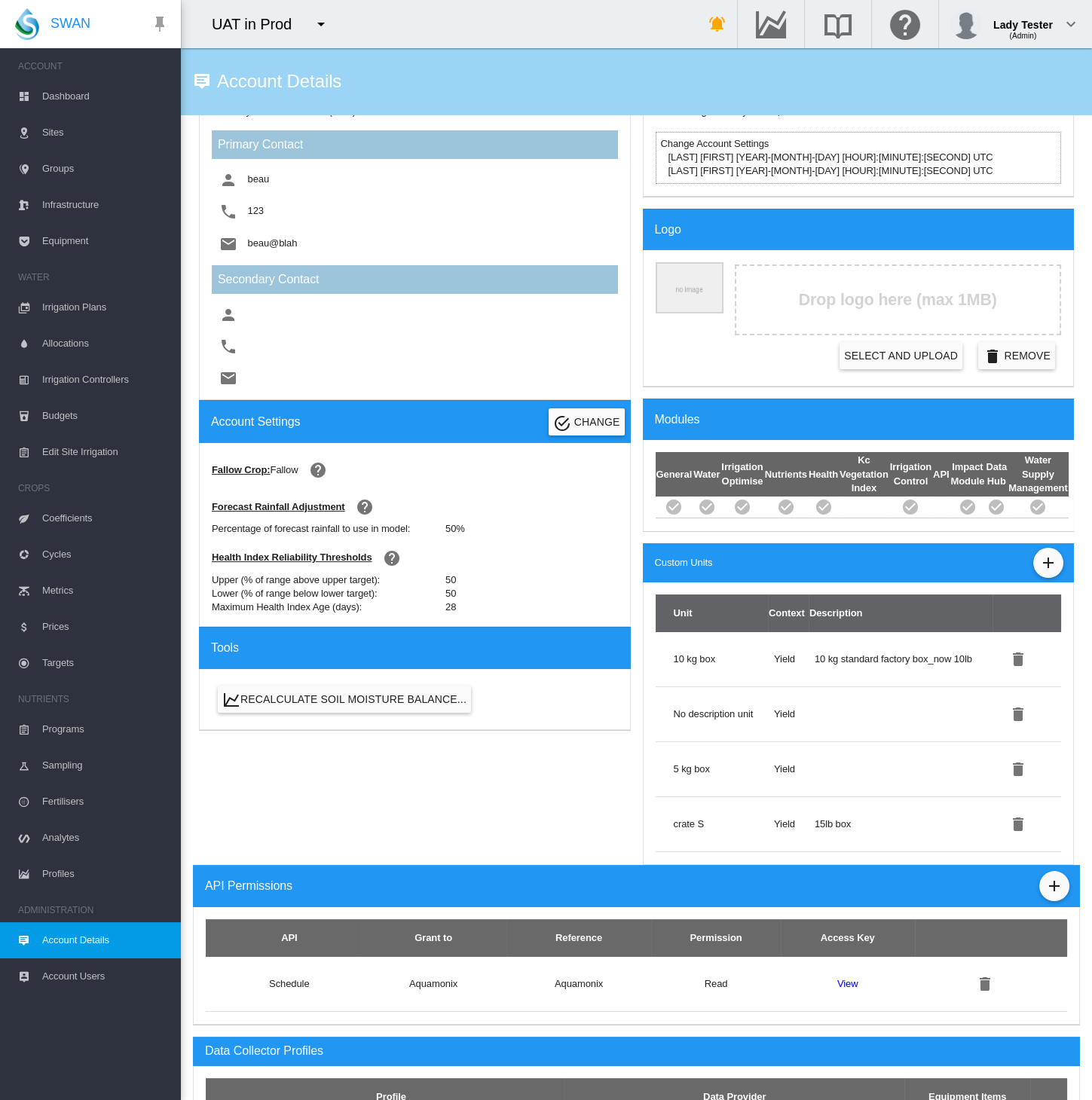scroll, scrollTop: 363, scrollLeft: 0, axis: vertical 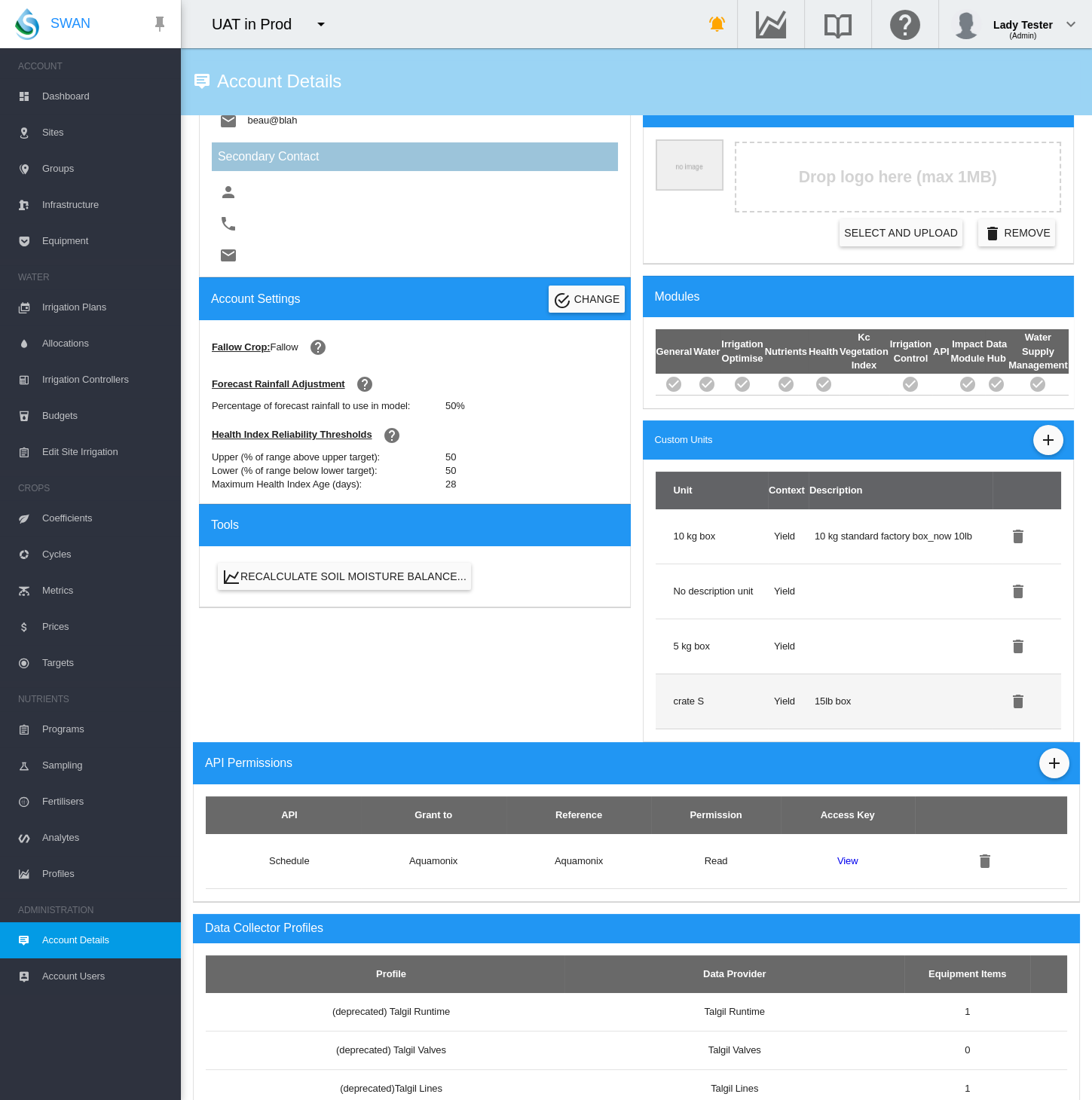 click on "15lb box" at bounding box center [901, 701] 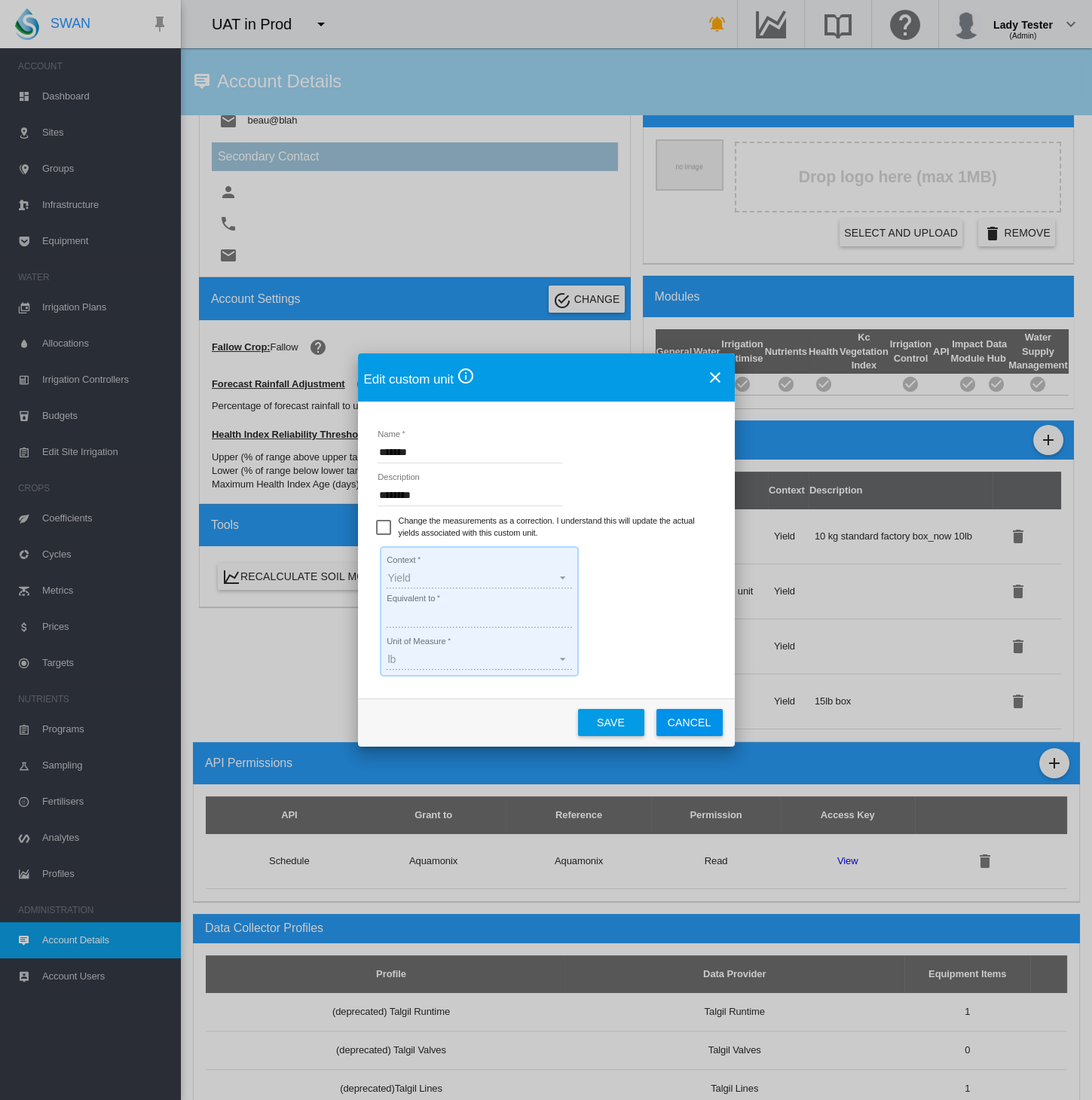 click on "Cancel" 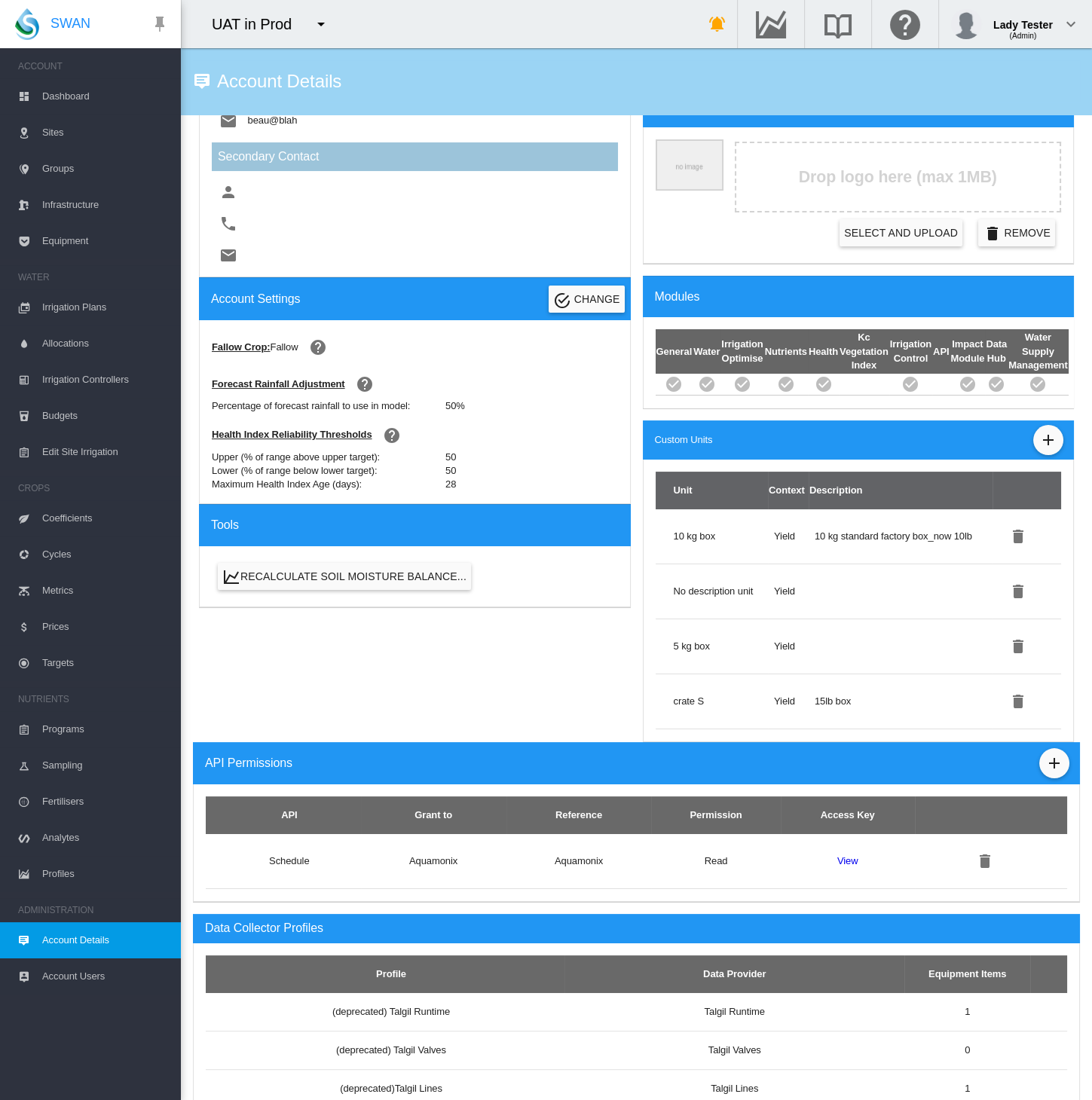 click on "Cycles" at bounding box center (106, 555) 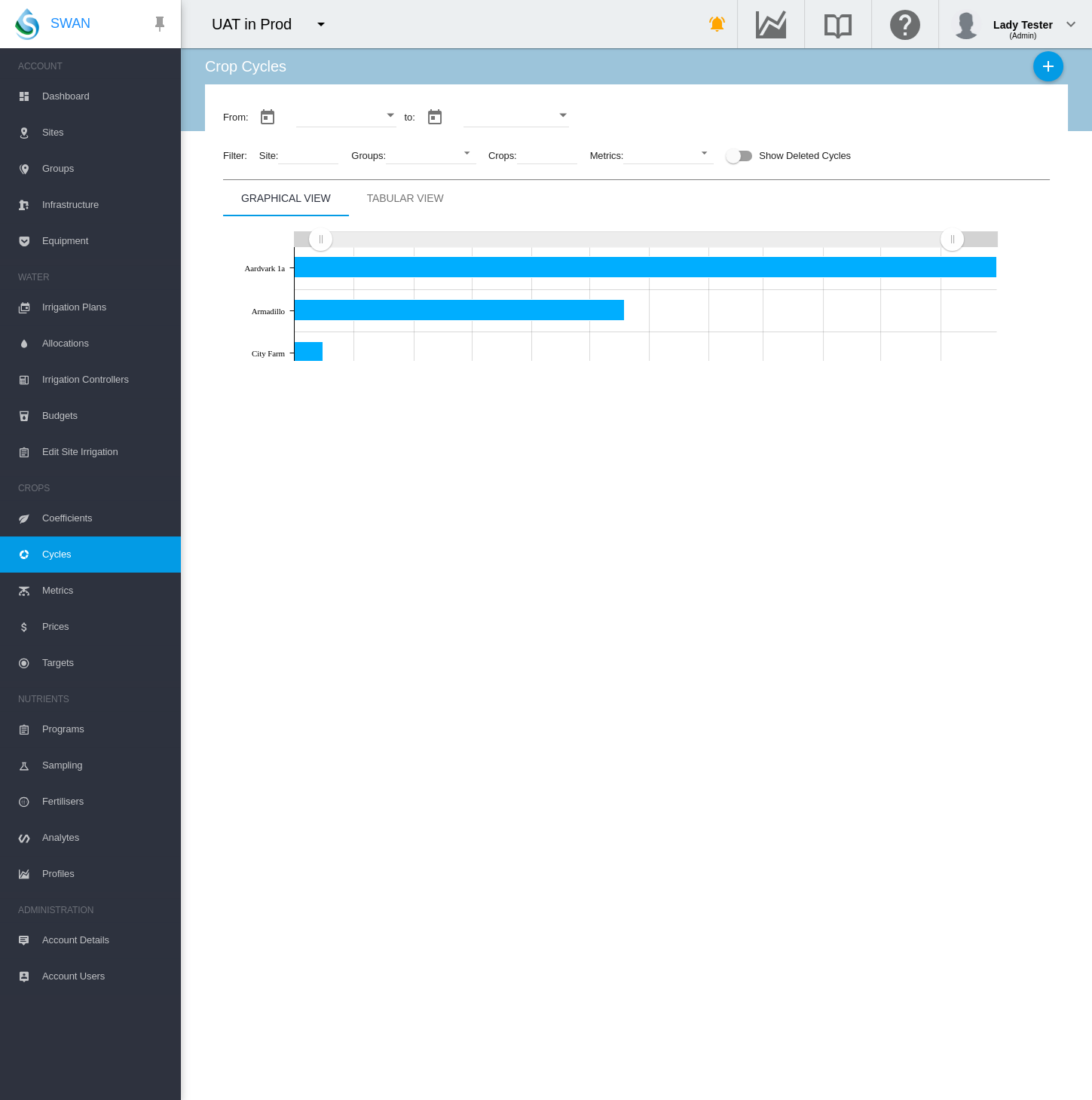 type on "**********" 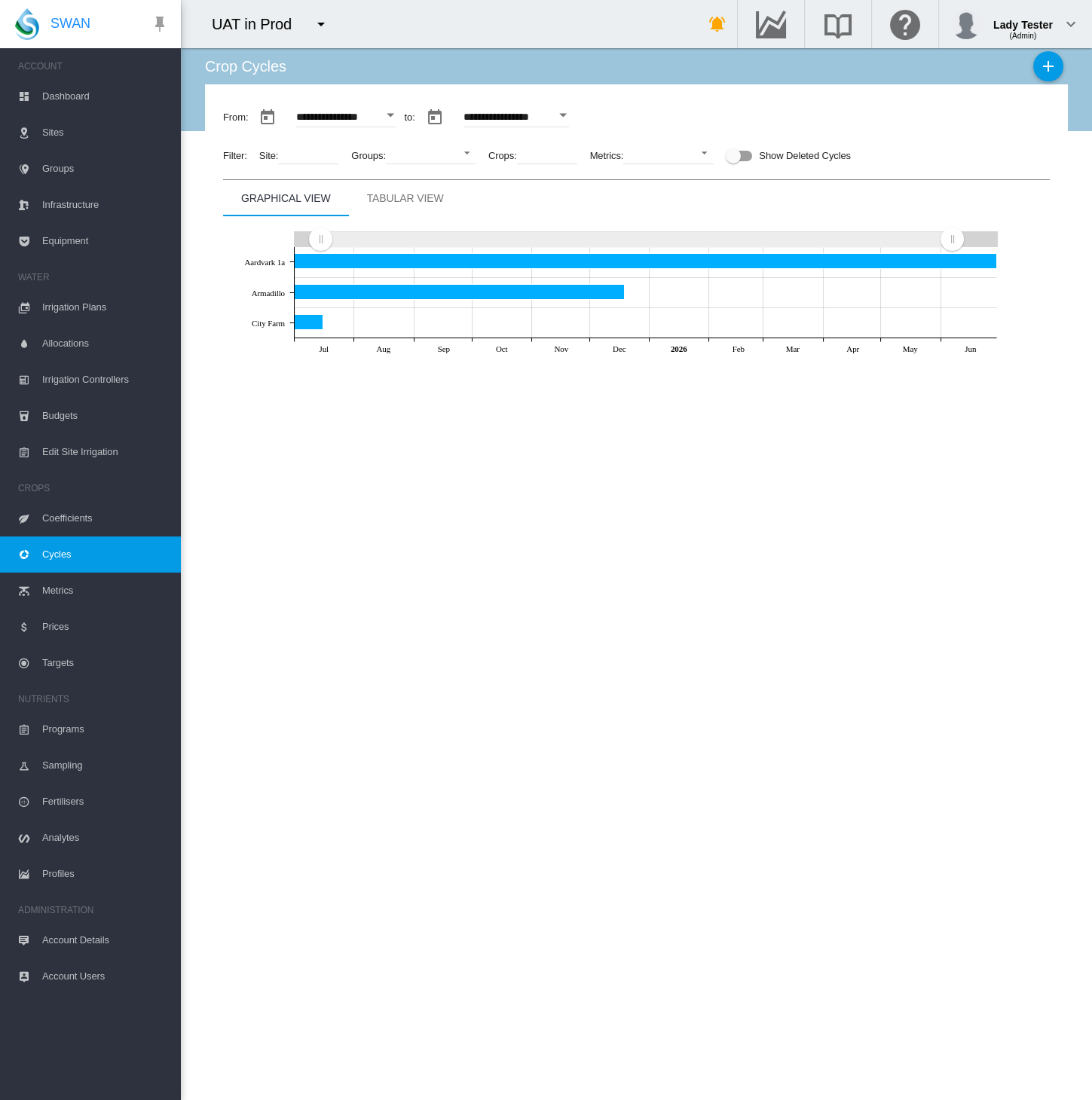 click on "Targets" at bounding box center (106, 663) 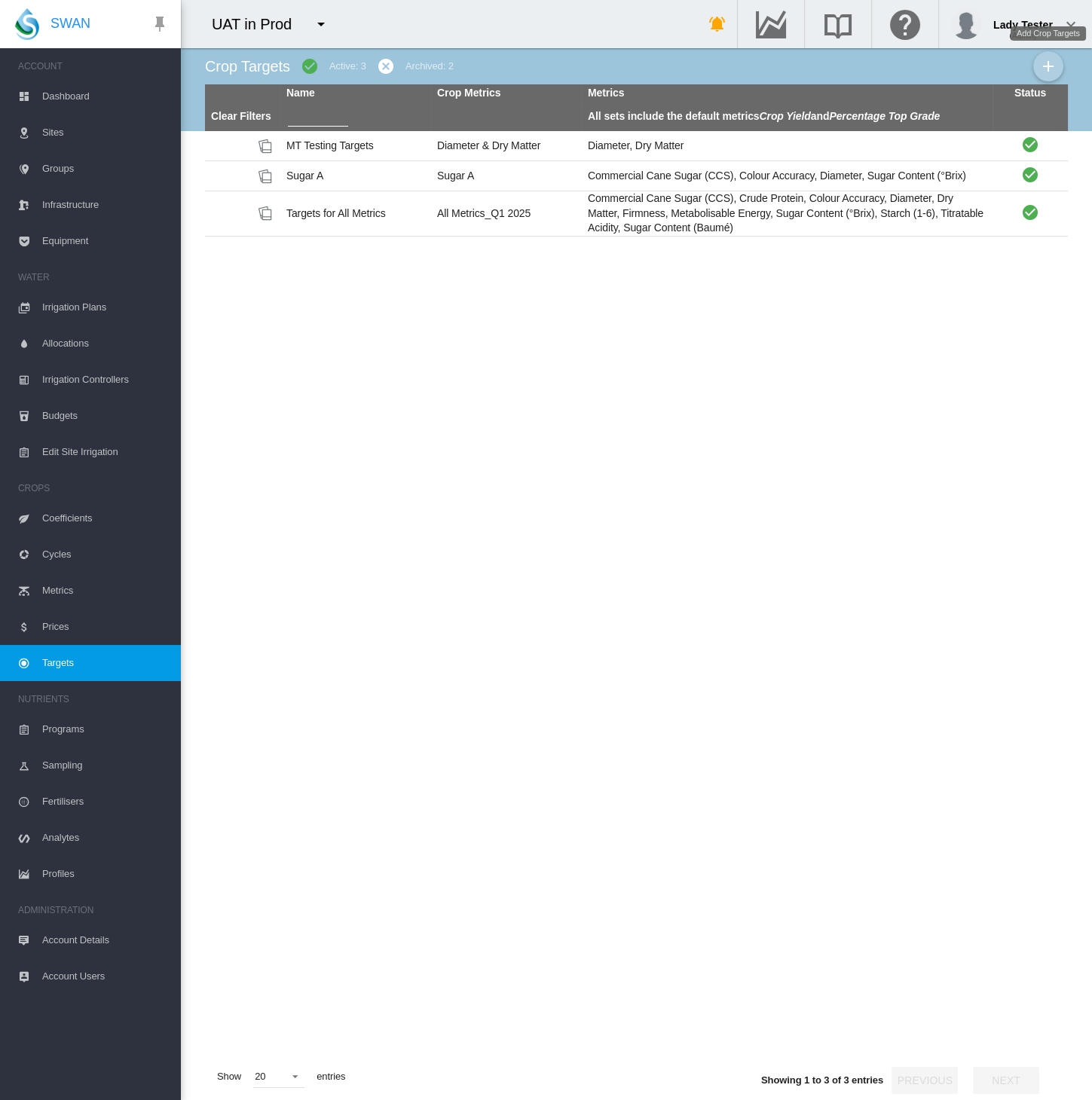 click at bounding box center (1048, 66) 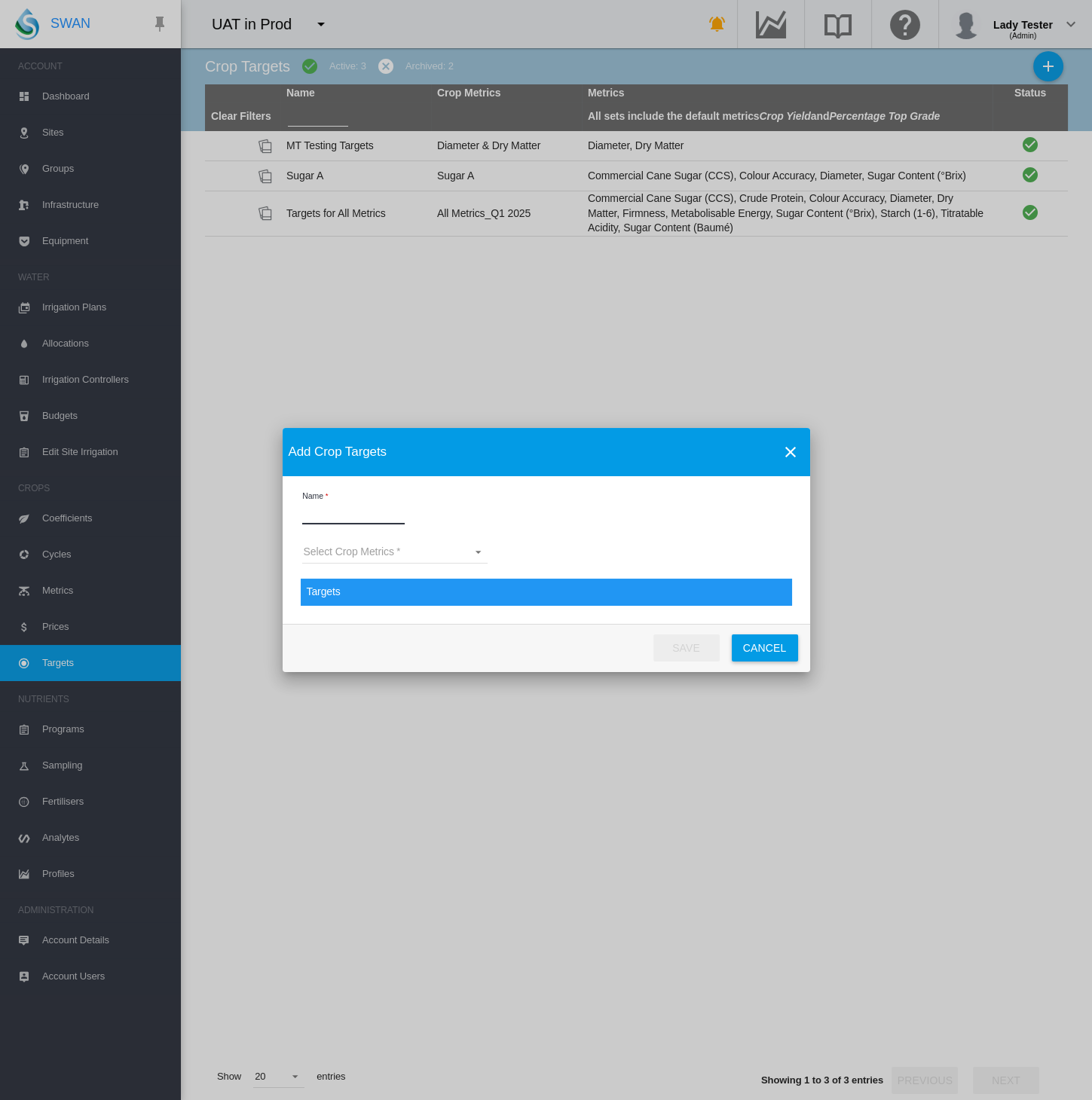 click on "Name" at bounding box center (353, 513) 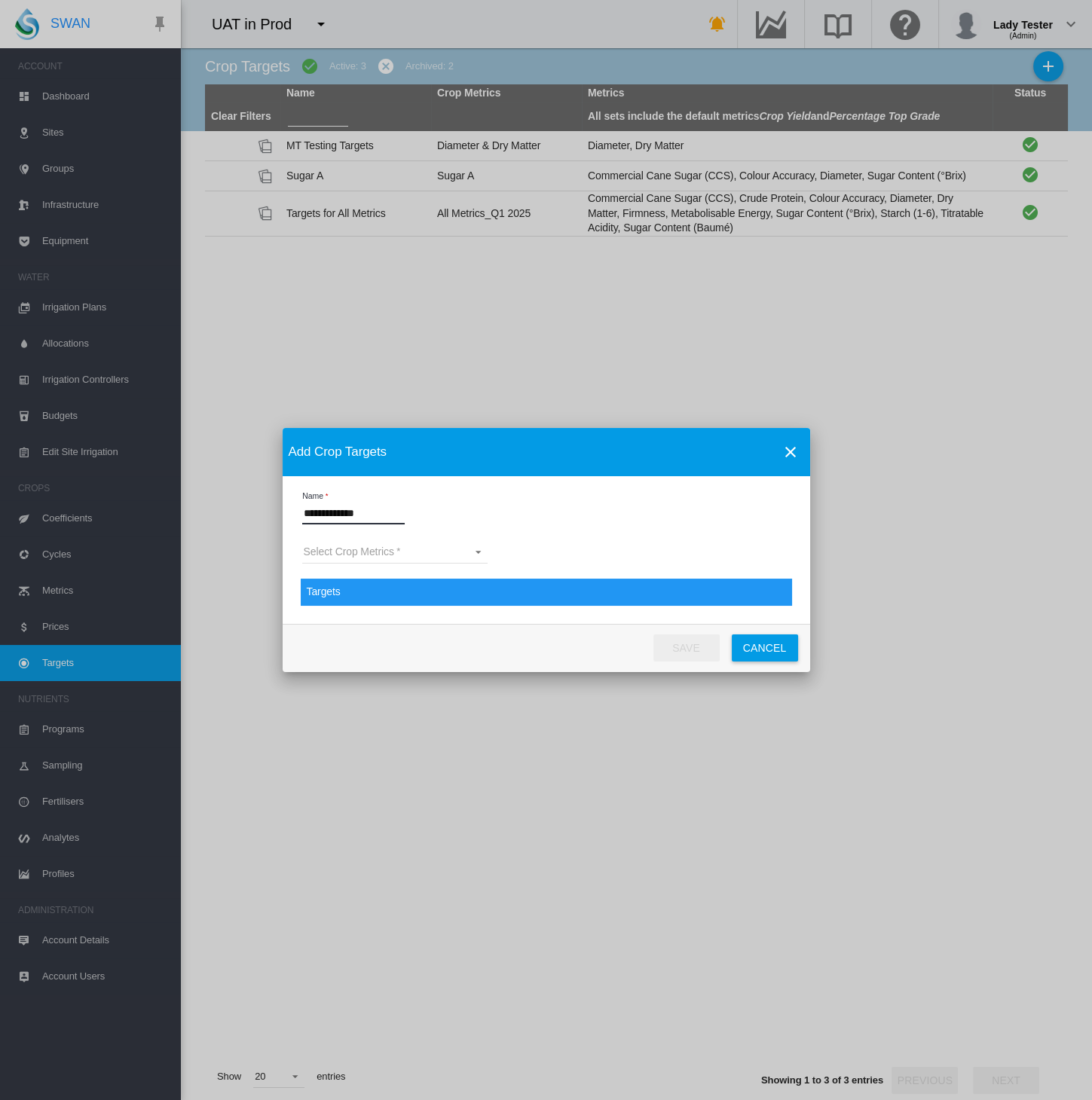 type on "**********" 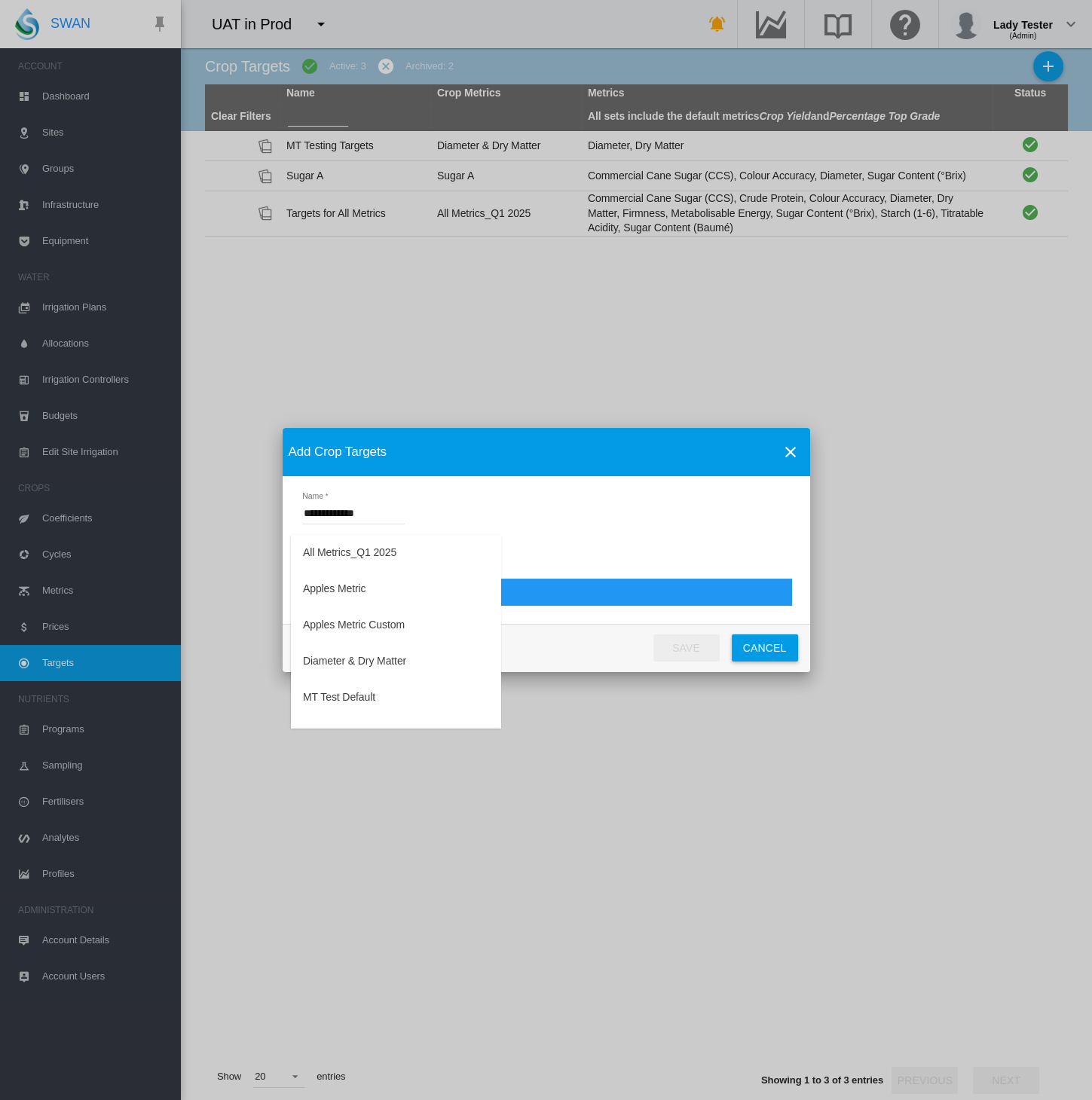 click at bounding box center (546, 550) 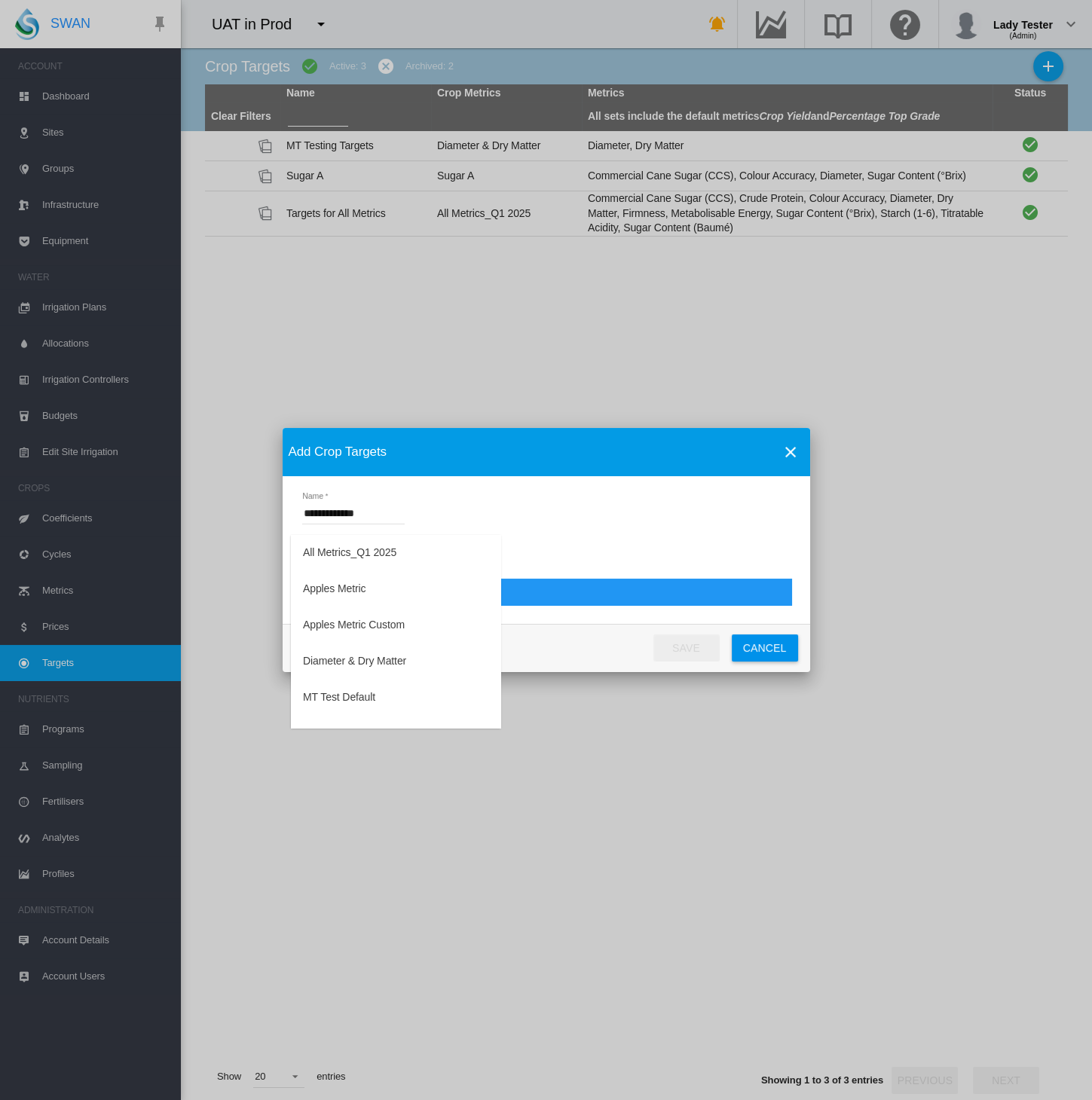 click on "Cancel" 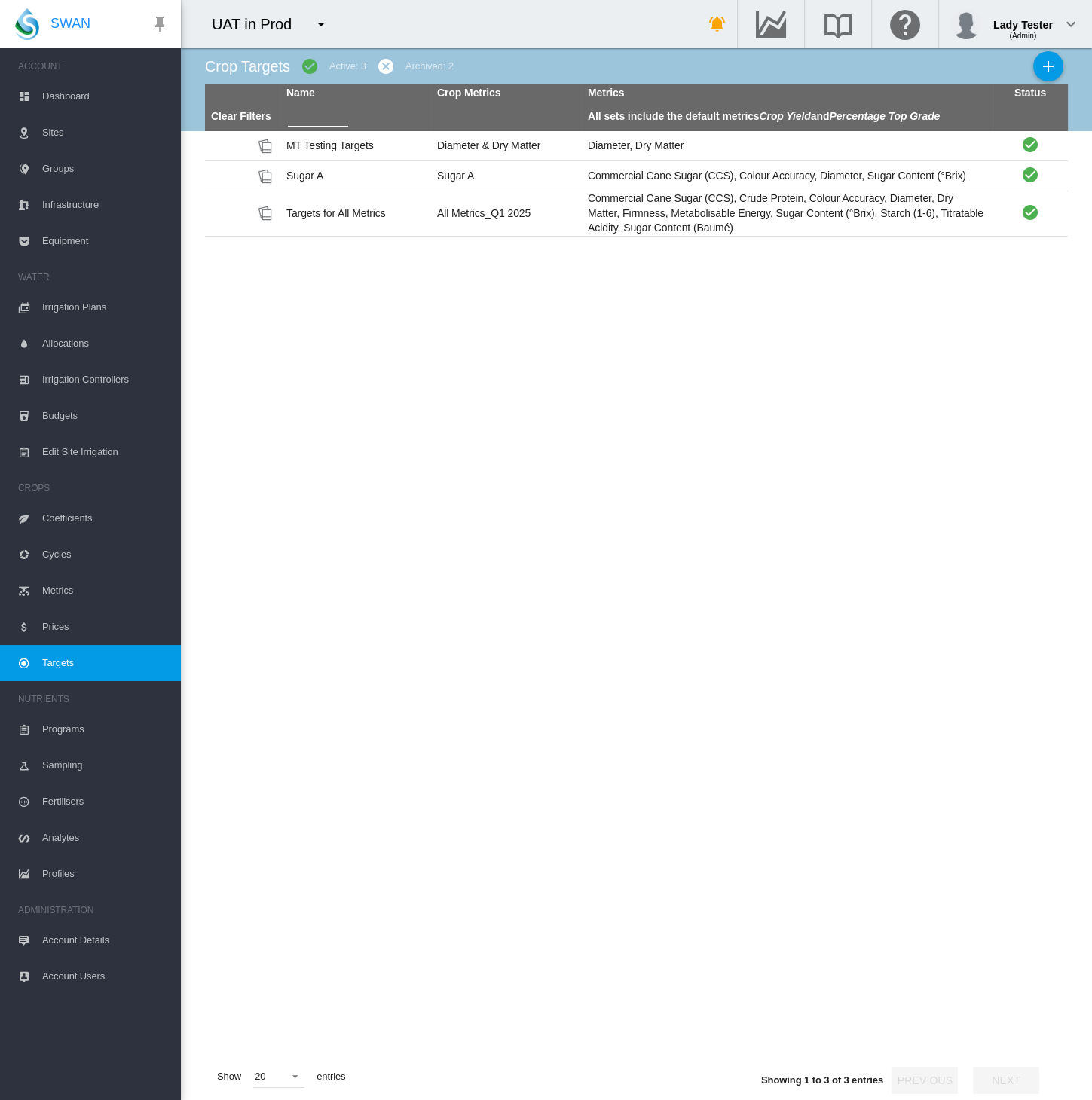 click on "Metrics" at bounding box center (106, 591) 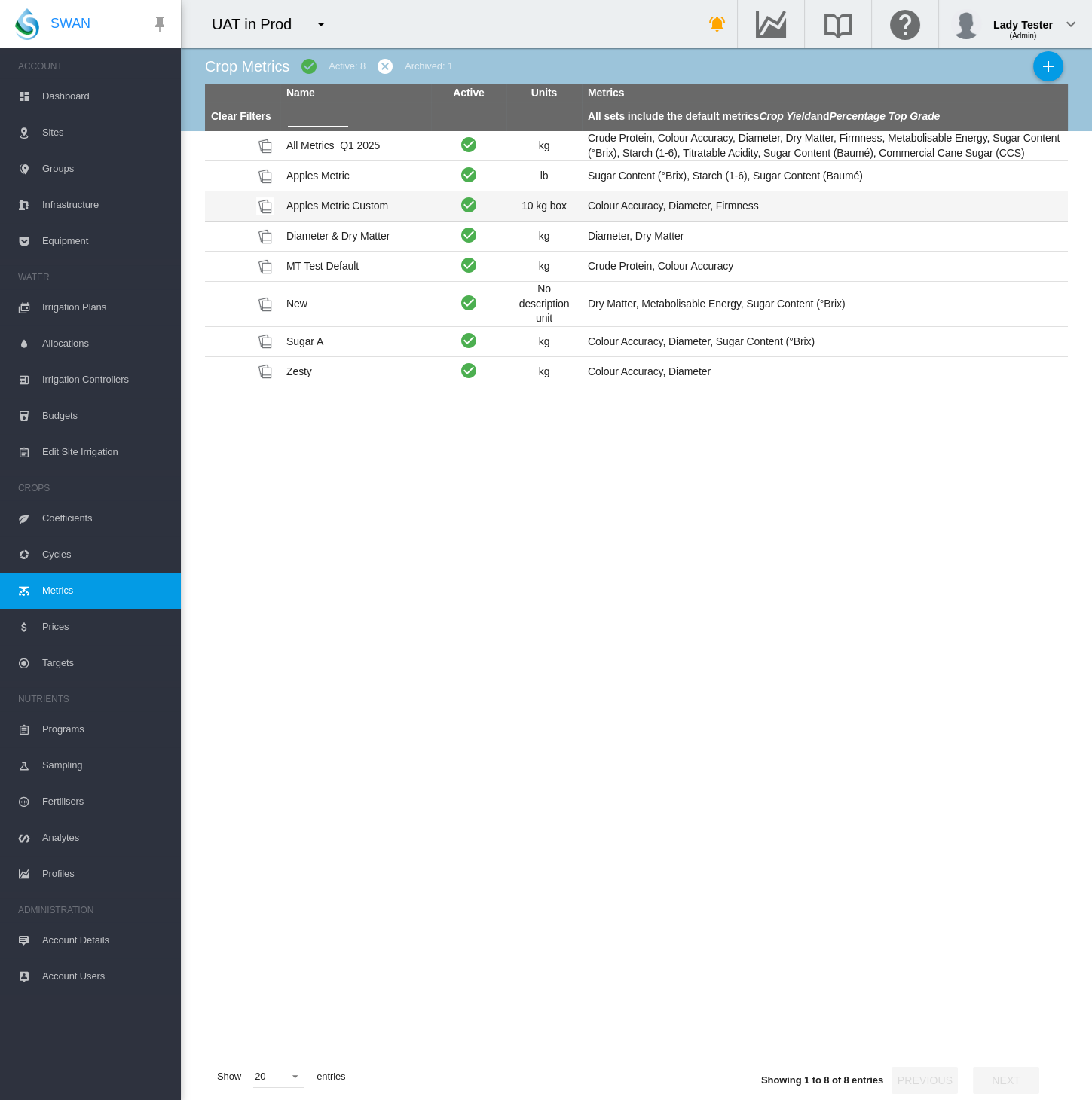 click on "Colour Accuracy, Diameter, Firmness" at bounding box center [824, 206] 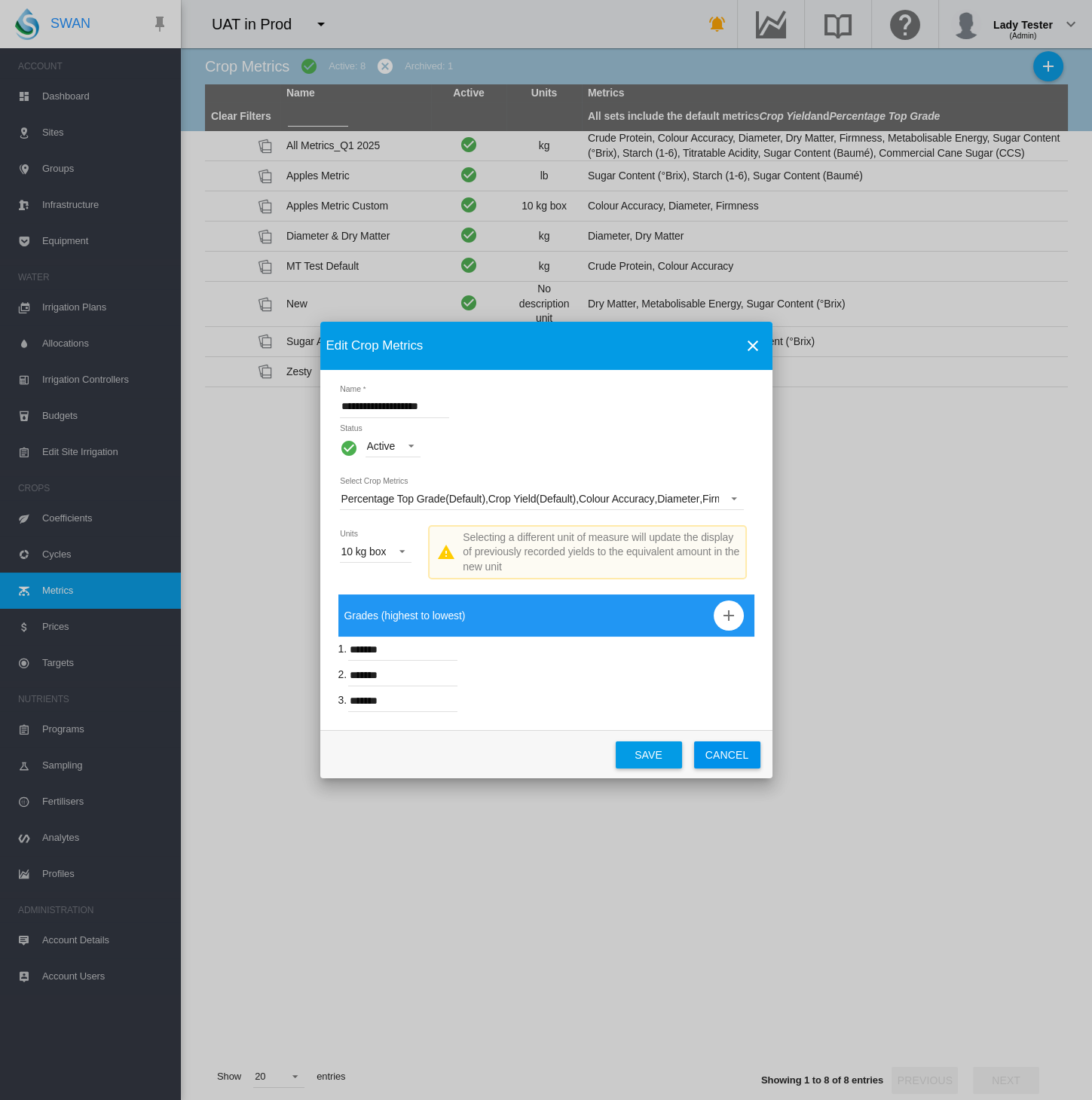 click at bounding box center [753, 346] 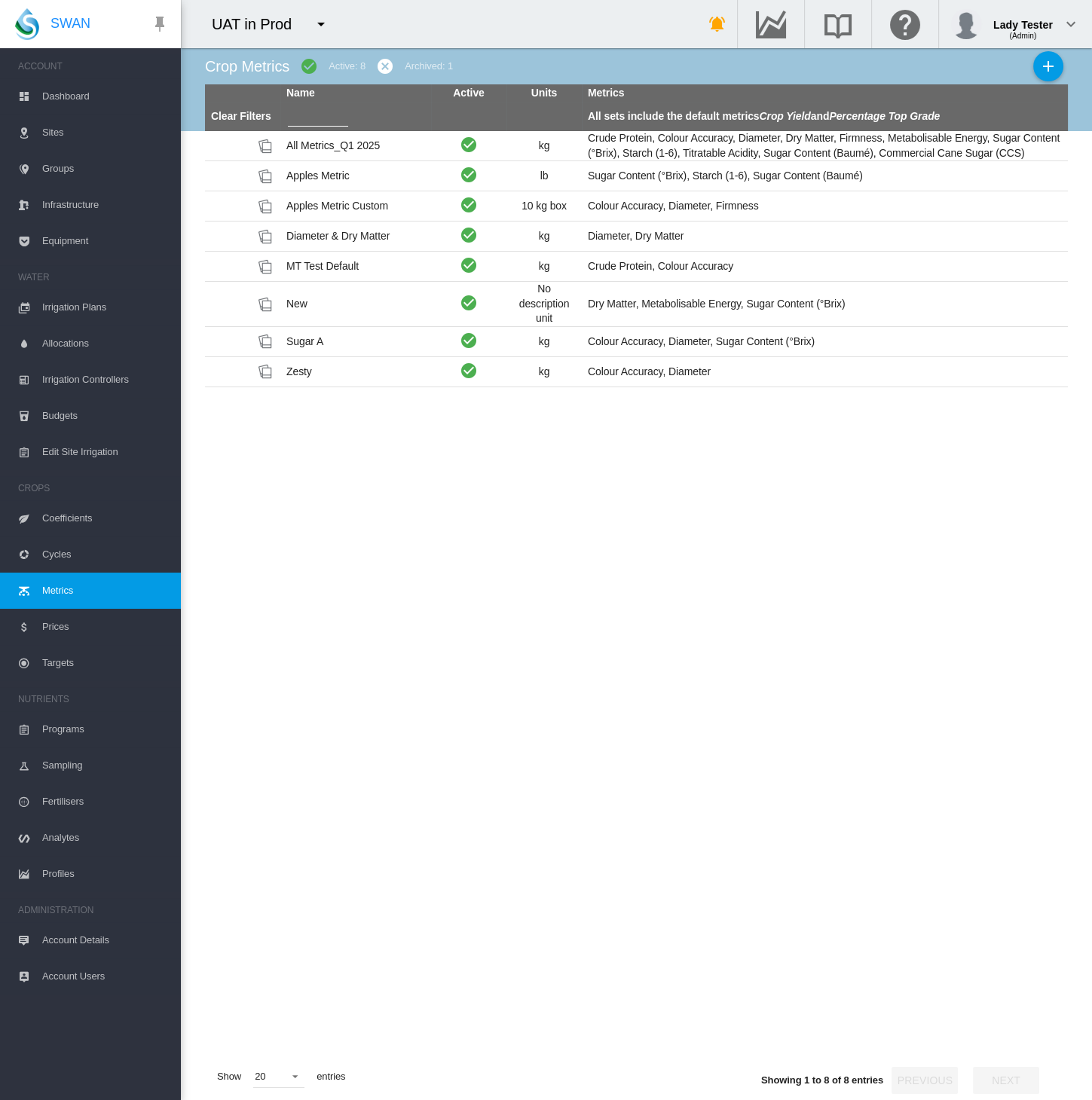 click on "Targets" at bounding box center [106, 663] 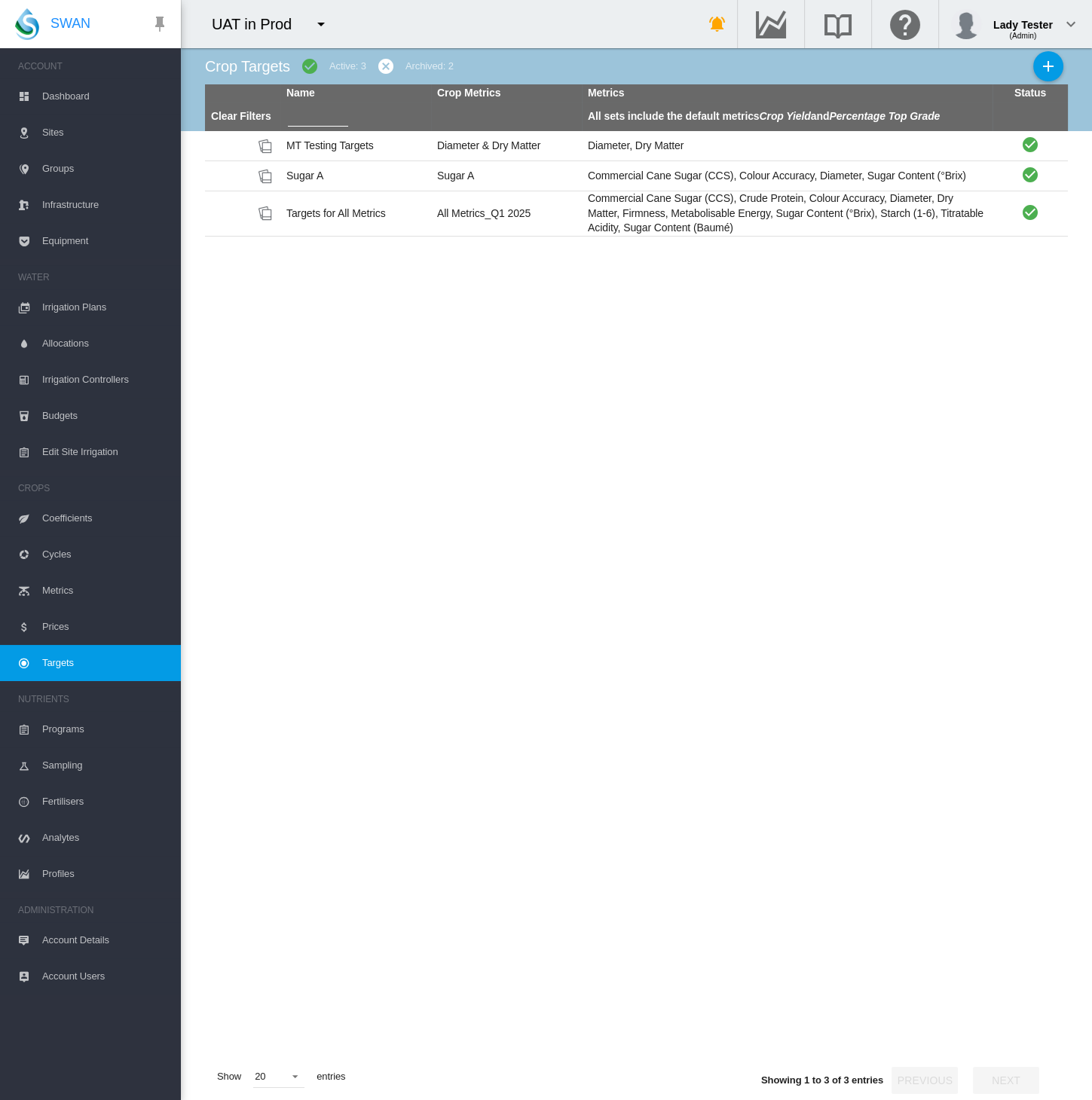 click at bounding box center (386, 66) 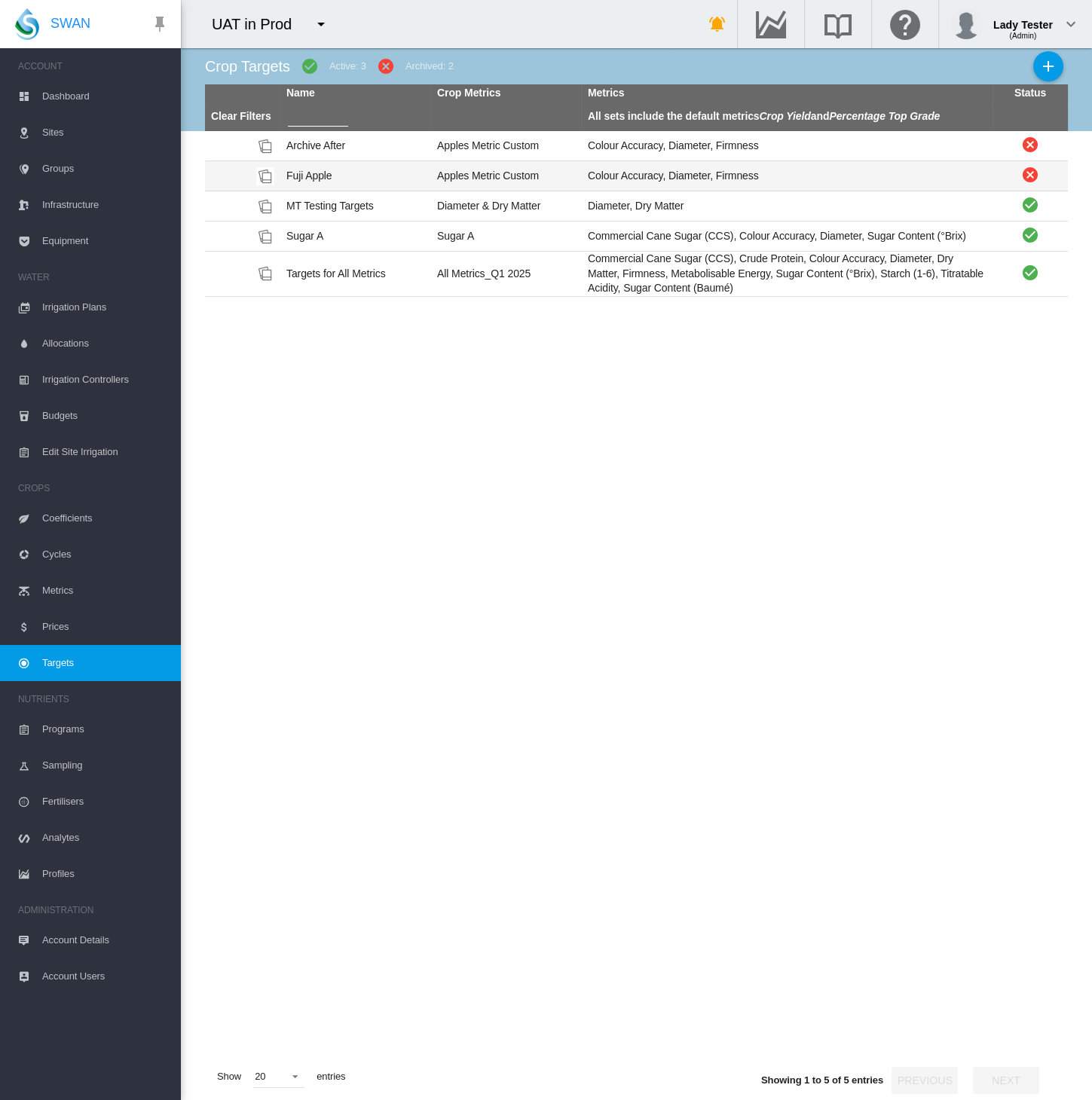 click on "Fuji Apple" at bounding box center [356, 176] 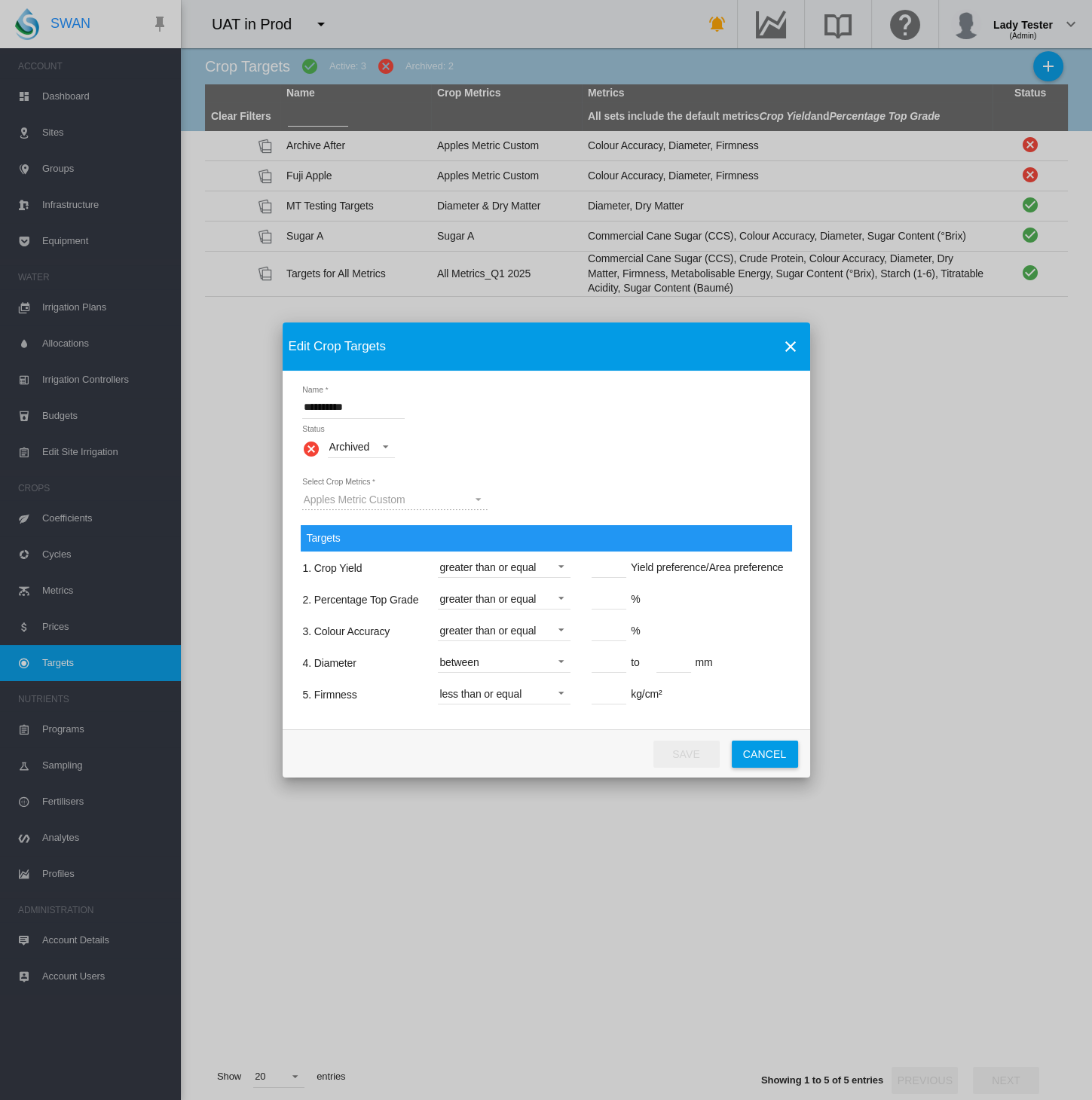 click on "Archived" at bounding box center [350, 447] 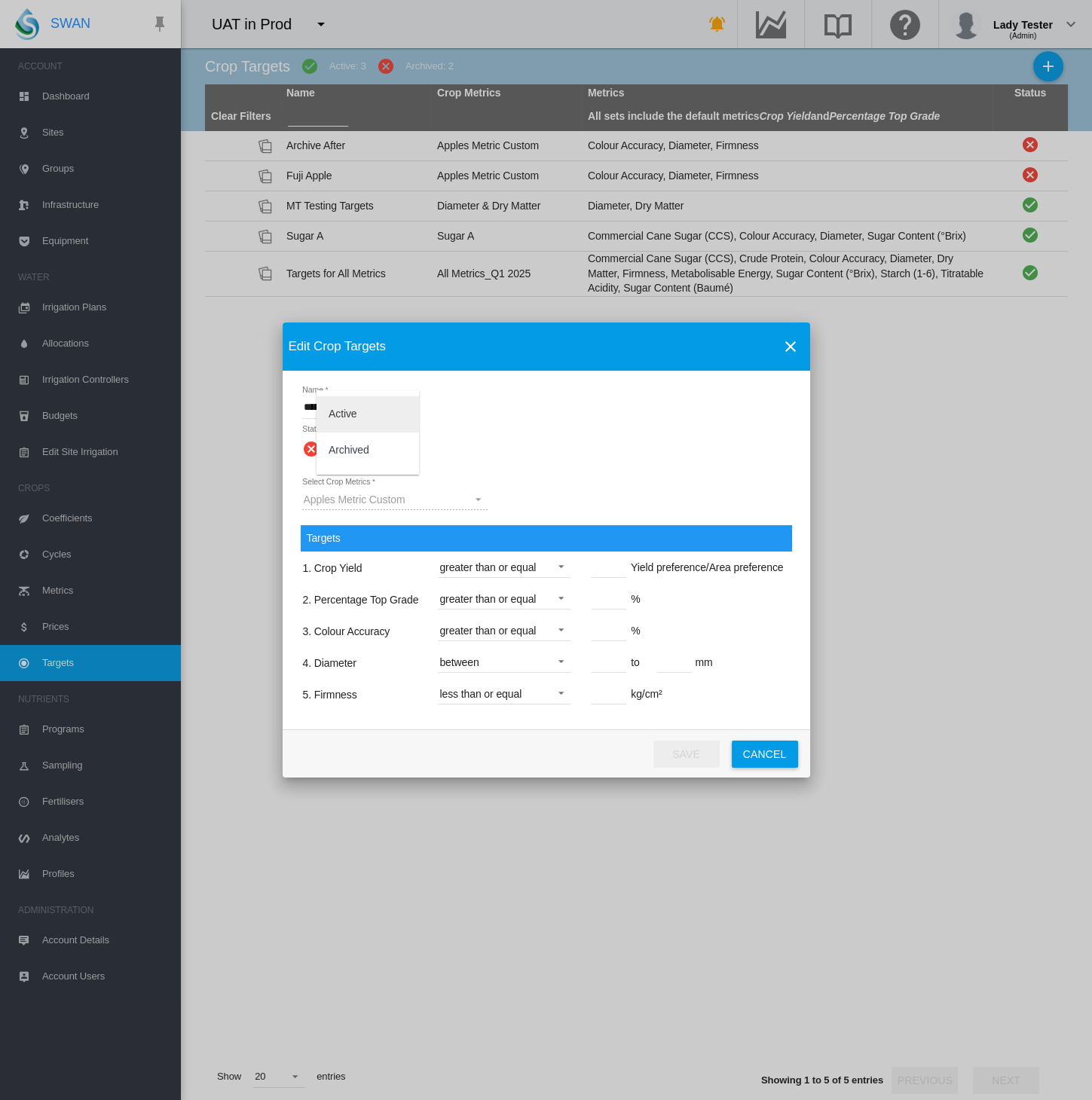 click on "Active" at bounding box center (343, 414) 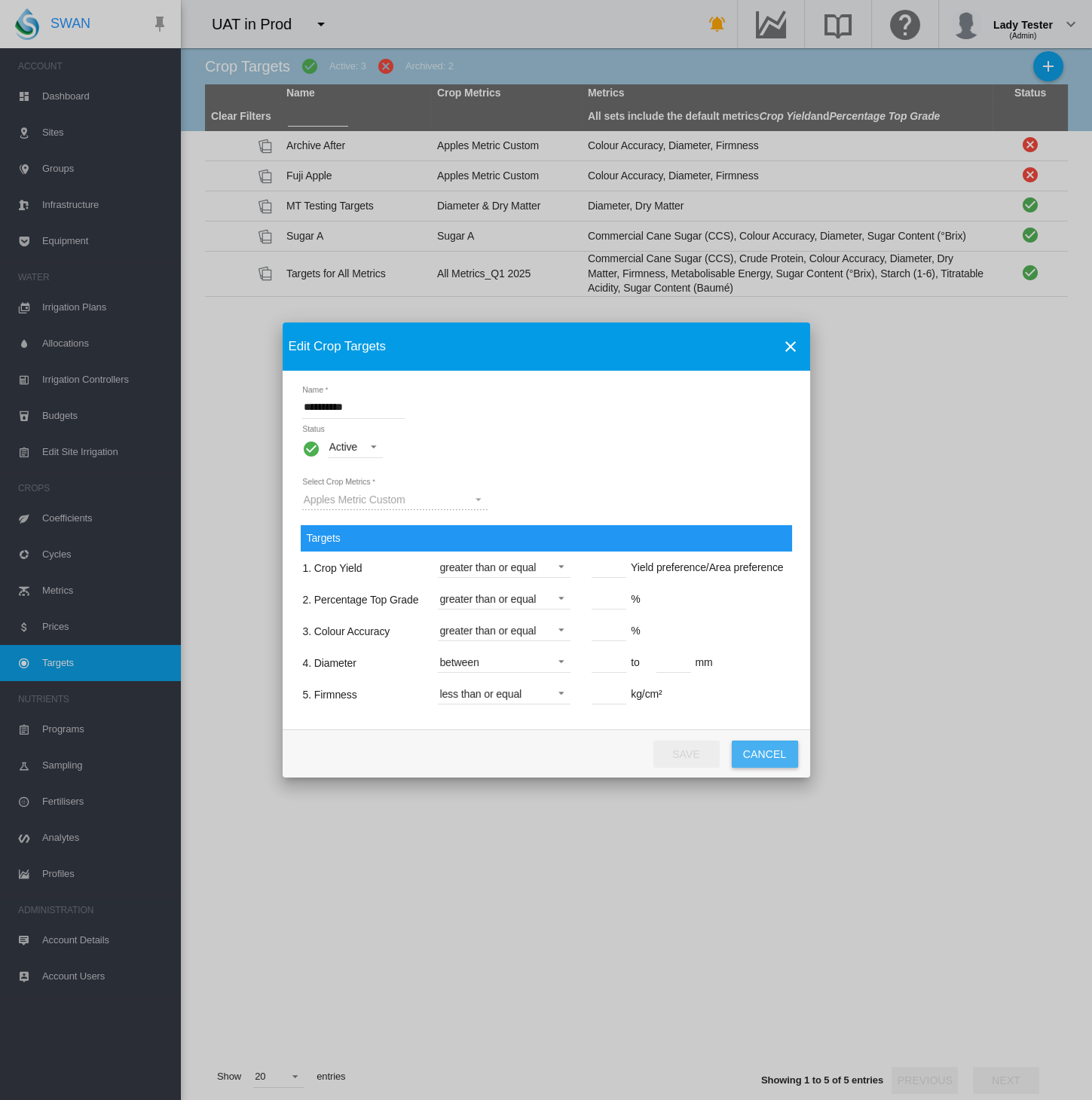 click on "Cancel" 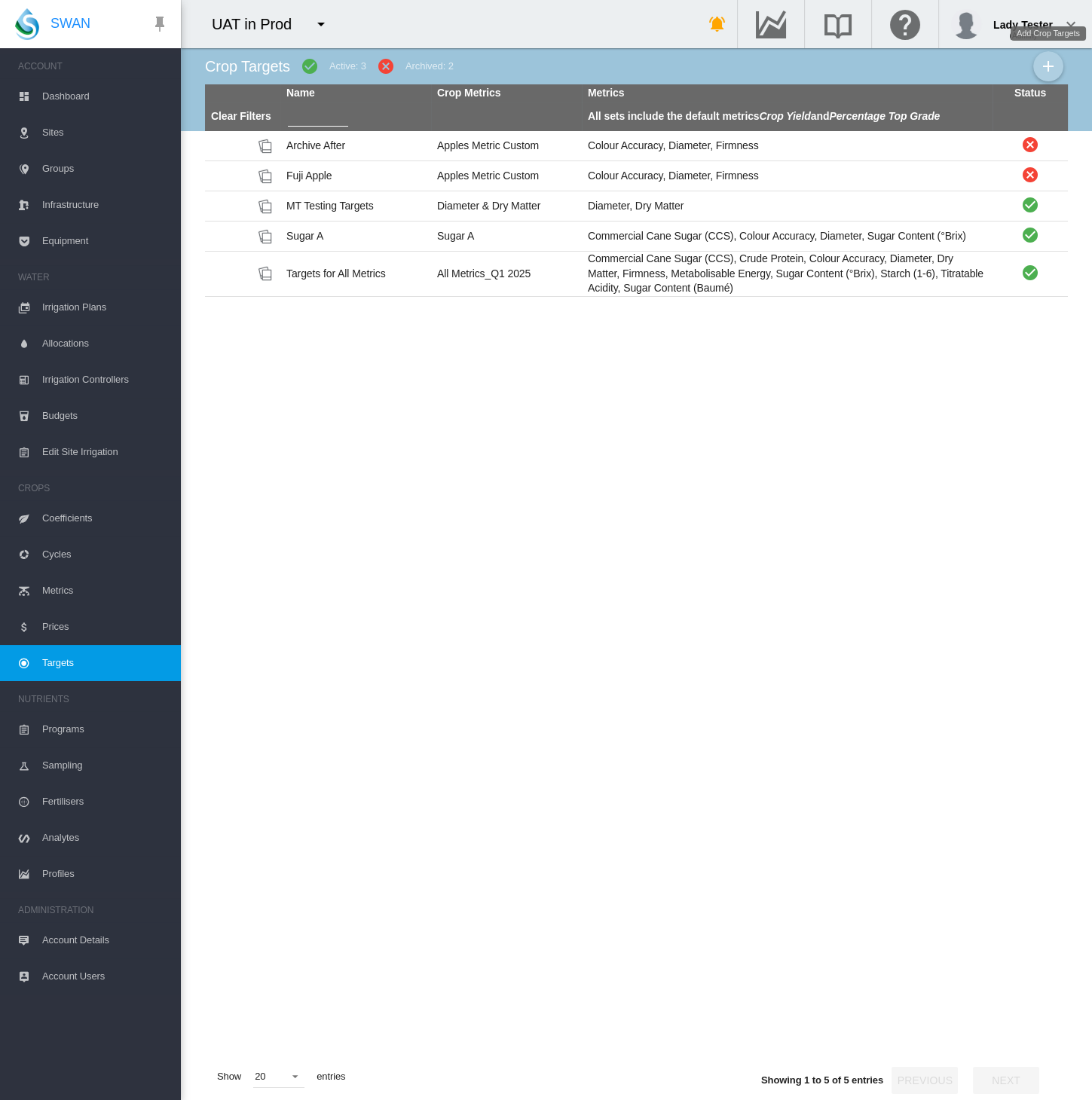click at bounding box center (1048, 66) 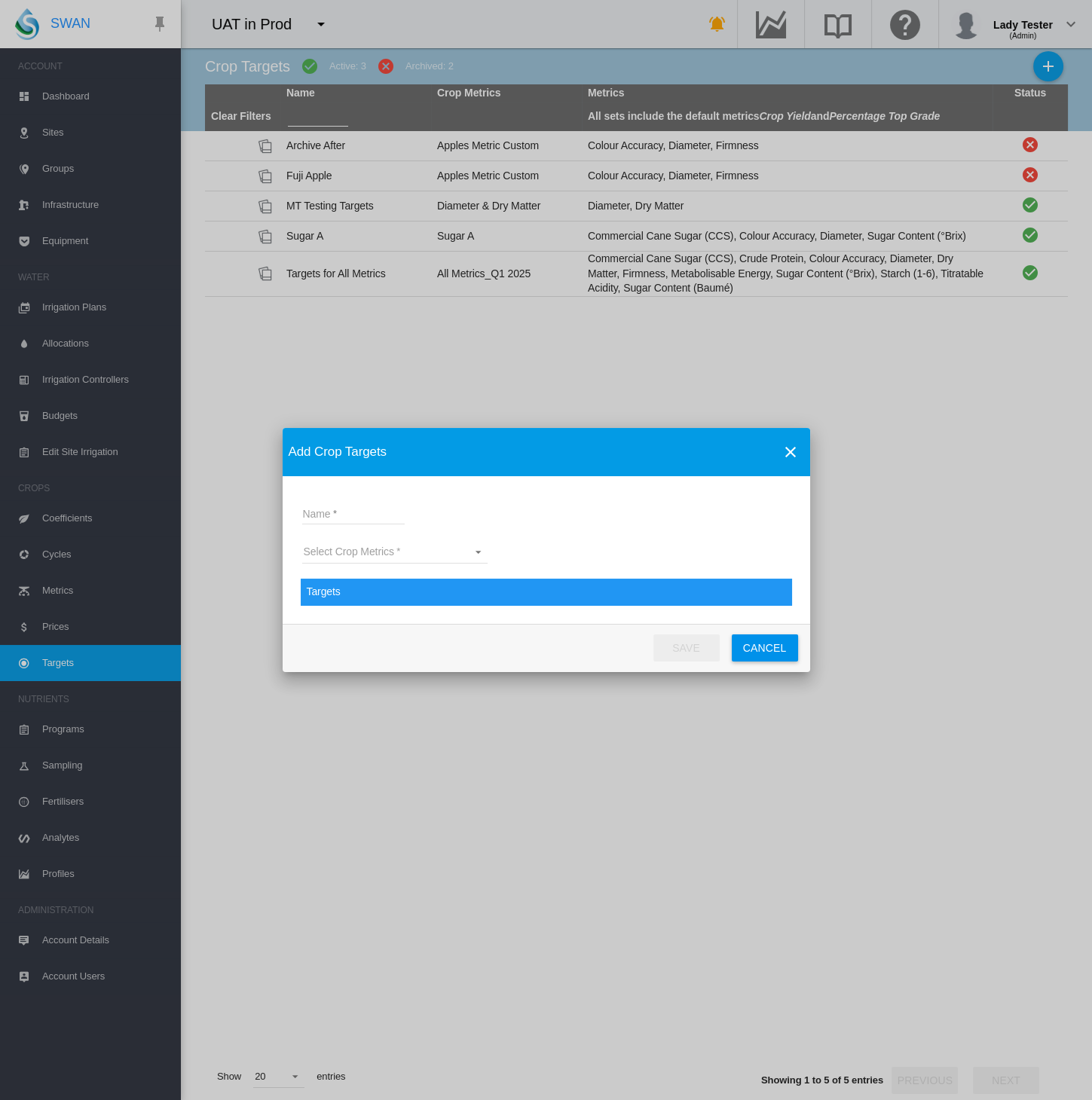click at bounding box center [791, 452] 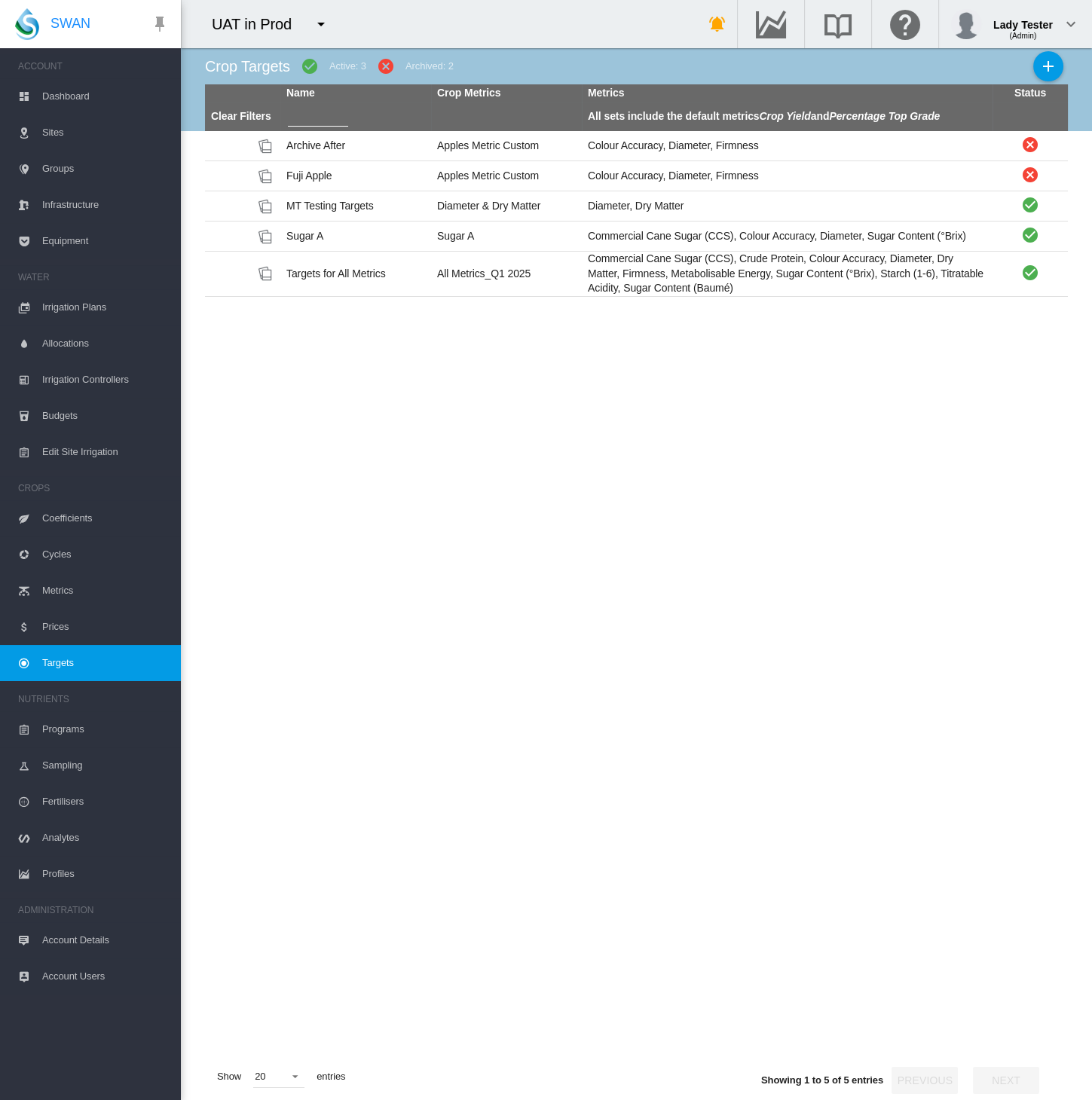 click on "Cycles" at bounding box center [106, 555] 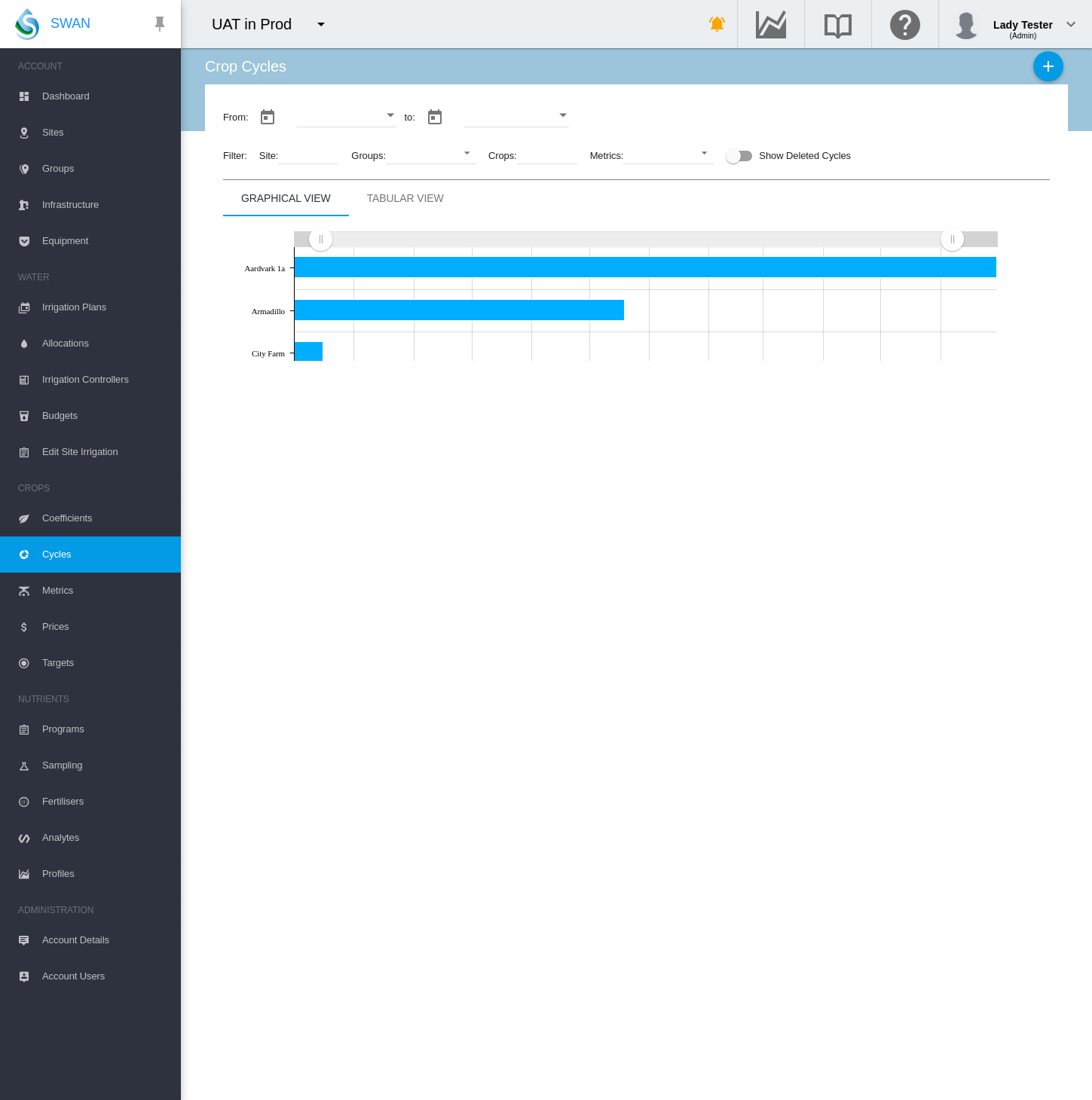 type on "**********" 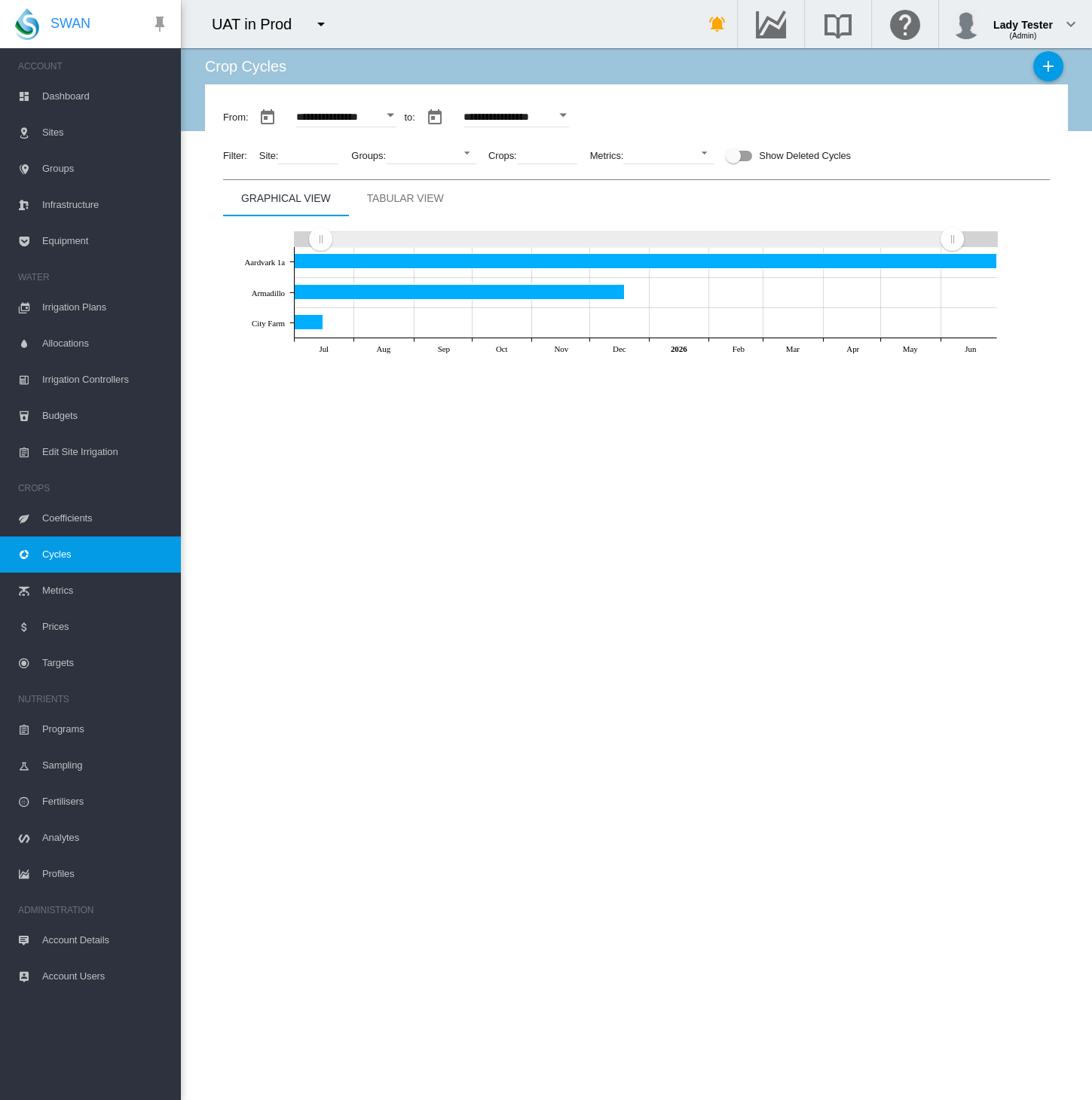 click on "Metrics" at bounding box center (106, 591) 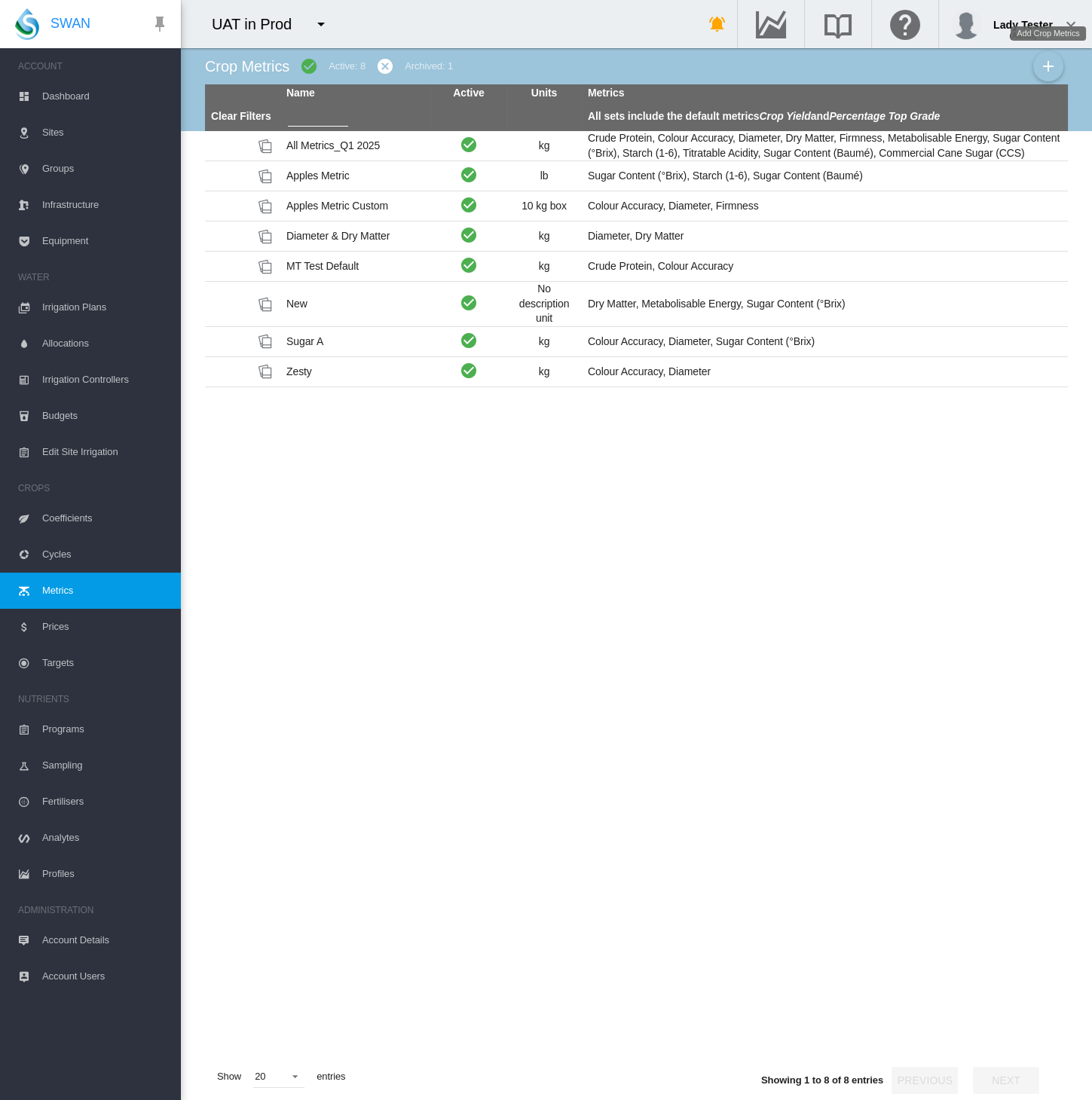 click at bounding box center (1048, 66) 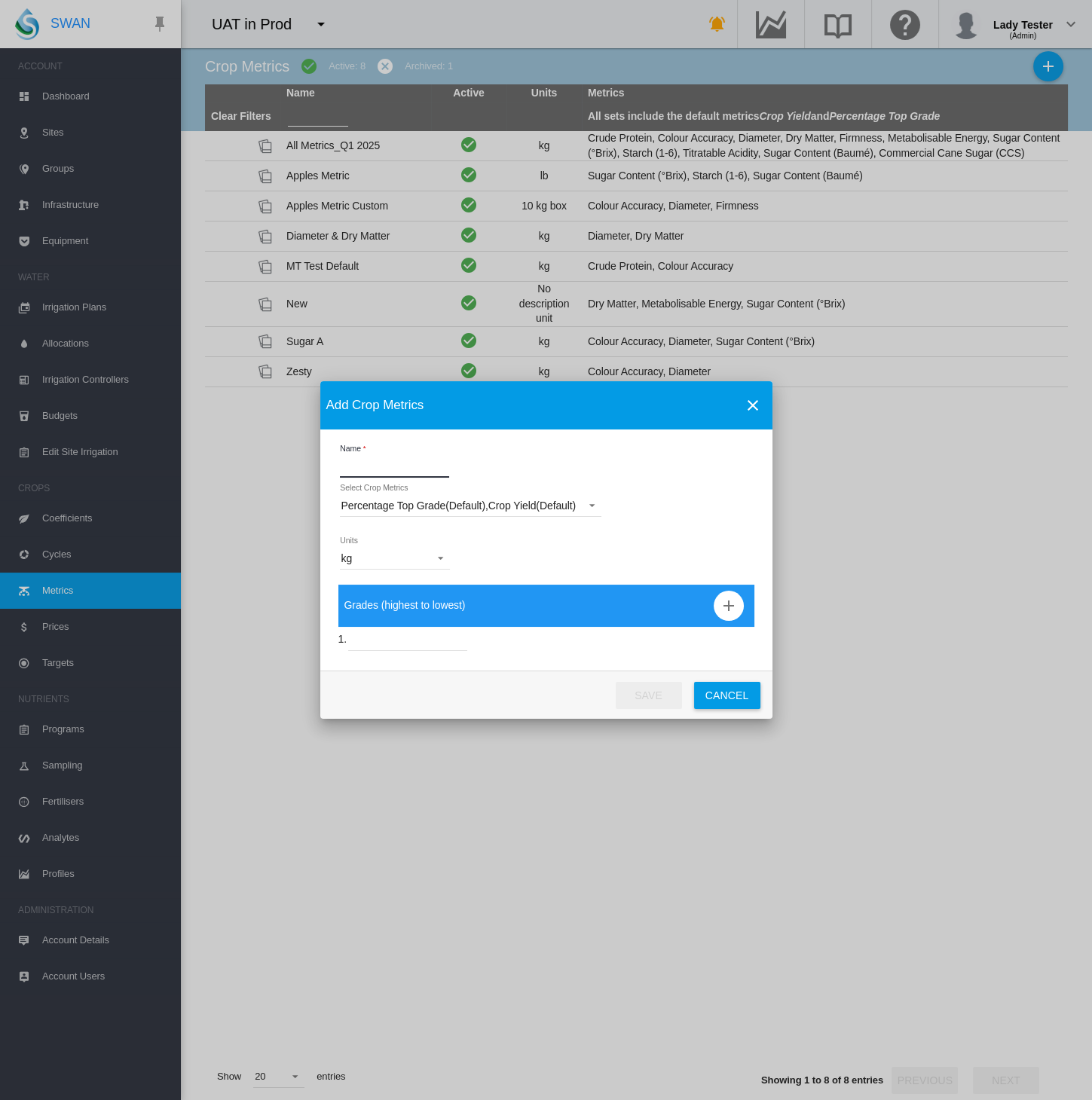 click on "Name" at bounding box center (394, 466) 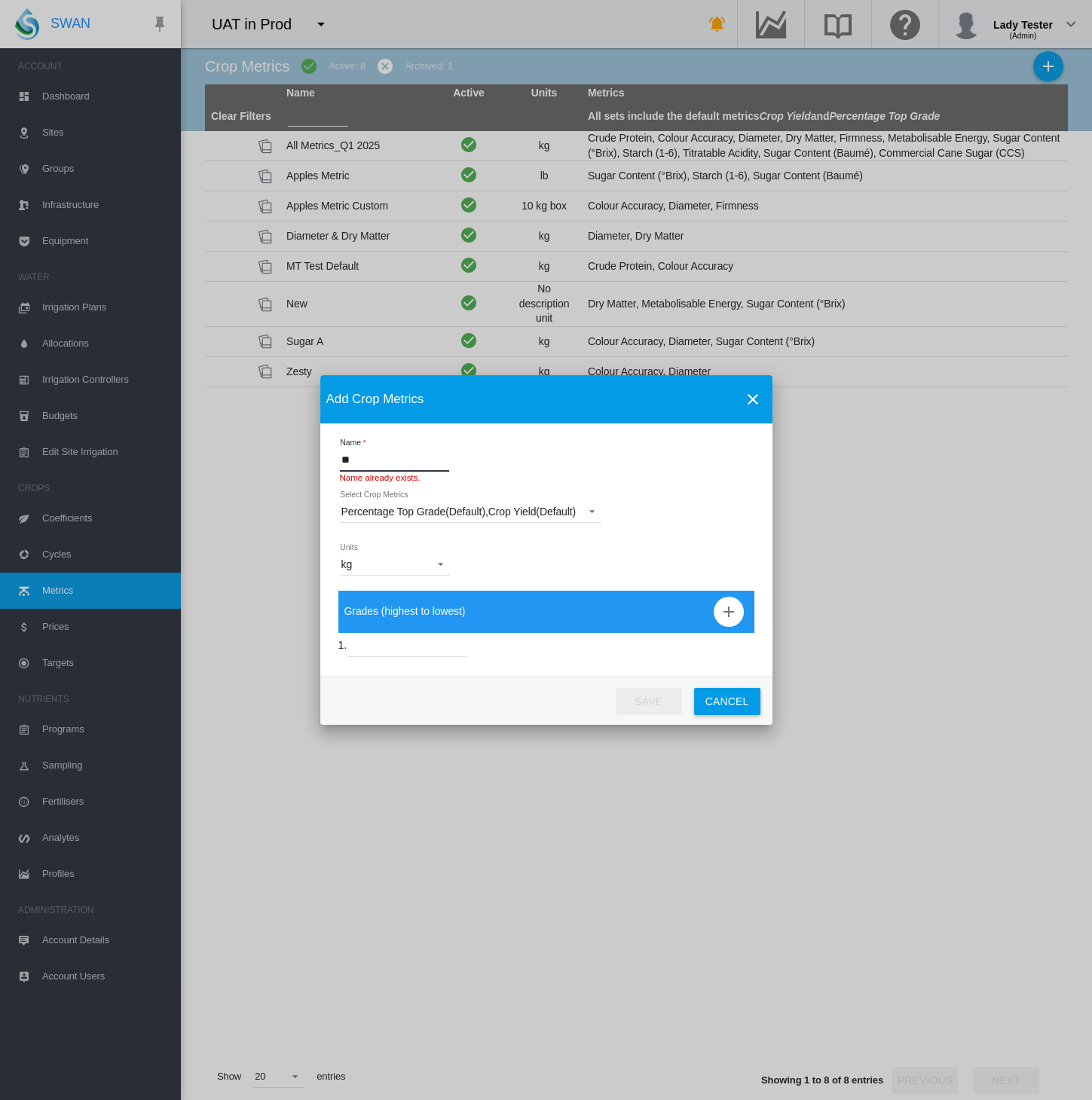 type on "*" 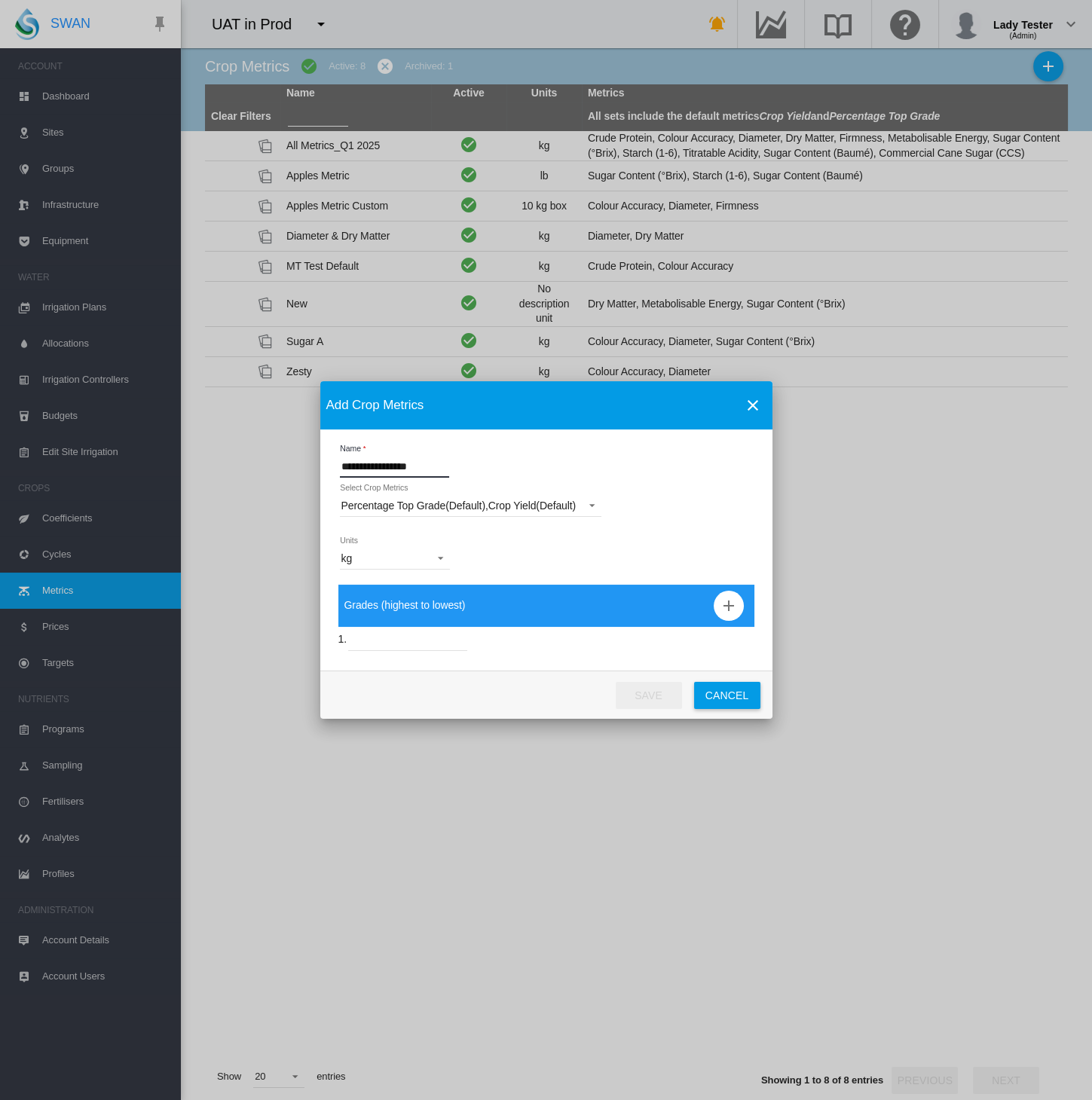 type on "**********" 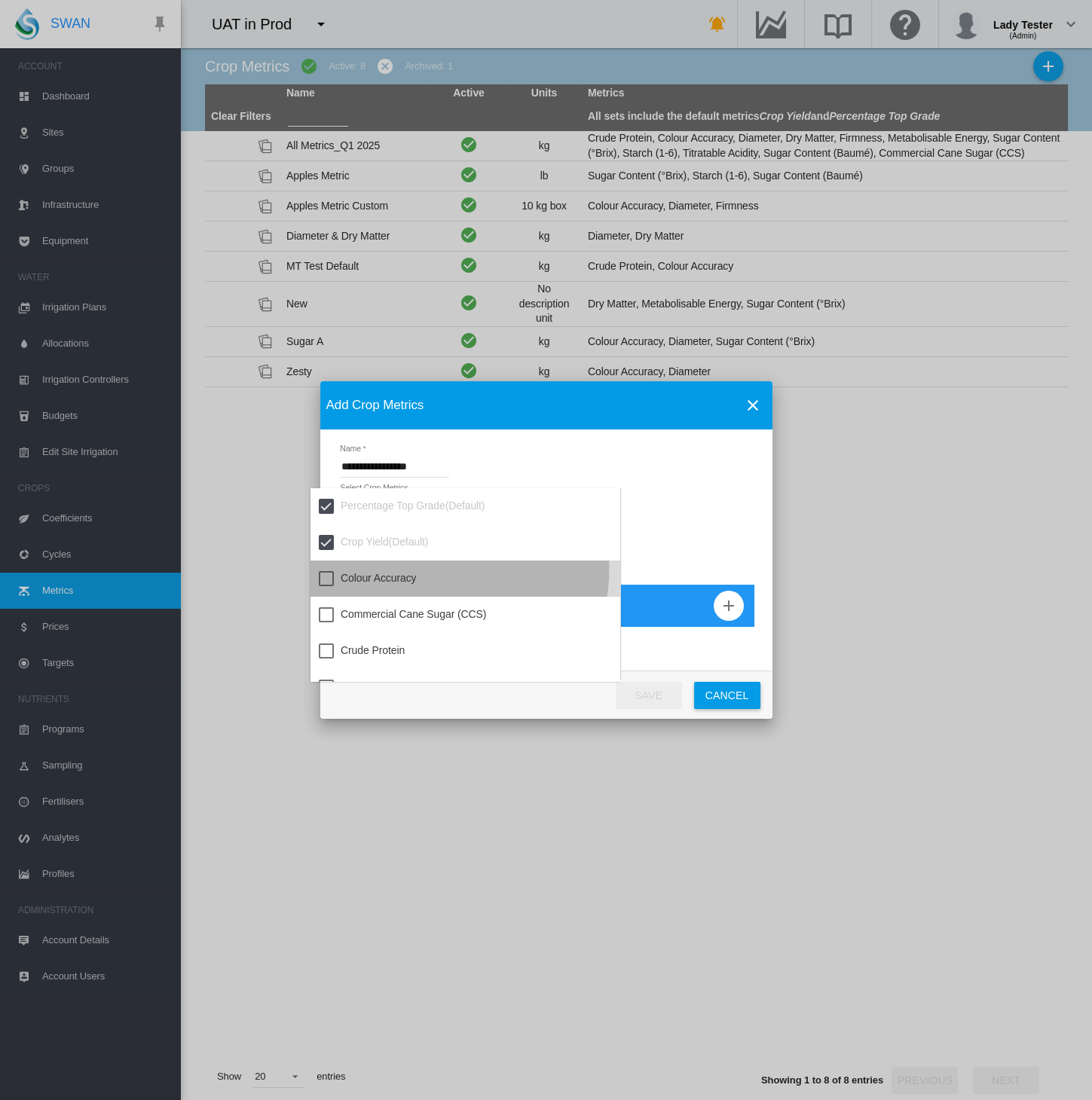click on "Colour Accuracy" at bounding box center (465, 579) 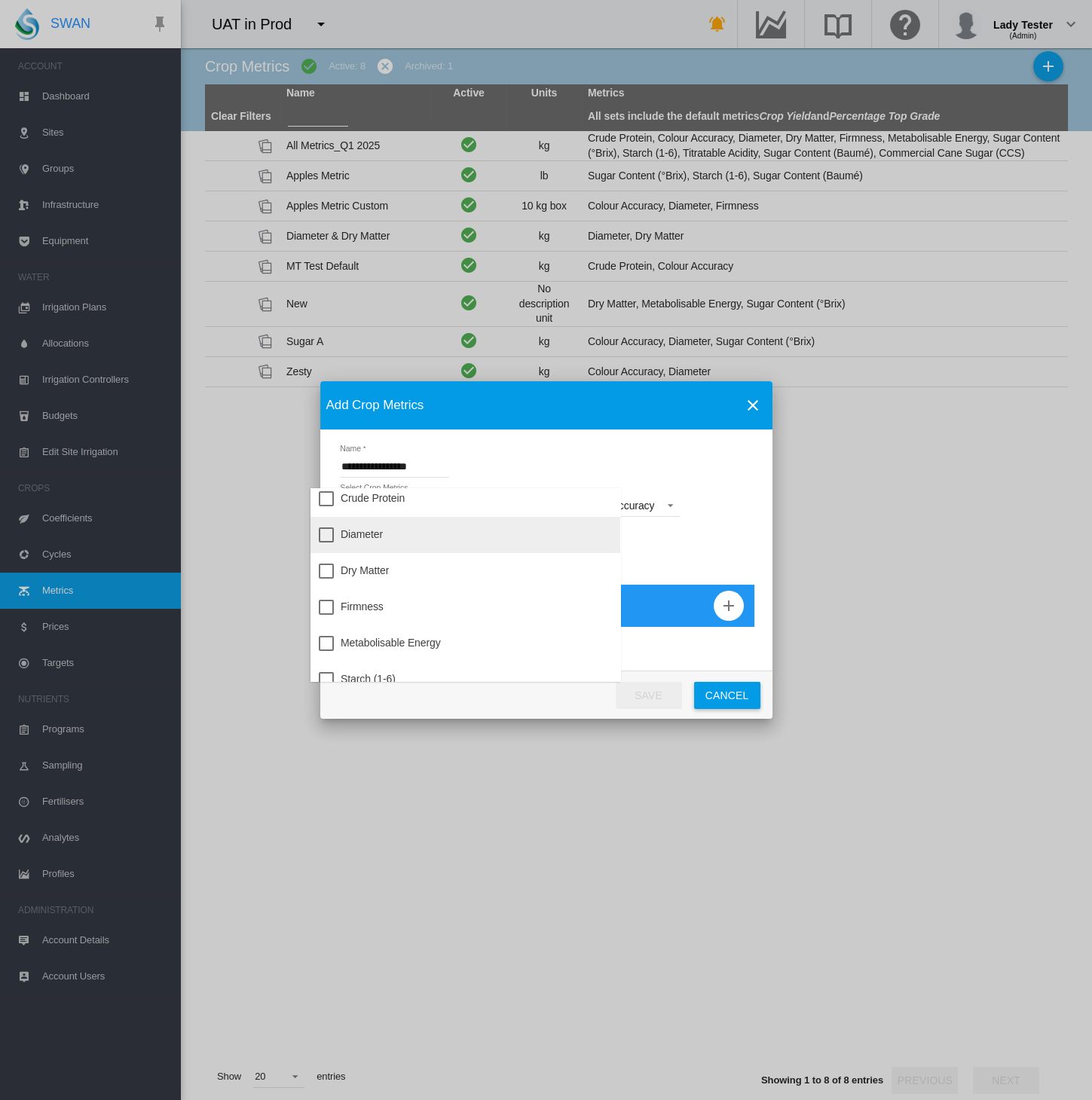 scroll, scrollTop: 167, scrollLeft: 0, axis: vertical 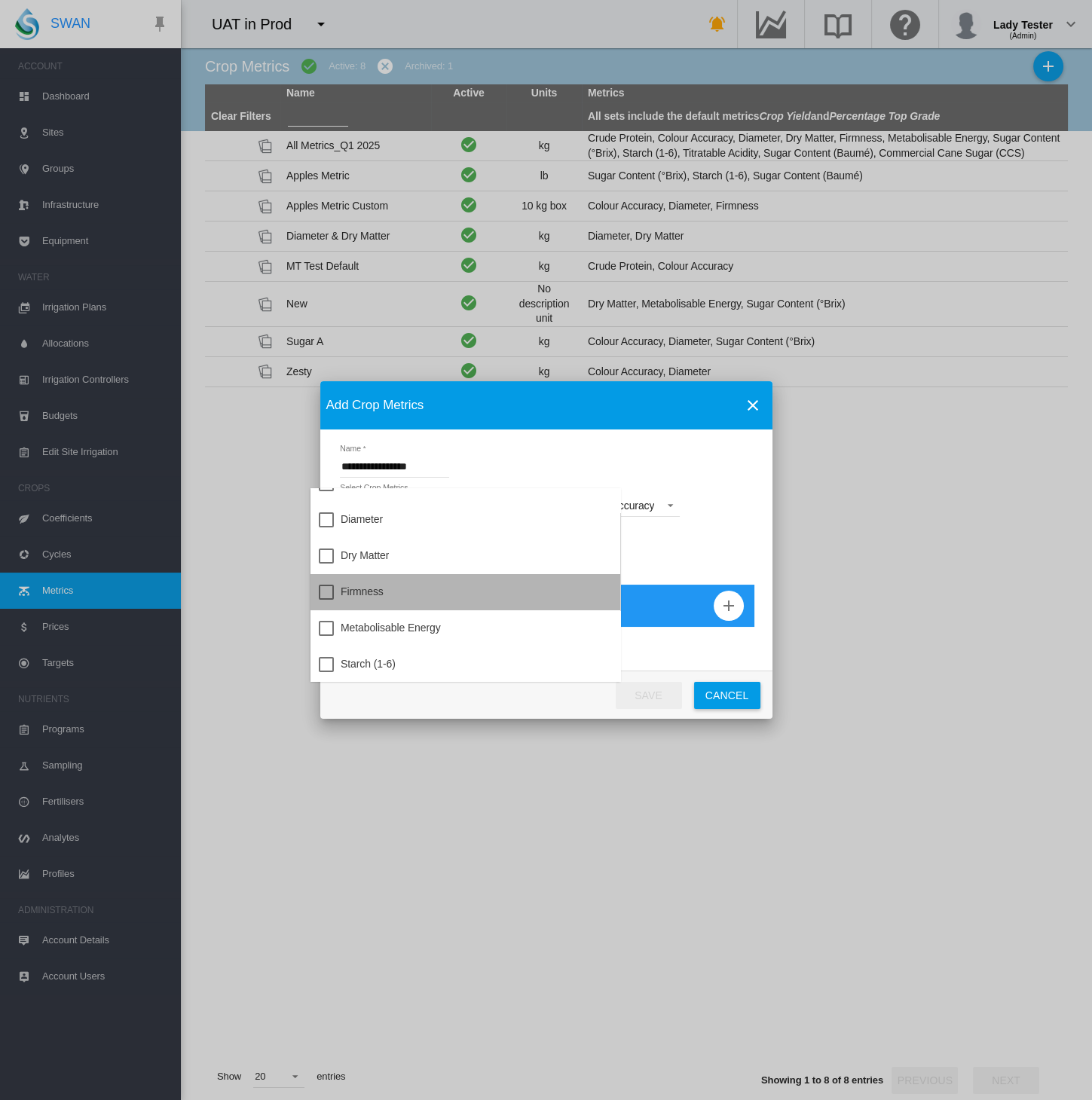 click on "Firmness" at bounding box center (465, 592) 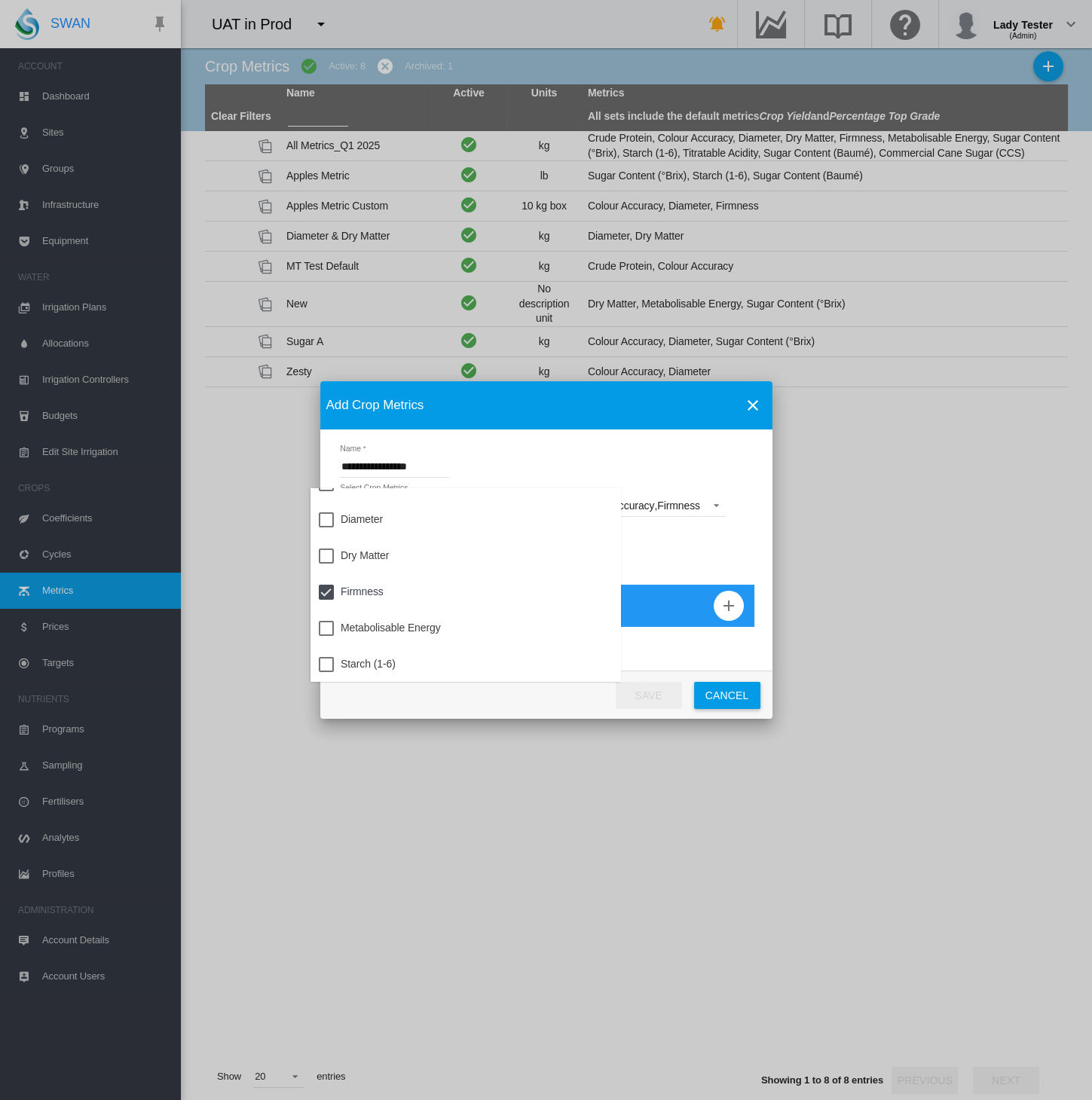 click at bounding box center (546, 550) 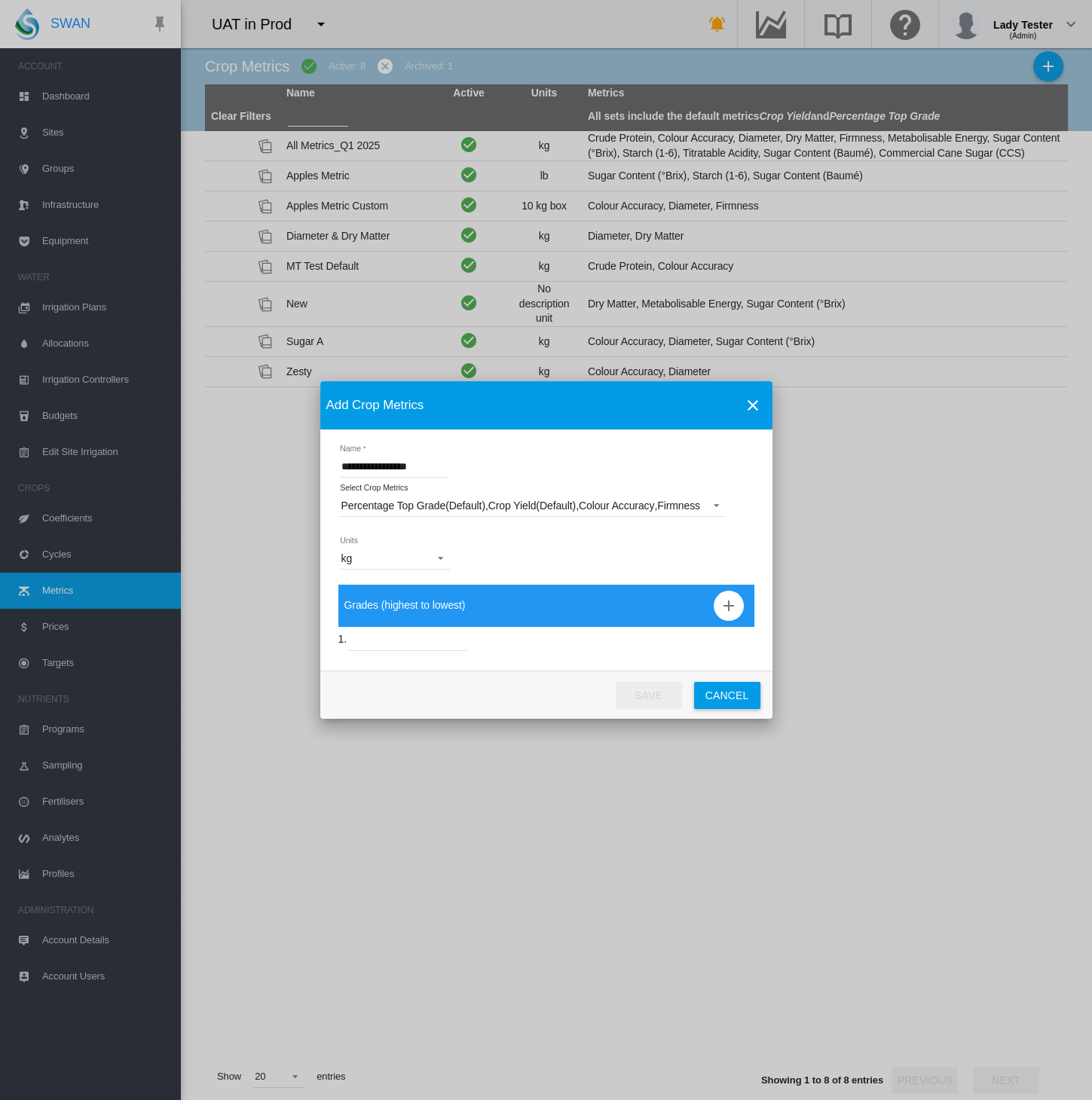 click at bounding box center [408, 640] 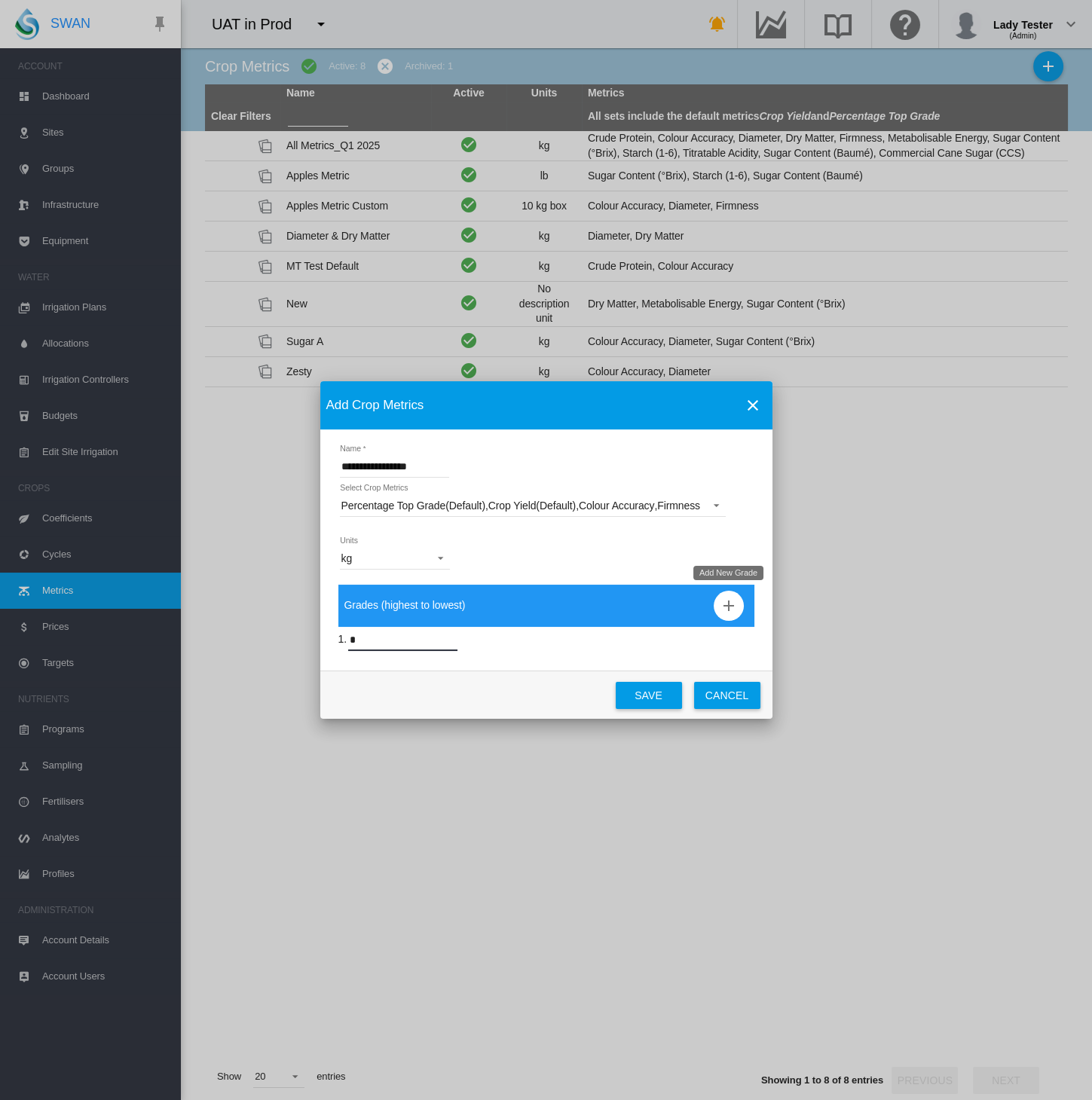 type on "*" 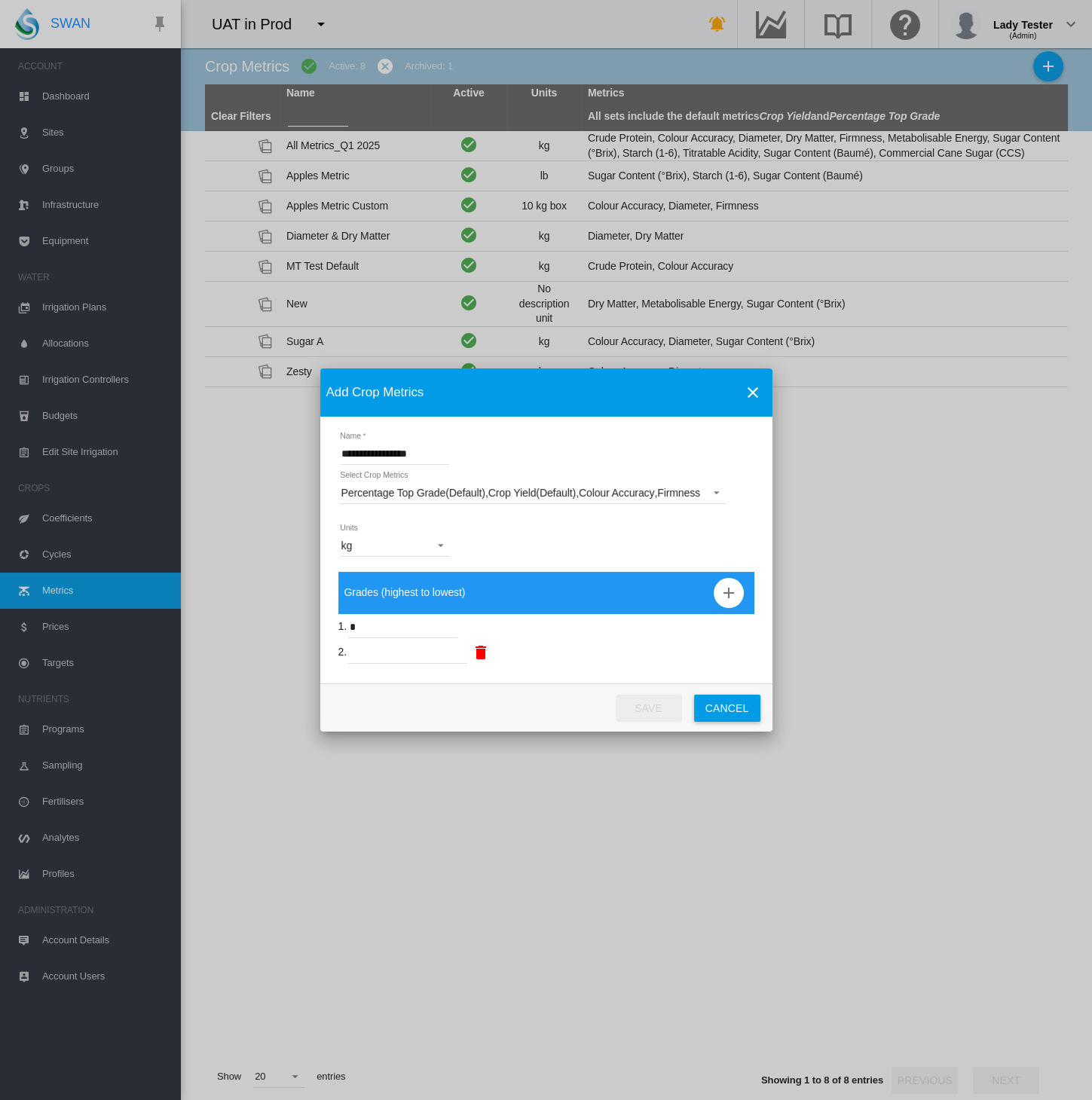 click at bounding box center [408, 652] 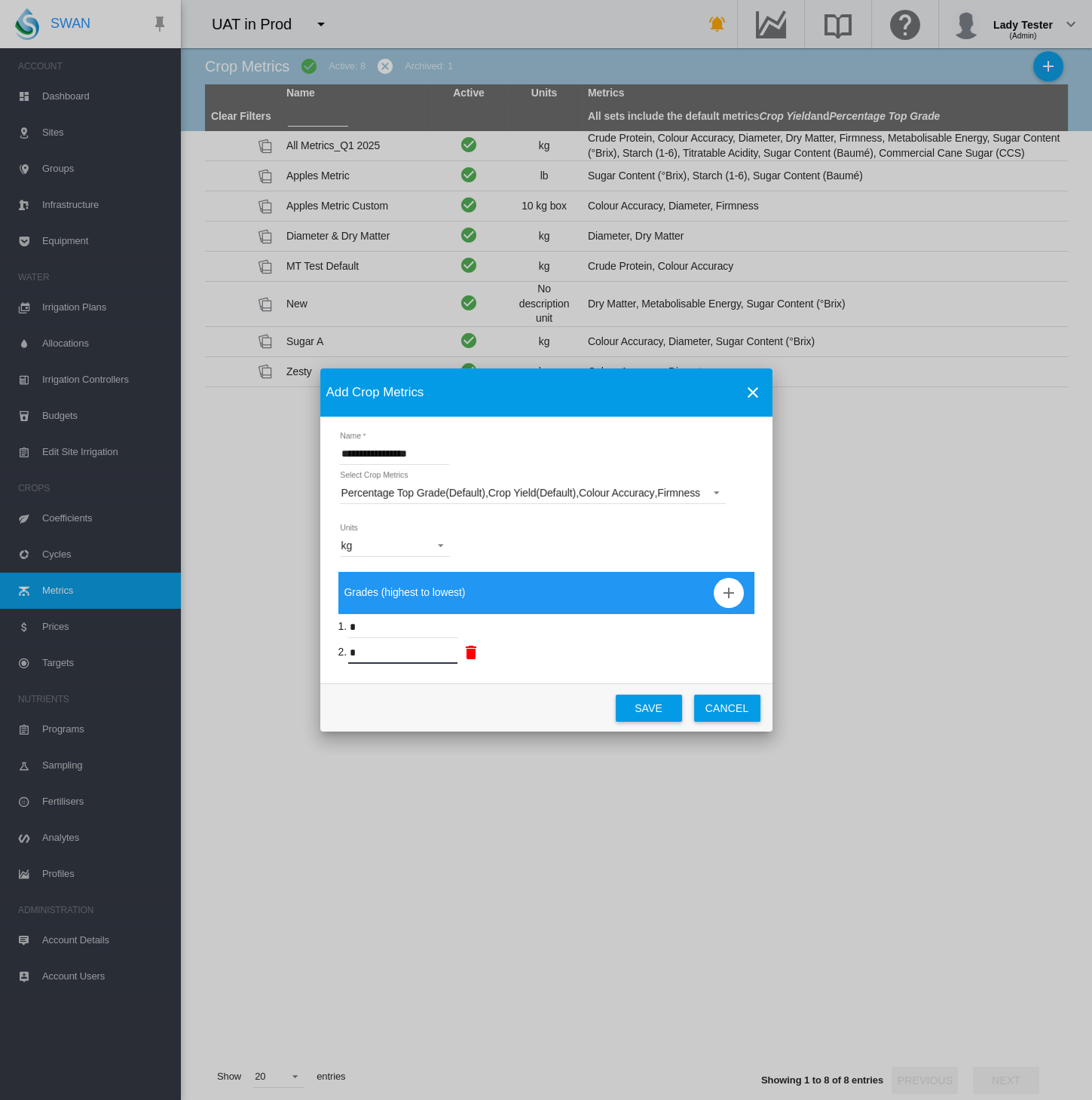 type on "*" 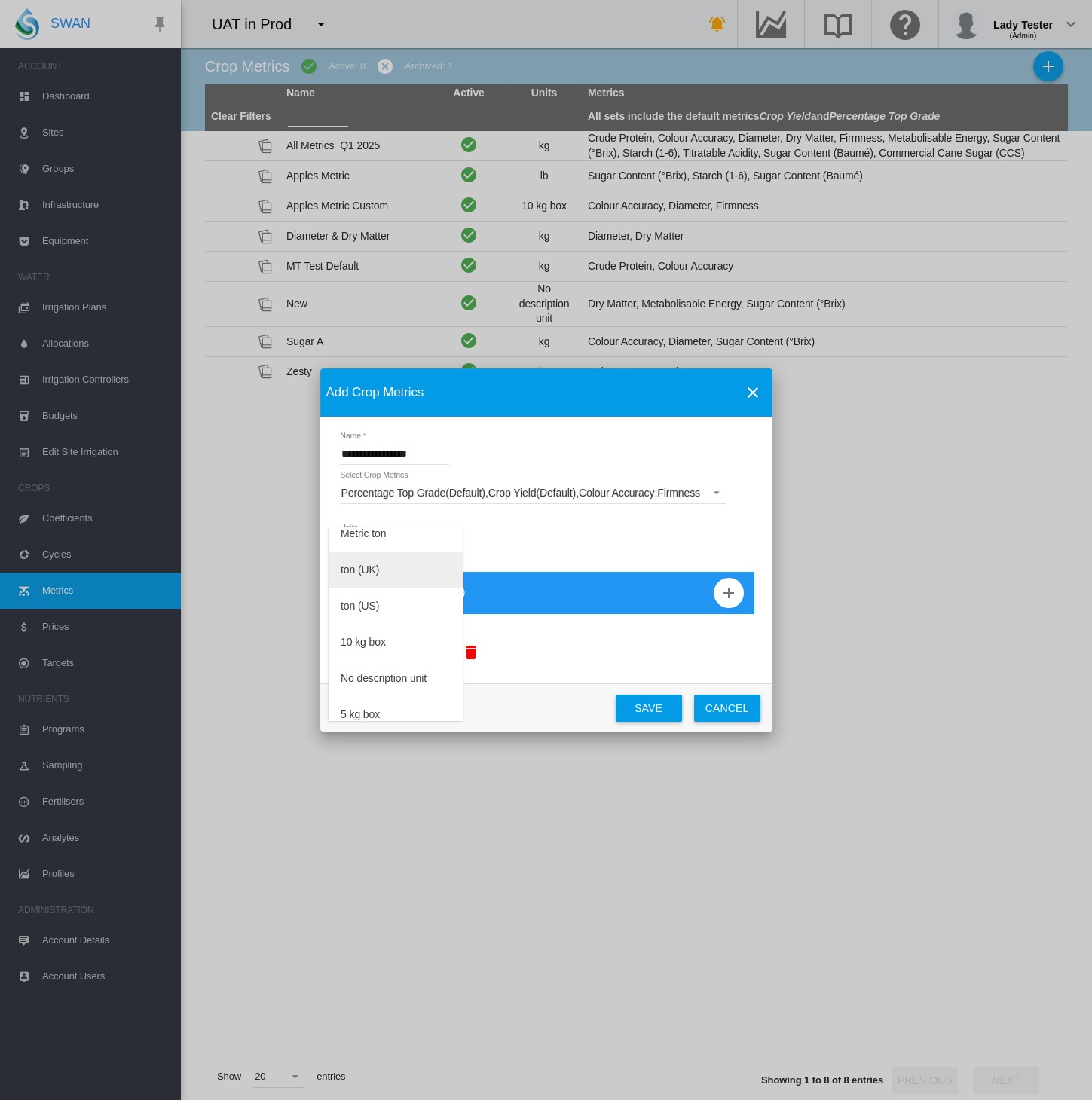 scroll, scrollTop: 132, scrollLeft: 0, axis: vertical 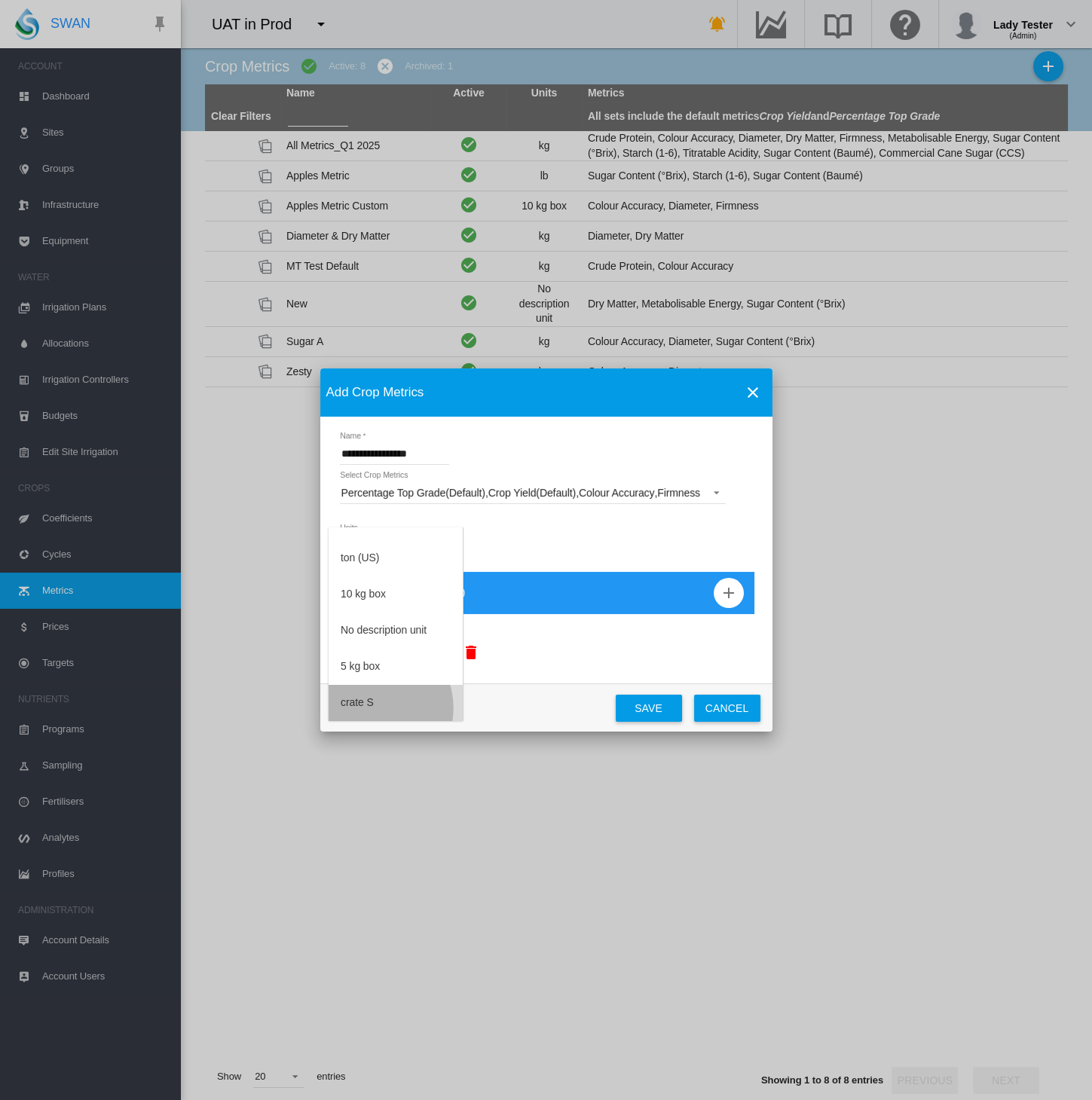 click on "crate S" at bounding box center [357, 703] 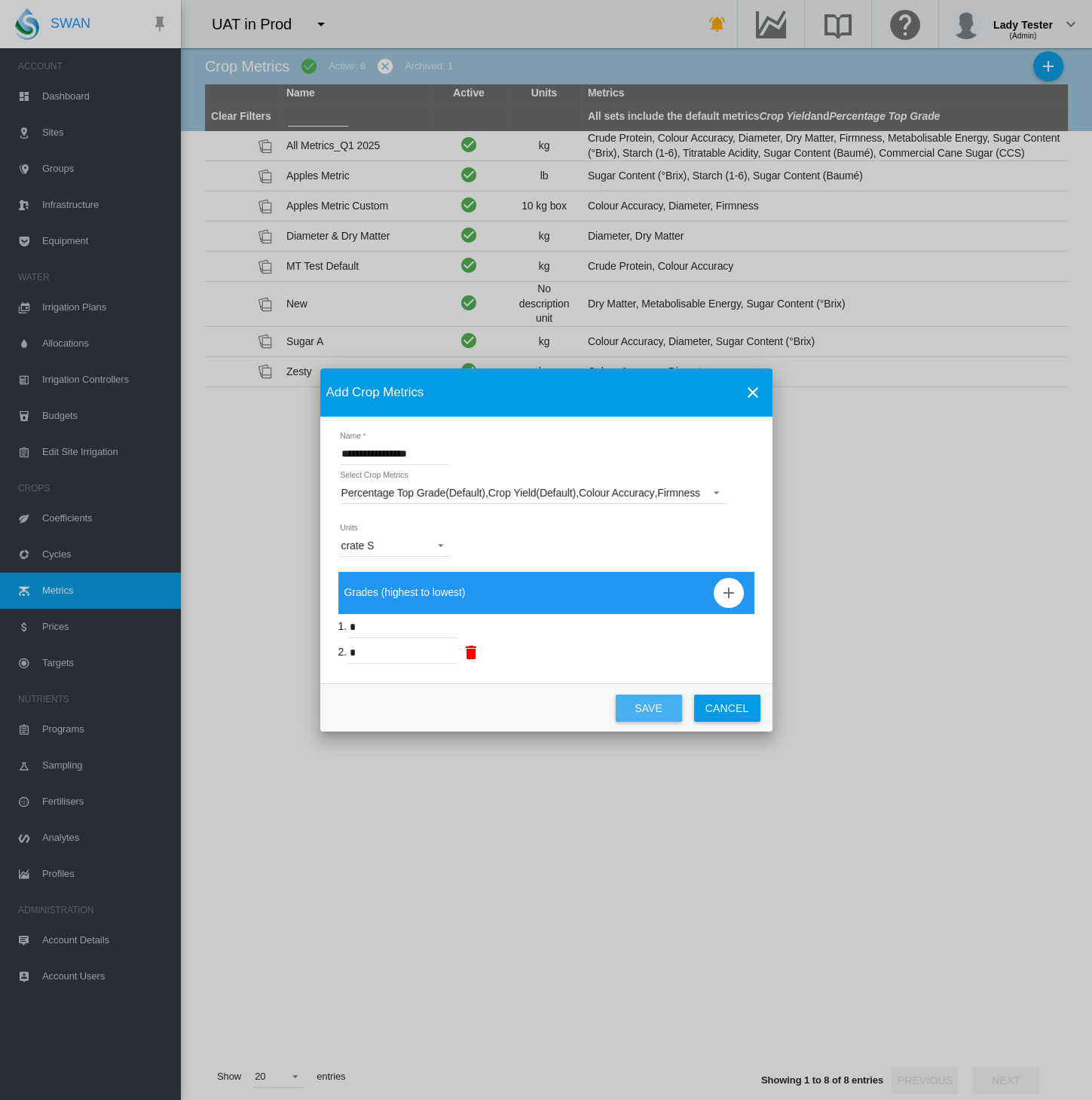 click on "Save" 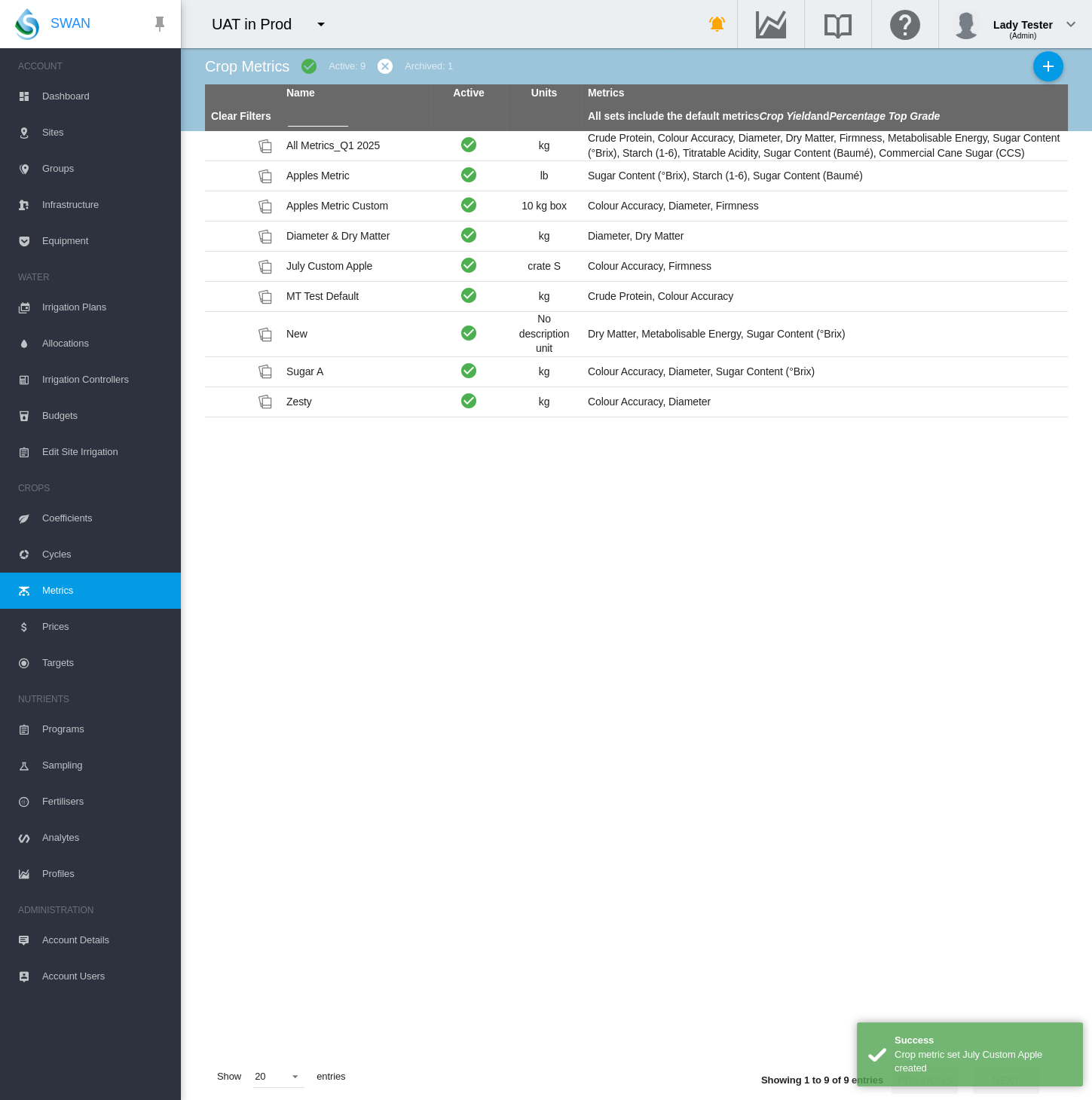 click on "Targets" at bounding box center (106, 663) 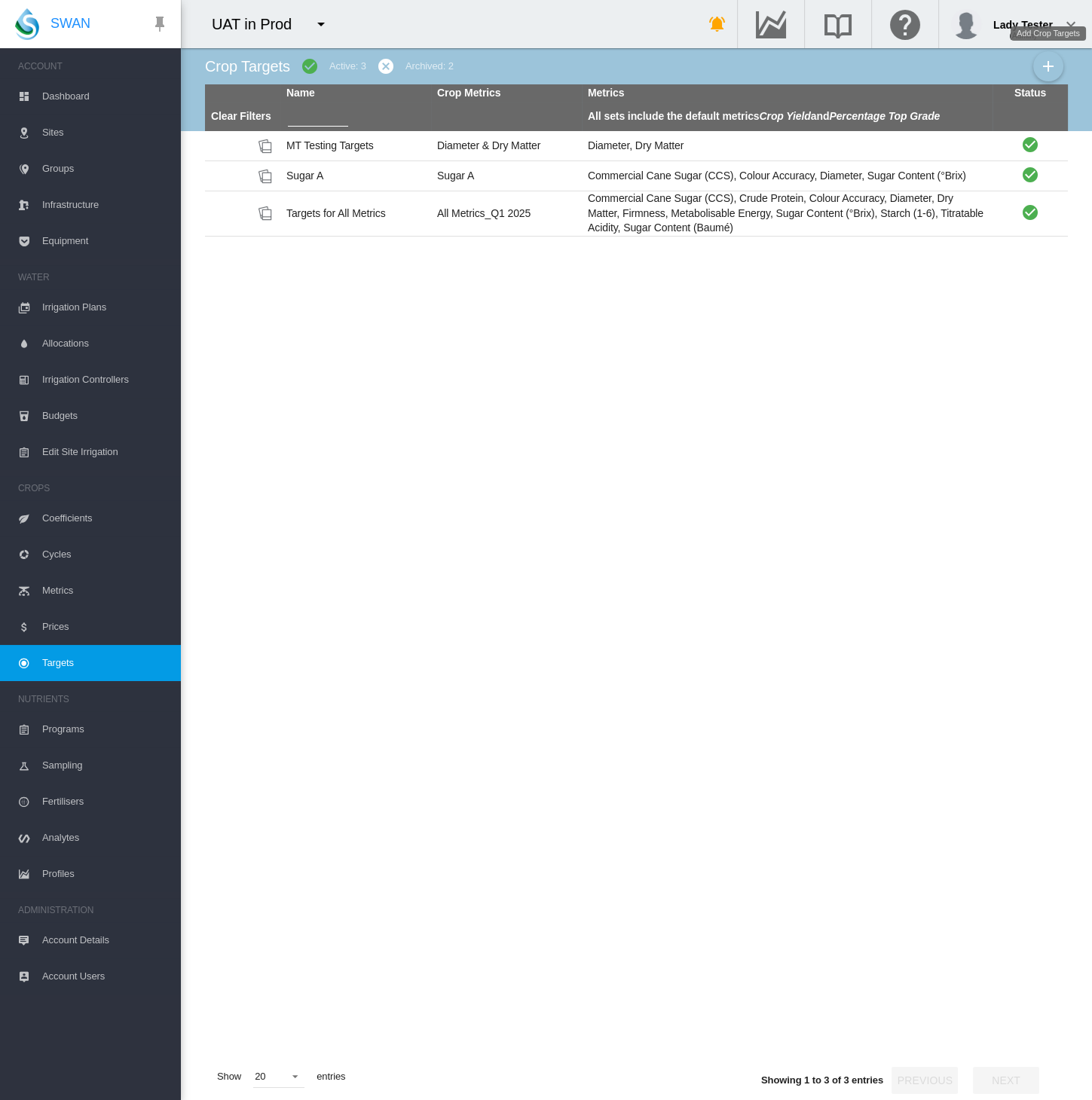 click at bounding box center [1048, 66] 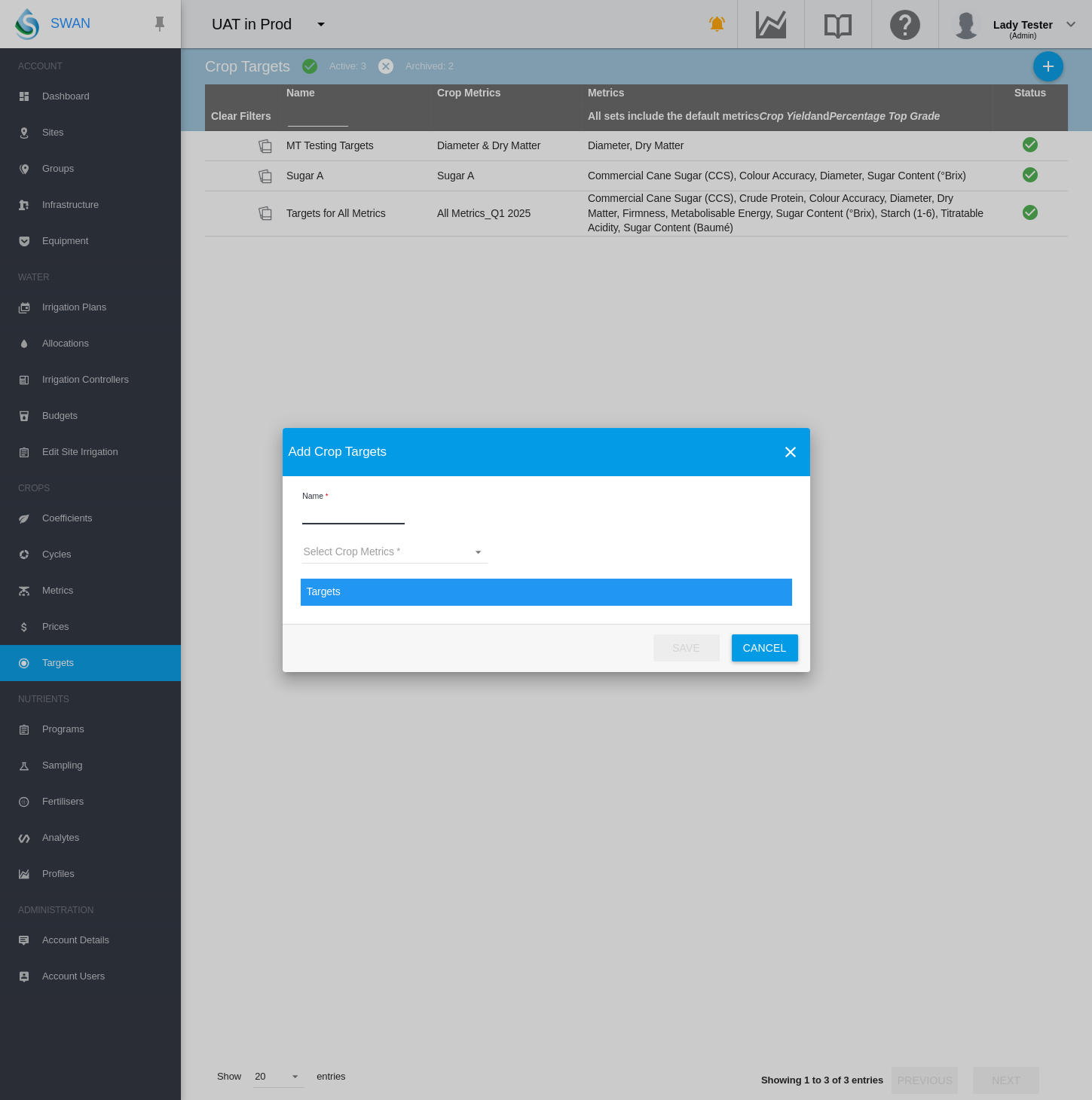 click on "Name" at bounding box center [353, 513] 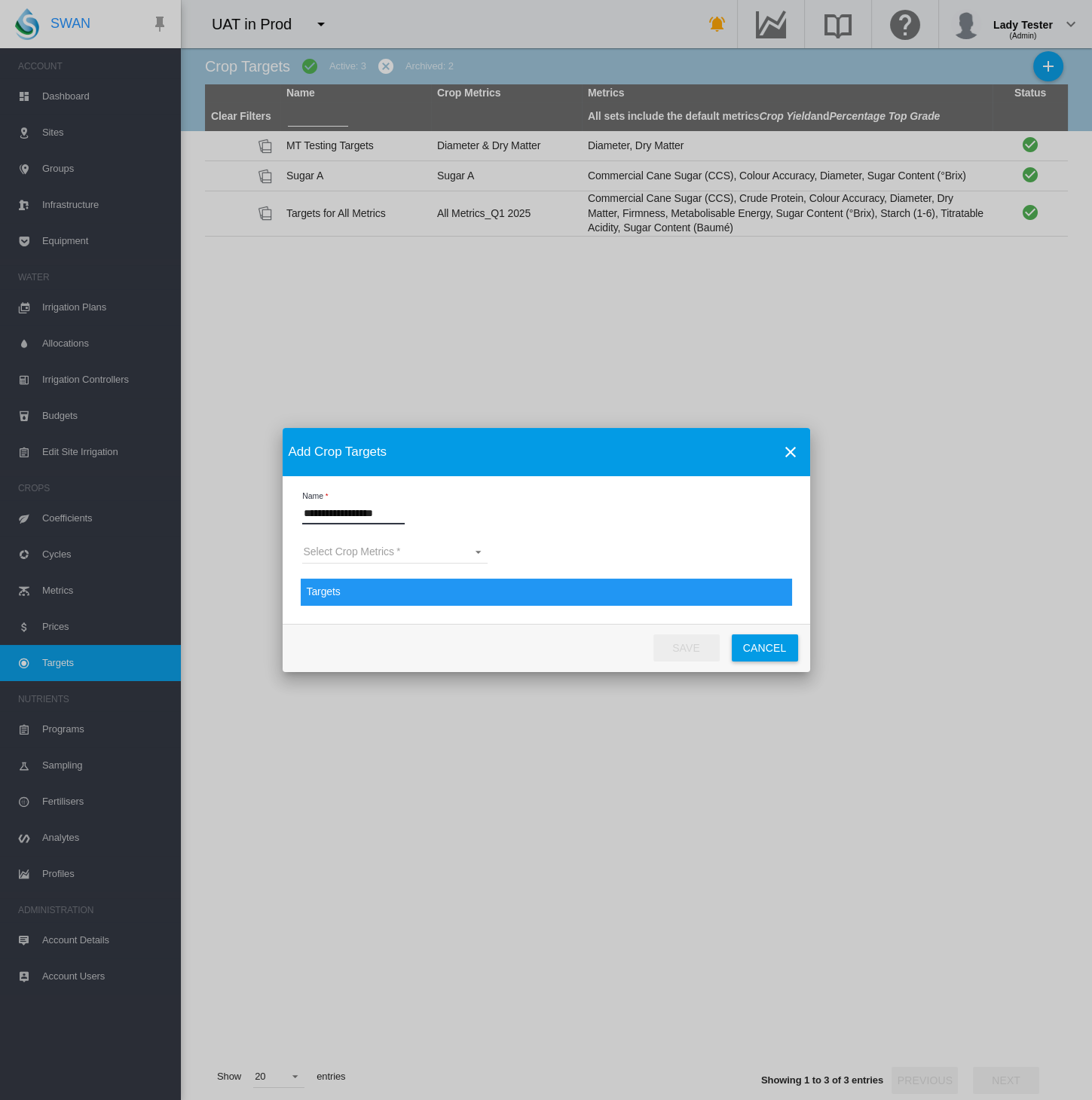 click on "**********" at bounding box center (353, 513) 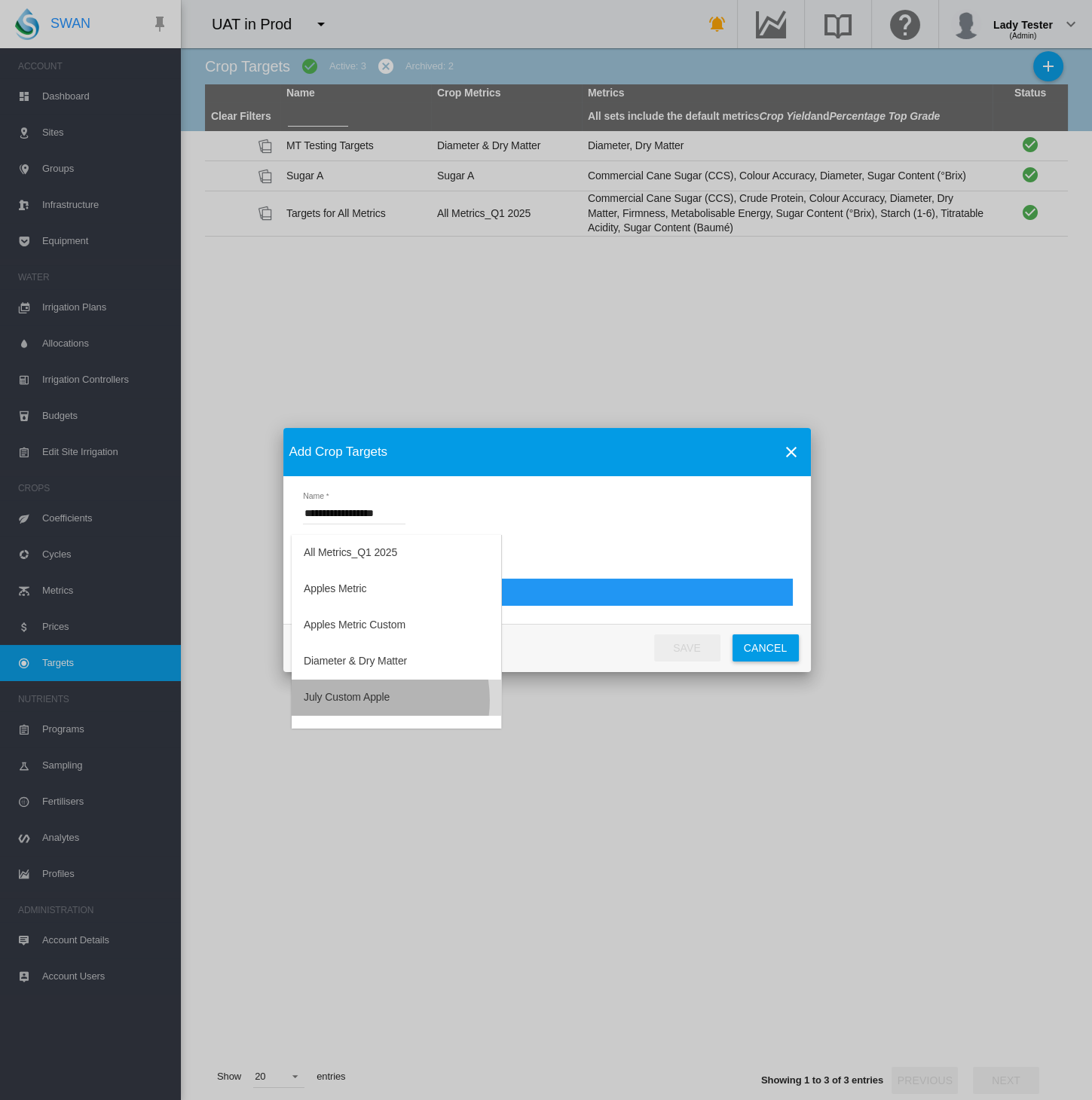 click on "July Custom Apple" at bounding box center [347, 698] 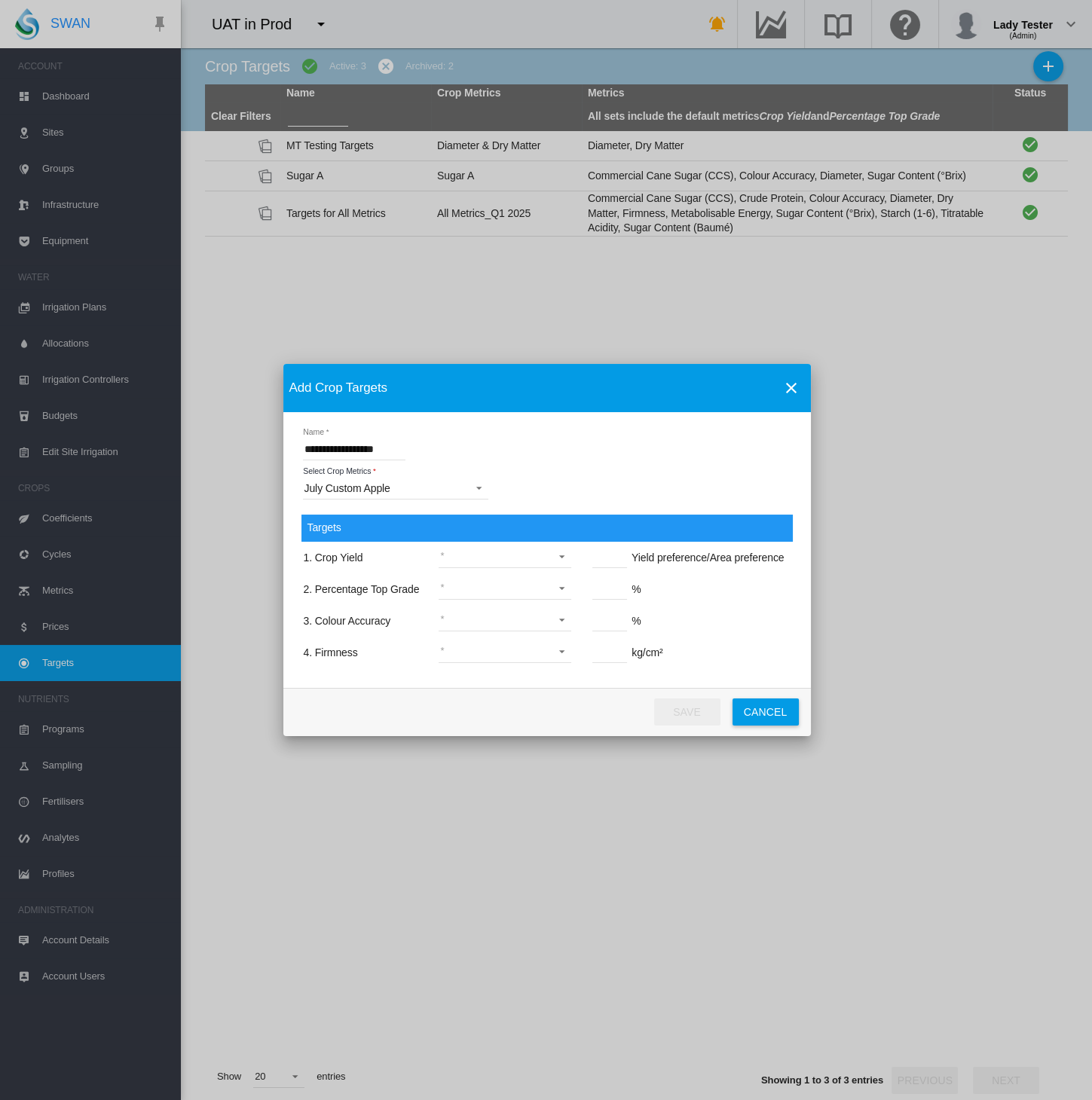 click on "greater than or equal less than or equal between not applicable" at bounding box center (505, 557) 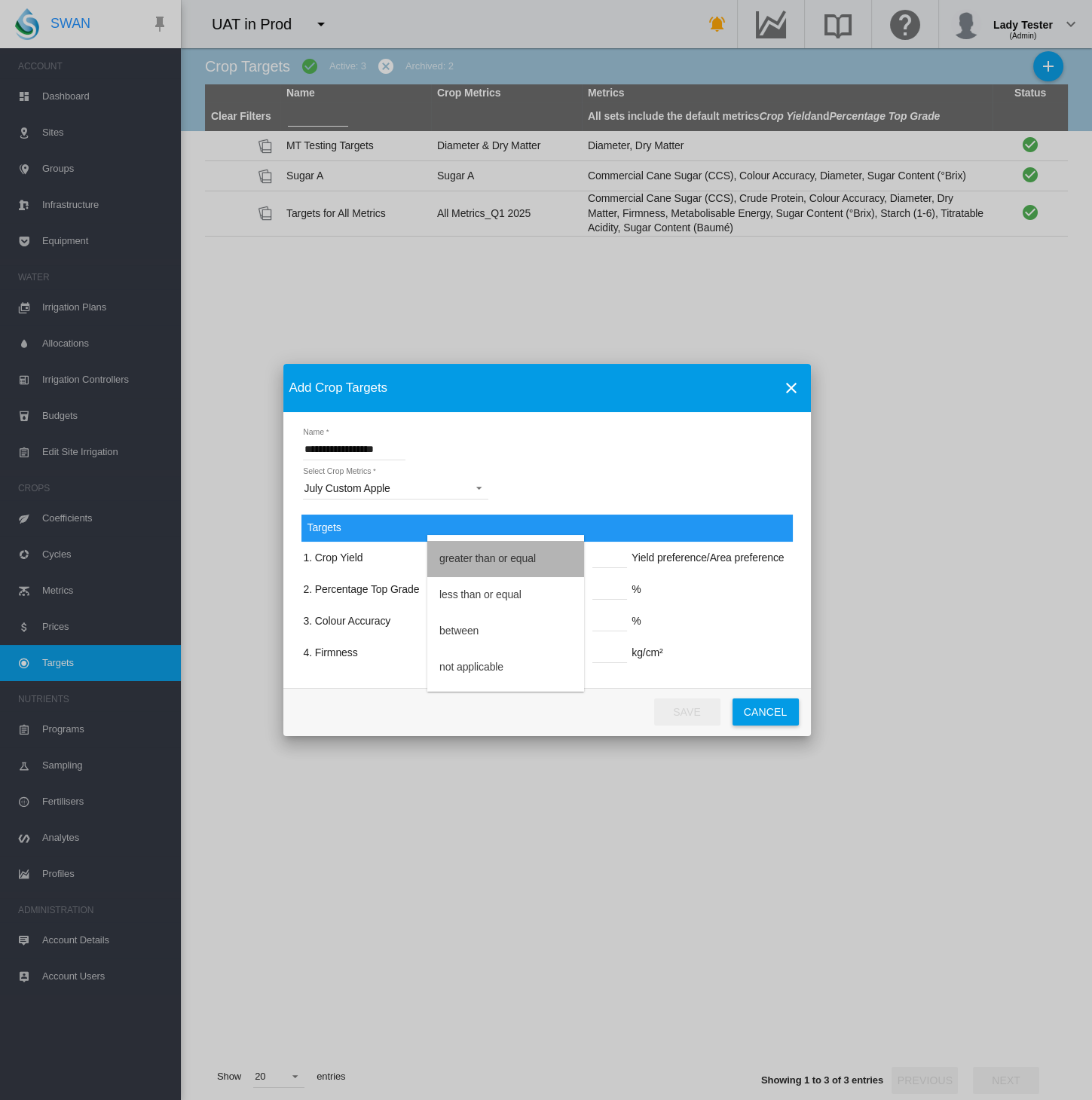 click on "greater than or equal" at bounding box center [488, 559] 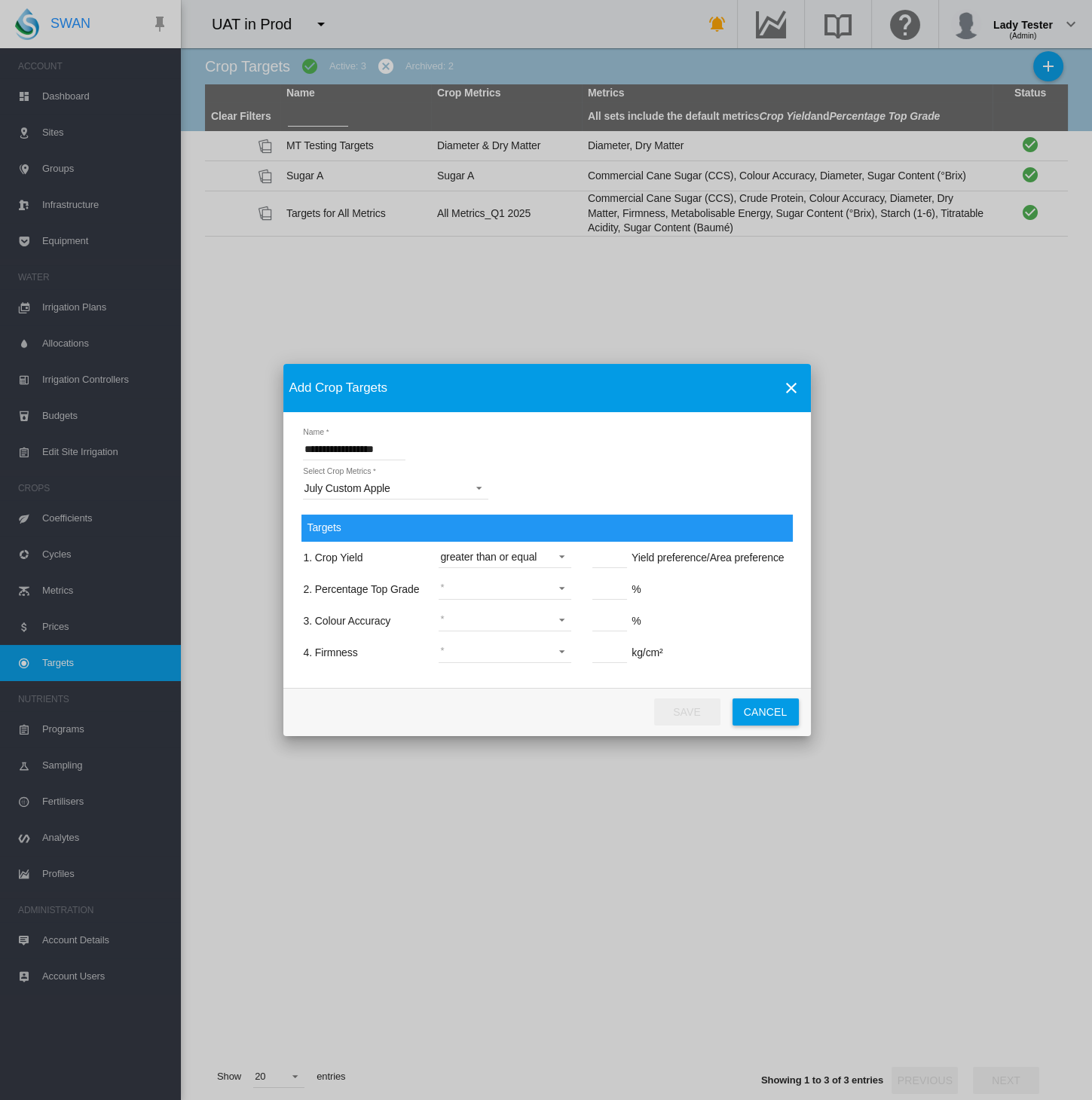 click on "greater than or equal less than or equal between not applicable" at bounding box center [505, 588] 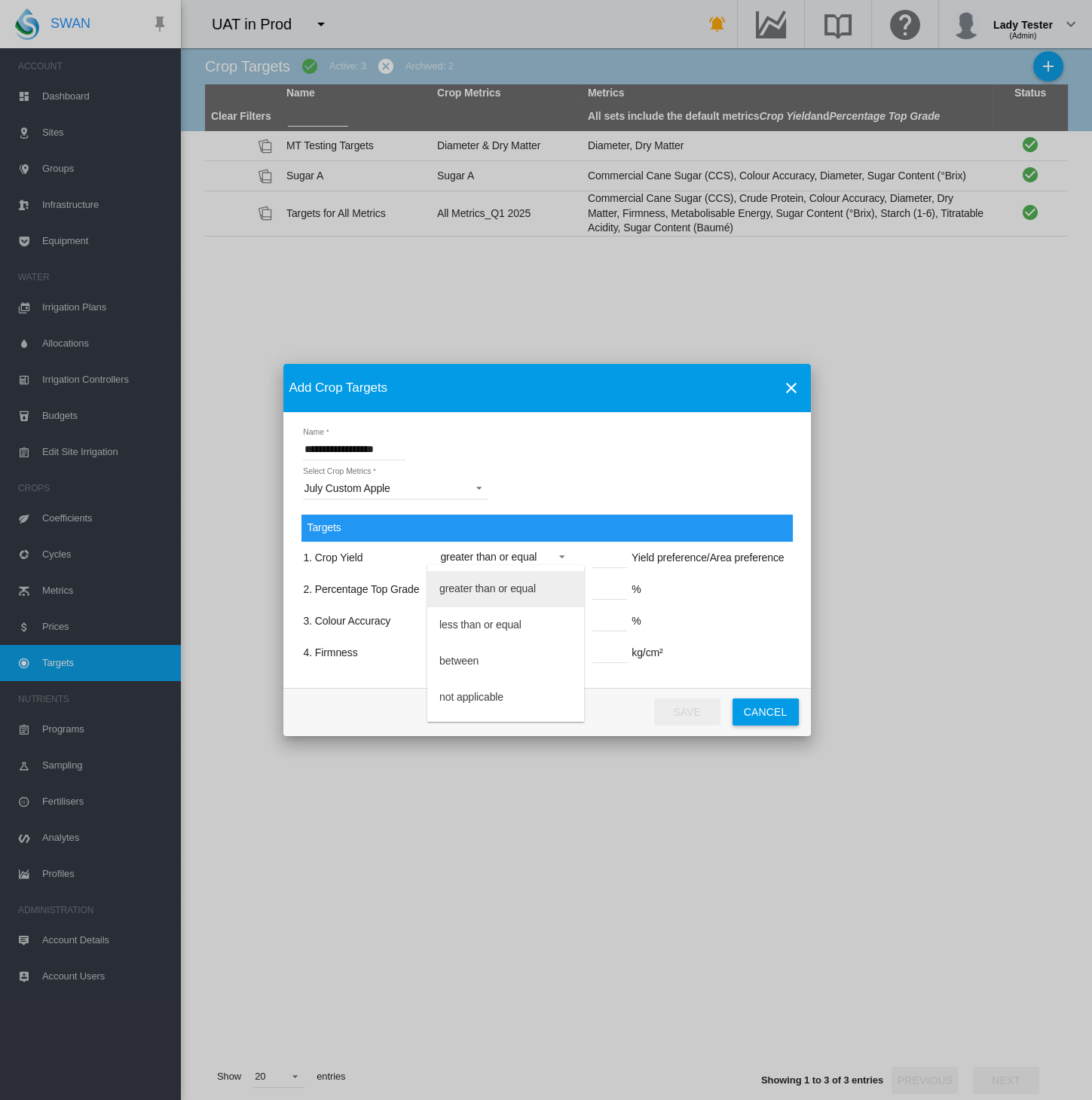 click on "greater than or equal" at bounding box center (506, 589) 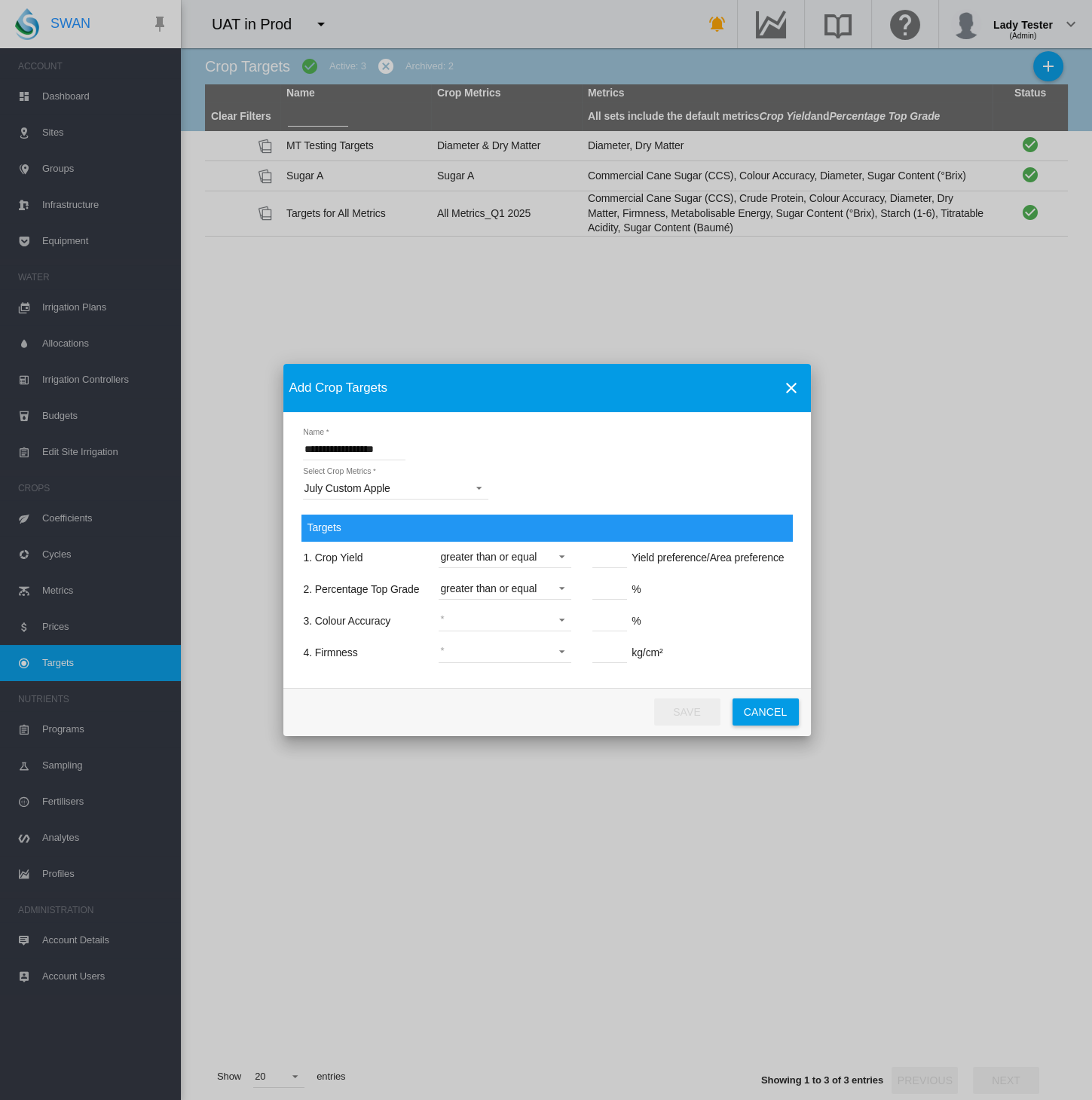 click on "greater than or equal less than or equal between not applicable" at bounding box center (505, 622) 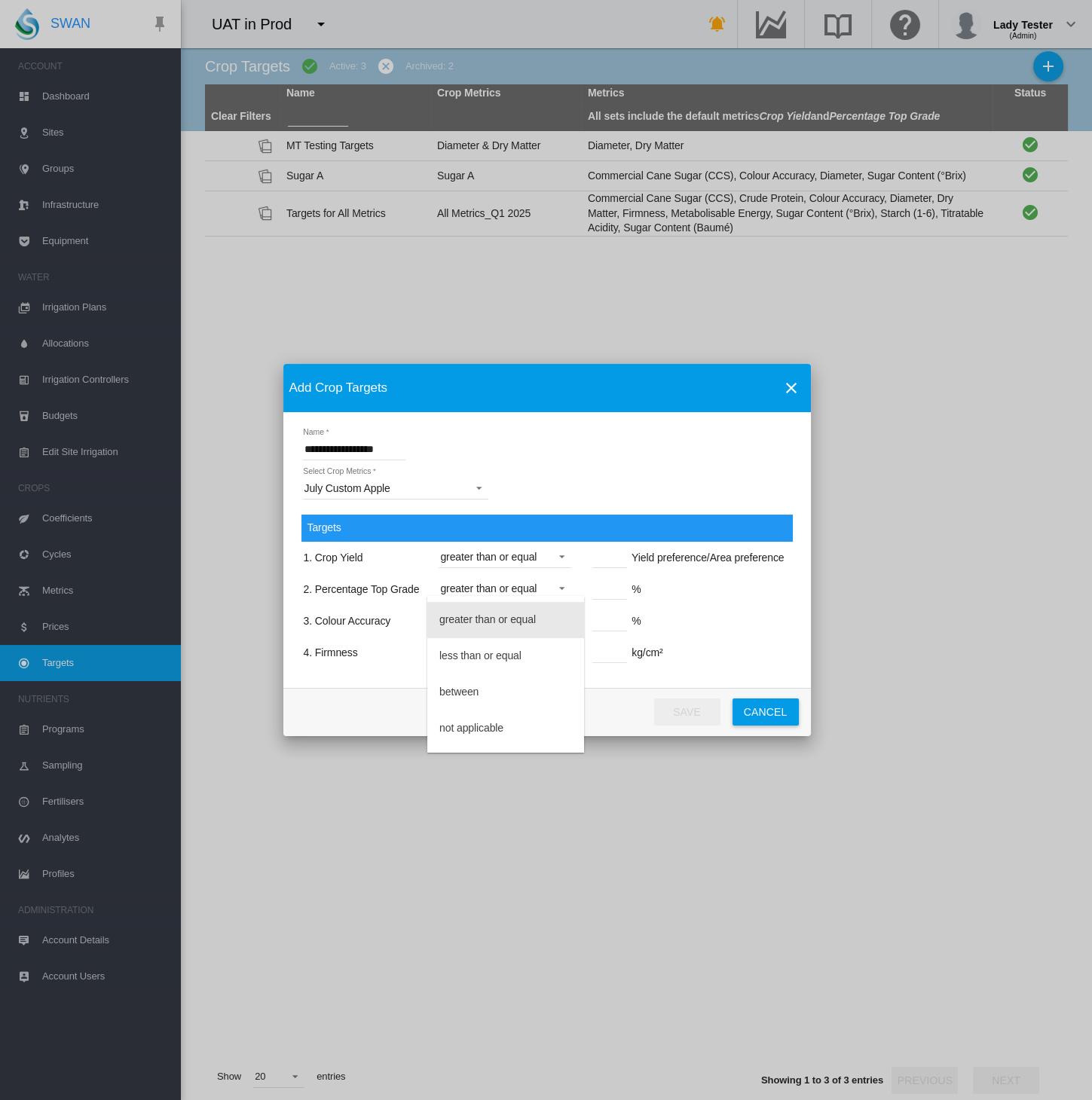 click on "greater than or equal" at bounding box center [488, 620] 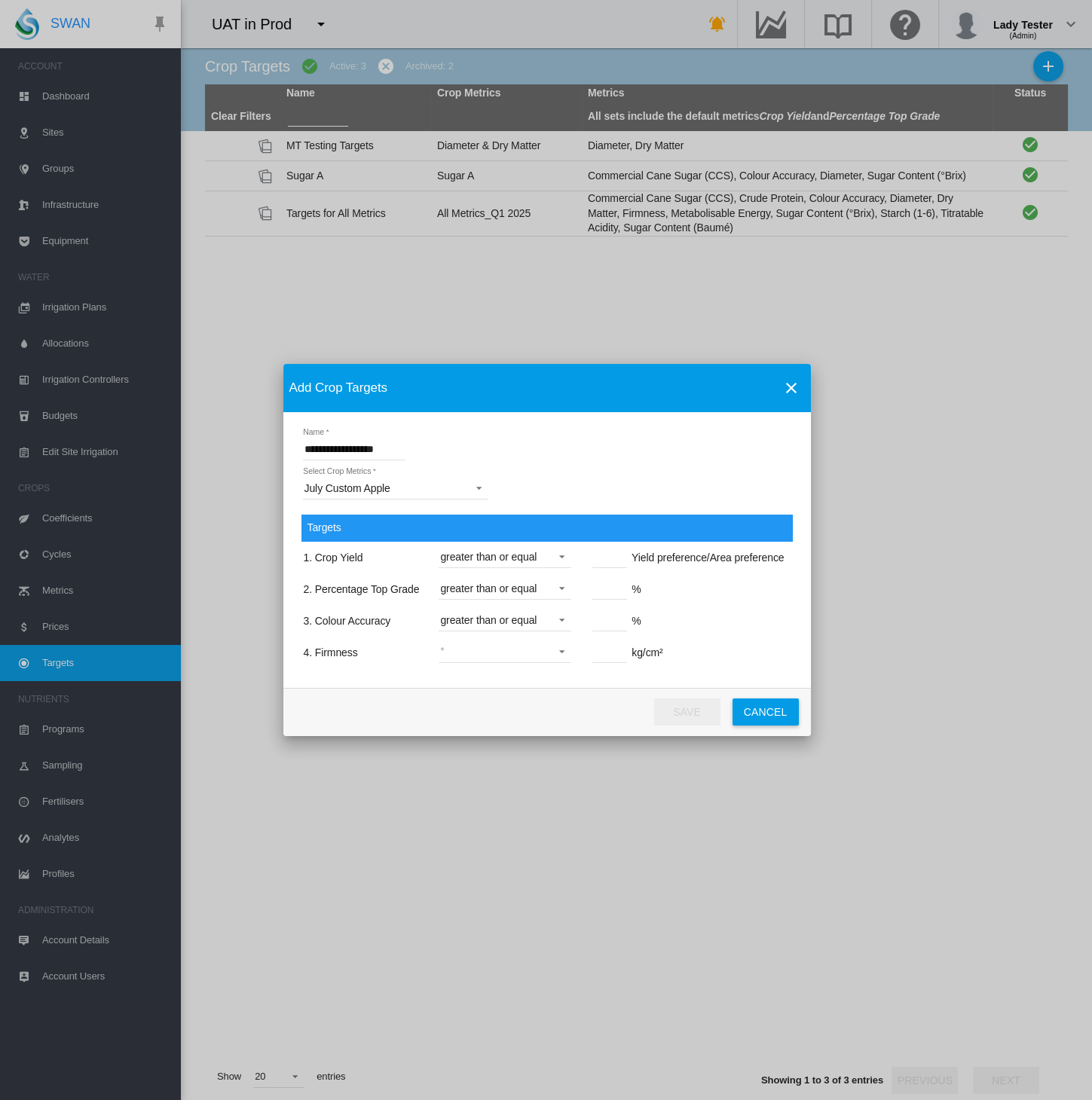 click on "greater than or equal less than or equal between not applicable" at bounding box center (505, 652) 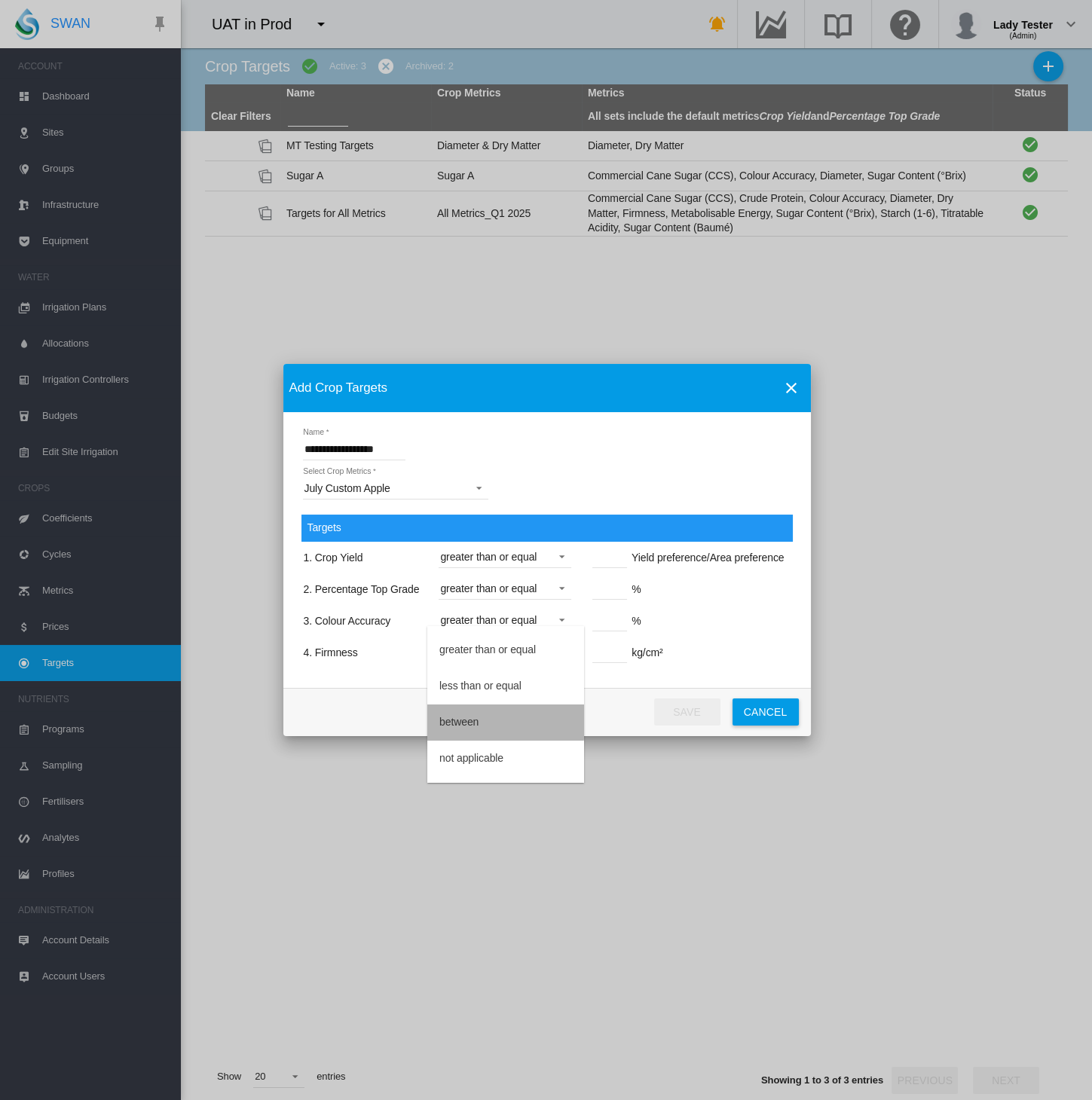 click on "between" at bounding box center [459, 723] 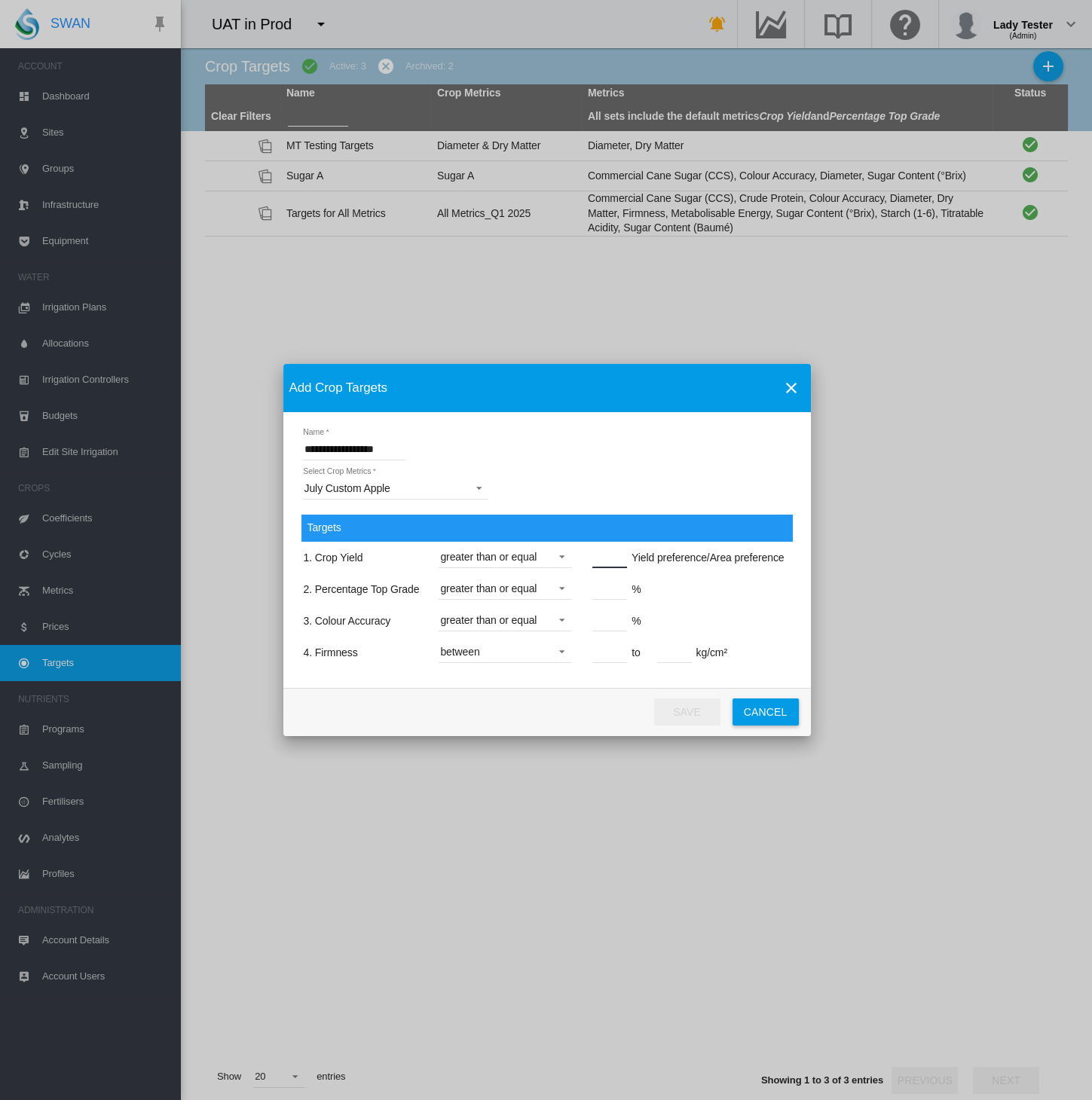 click at bounding box center [610, 557] 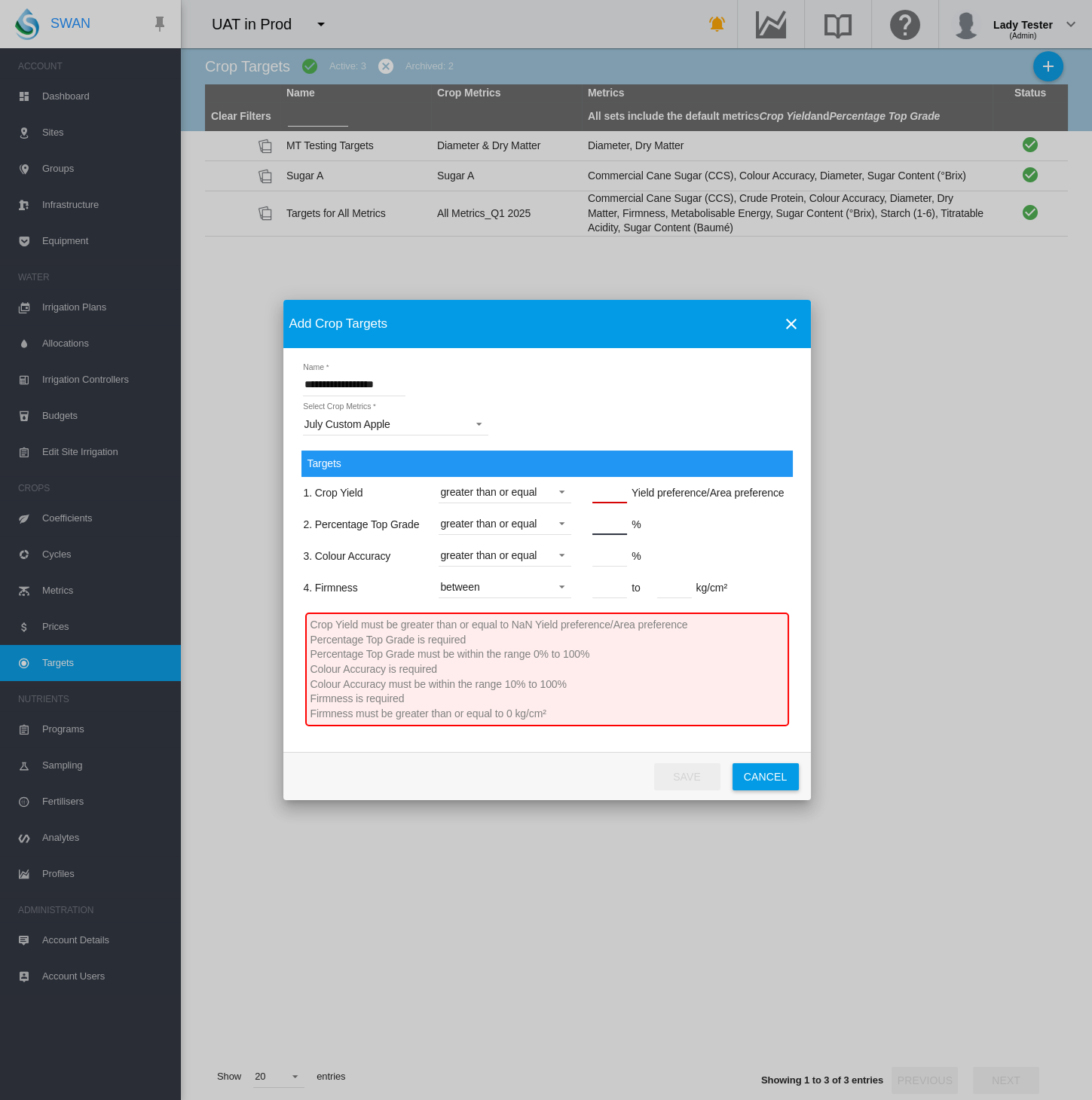 click on "1. Crop Yield
greater than or equal
**
Yield preference/Area preference
2. Percentage Top Grade
greater than or equal
%
3. Colour Accuracy
greater than or equal
%
4. Firmness
between" at bounding box center [544, 541] 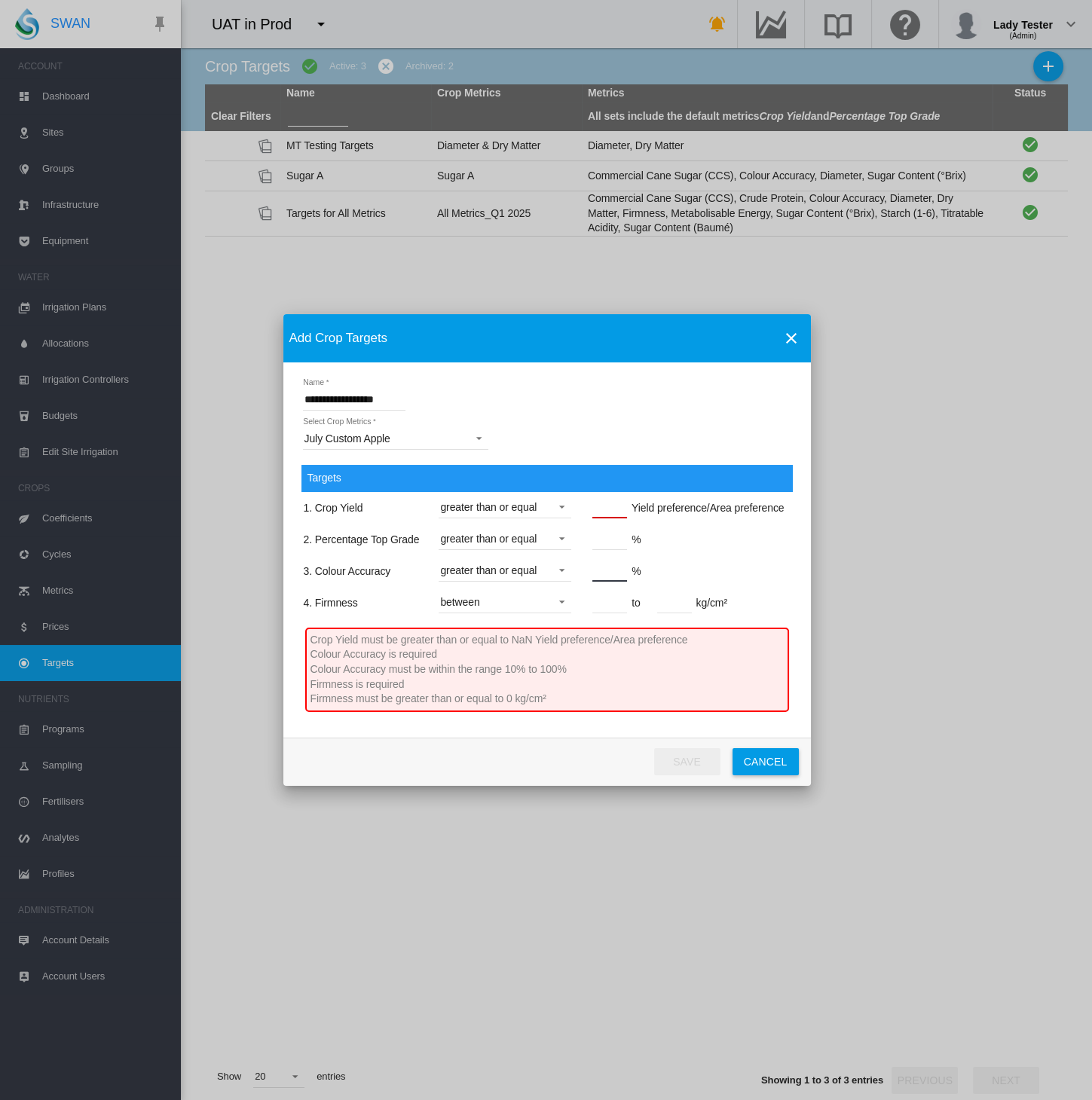 type on "**" 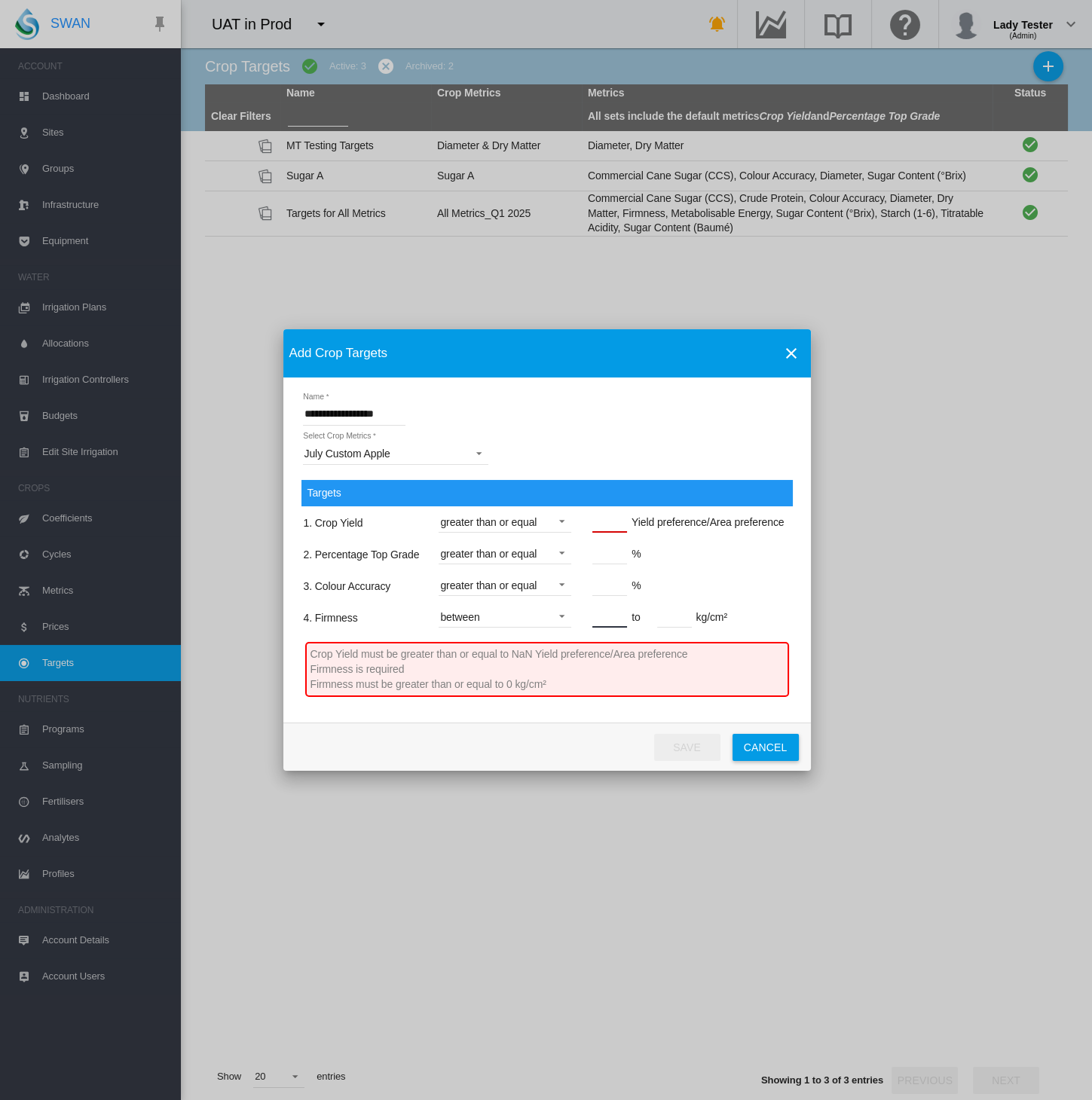 click on "1. Crop Yield
greater than or equal
**
Yield preference/Area preference
2. Percentage Top Grade
greater than or equal
**
%
3. Colour Accuracy
greater than or equal
**
%
4. Firmness
between" at bounding box center (544, 570) 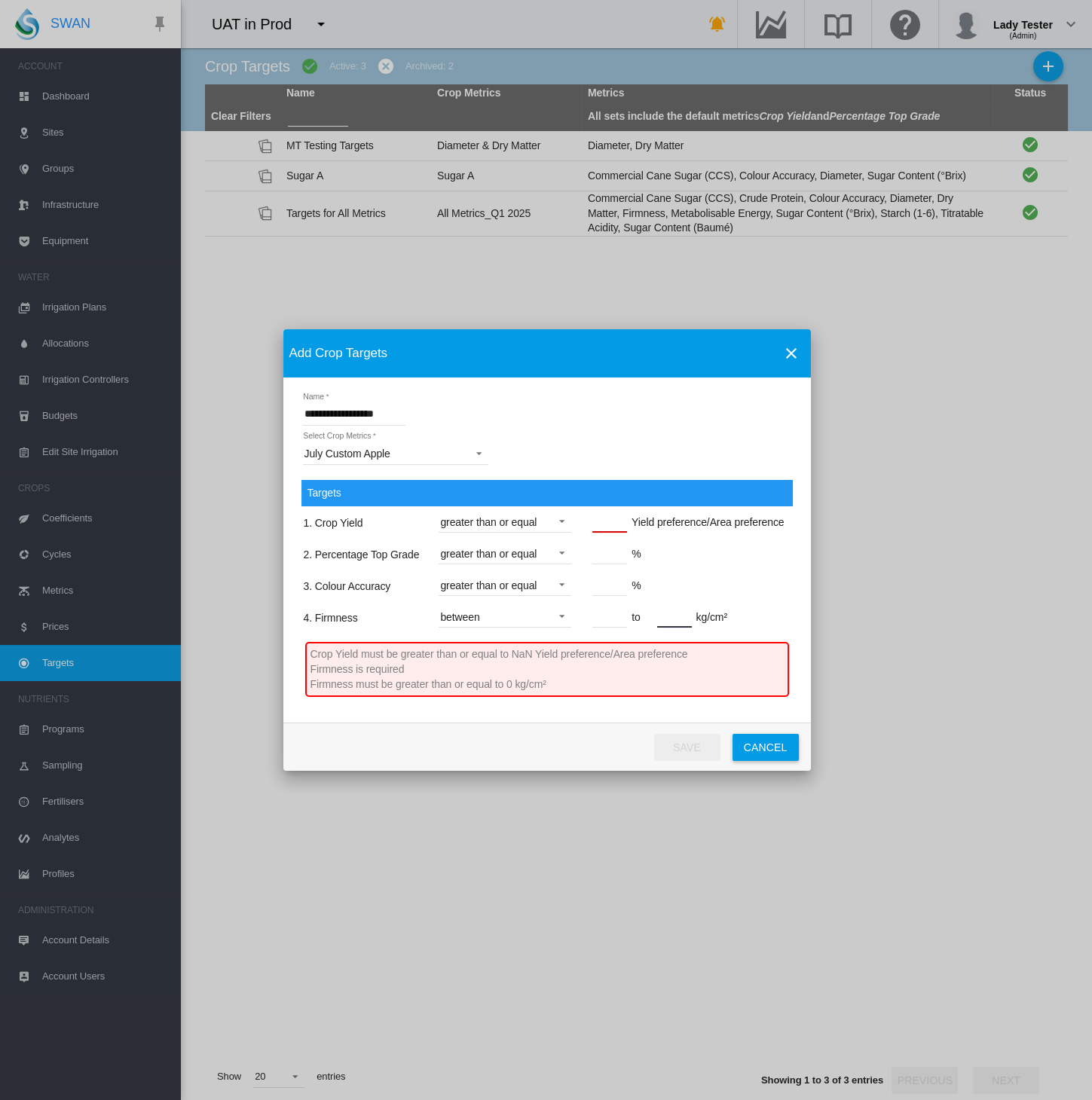 type on "**" 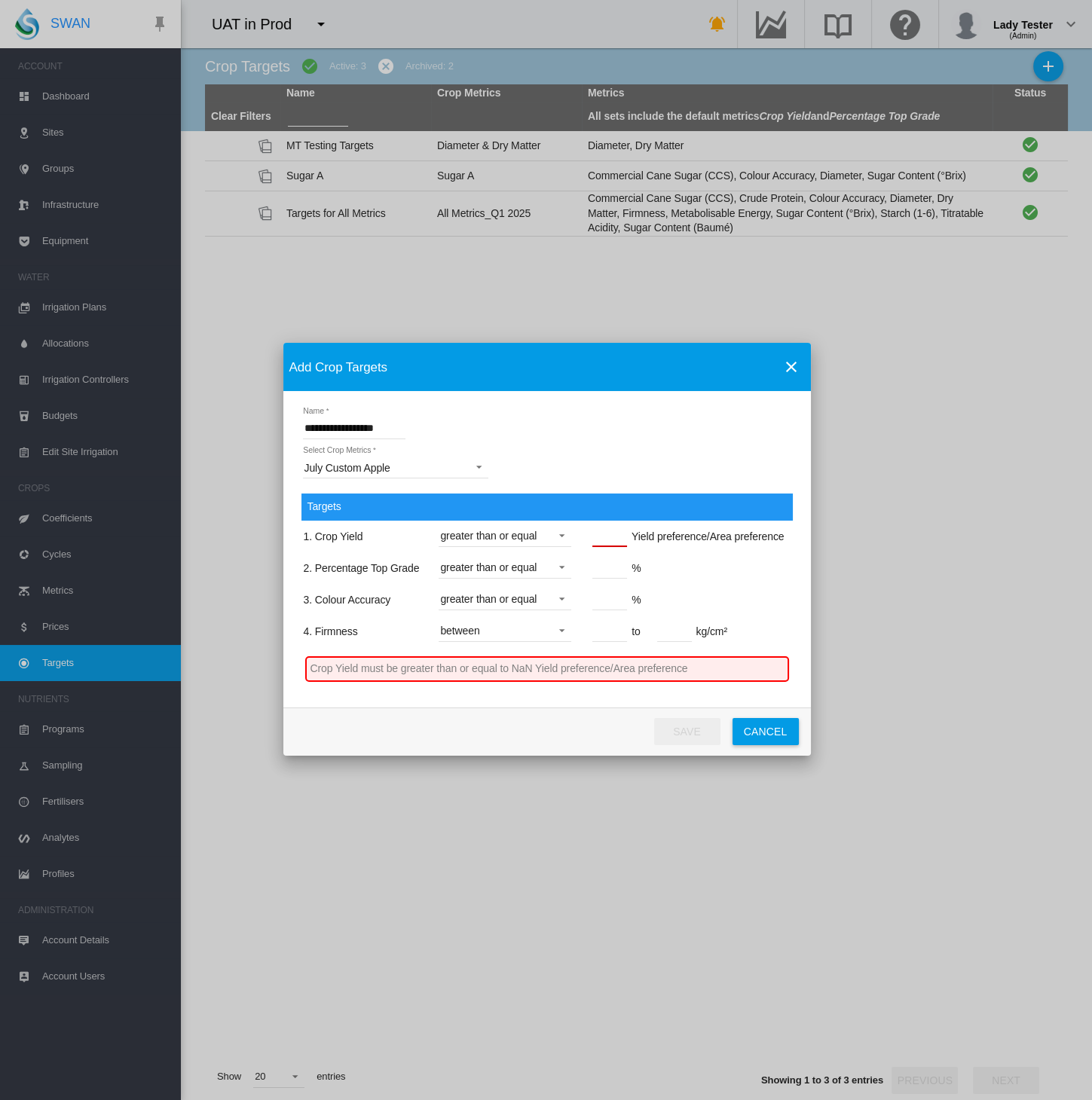 click on "**" at bounding box center (610, 536) 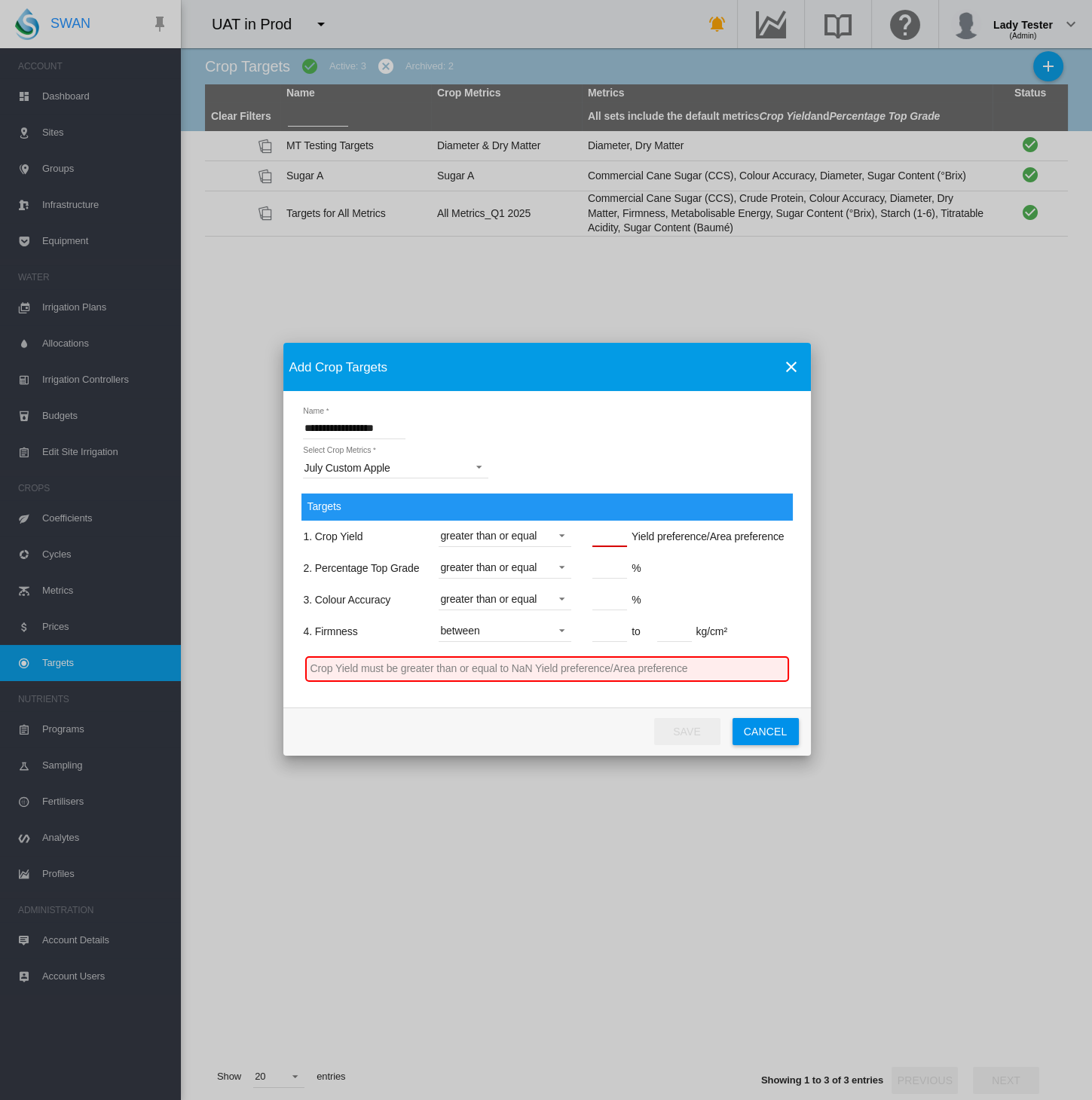 click on "Cancel" 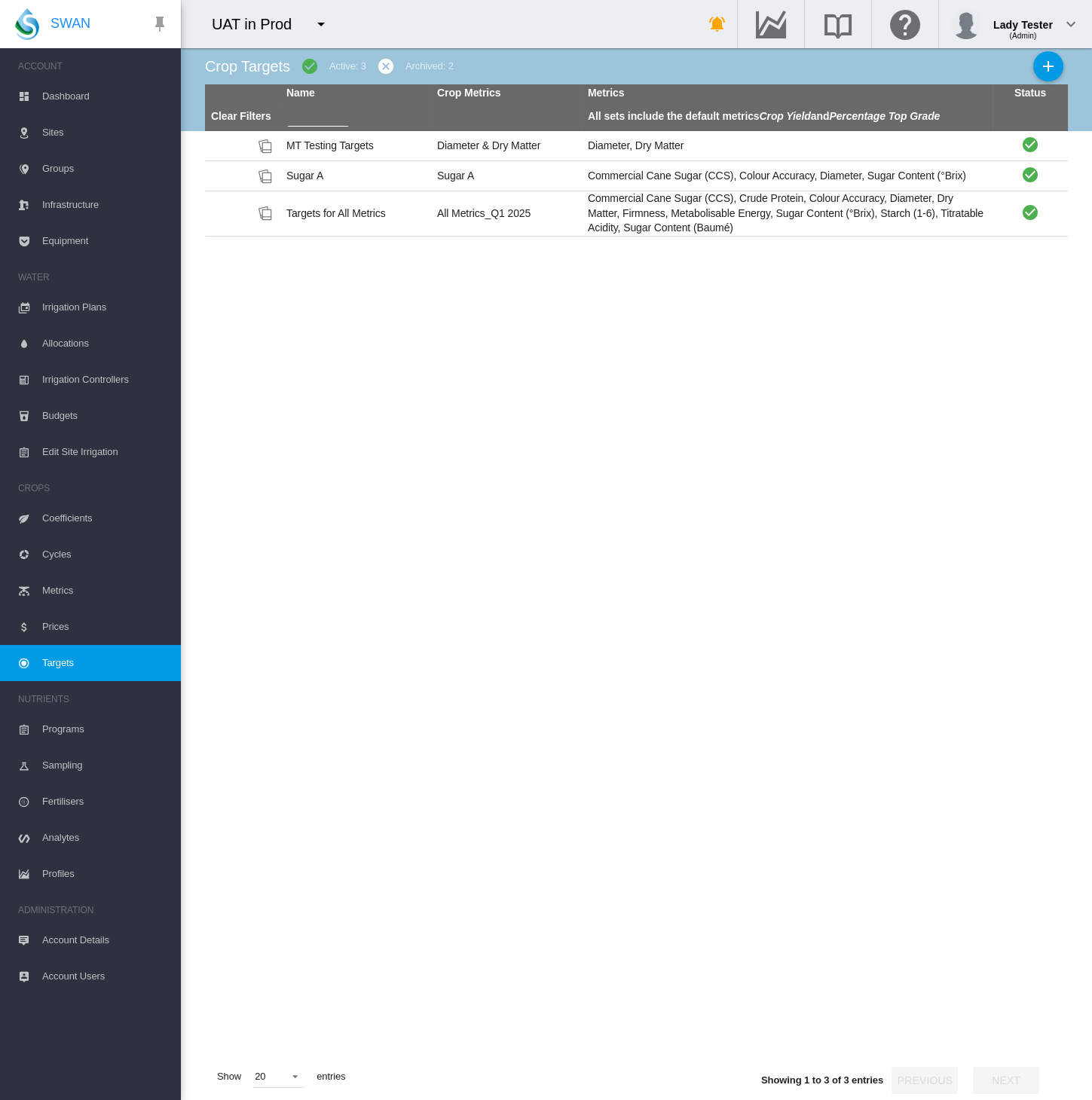 click on "Coefficients" at bounding box center [106, 518] 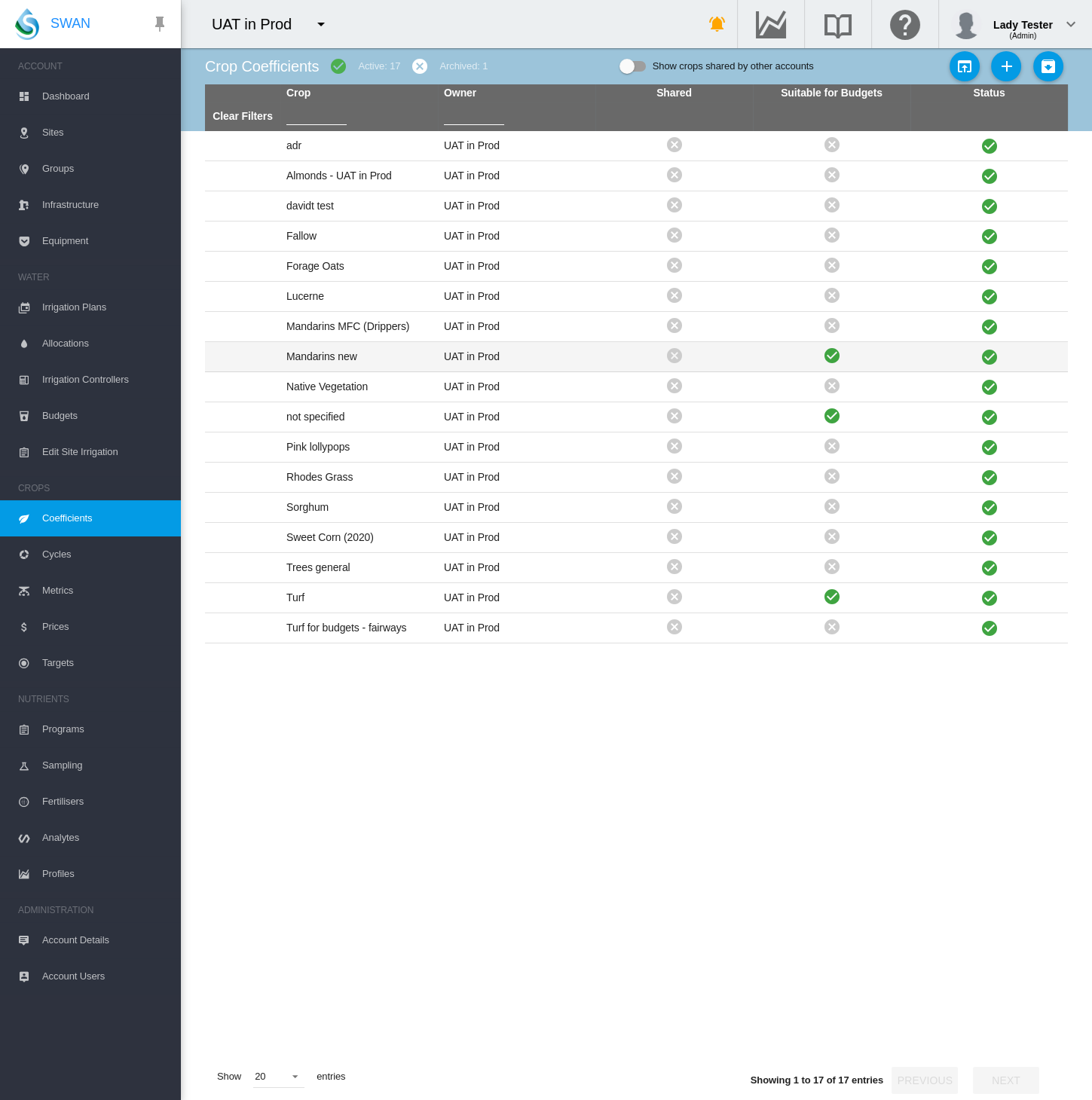click on "Mandarins new" at bounding box center (359, 356) 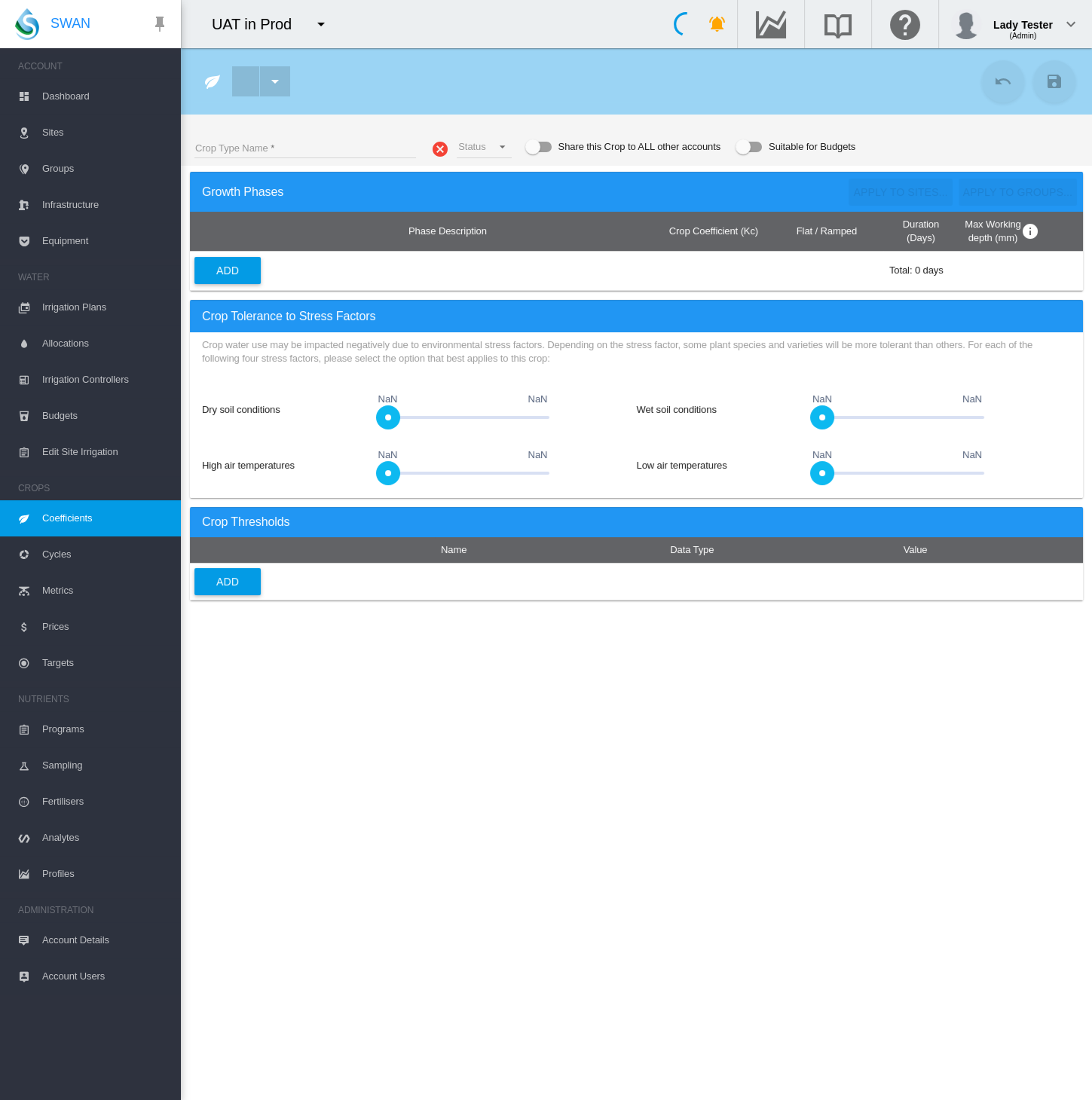 type on "**********" 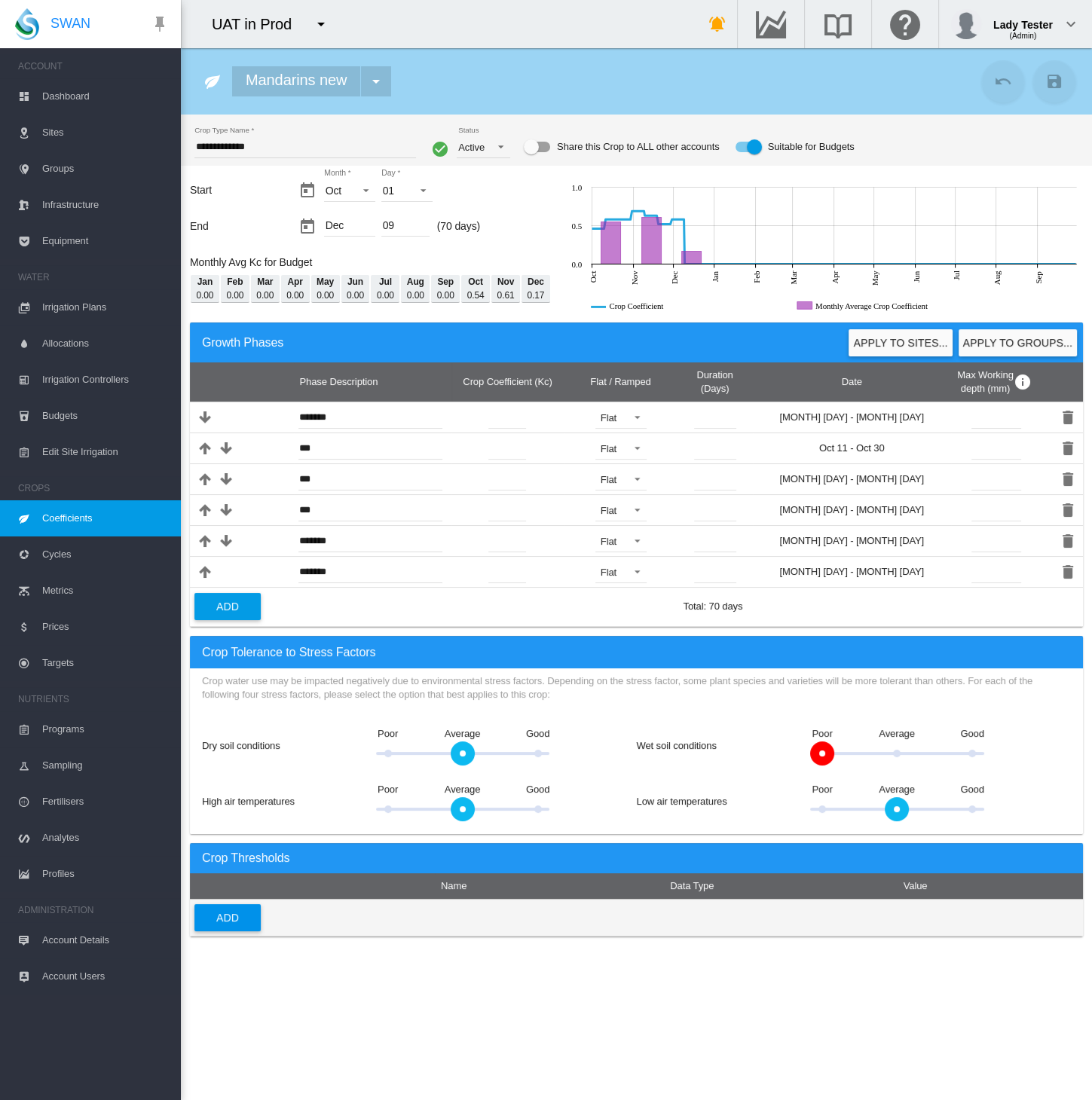click on "Add" at bounding box center (228, 918) 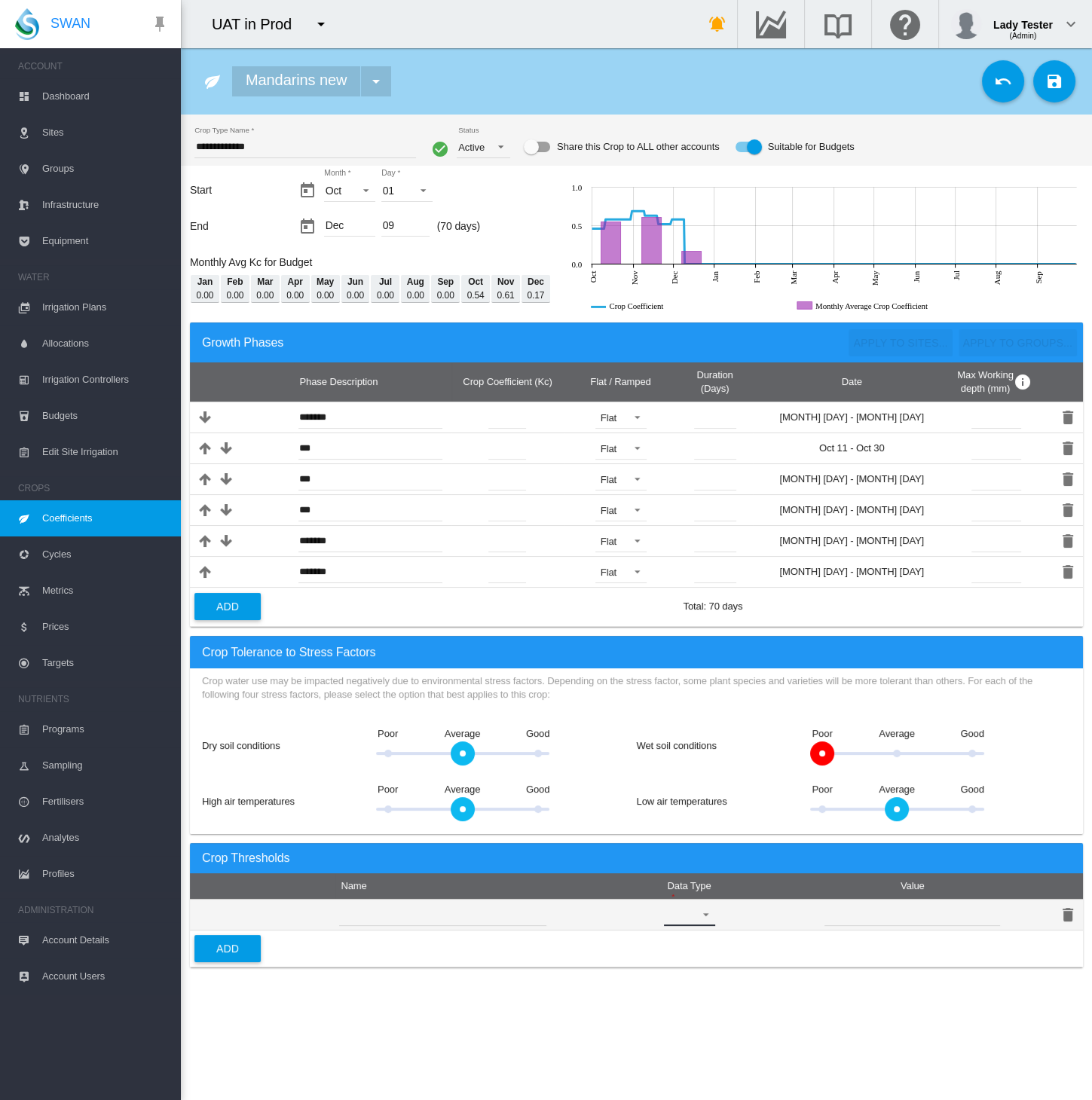 click on "Electrical Conductivity
CROPS.THRESHOLDS.pH" at bounding box center [690, 915] 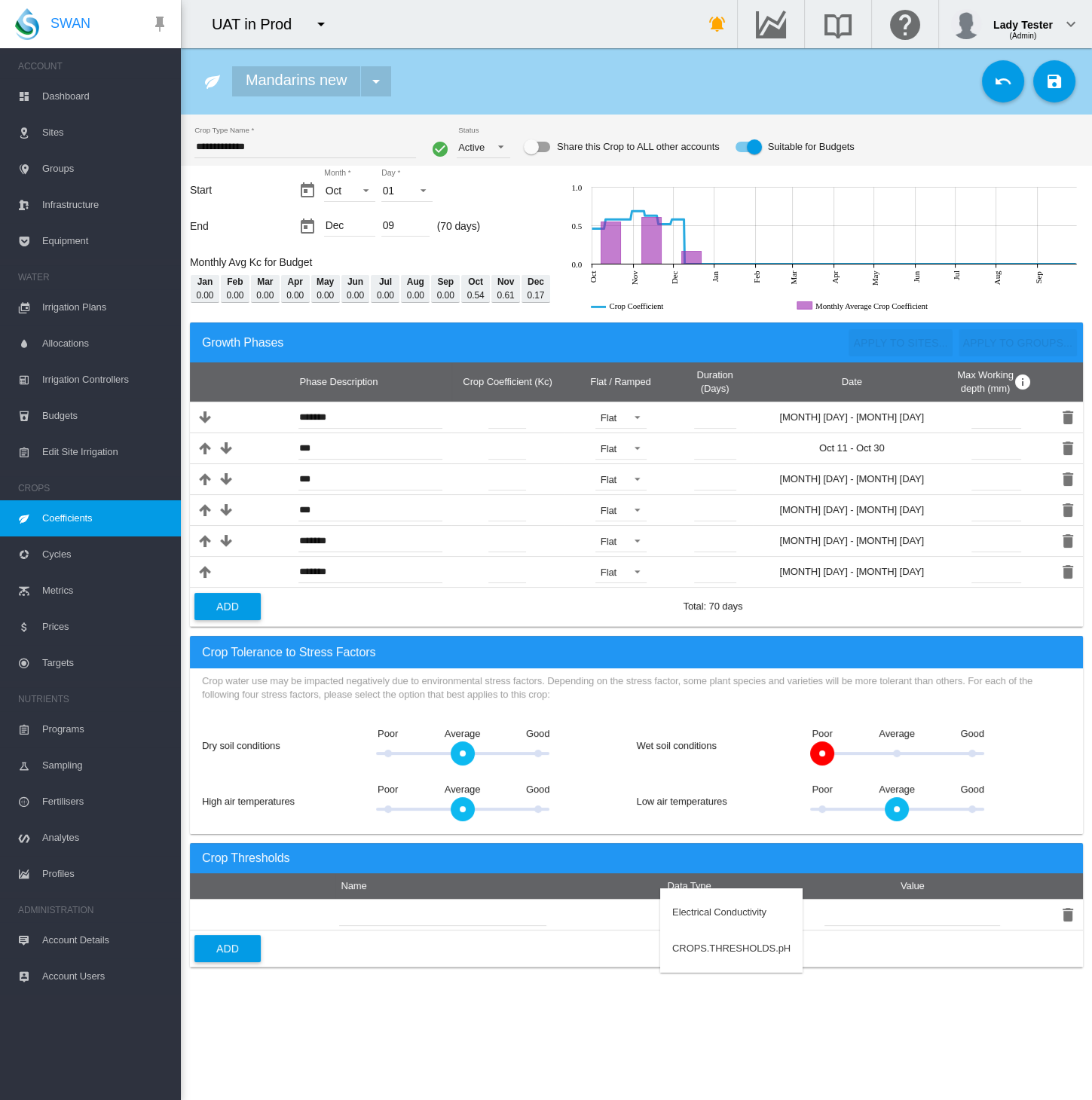 click at bounding box center (546, 550) 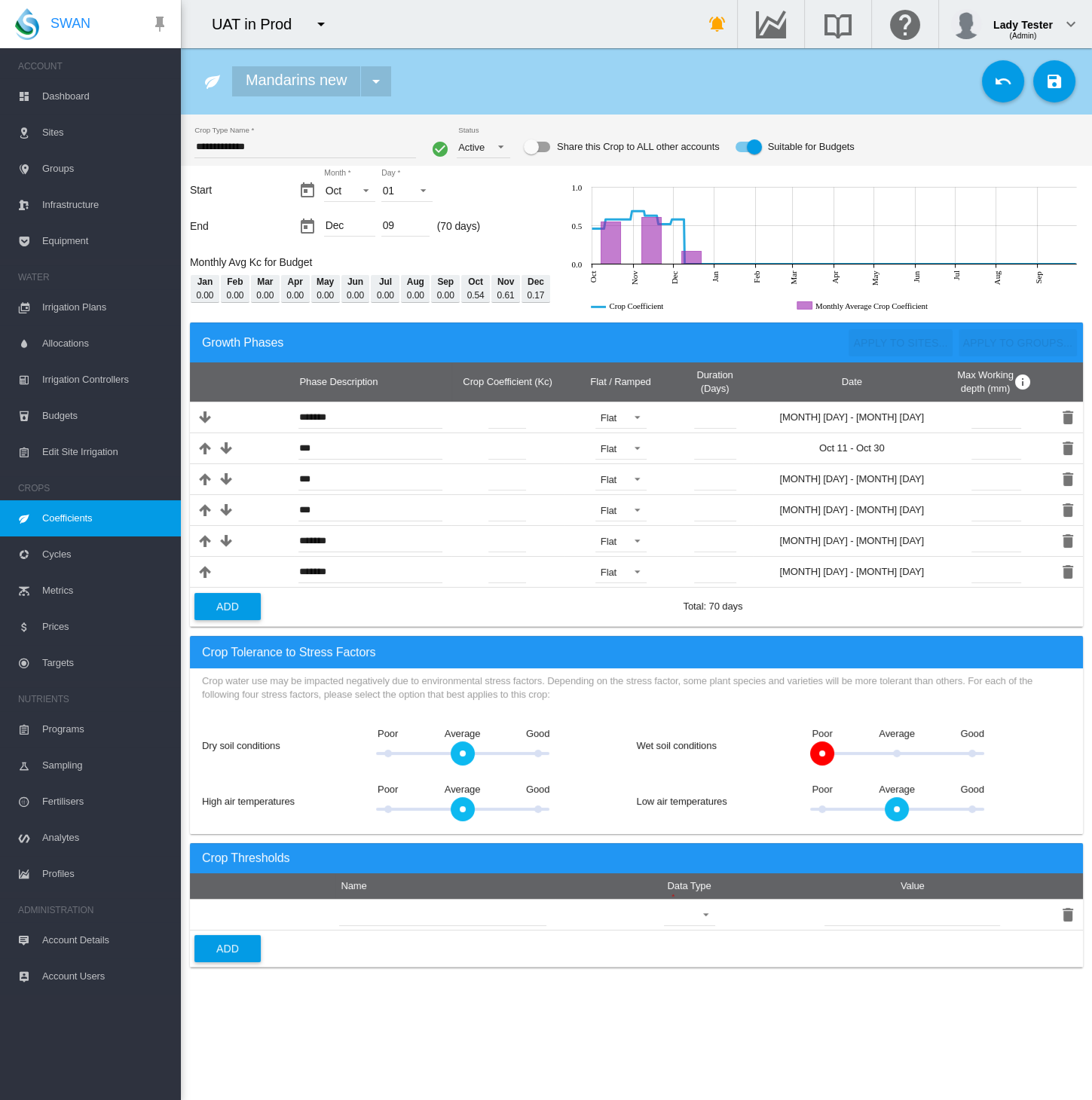 click on "Targets" at bounding box center [106, 663] 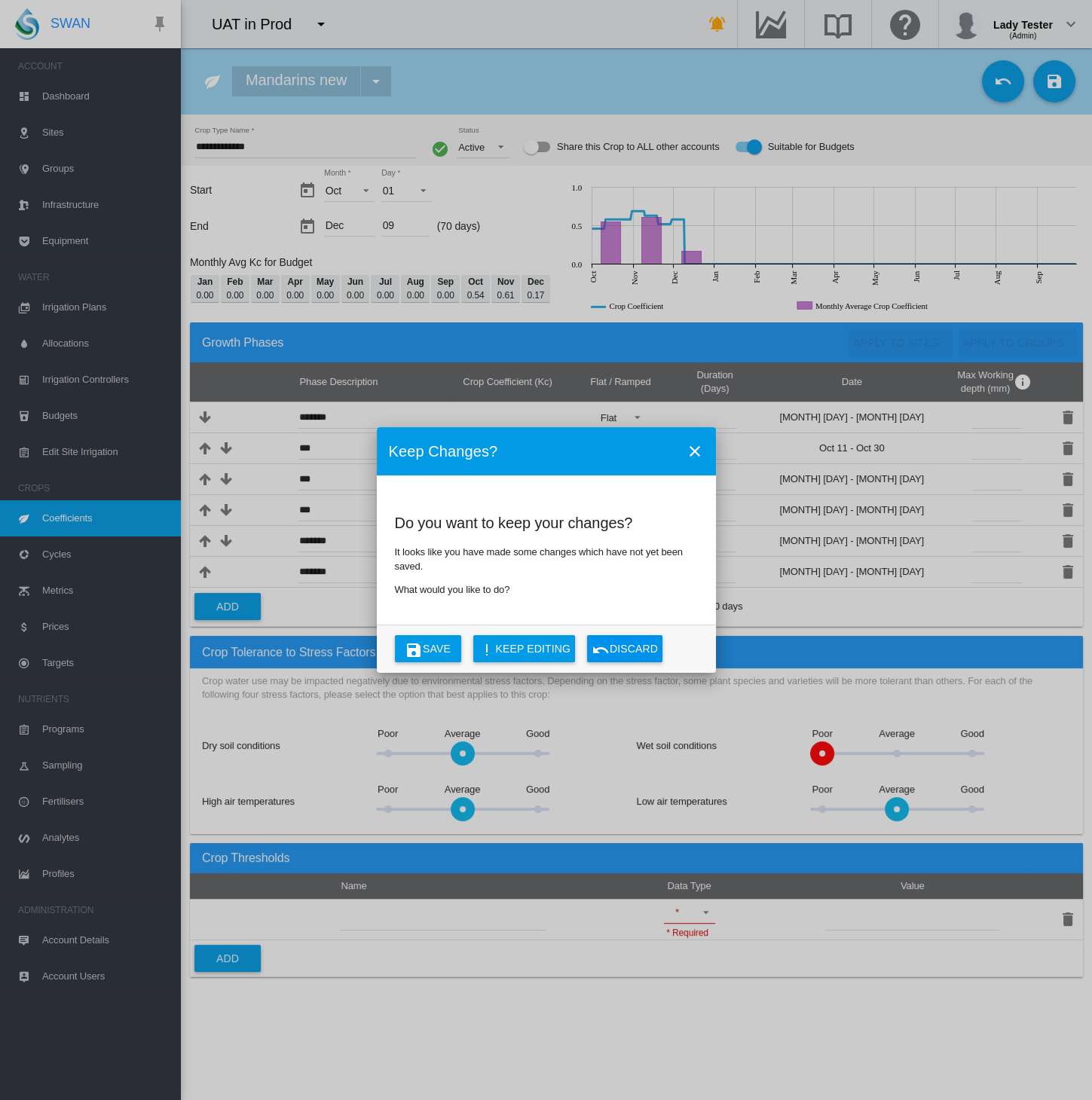 click on "Discard" 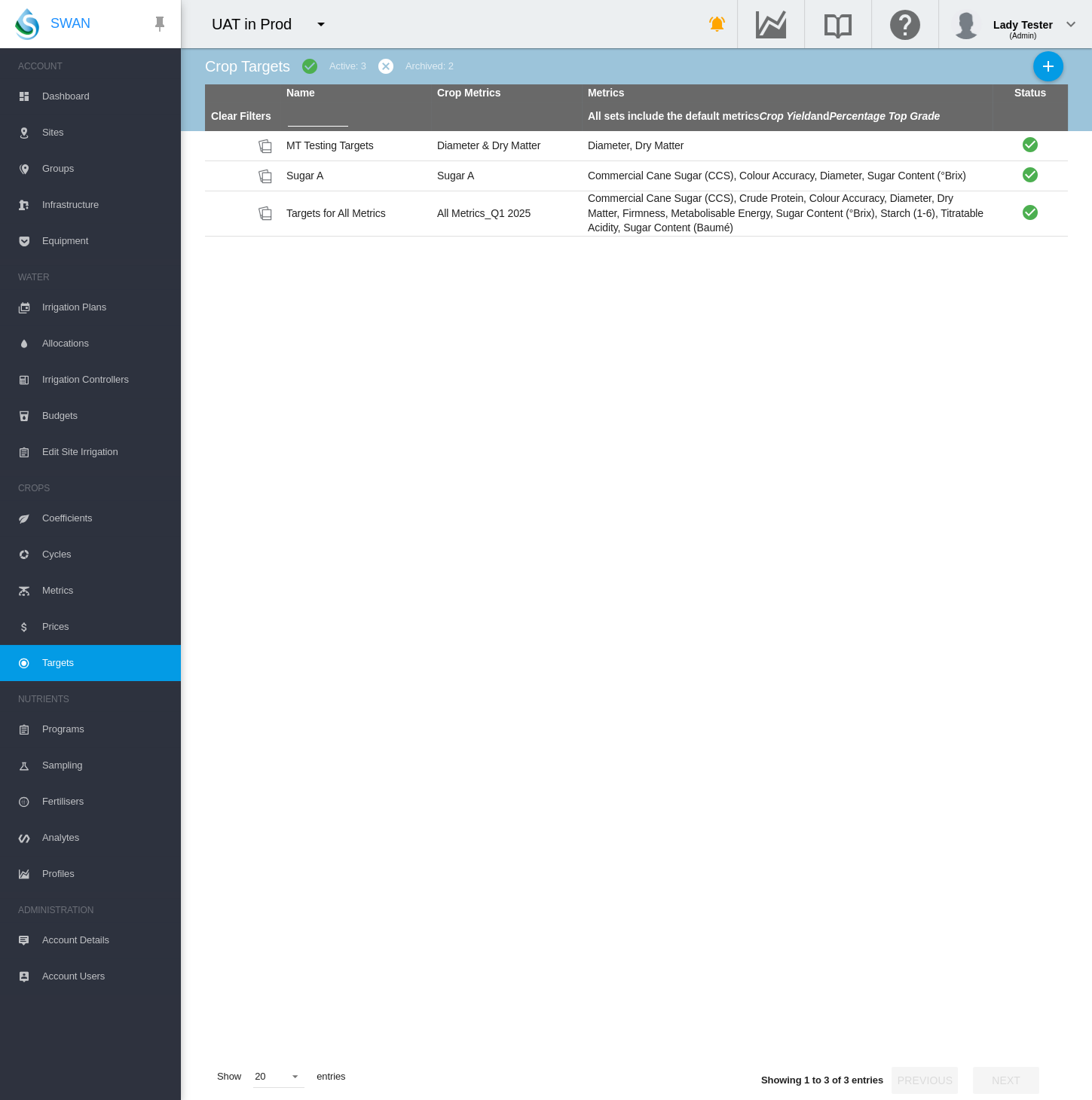 click on "Cycles" at bounding box center (106, 555) 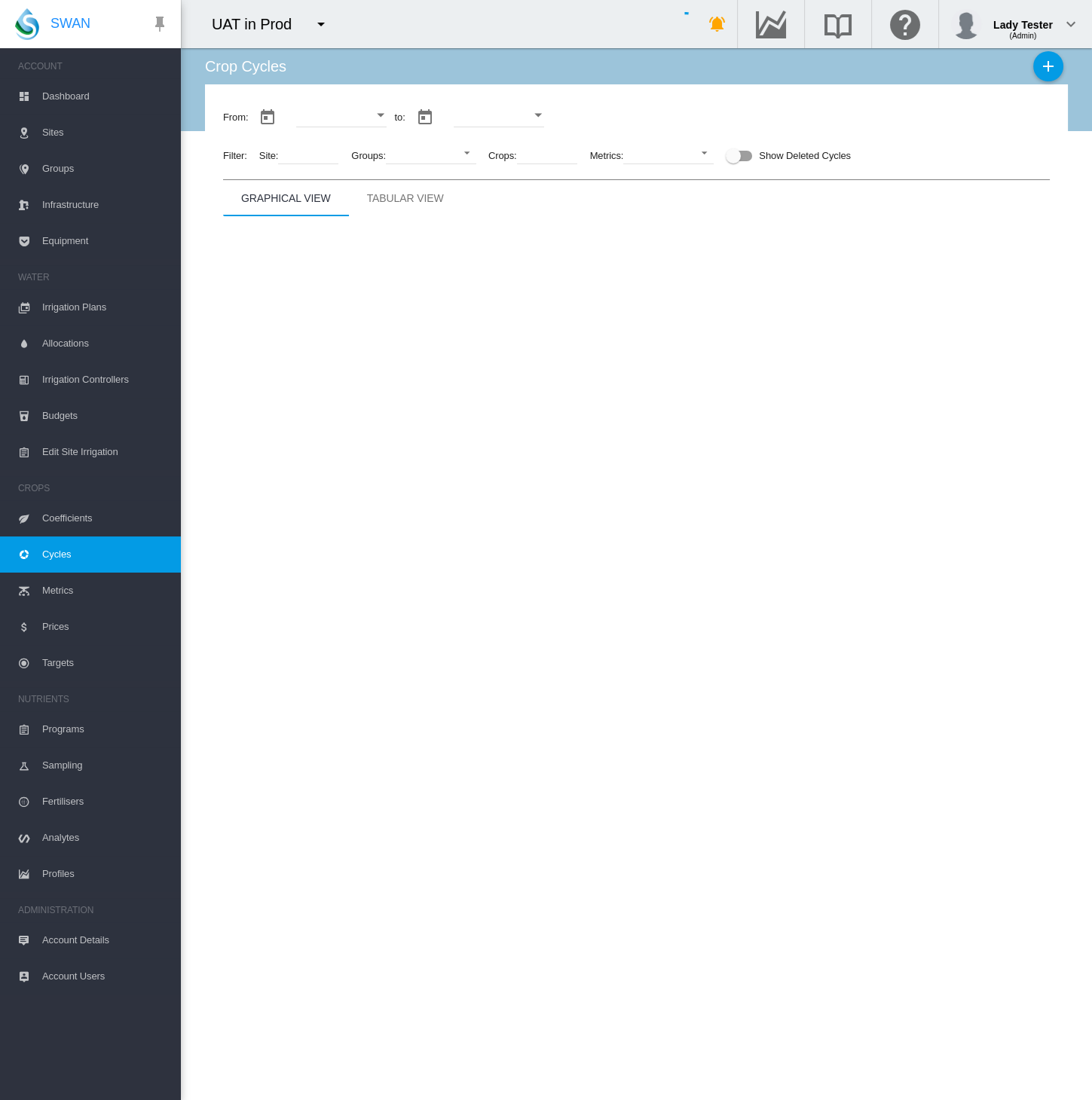 type on "**********" 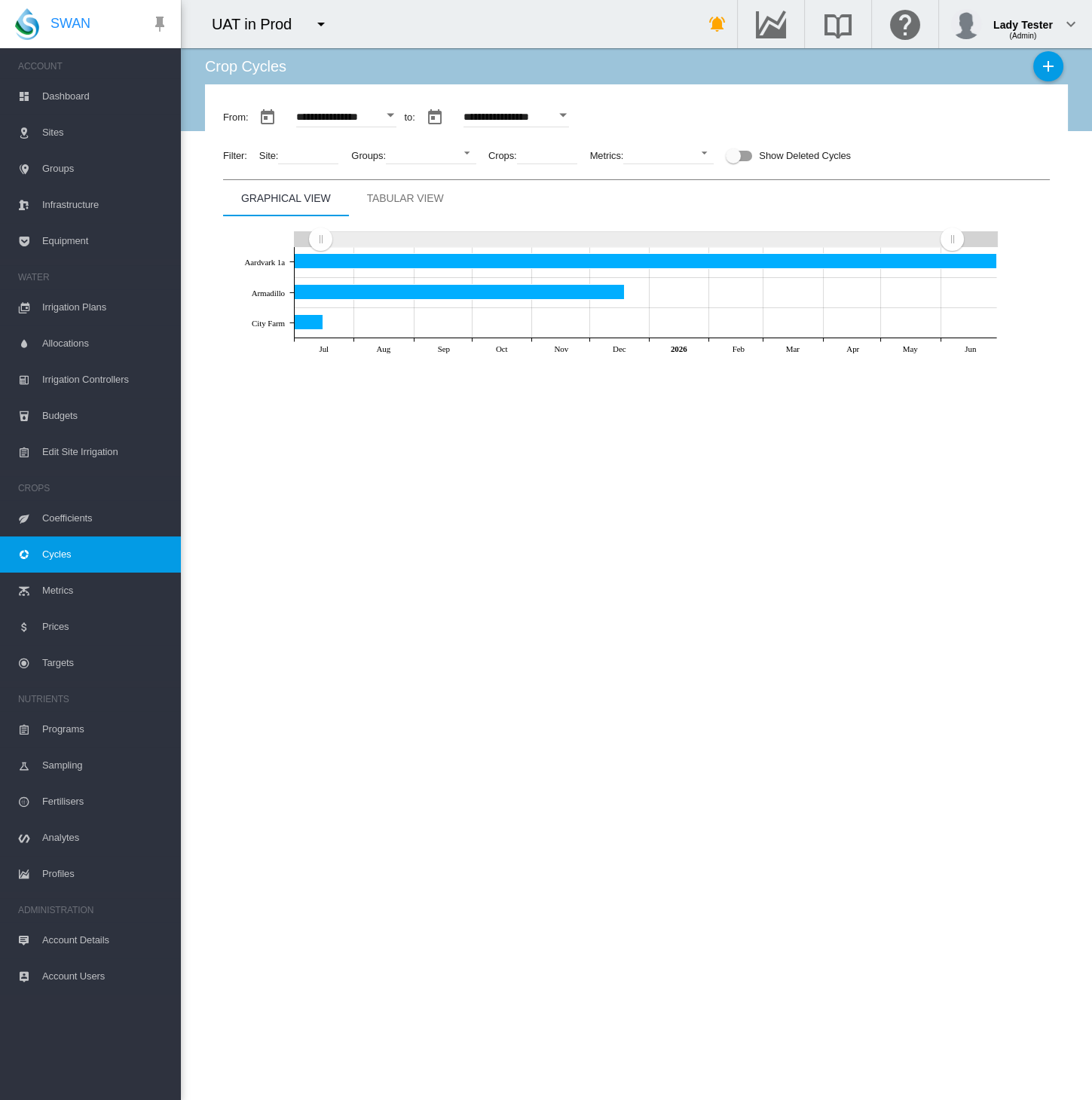 click on "Tabular View" at bounding box center [405, 198] 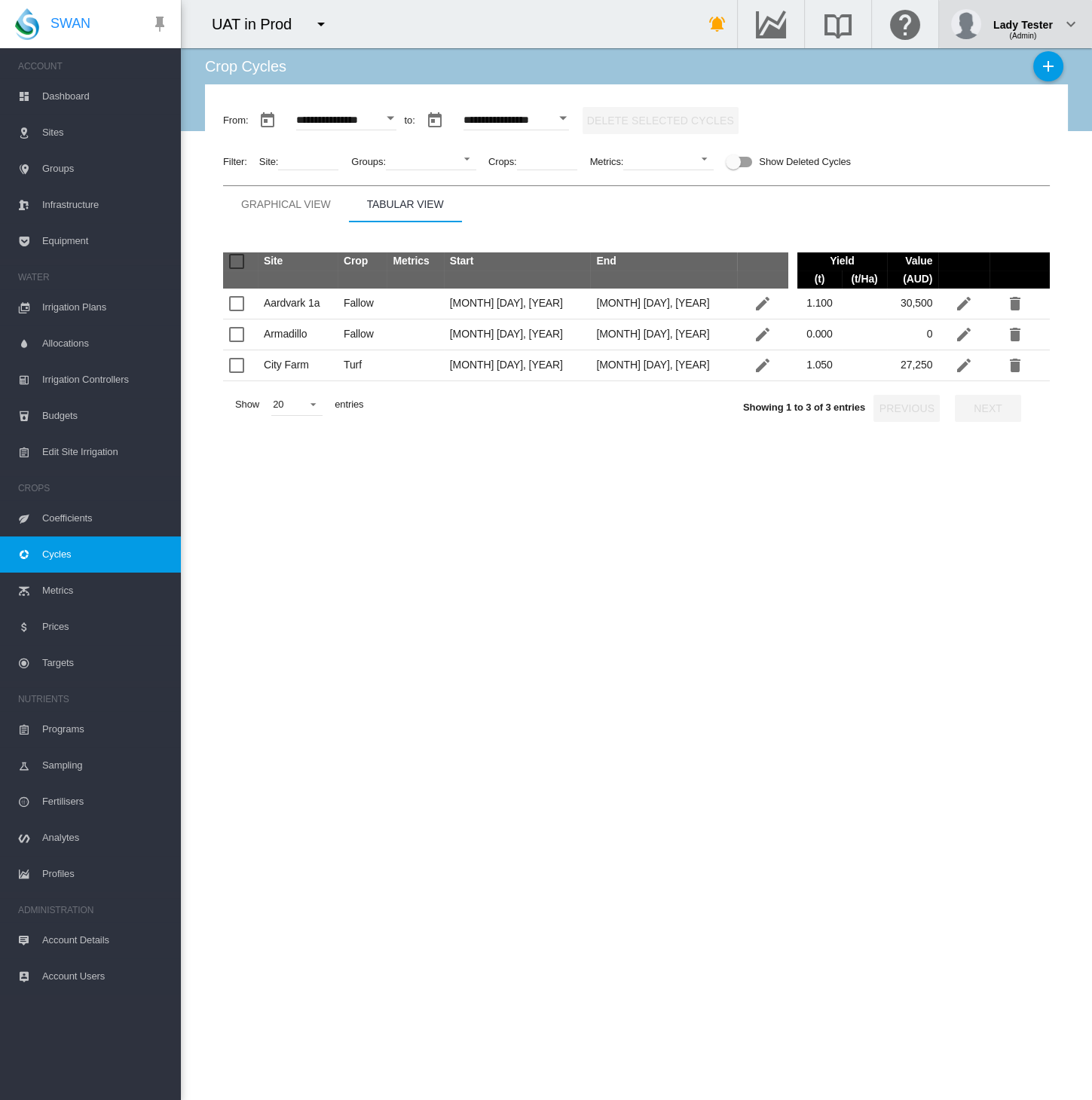 click on "(Admin)" at bounding box center (1023, 30) 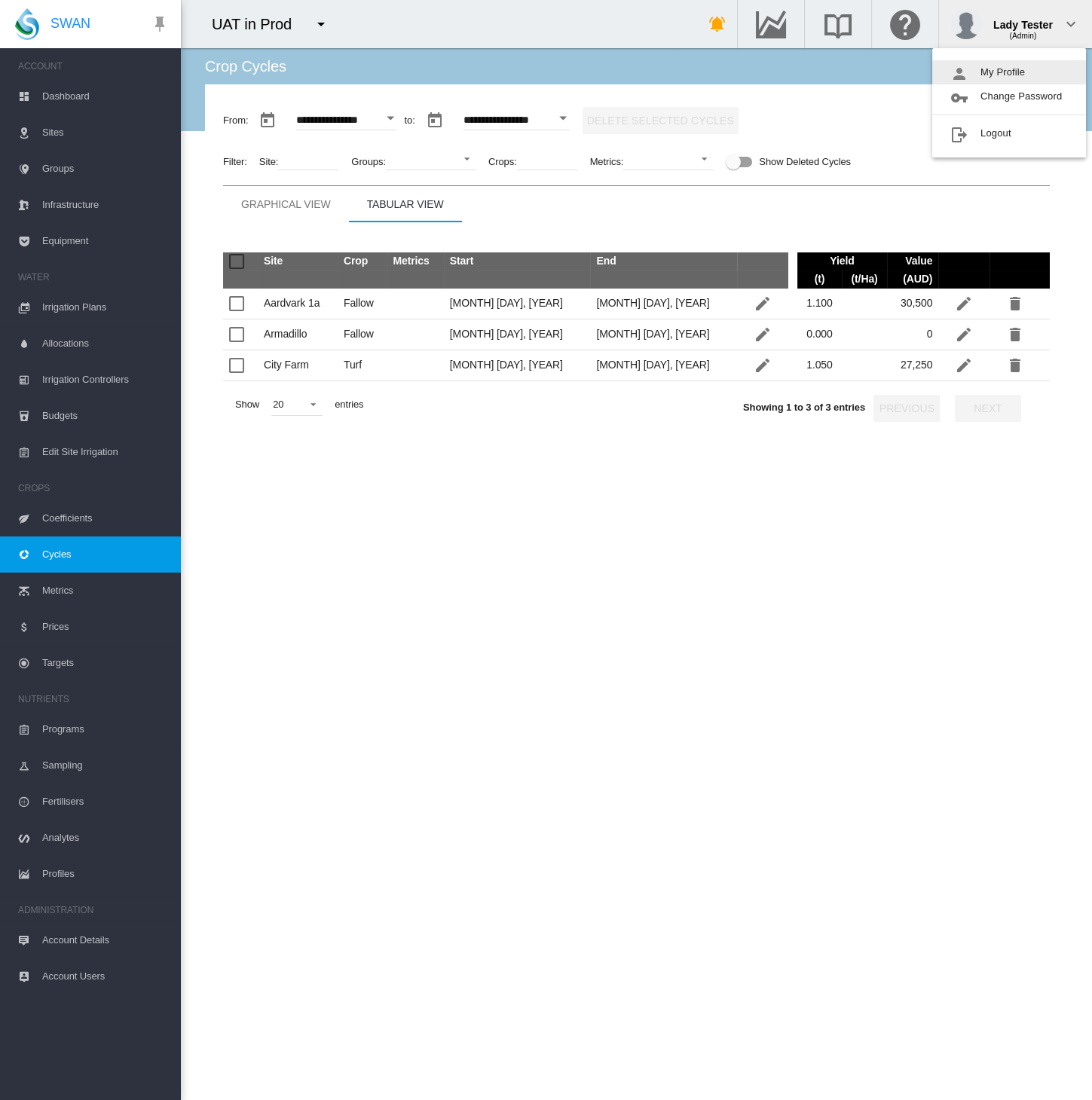 click on "My Profile" at bounding box center [1009, 72] 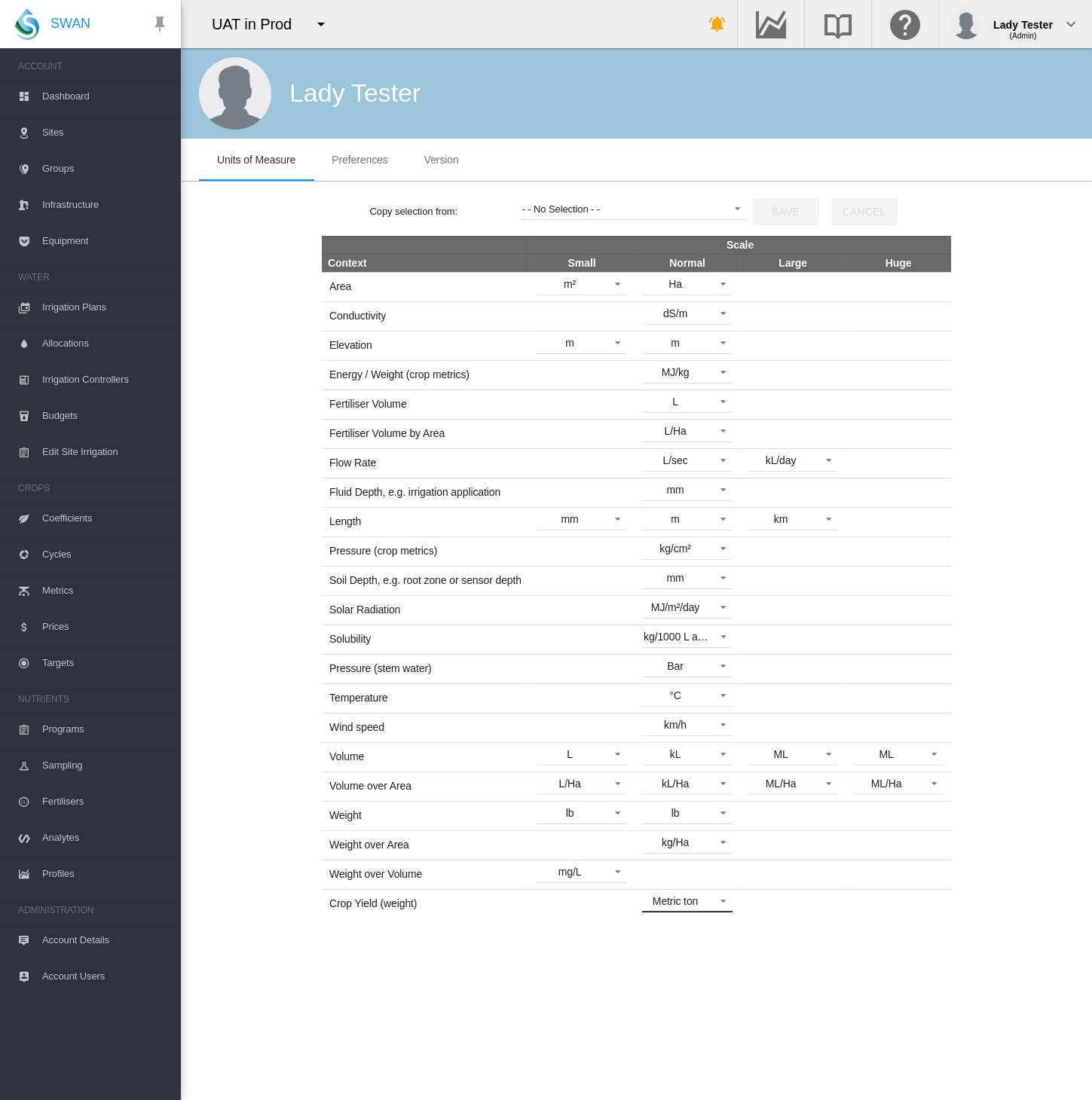 click at bounding box center [719, 900] 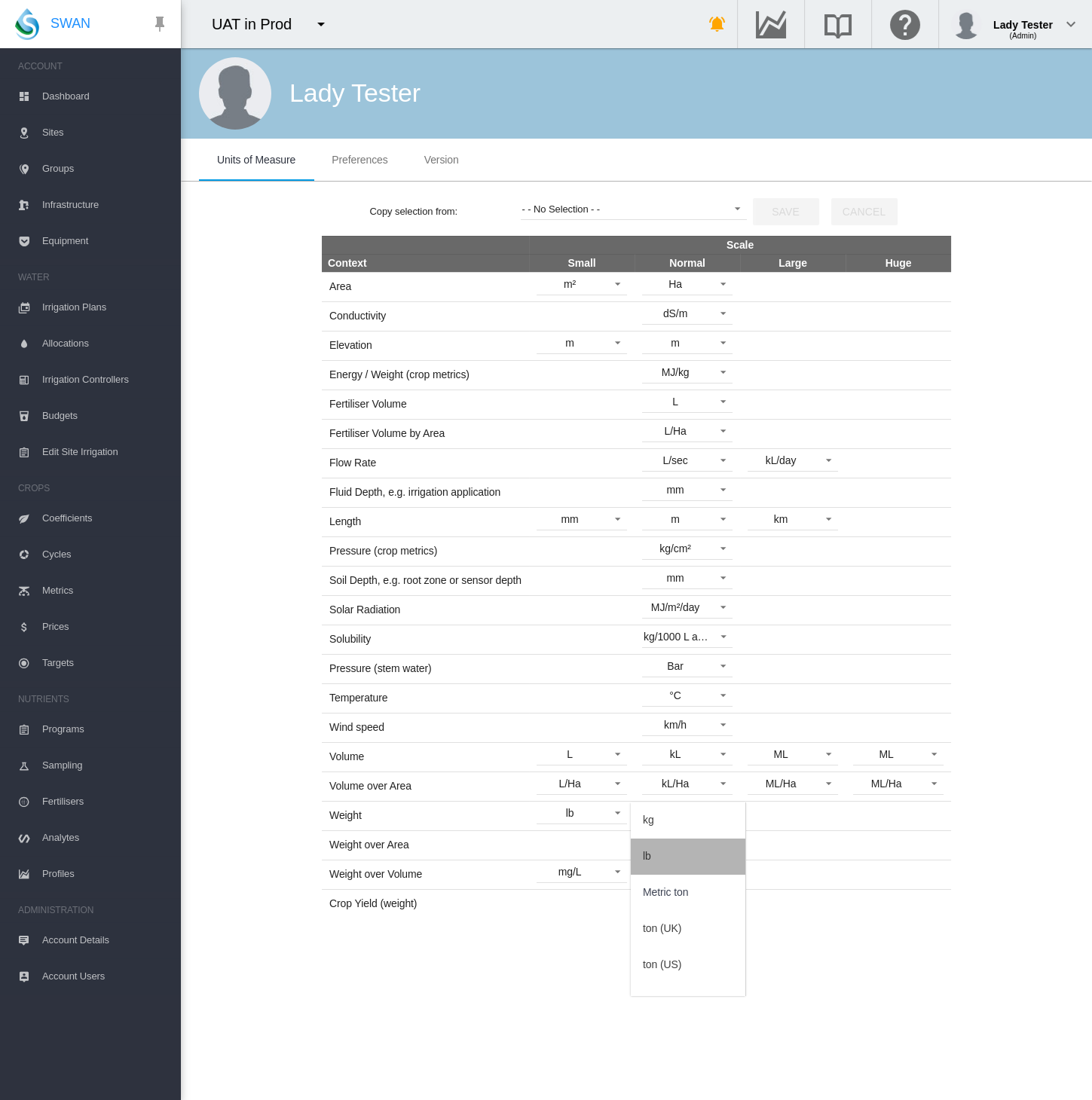 click on "lb" at bounding box center (688, 857) 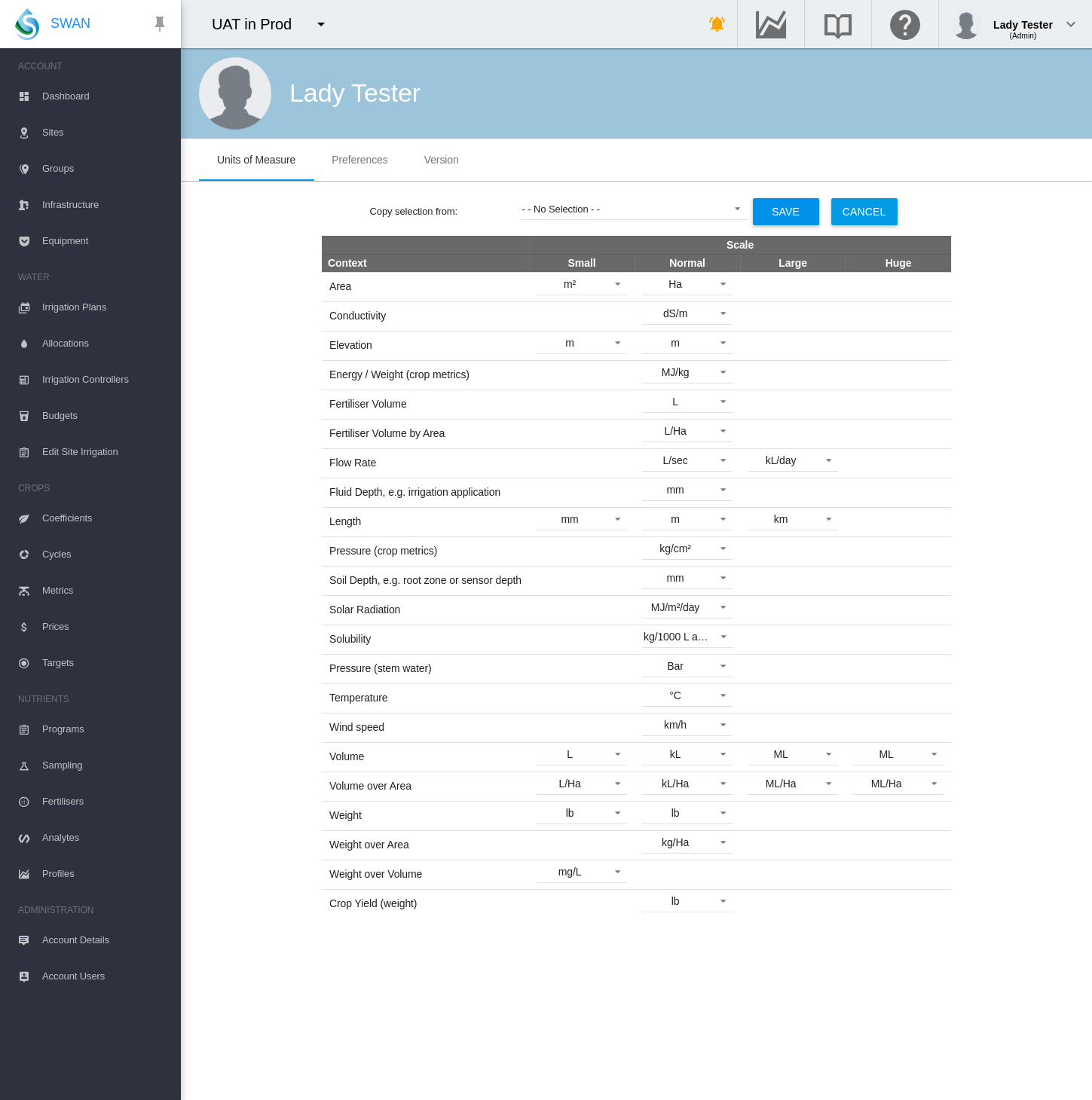 click on "Save" at bounding box center [786, 212] 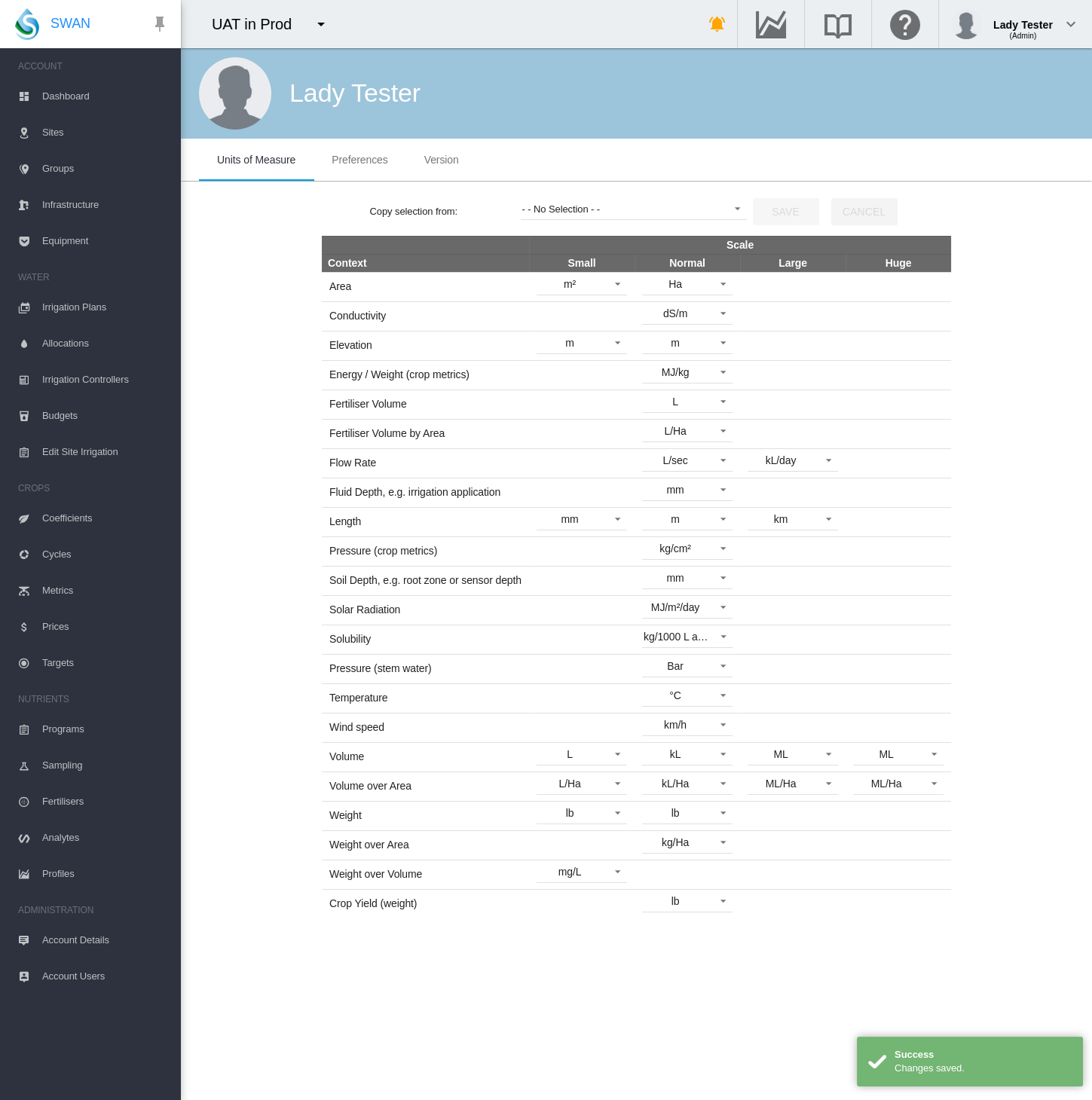 click on "Metrics" at bounding box center [106, 591] 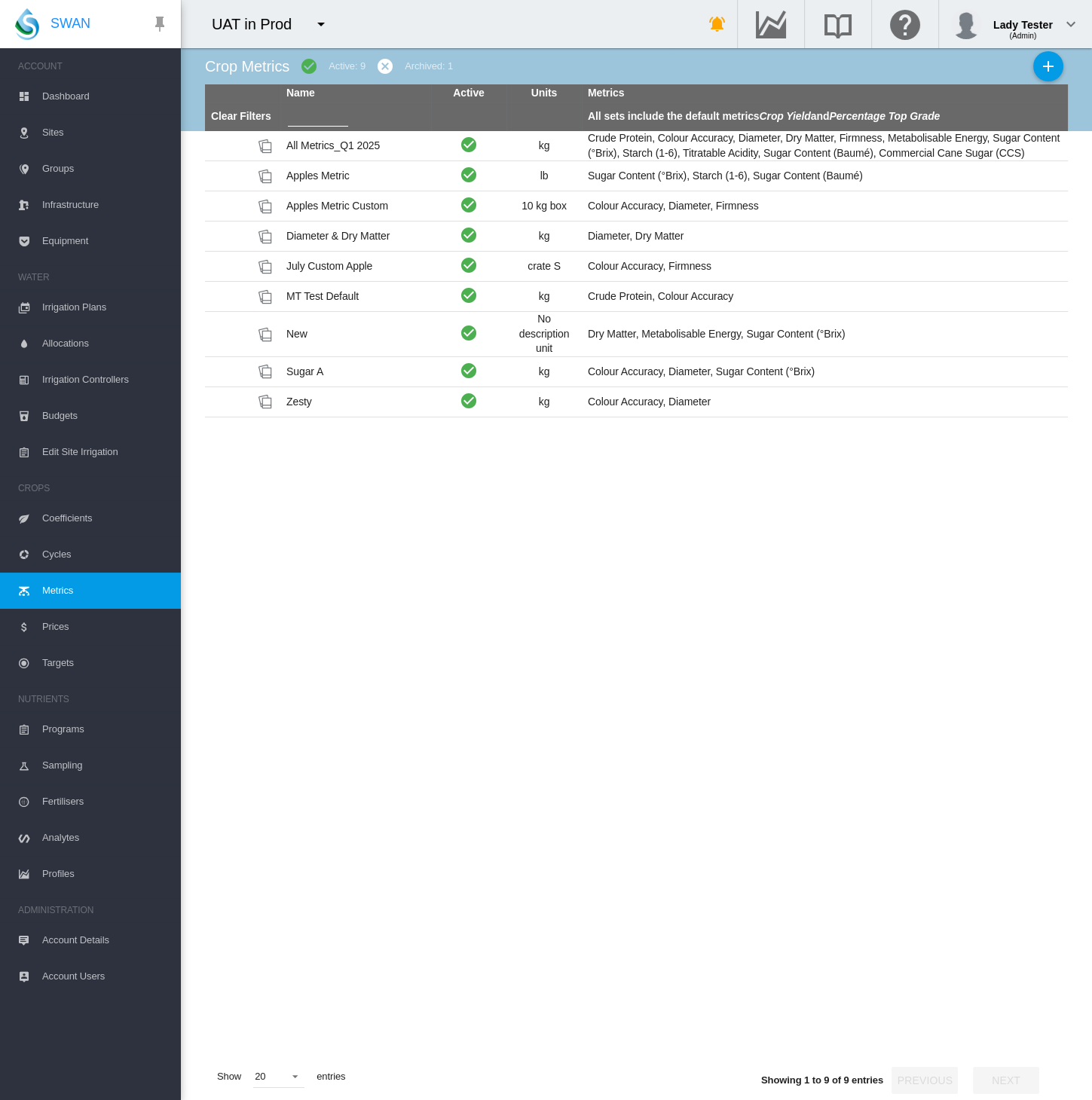 click on "Prices" at bounding box center [106, 627] 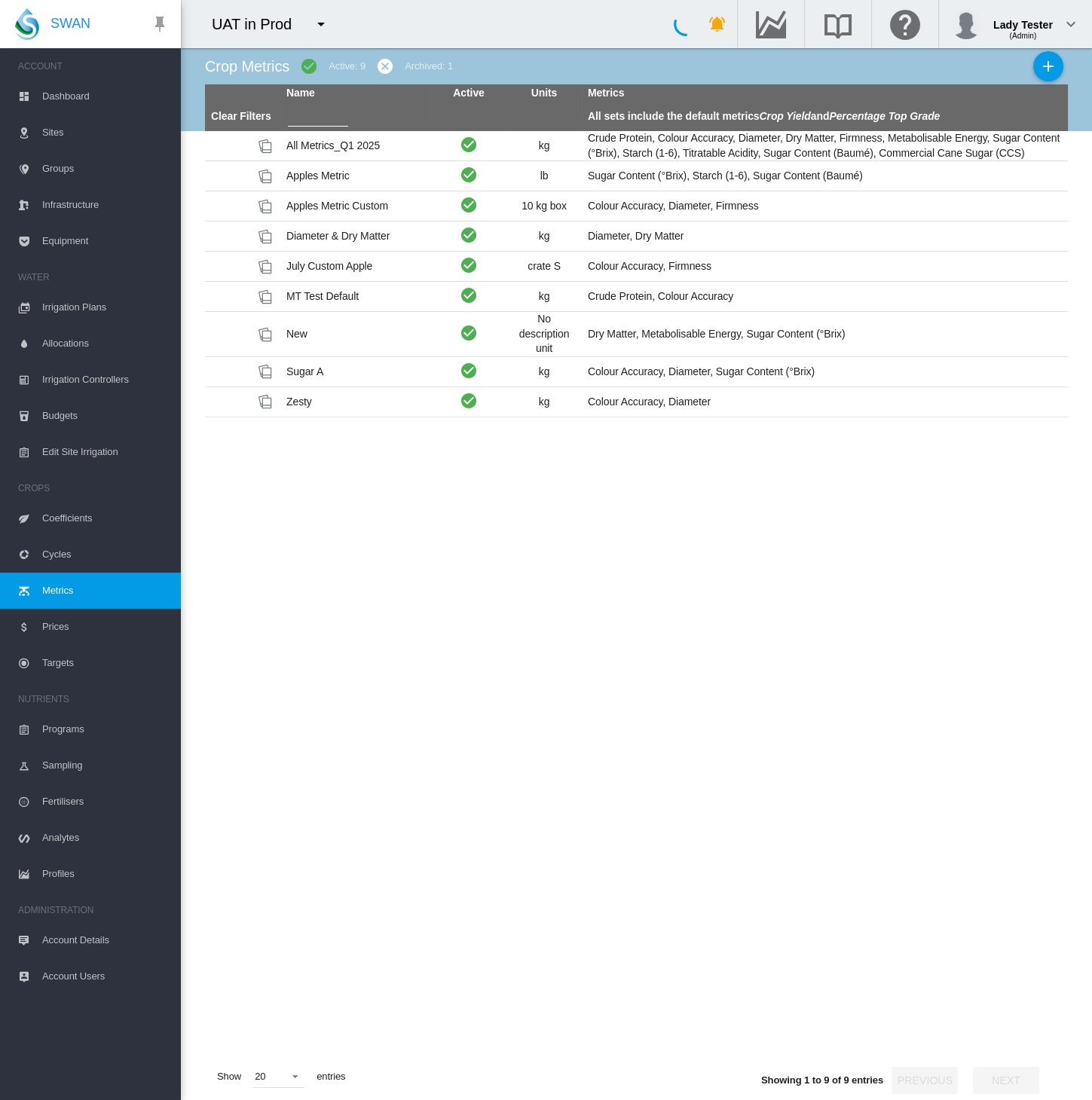 click on "Cycles" at bounding box center [106, 555] 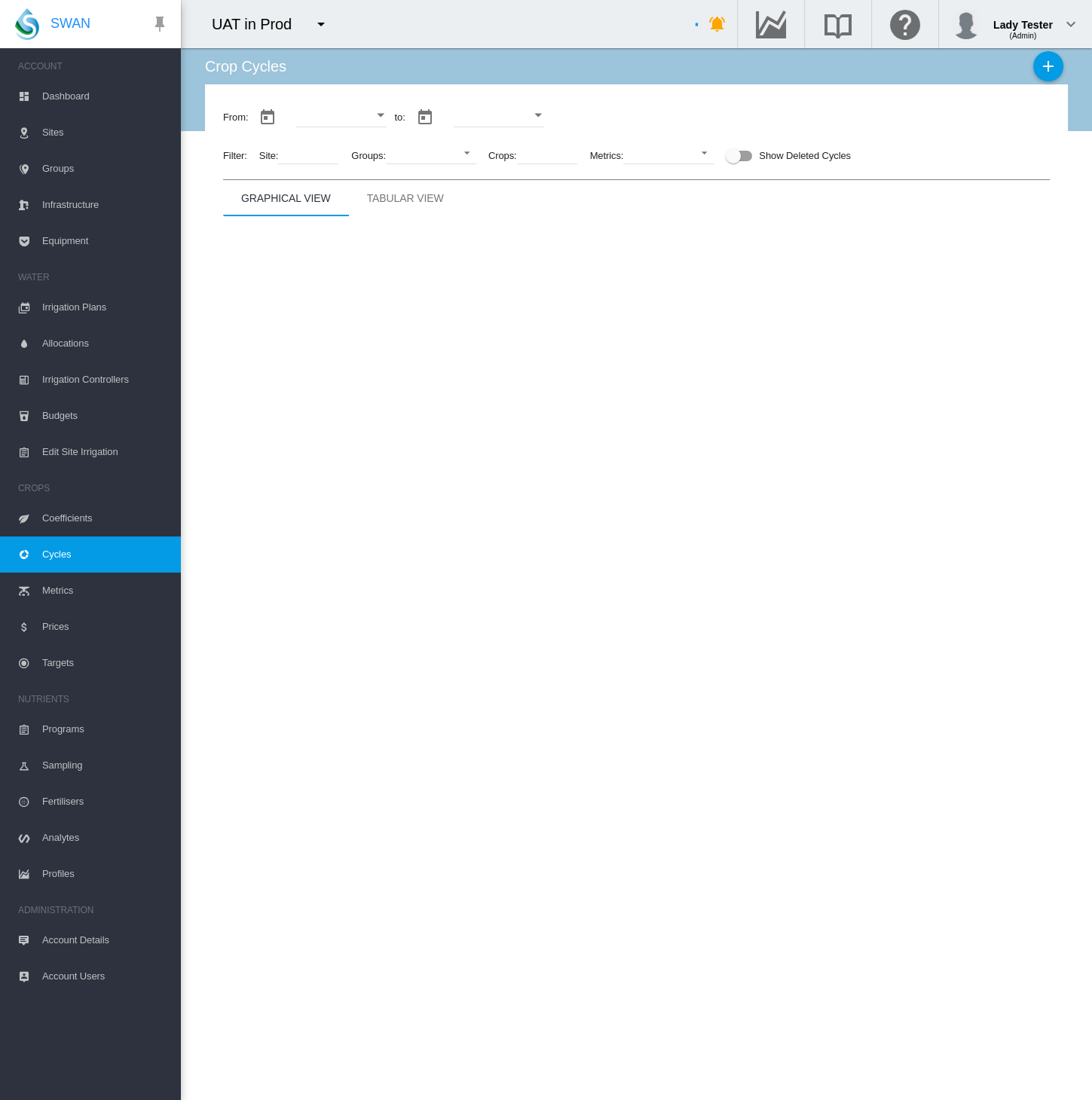 type on "**********" 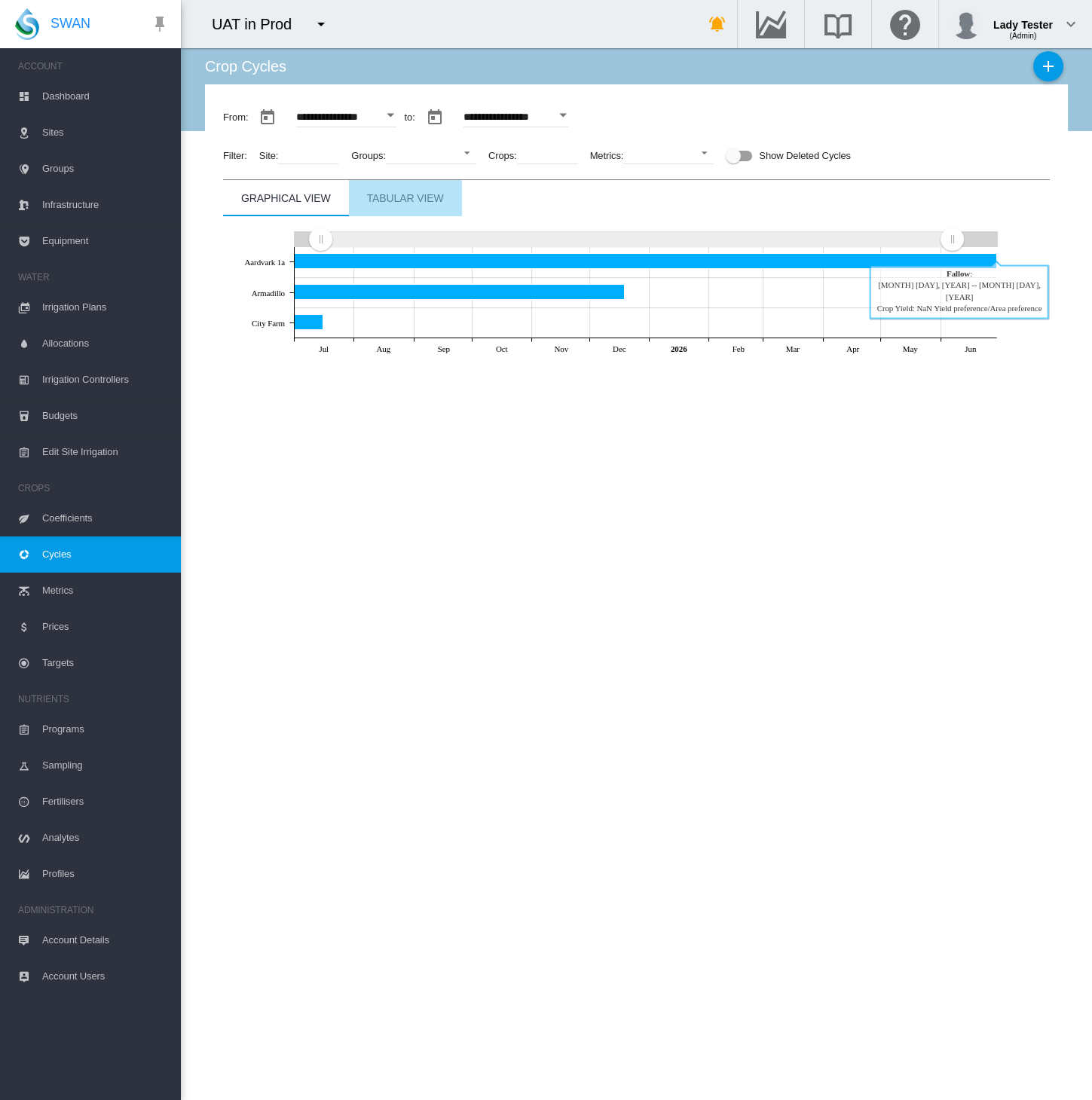 click on "Tabular View" at bounding box center (405, 198) 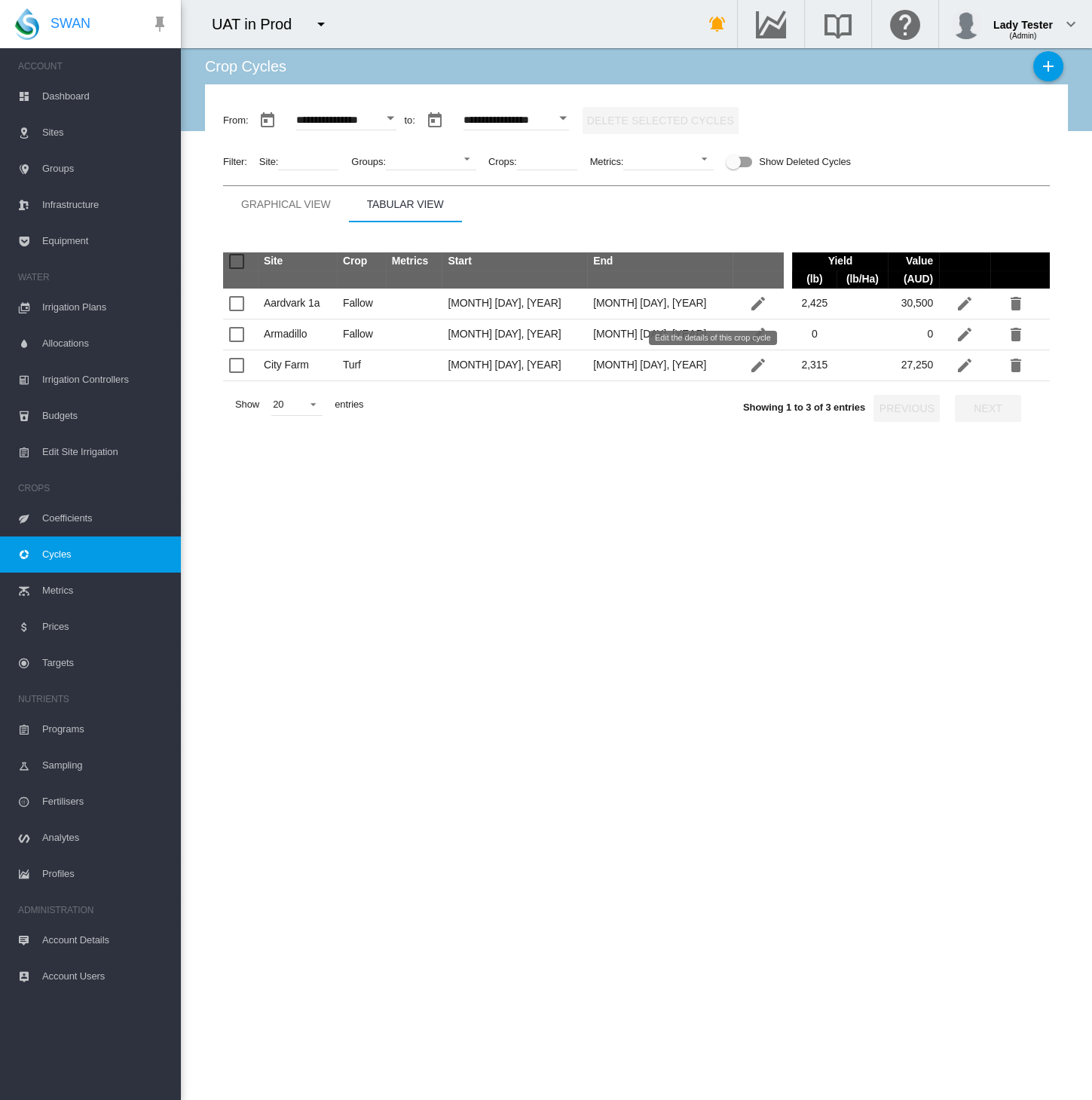 click at bounding box center [758, 365] 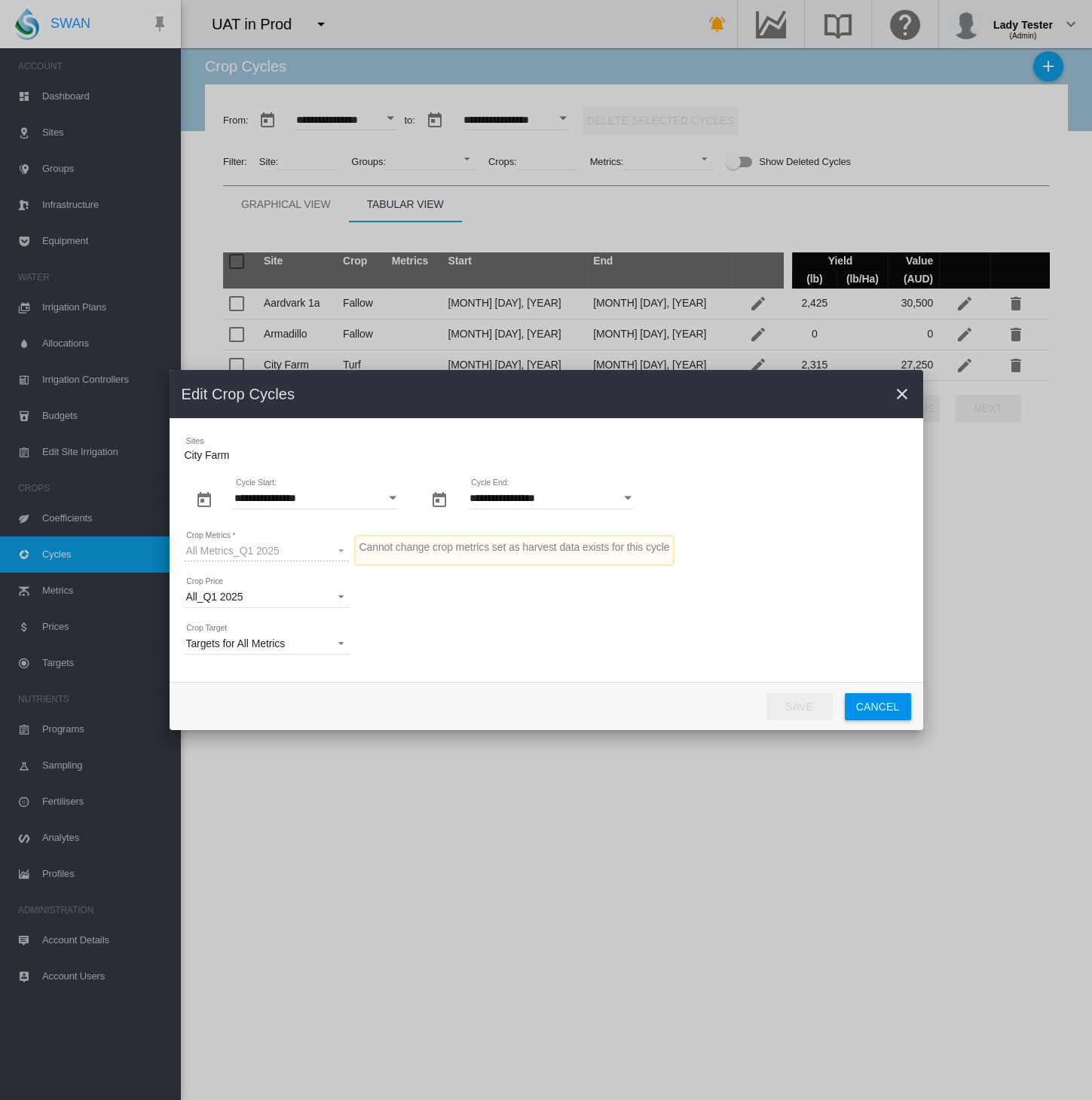 click at bounding box center (902, 394) 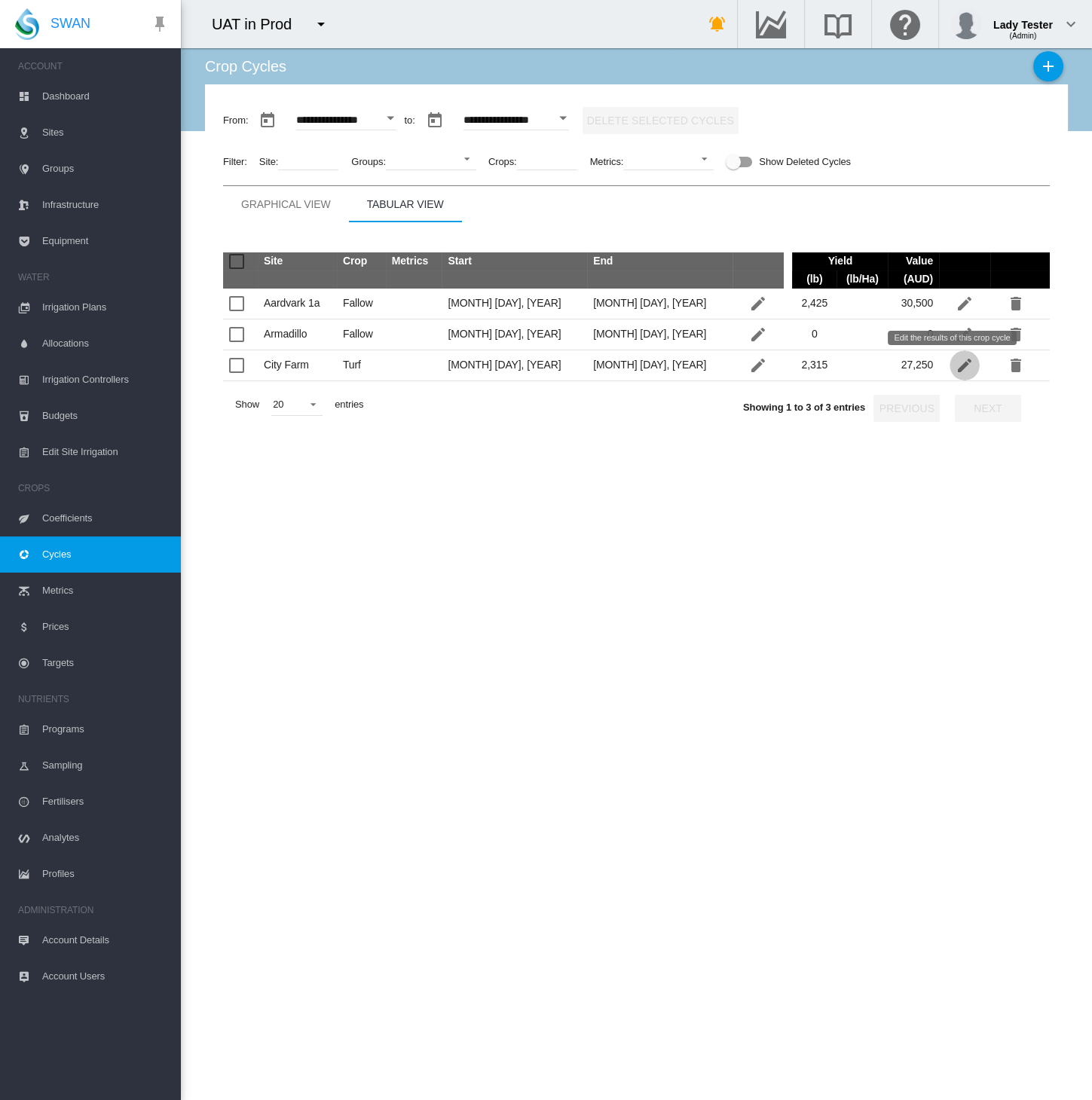 click at bounding box center (965, 365) 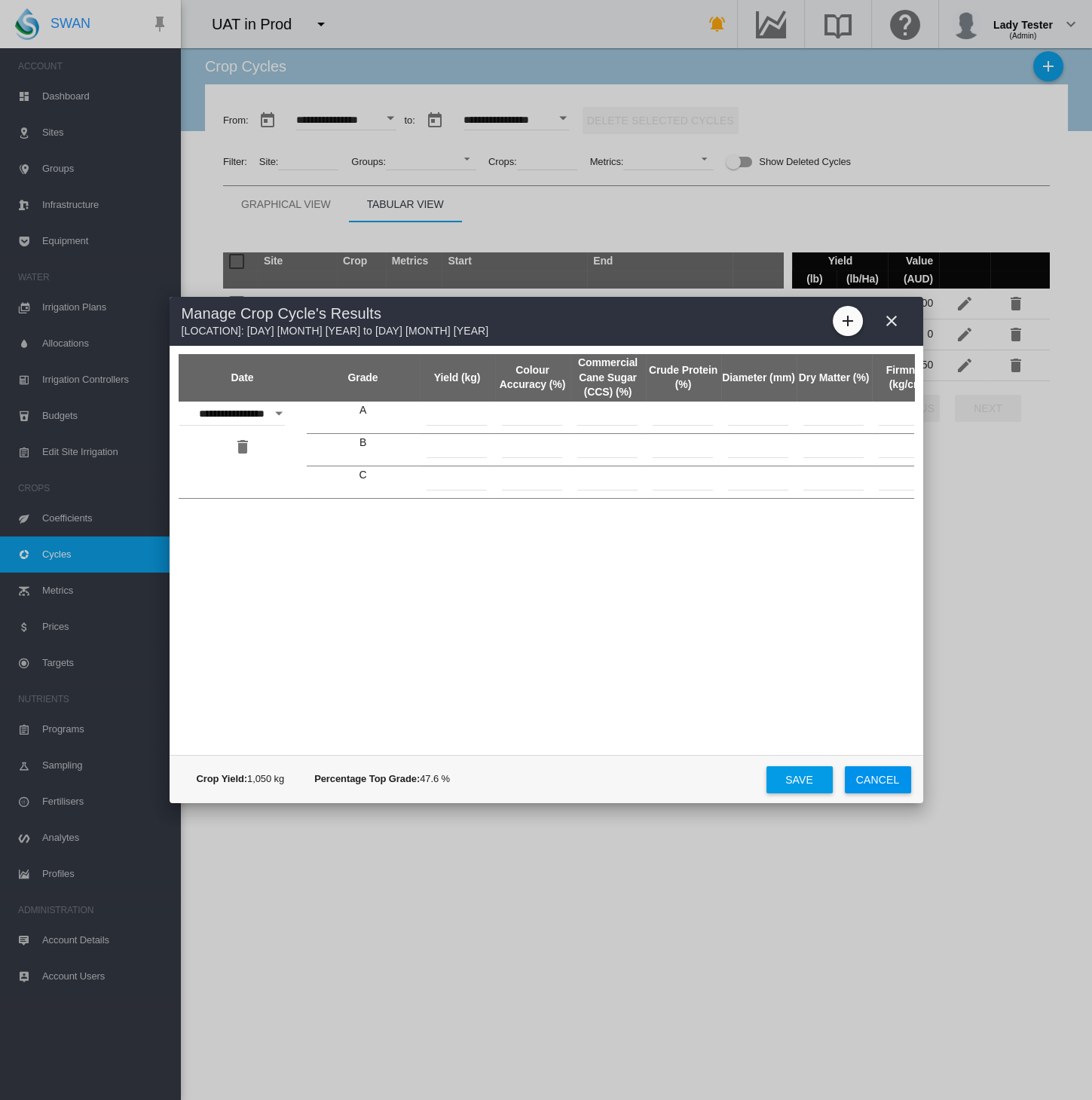 click at bounding box center [892, 321] 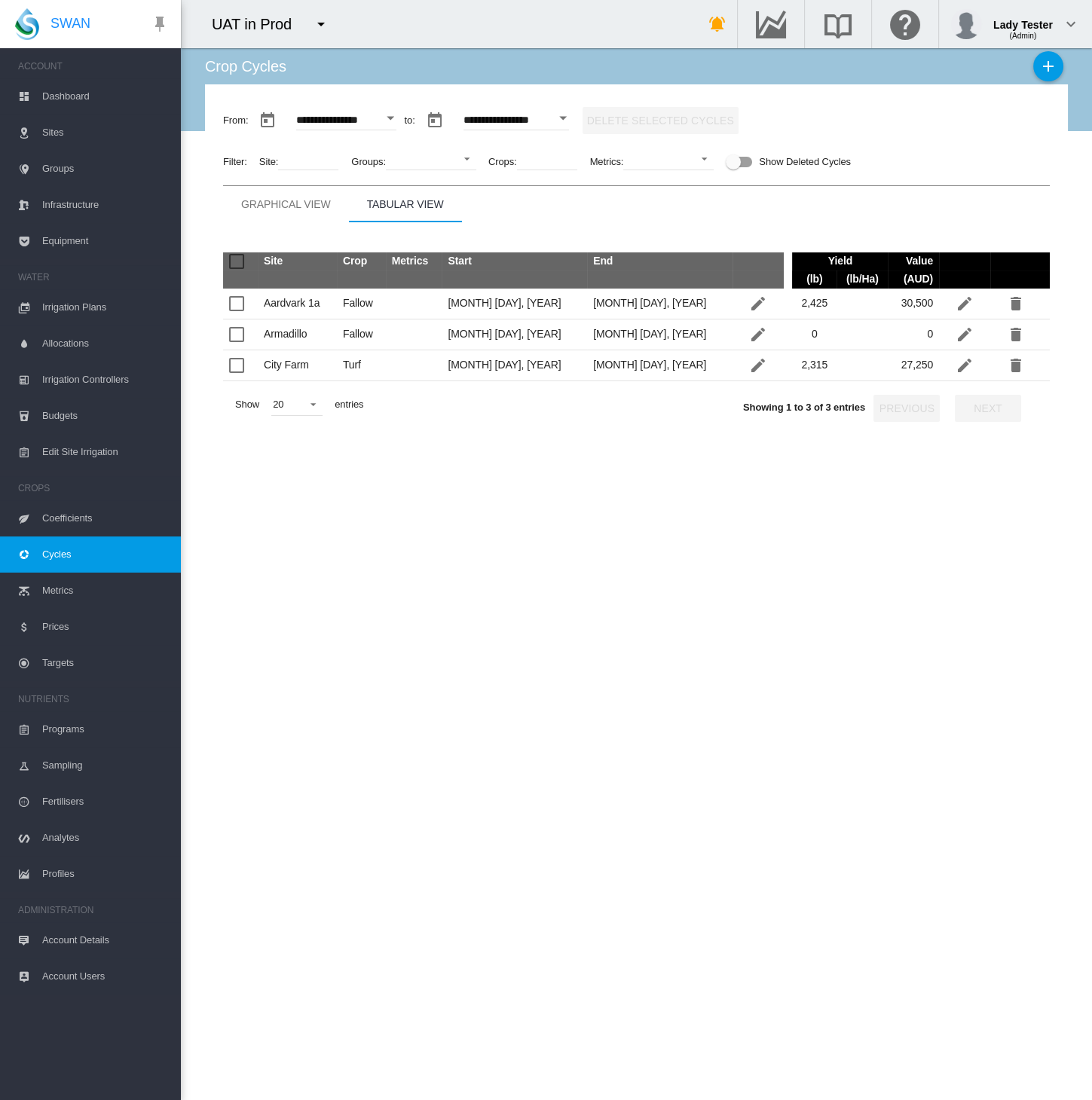 click on "Metrics" at bounding box center (106, 591) 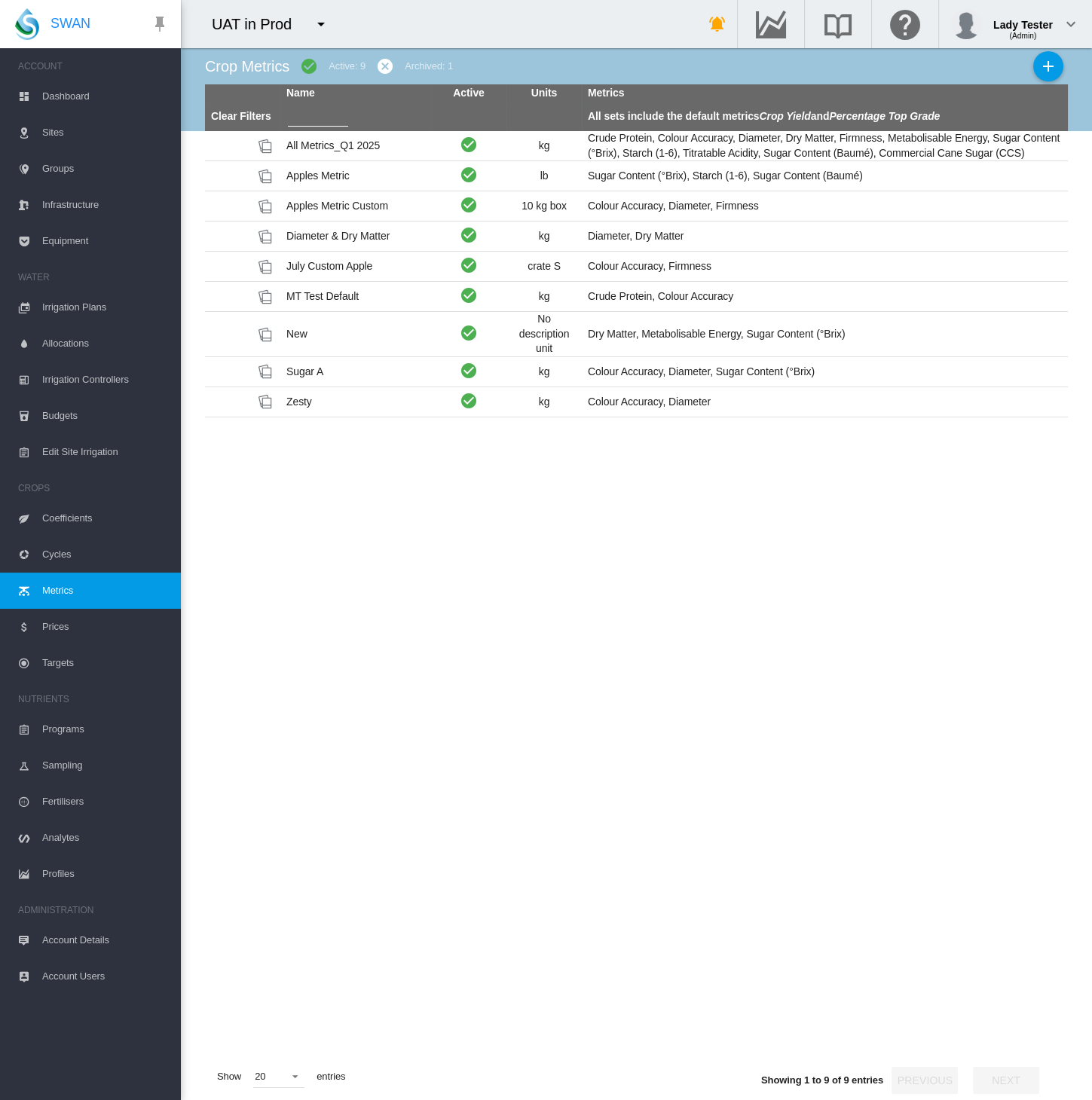 click on "Cycles" at bounding box center (106, 555) 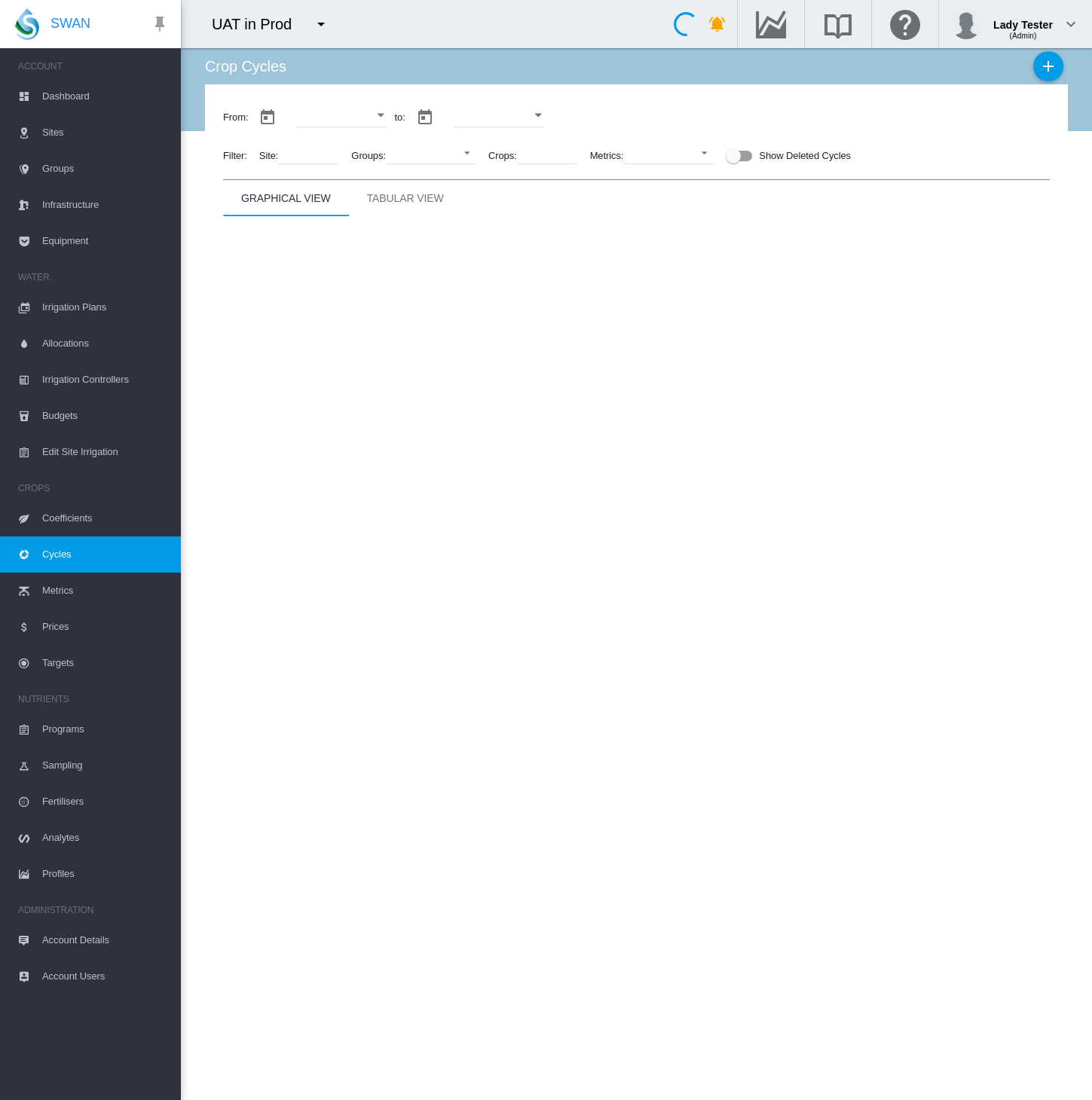type on "**********" 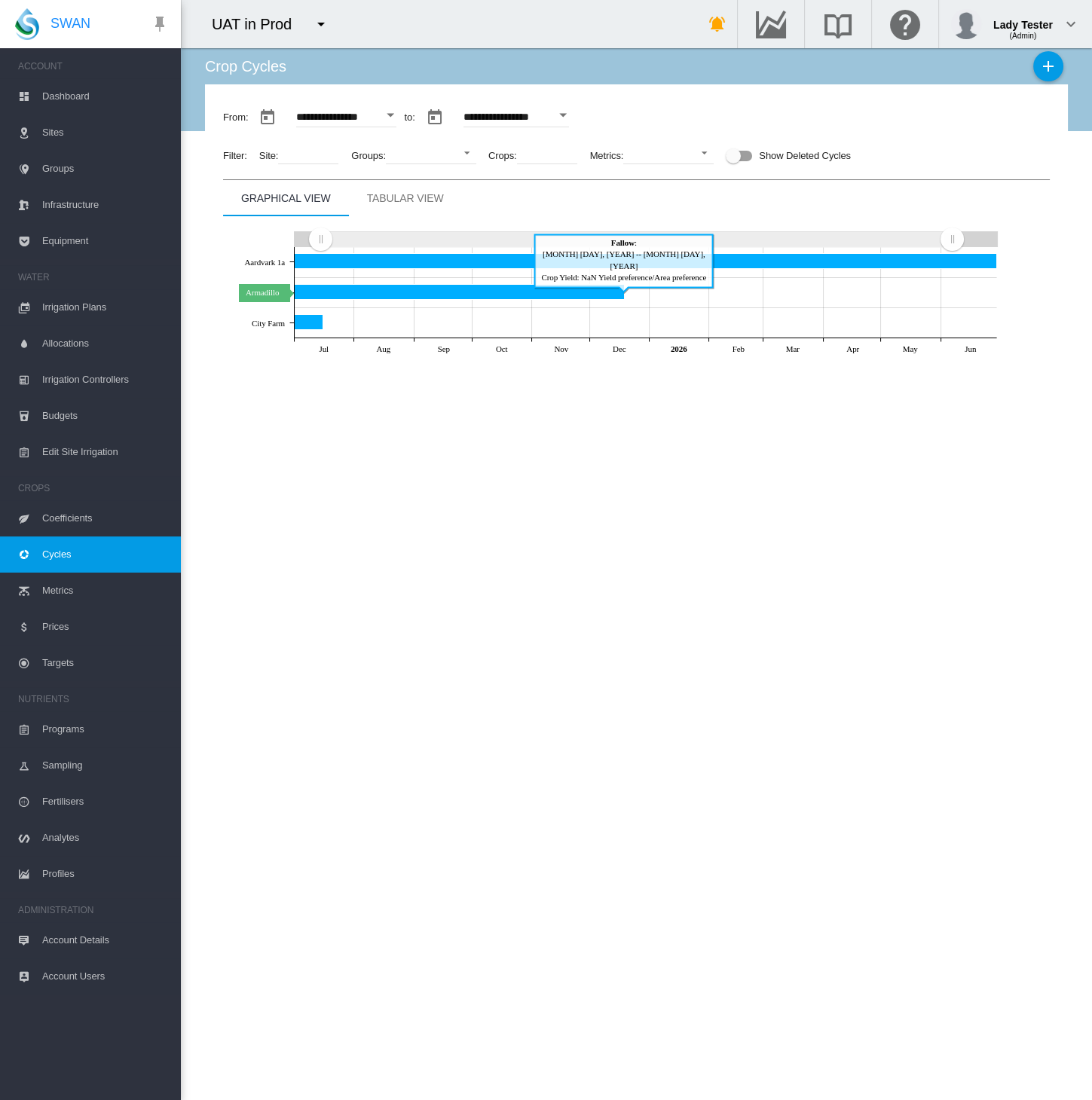 click 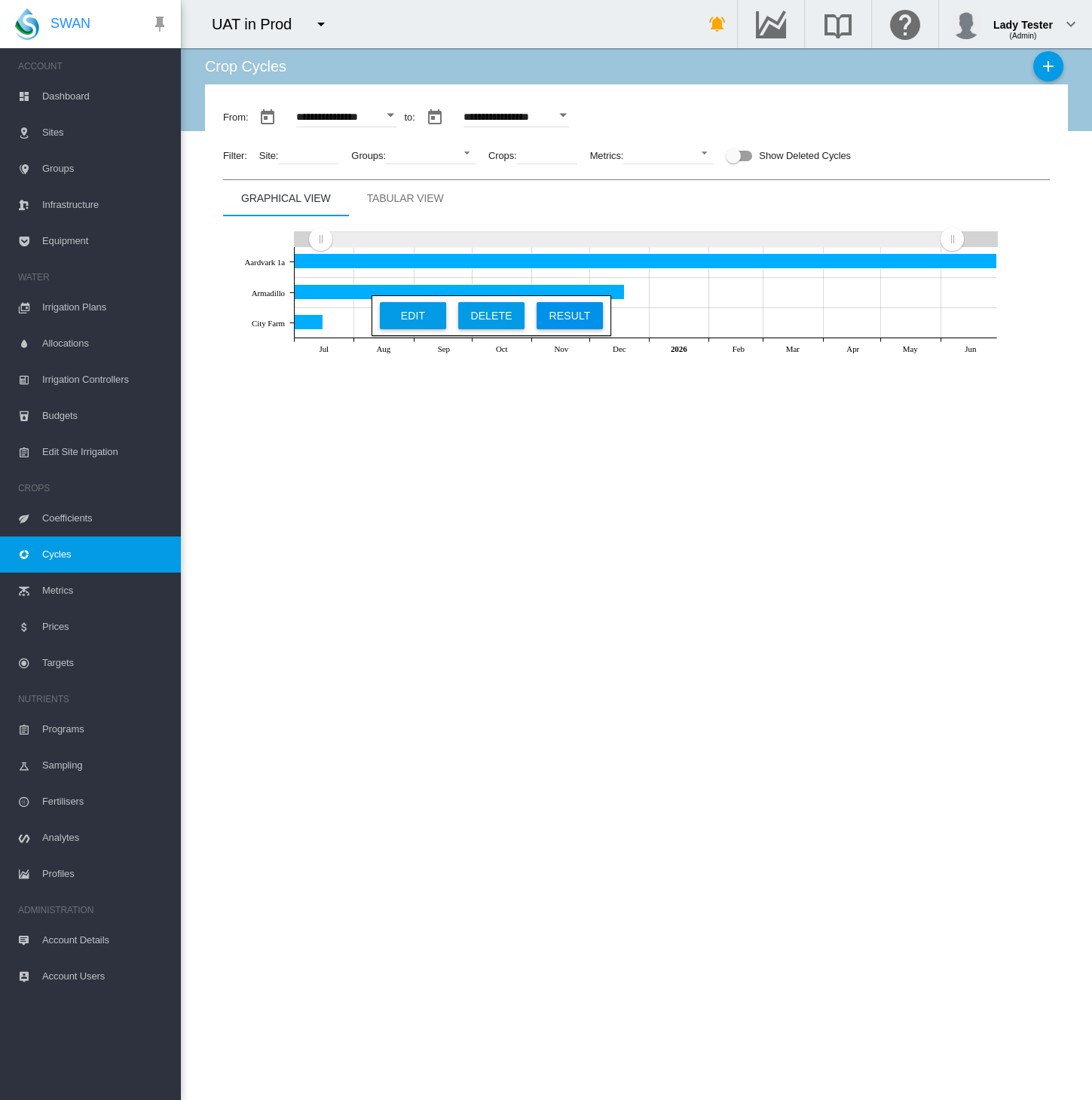 click on "Result" at bounding box center (570, 316) 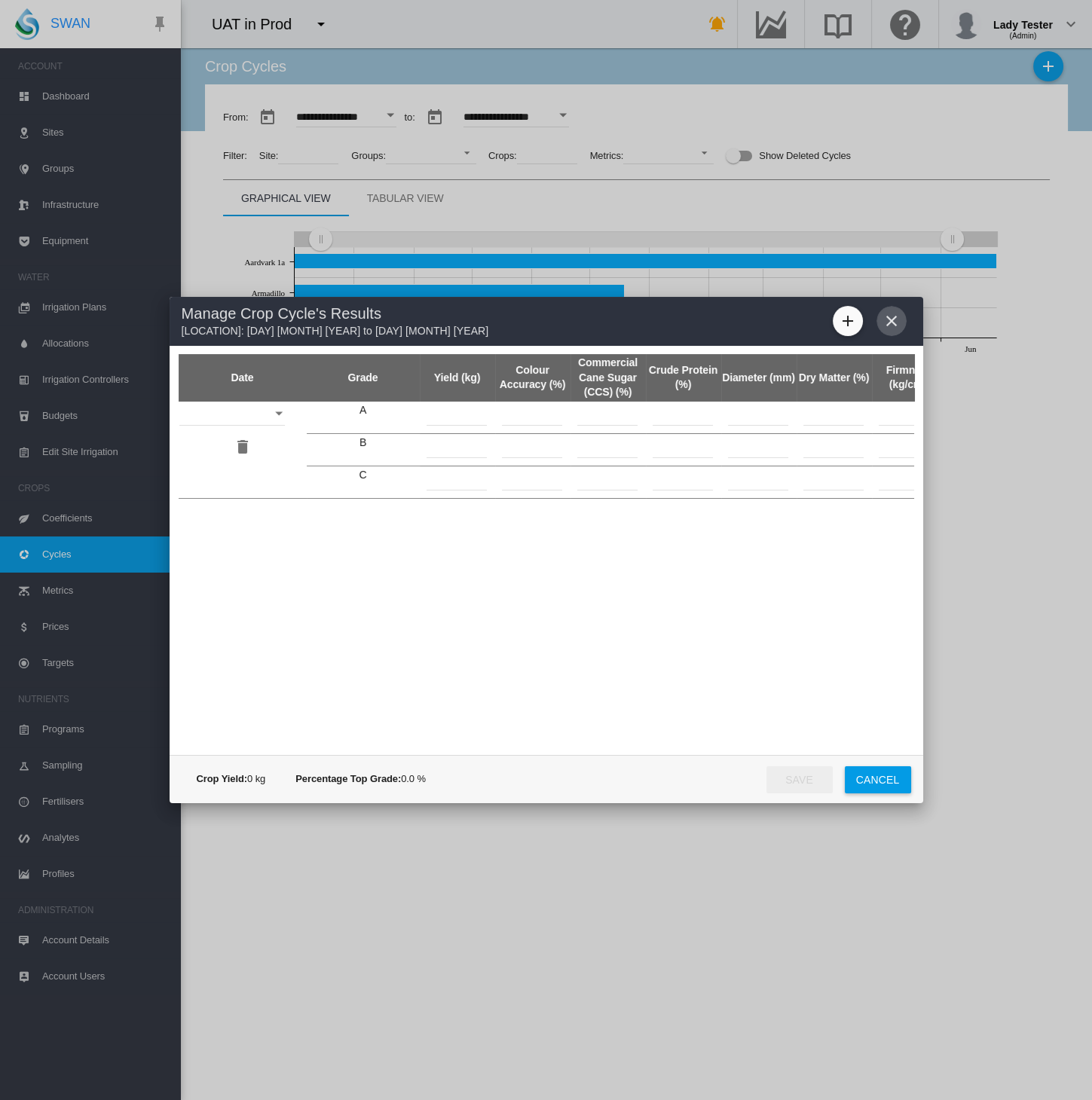click at bounding box center (892, 321) 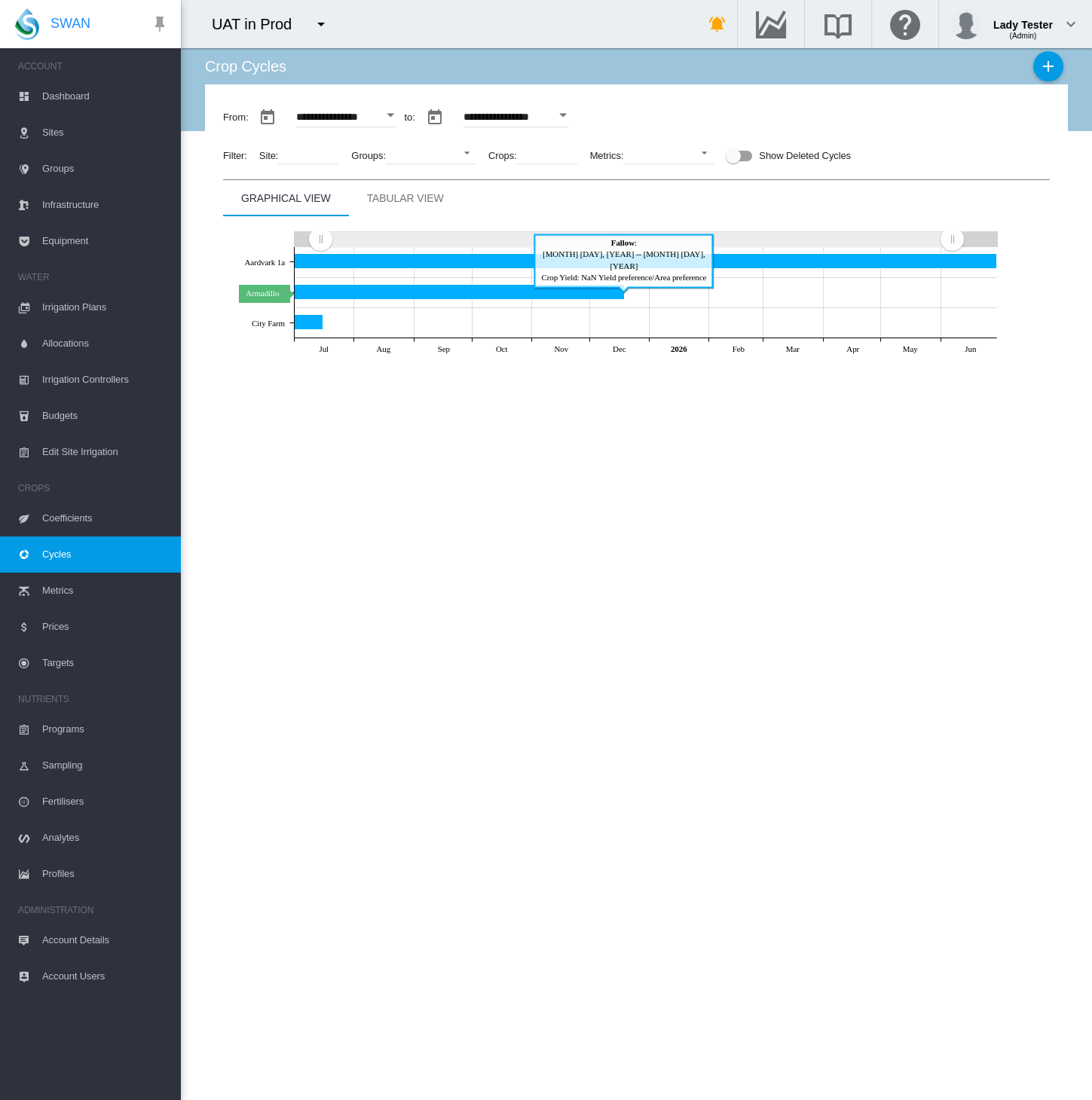click 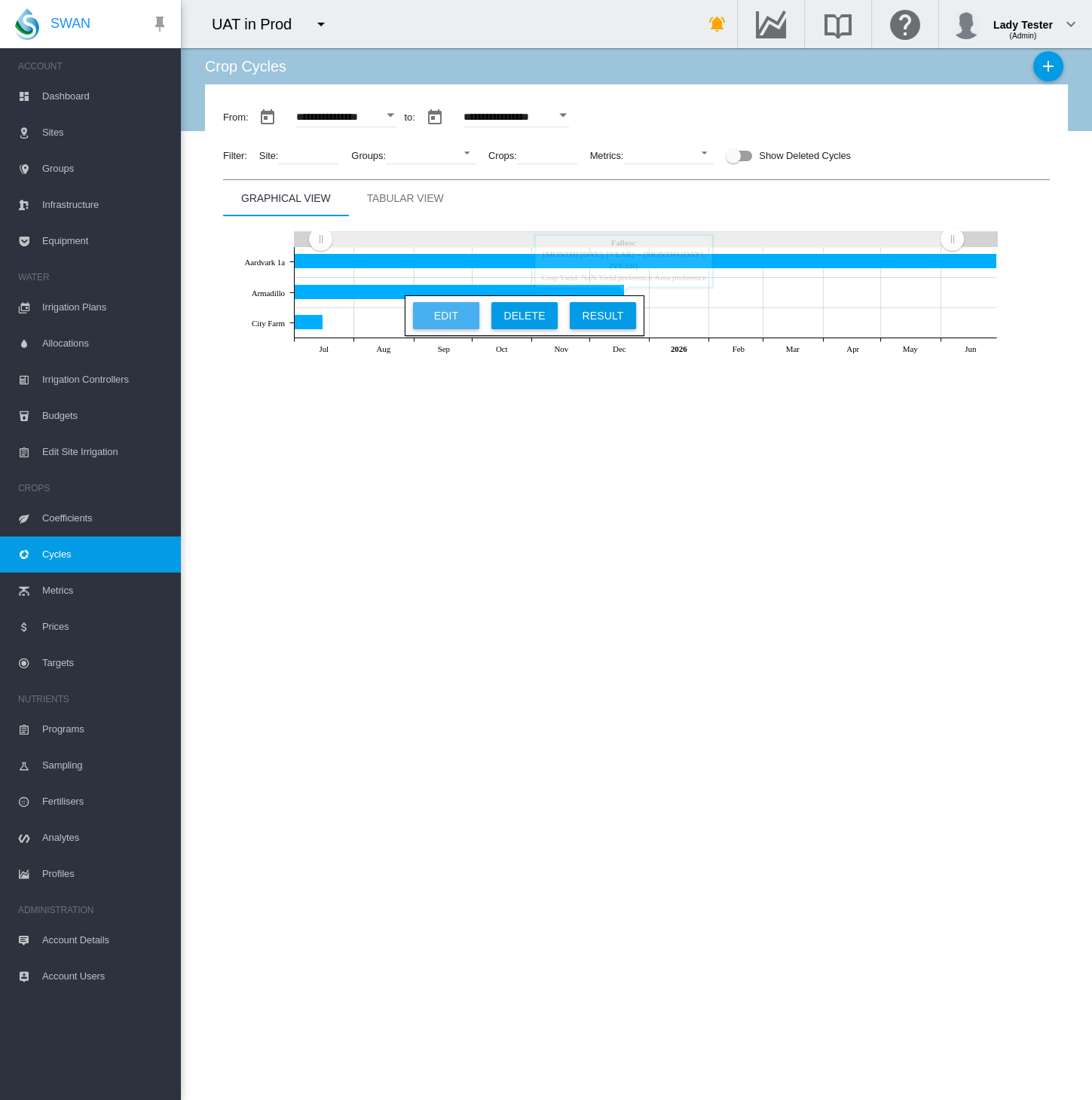click on "Edit" at bounding box center [446, 316] 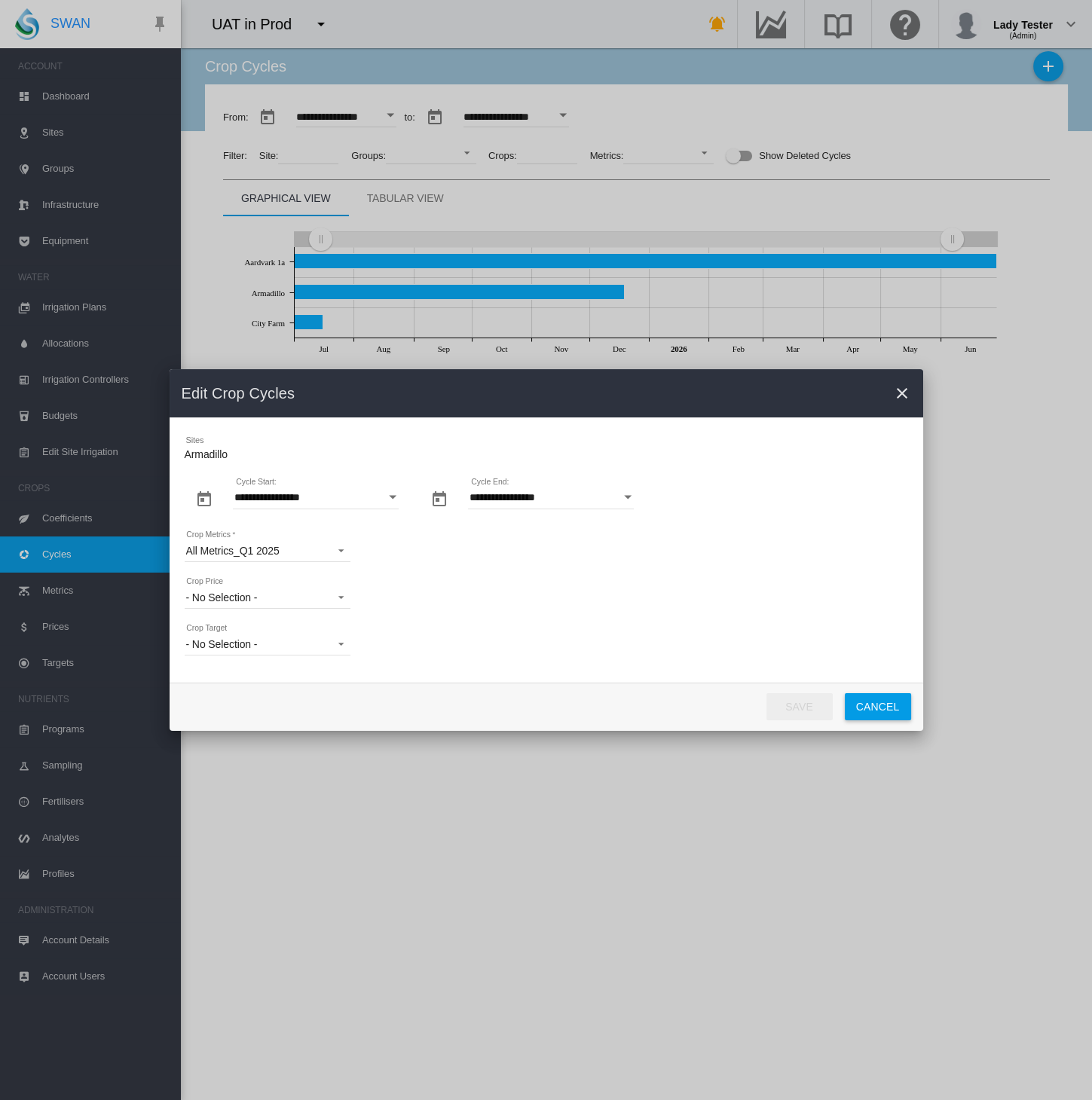 click on "All Metrics_Q1 2025" at bounding box center (268, 551) 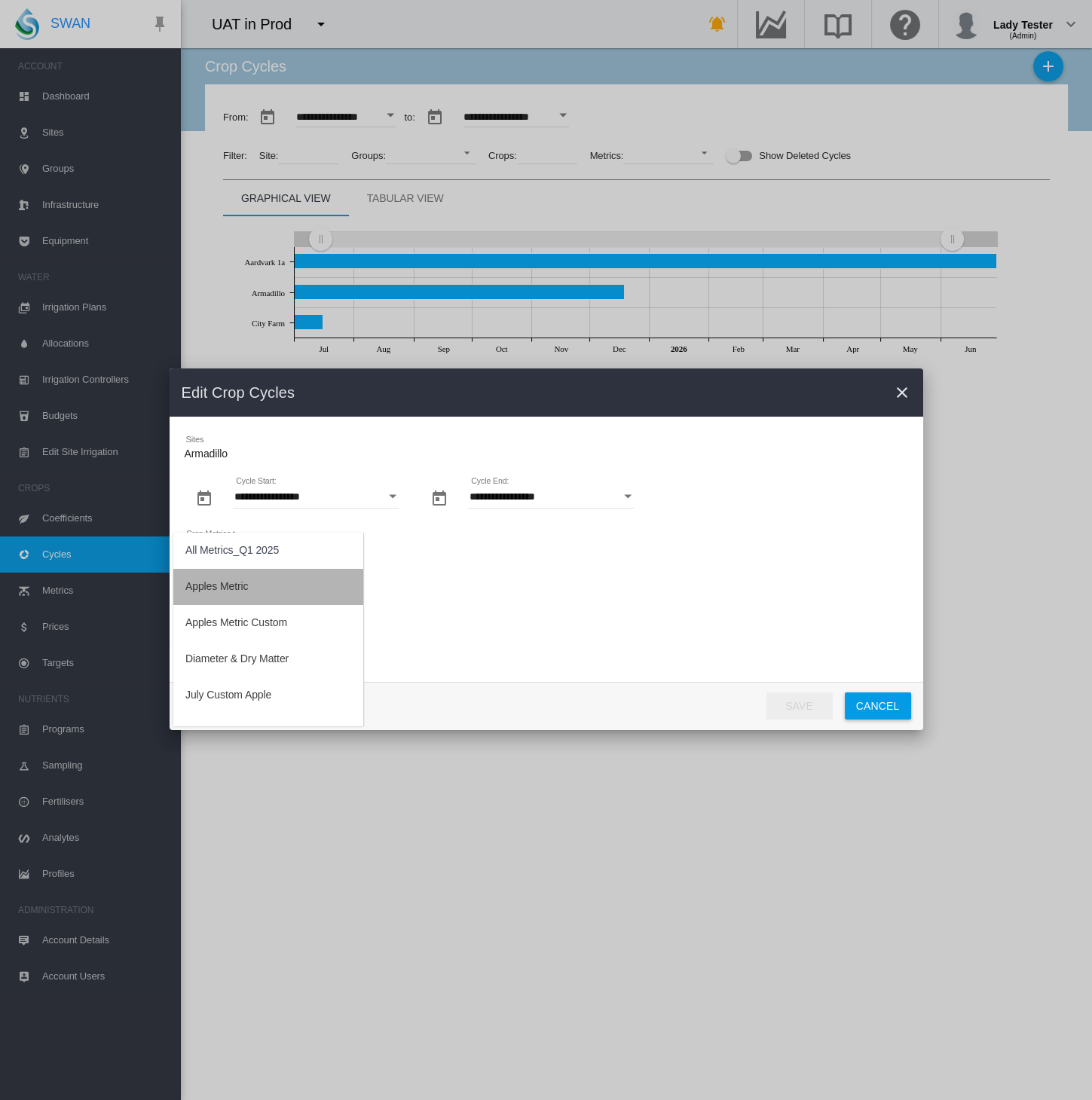 click on "Apples Metric" at bounding box center [268, 587] 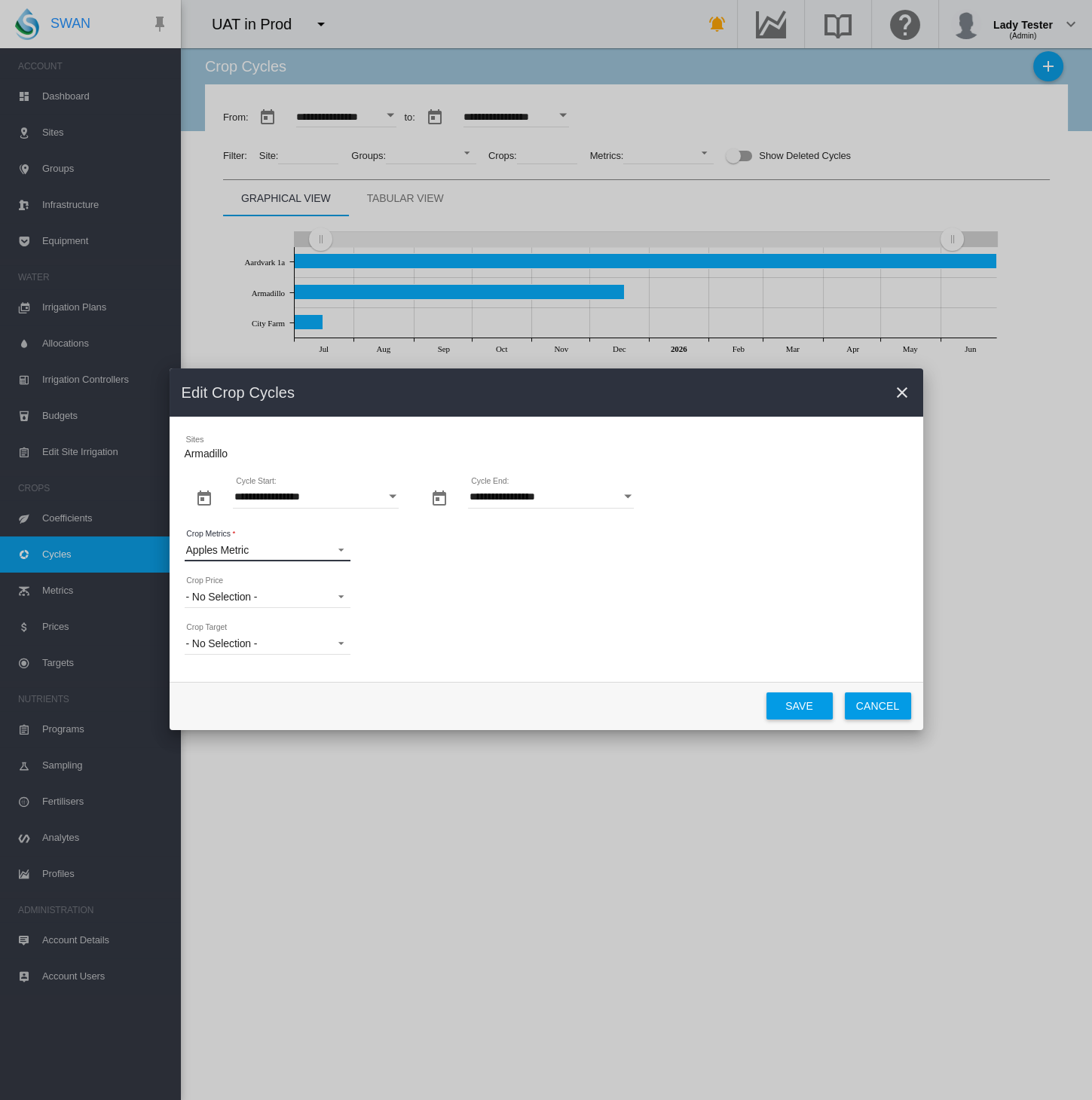 click on "Apples Metric" at bounding box center [255, 551] 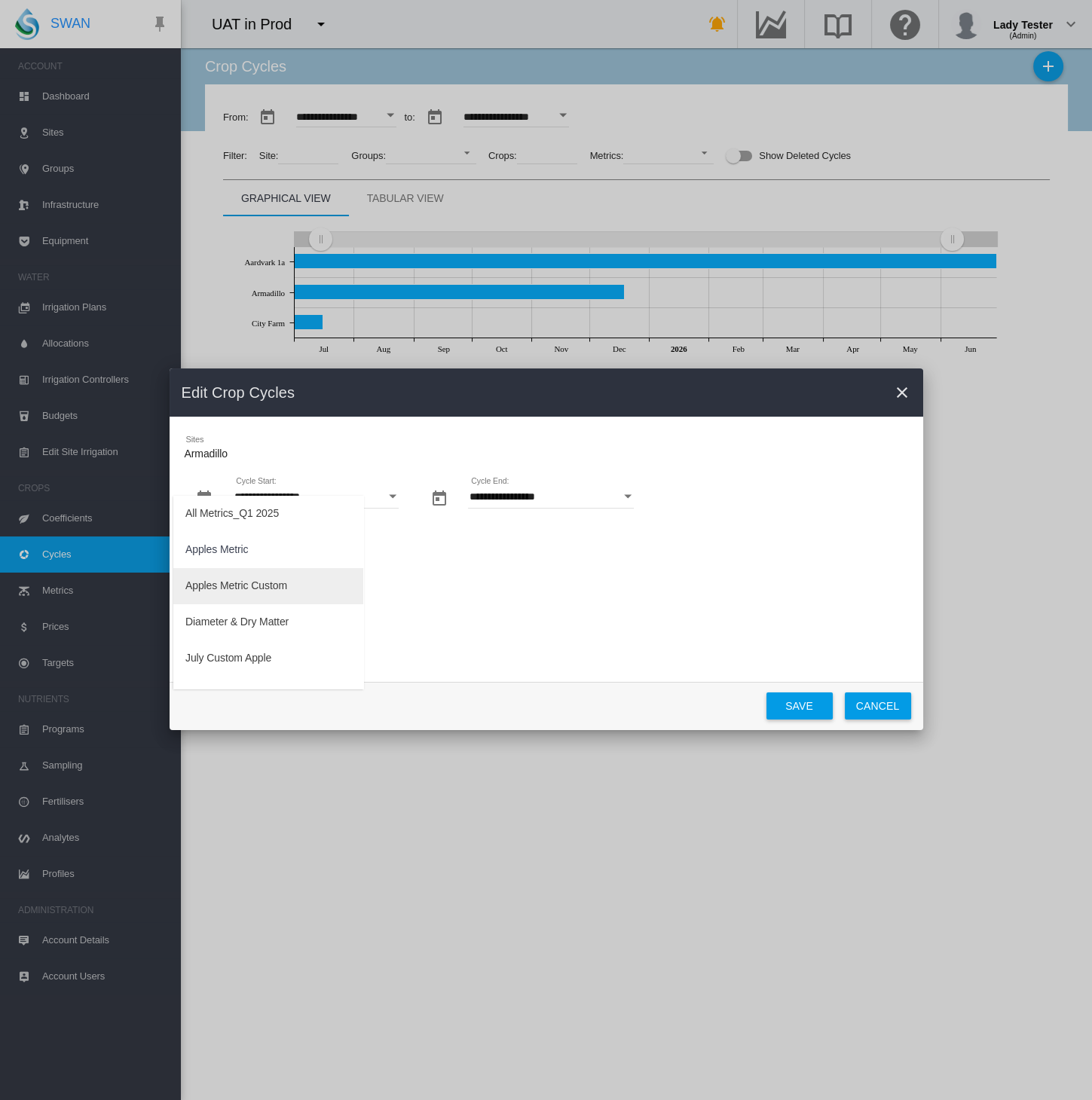 click on "Apples Metric Custom" at bounding box center (236, 586) 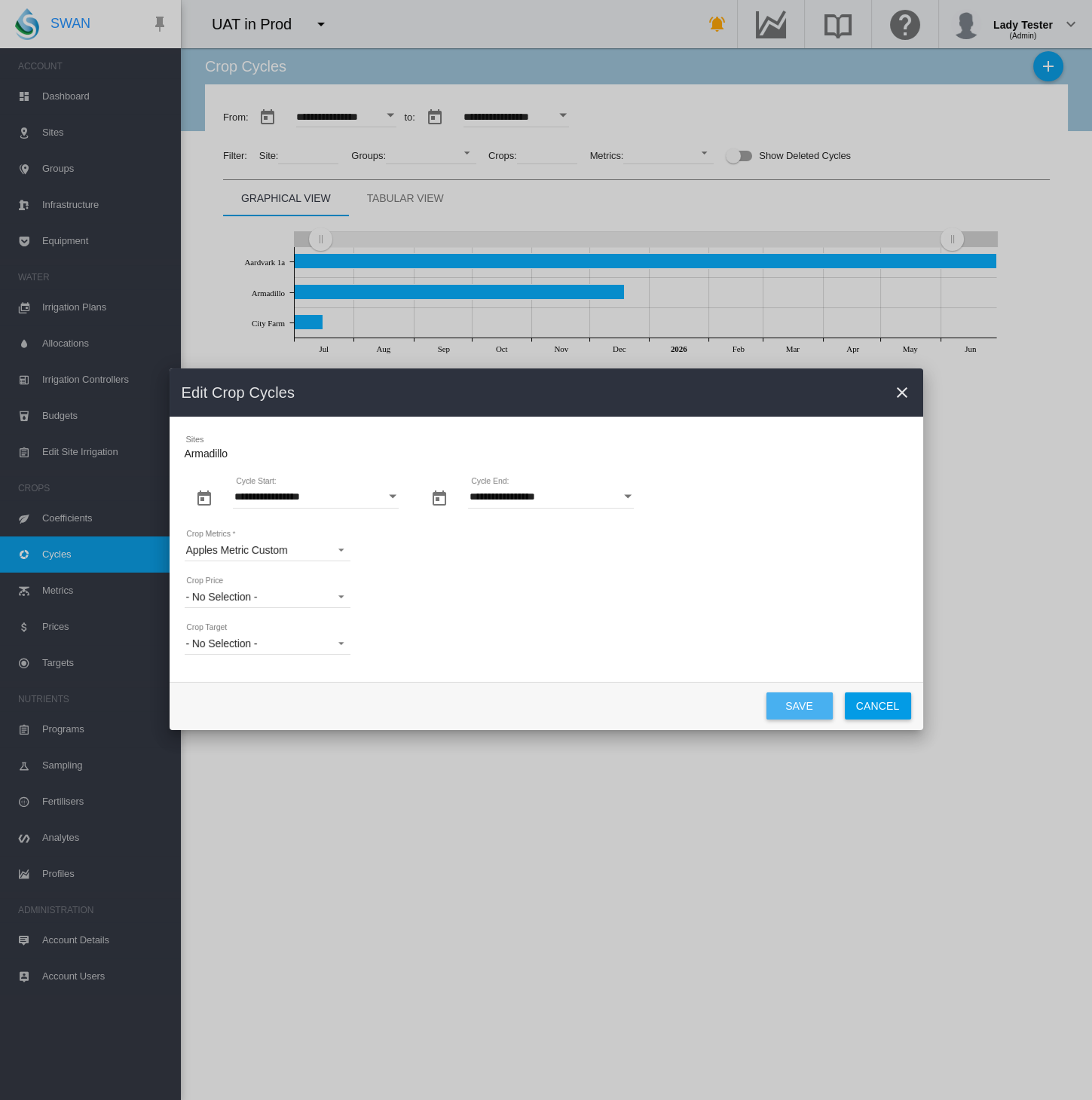 click on "Save" 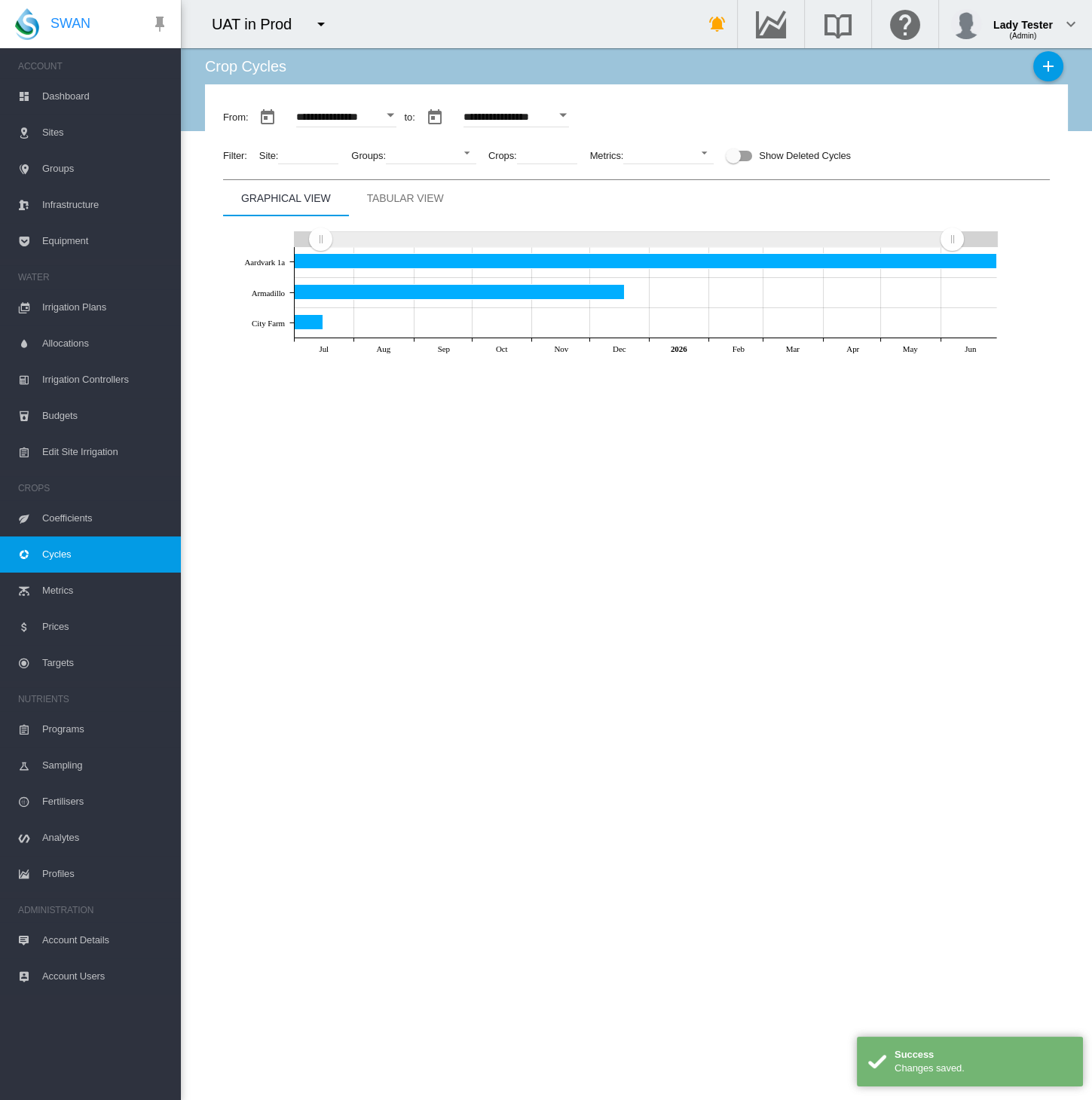 type on "**********" 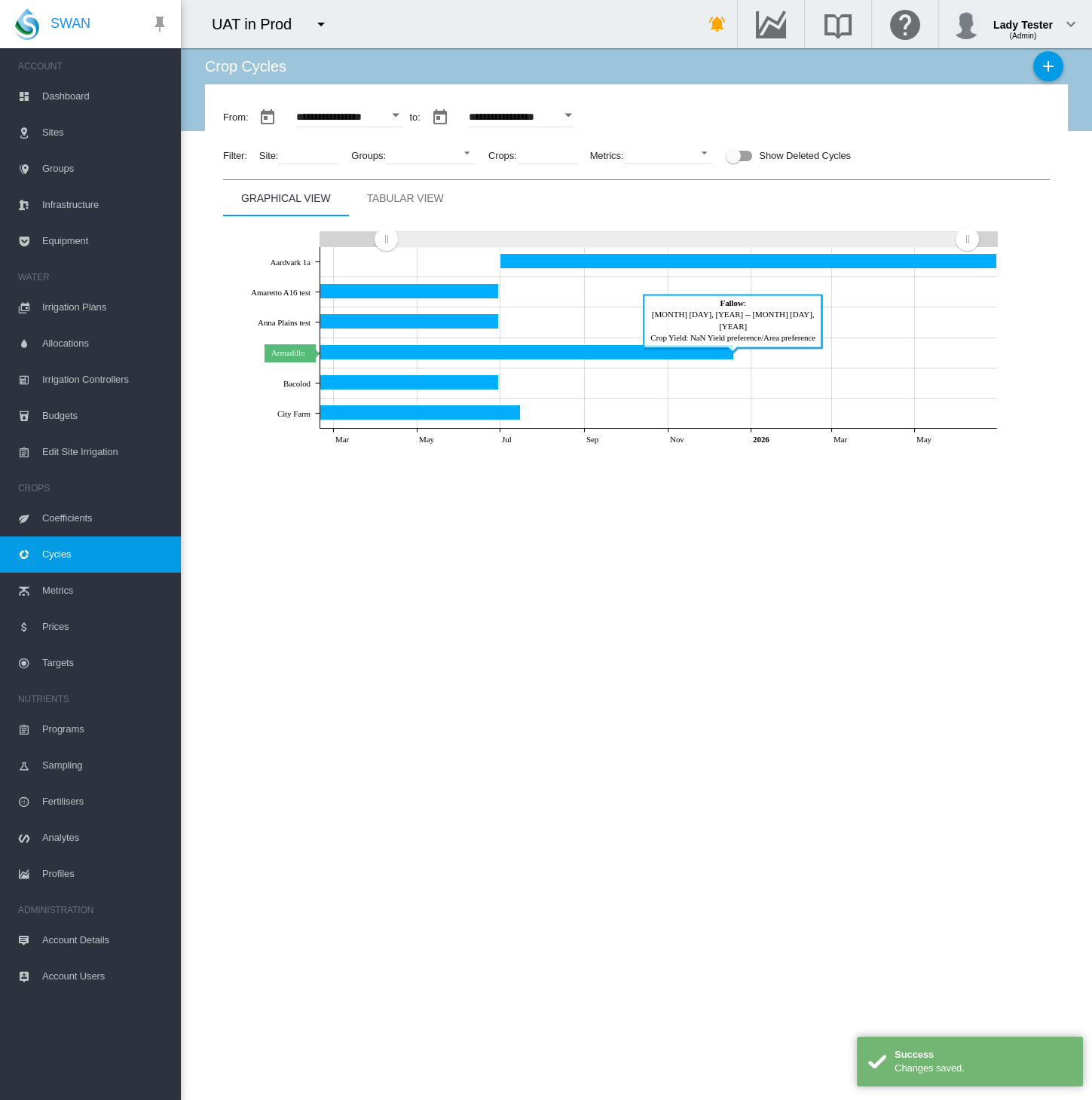 click 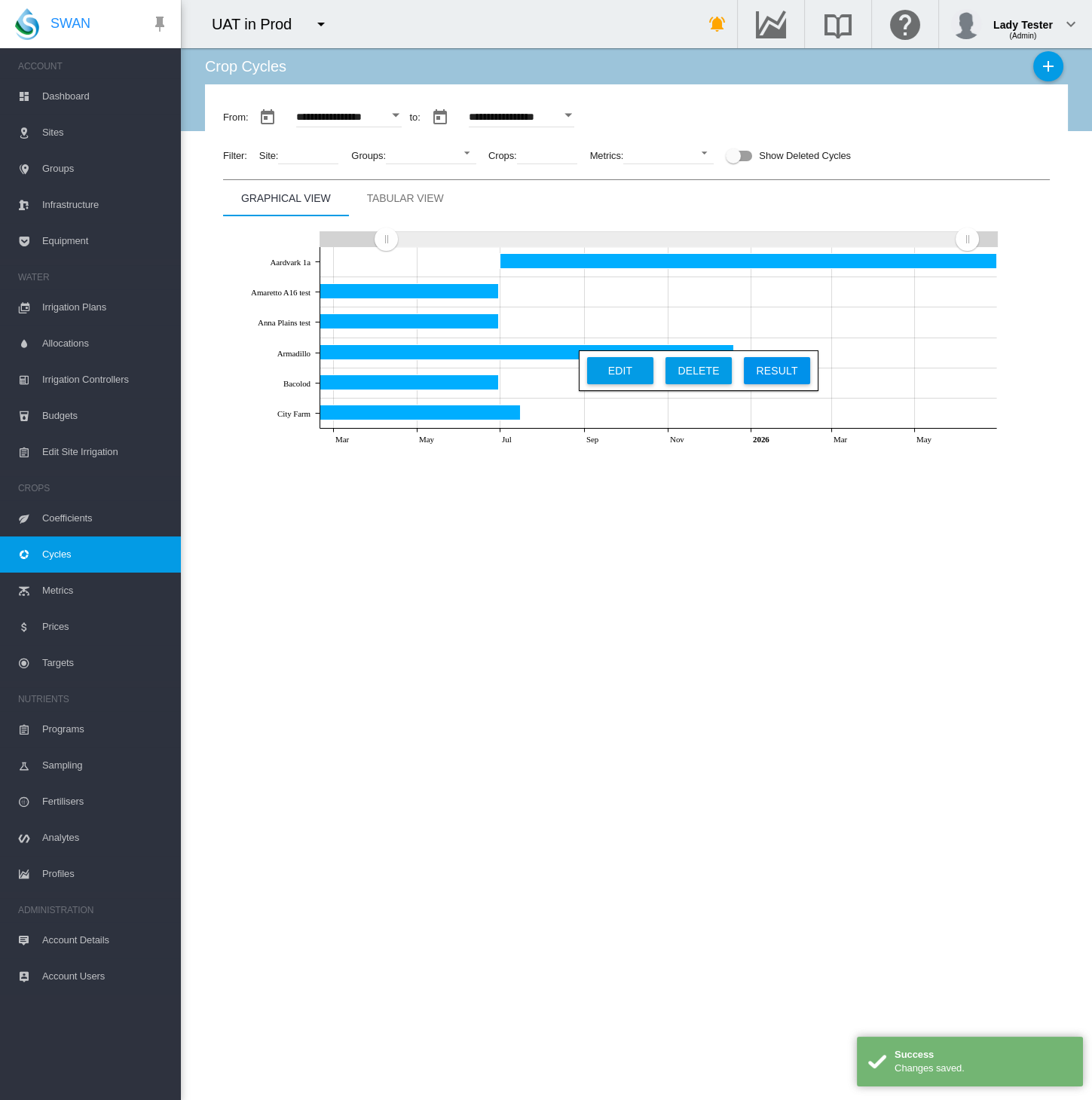 click on "Result" at bounding box center (777, 371) 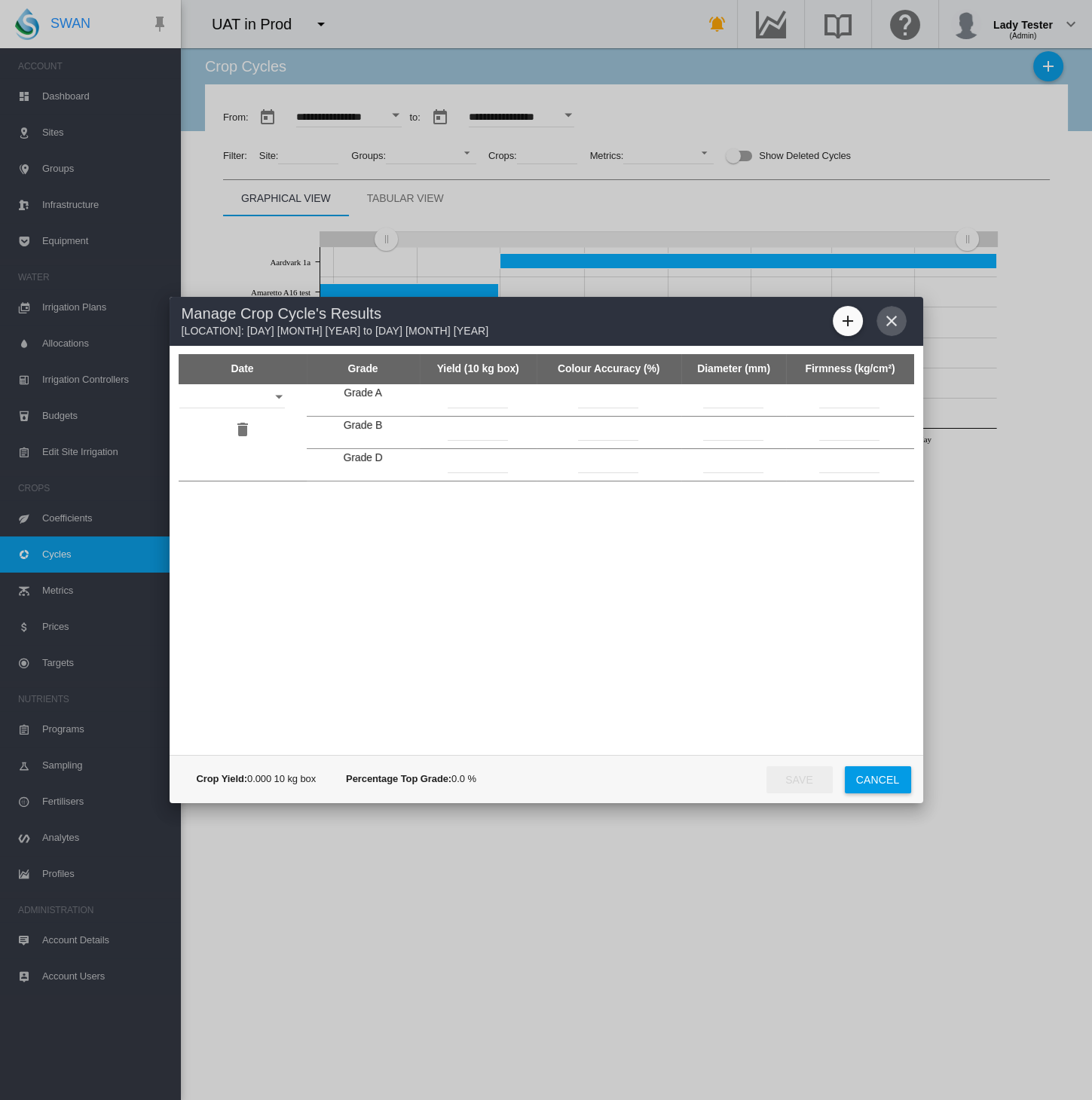 click at bounding box center (892, 321) 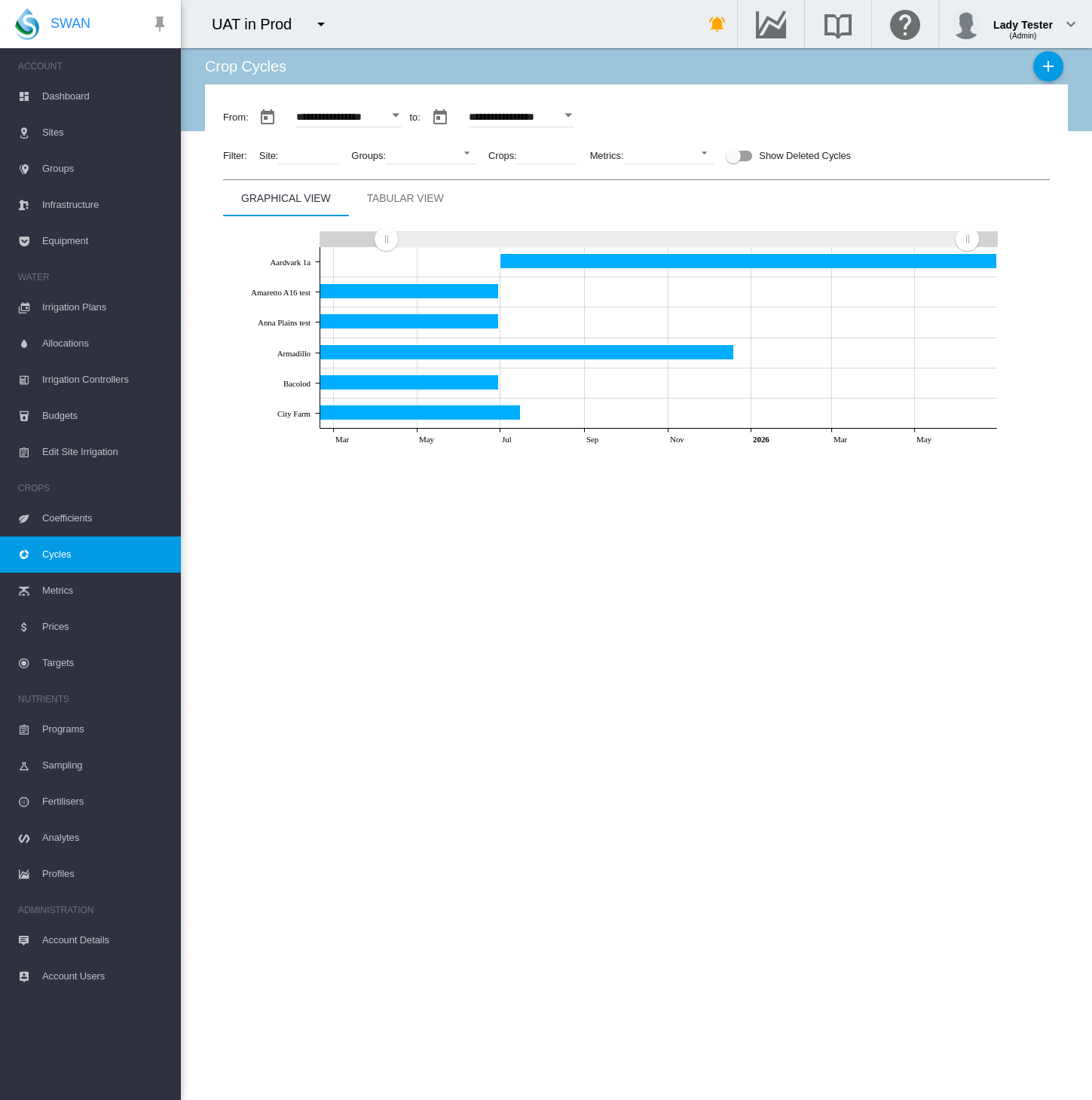 click on "Metrics" at bounding box center [106, 591] 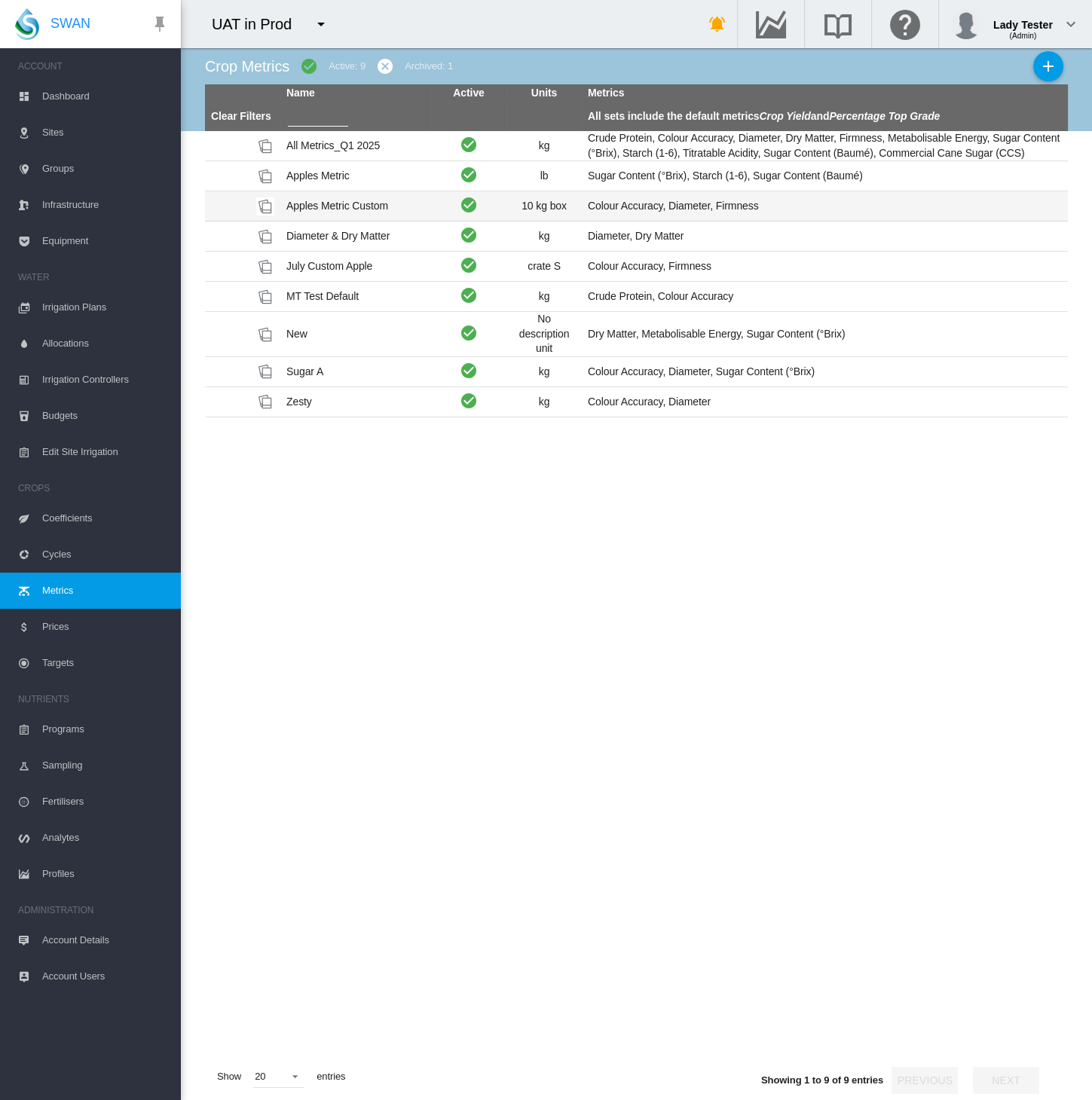 click on "Apples Metric Custom" at bounding box center (356, 206) 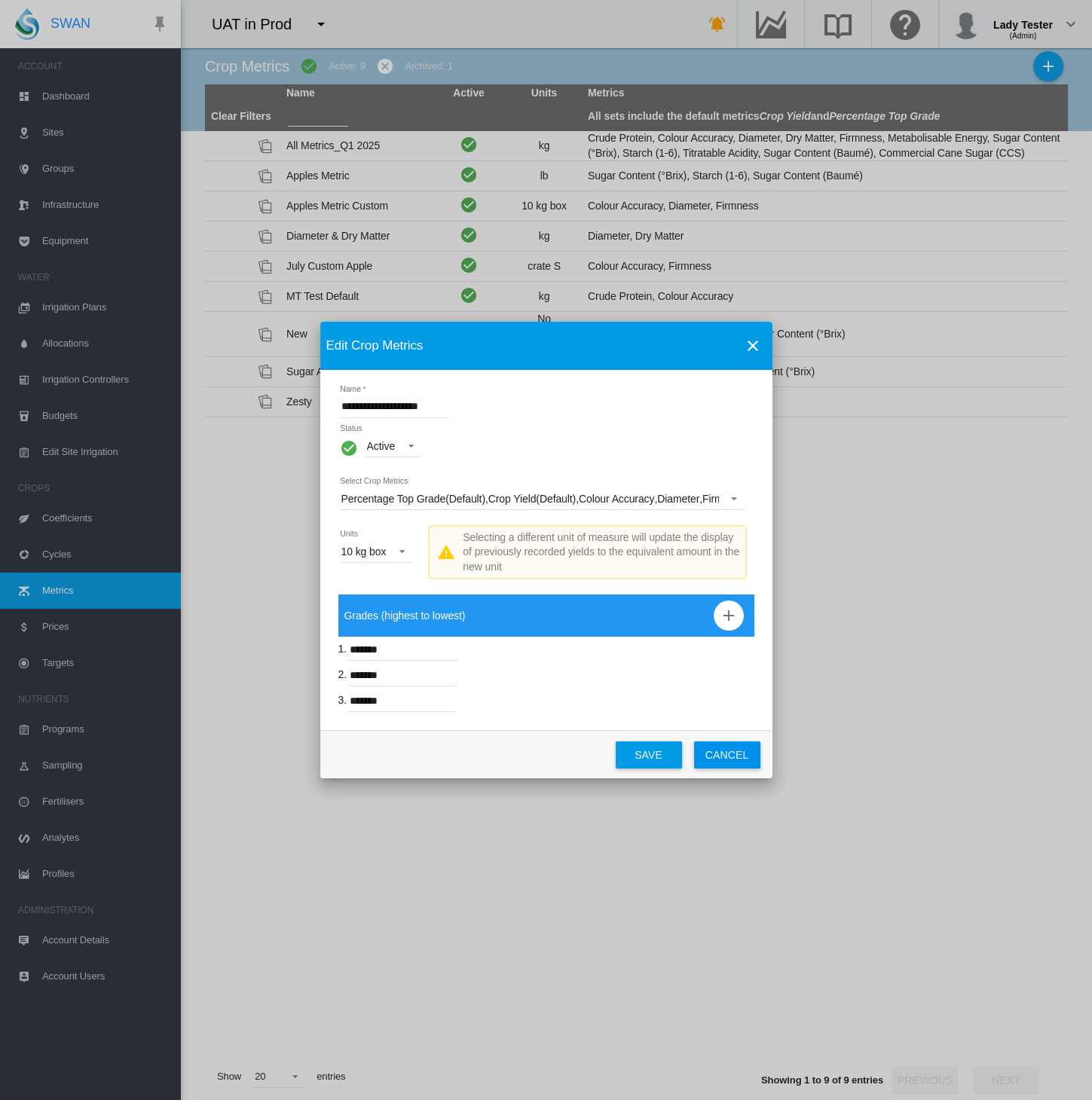 click on "Cancel" 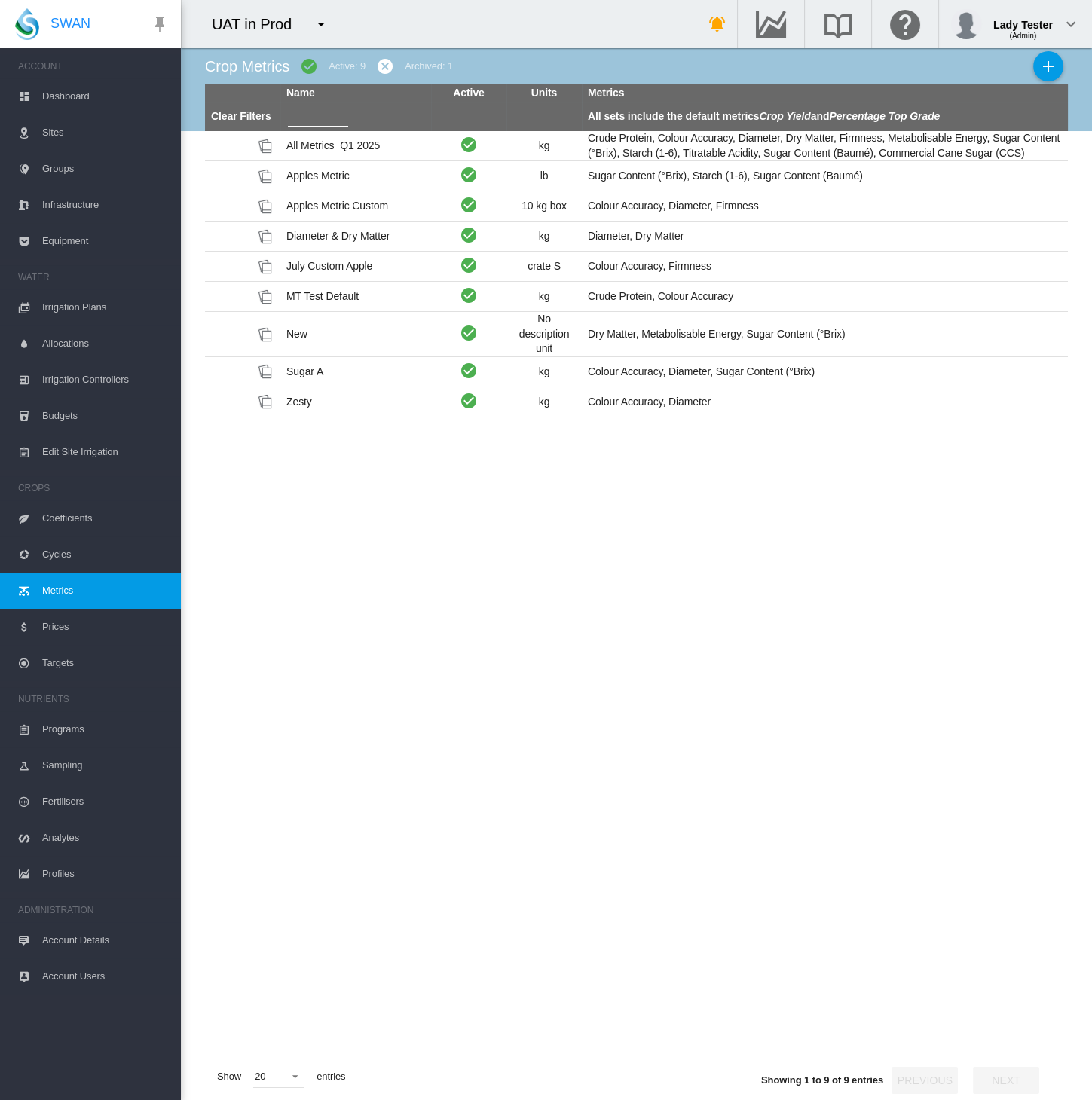 click on "Cycles" at bounding box center (106, 555) 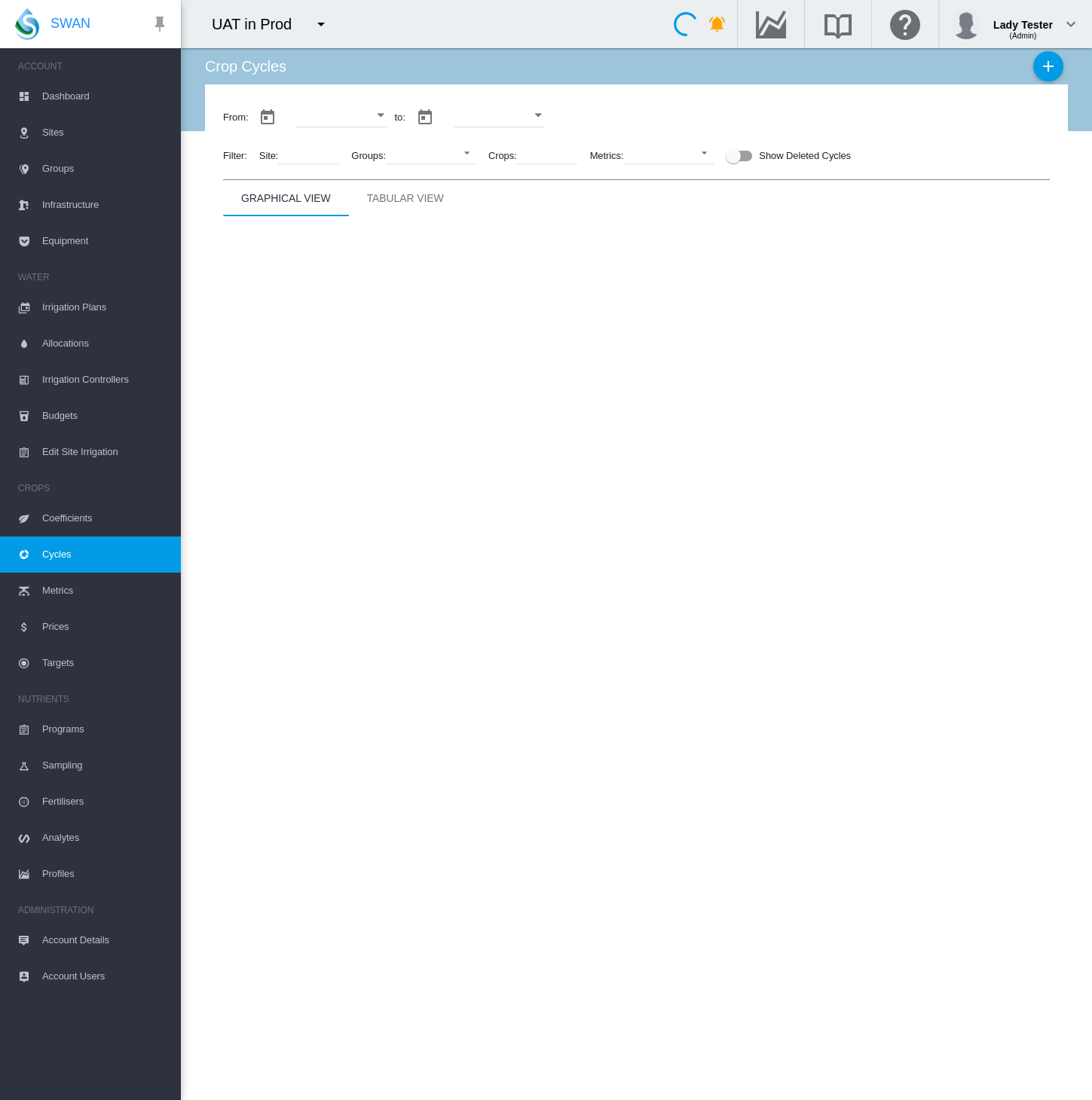 type on "**********" 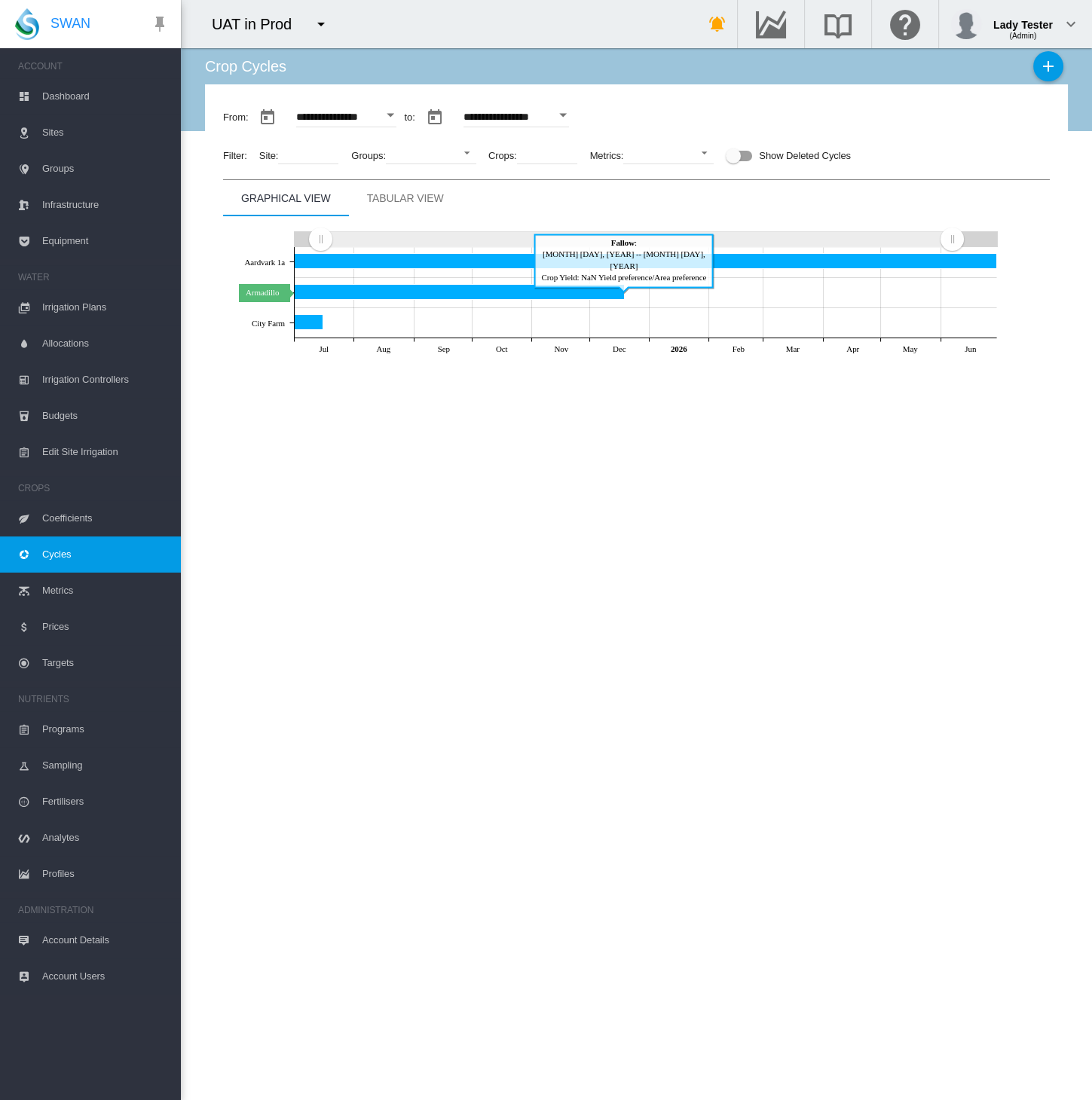 click 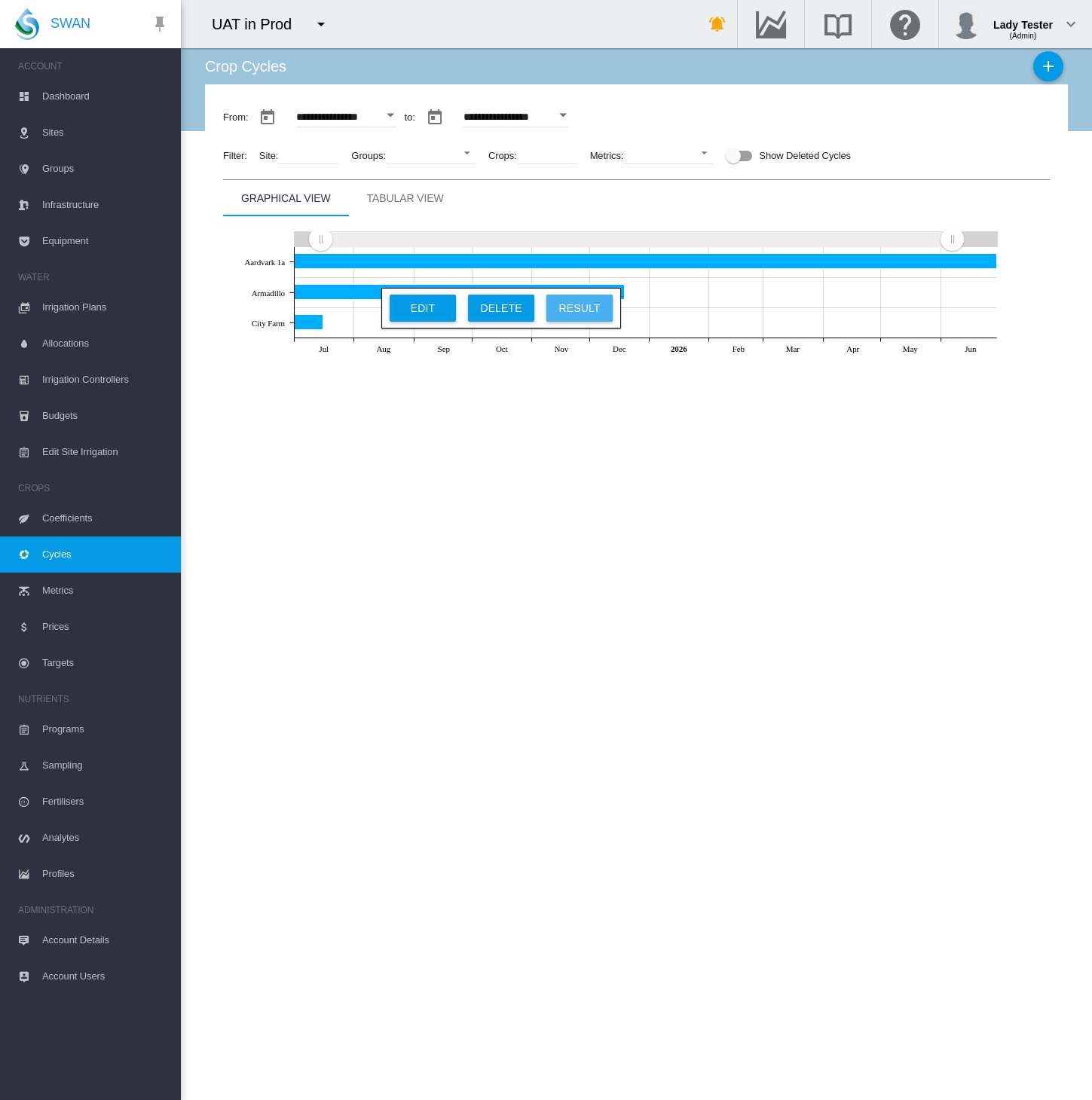 click on "Result" at bounding box center [580, 308] 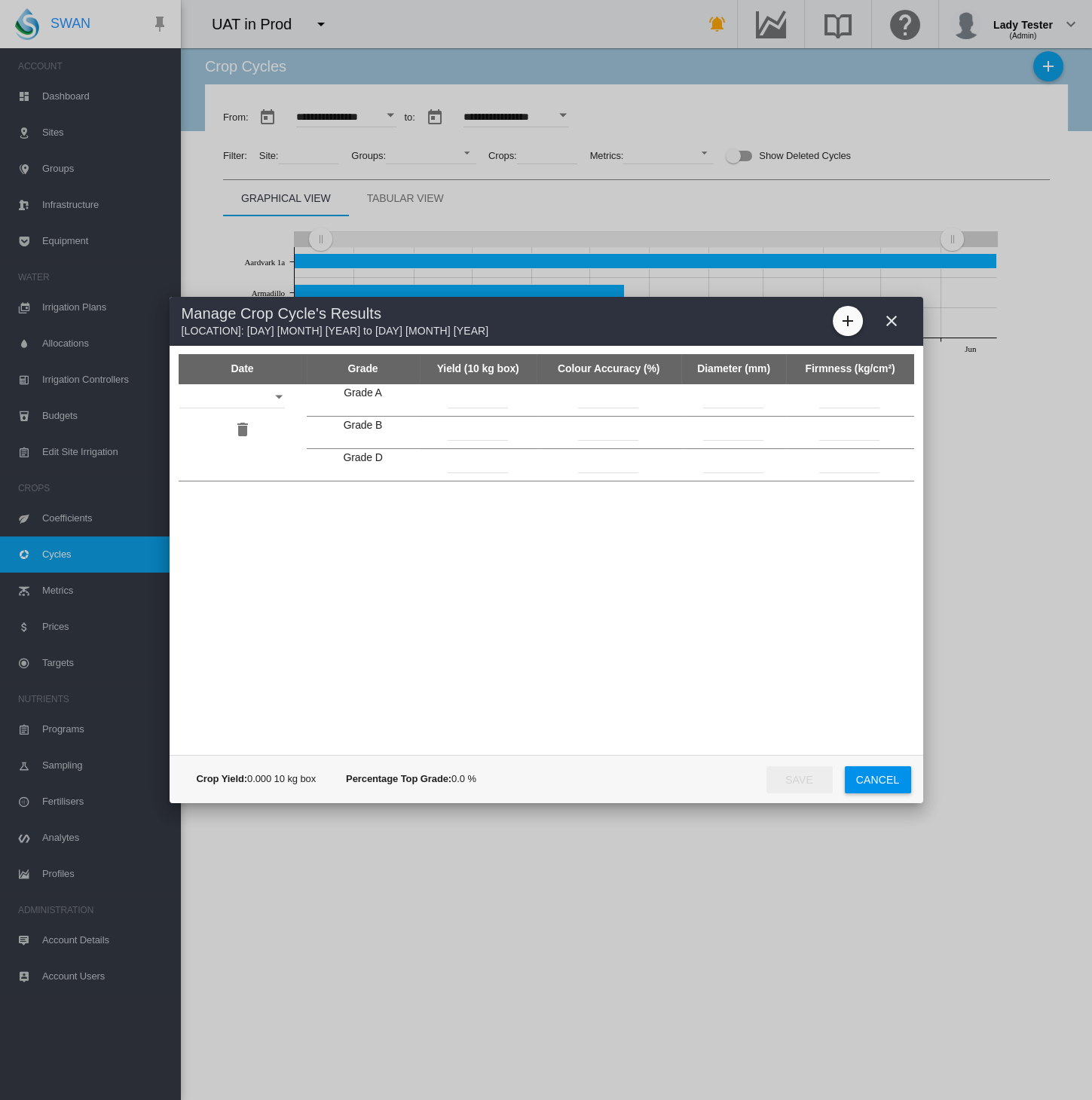 click at bounding box center (892, 321) 